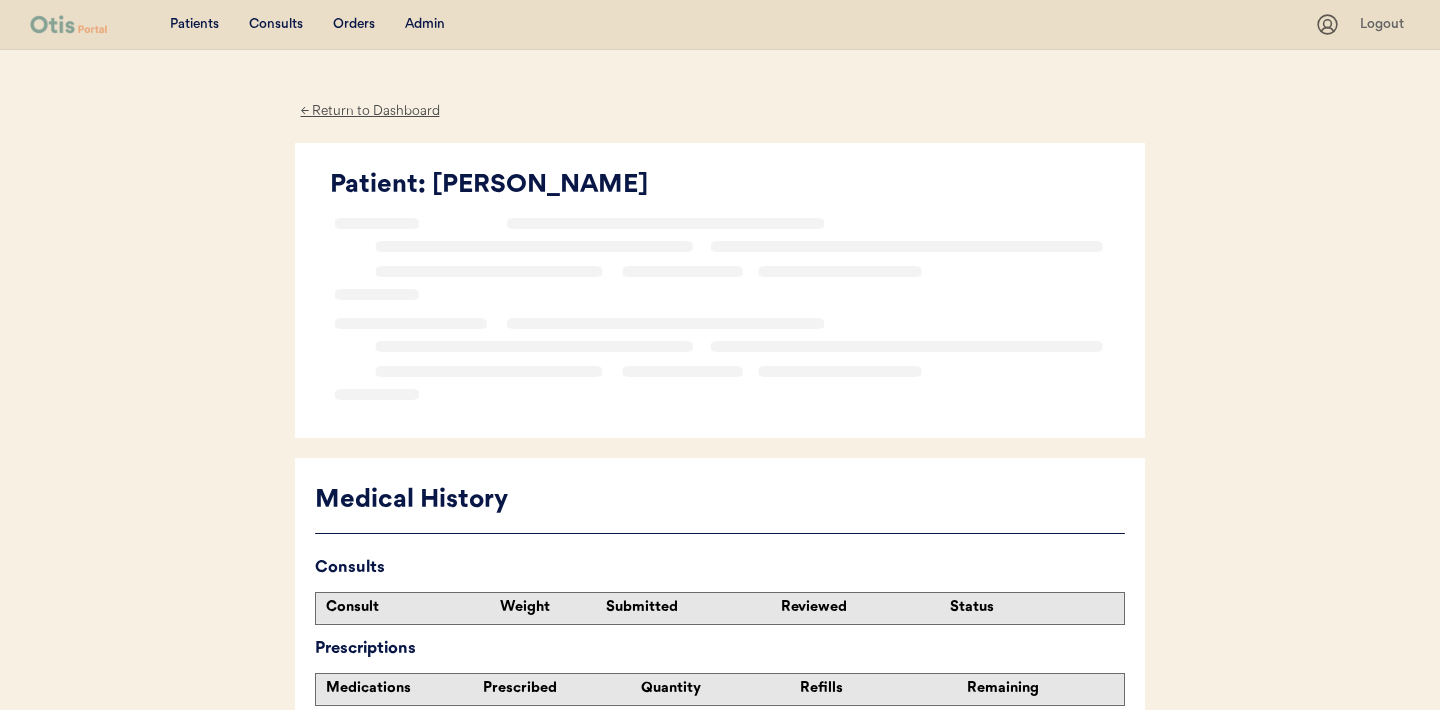 scroll, scrollTop: 0, scrollLeft: 0, axis: both 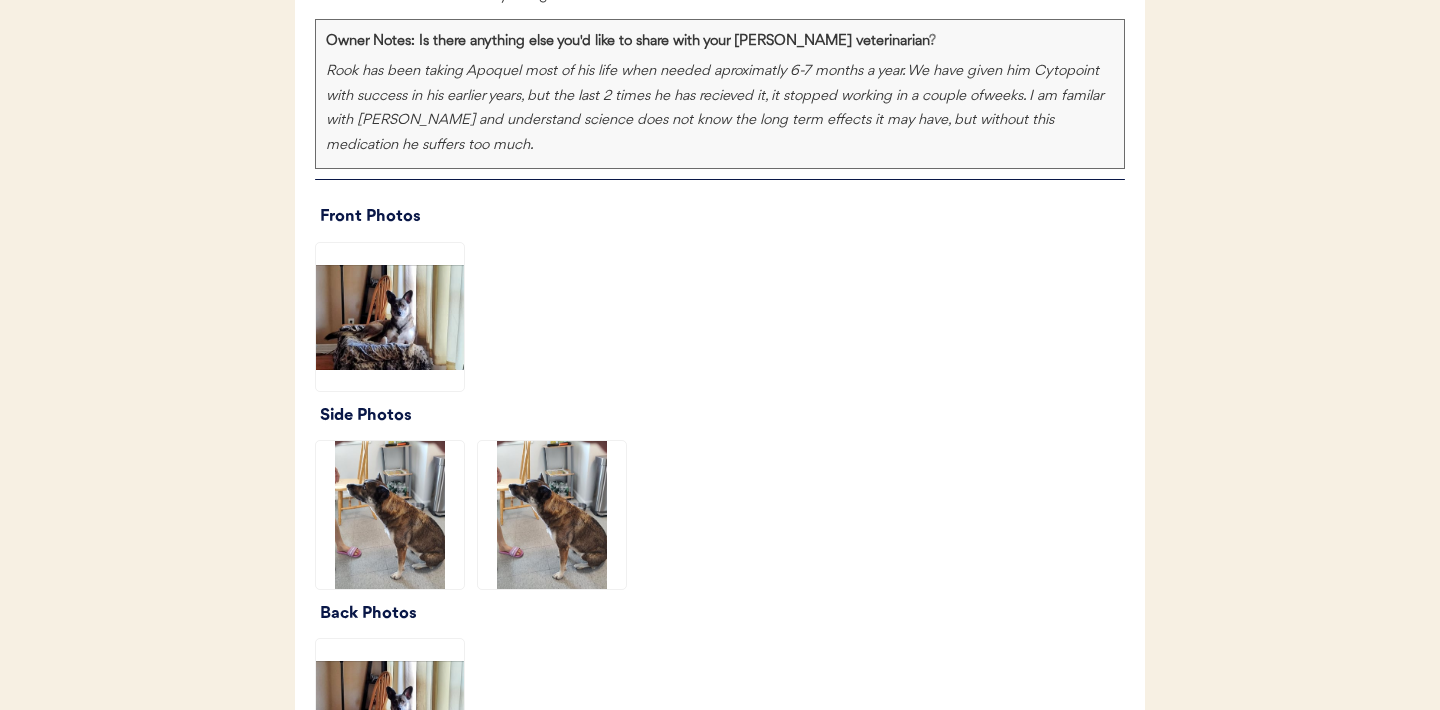 click 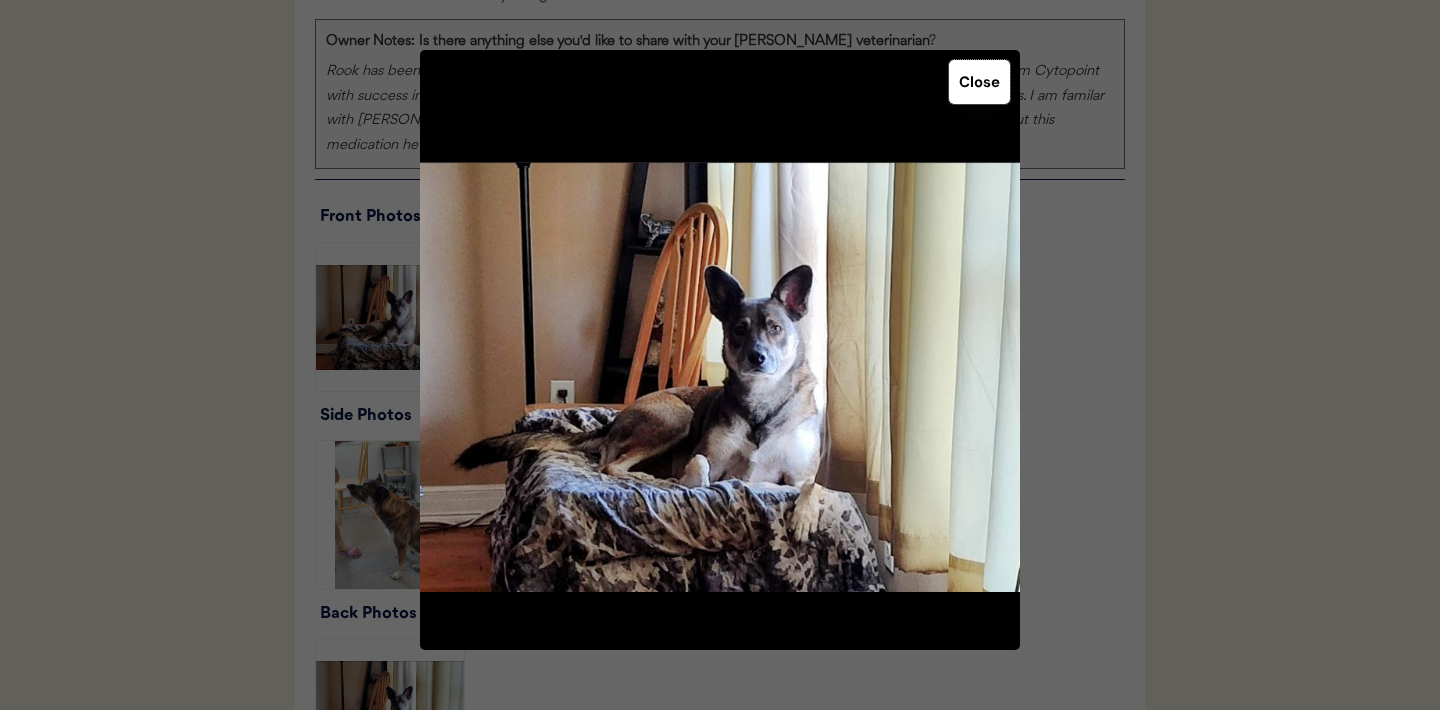 click on "Close" at bounding box center (979, 82) 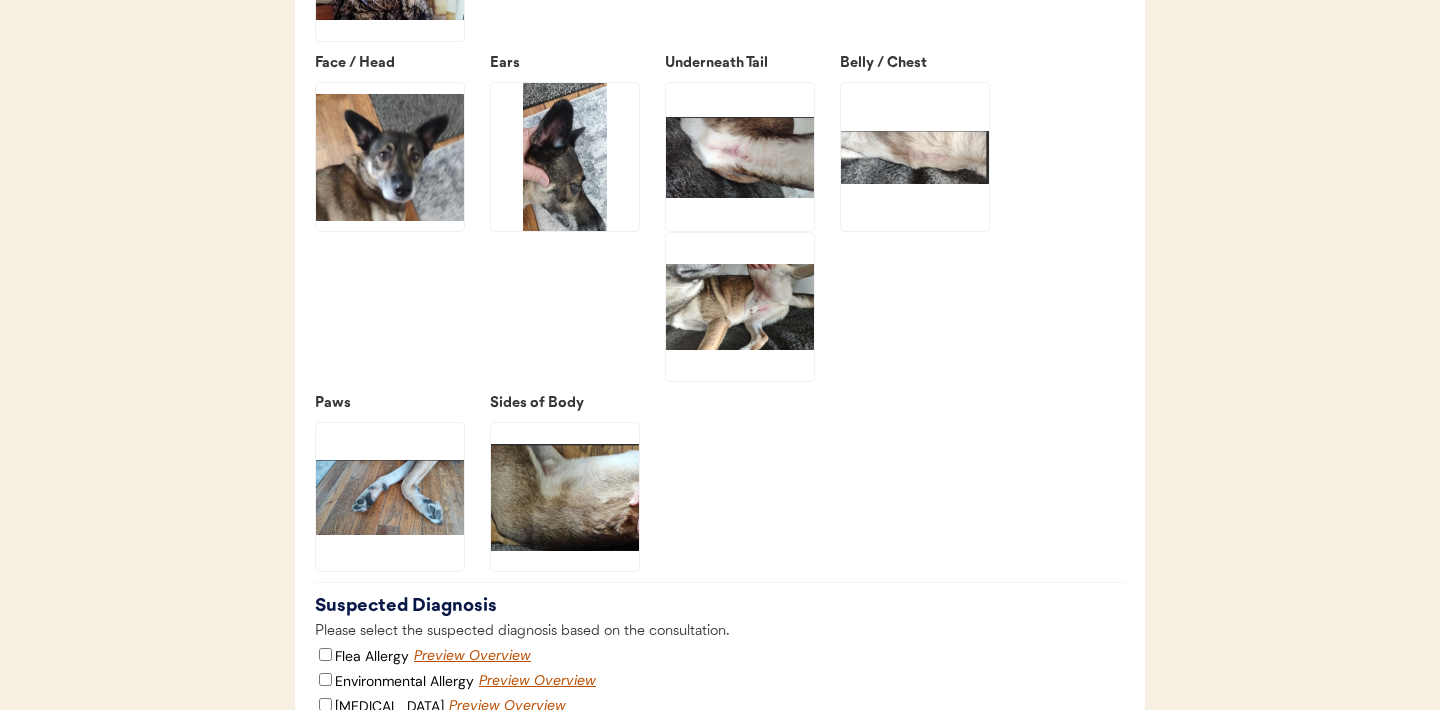 scroll, scrollTop: 3009, scrollLeft: 0, axis: vertical 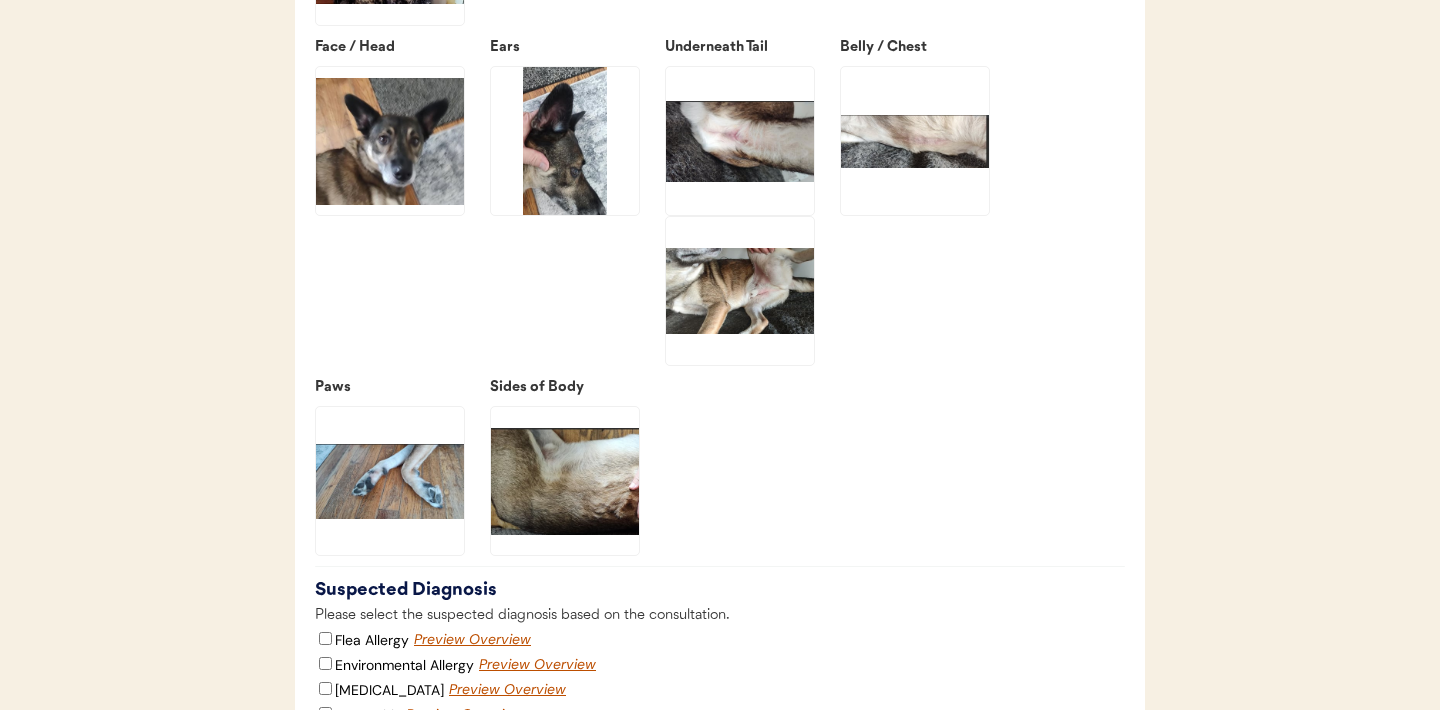 click 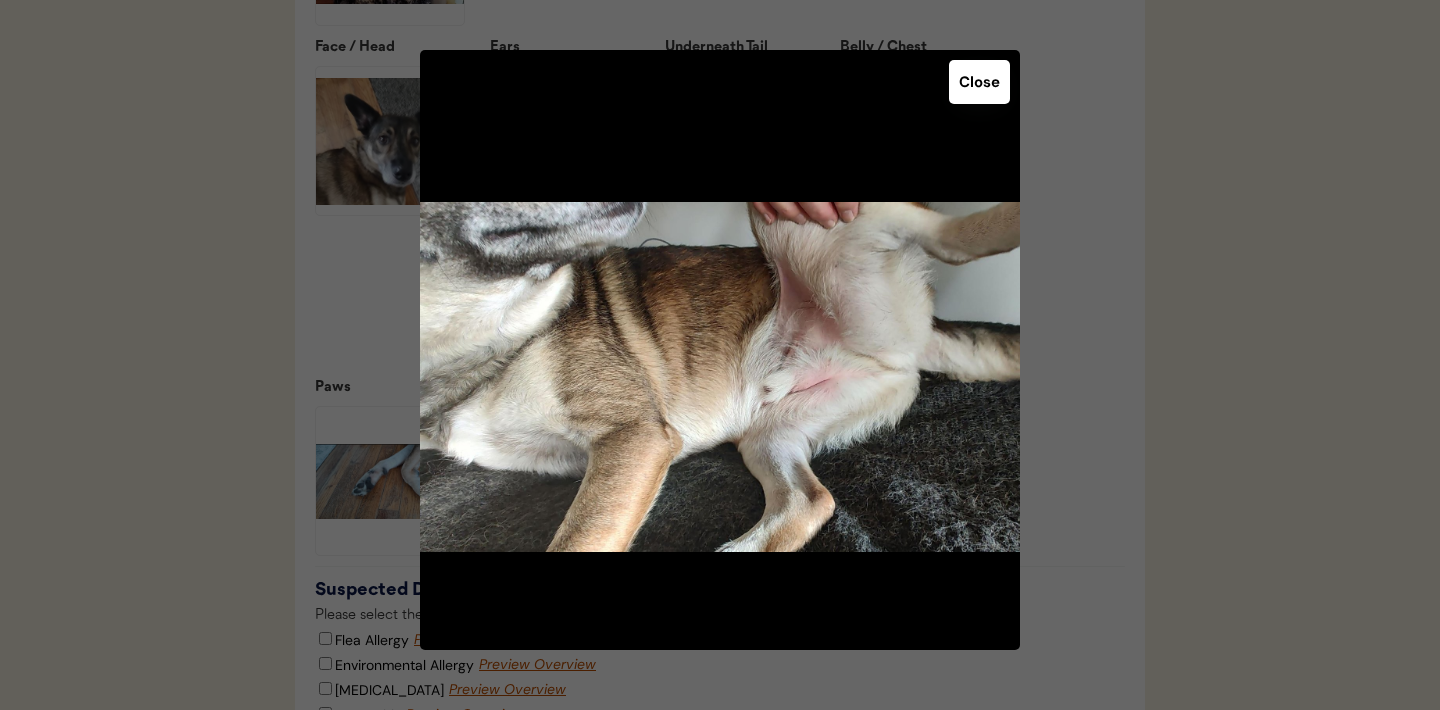 click on "Close" at bounding box center (979, 82) 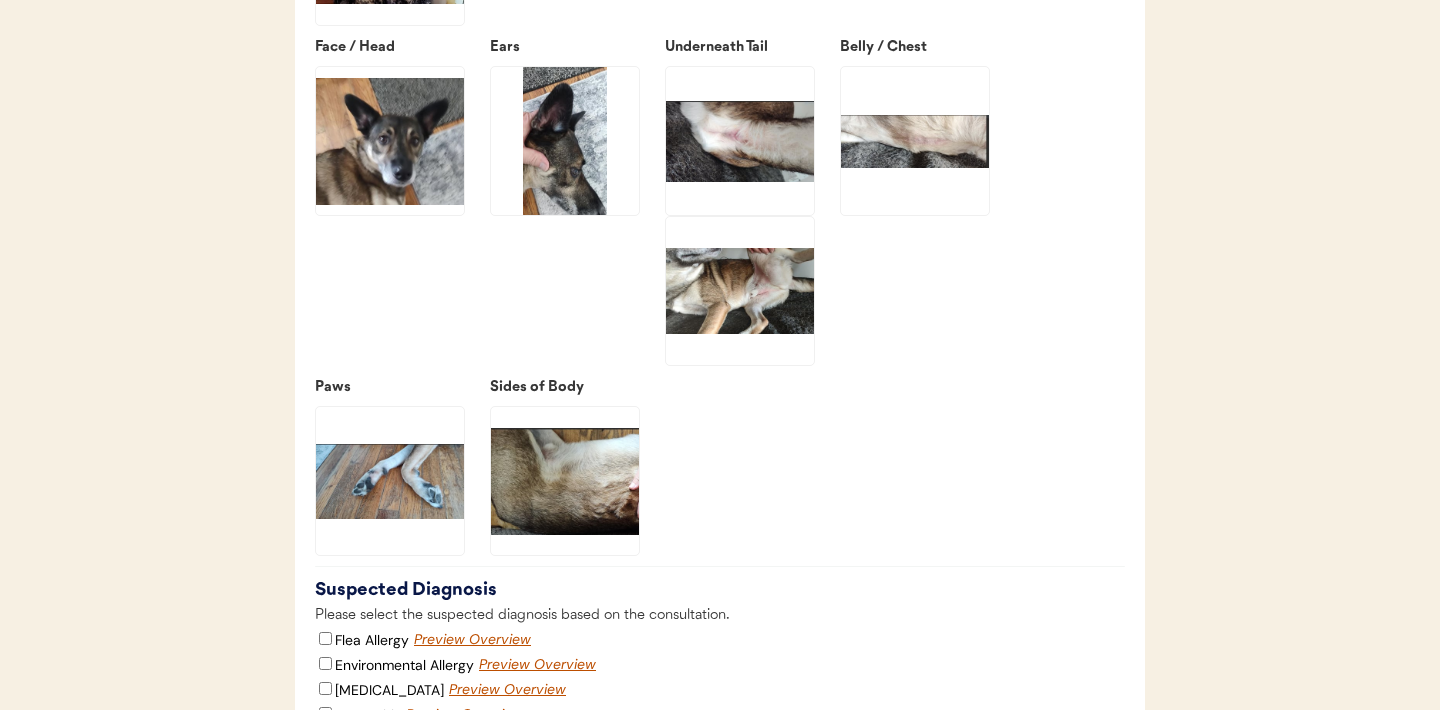 click 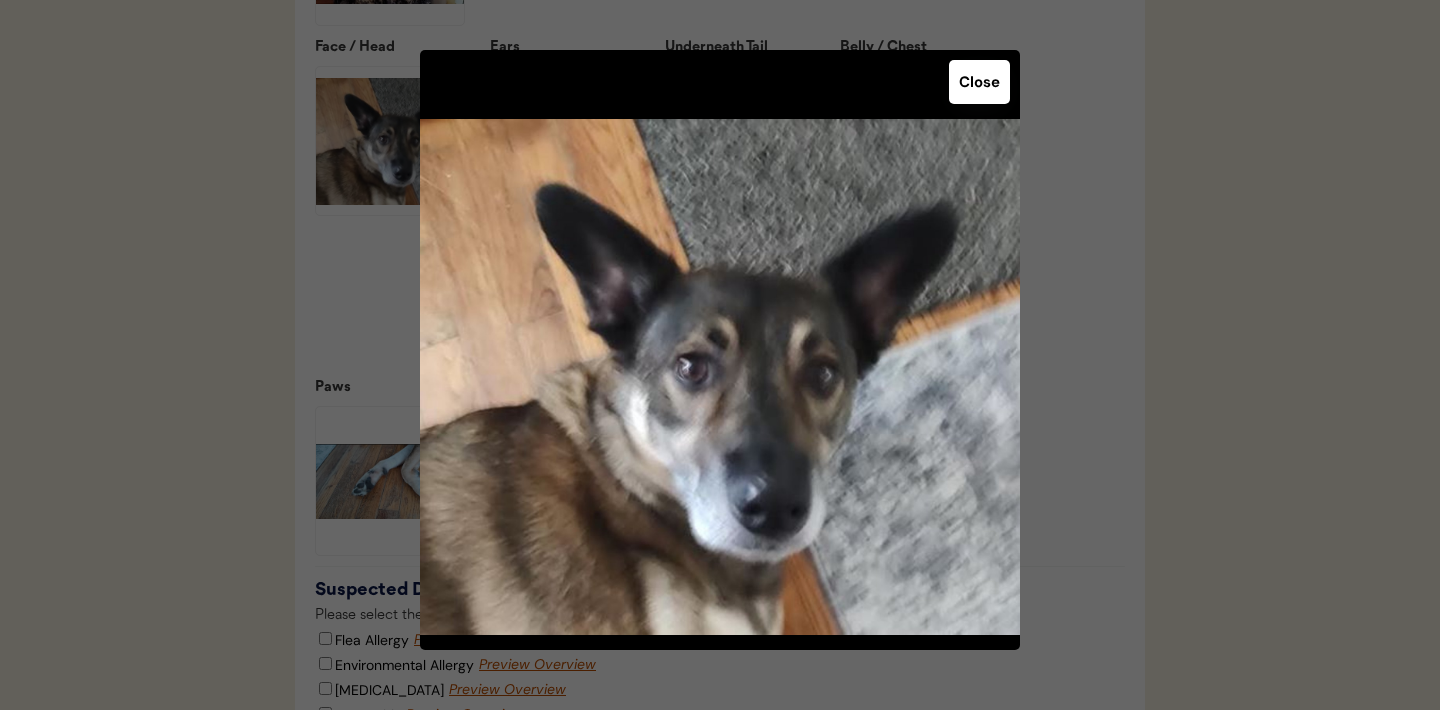 click on "Close" at bounding box center (979, 82) 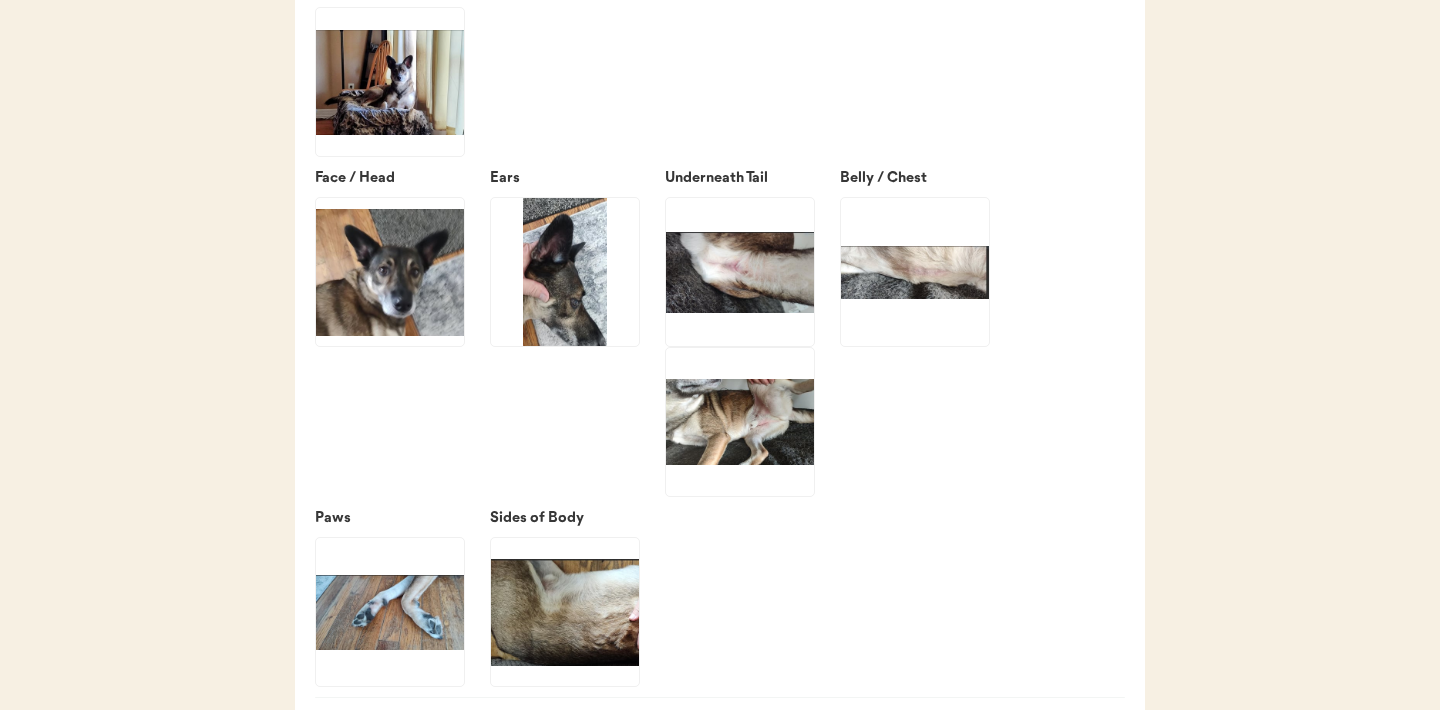 scroll, scrollTop: 2873, scrollLeft: 0, axis: vertical 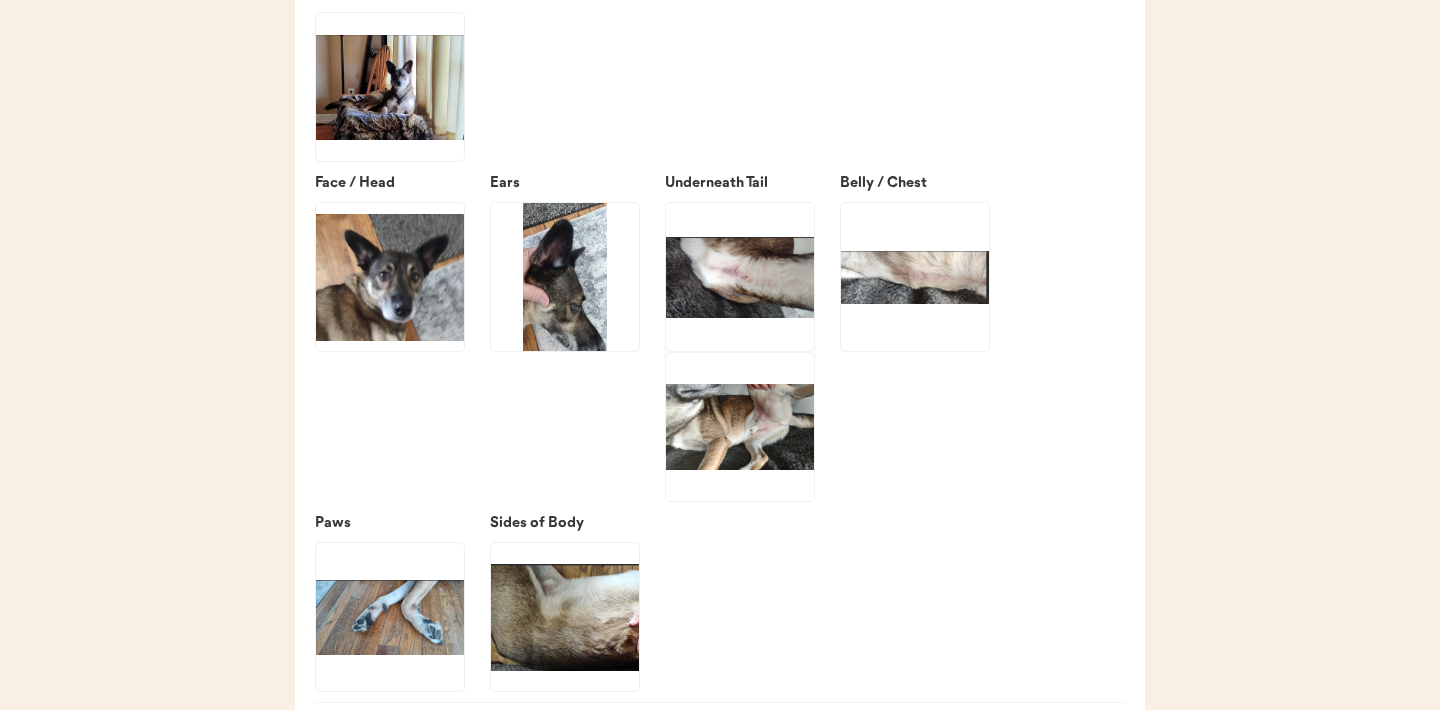click 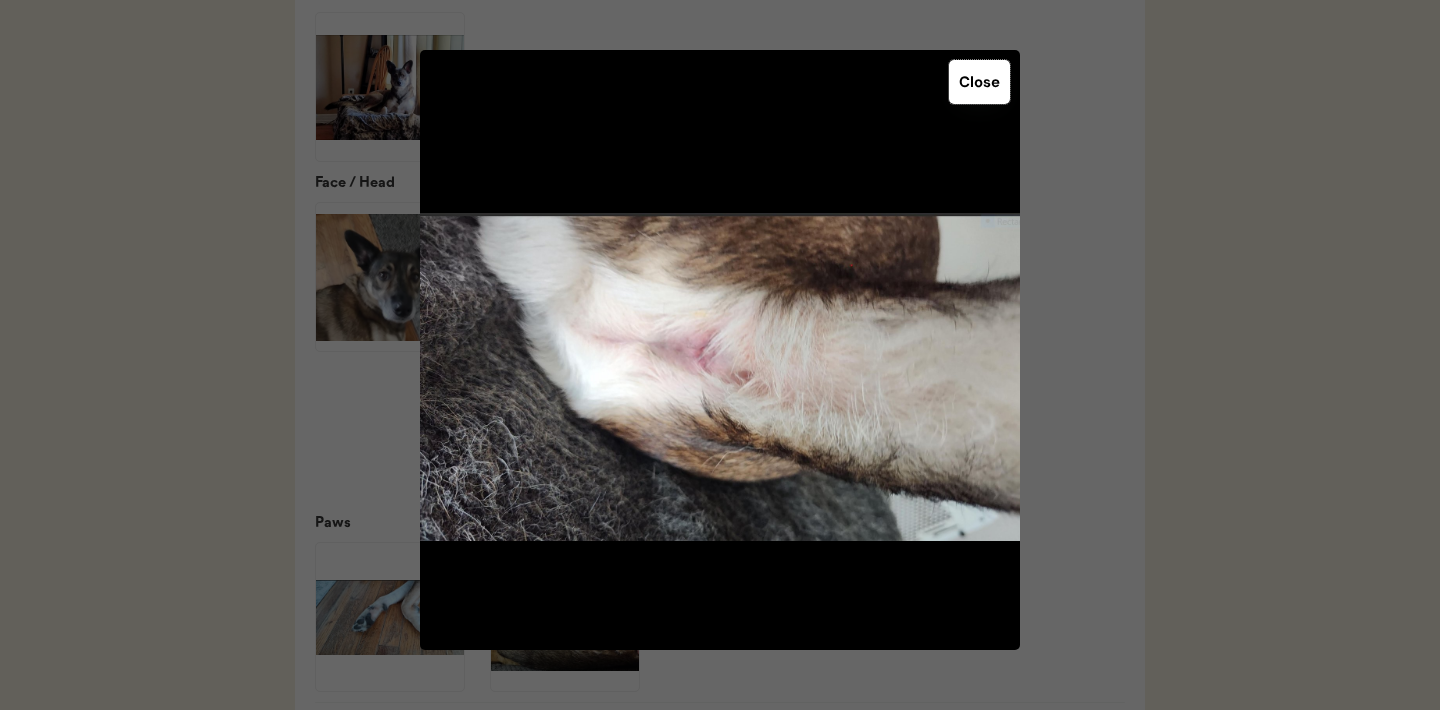 click on "Close" at bounding box center (979, 82) 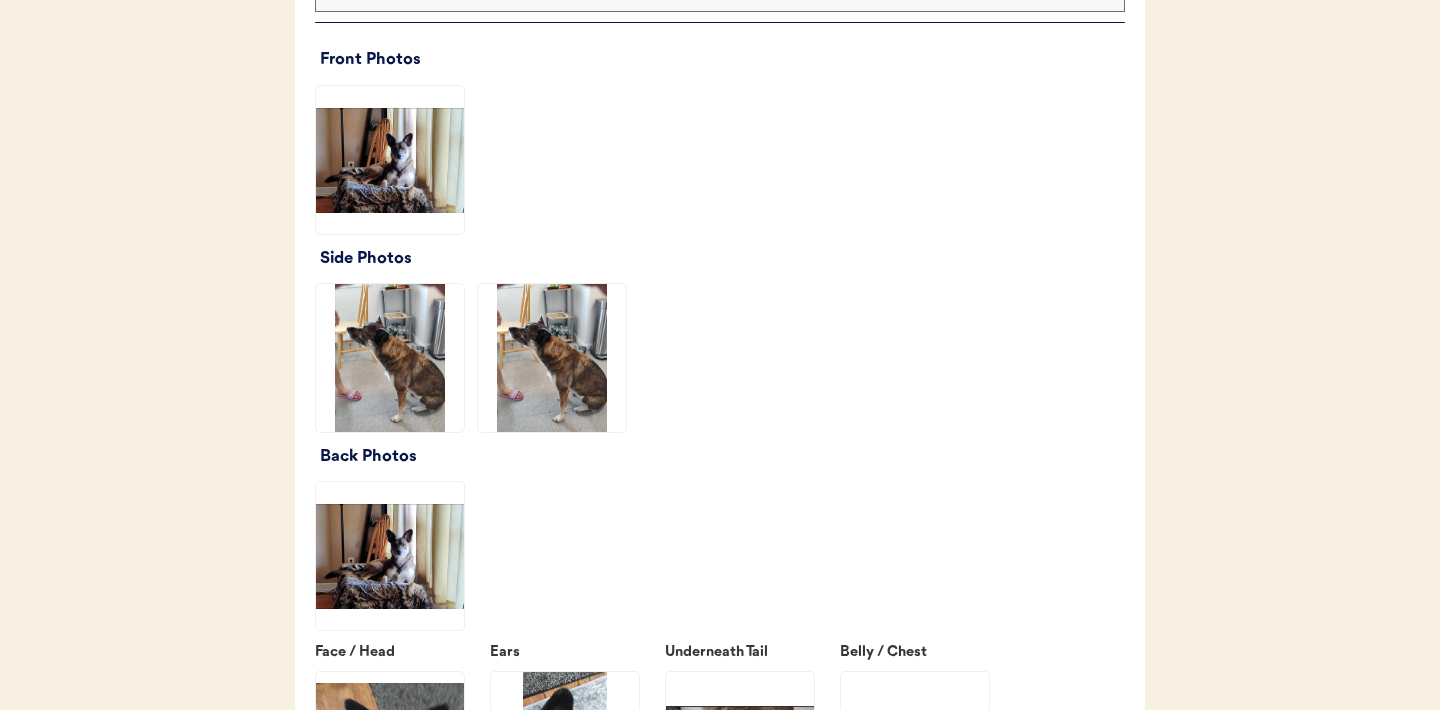 scroll, scrollTop: 2401, scrollLeft: 0, axis: vertical 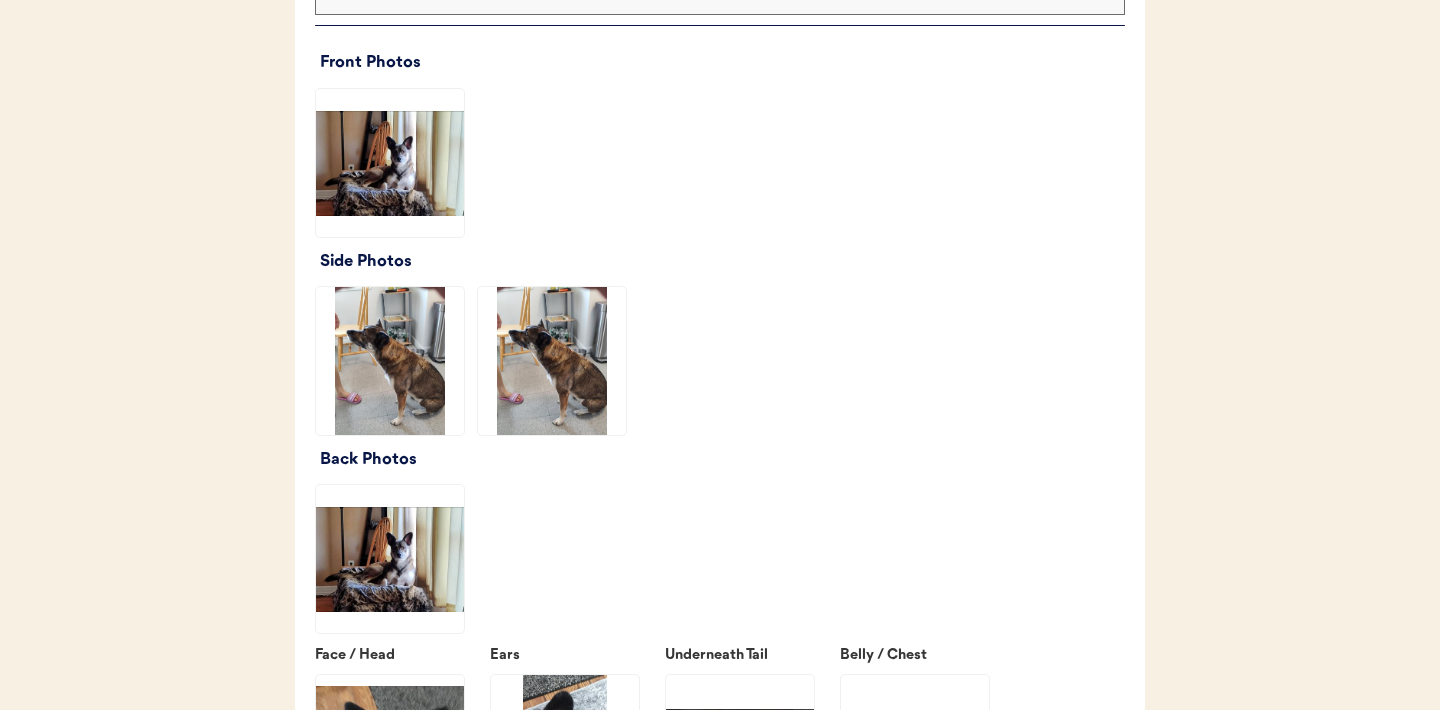 click 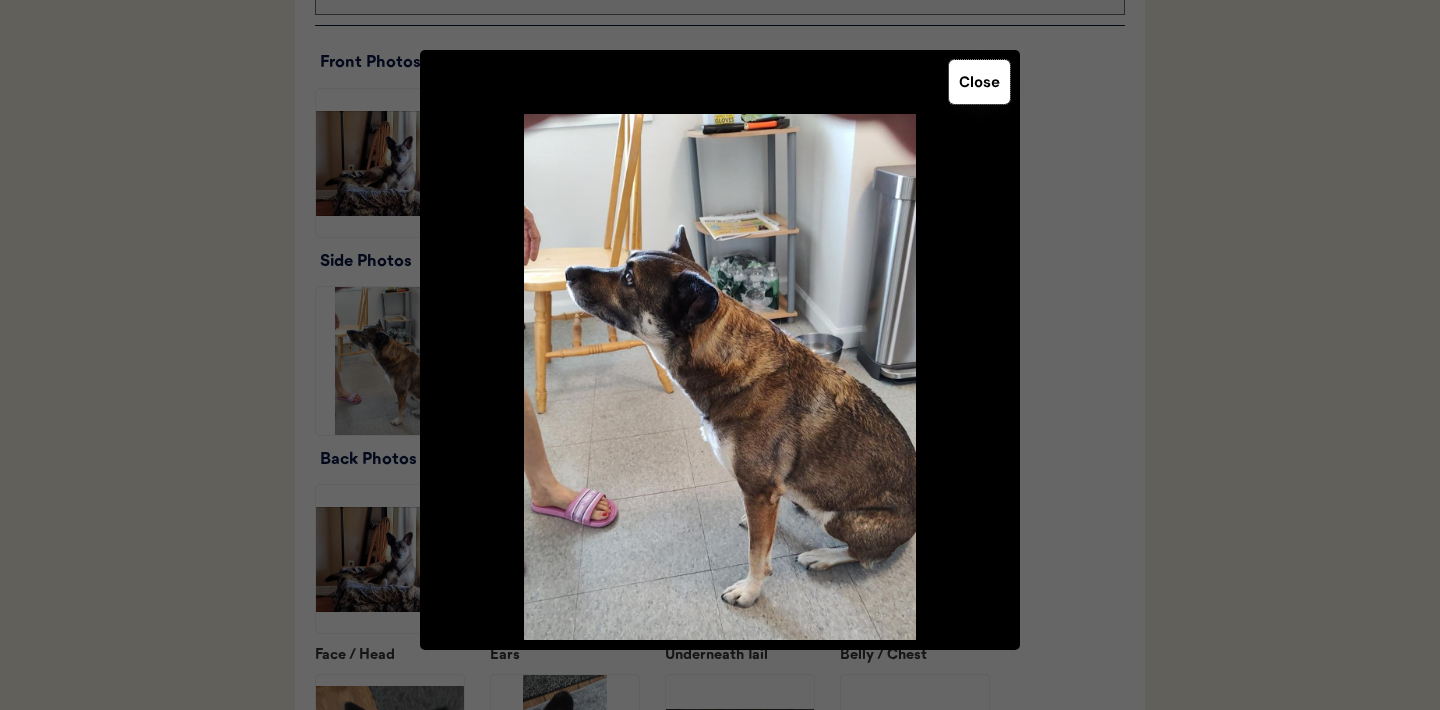 click on "Close" at bounding box center [979, 82] 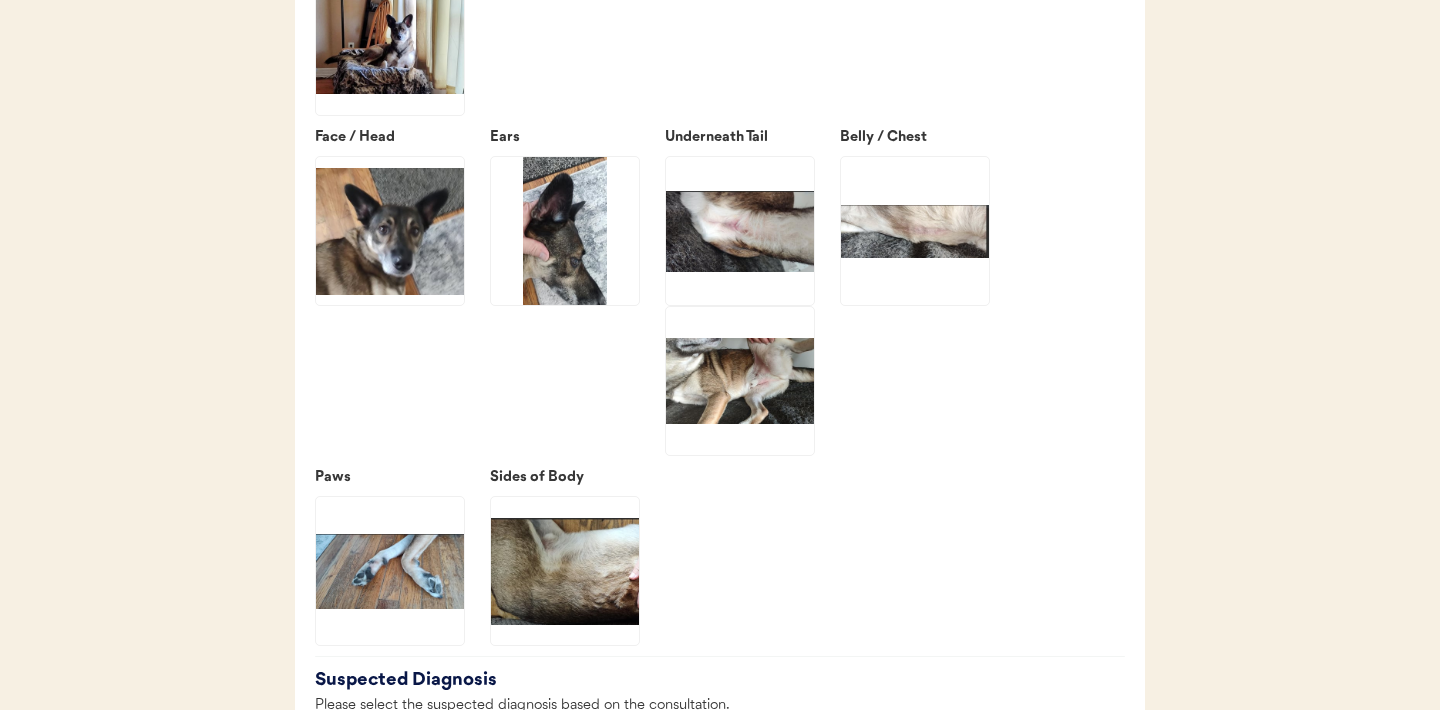 scroll, scrollTop: 2933, scrollLeft: 0, axis: vertical 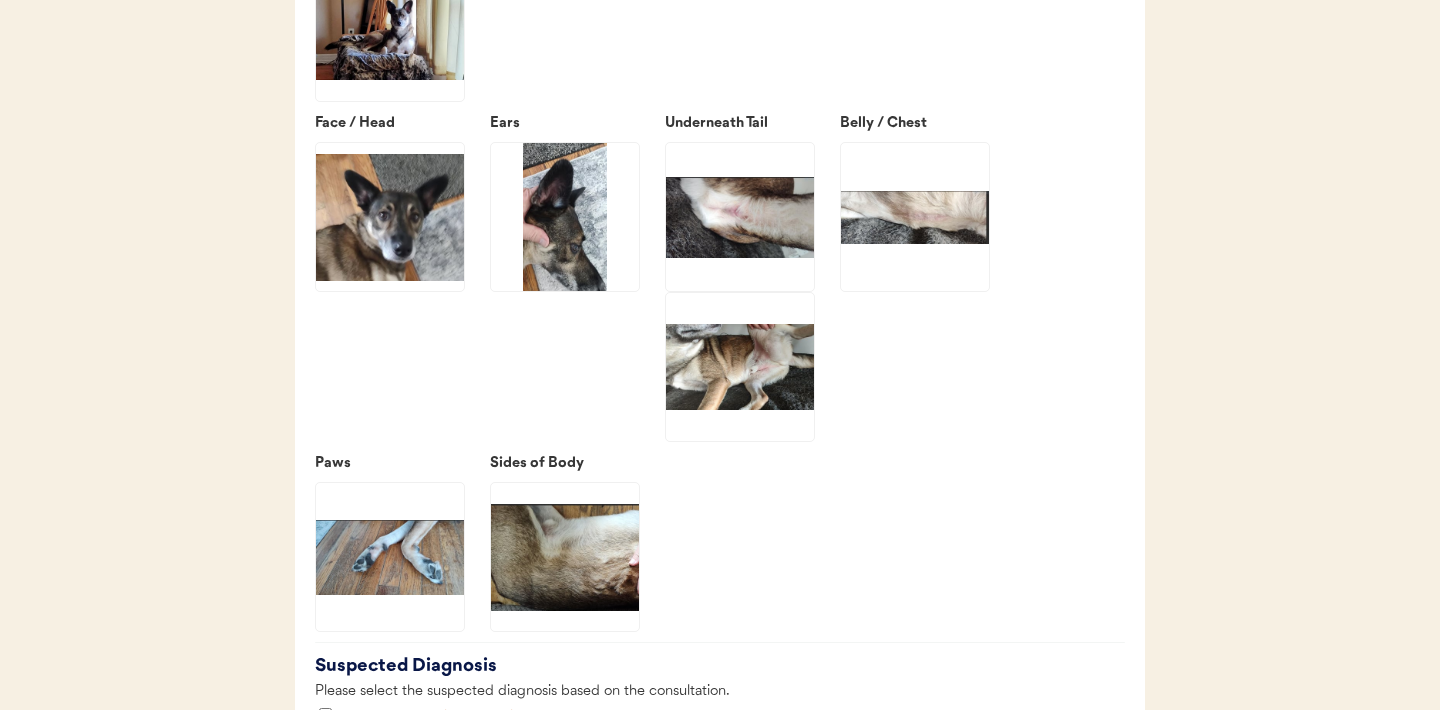 click 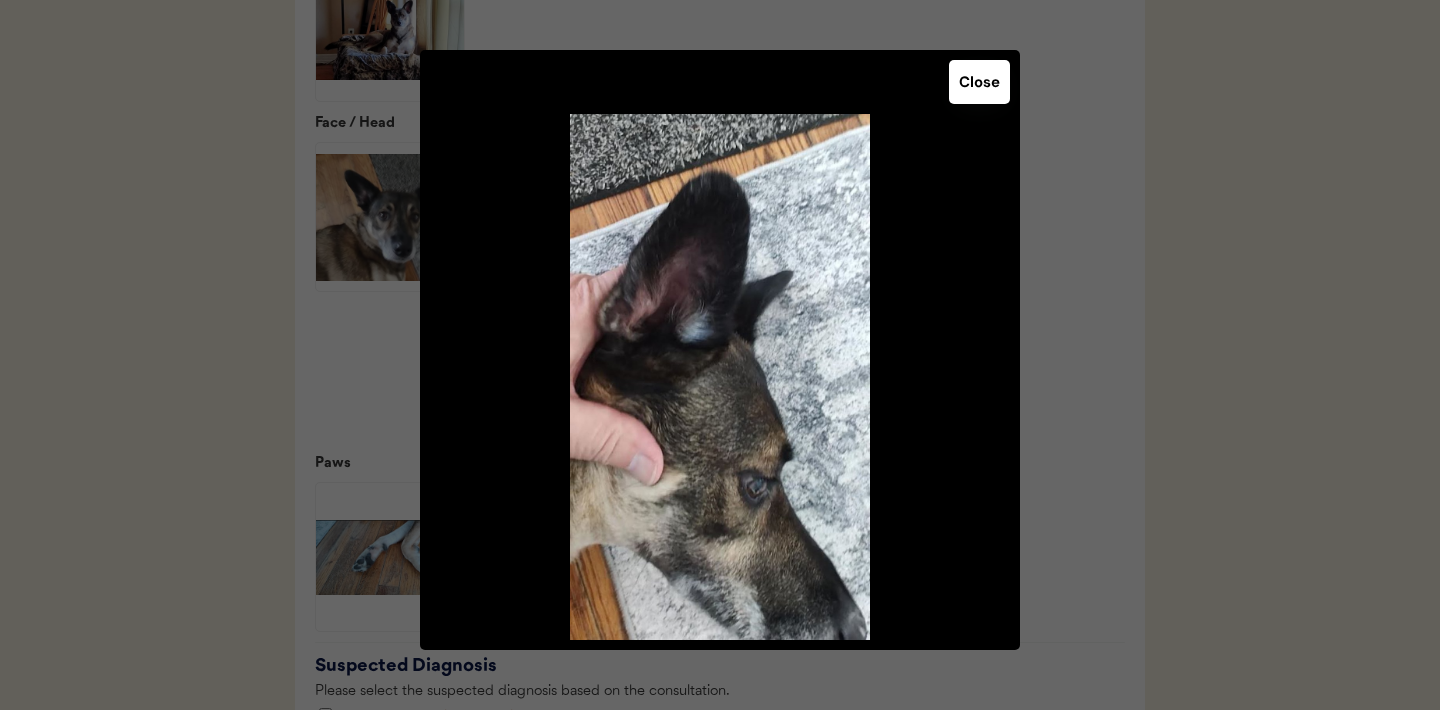 click on "Close" at bounding box center [979, 82] 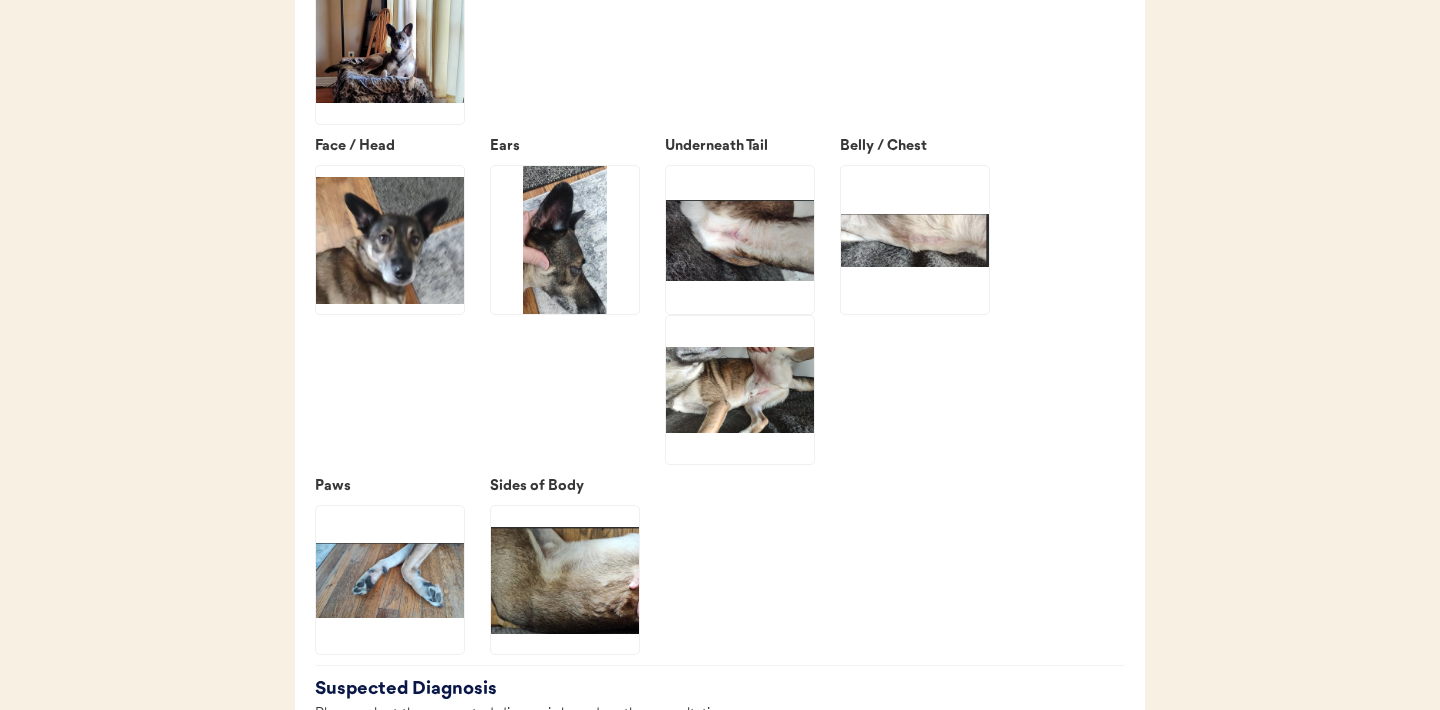 scroll, scrollTop: 2908, scrollLeft: 0, axis: vertical 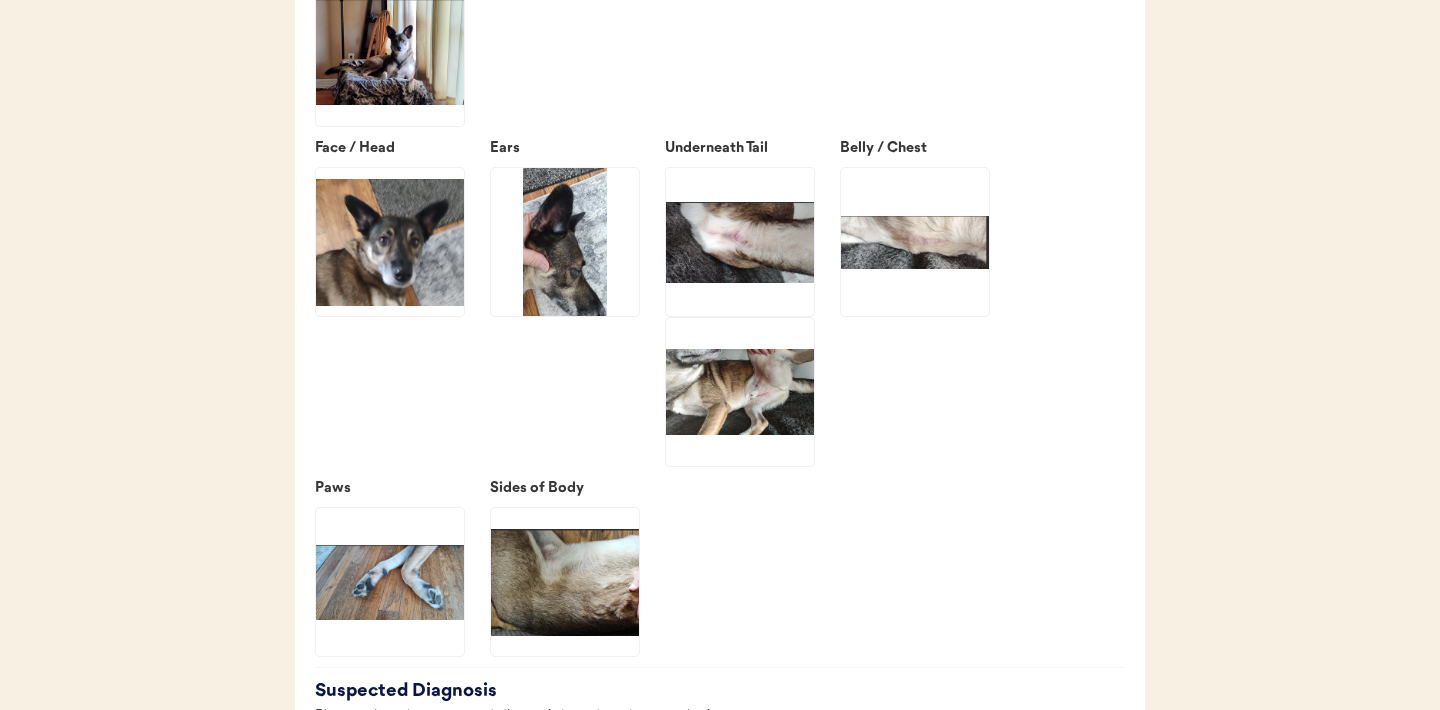 click 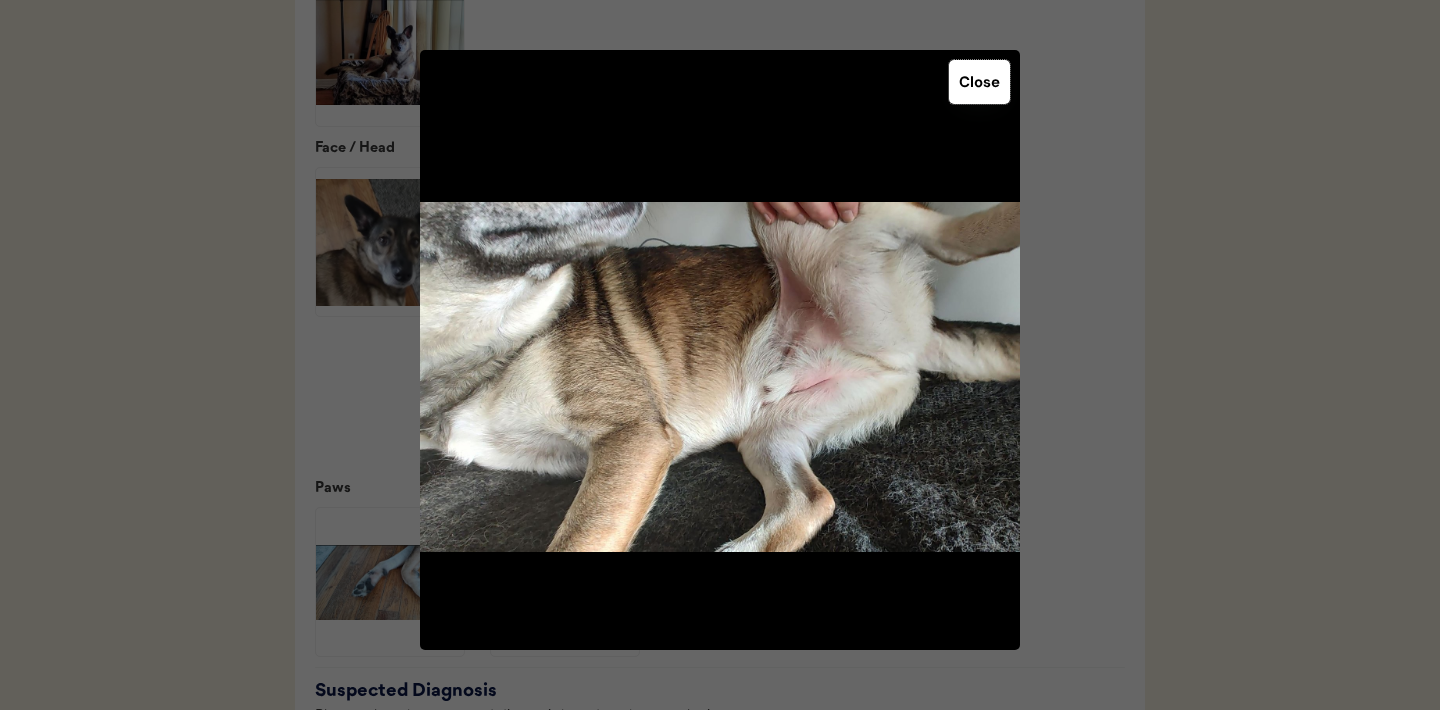click on "Close" at bounding box center [979, 82] 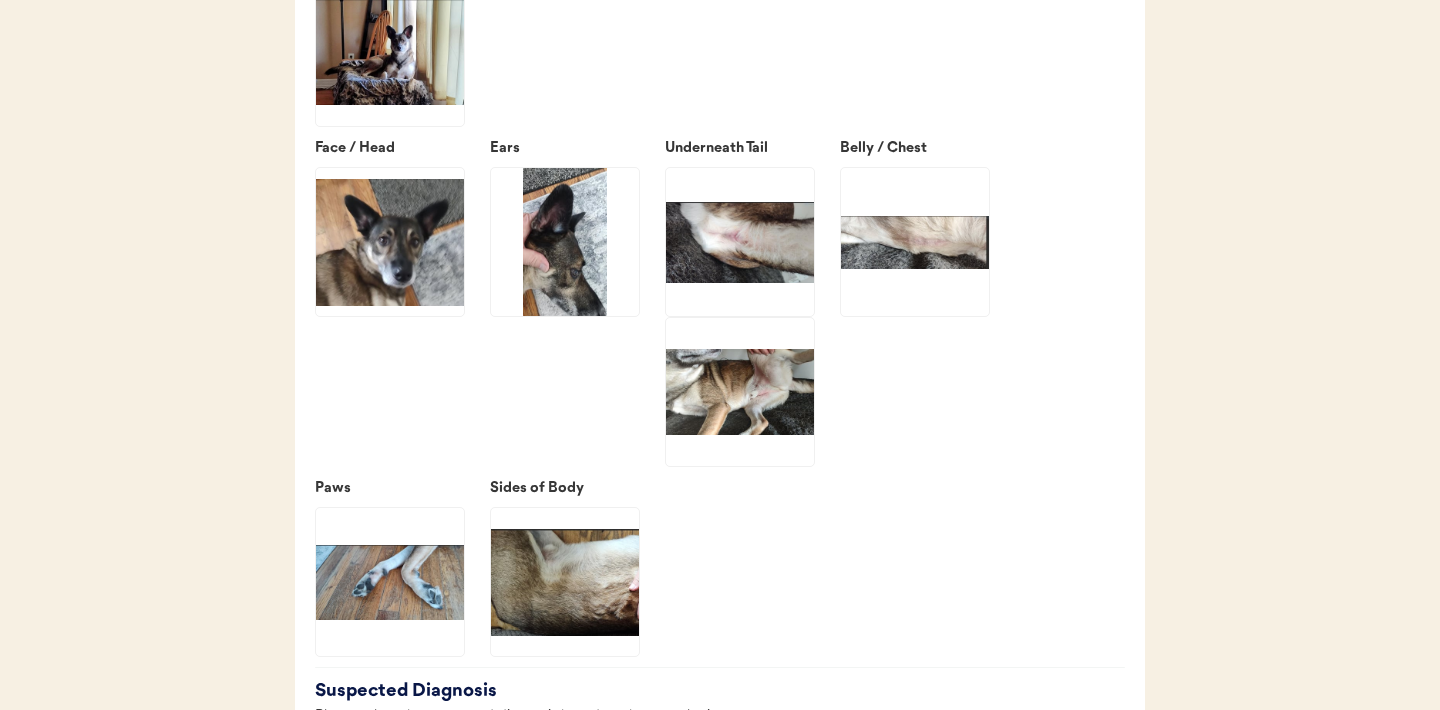 click 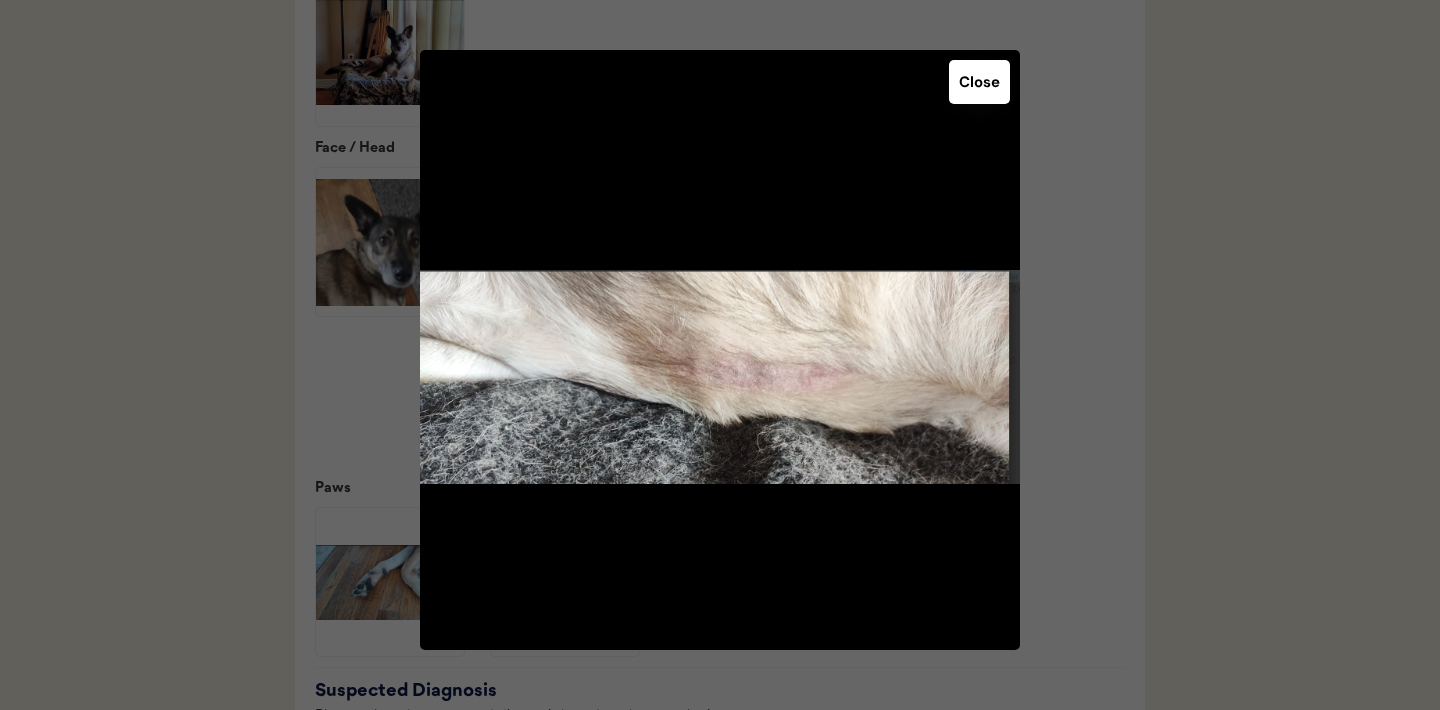 click on "Close" at bounding box center [979, 82] 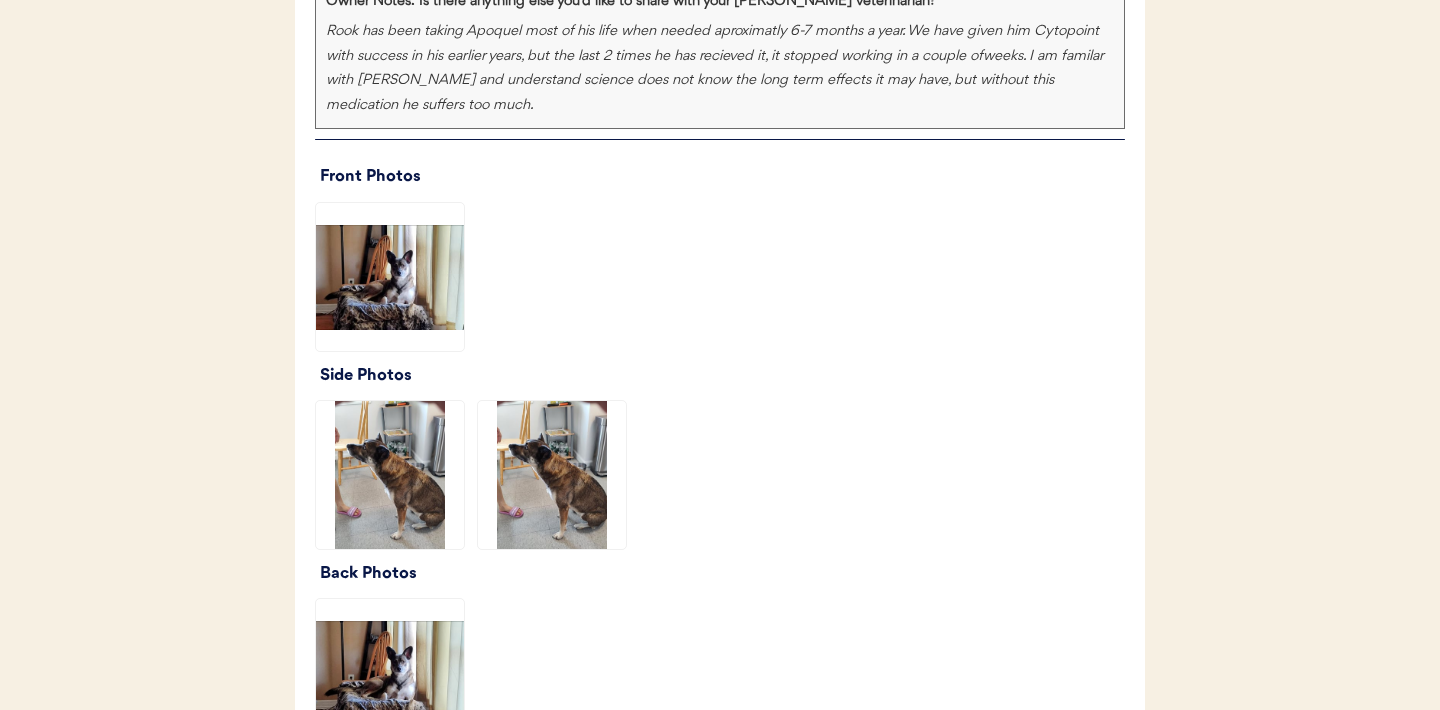 scroll, scrollTop: 2586, scrollLeft: 0, axis: vertical 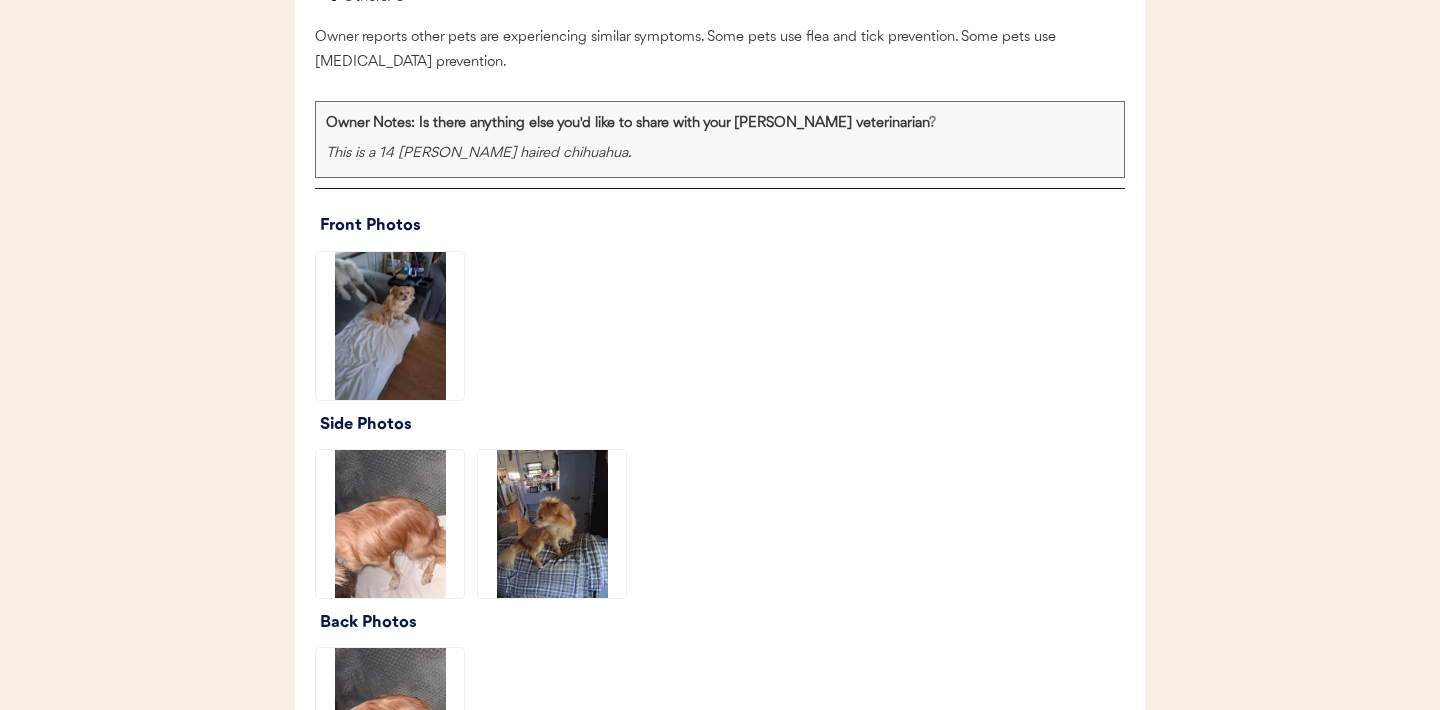 click 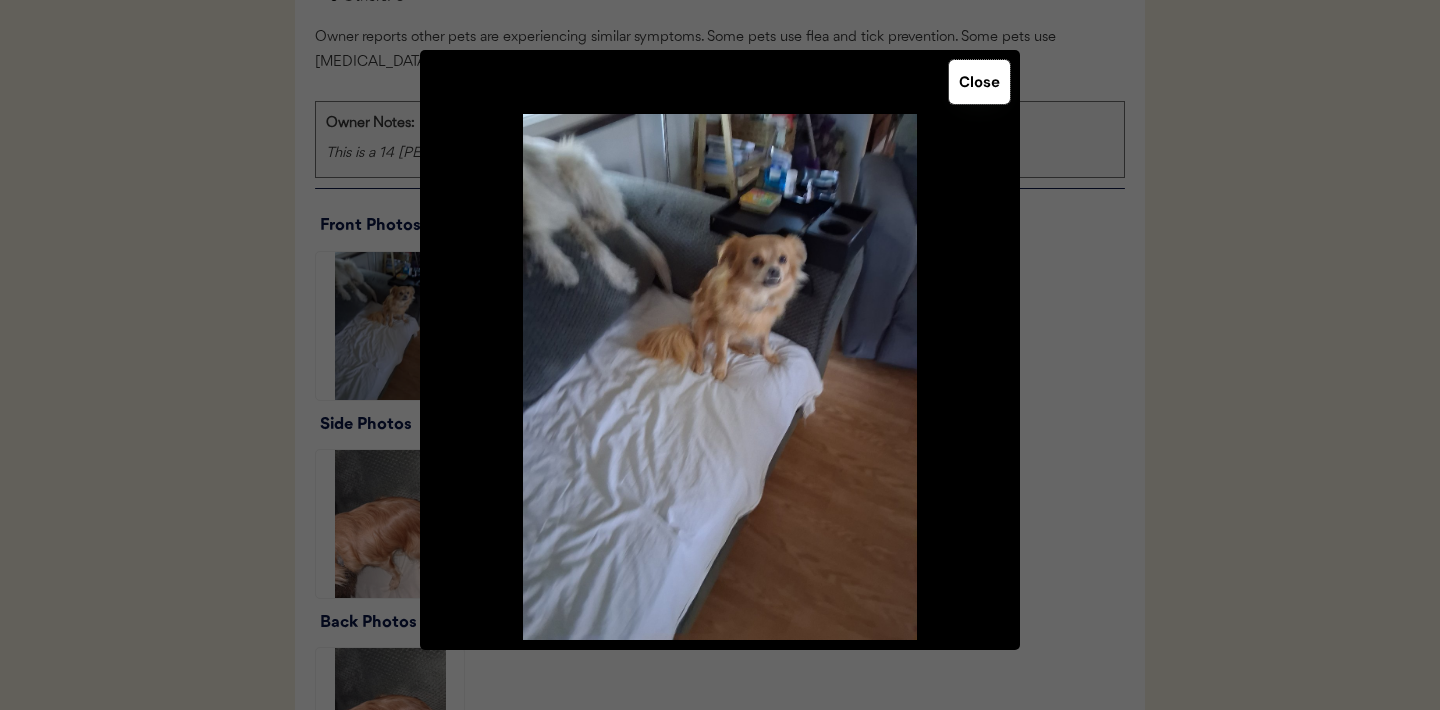 click on "Close" at bounding box center [979, 82] 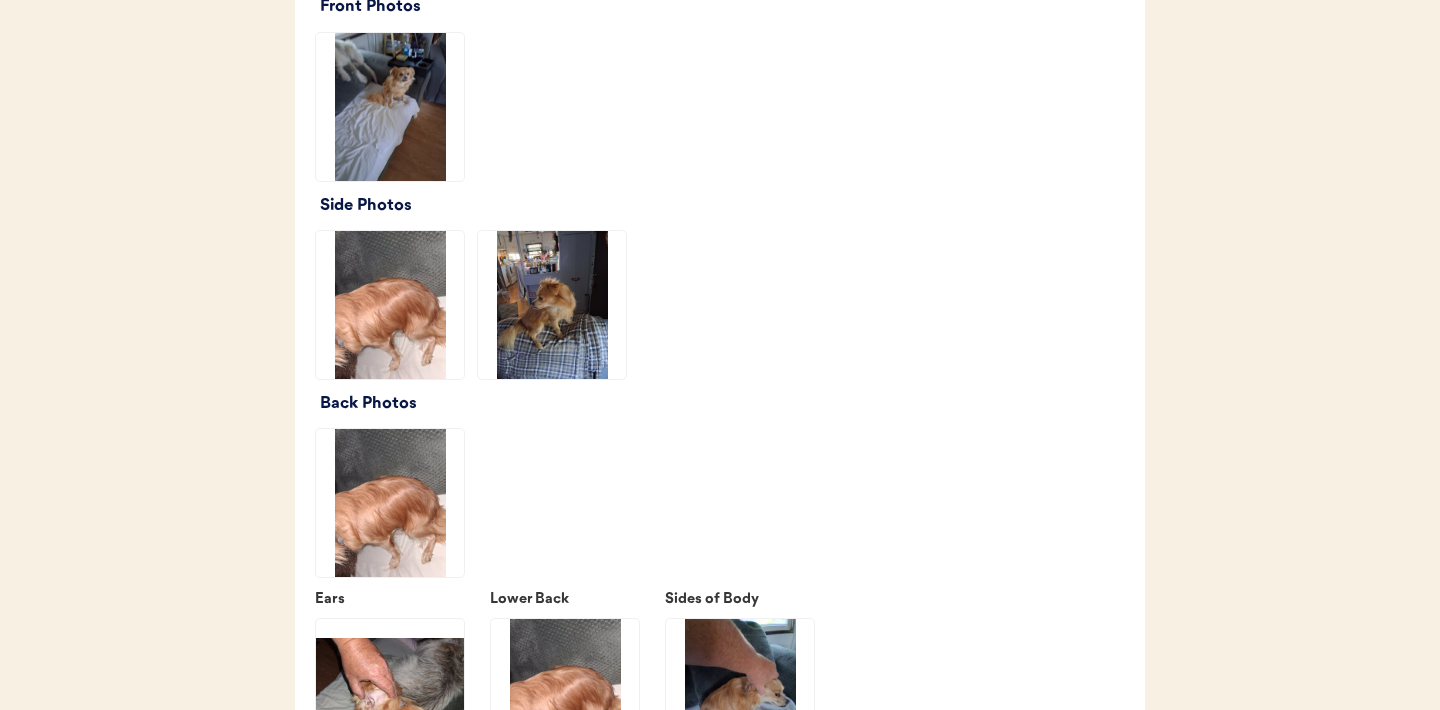 scroll, scrollTop: 2387, scrollLeft: 0, axis: vertical 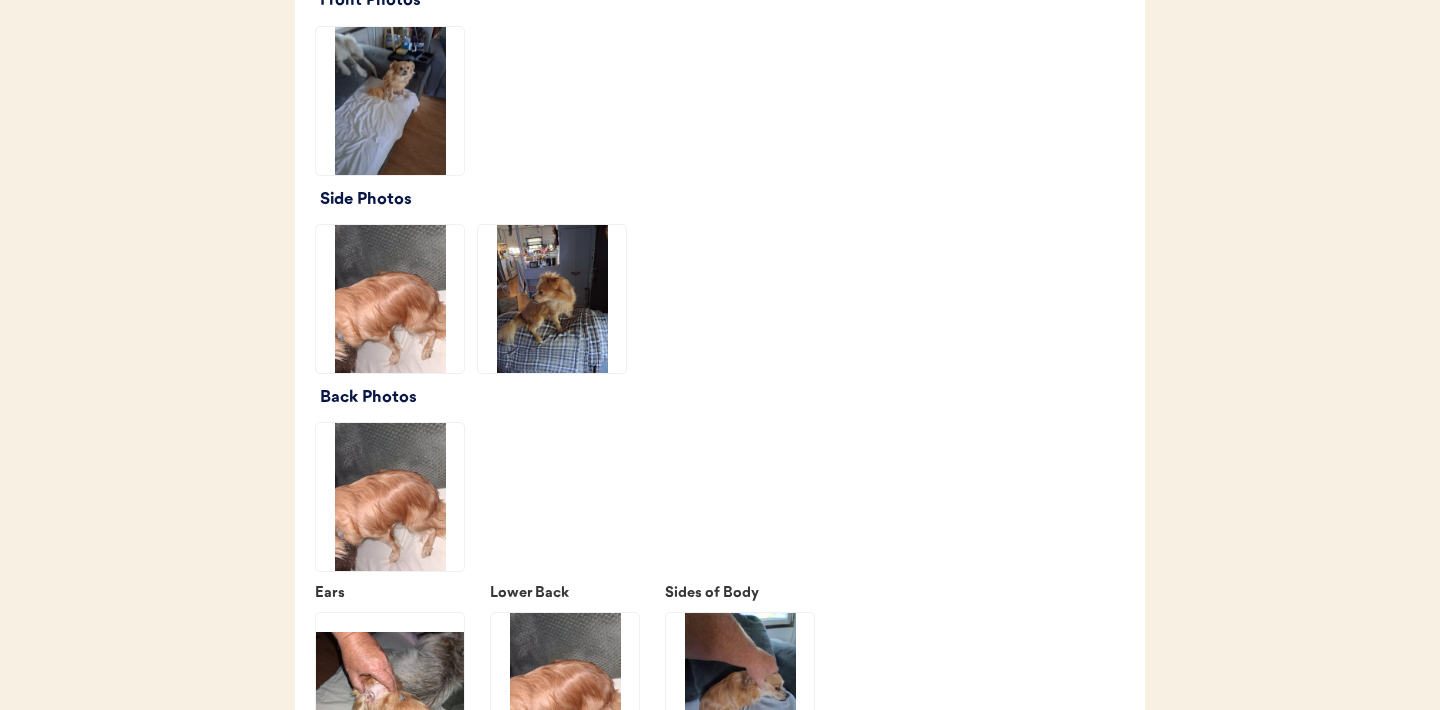 click 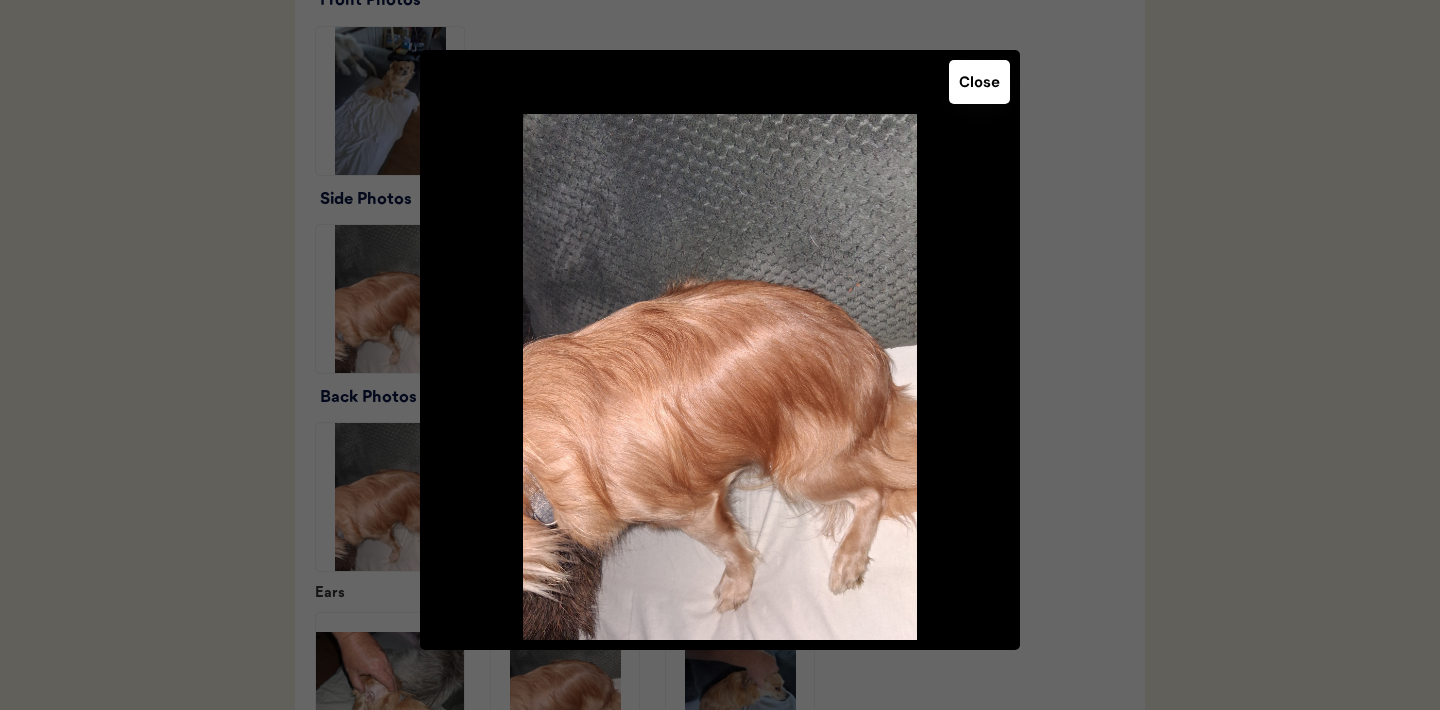 click on "Close" at bounding box center (979, 82) 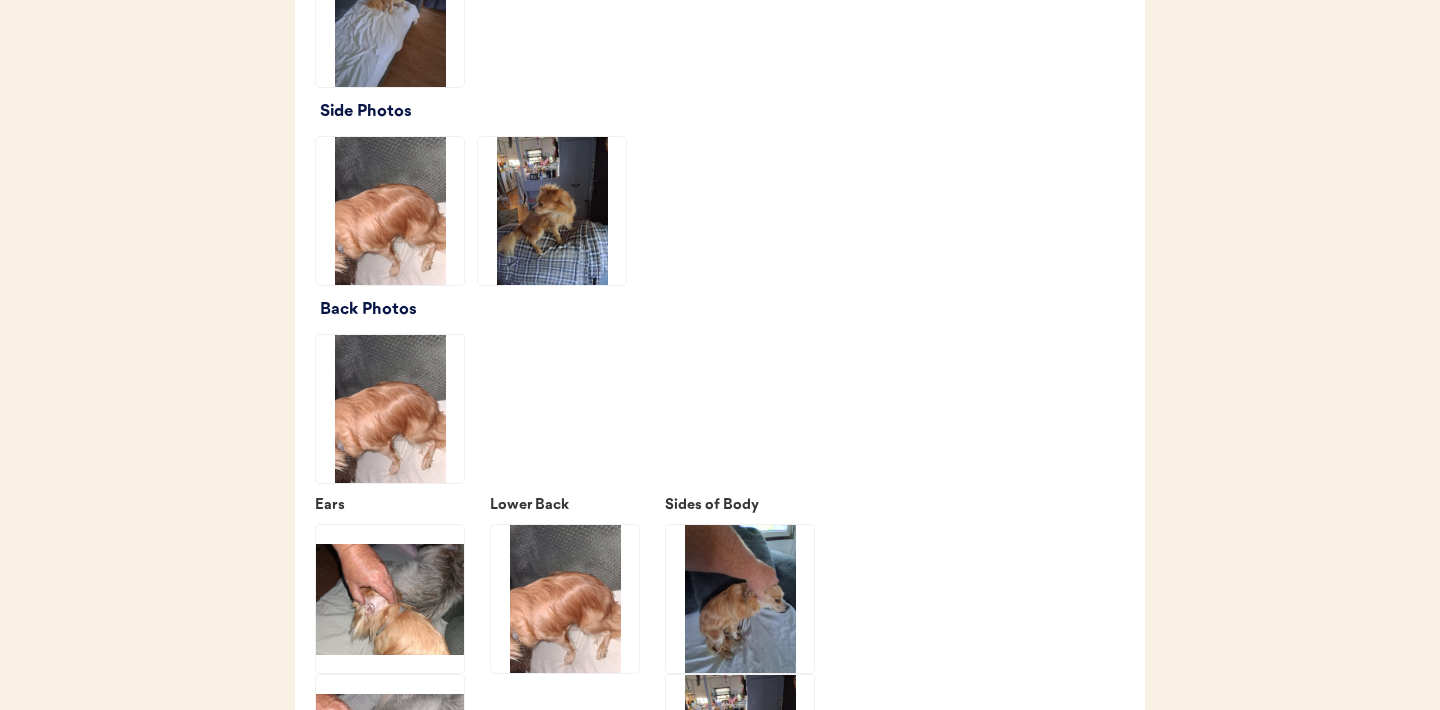 scroll, scrollTop: 2527, scrollLeft: 0, axis: vertical 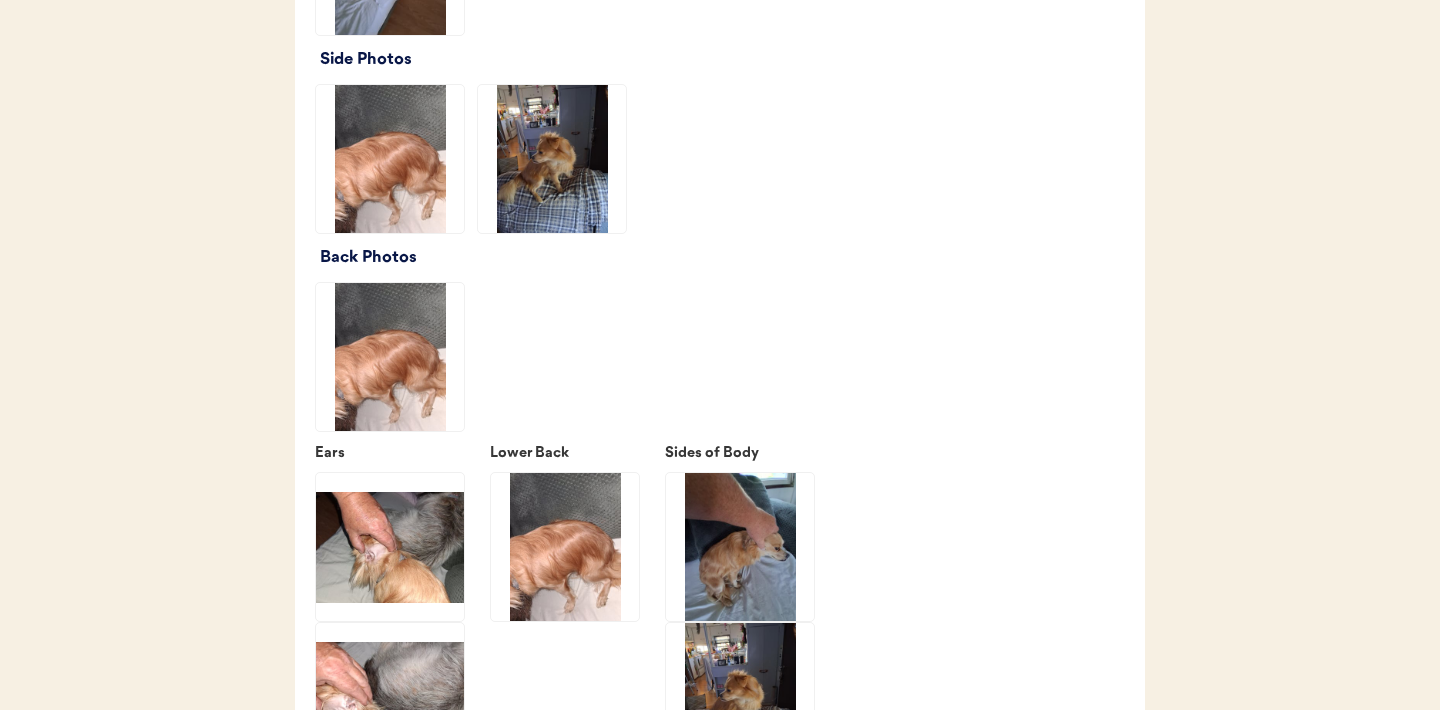 click 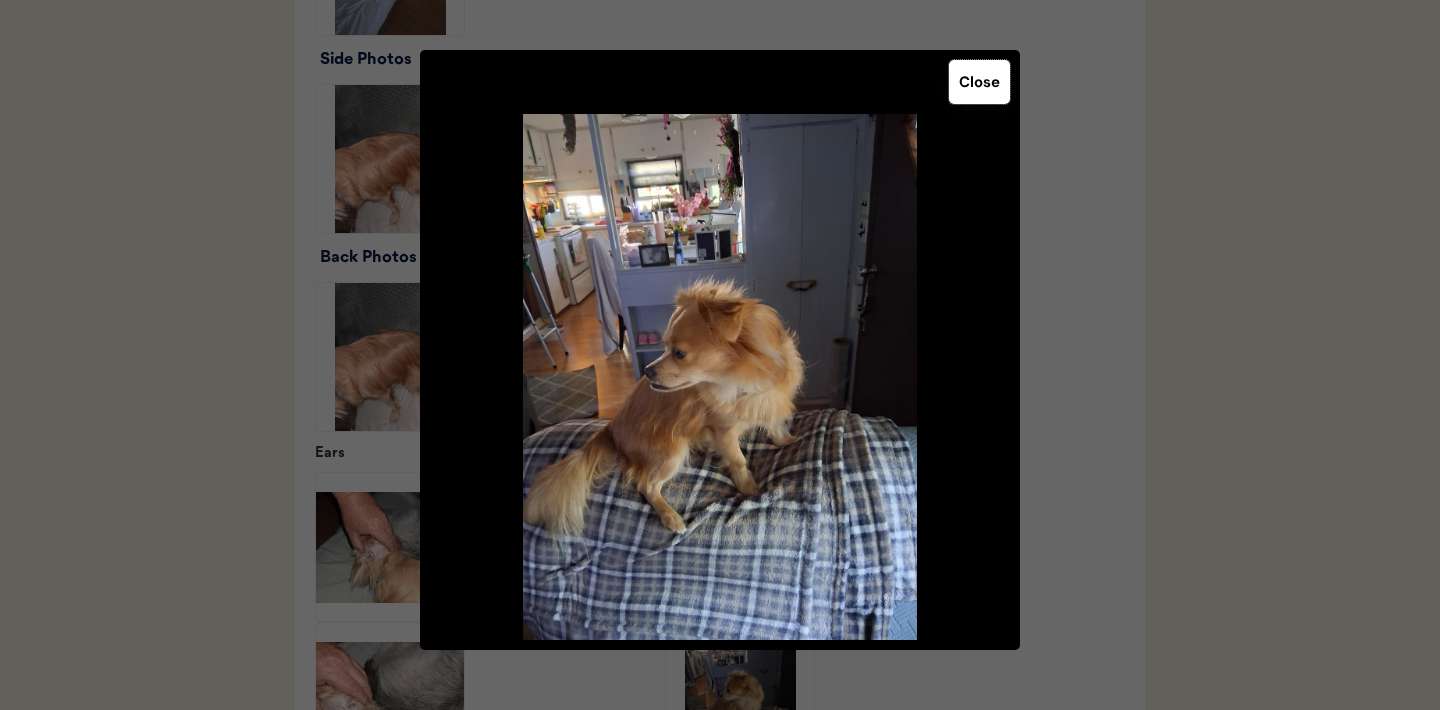 click on "Close" at bounding box center [979, 82] 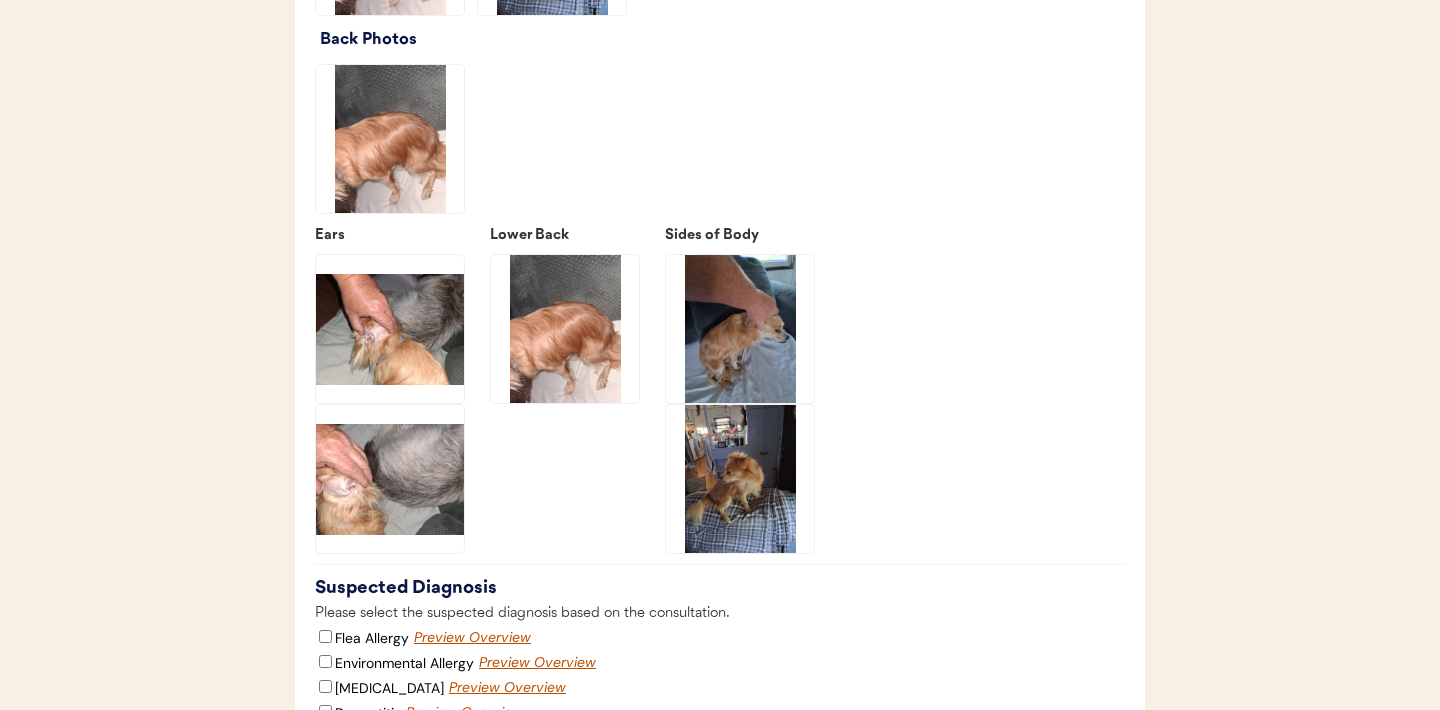 scroll, scrollTop: 2764, scrollLeft: 0, axis: vertical 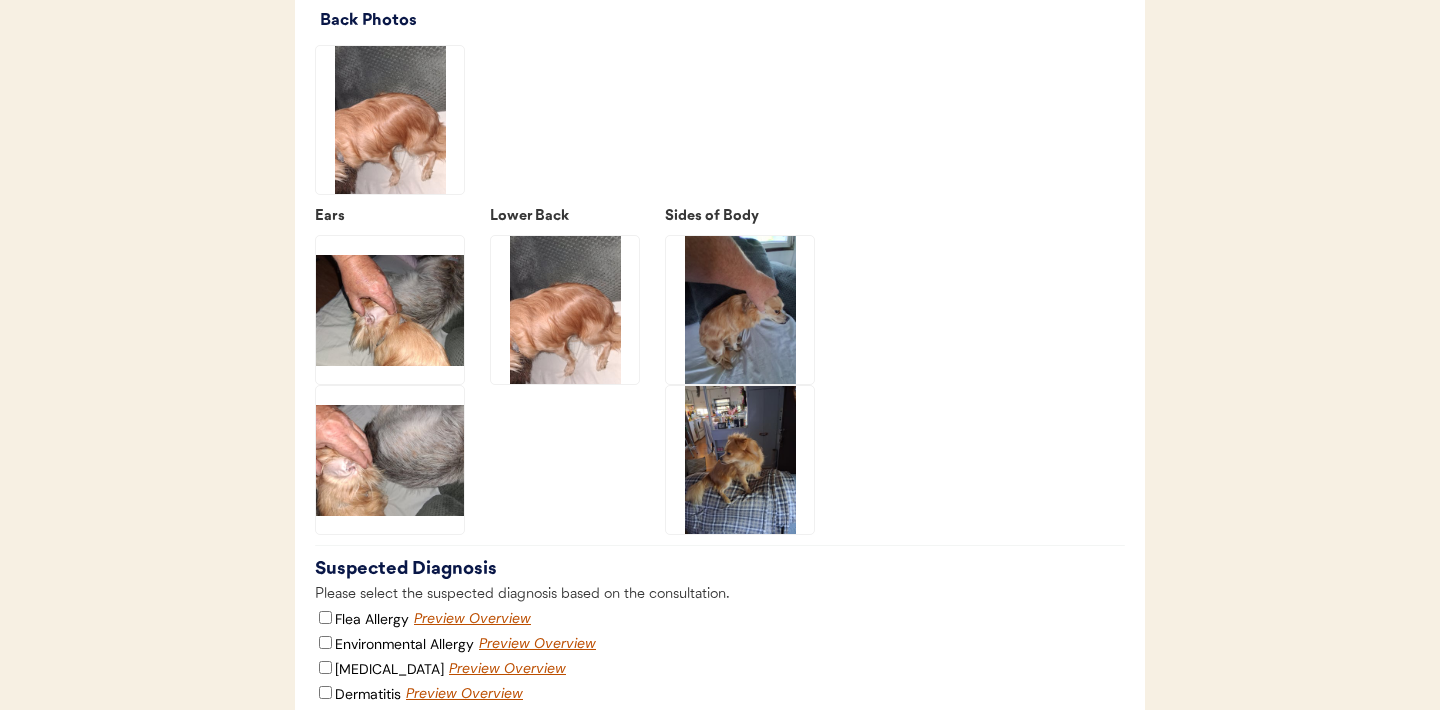 click 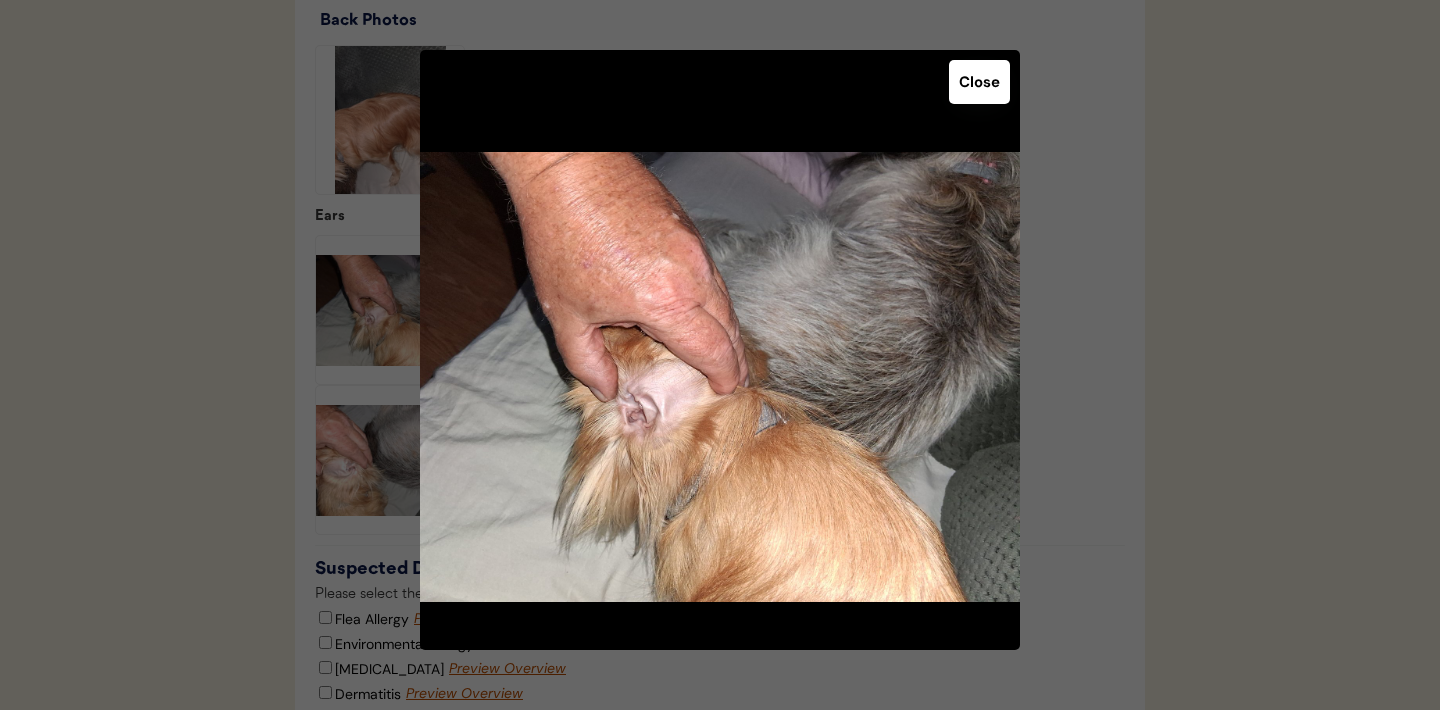 click on "Close" at bounding box center (979, 82) 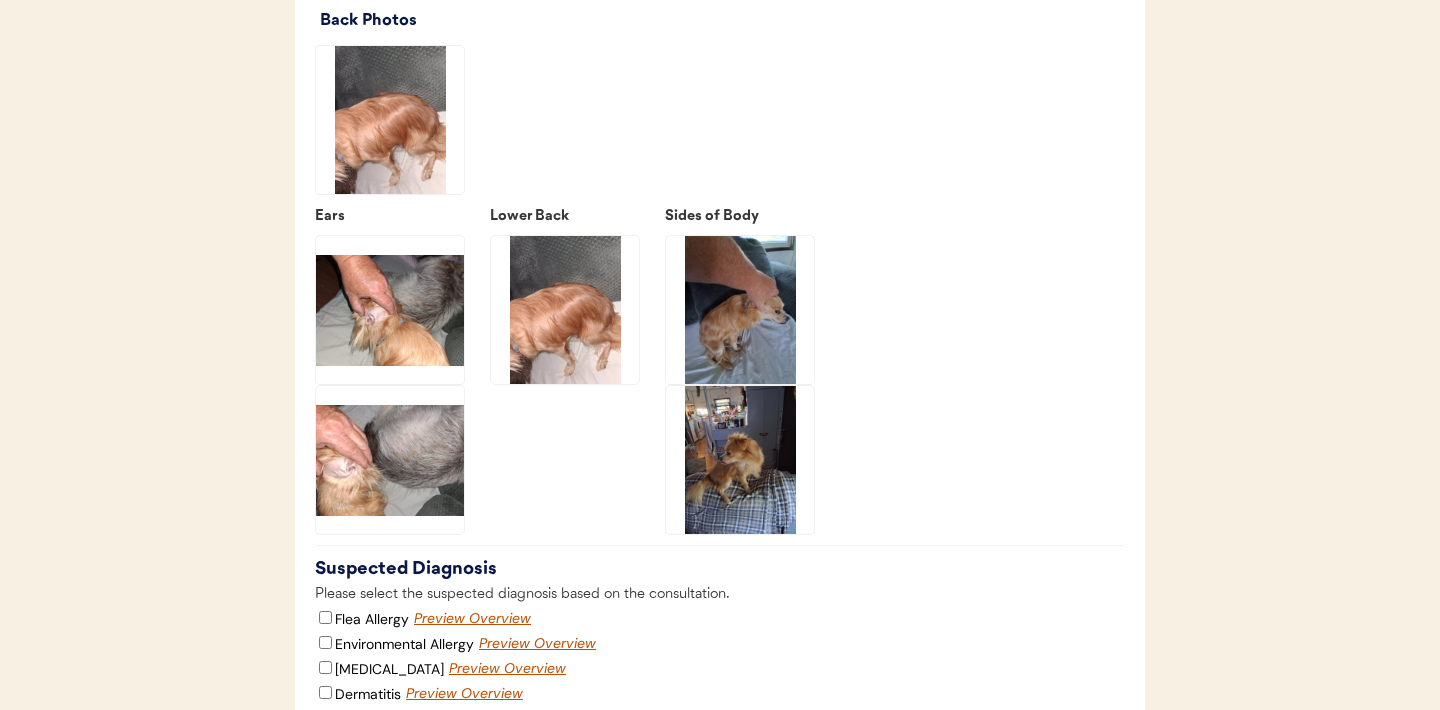 click 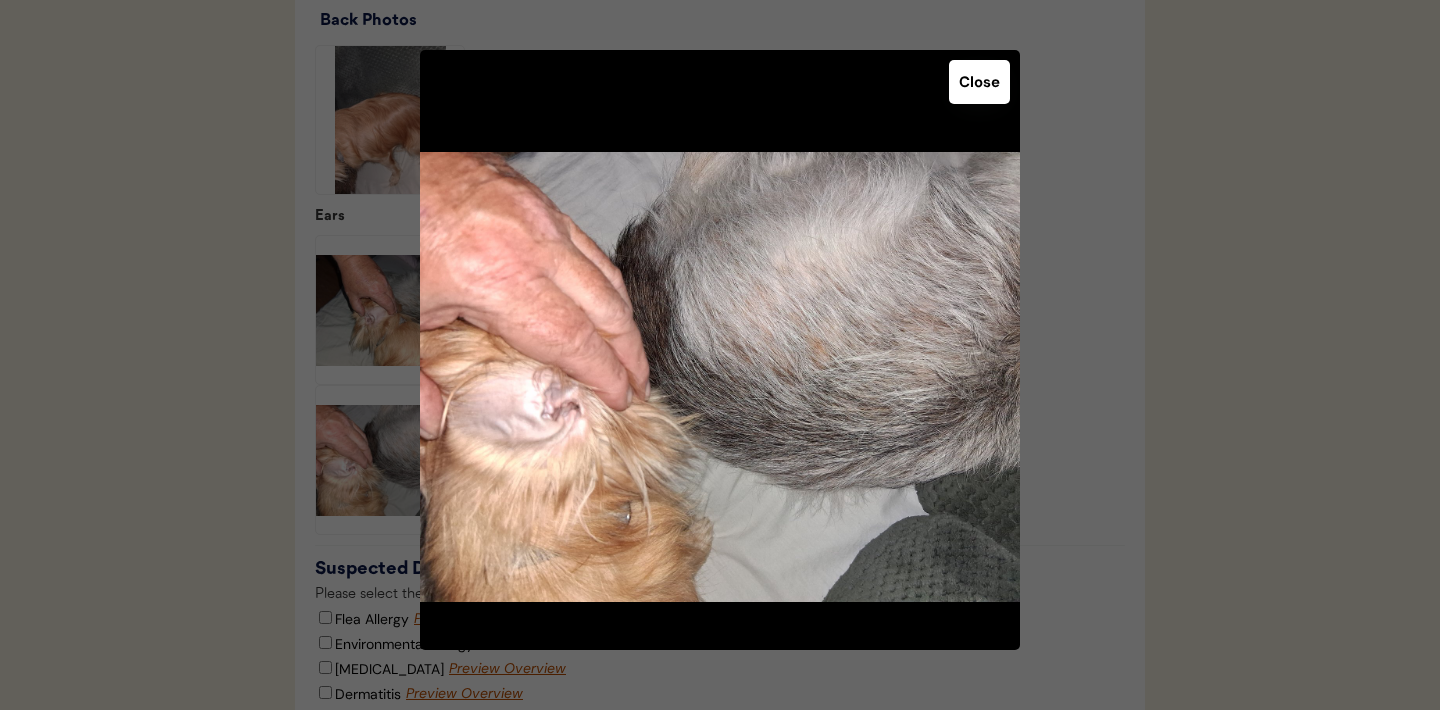 click on "Close" at bounding box center [979, 82] 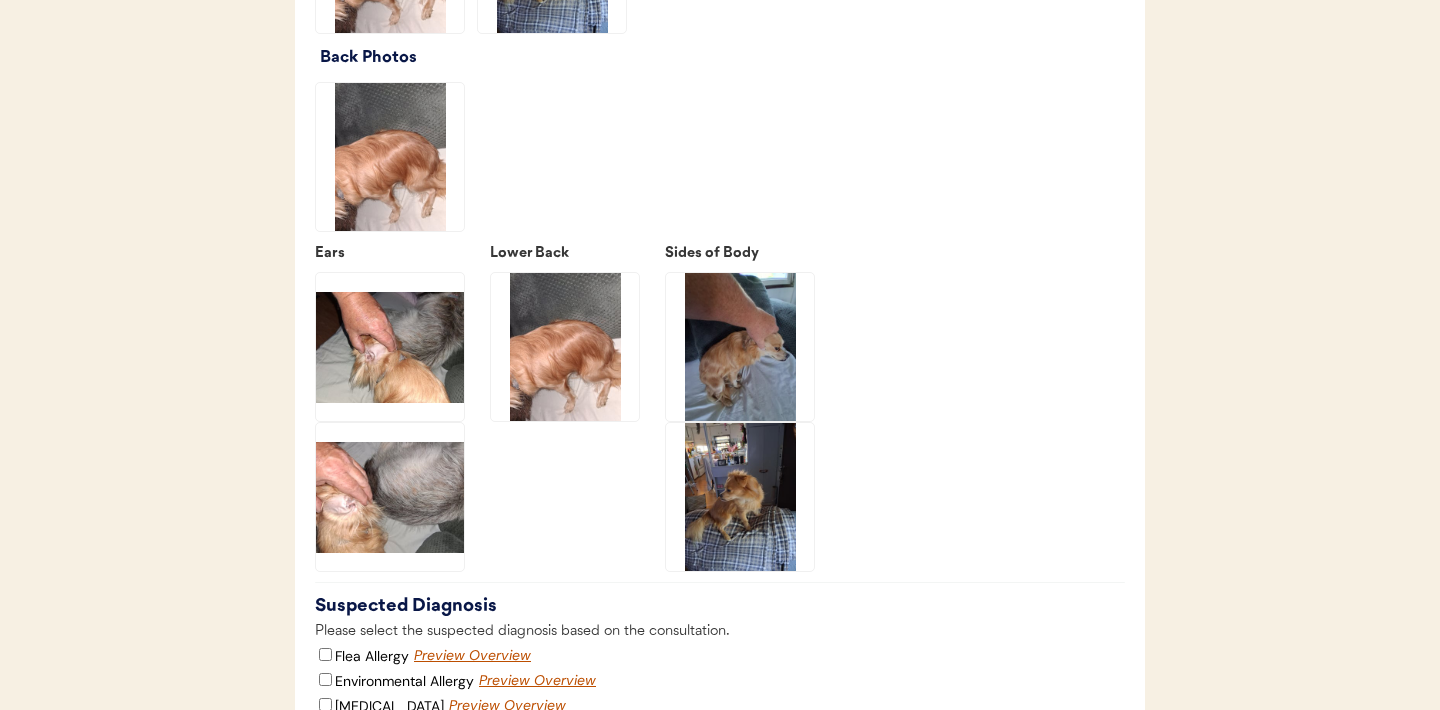 scroll, scrollTop: 2665, scrollLeft: 0, axis: vertical 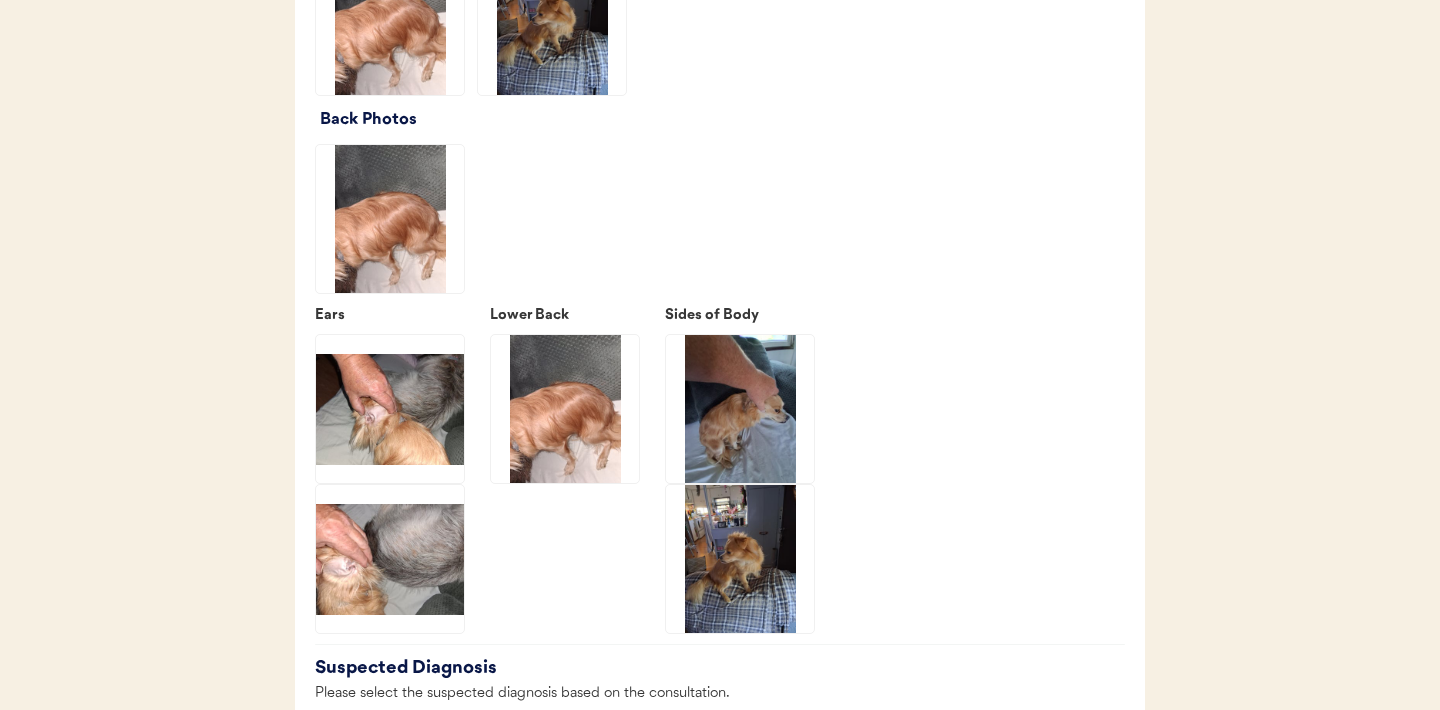click 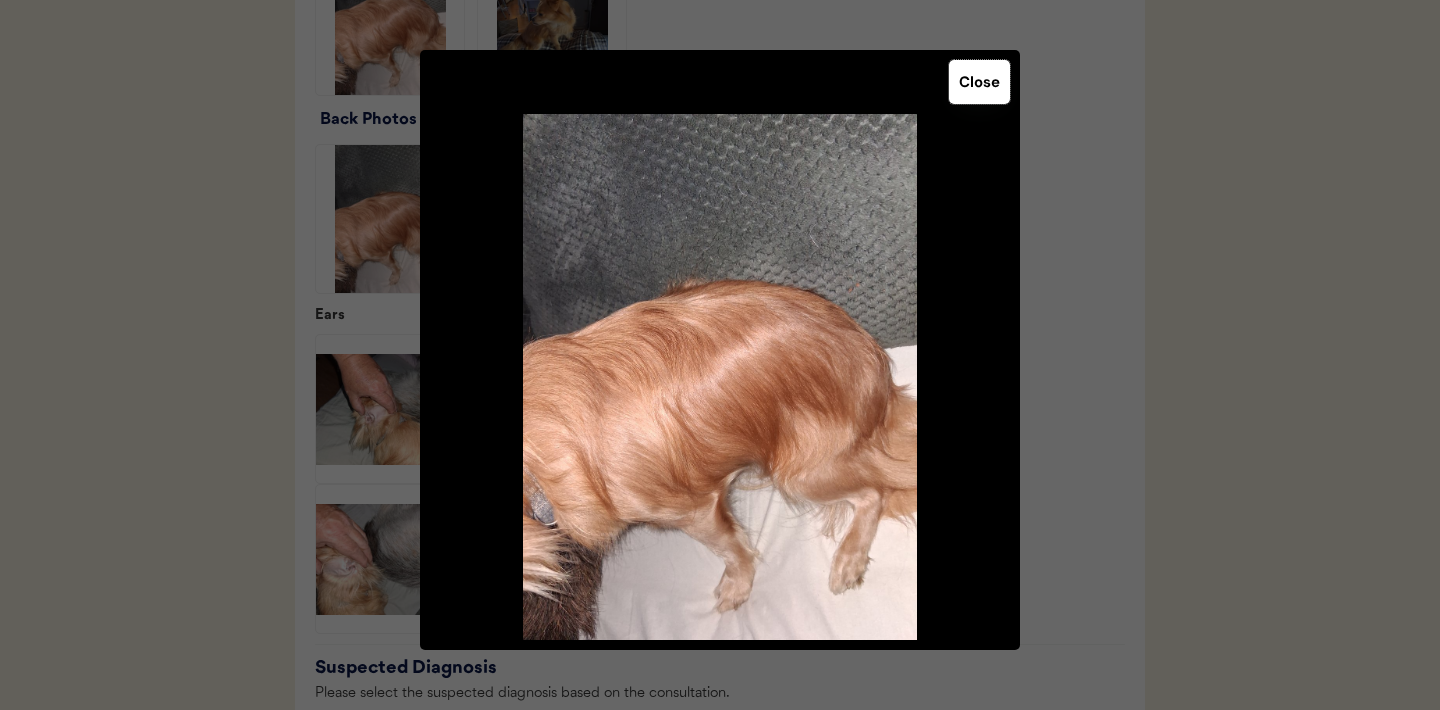 click on "Close" at bounding box center [979, 82] 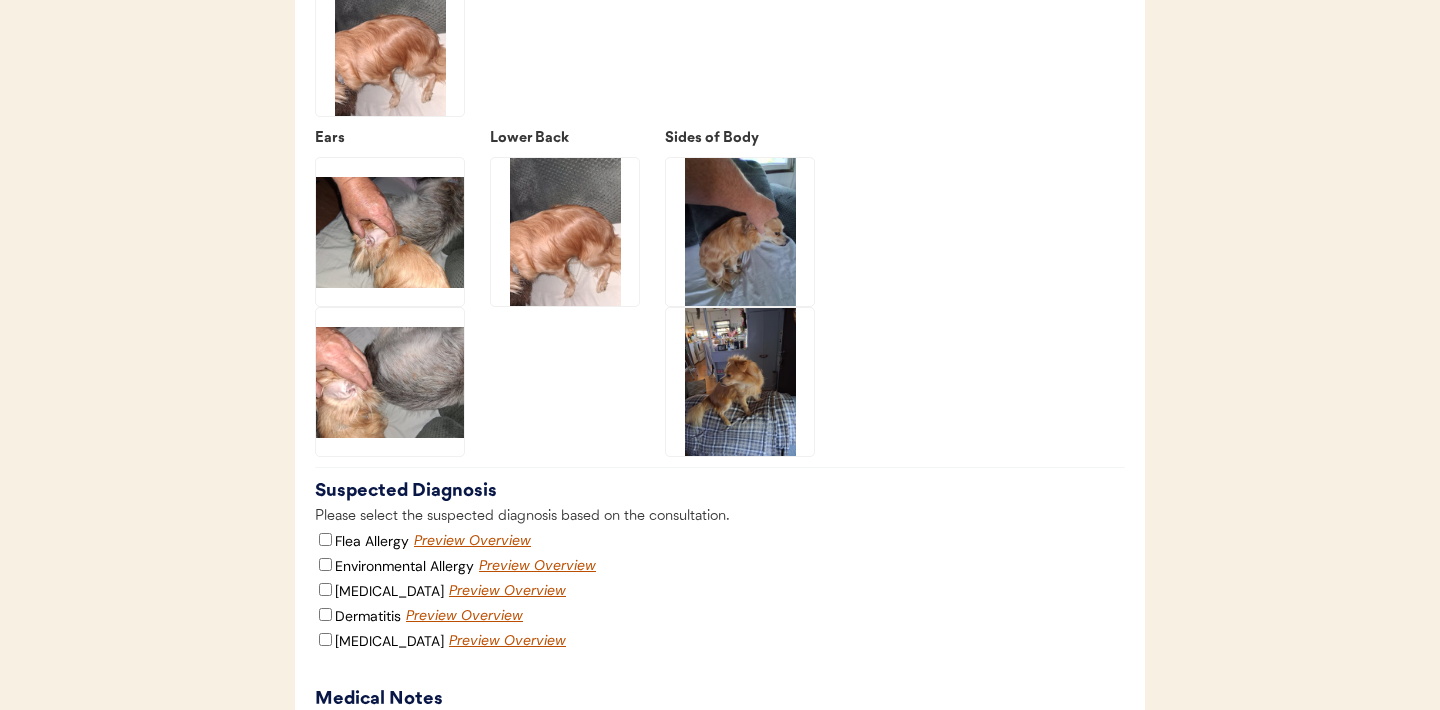 scroll, scrollTop: 2843, scrollLeft: 0, axis: vertical 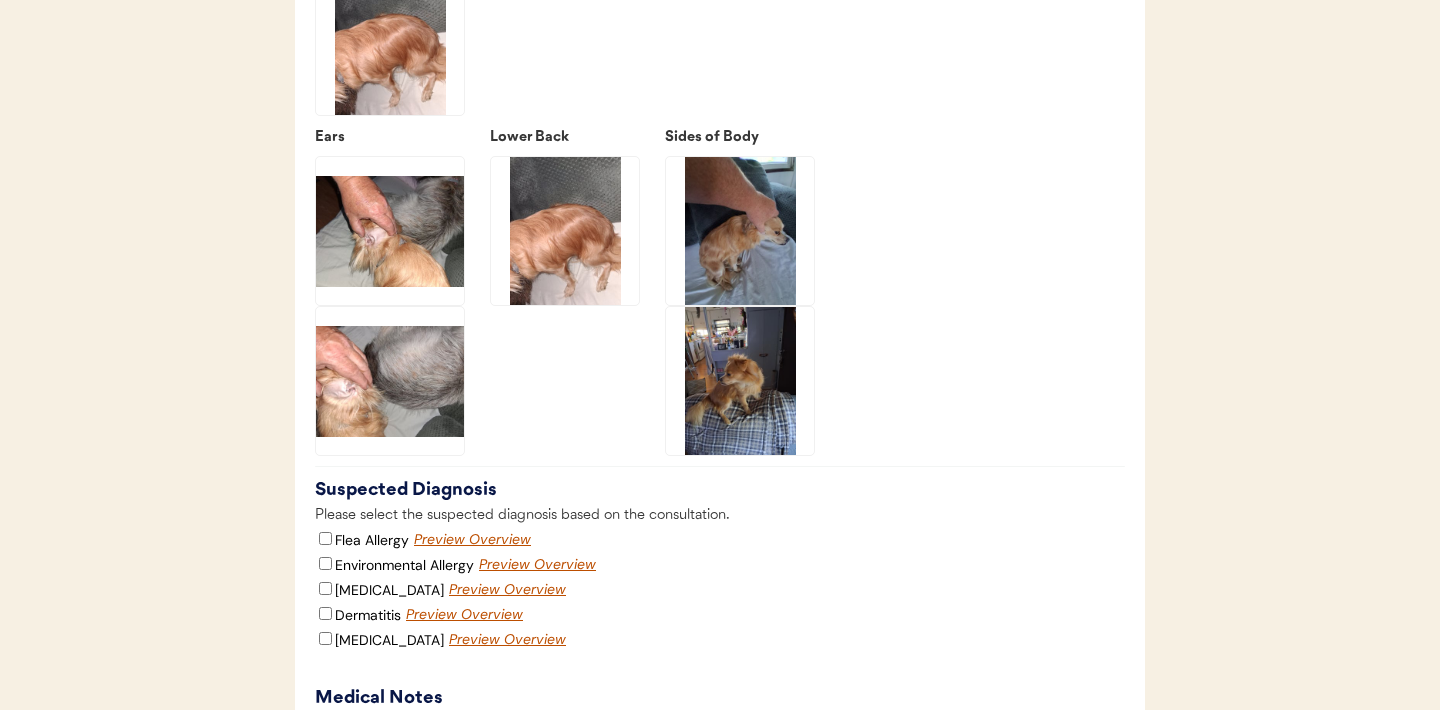 click 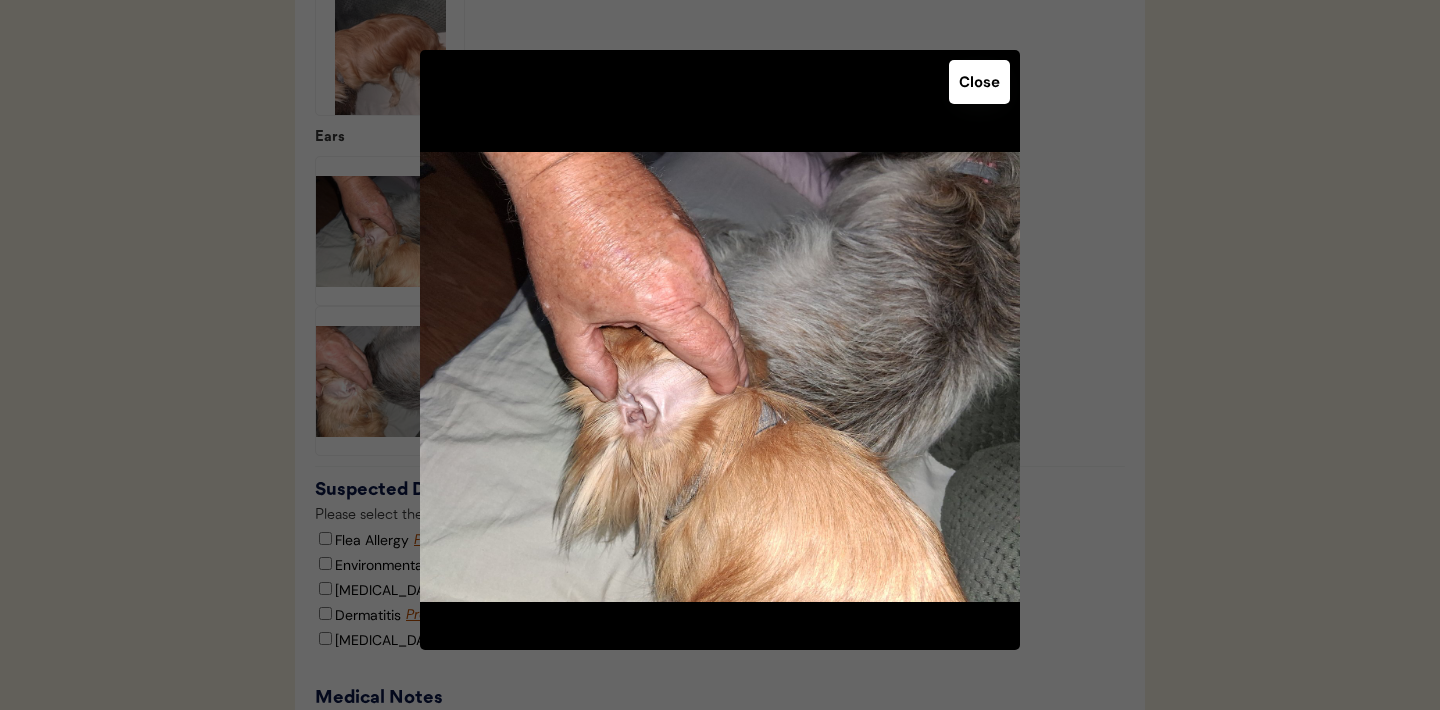 click on "Close" at bounding box center [979, 82] 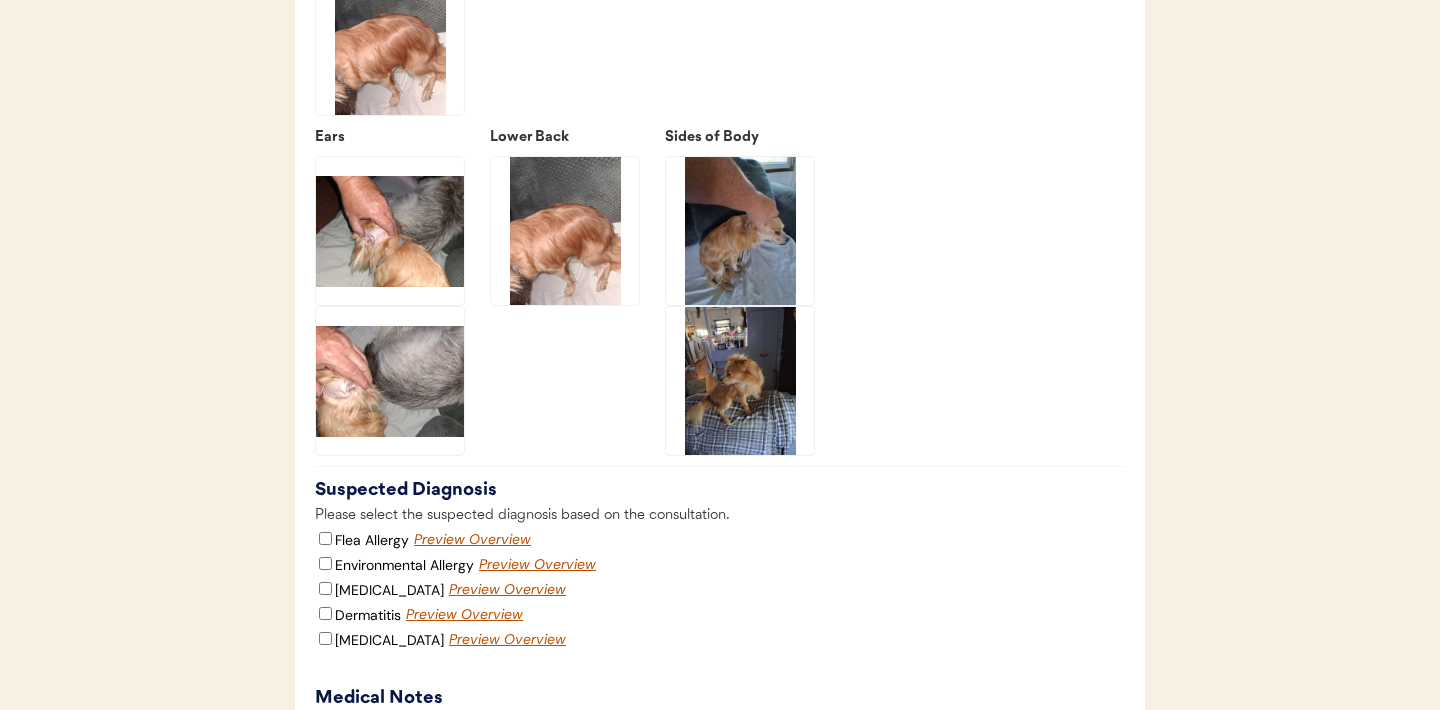 click 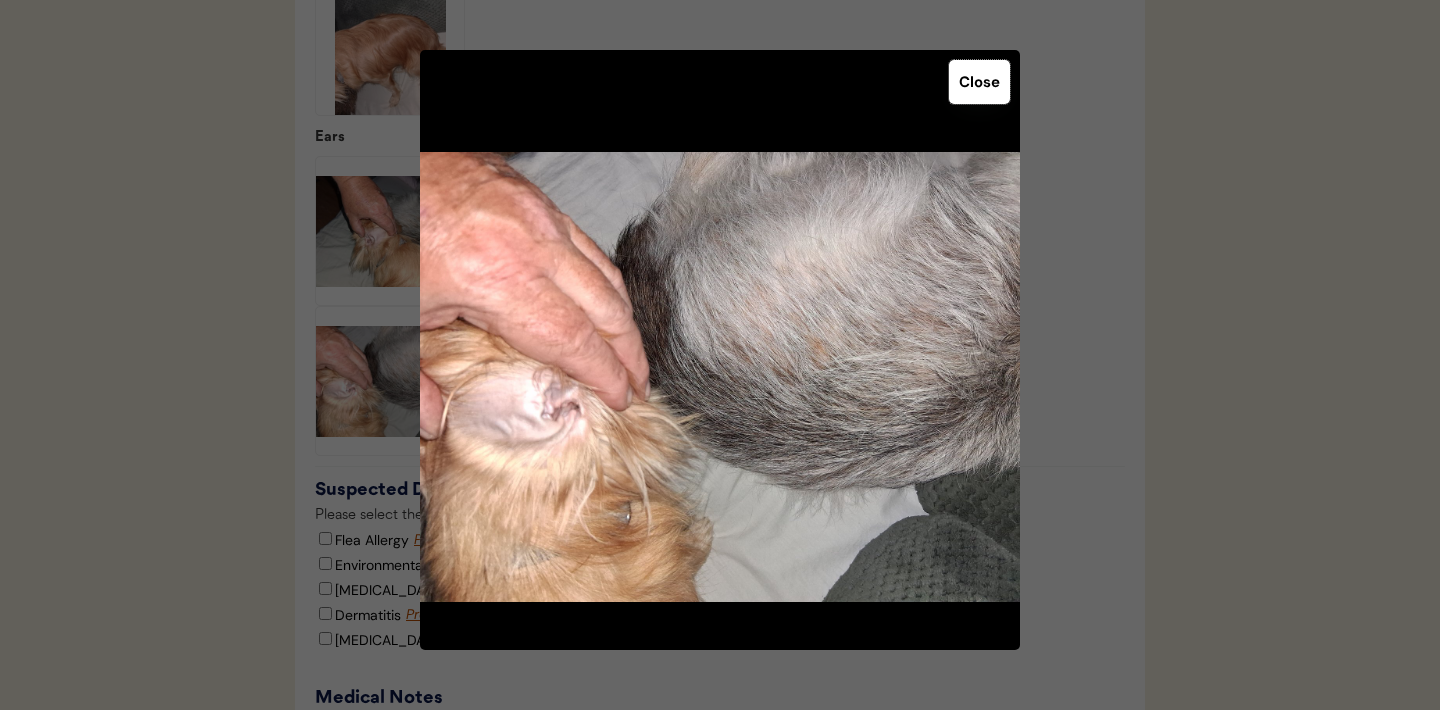 click on "Close" at bounding box center [979, 82] 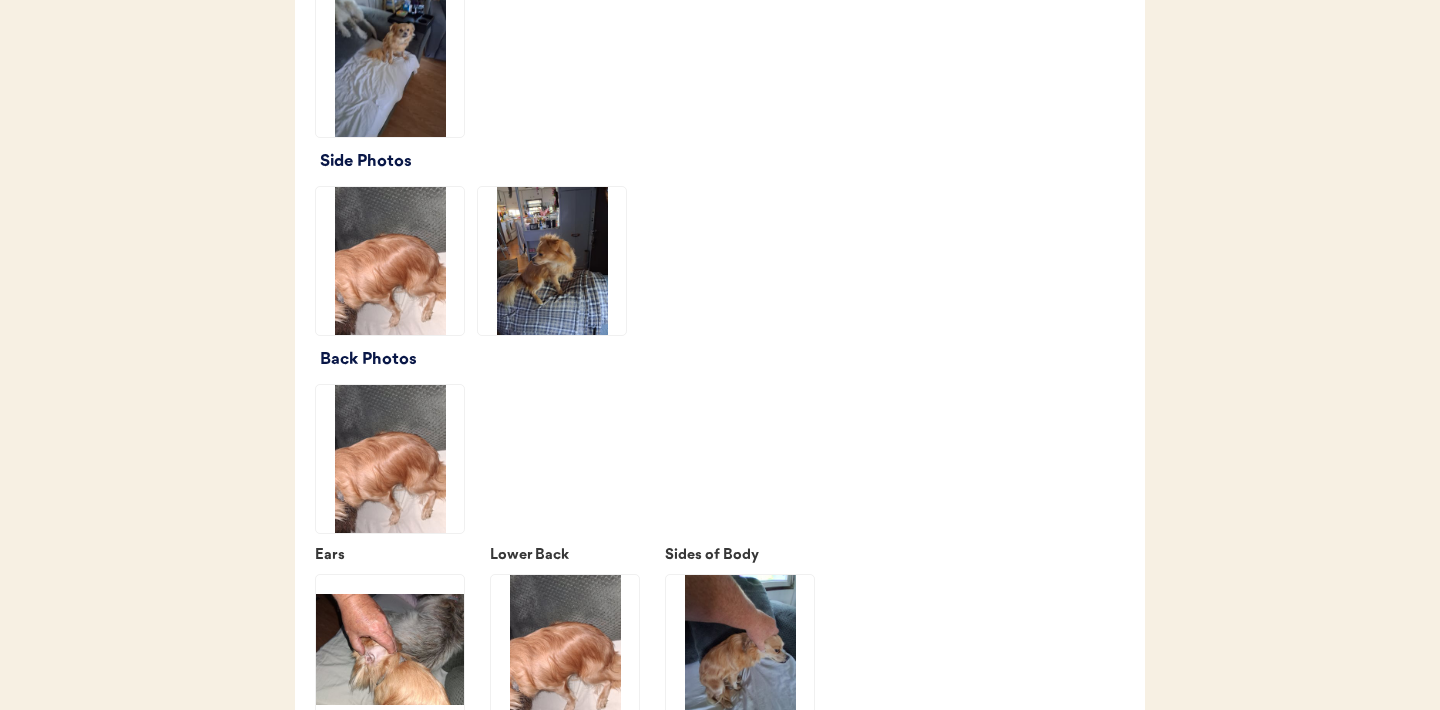 scroll, scrollTop: 2412, scrollLeft: 0, axis: vertical 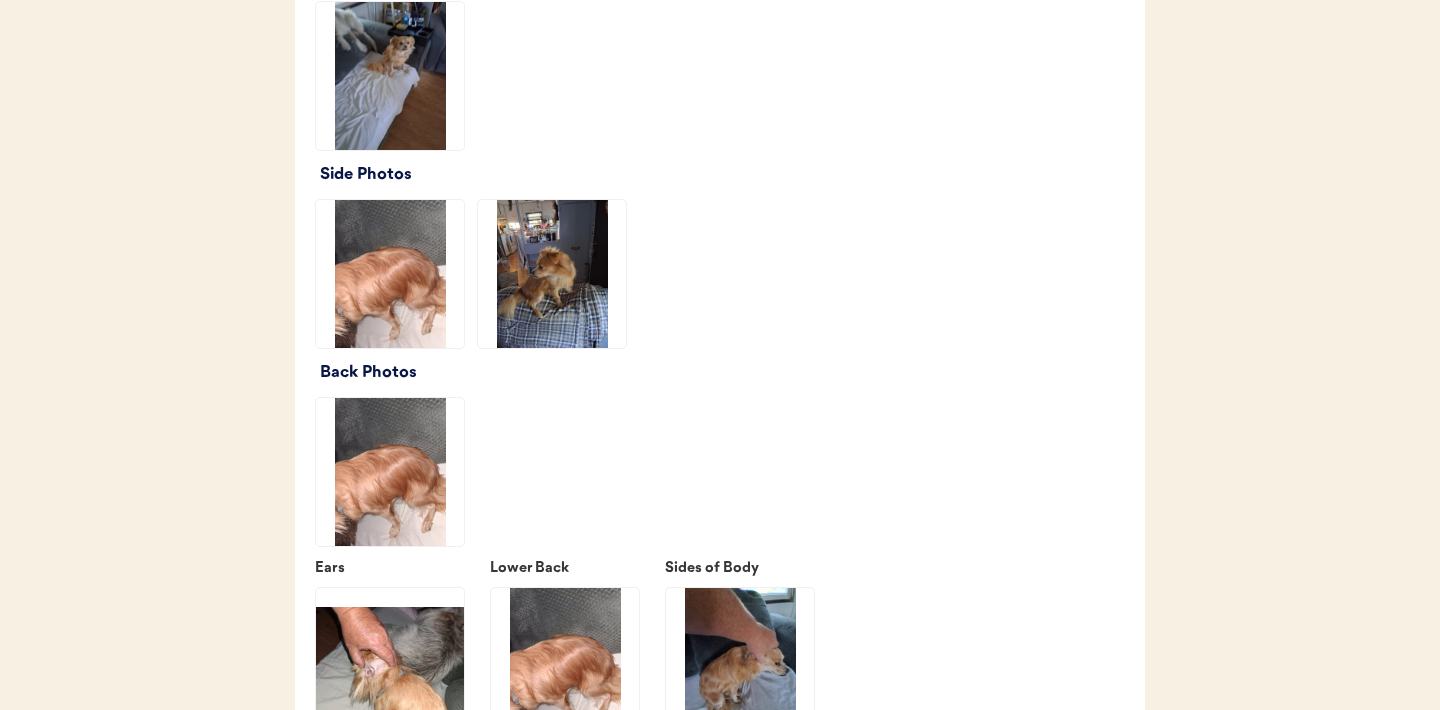 click 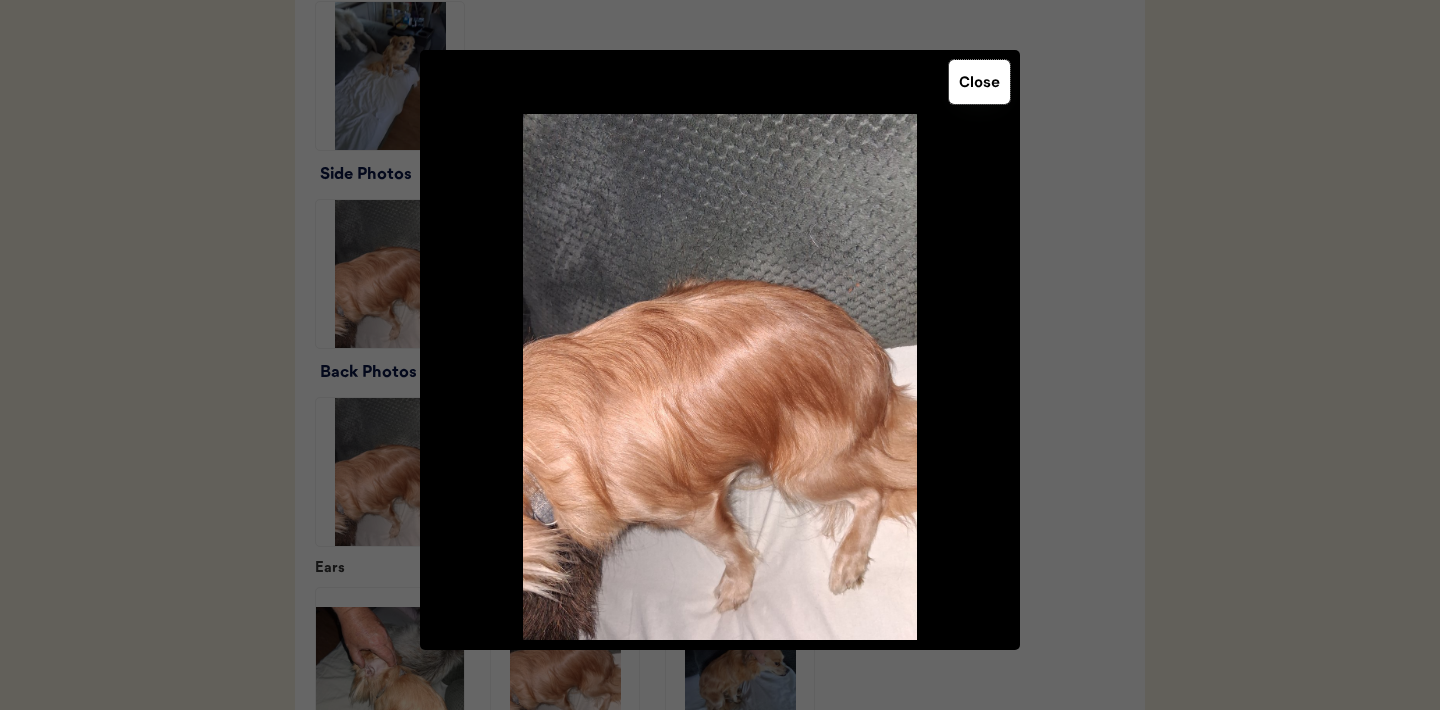 click on "Close" at bounding box center (979, 82) 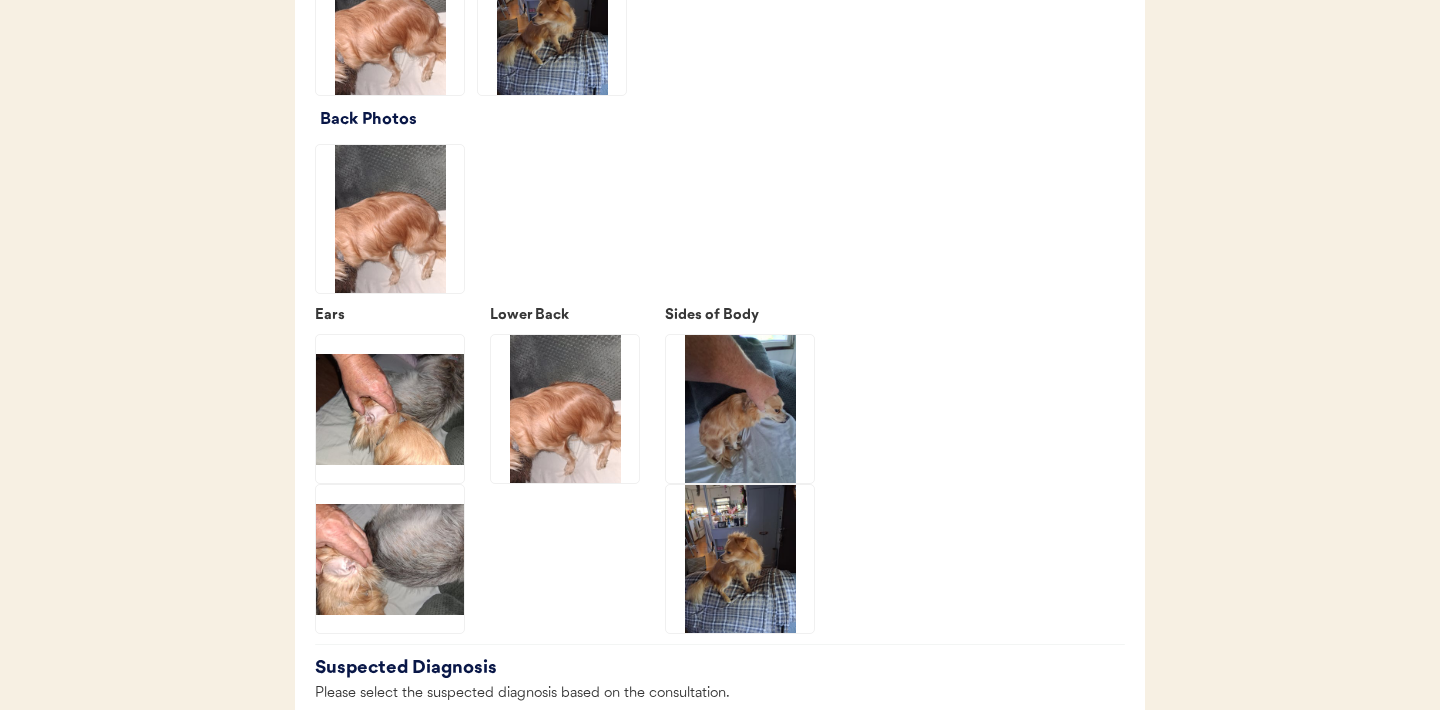 scroll, scrollTop: 2668, scrollLeft: 0, axis: vertical 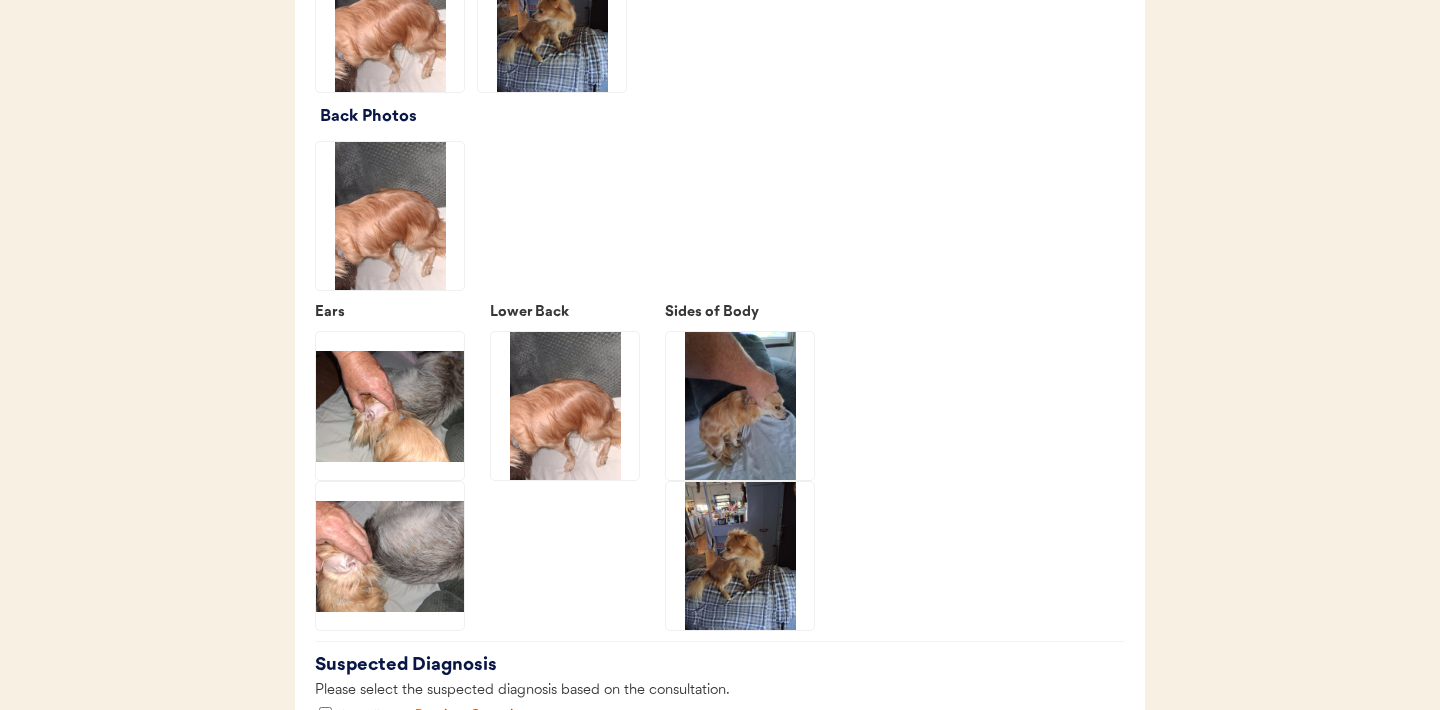 click 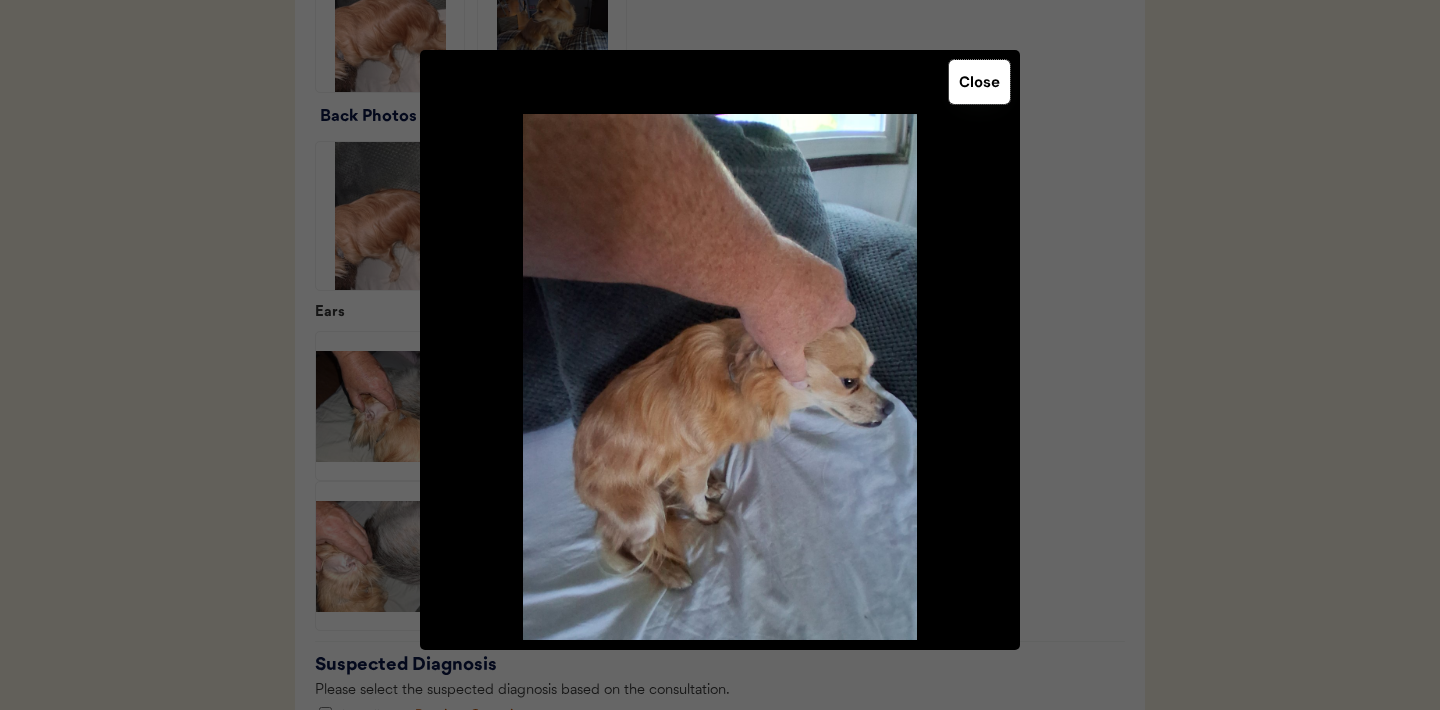 click on "Close" at bounding box center (979, 82) 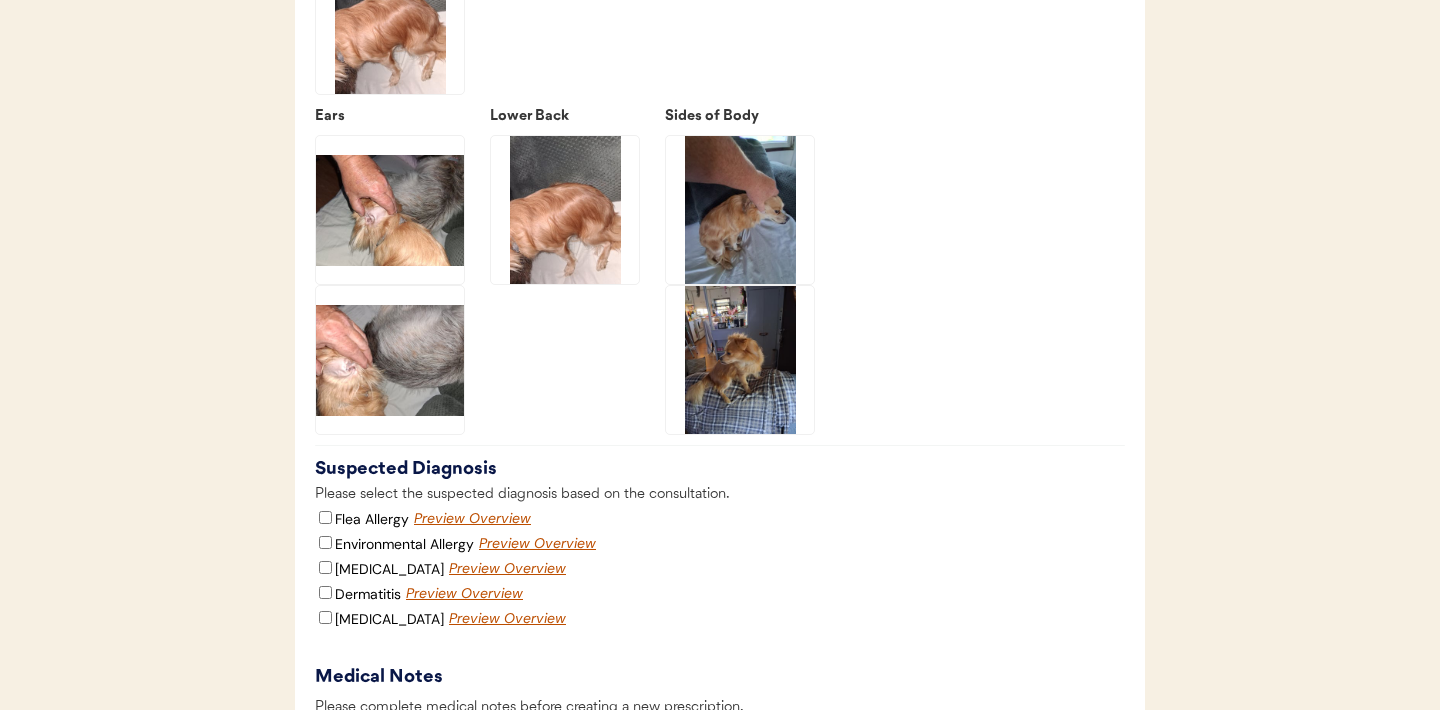 scroll, scrollTop: 2878, scrollLeft: 0, axis: vertical 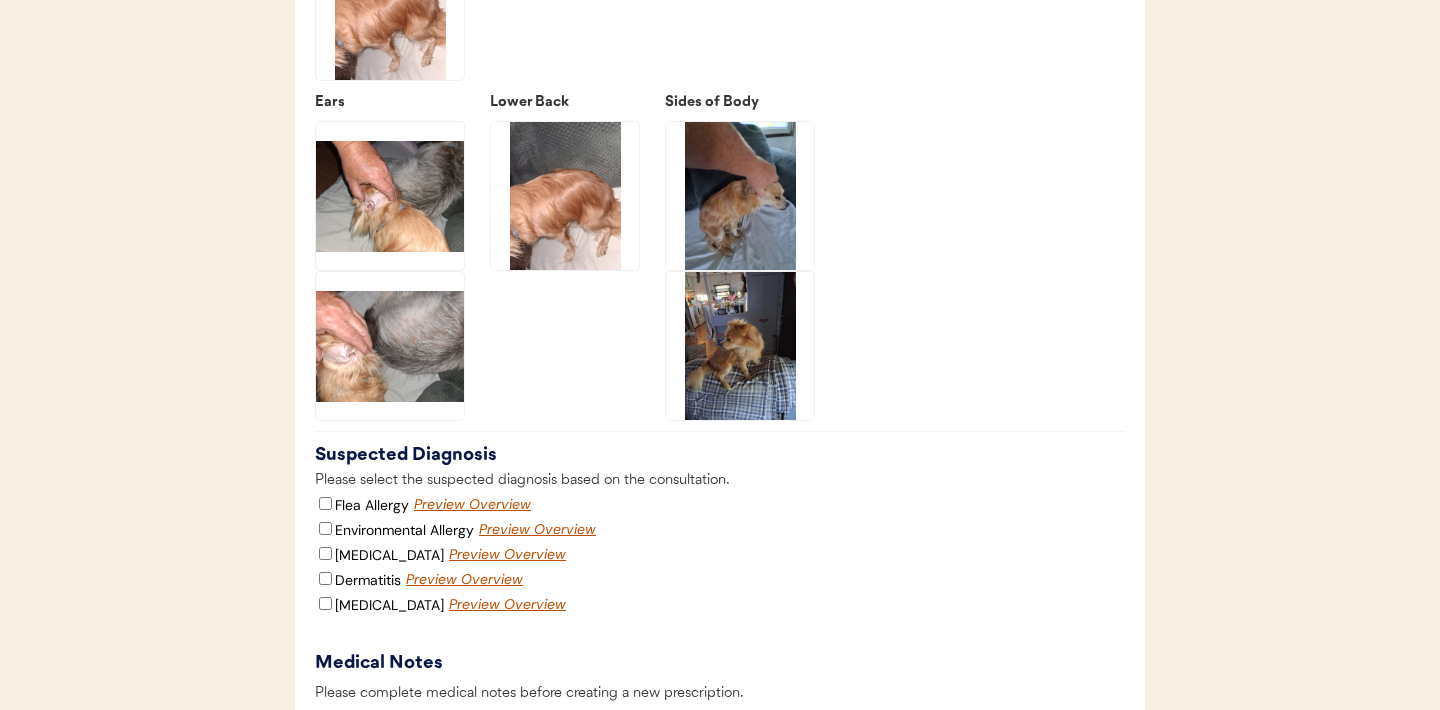 click 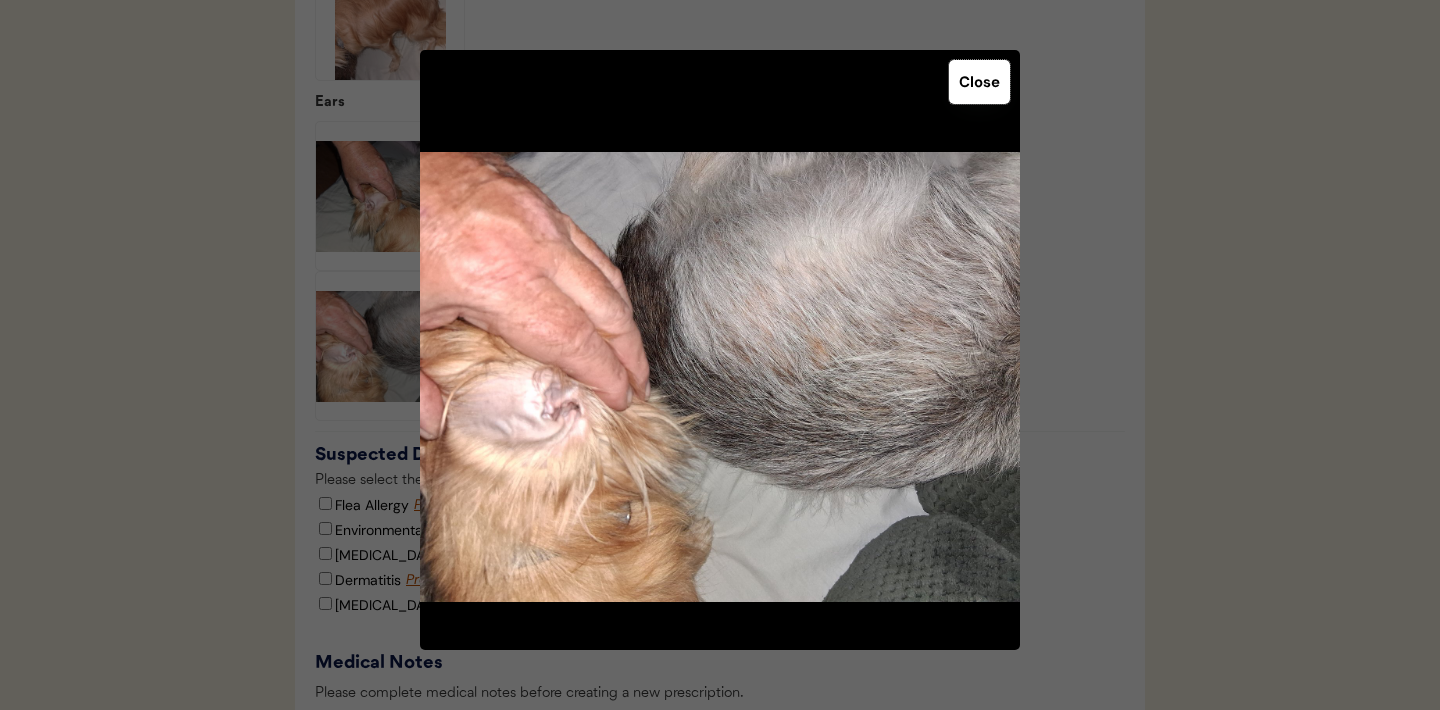 click on "Close" at bounding box center (979, 82) 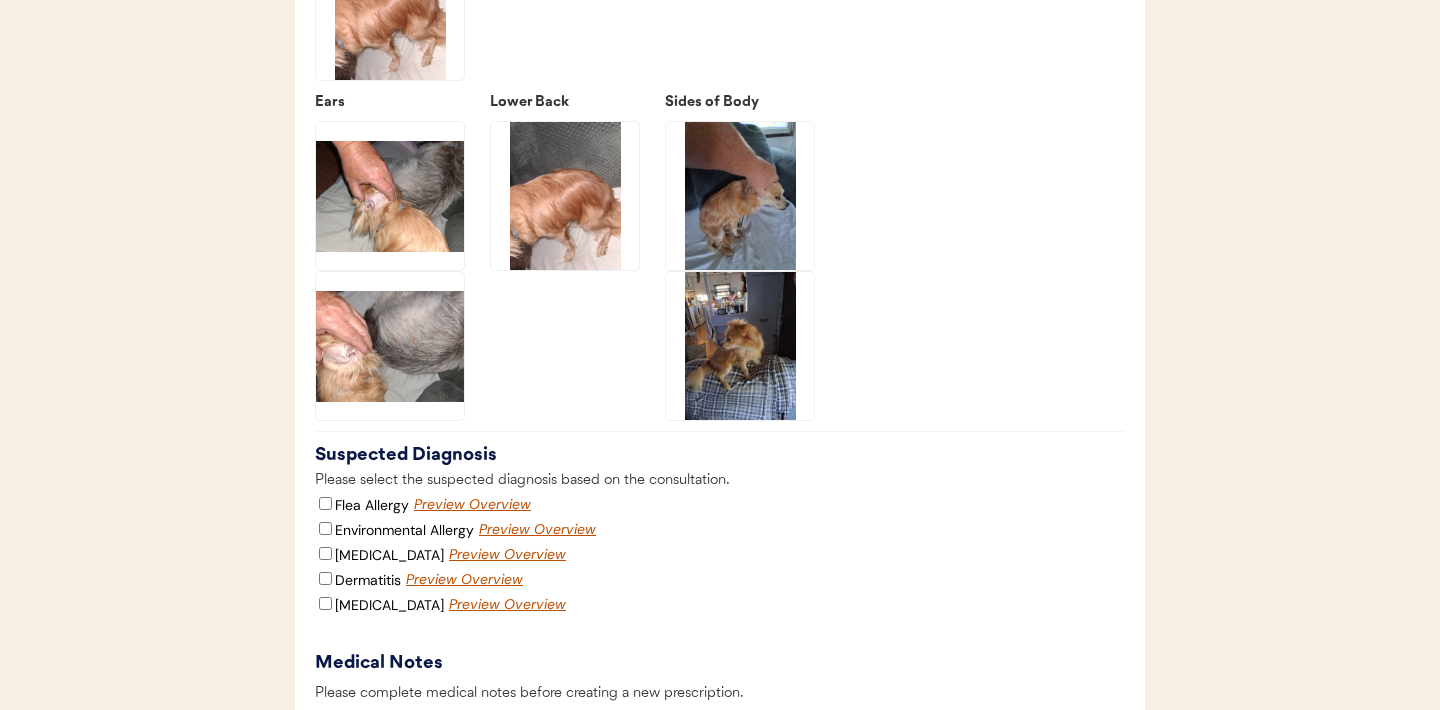 click 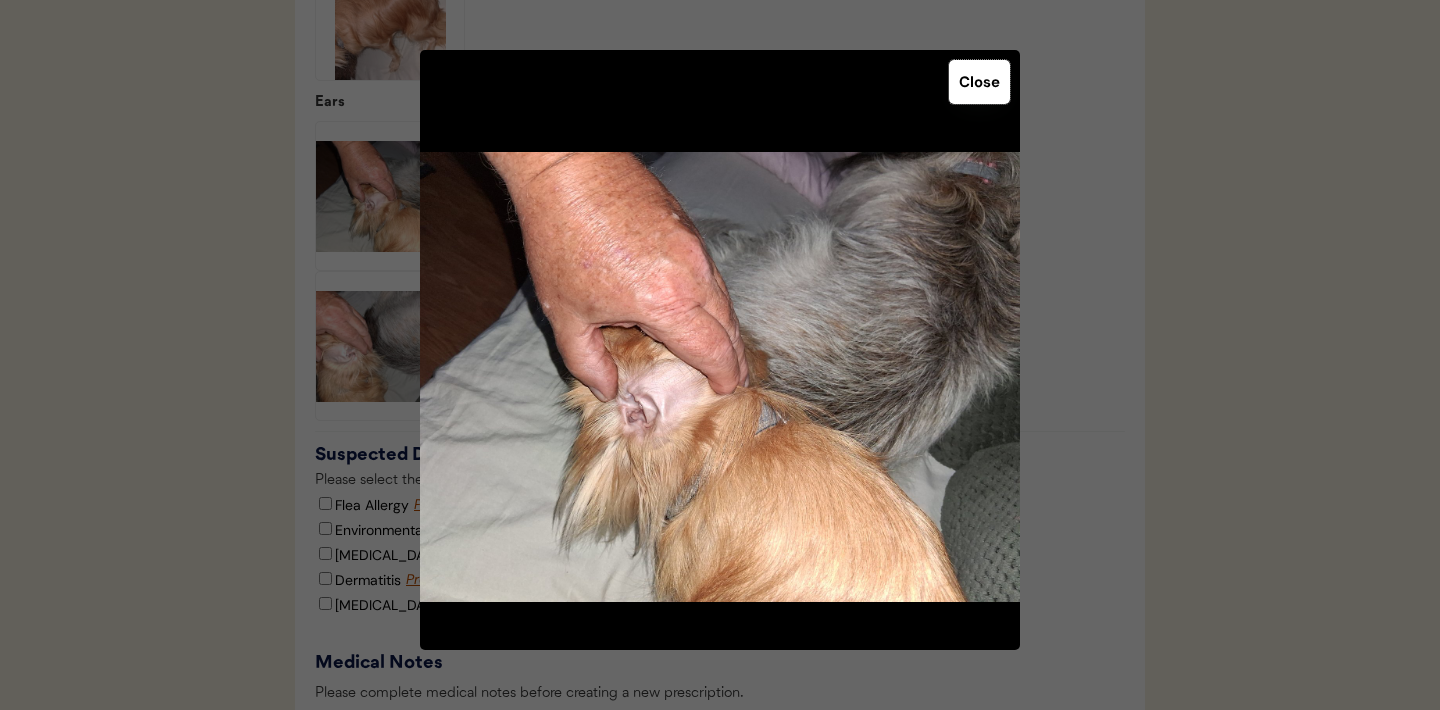 click on "Close" at bounding box center (979, 82) 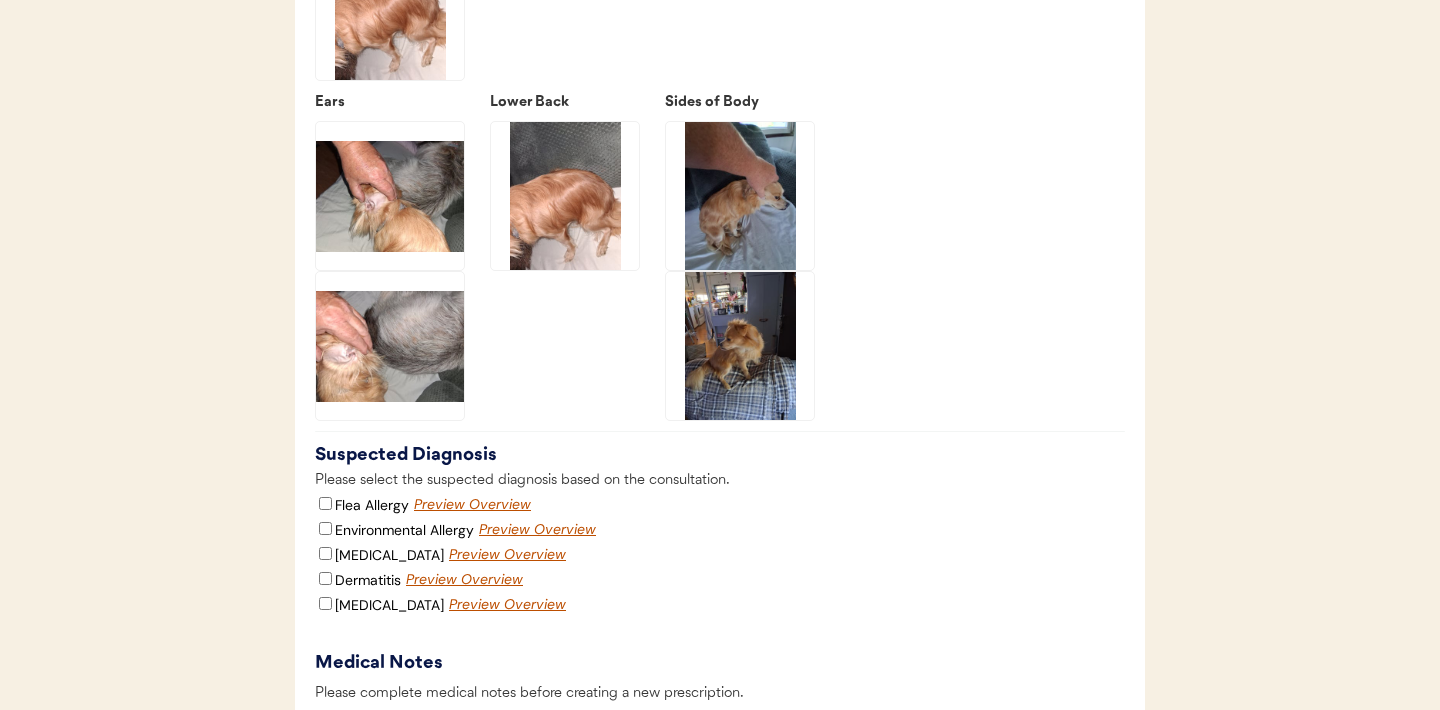 click 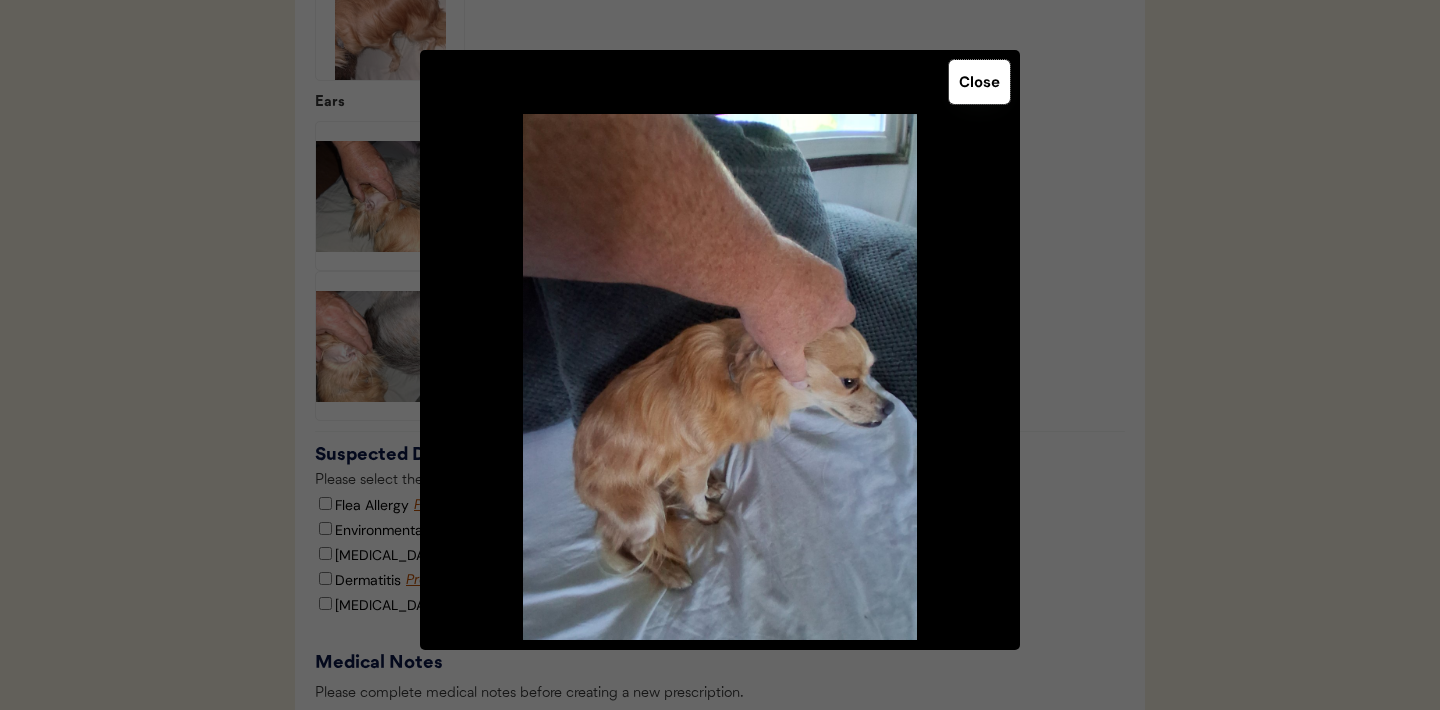 click on "Close" at bounding box center (979, 82) 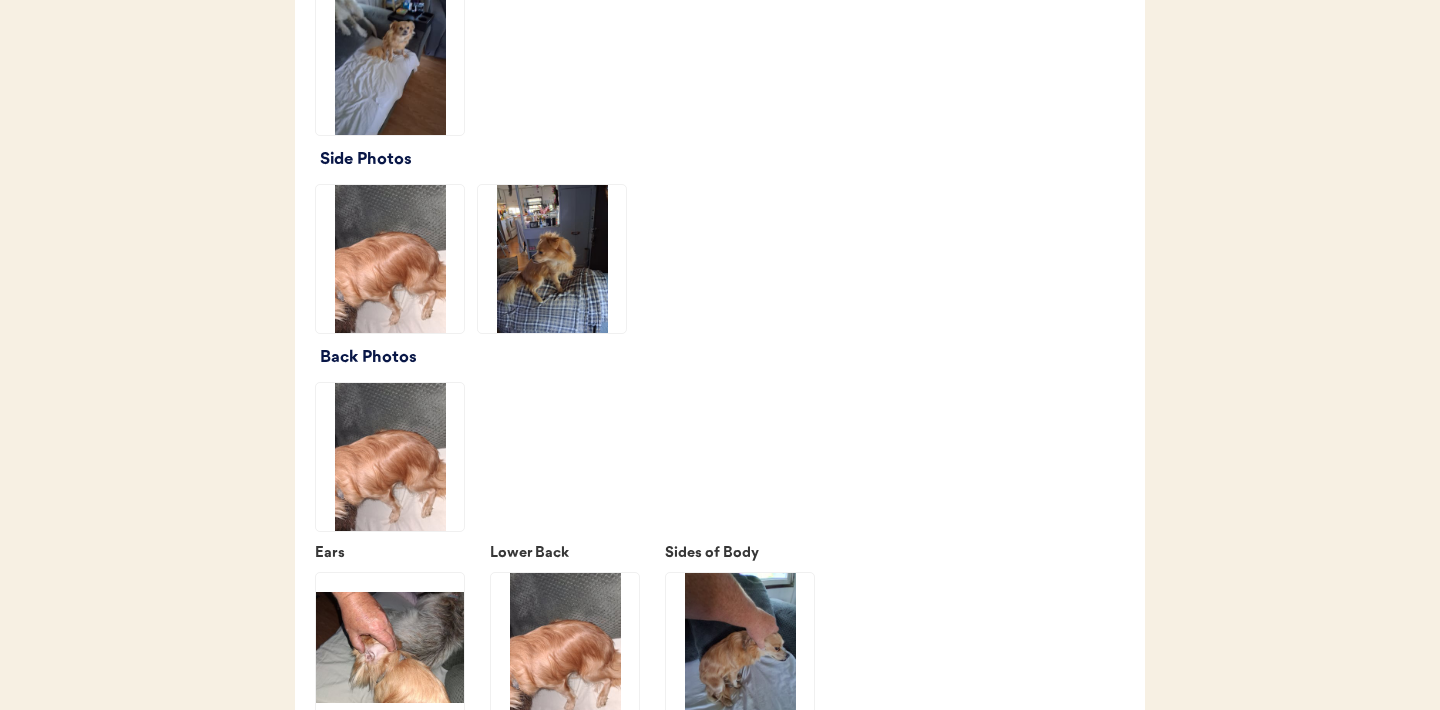 scroll, scrollTop: 2429, scrollLeft: 0, axis: vertical 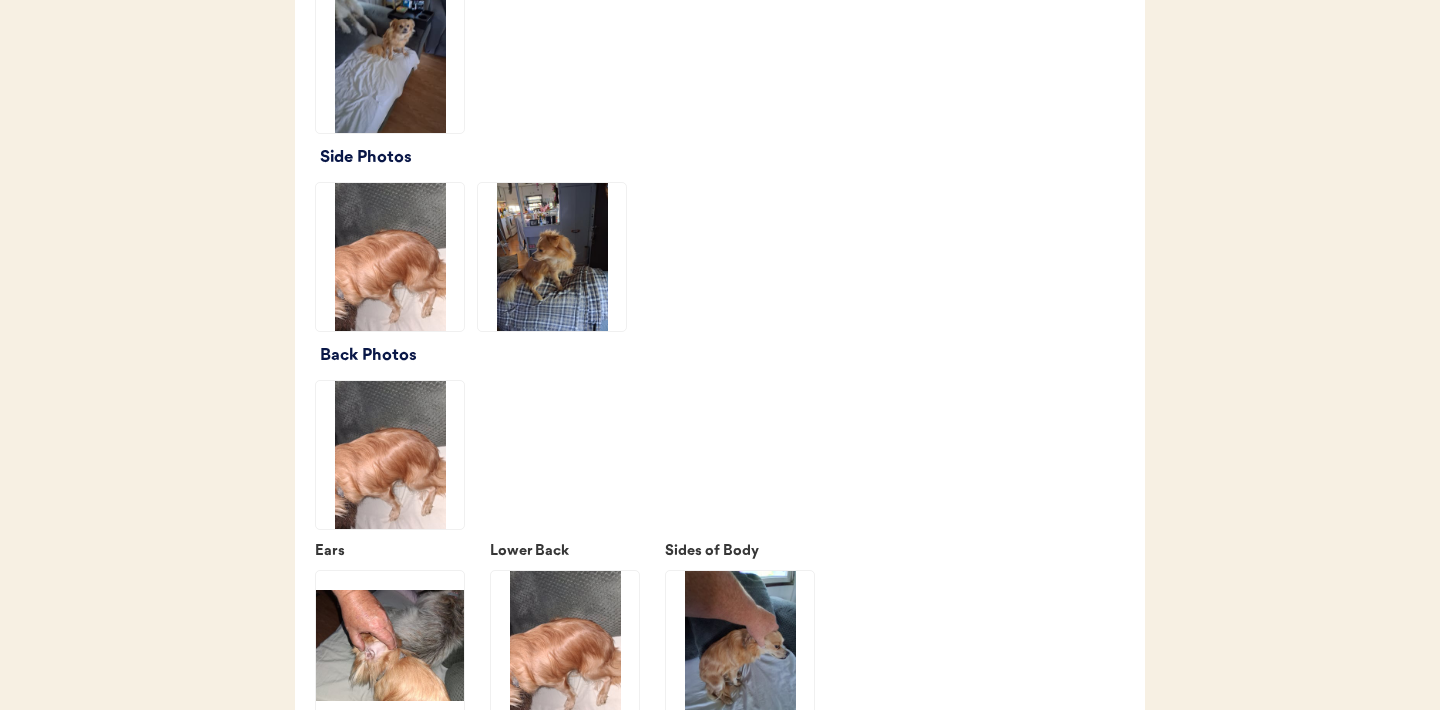 click 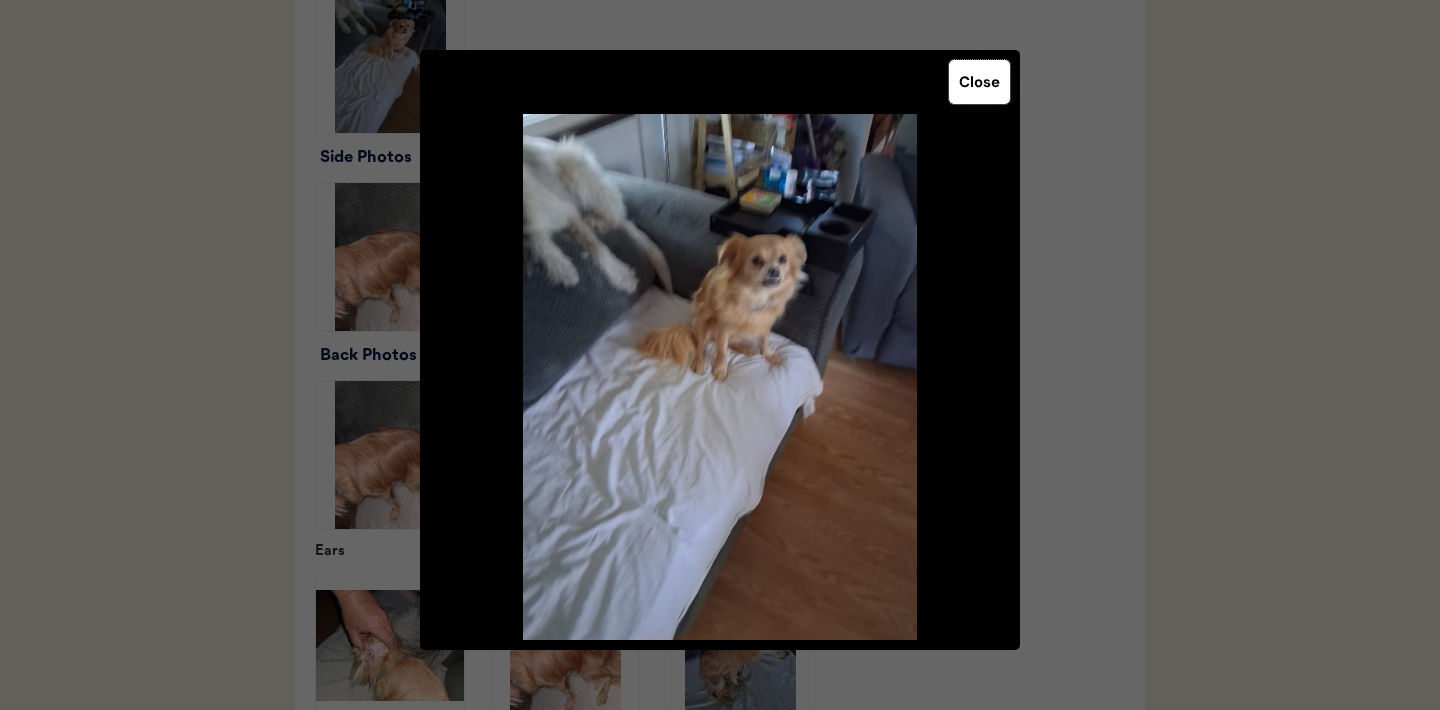 click on "Close" at bounding box center [979, 82] 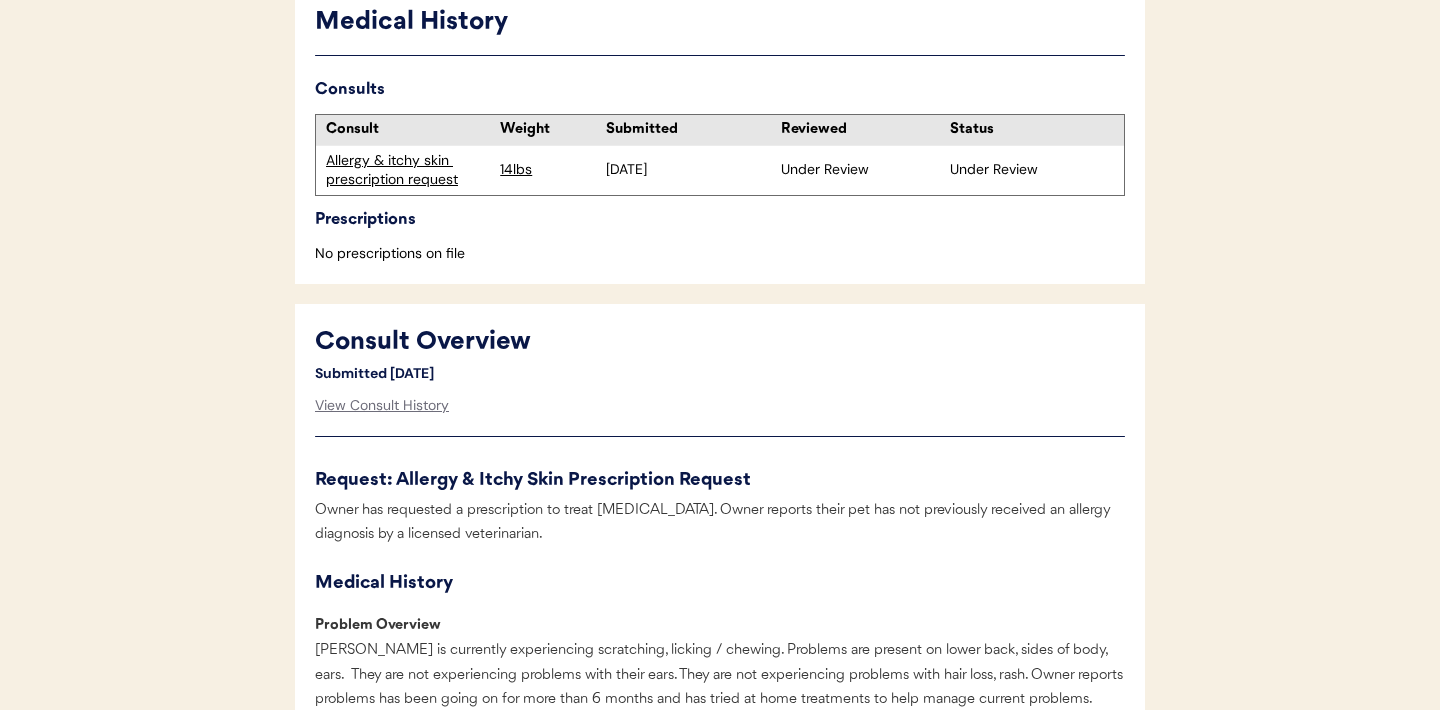 scroll, scrollTop: 0, scrollLeft: 0, axis: both 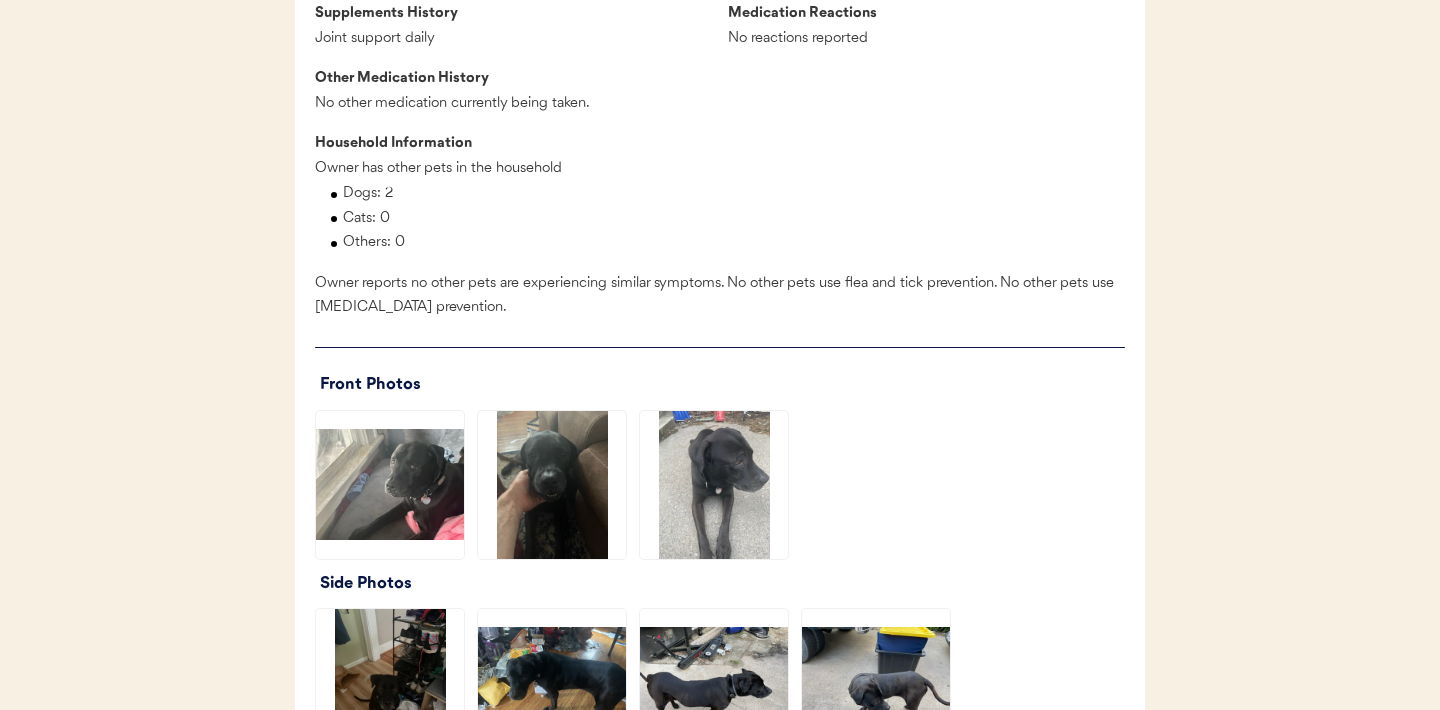 click 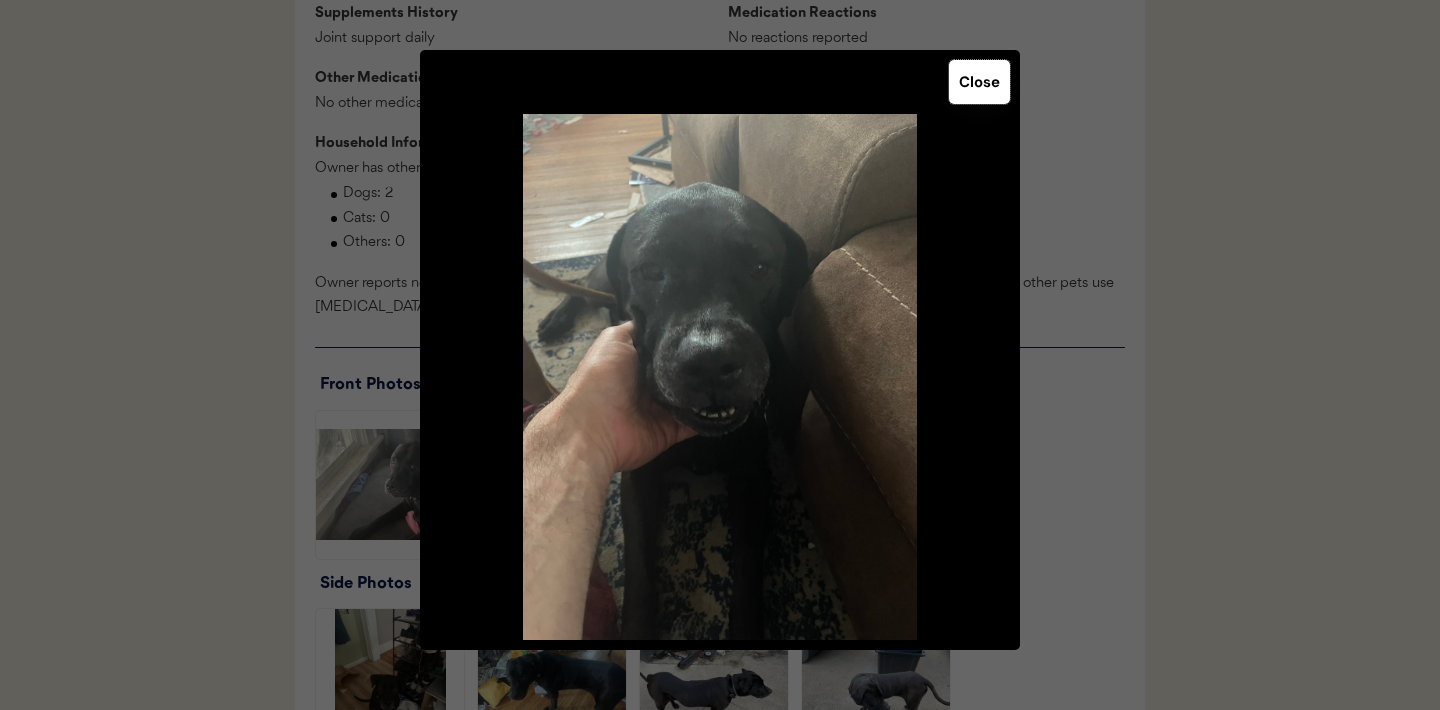 click on "Close" at bounding box center [979, 82] 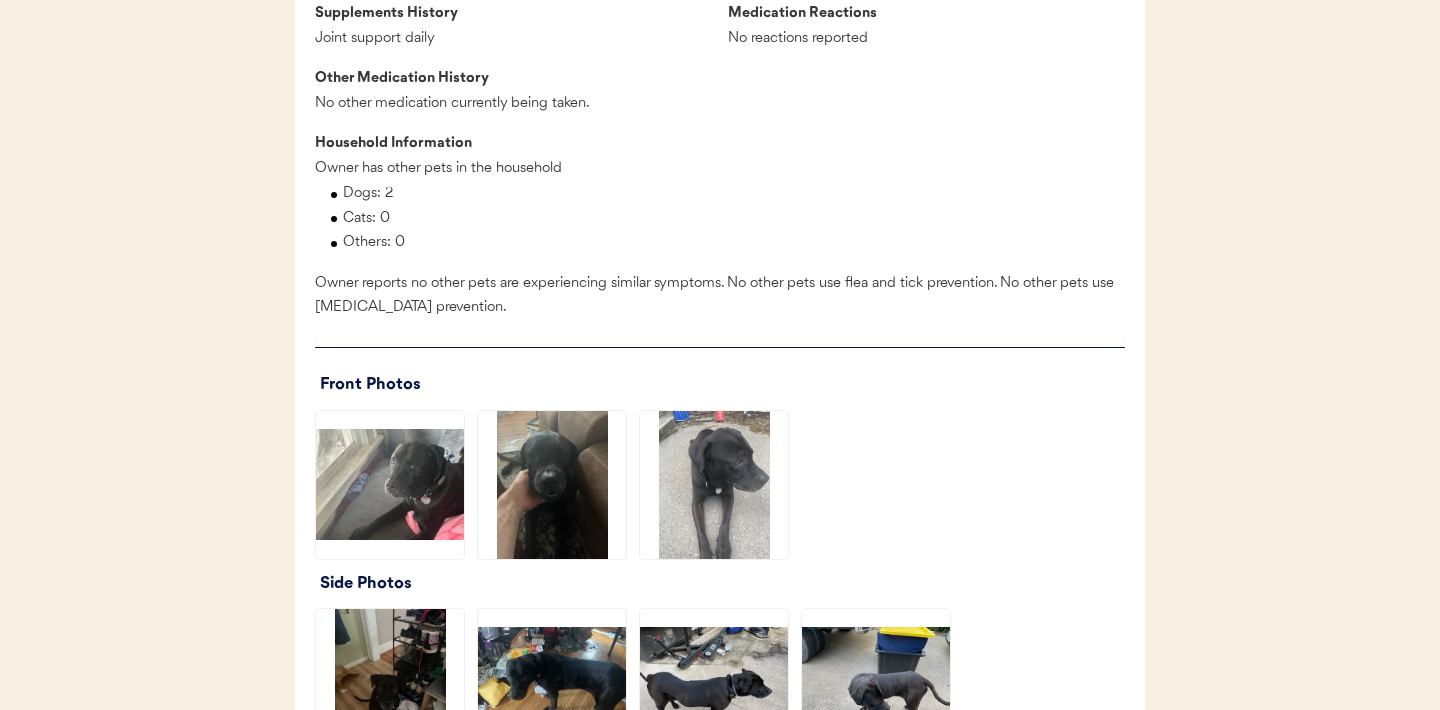 click 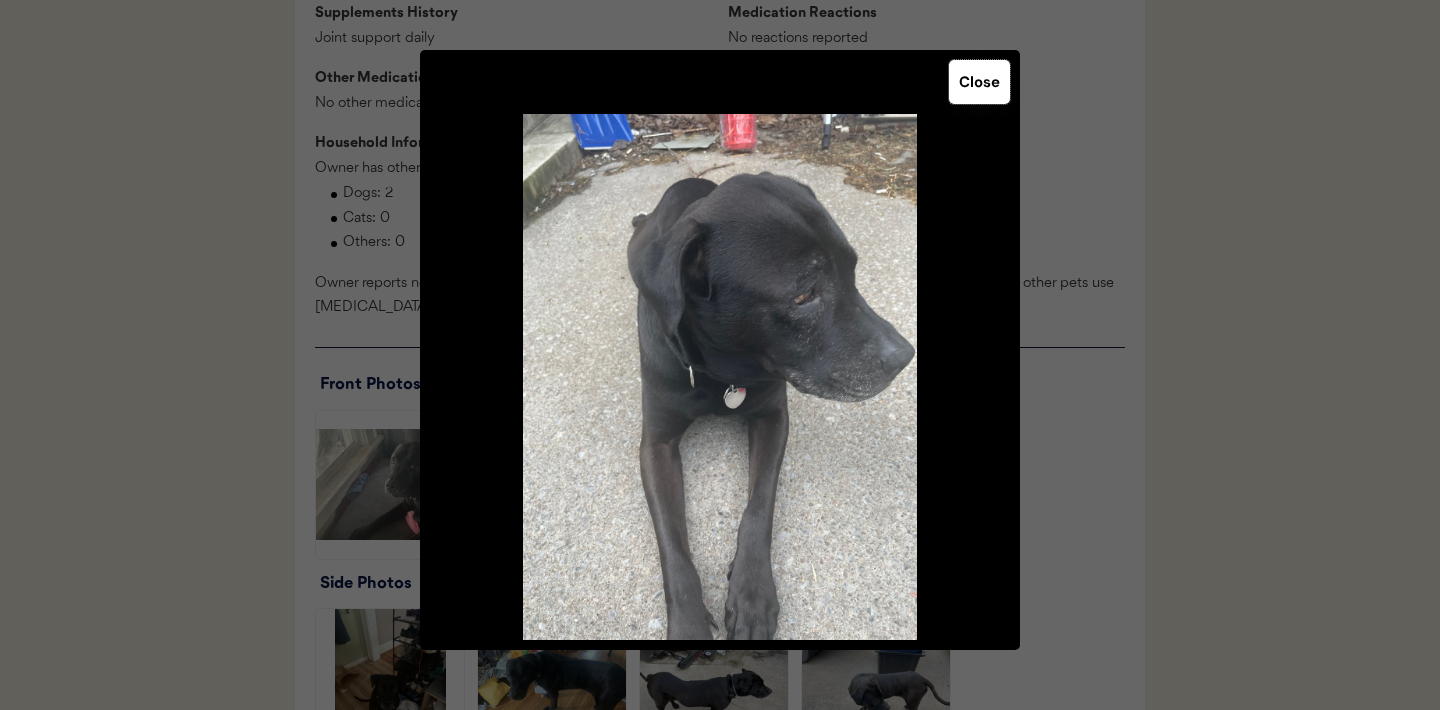 click on "Close" at bounding box center [979, 82] 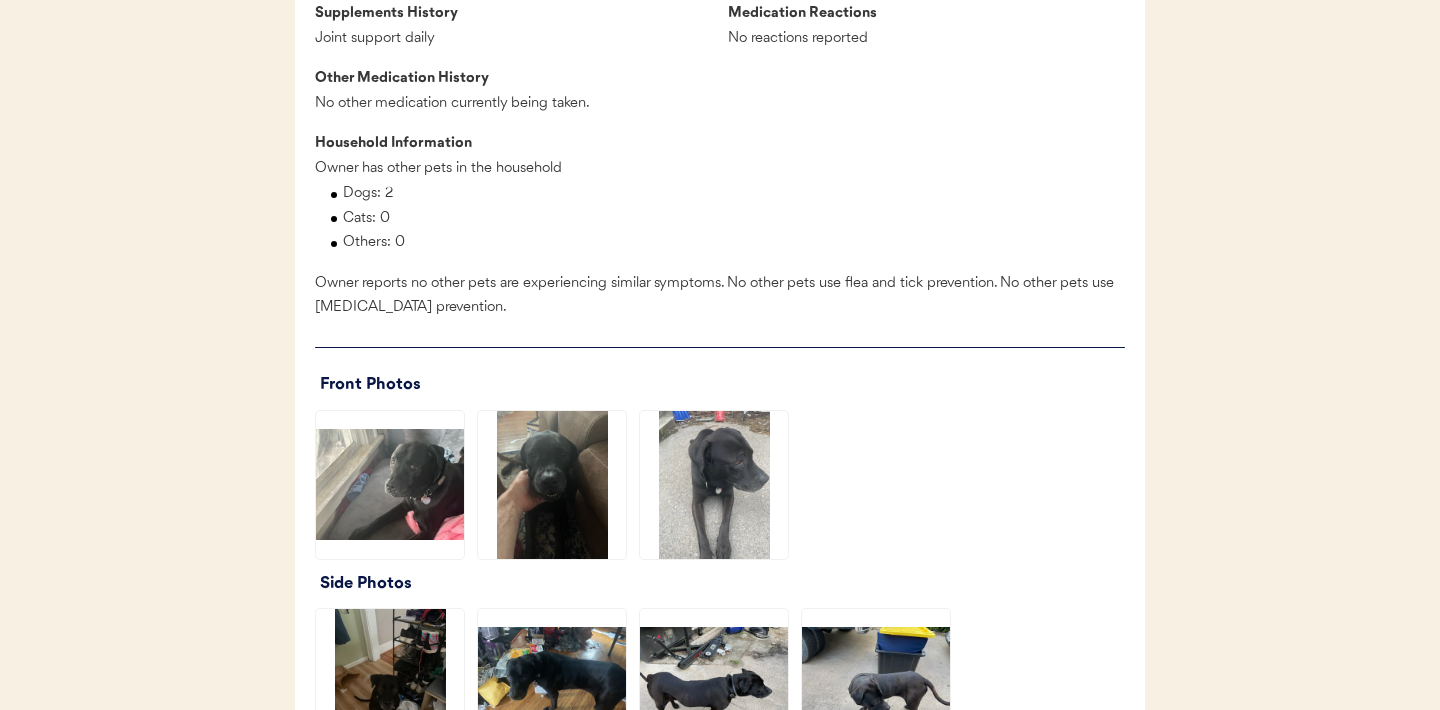 click 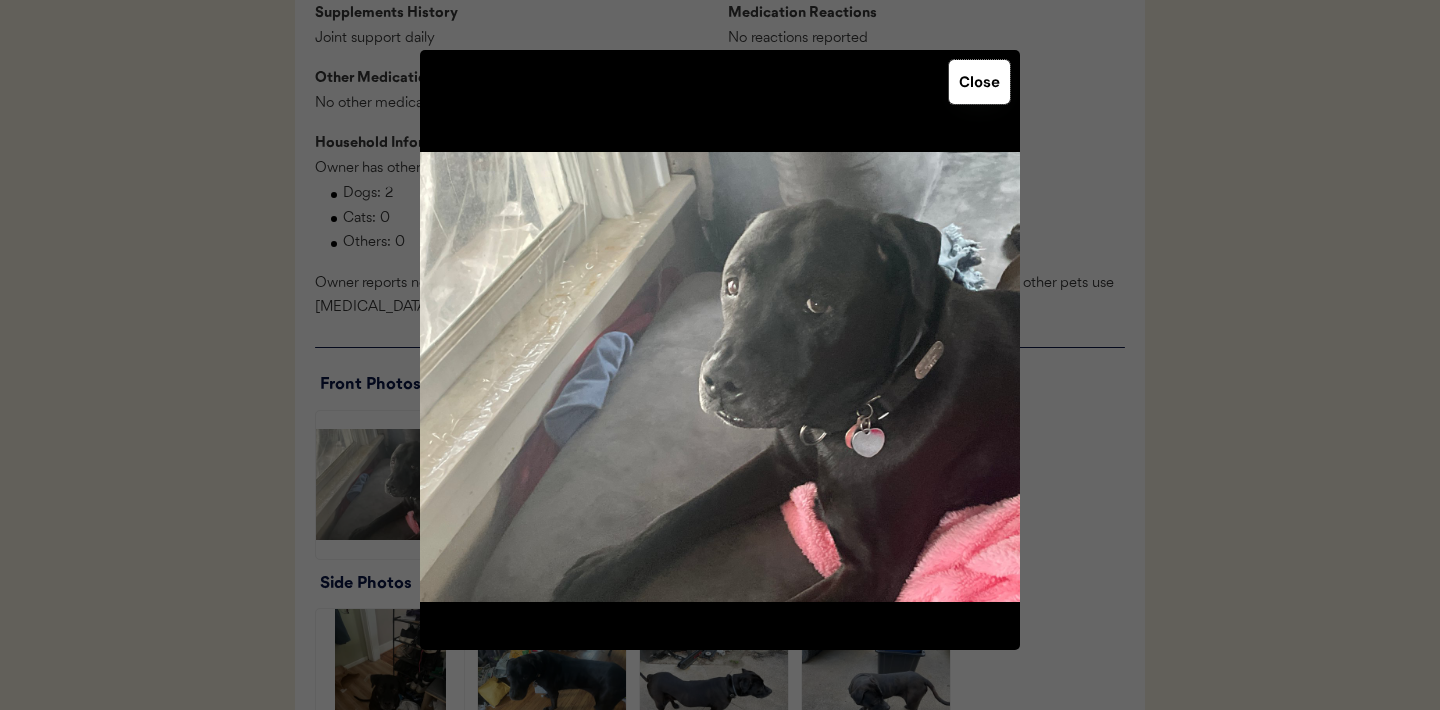 click on "Close" at bounding box center (979, 82) 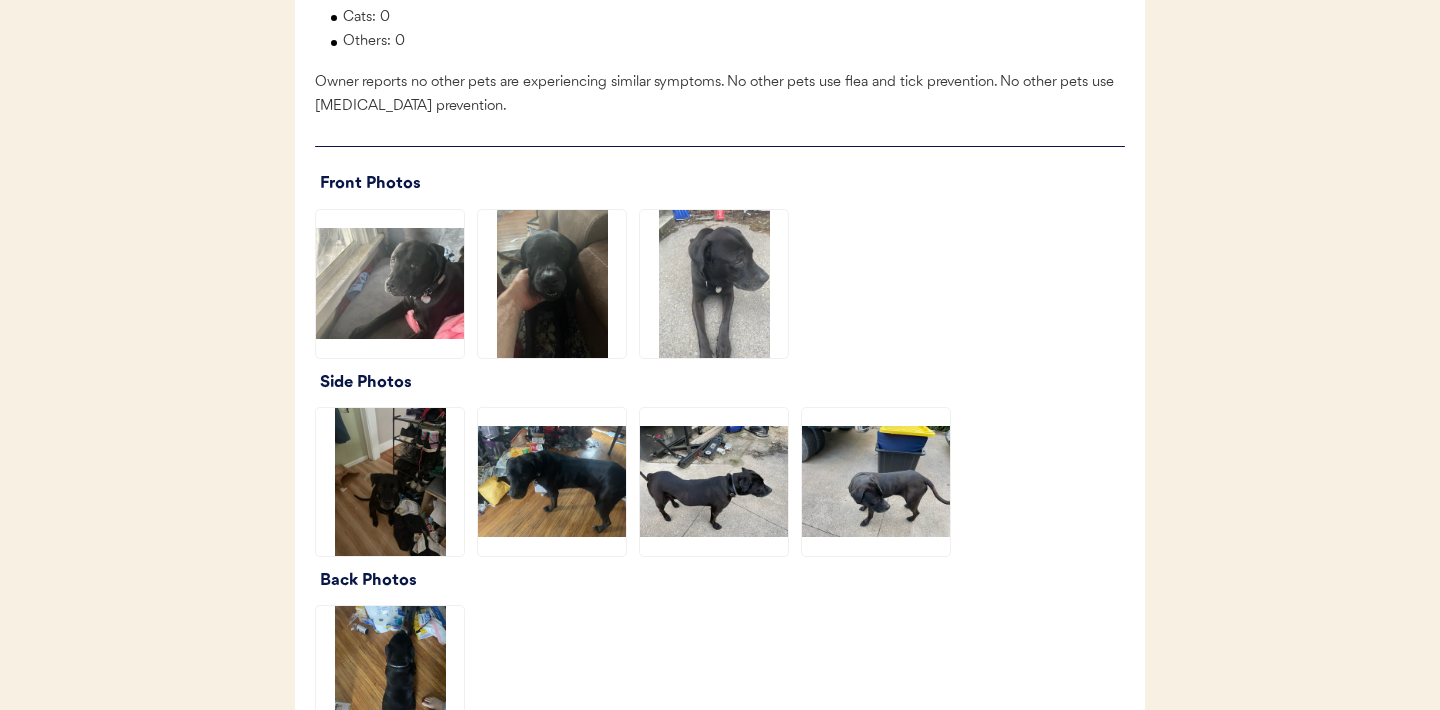 scroll, scrollTop: 2237, scrollLeft: 0, axis: vertical 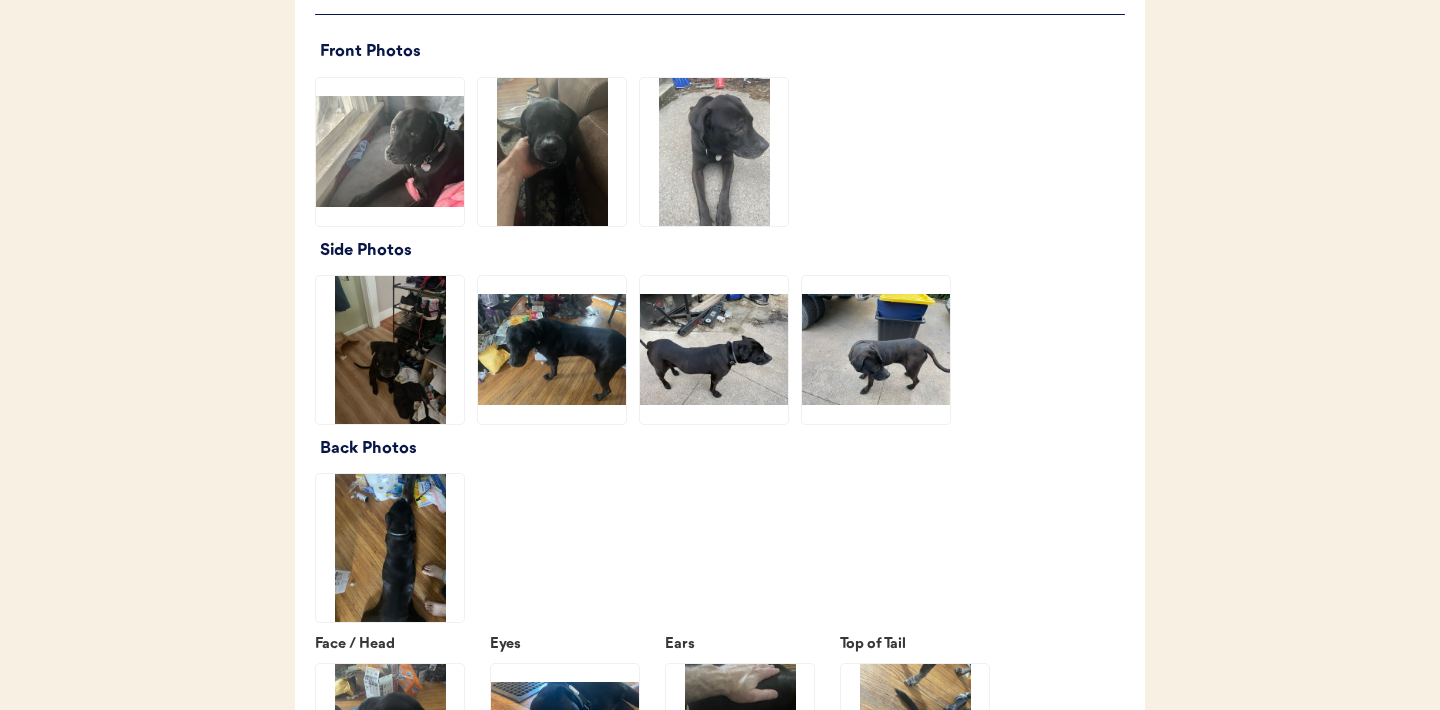 click 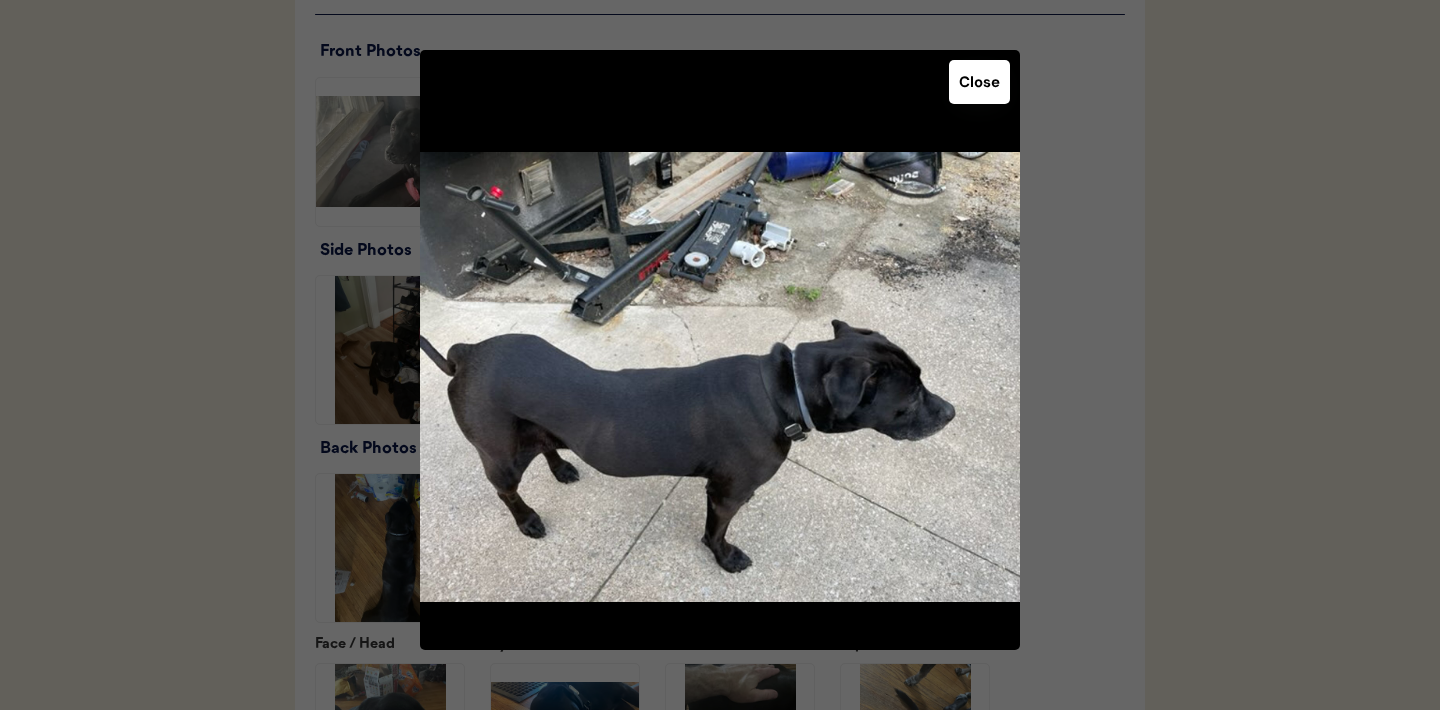 click on "Close" at bounding box center (979, 82) 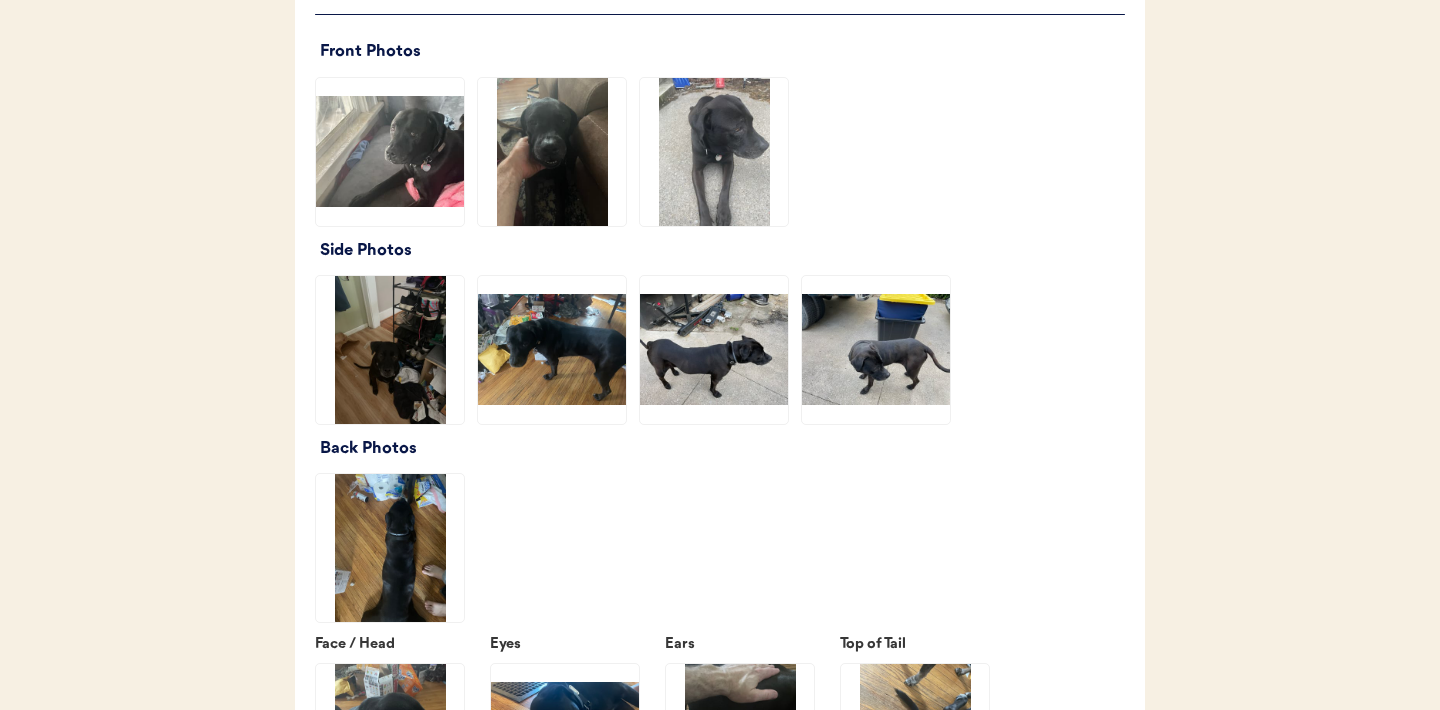 click 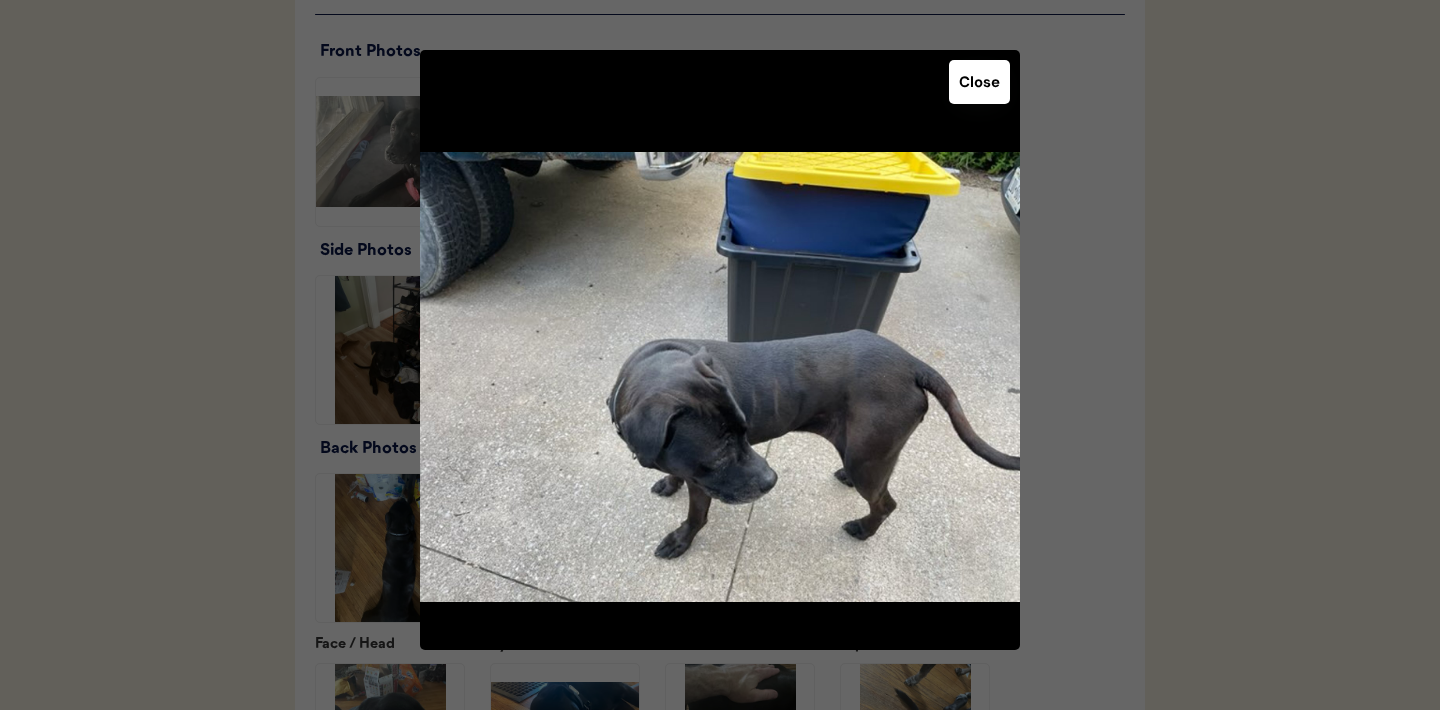 click on "Close" at bounding box center (979, 82) 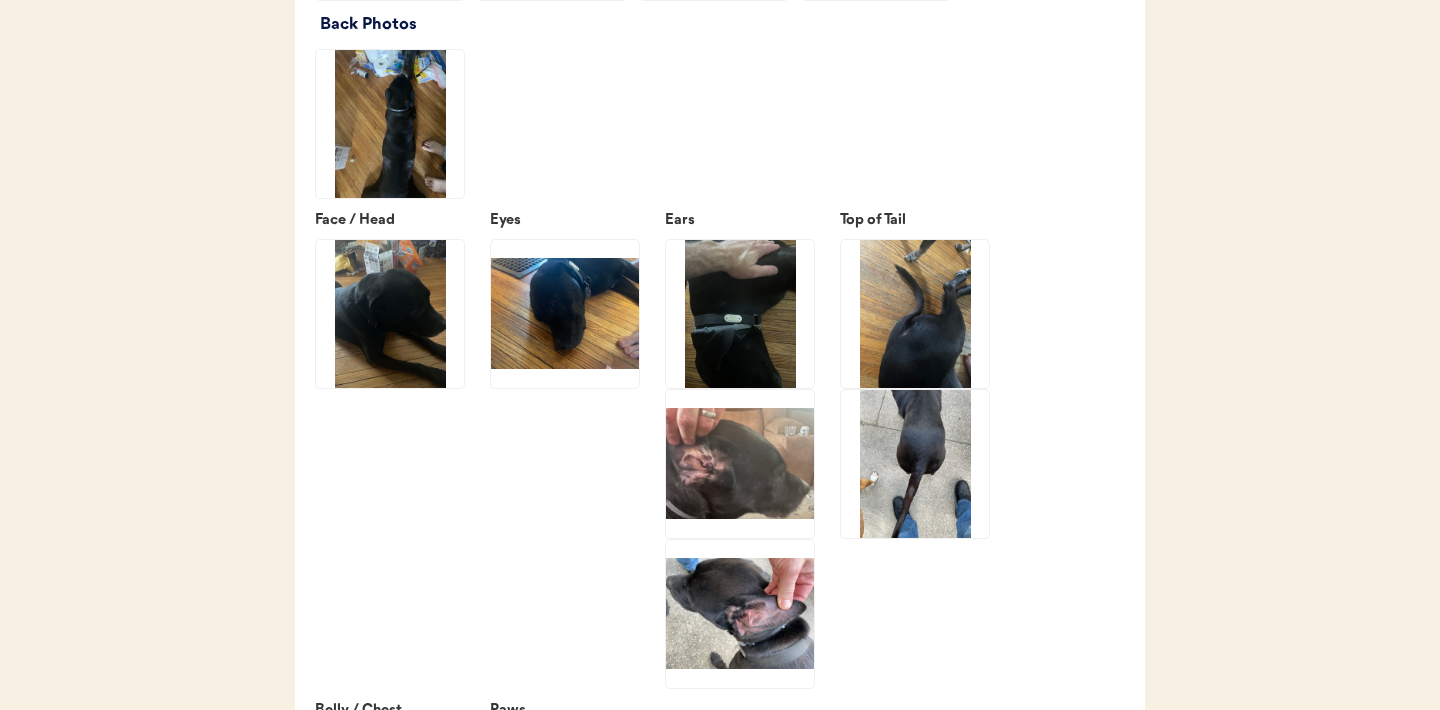 scroll, scrollTop: 2659, scrollLeft: 0, axis: vertical 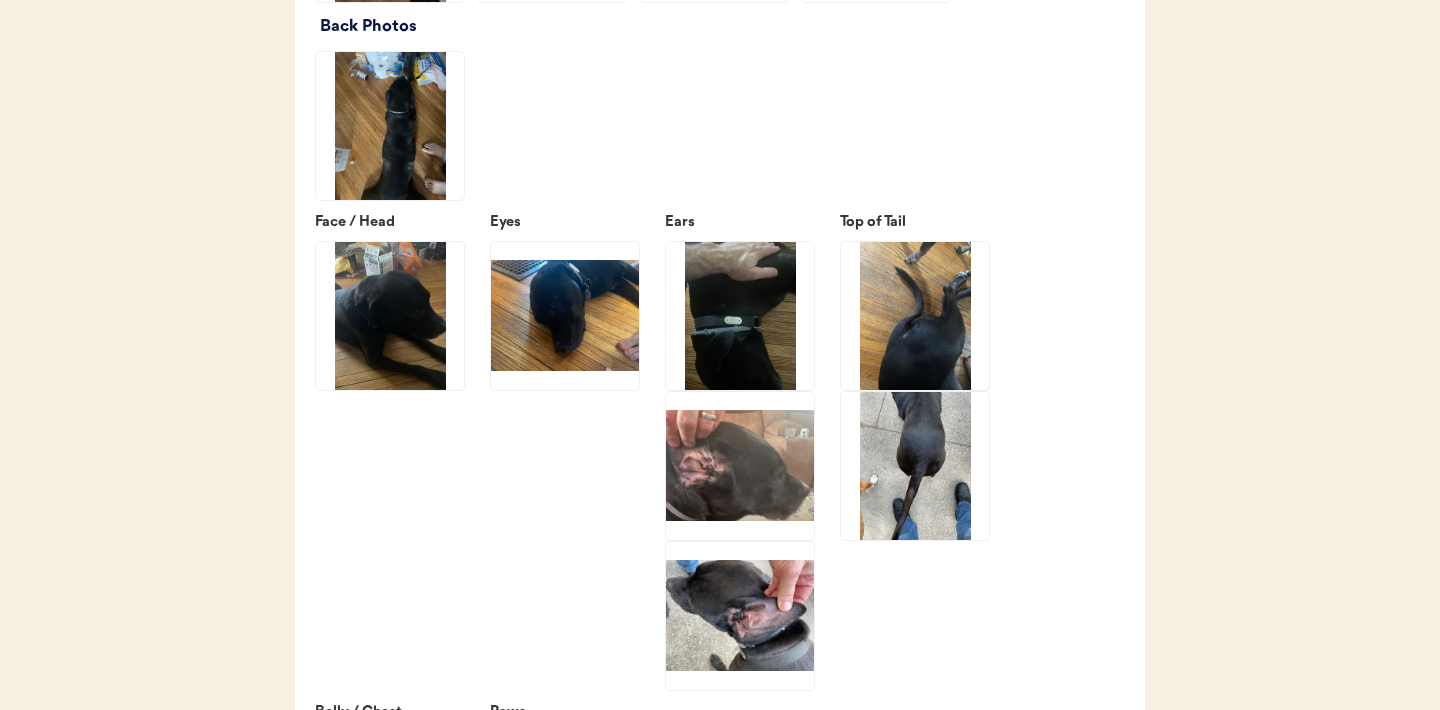 click 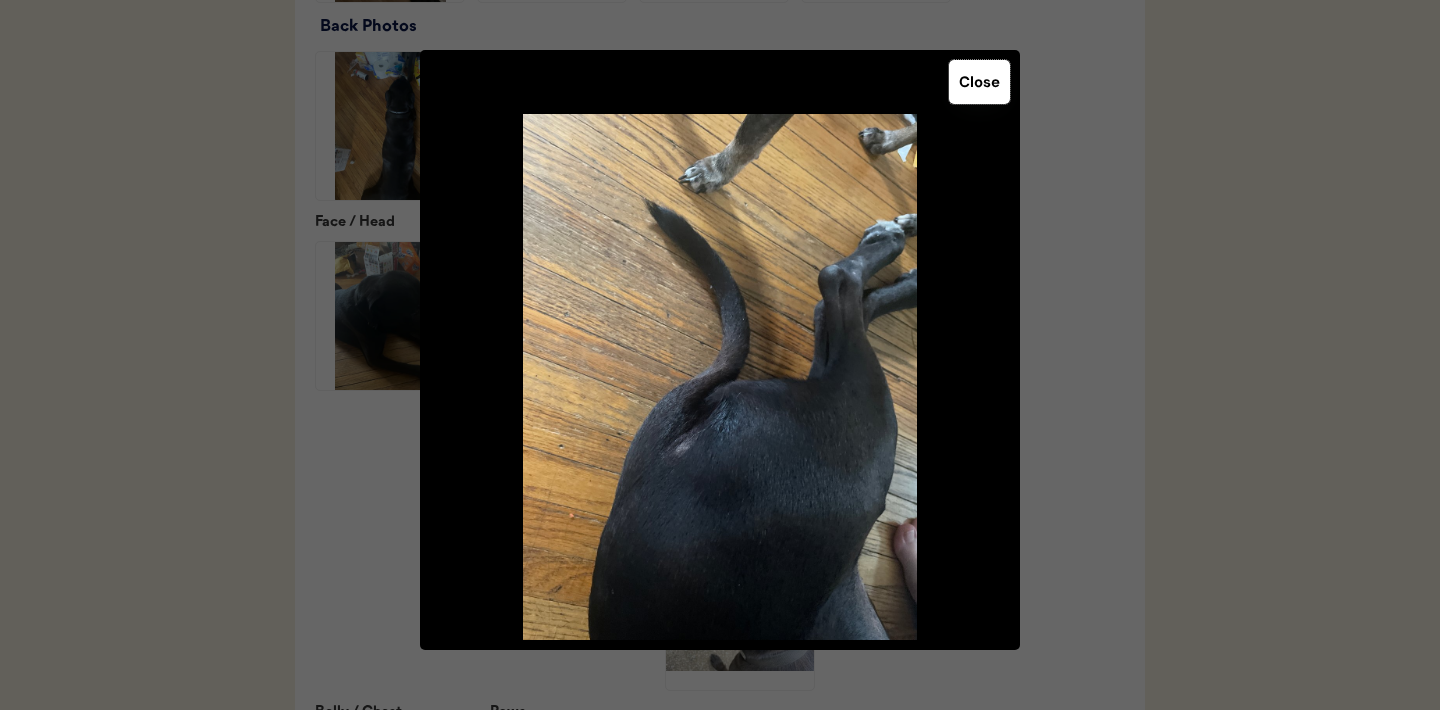 click on "Close" at bounding box center (979, 82) 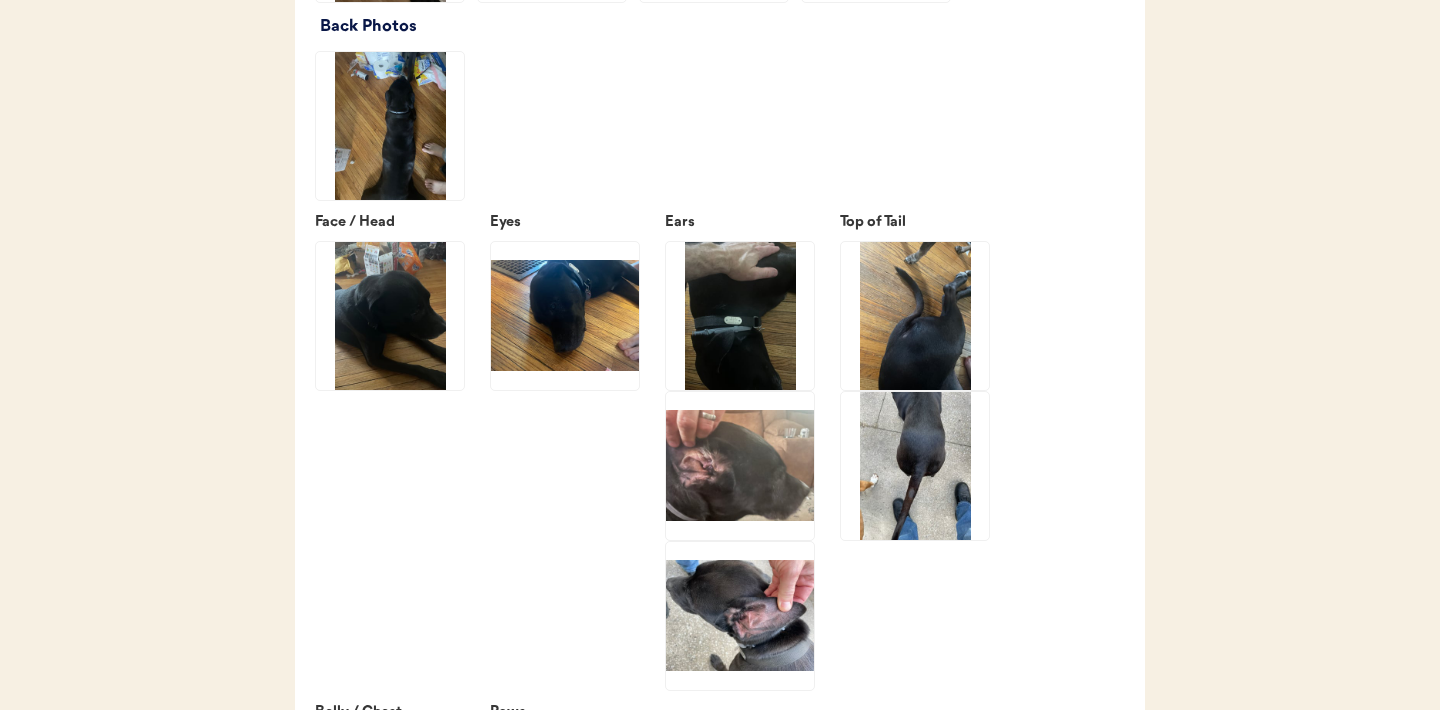 click 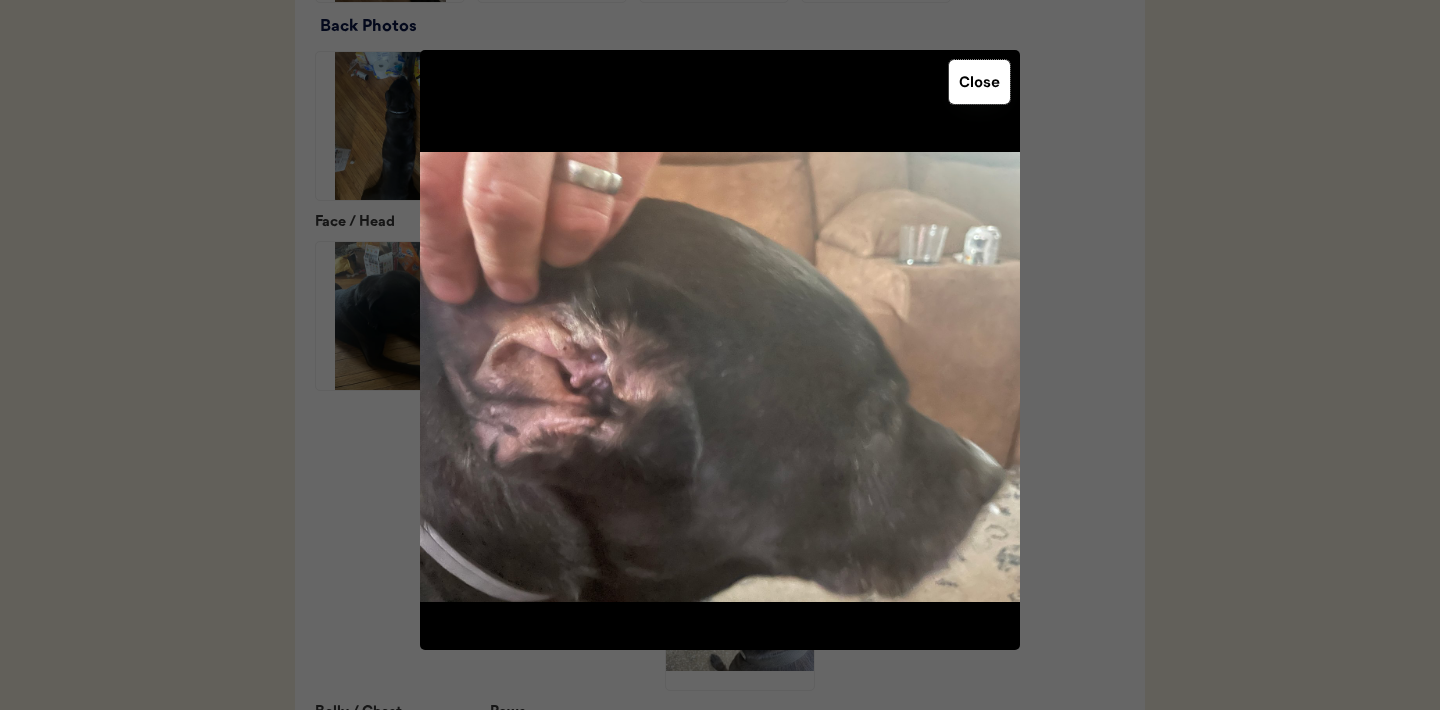 click on "Close" at bounding box center [979, 82] 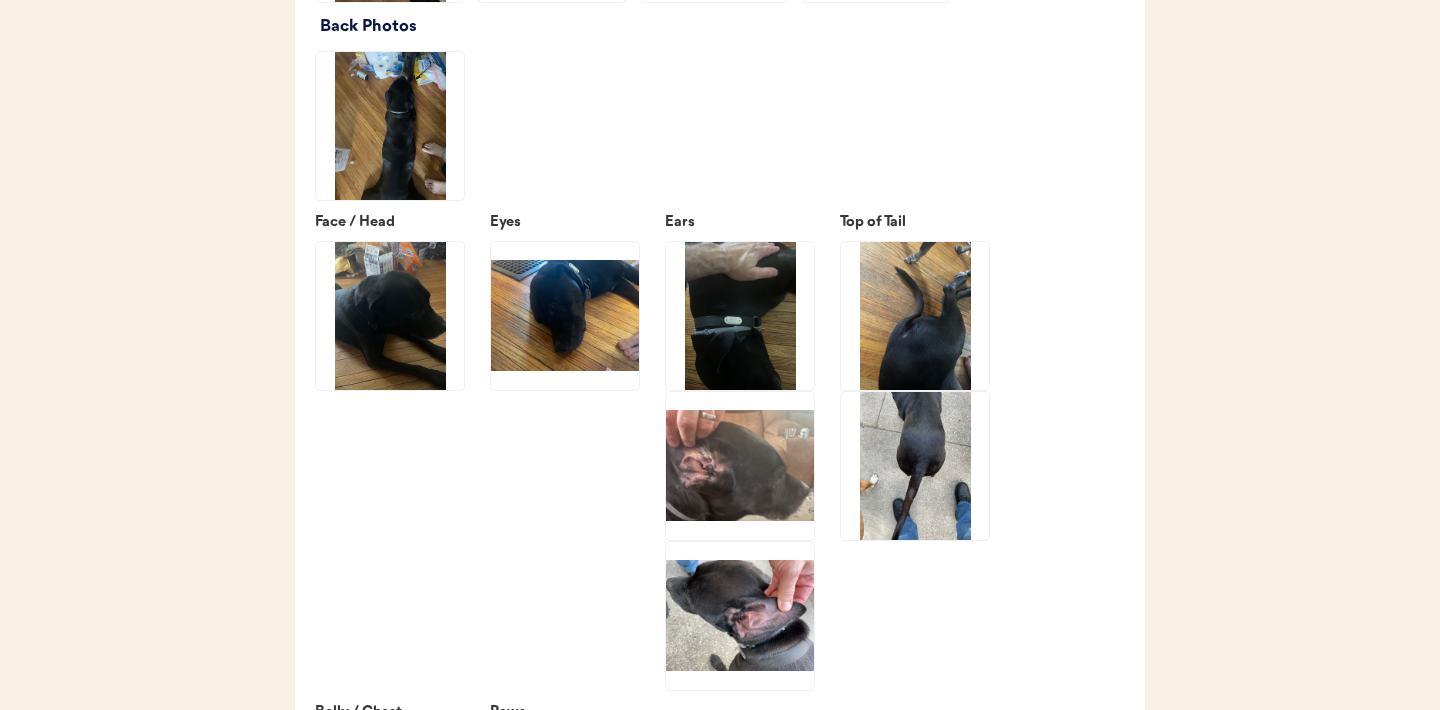 click 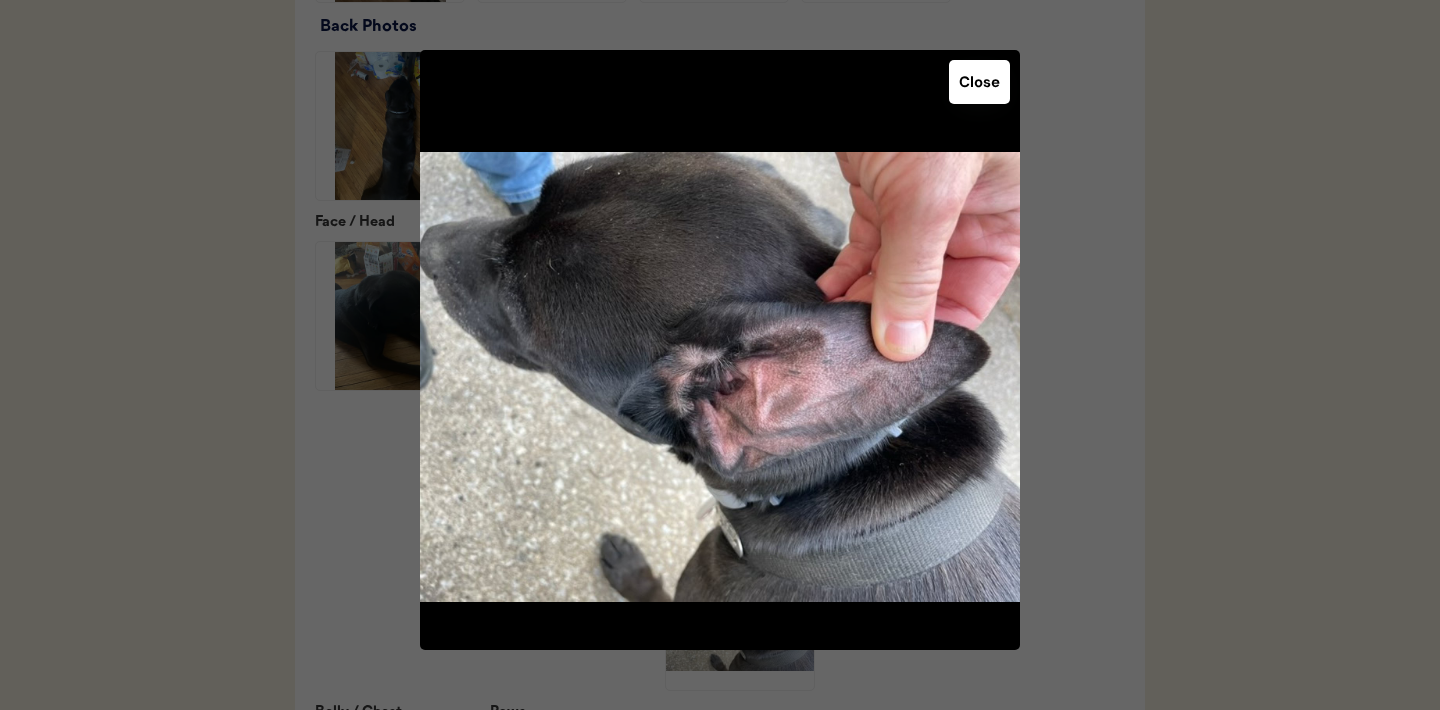 click on "Close" at bounding box center [979, 82] 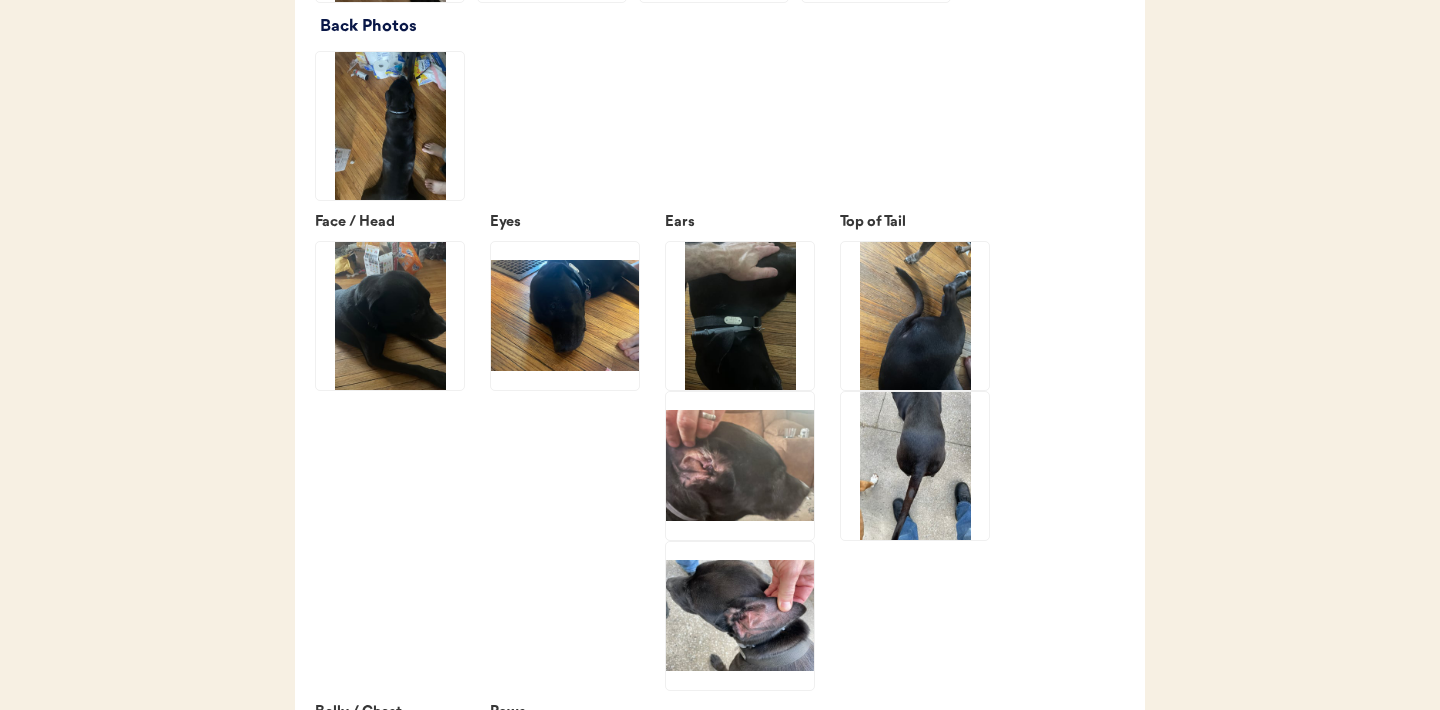 click 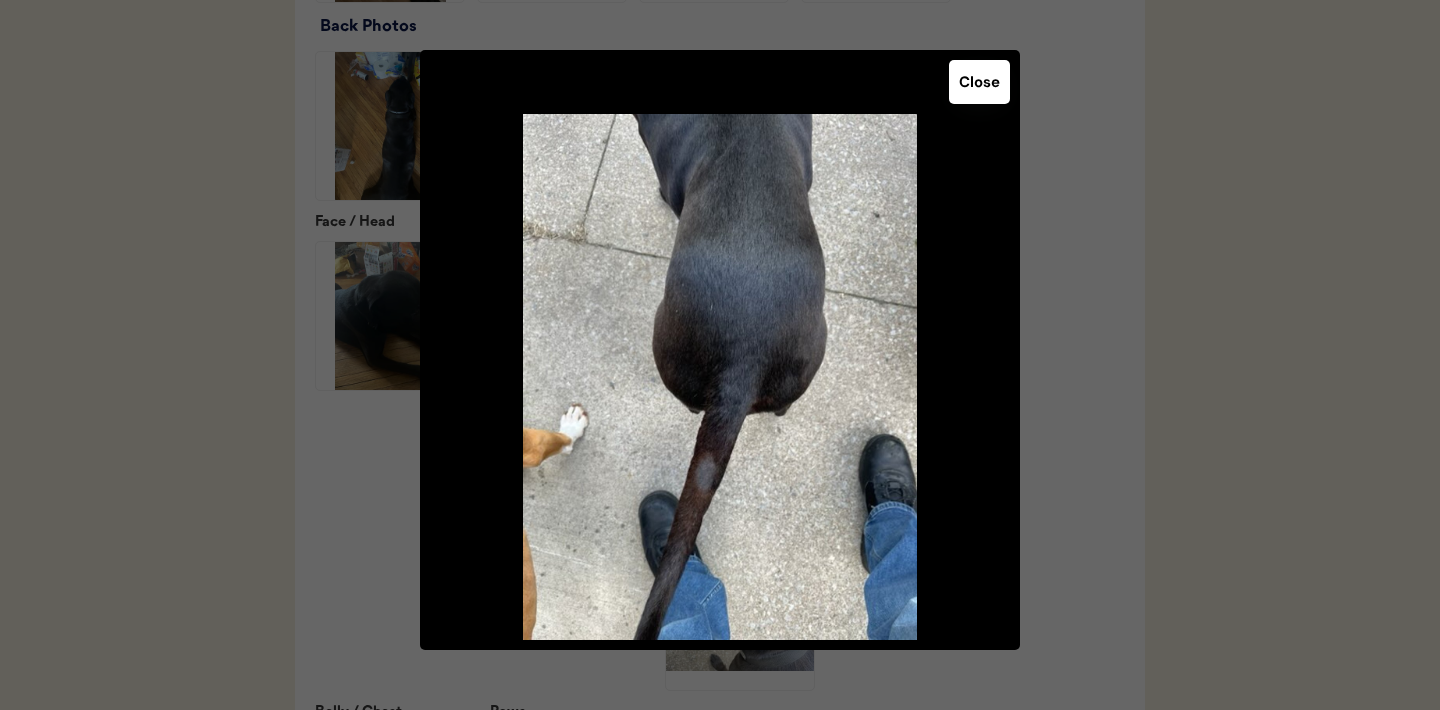 click on "Close" at bounding box center [979, 82] 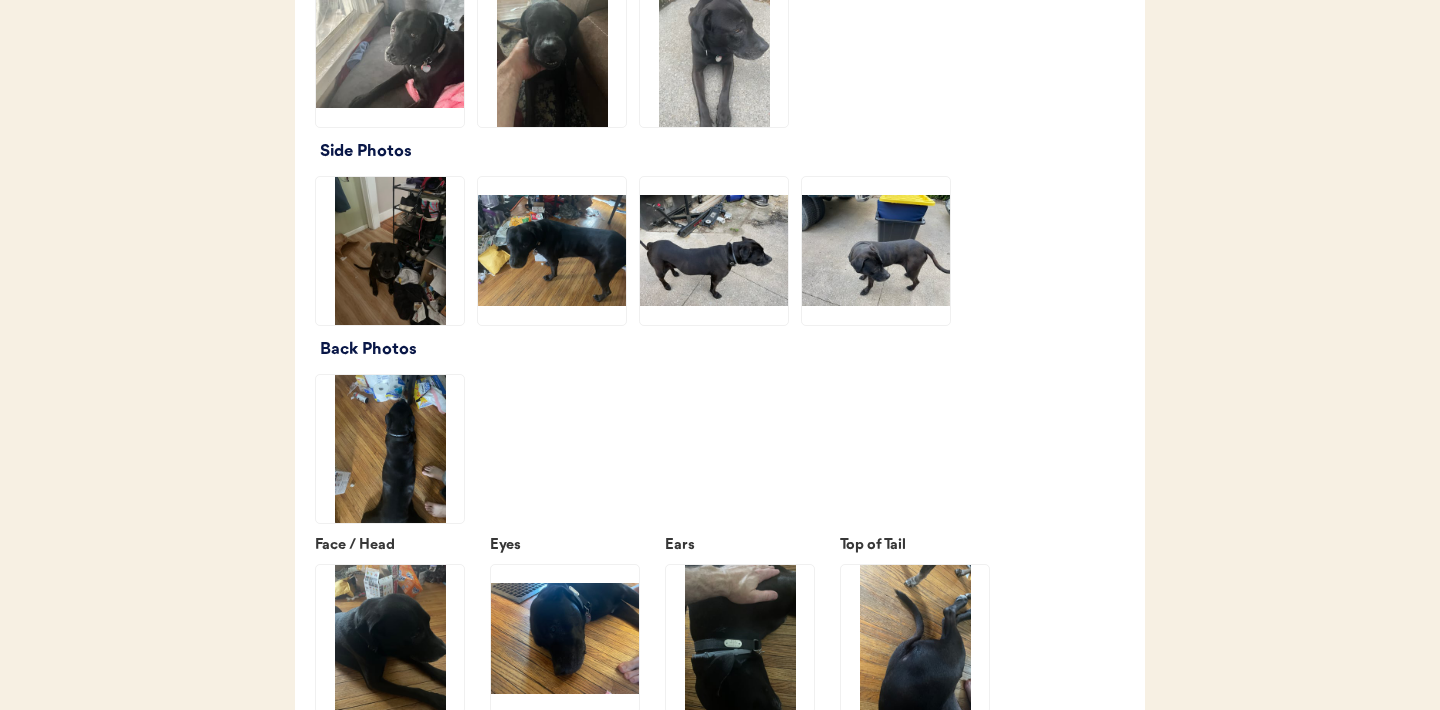 scroll, scrollTop: 2213, scrollLeft: 0, axis: vertical 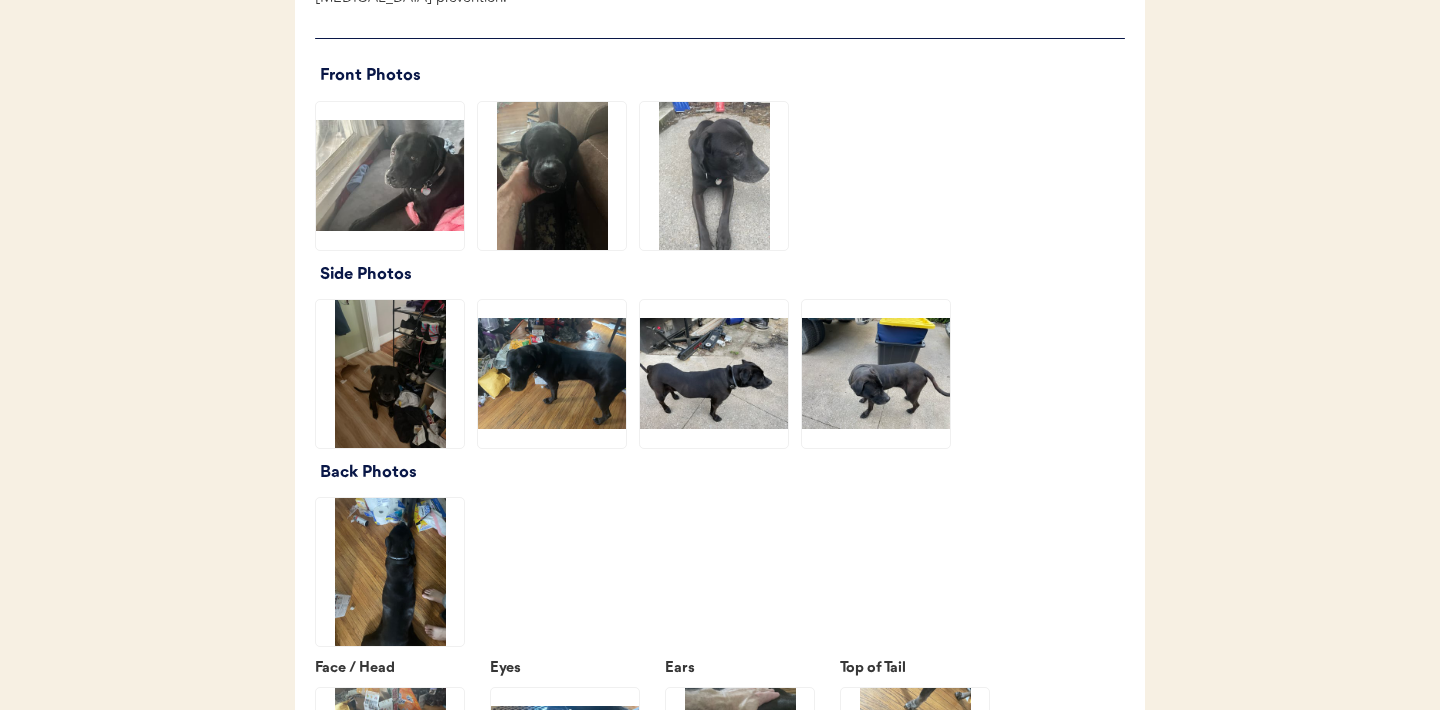 click 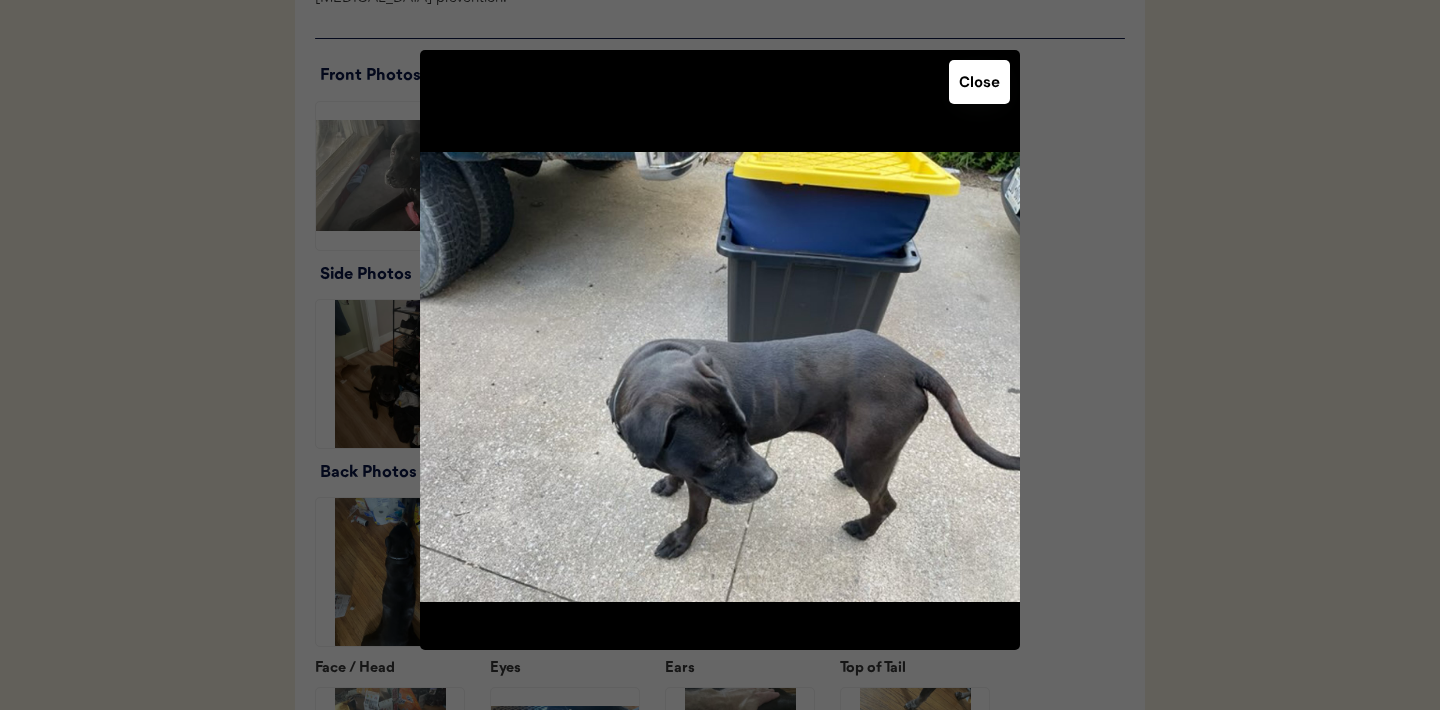 click on "Close" at bounding box center (979, 82) 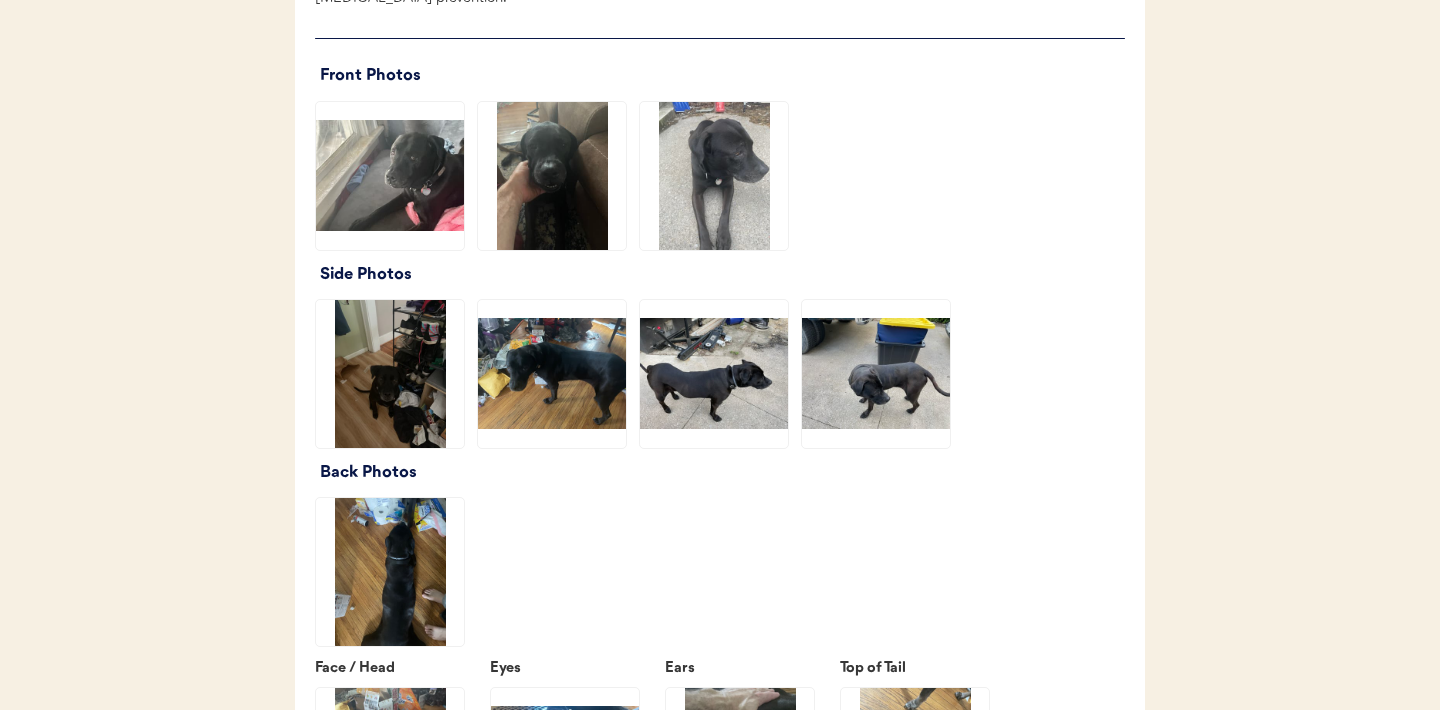 click 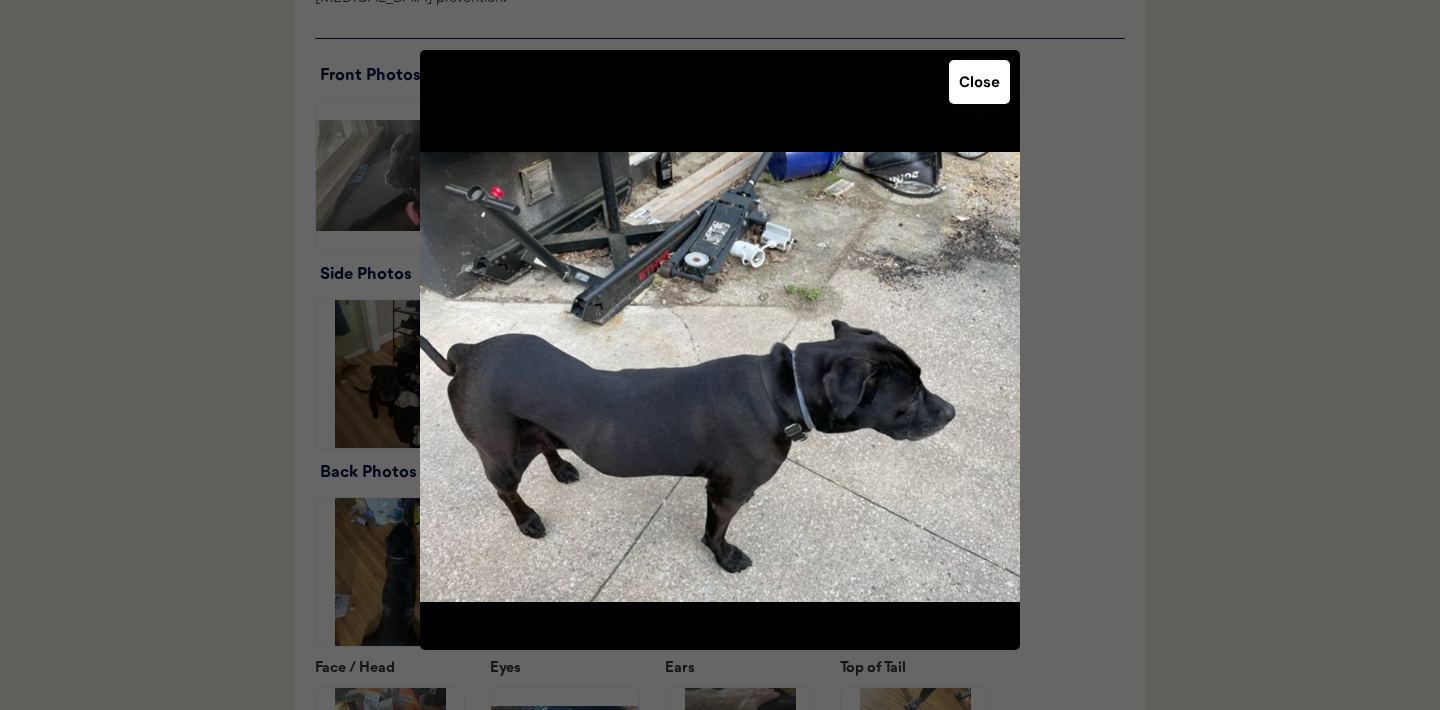 click on "Close" at bounding box center (979, 82) 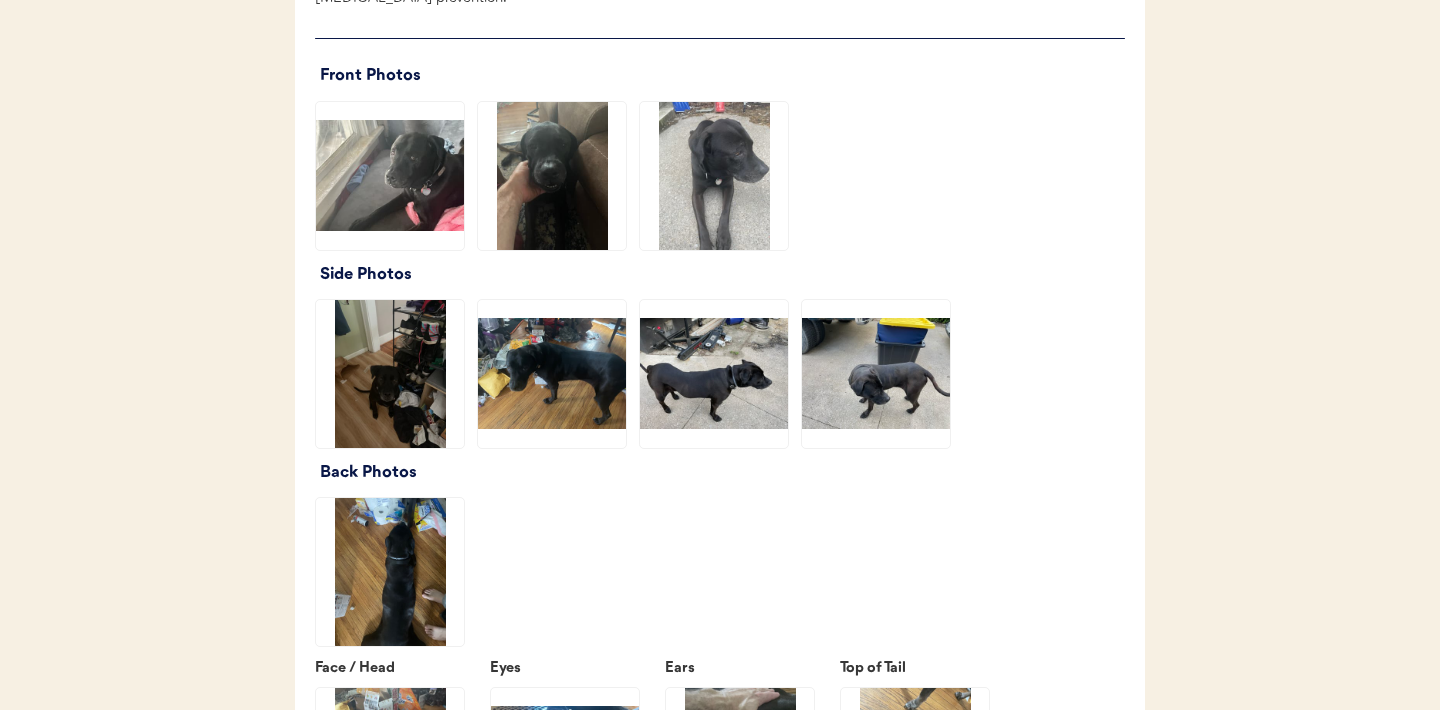 click 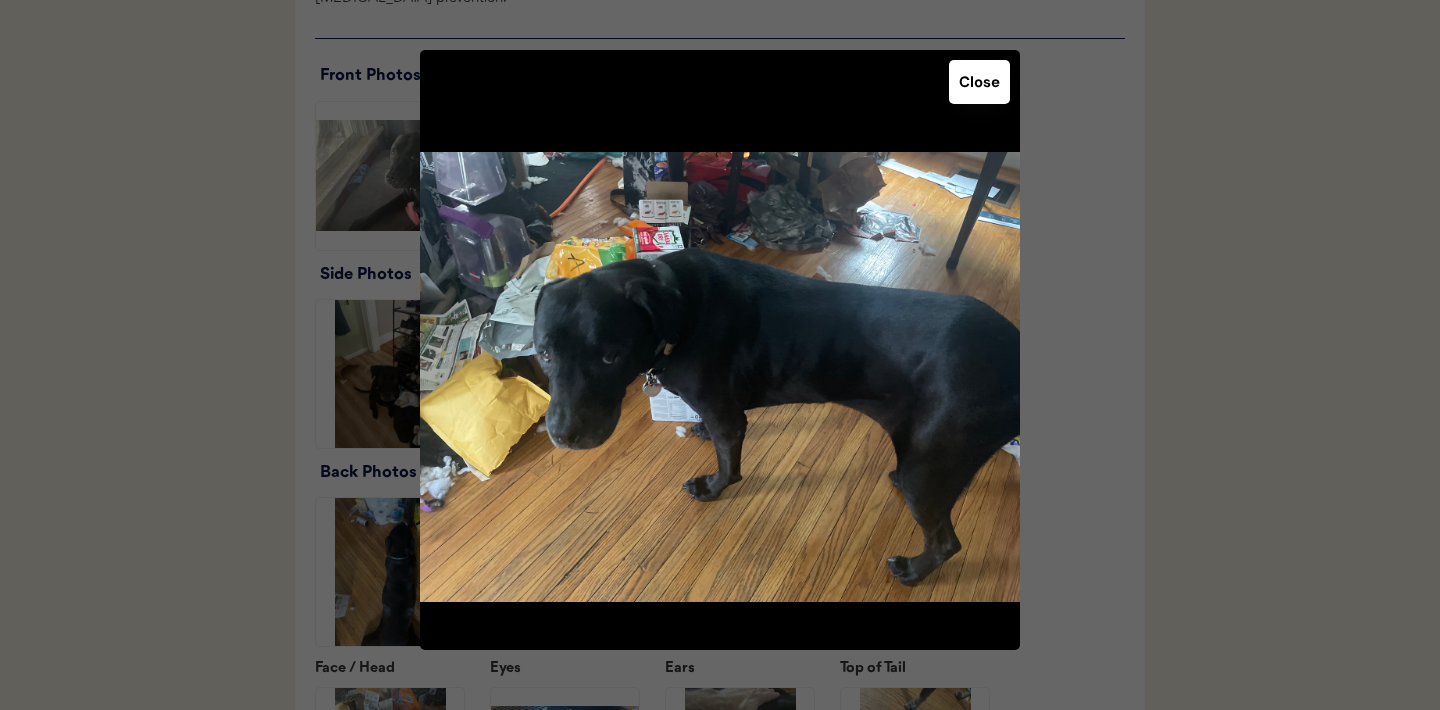 click on "Close" at bounding box center (979, 82) 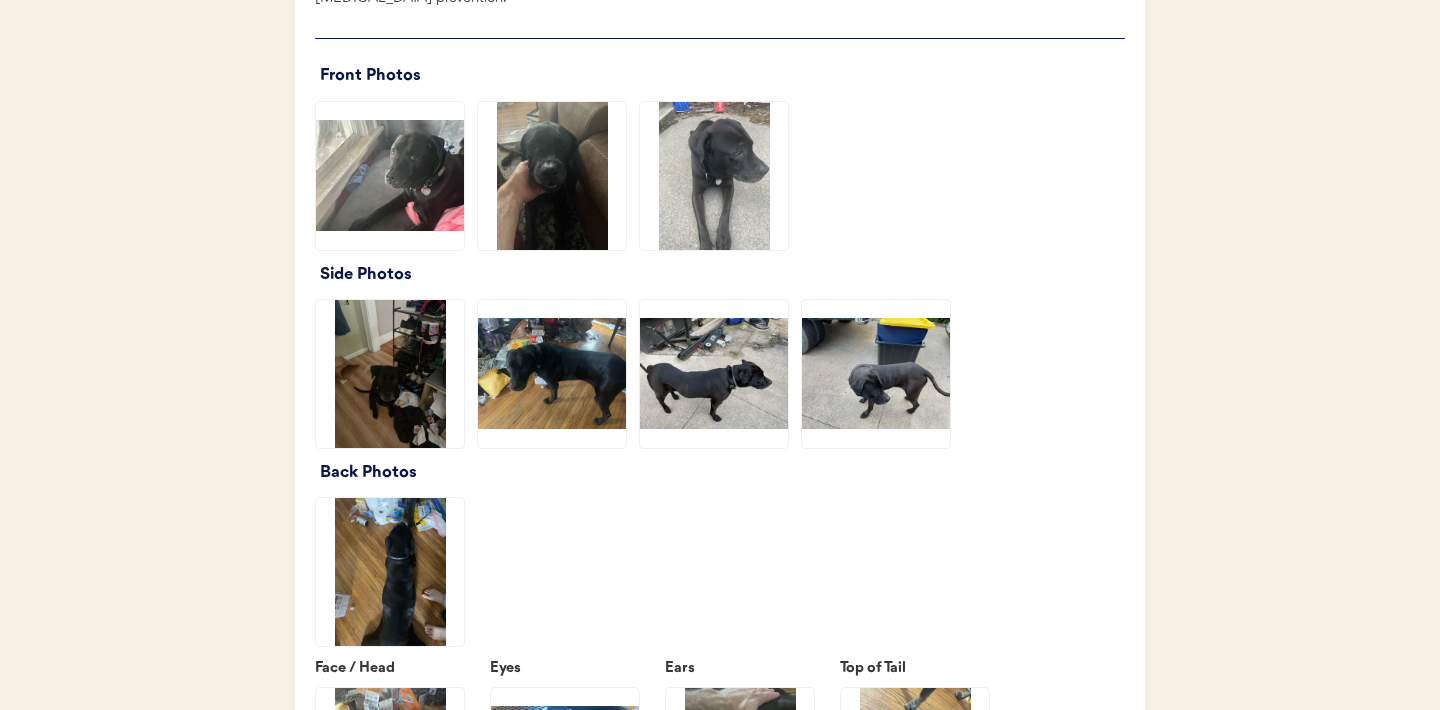 scroll, scrollTop: 2207, scrollLeft: 0, axis: vertical 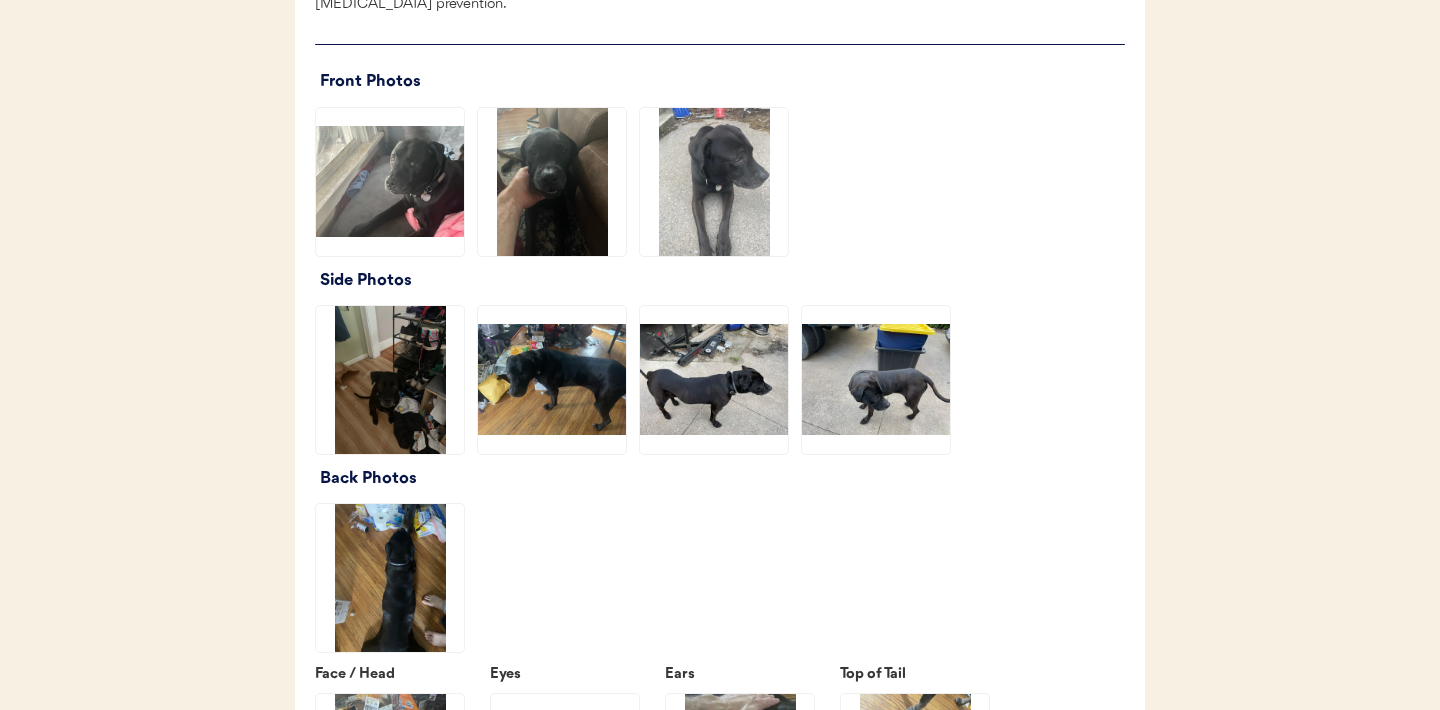 click 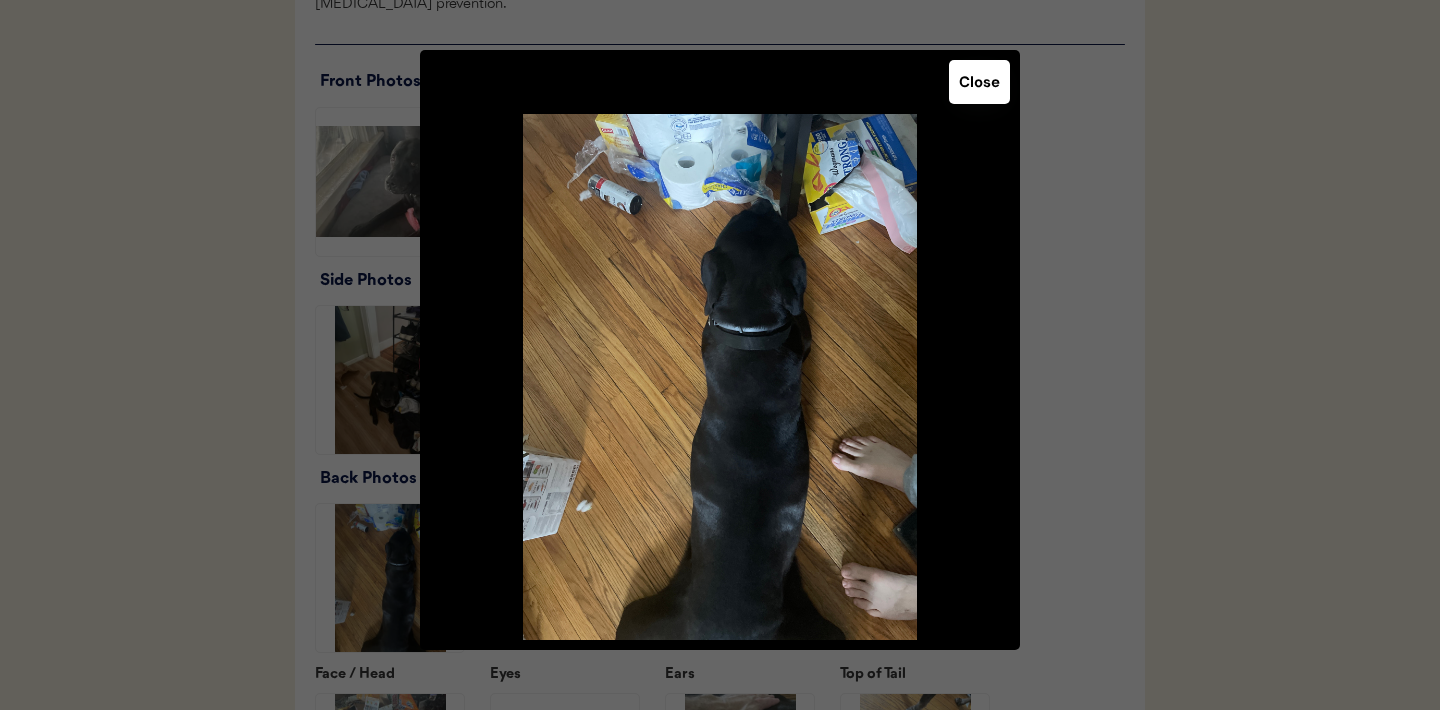 click on "Close" at bounding box center (720, 350) 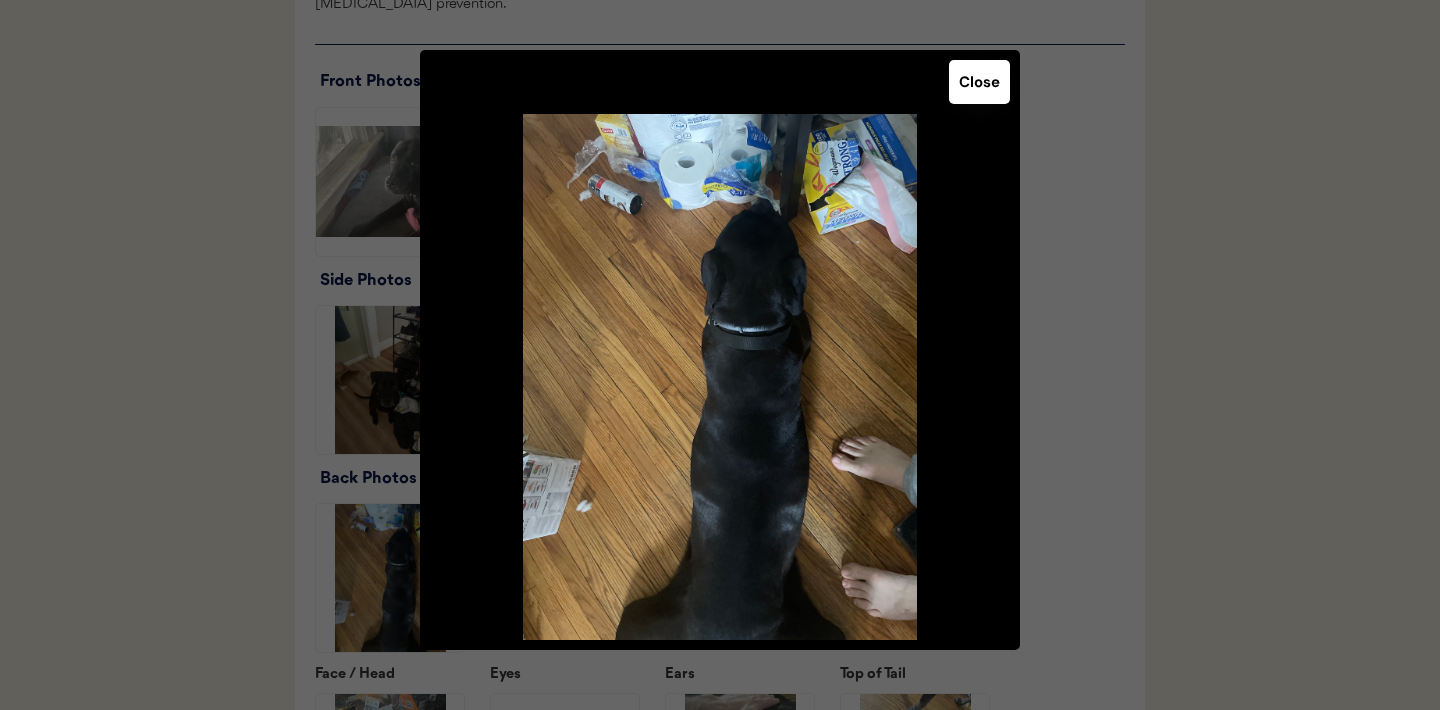 click on "Close" at bounding box center (979, 82) 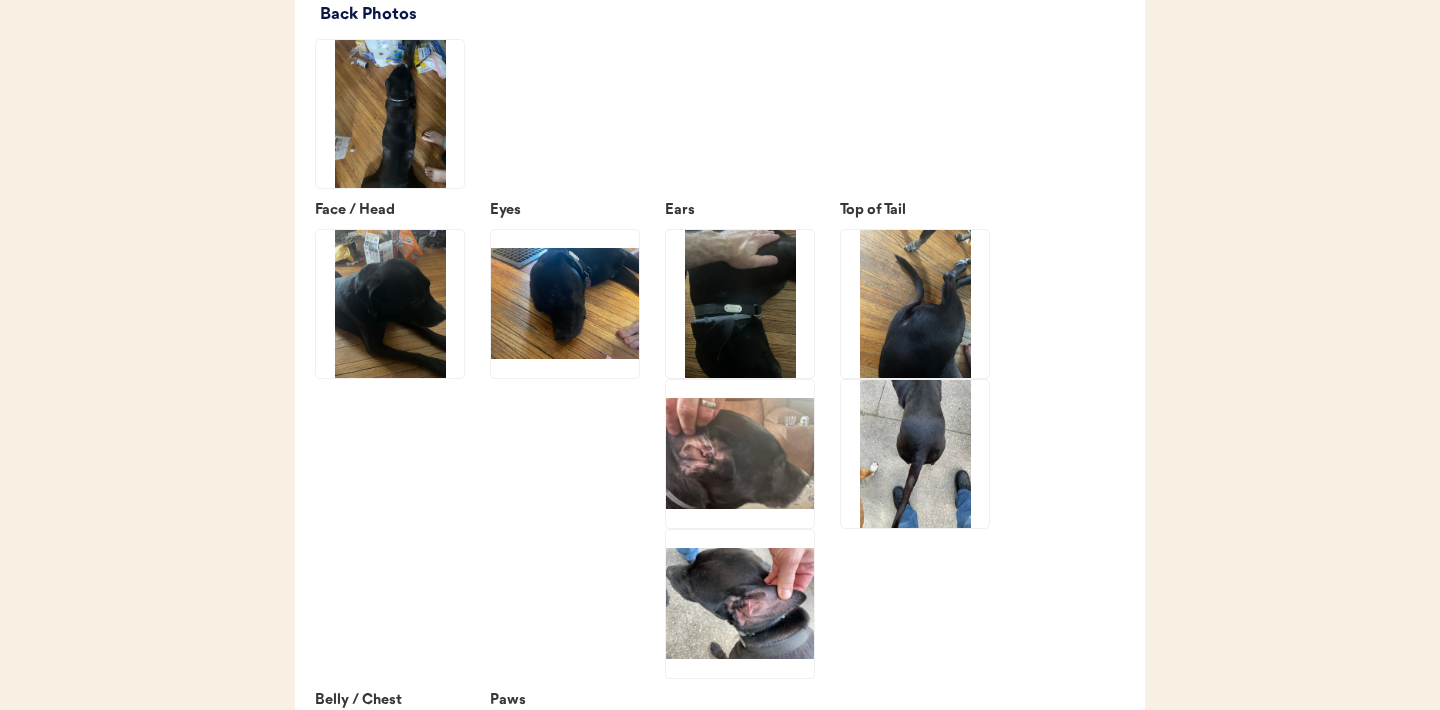 scroll, scrollTop: 2673, scrollLeft: 0, axis: vertical 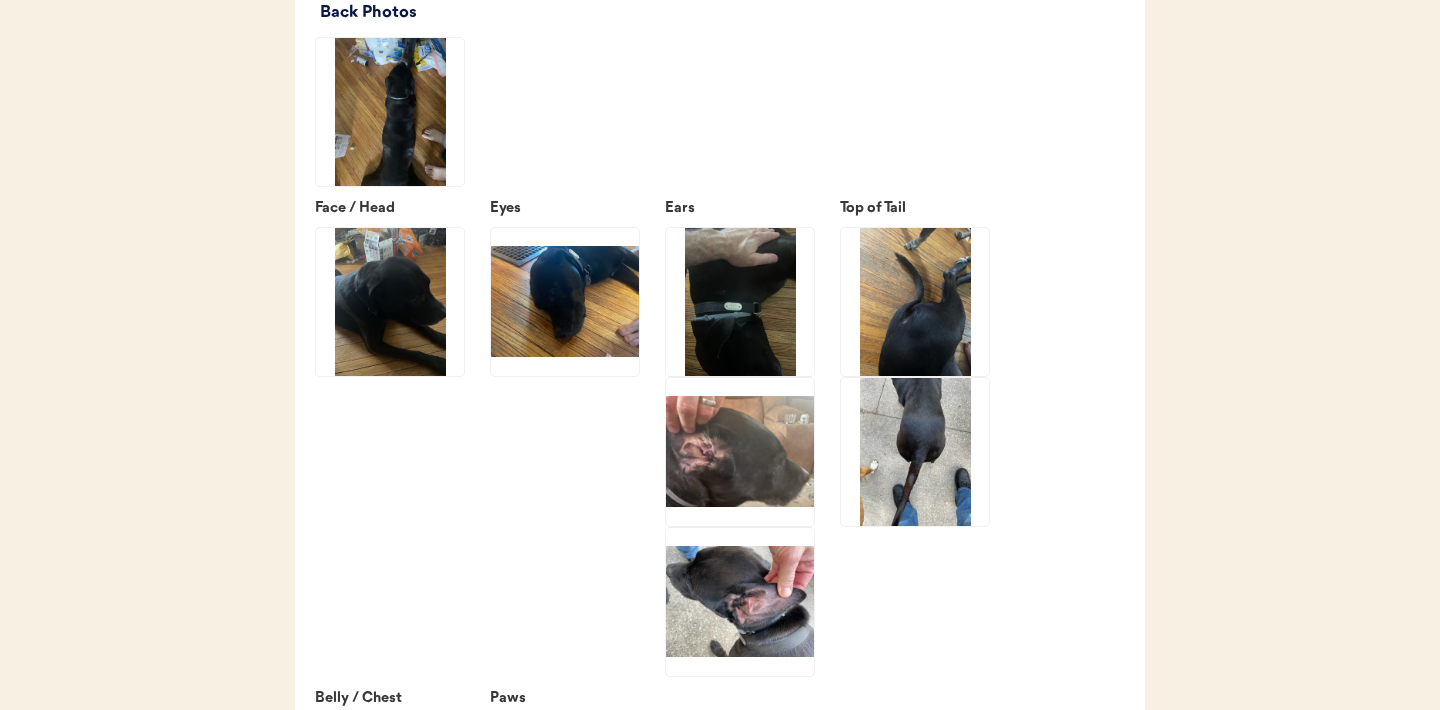 click 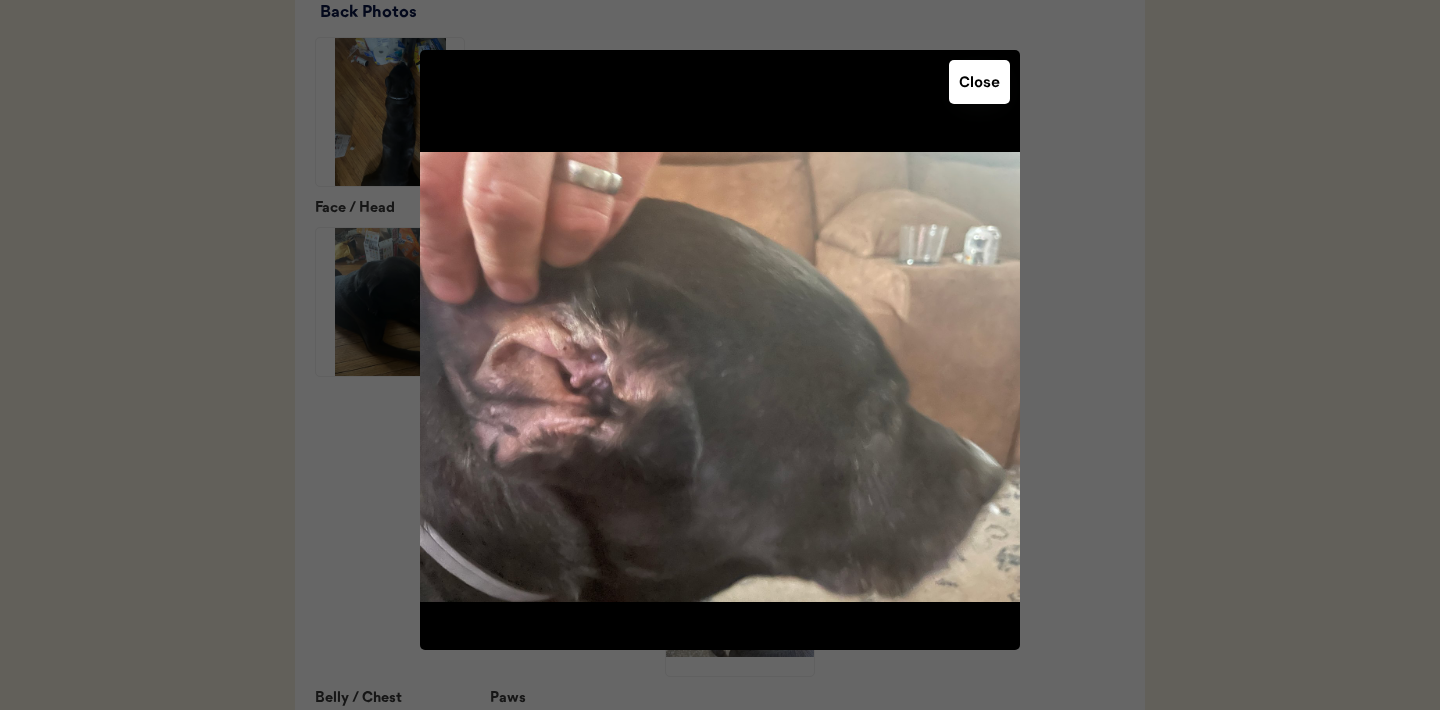 click on "Close" at bounding box center (979, 82) 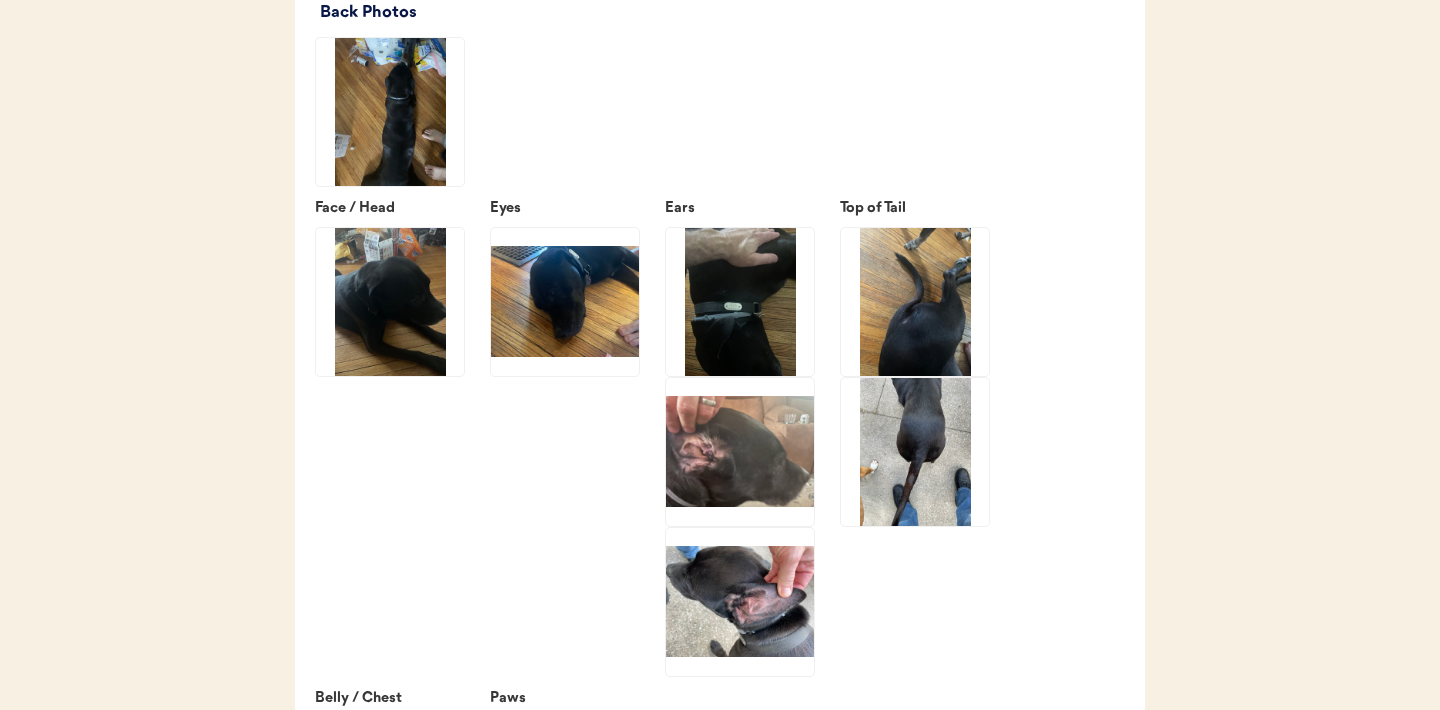 click 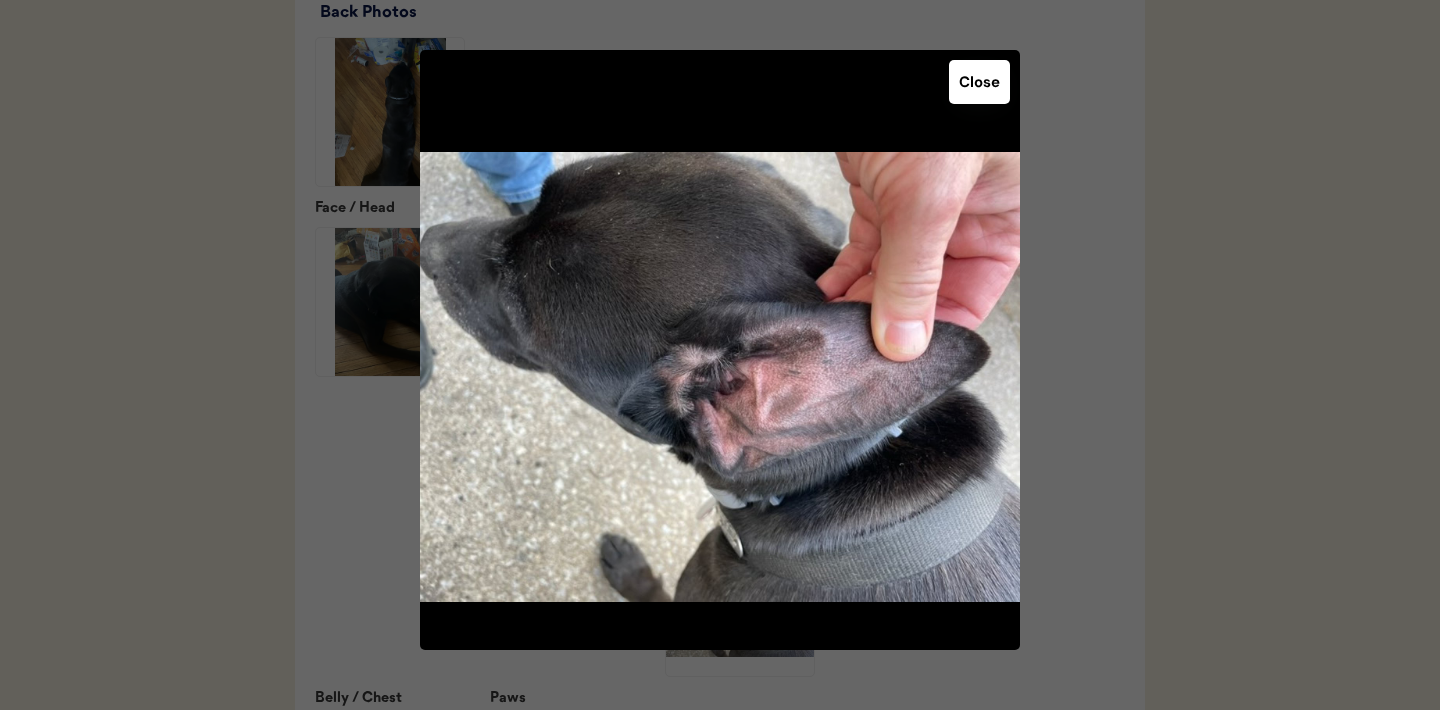 click on "Close" at bounding box center (979, 82) 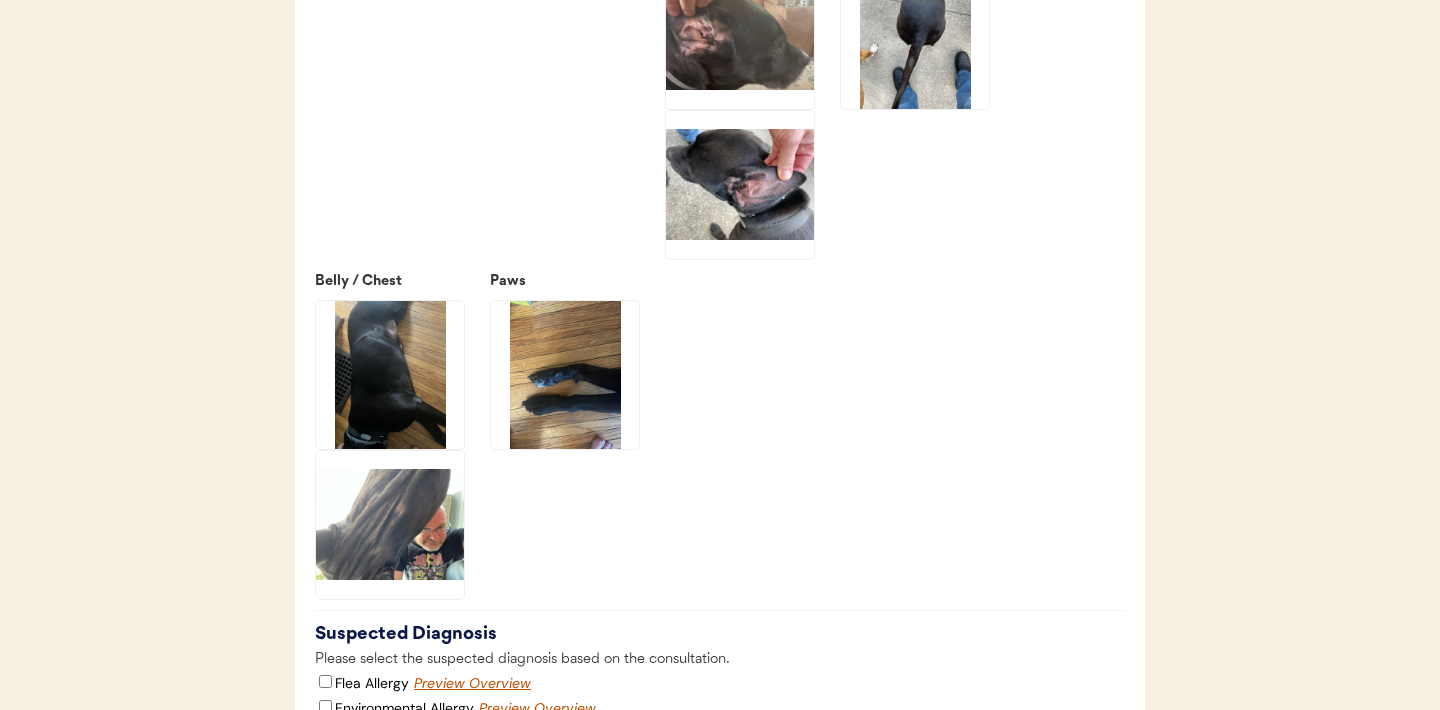 scroll, scrollTop: 3098, scrollLeft: 0, axis: vertical 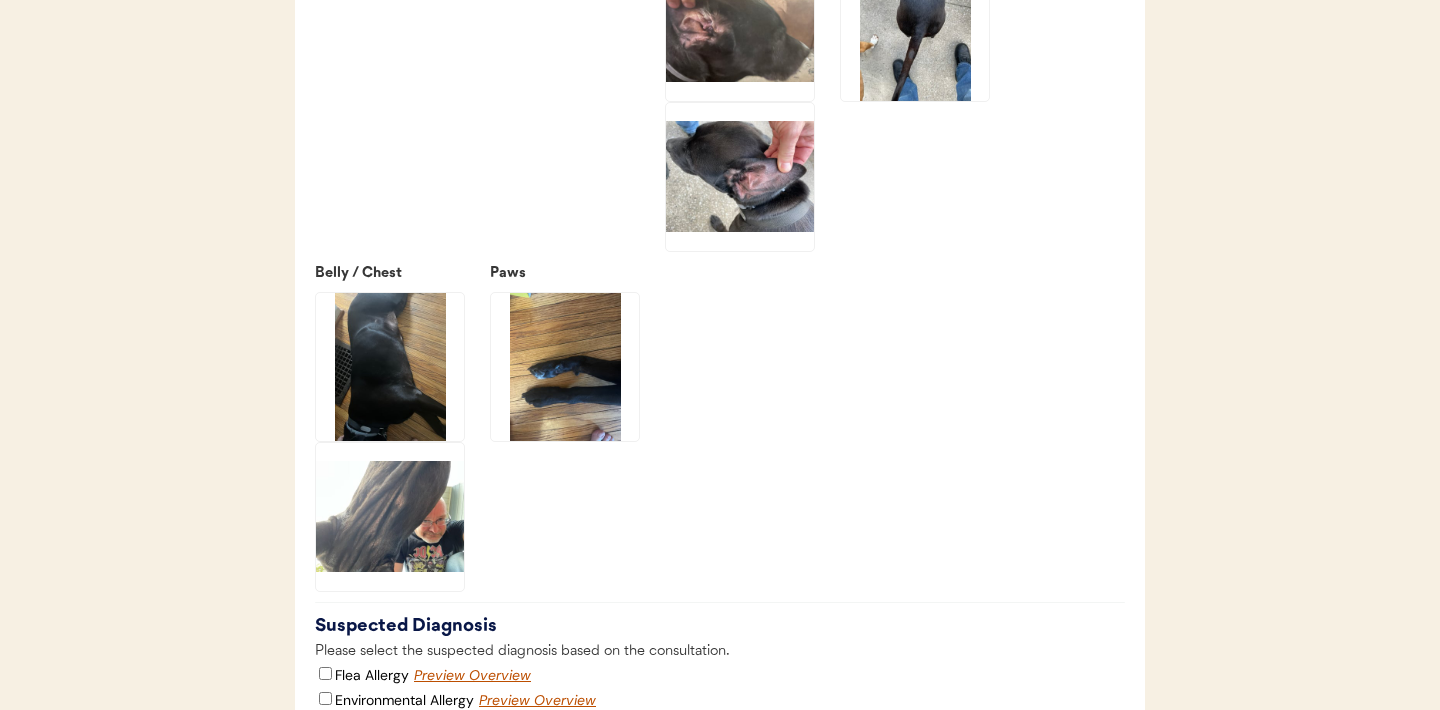 click 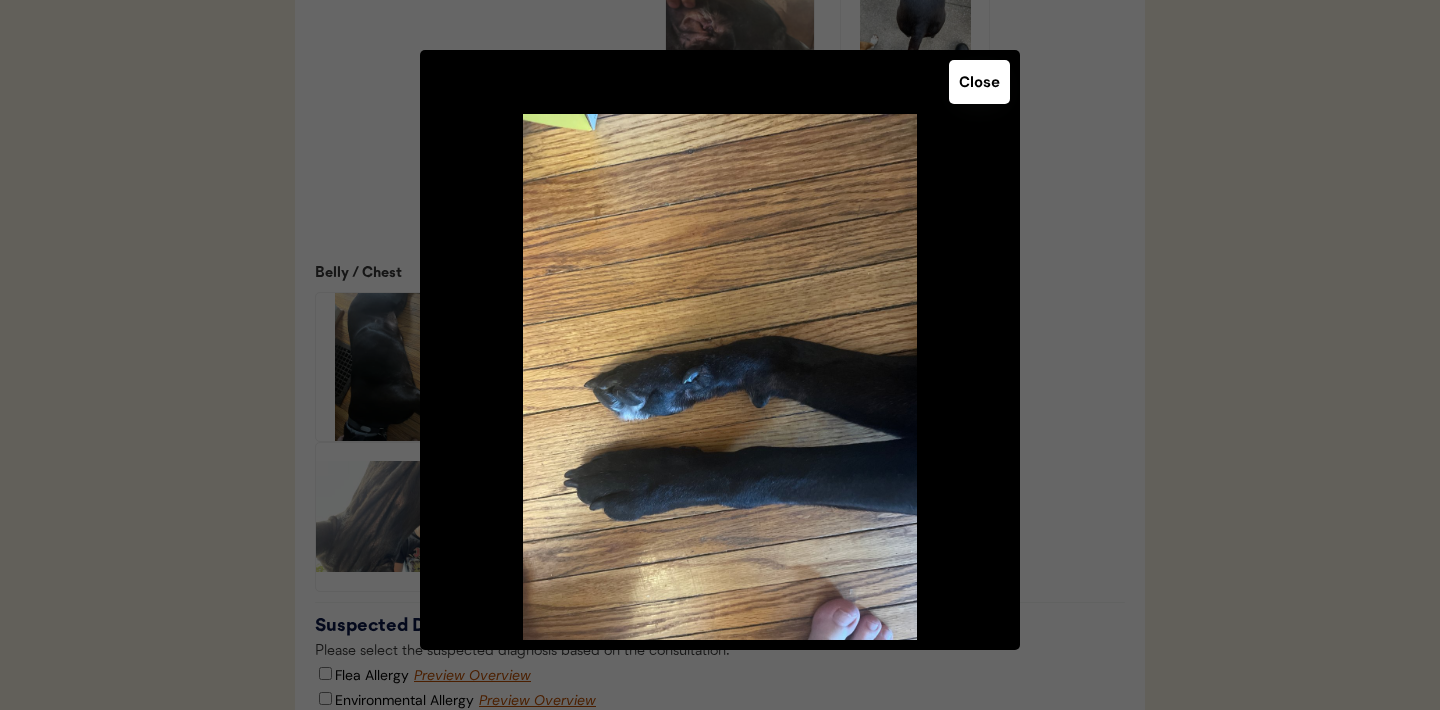 click on "Close" at bounding box center [979, 82] 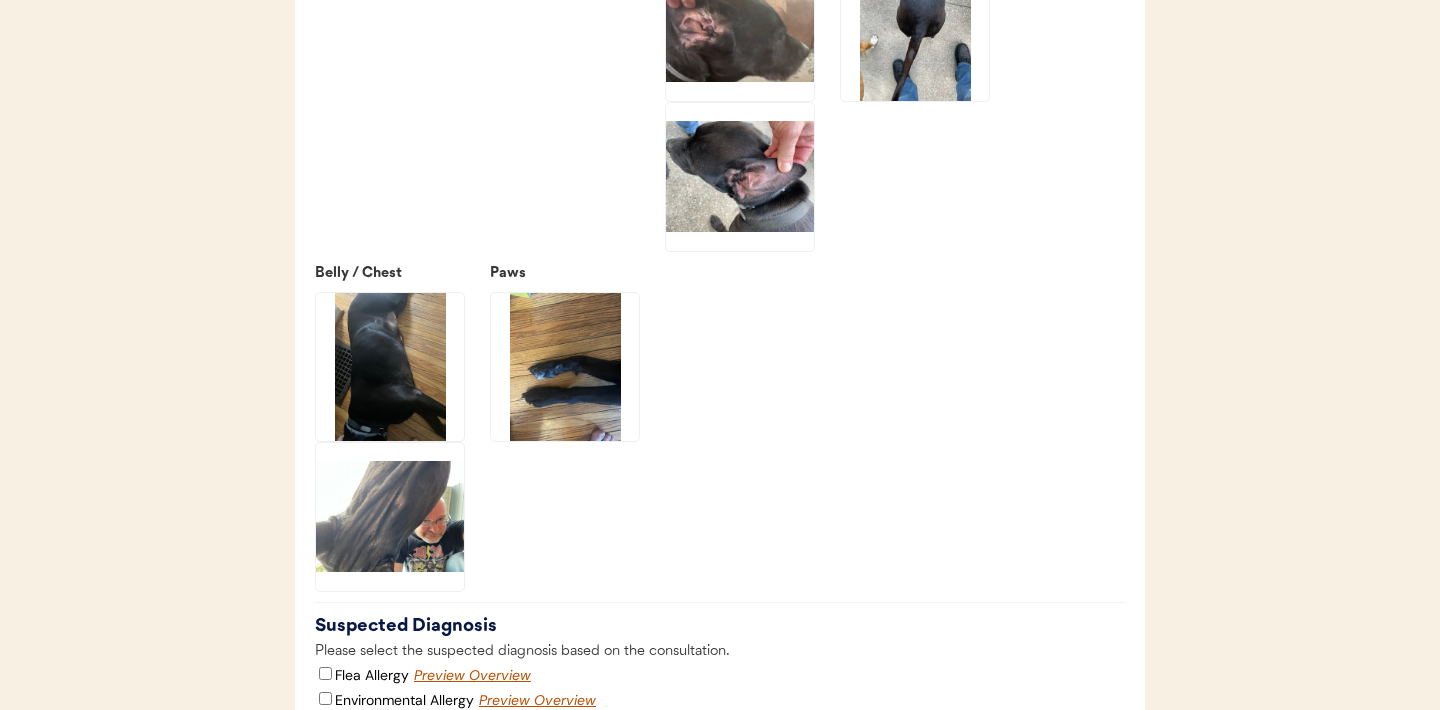 click 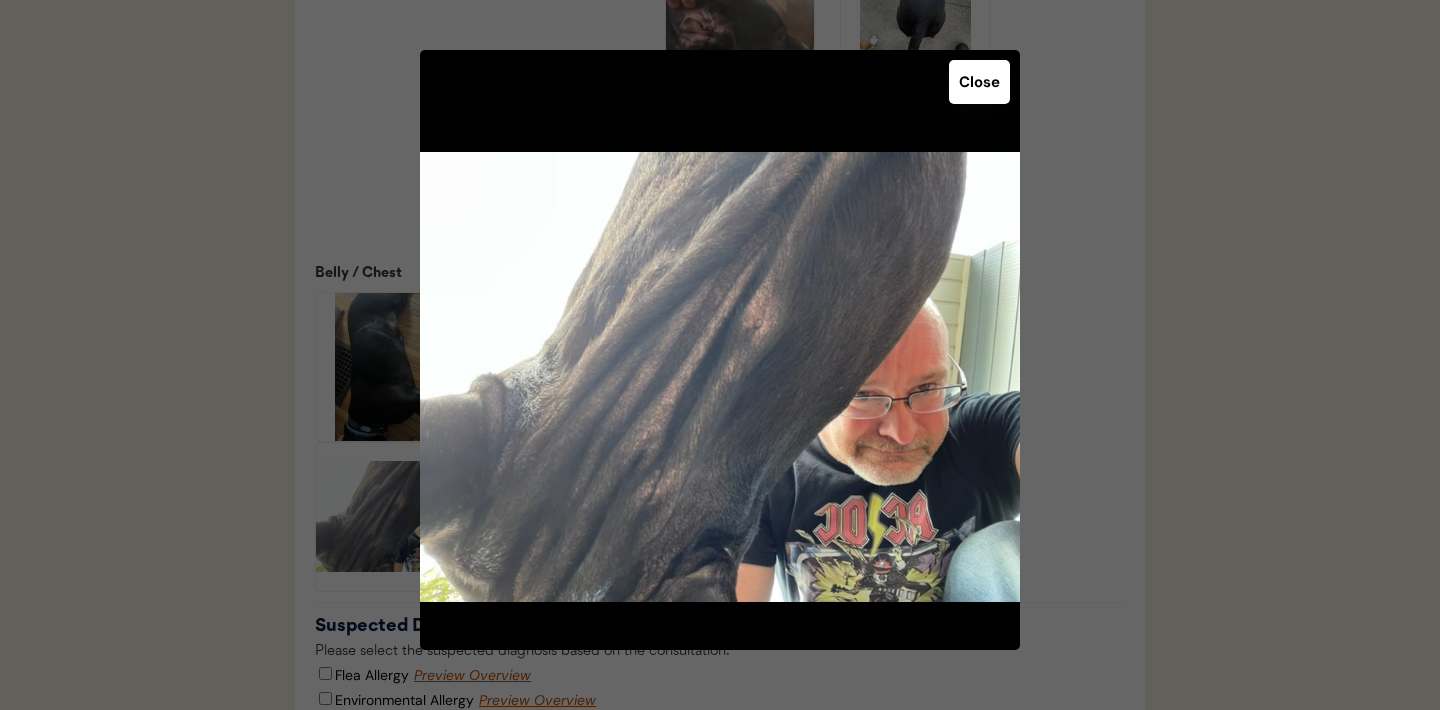 click on "Close" at bounding box center [979, 82] 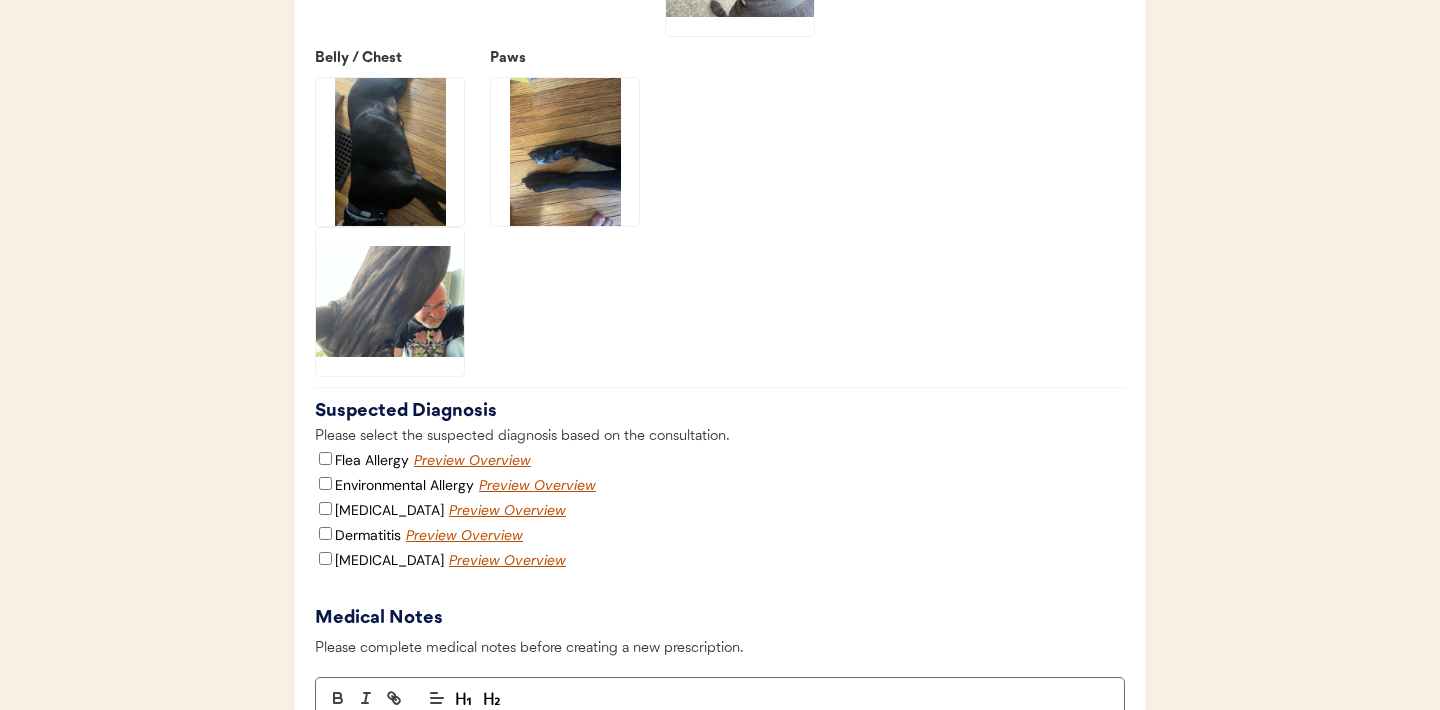 scroll, scrollTop: 3301, scrollLeft: 0, axis: vertical 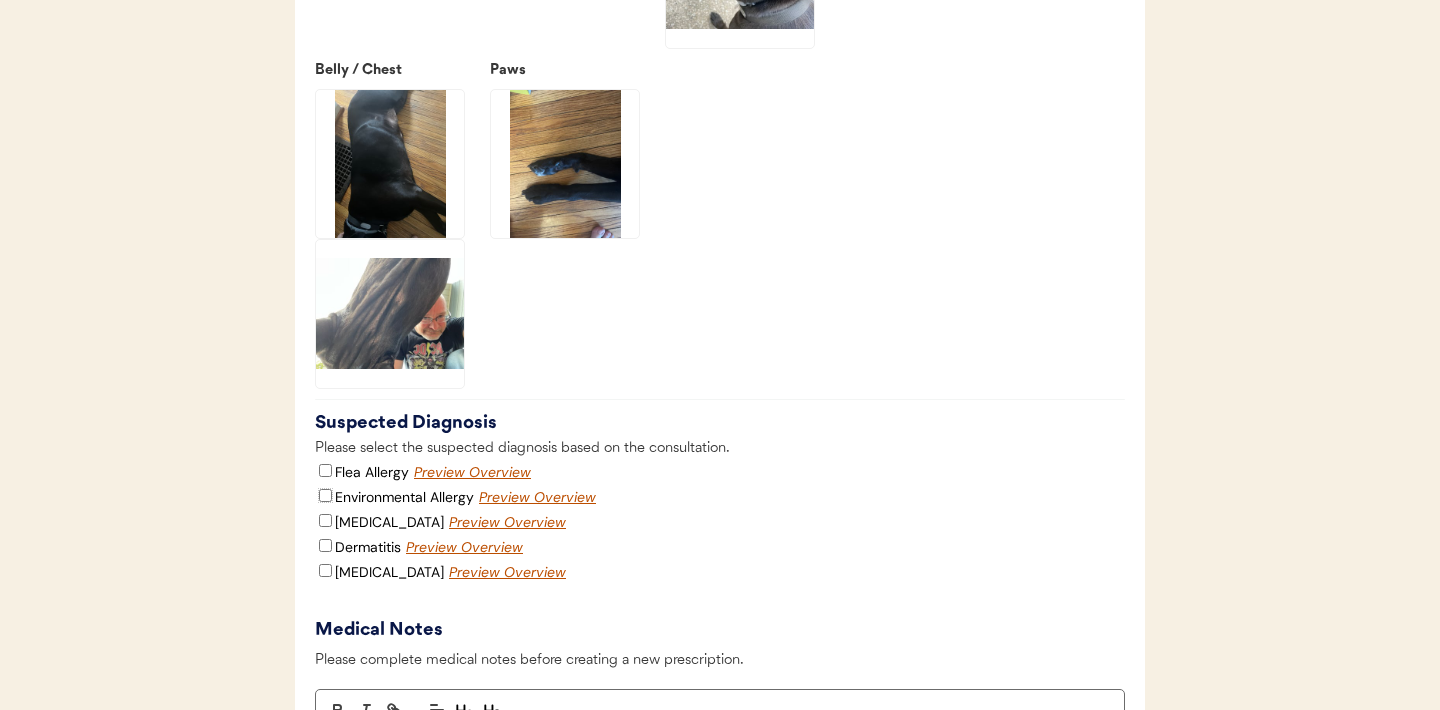 click on "Environmental Allergy" at bounding box center [325, 495] 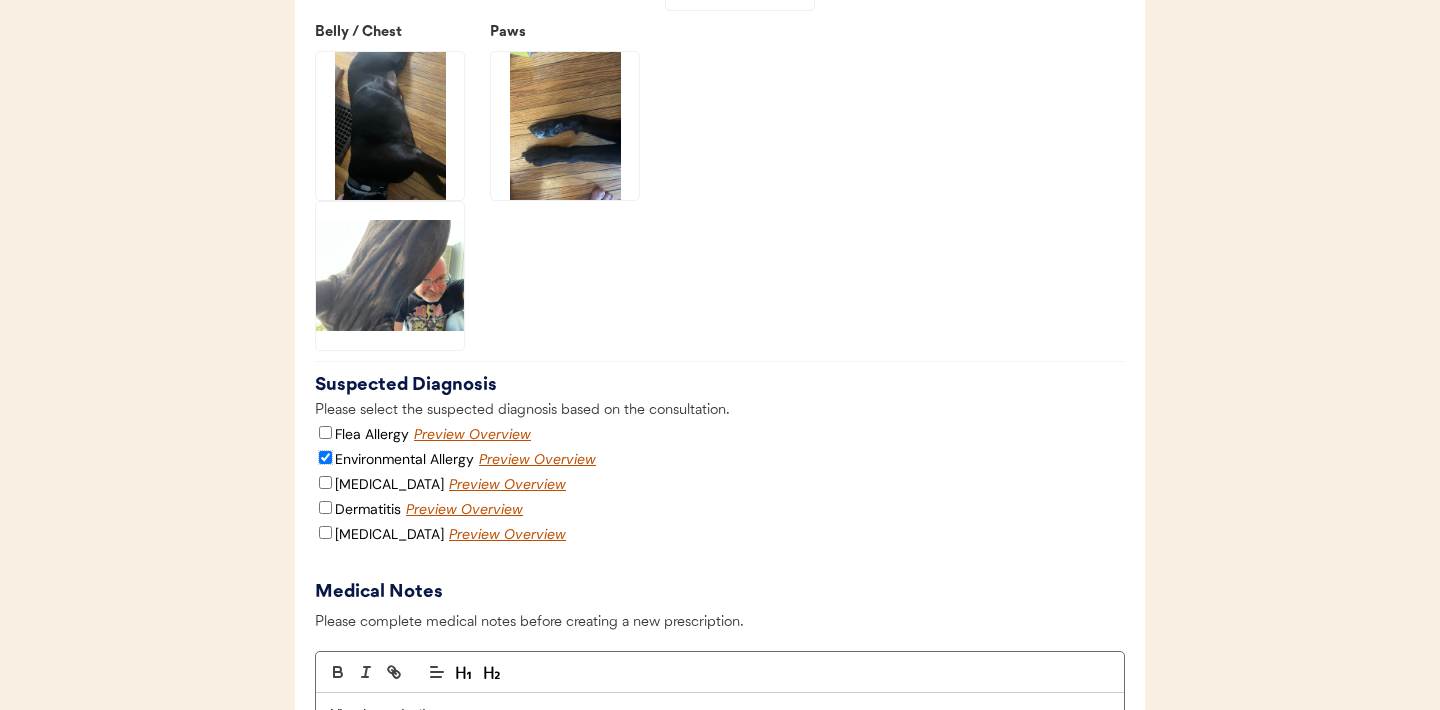 scroll, scrollTop: 3341, scrollLeft: 0, axis: vertical 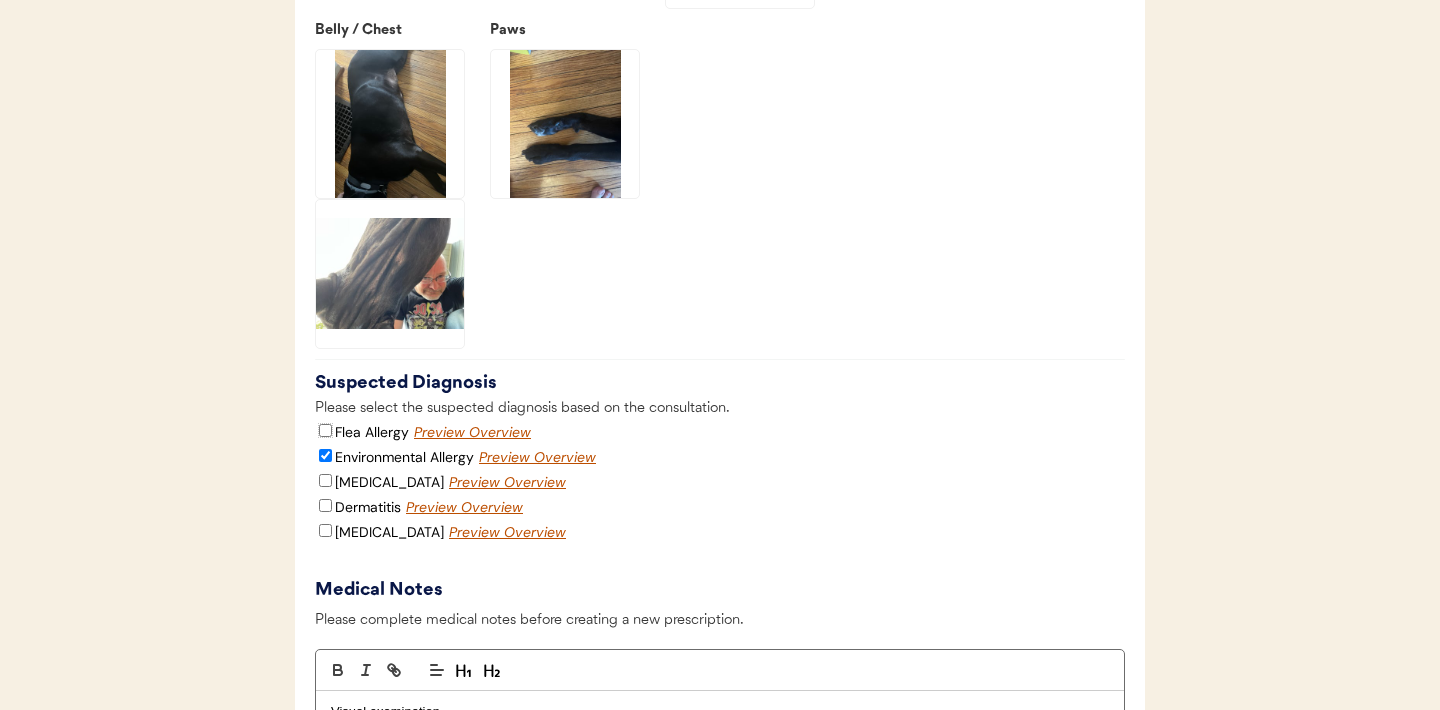 click on "Flea Allergy" at bounding box center (325, 430) 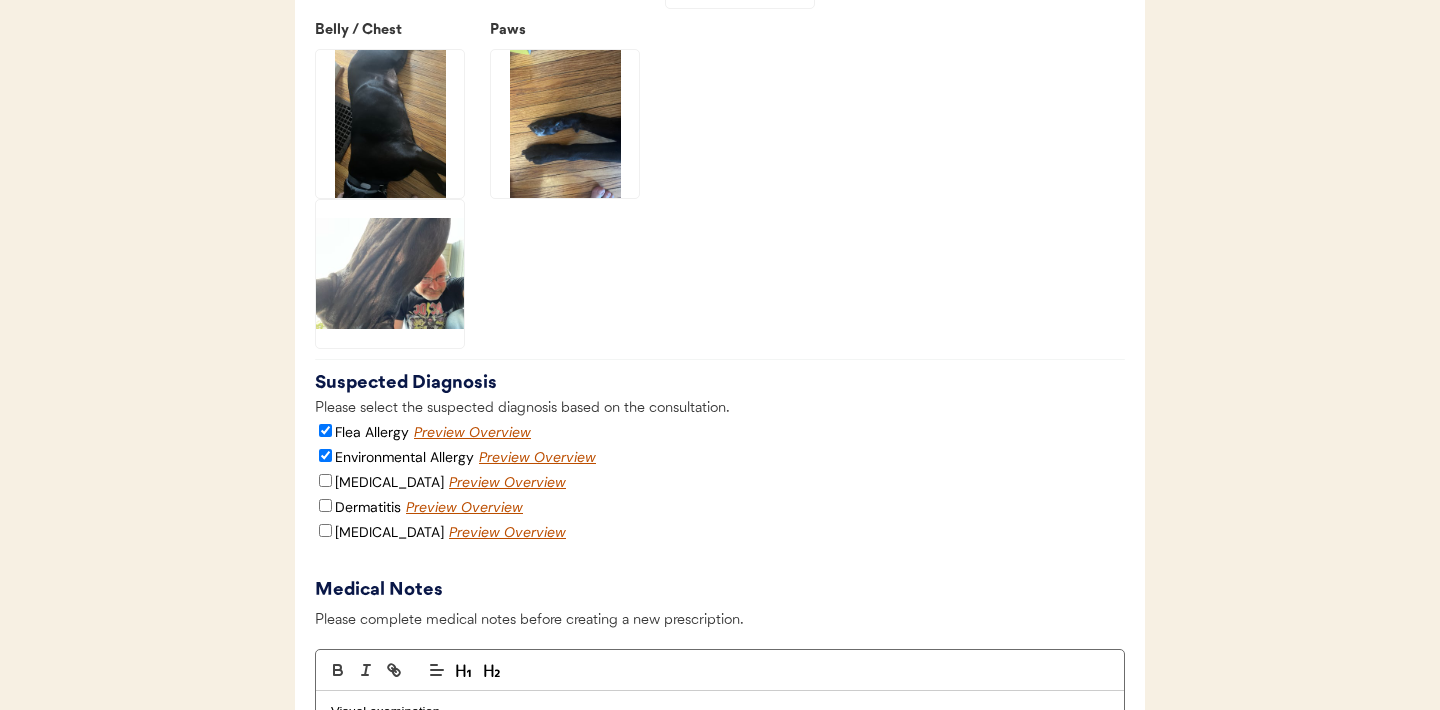 click on "Dermatitis" at bounding box center (358, 507) 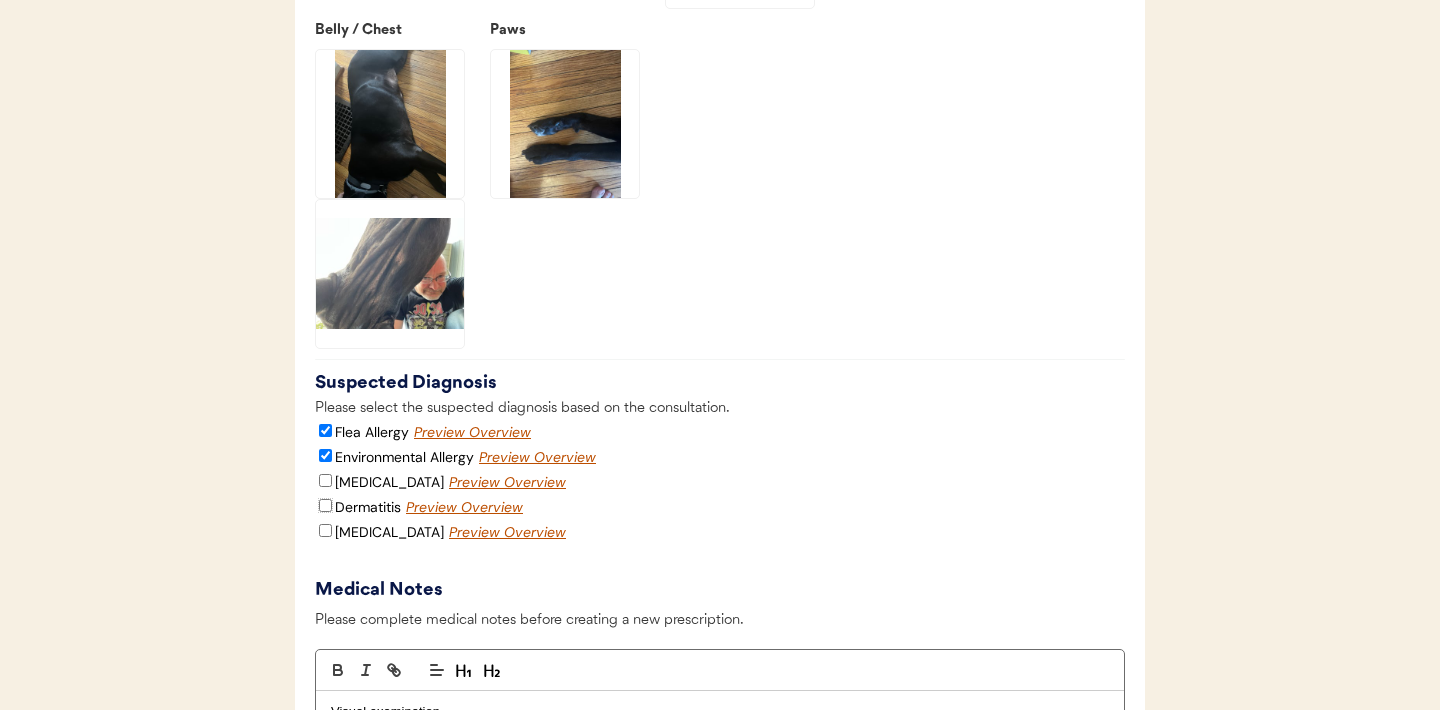 click on "Dermatitis" at bounding box center [325, 505] 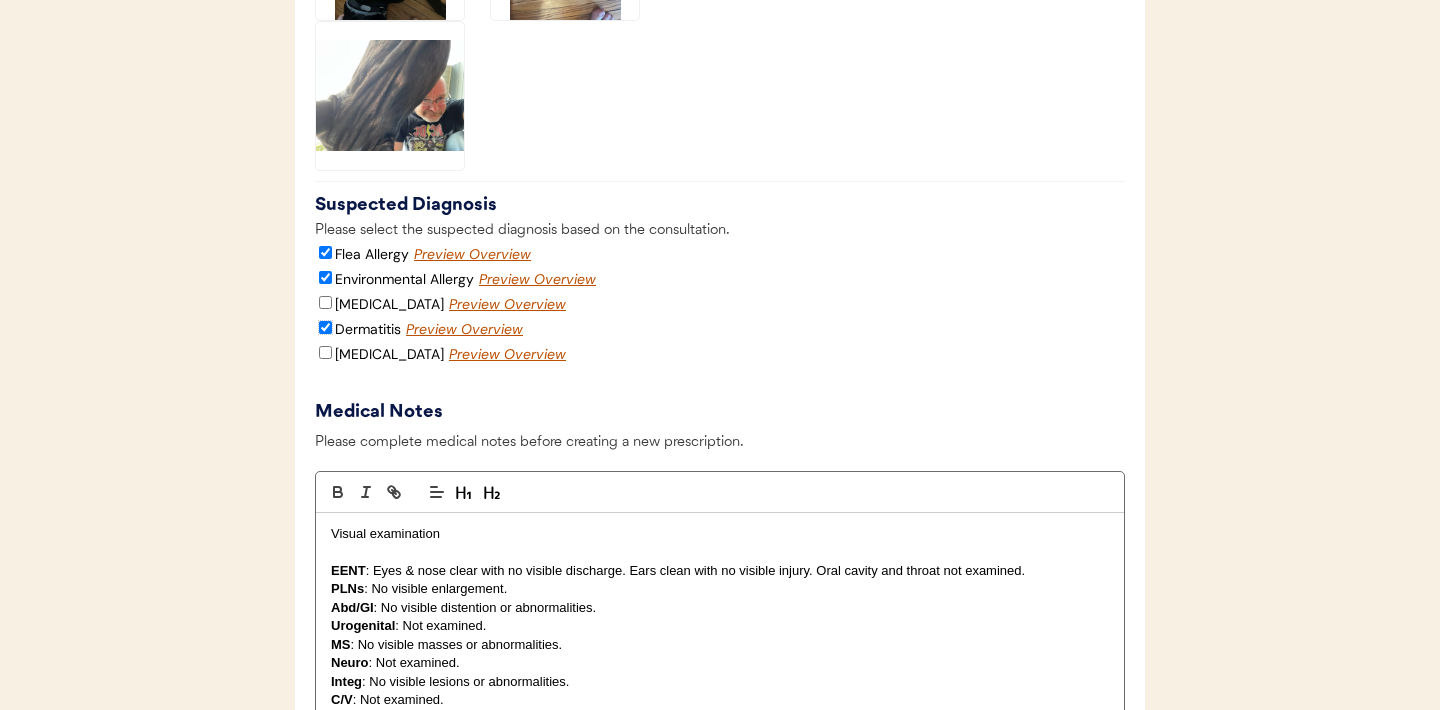scroll, scrollTop: 3661, scrollLeft: 0, axis: vertical 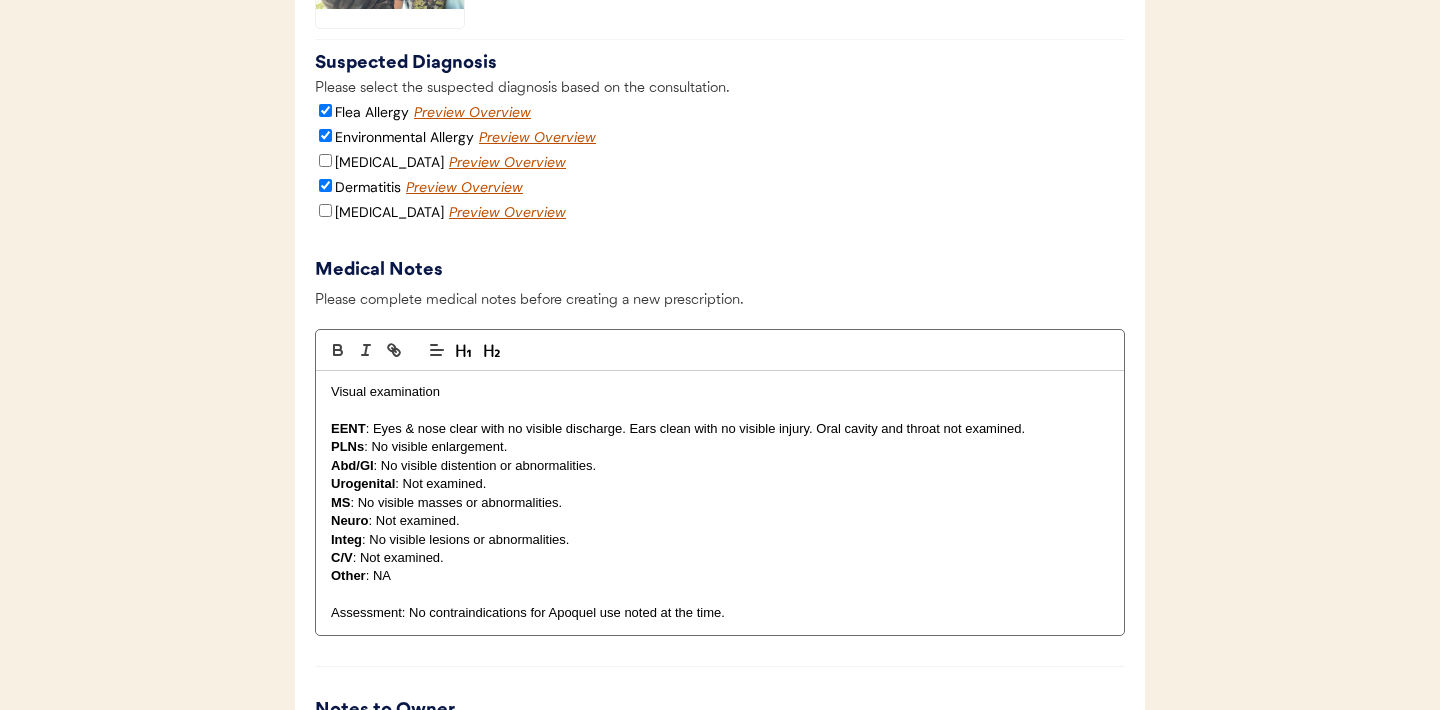 click on "Visual examination" at bounding box center [720, 392] 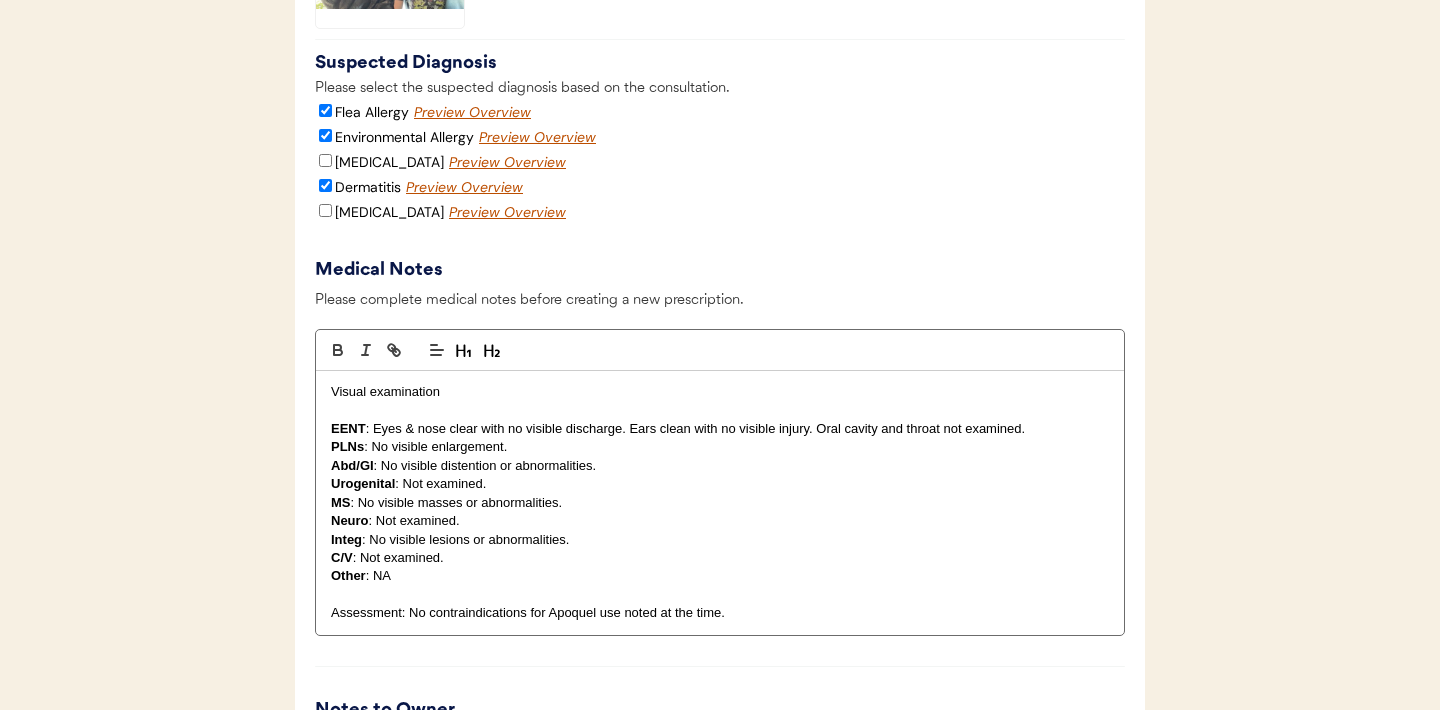 type 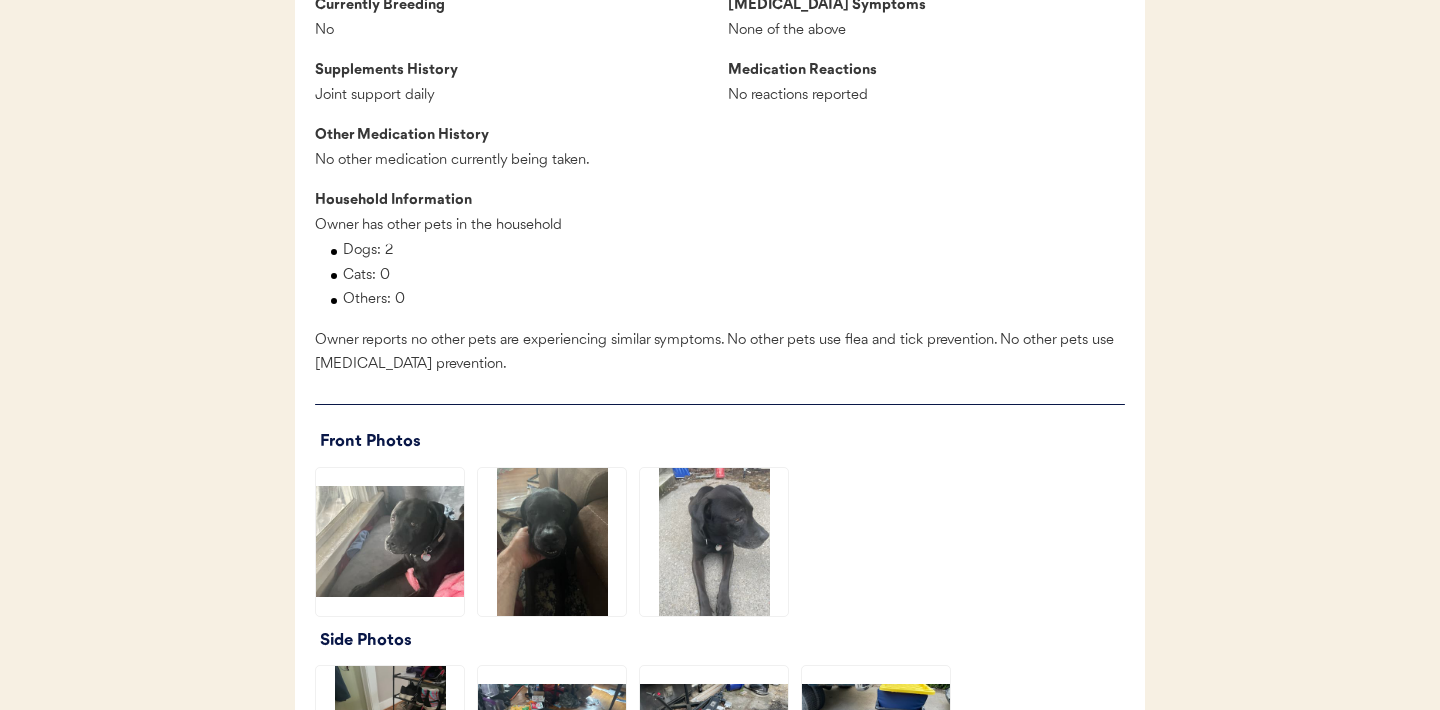 scroll, scrollTop: 1845, scrollLeft: 0, axis: vertical 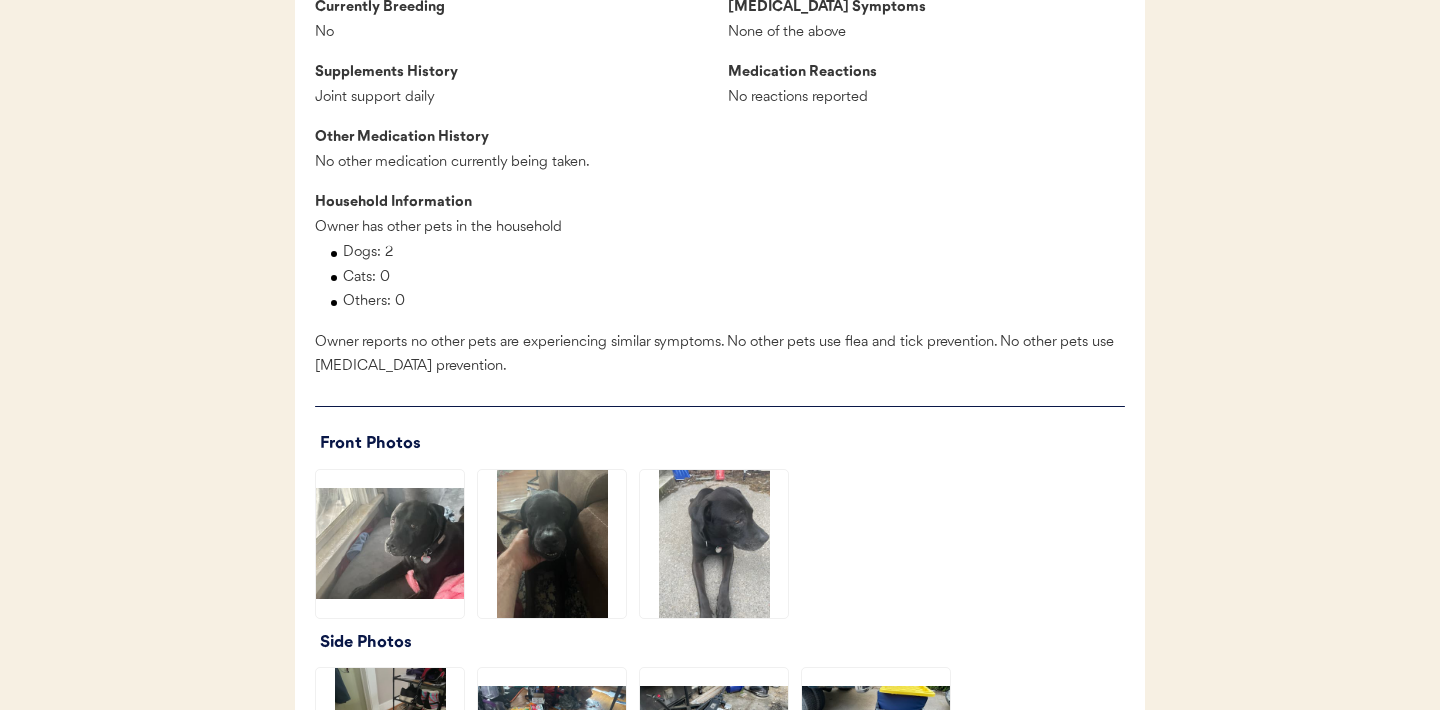 click 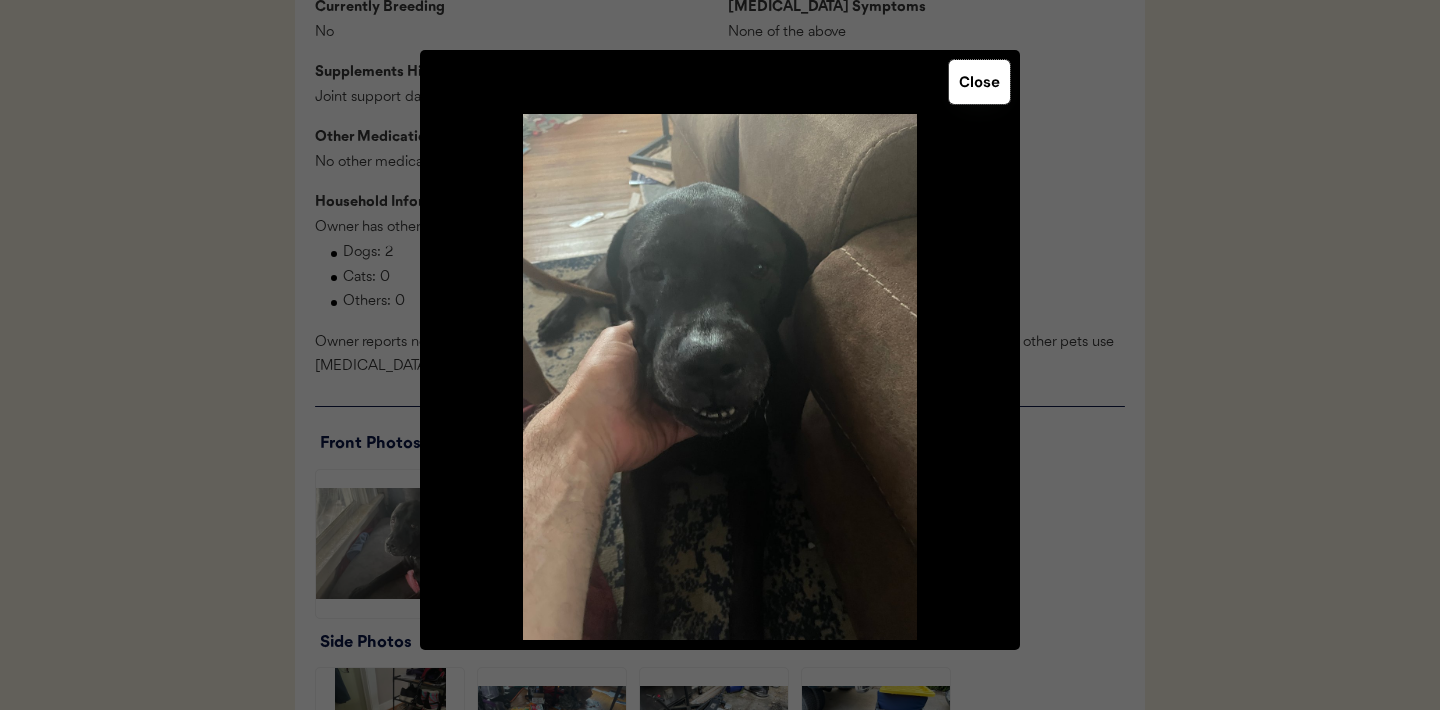 click on "Close" at bounding box center (979, 82) 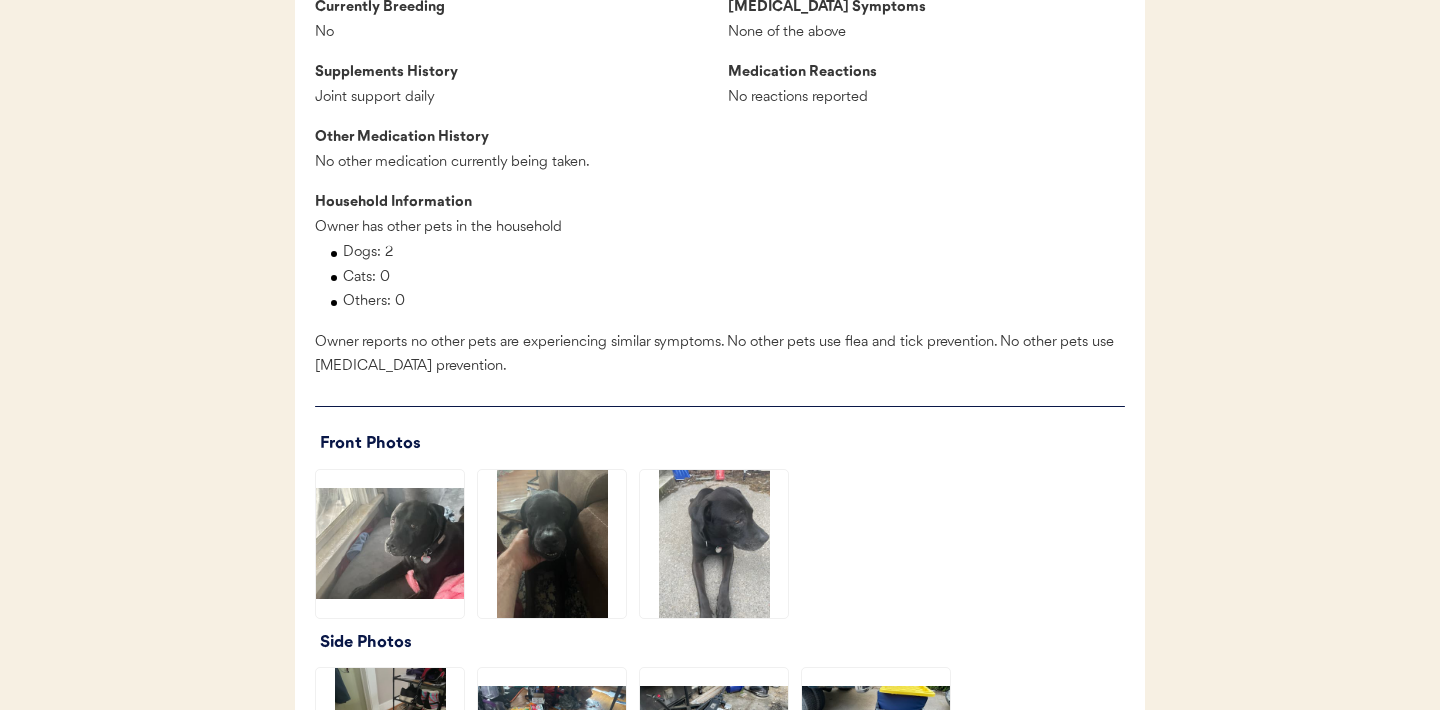 click 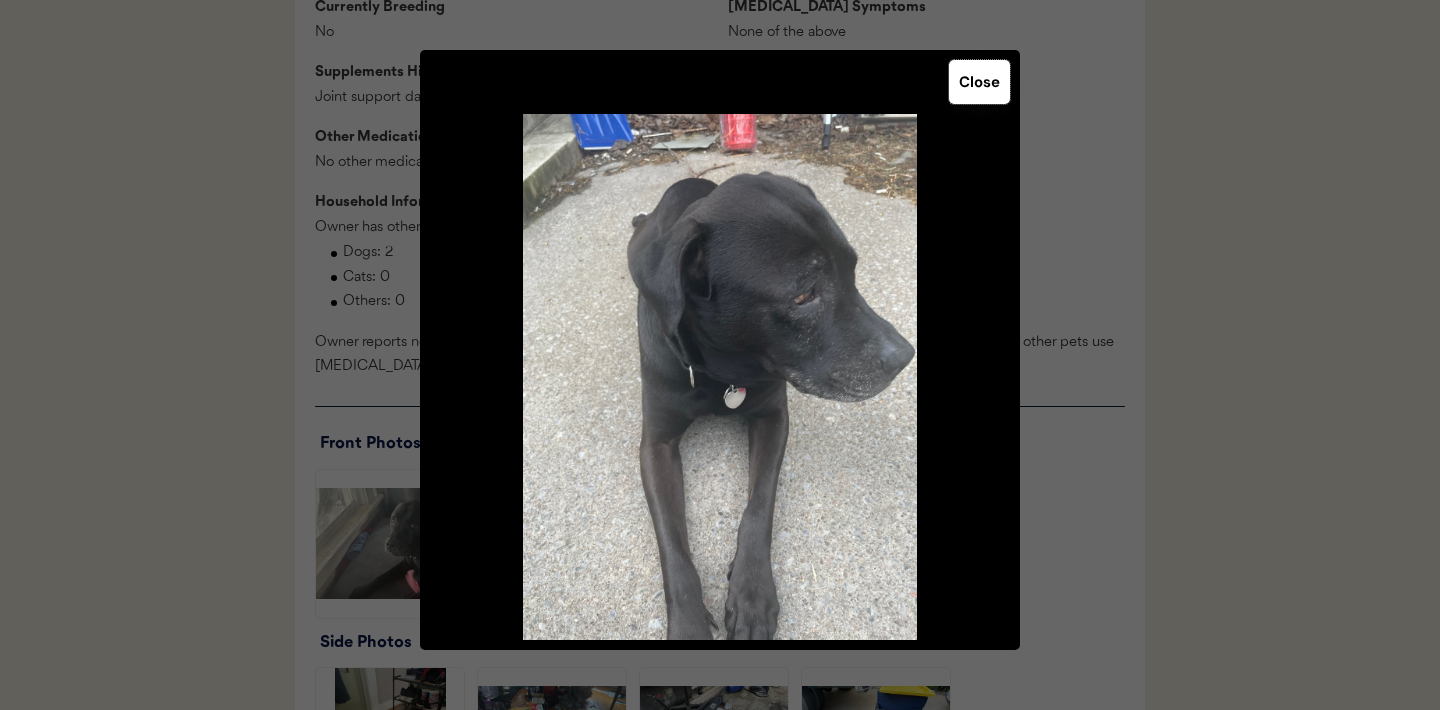 click on "Close" at bounding box center [979, 82] 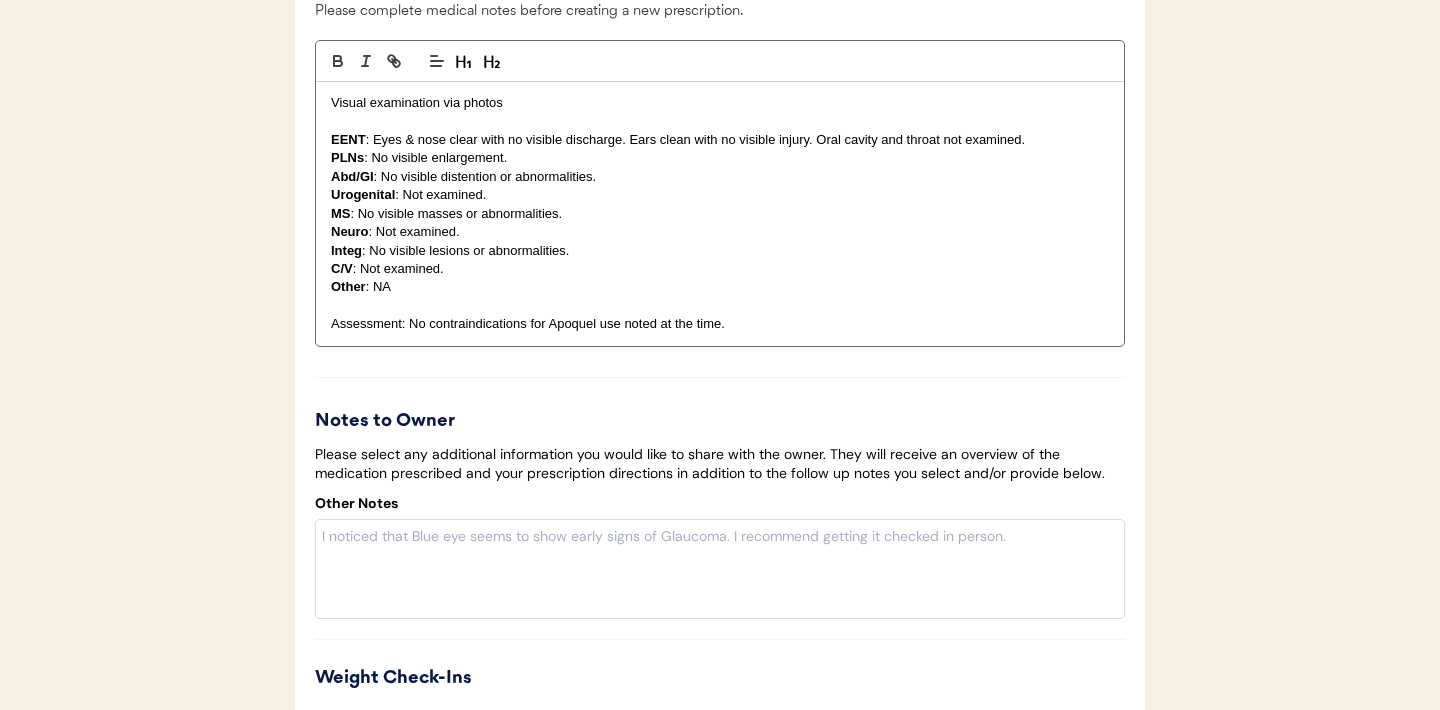 scroll, scrollTop: 3947, scrollLeft: 0, axis: vertical 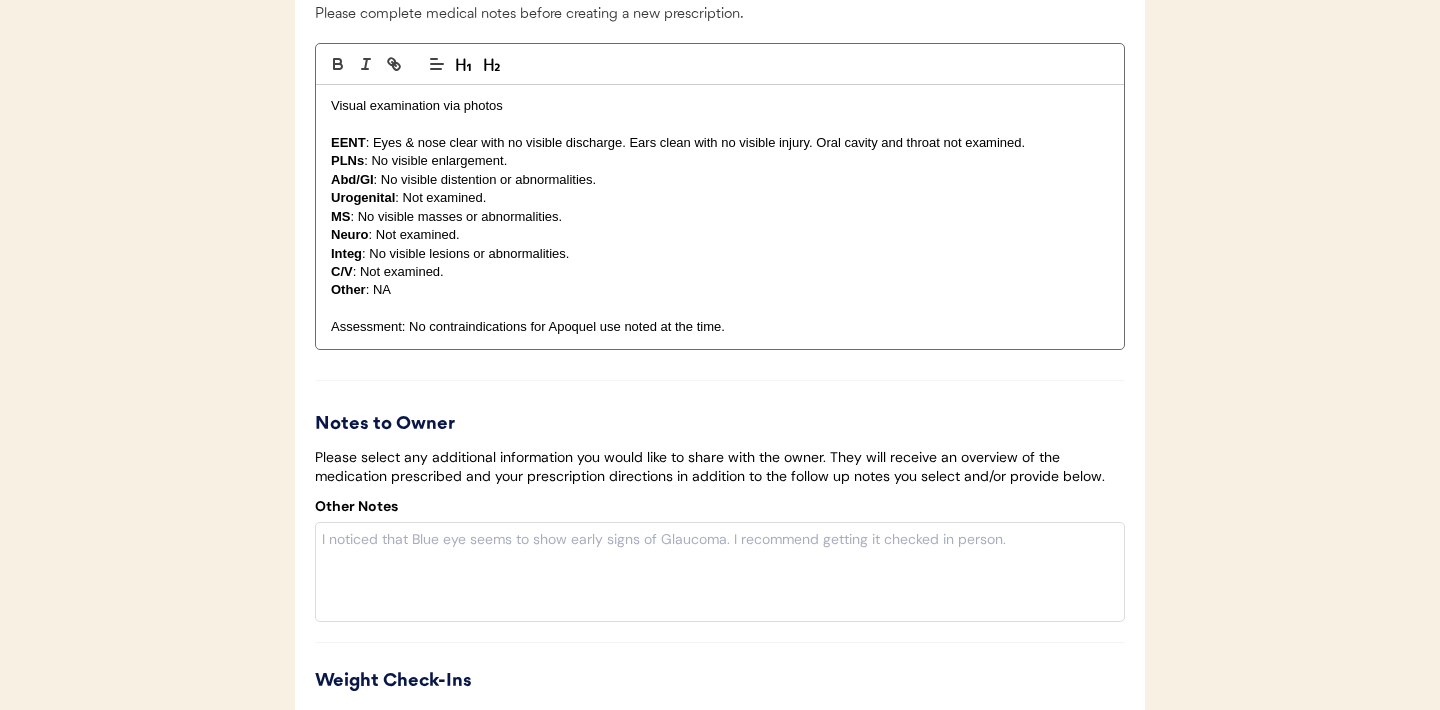 click on "EENT : Eyes & nose clear with no visible discharge. Ears clean with no visible injury. Oral cavity and throat not examined." at bounding box center (720, 143) 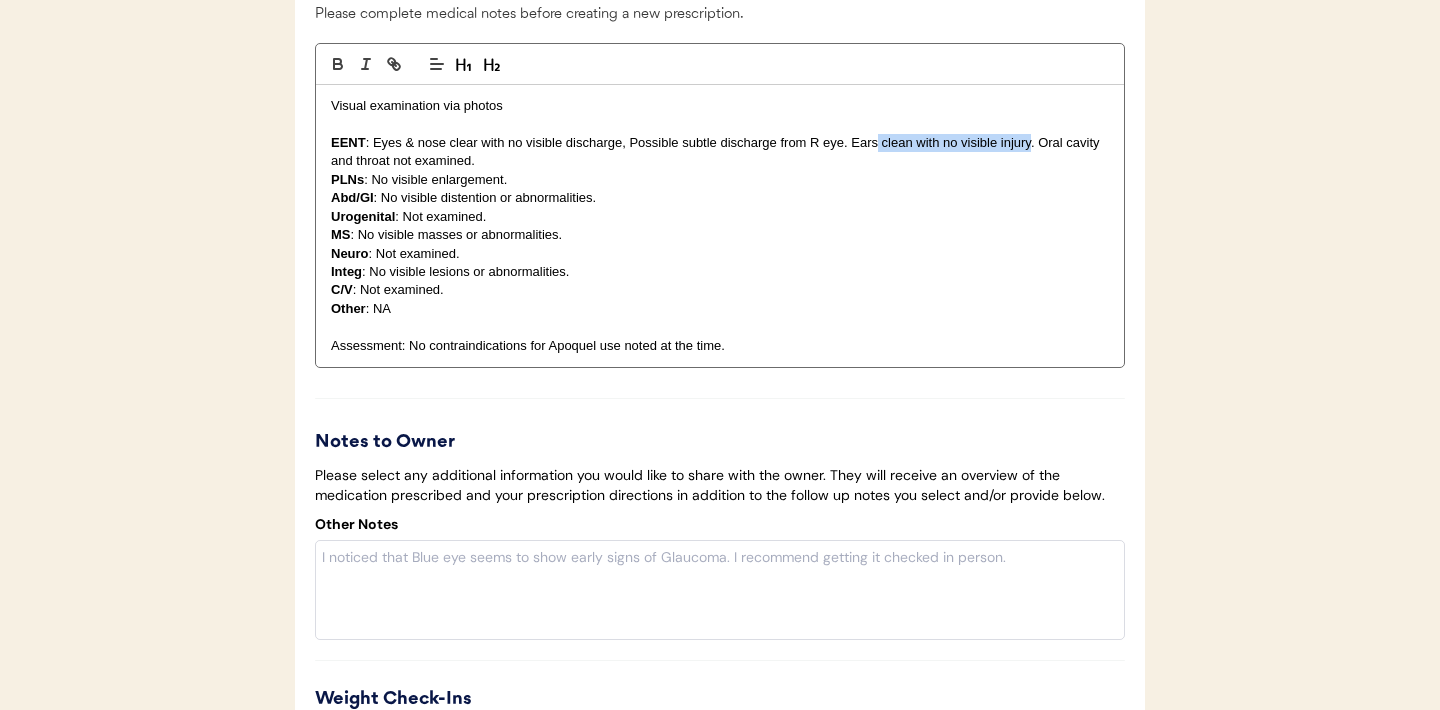 drag, startPoint x: 1031, startPoint y: 126, endPoint x: 879, endPoint y: 123, distance: 152.0296 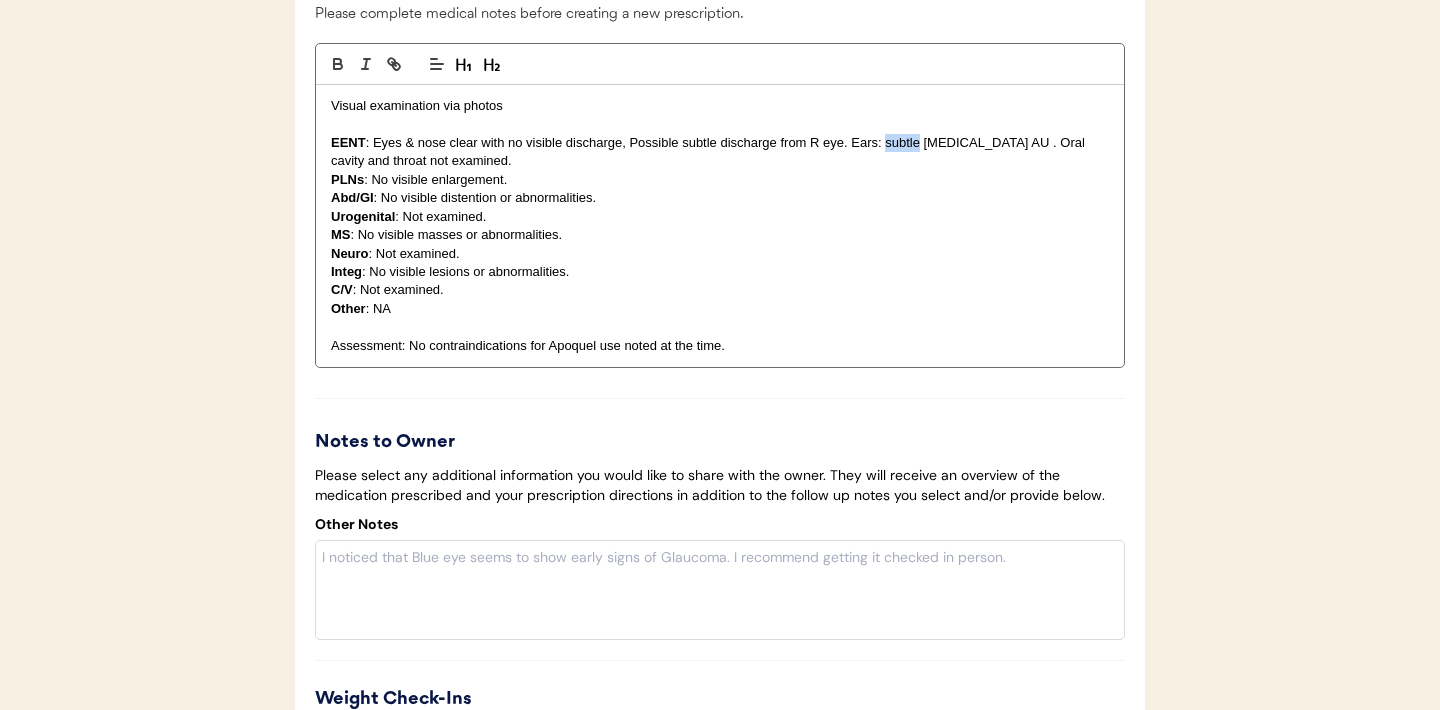 drag, startPoint x: 921, startPoint y: 125, endPoint x: 885, endPoint y: 125, distance: 36 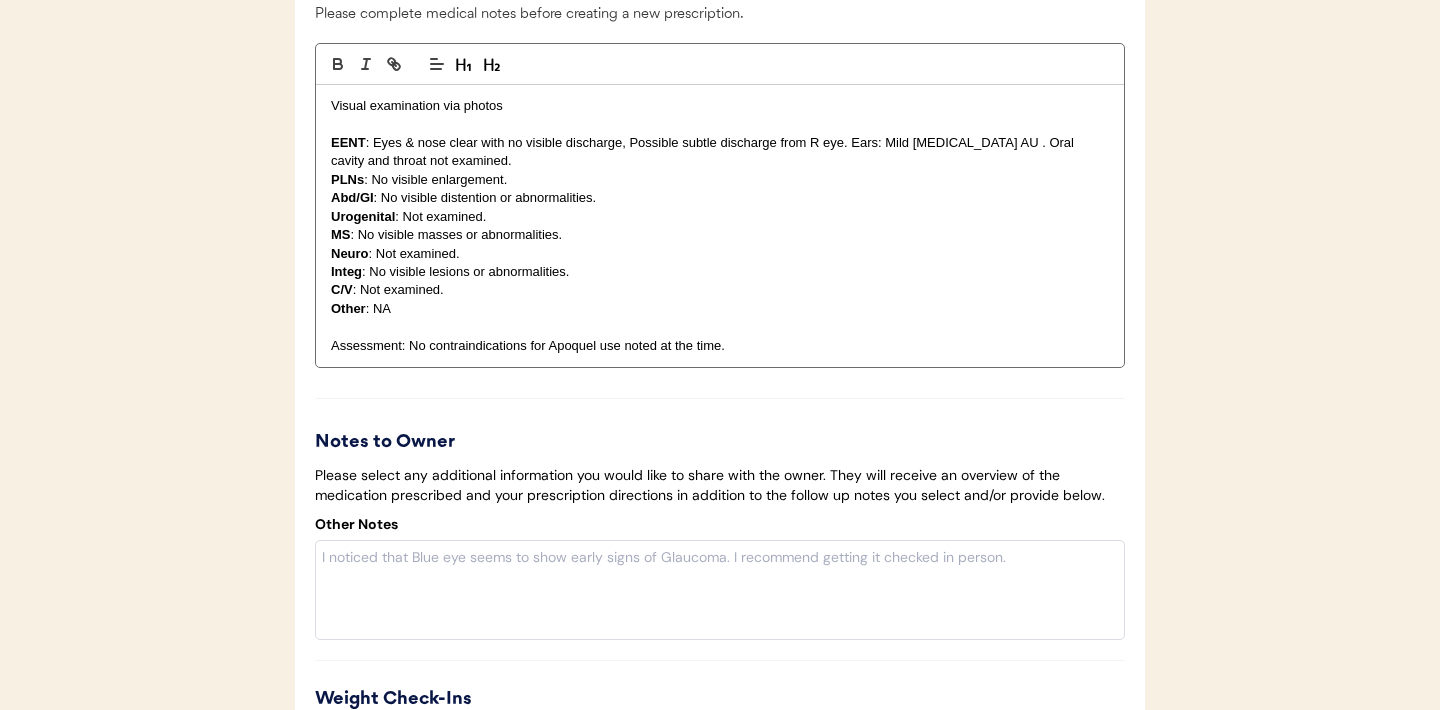 click on "EENT : Eyes & nose clear with no visible discharge, Possible subtle discharge from R eye. Ears: Mild erythema AU . Oral cavity and throat not examined." at bounding box center (720, 152) 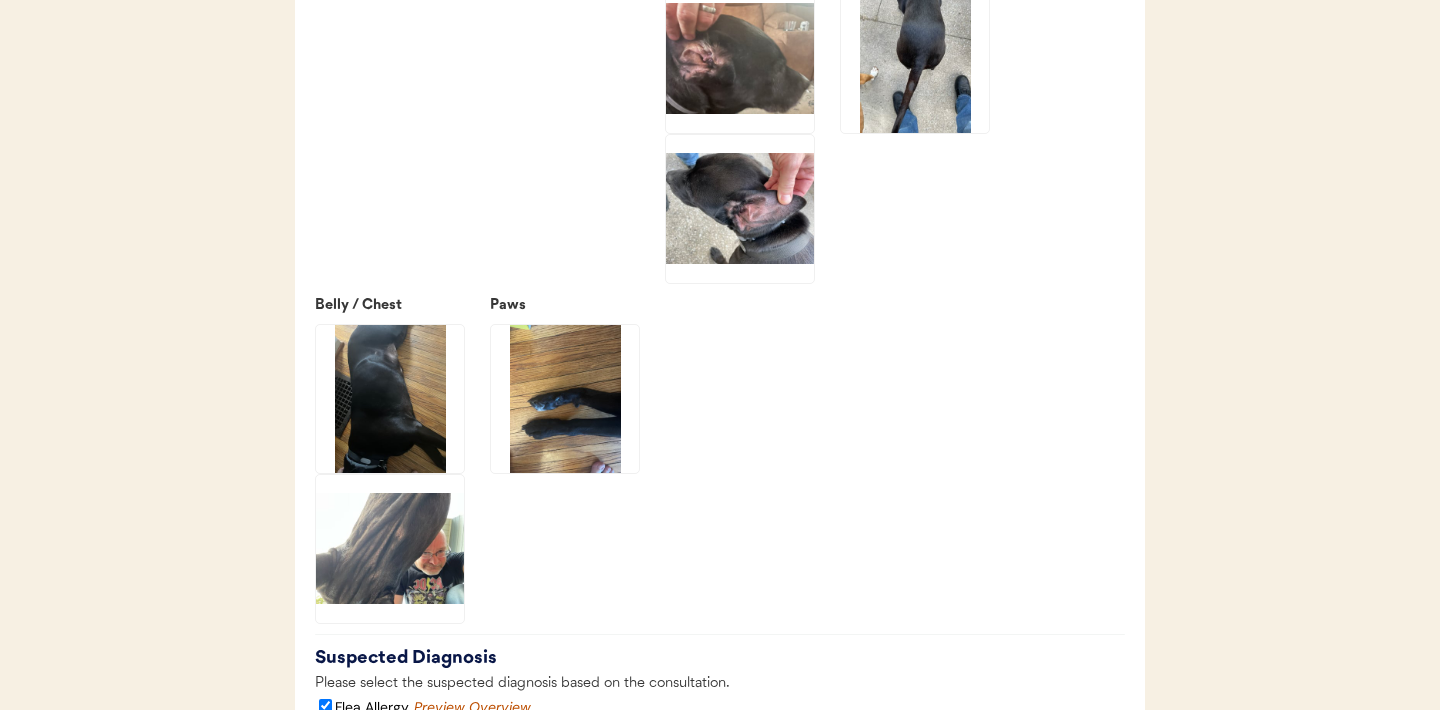 scroll, scrollTop: 3094, scrollLeft: 0, axis: vertical 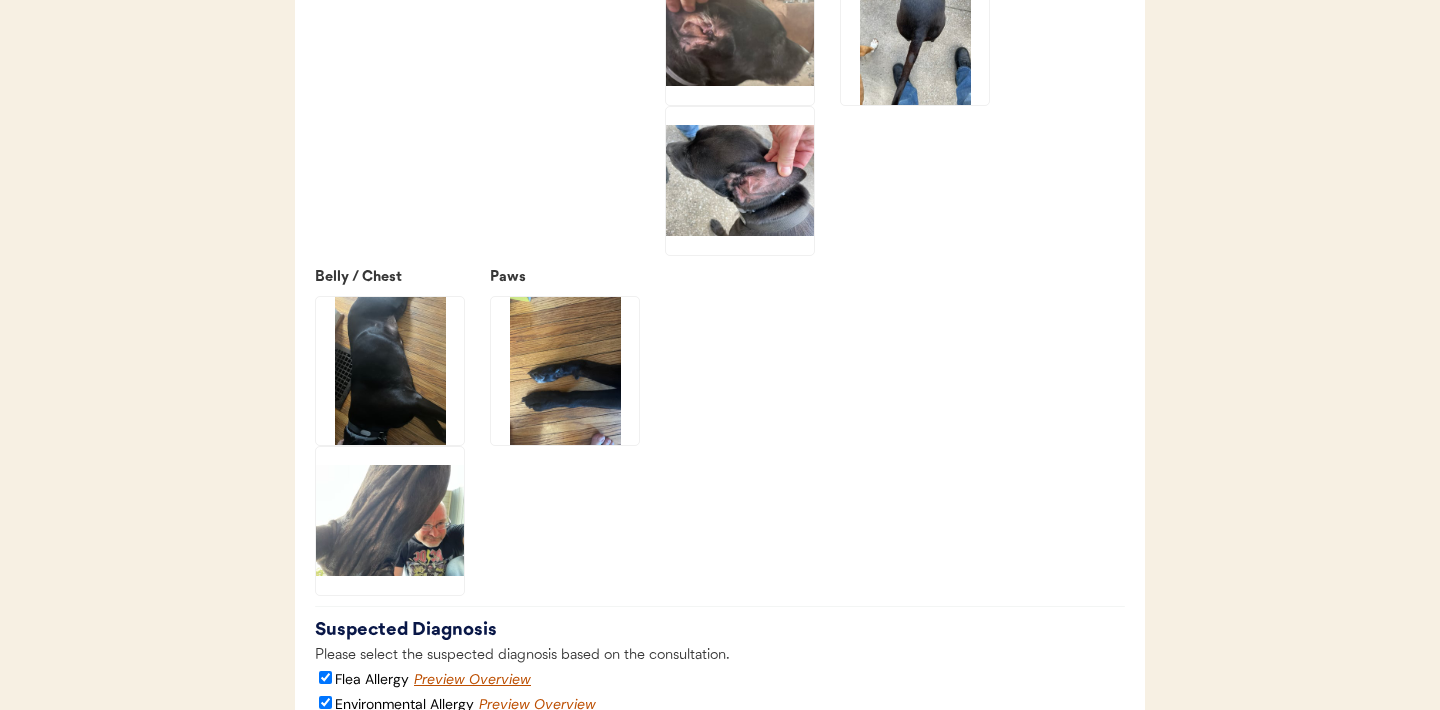 click 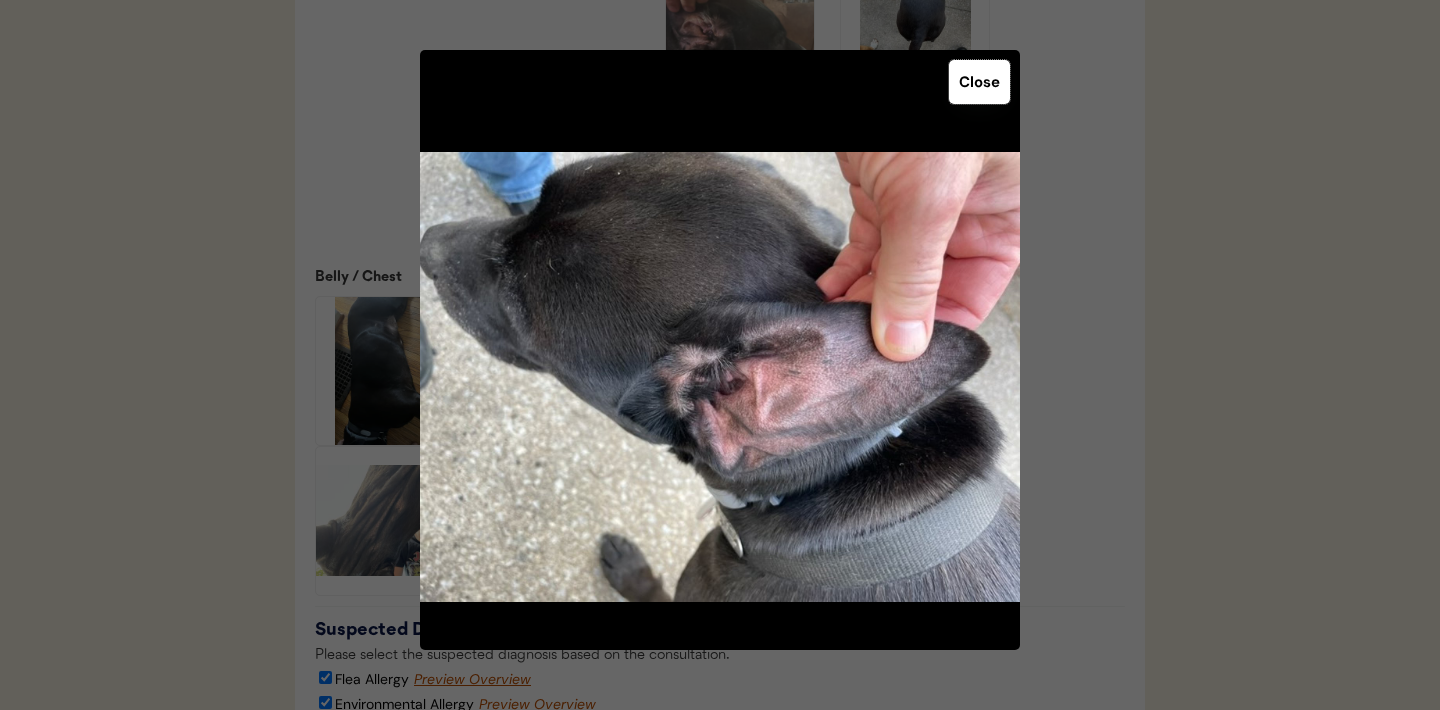 click on "Close" at bounding box center (979, 82) 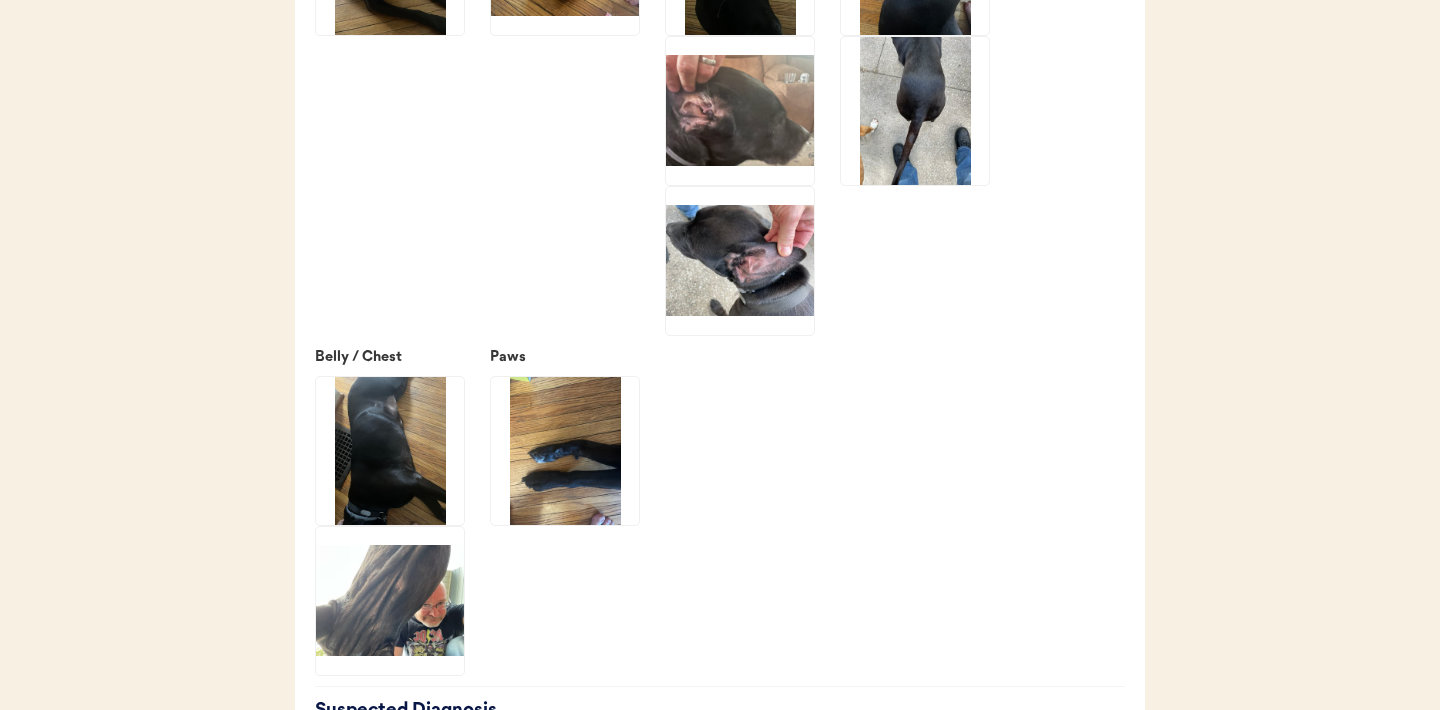 scroll, scrollTop: 3008, scrollLeft: 0, axis: vertical 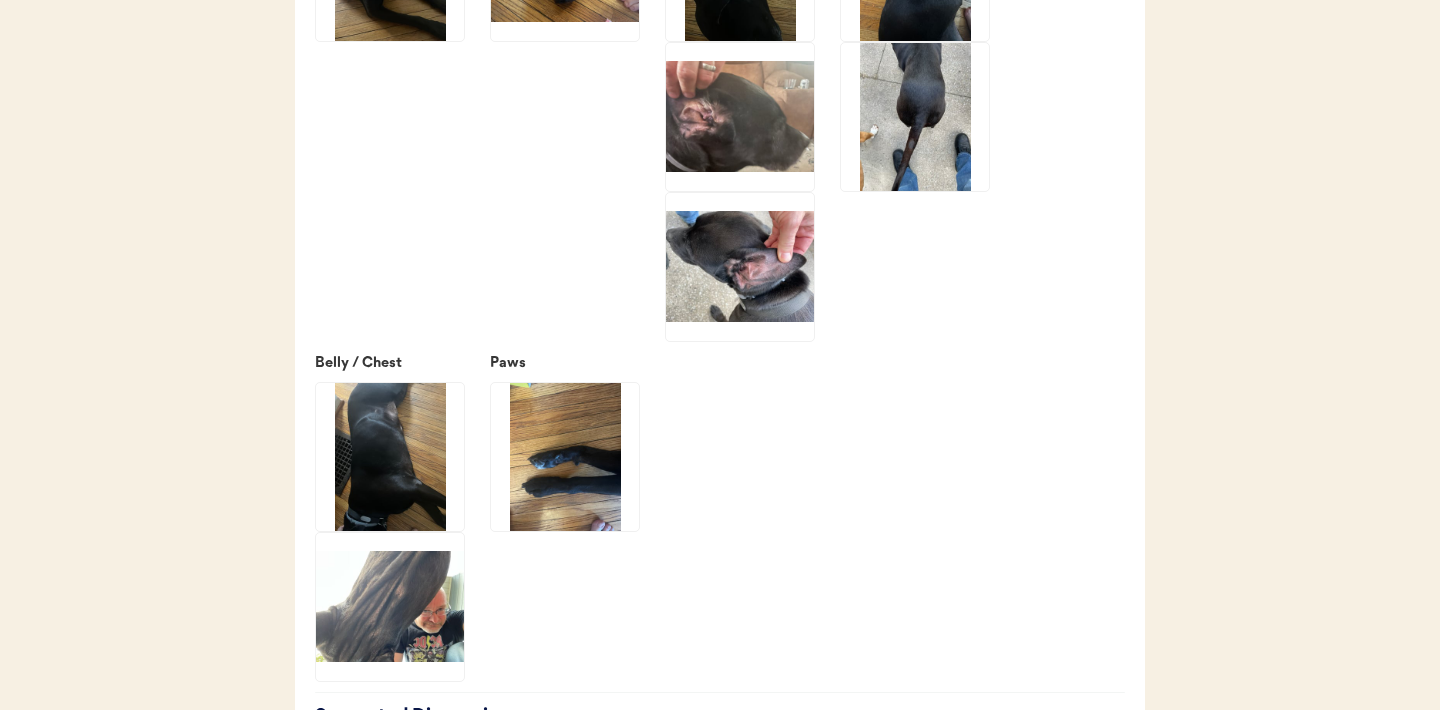 click 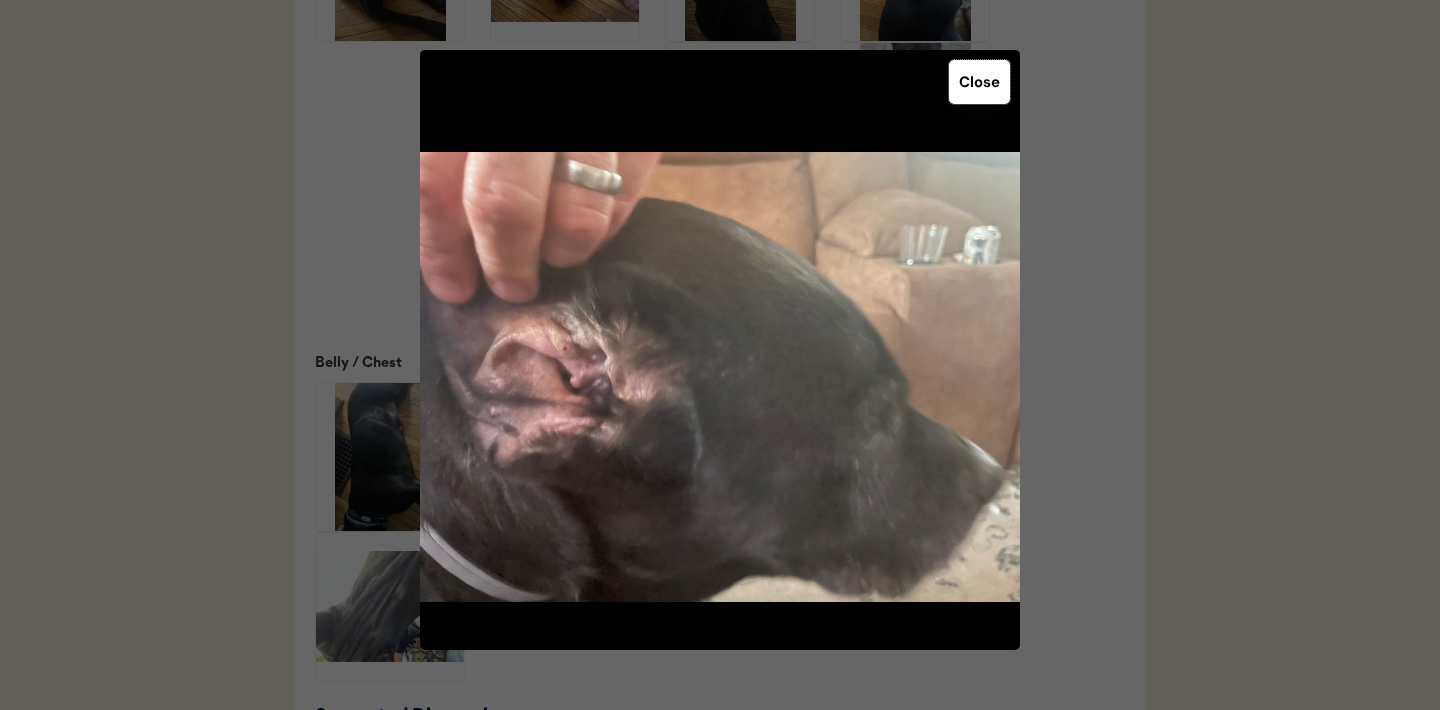 click on "Close" at bounding box center [979, 82] 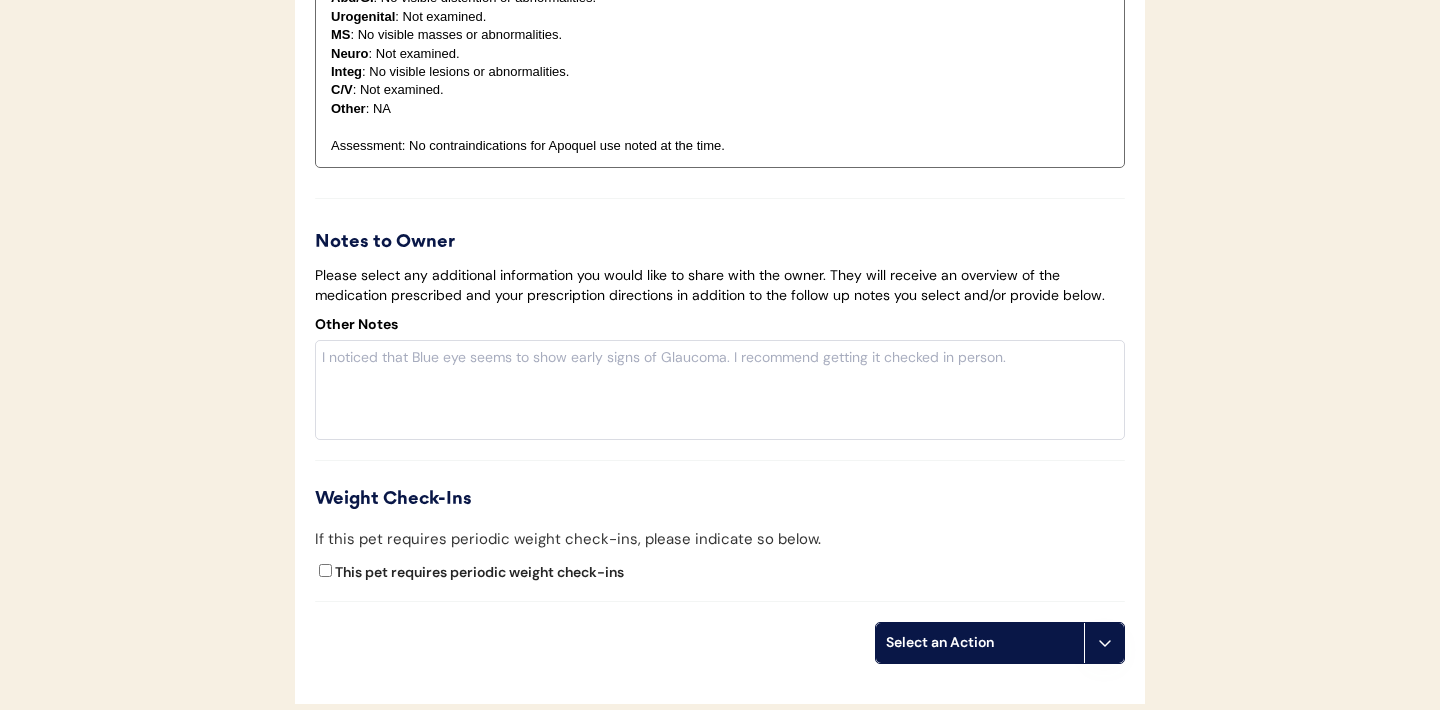 scroll, scrollTop: 3773, scrollLeft: 0, axis: vertical 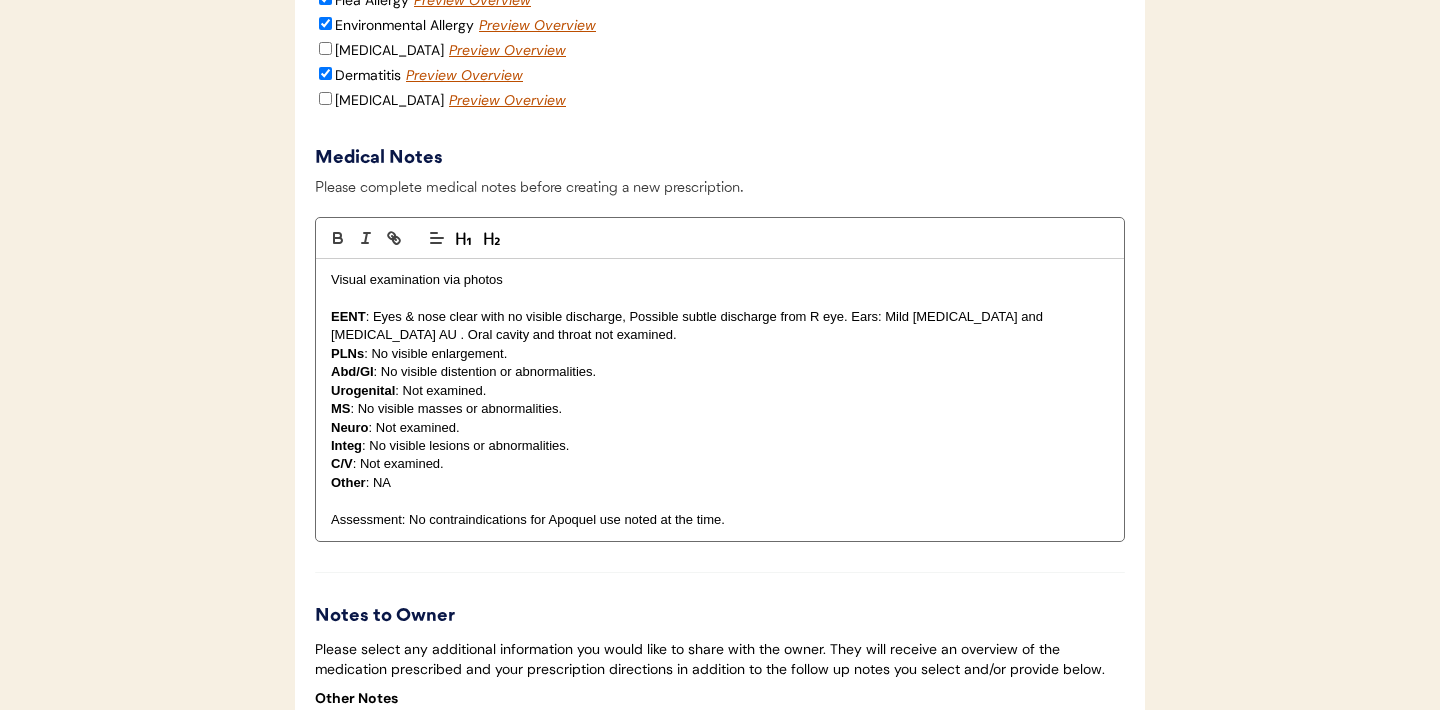 click on "EENT : Eyes & nose clear with no visible discharge, Possible subtle discharge from R eye. Ears: Mild erythema and cerumen AU . Oral cavity and throat not examined." at bounding box center (720, 326) 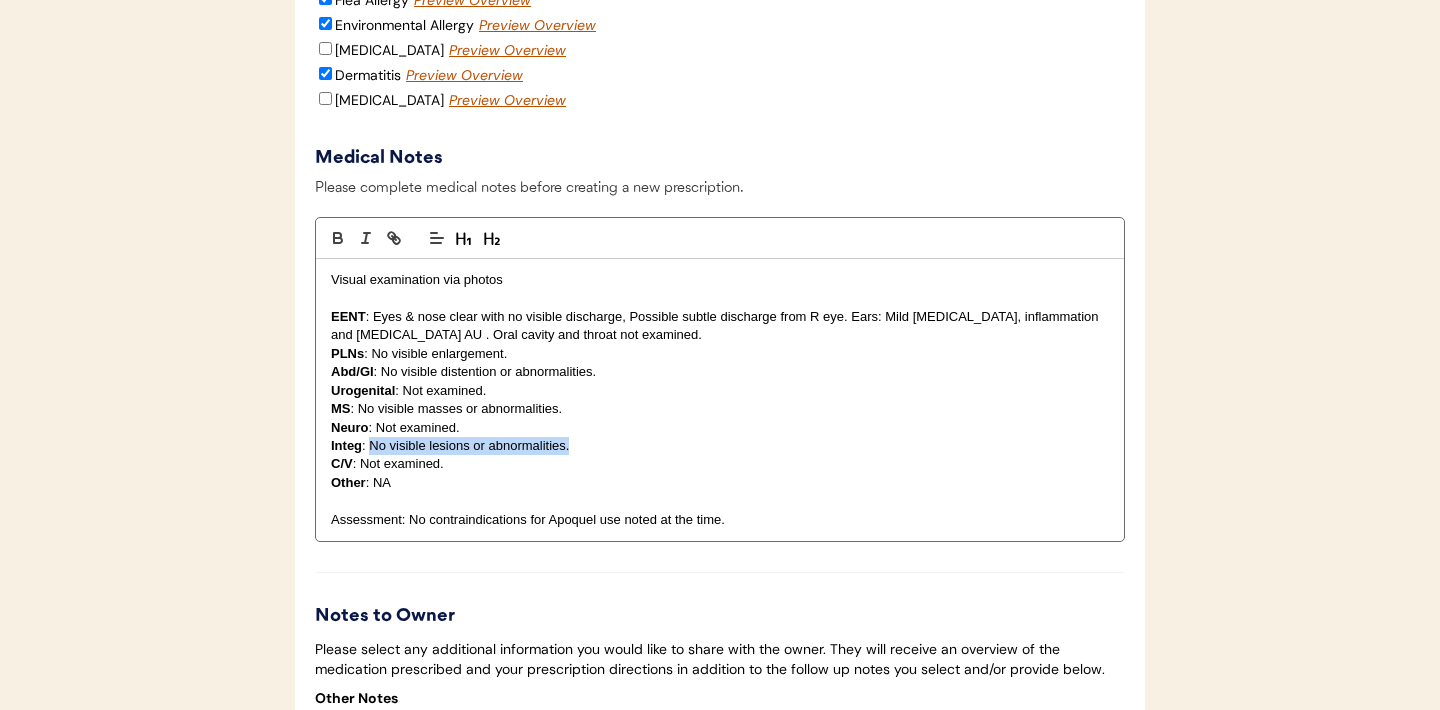 drag, startPoint x: 573, startPoint y: 425, endPoint x: 369, endPoint y: 425, distance: 204 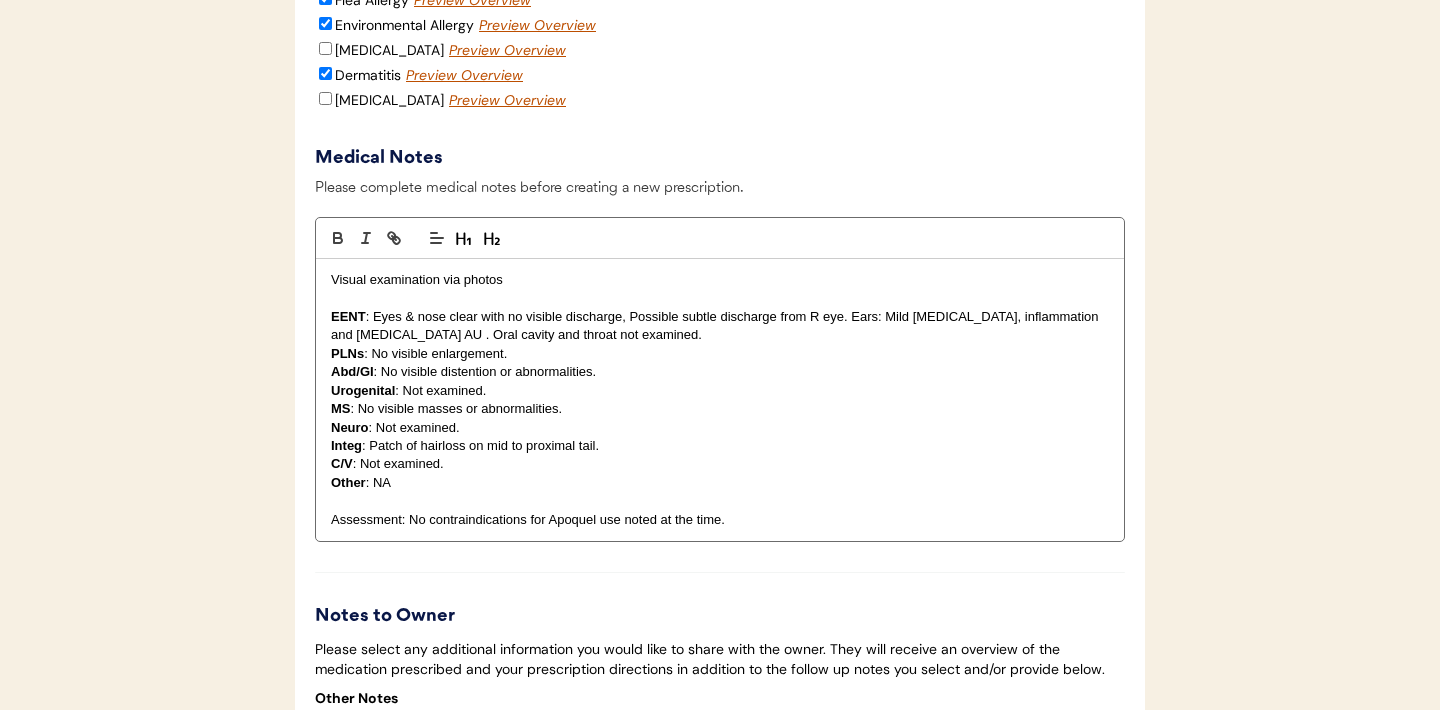 click on "Integ : Patch of hairloss on mid to proximal tail." at bounding box center [720, 446] 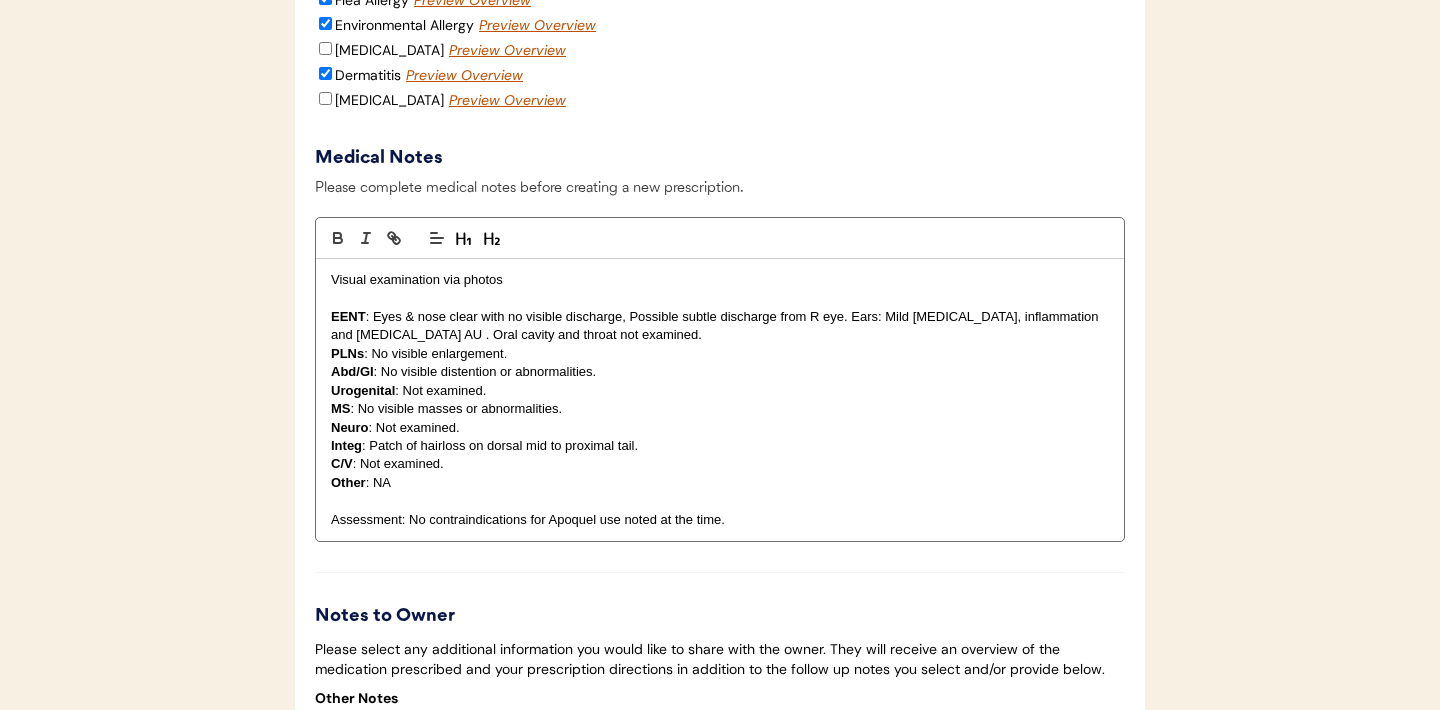 click on "Integ : Patch of hairloss on dorsal mid to proximal tail." at bounding box center (720, 446) 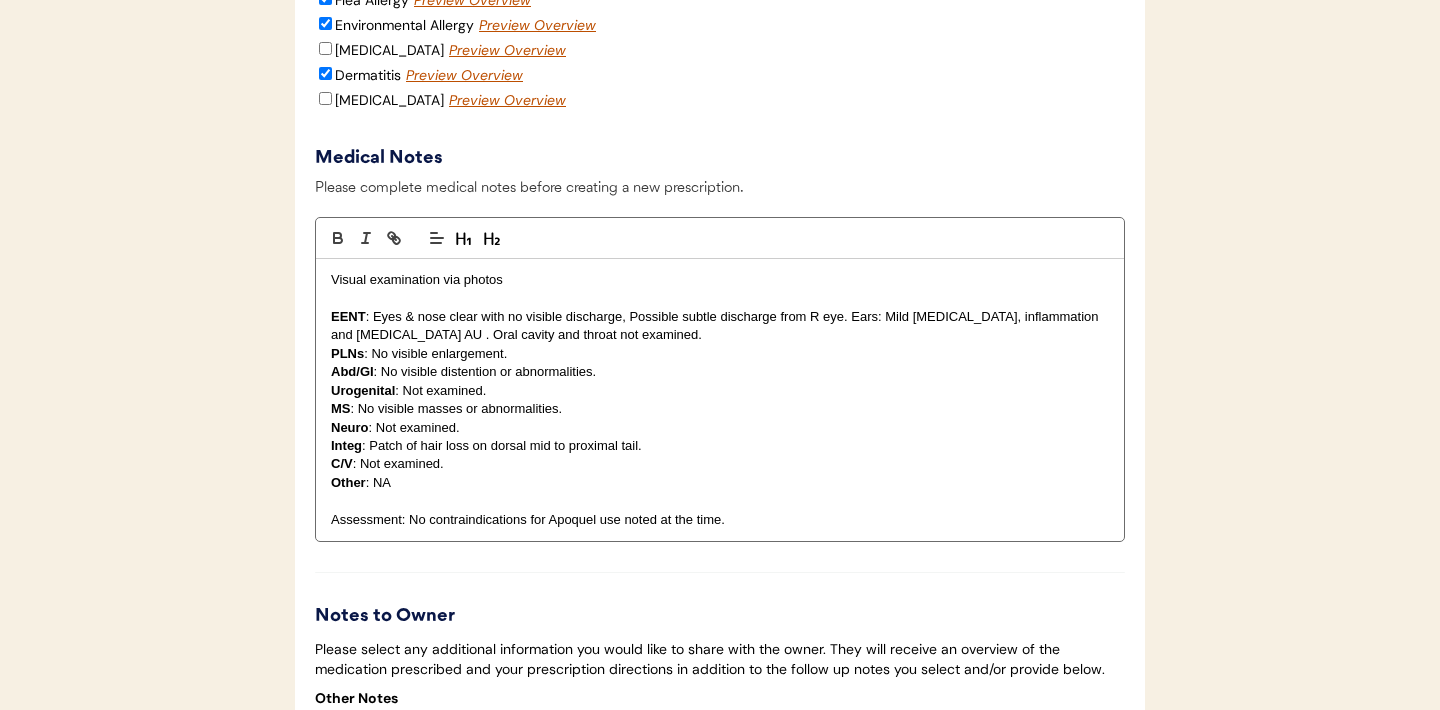 click on "Integ : Patch of hair loss on dorsal mid to proximal tail." at bounding box center [720, 446] 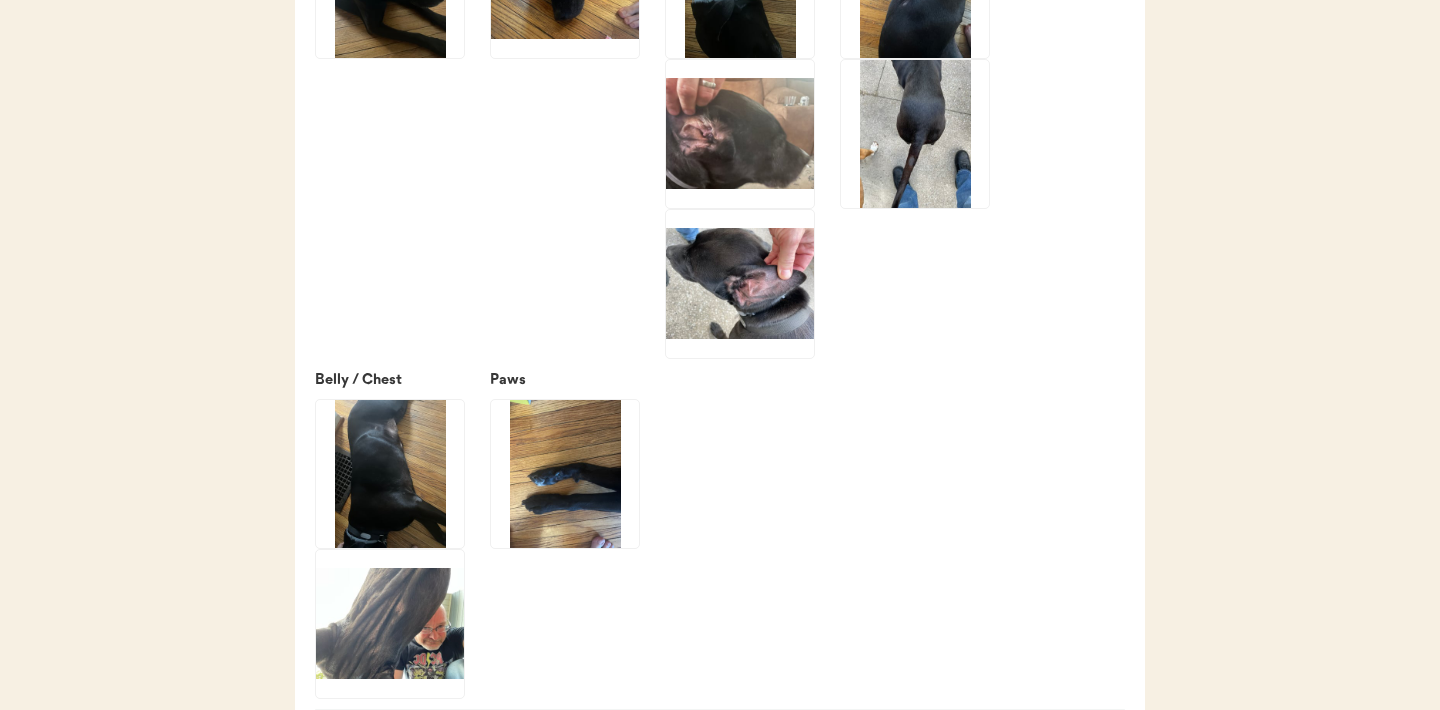 scroll, scrollTop: 2807, scrollLeft: 0, axis: vertical 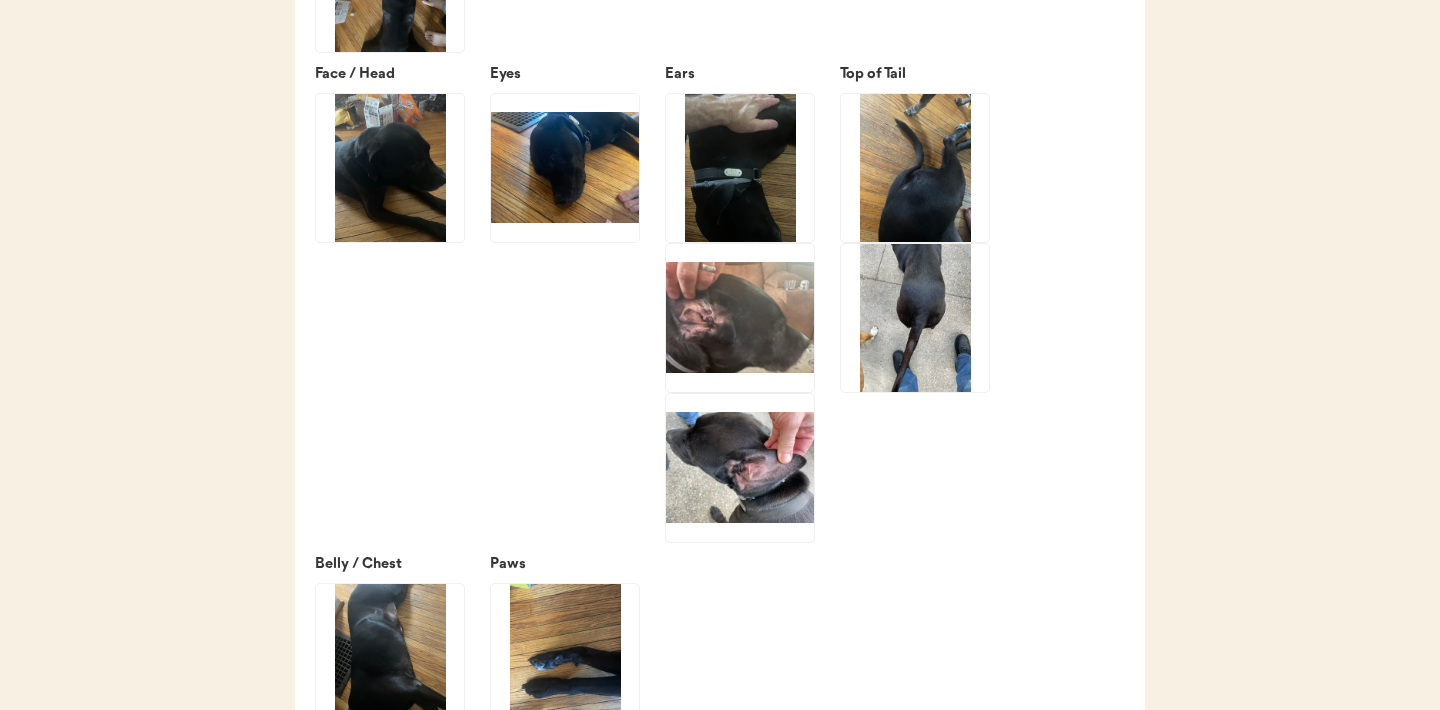 click 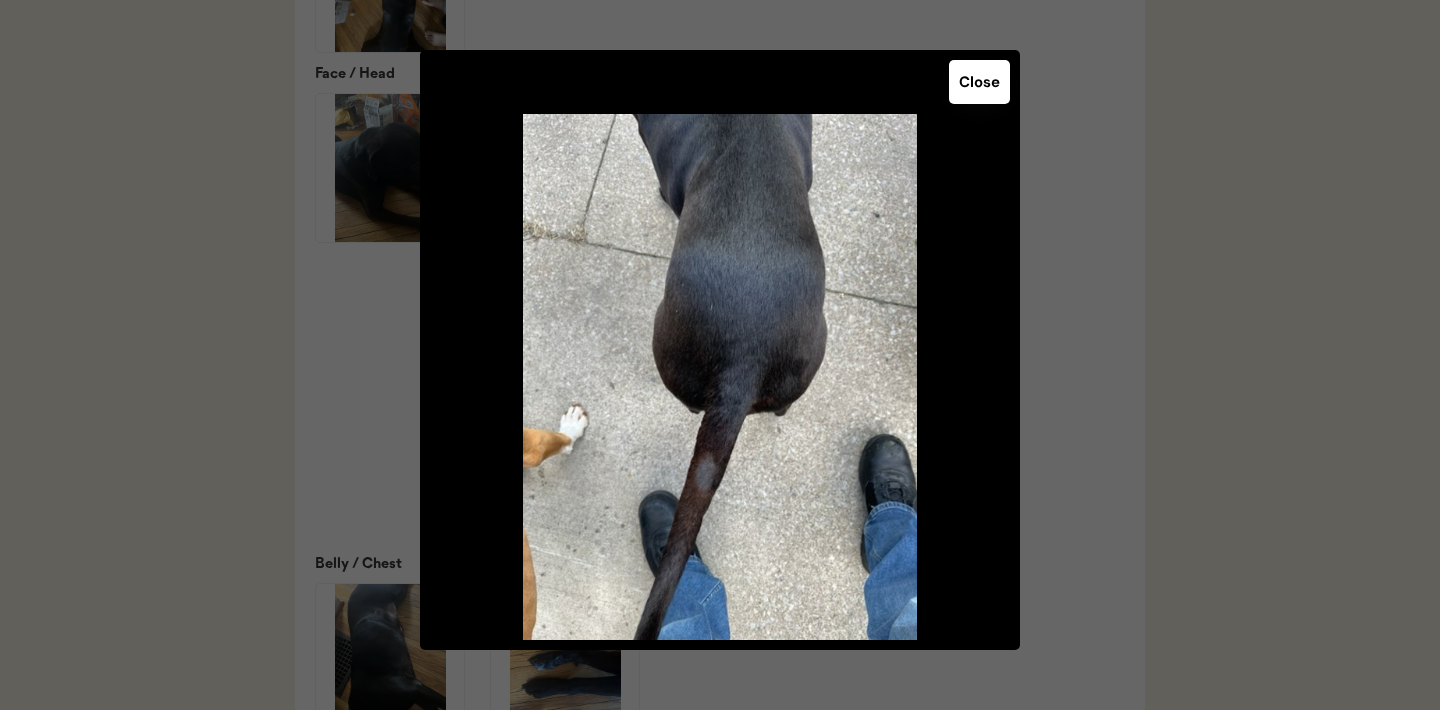 click on "Close" at bounding box center [979, 82] 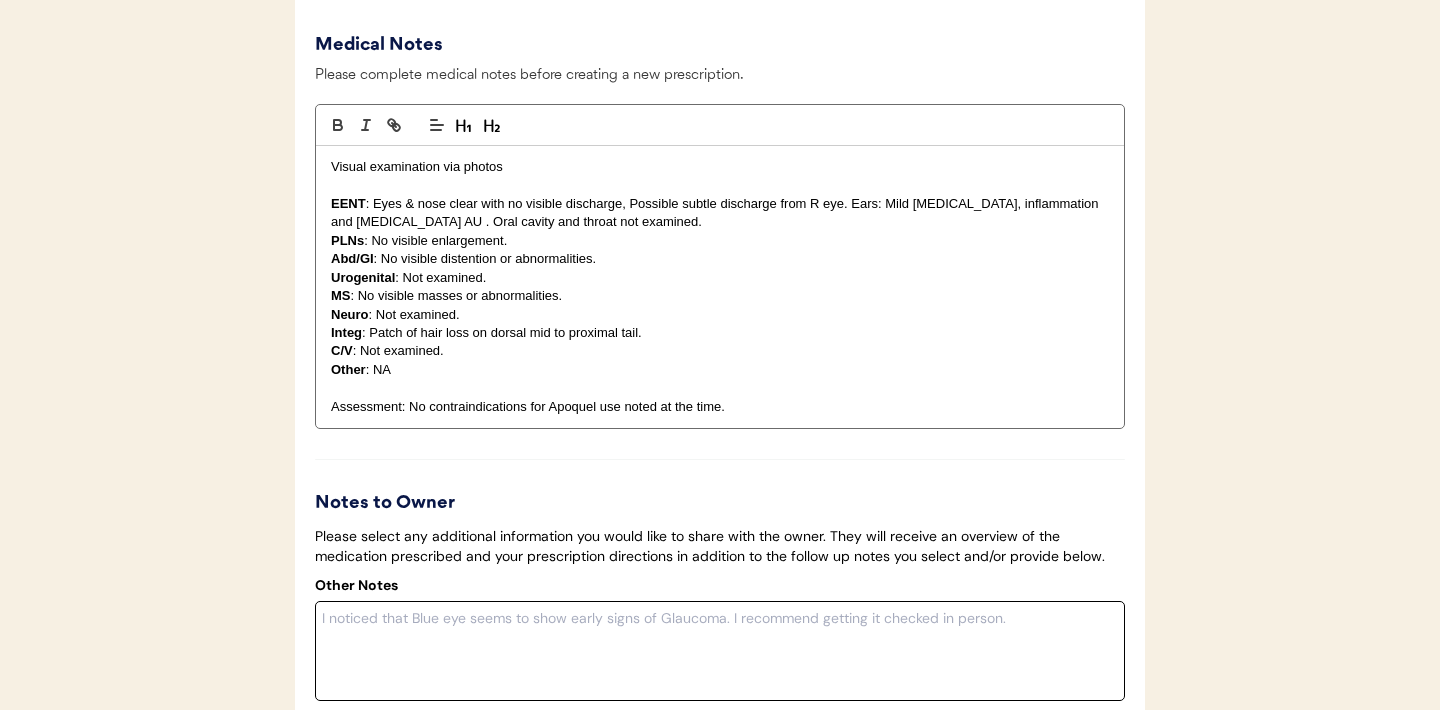 scroll, scrollTop: 3873, scrollLeft: 0, axis: vertical 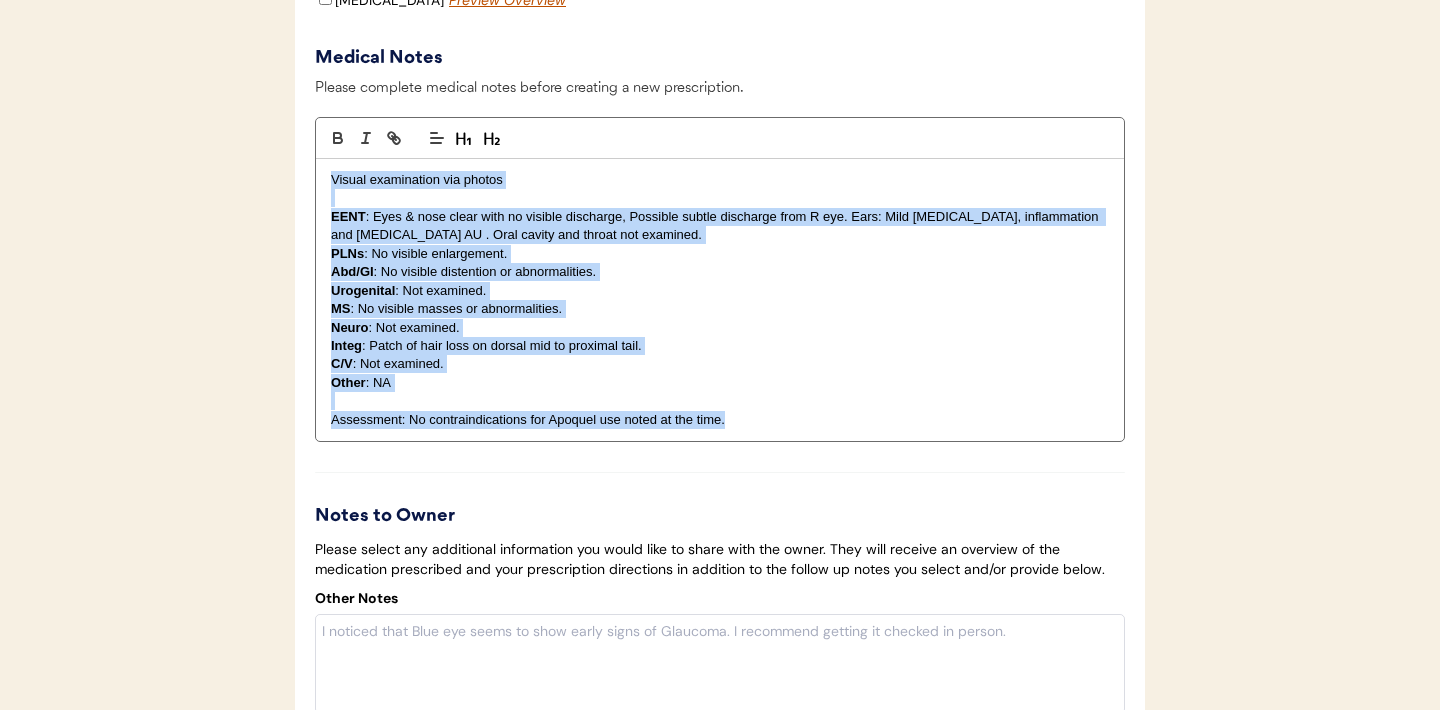 drag, startPoint x: 743, startPoint y: 408, endPoint x: 321, endPoint y: 157, distance: 491.00406 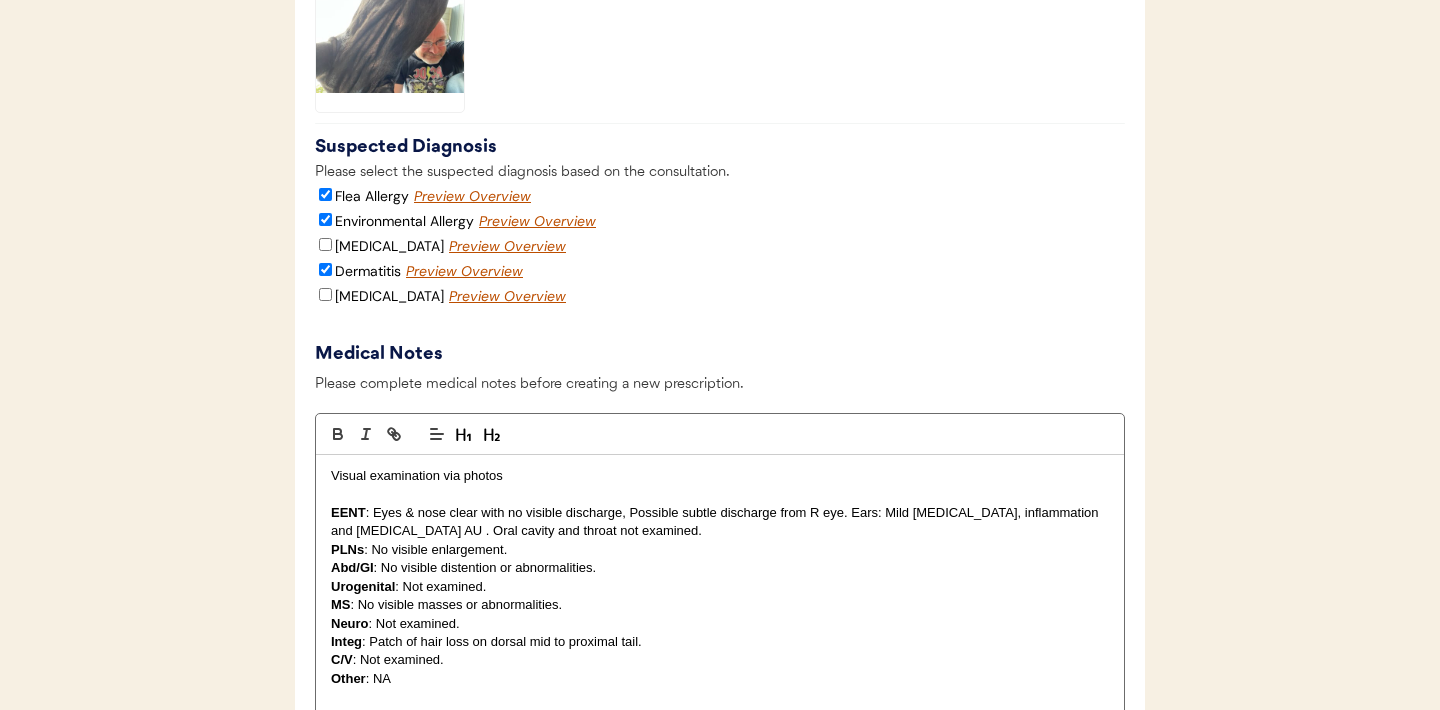 scroll, scrollTop: 3401, scrollLeft: 0, axis: vertical 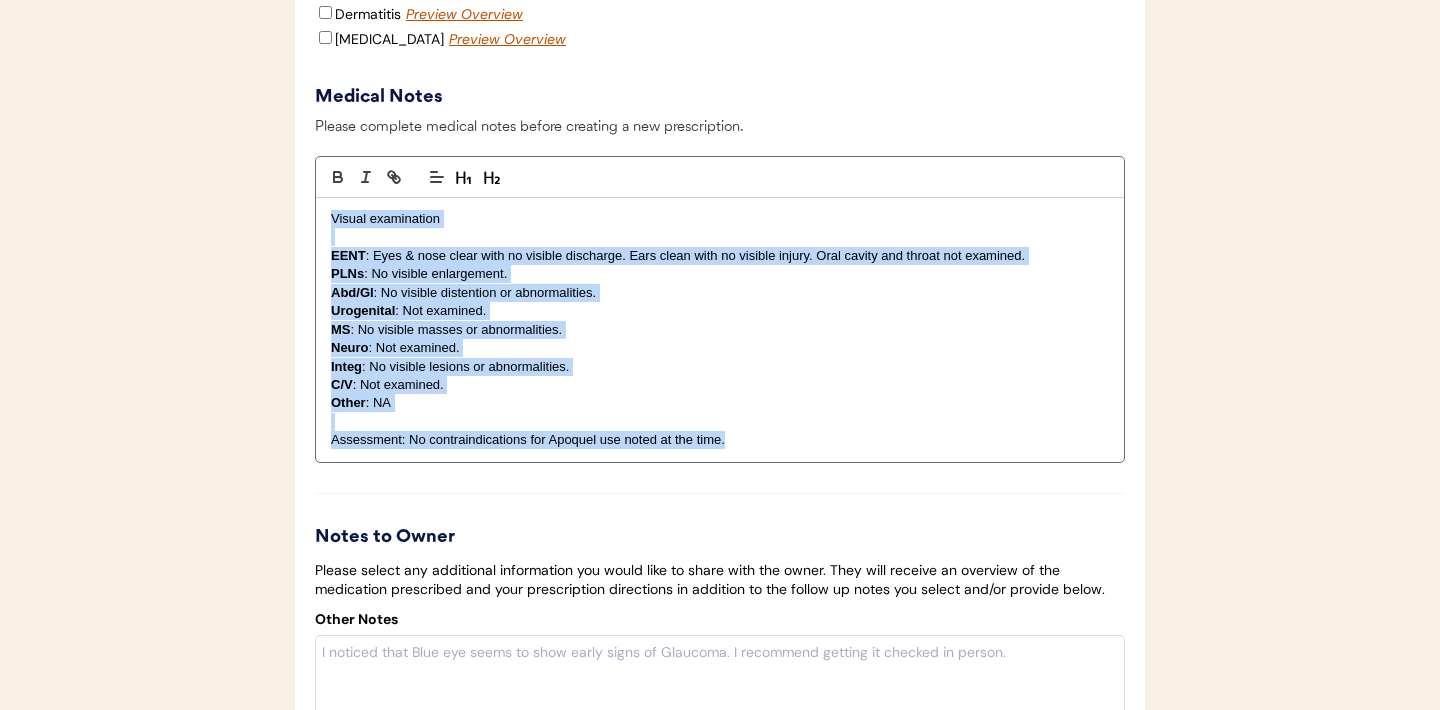drag, startPoint x: 736, startPoint y: 419, endPoint x: 295, endPoint y: 200, distance: 492.384 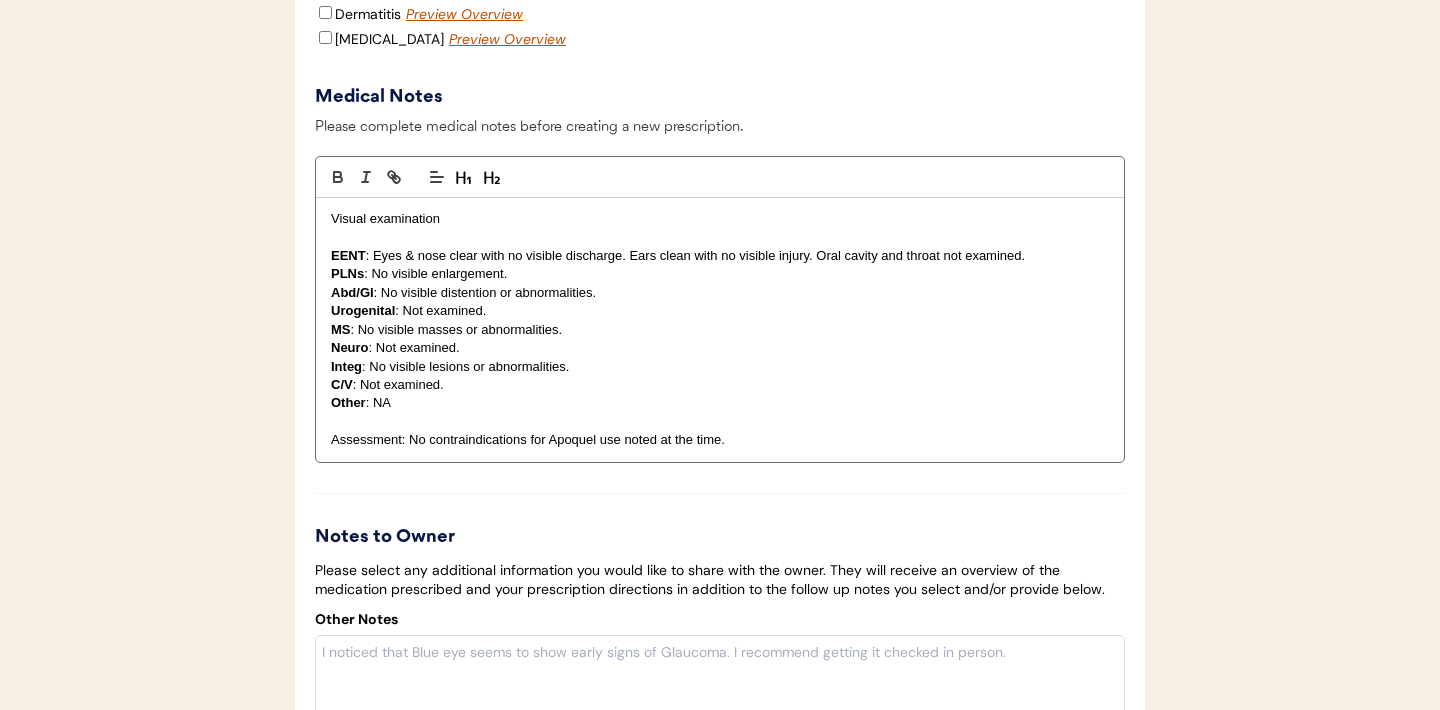 scroll, scrollTop: 0, scrollLeft: 0, axis: both 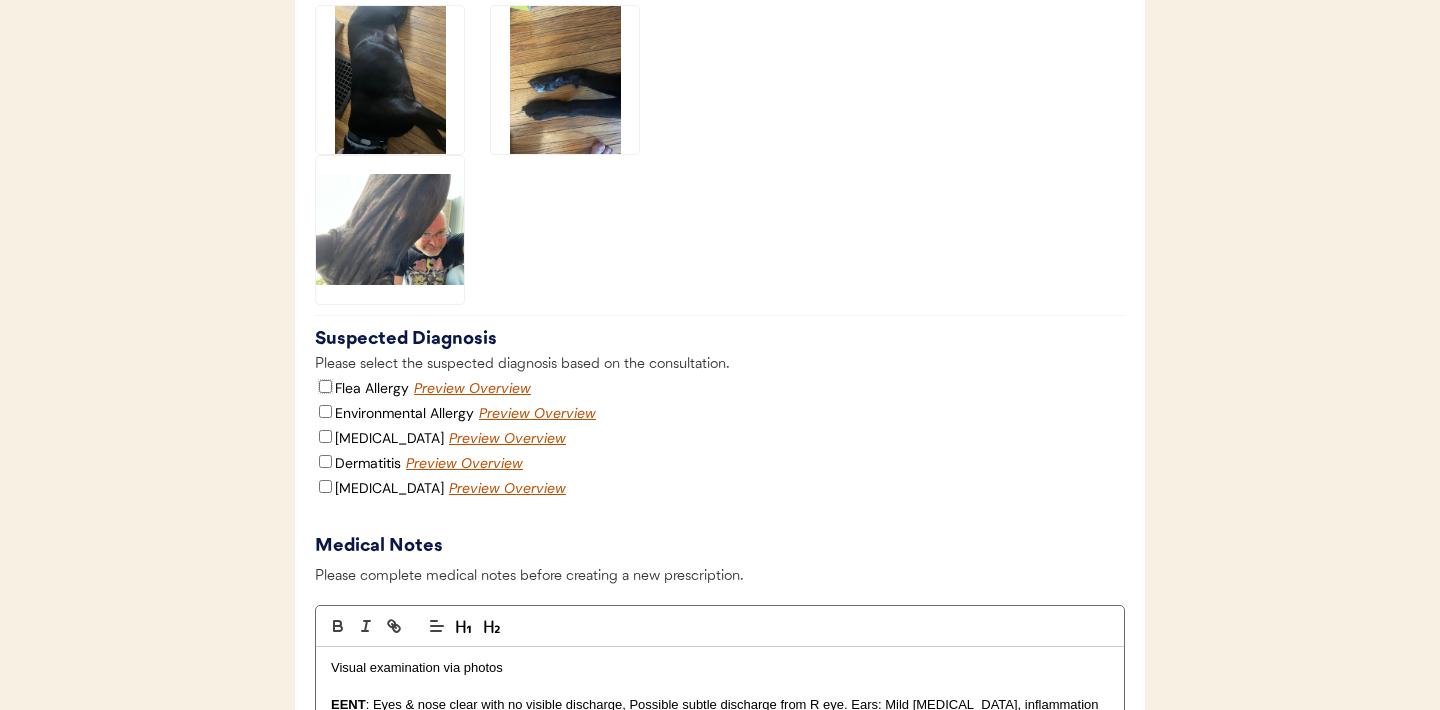 click on "Flea Allergy" at bounding box center (325, 386) 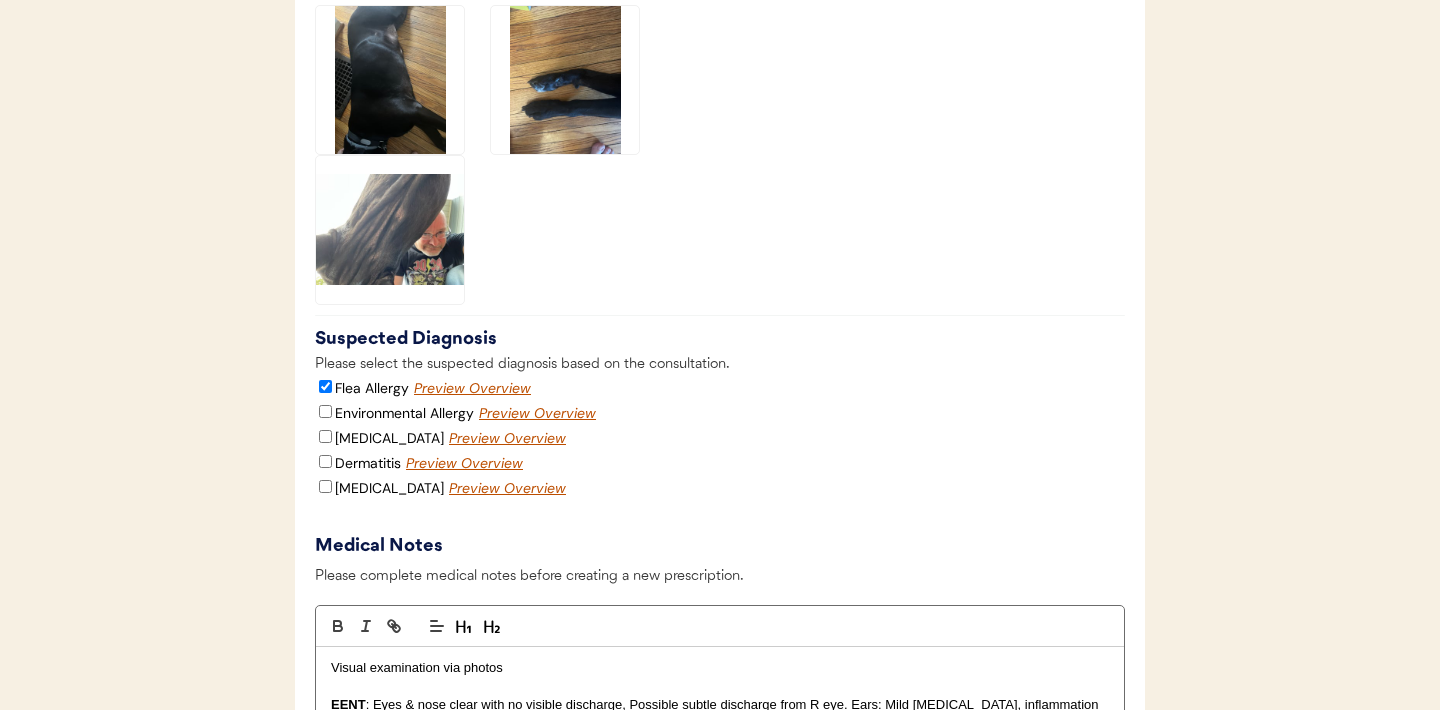 click on "Environmental Allergy" at bounding box center (394, 413) 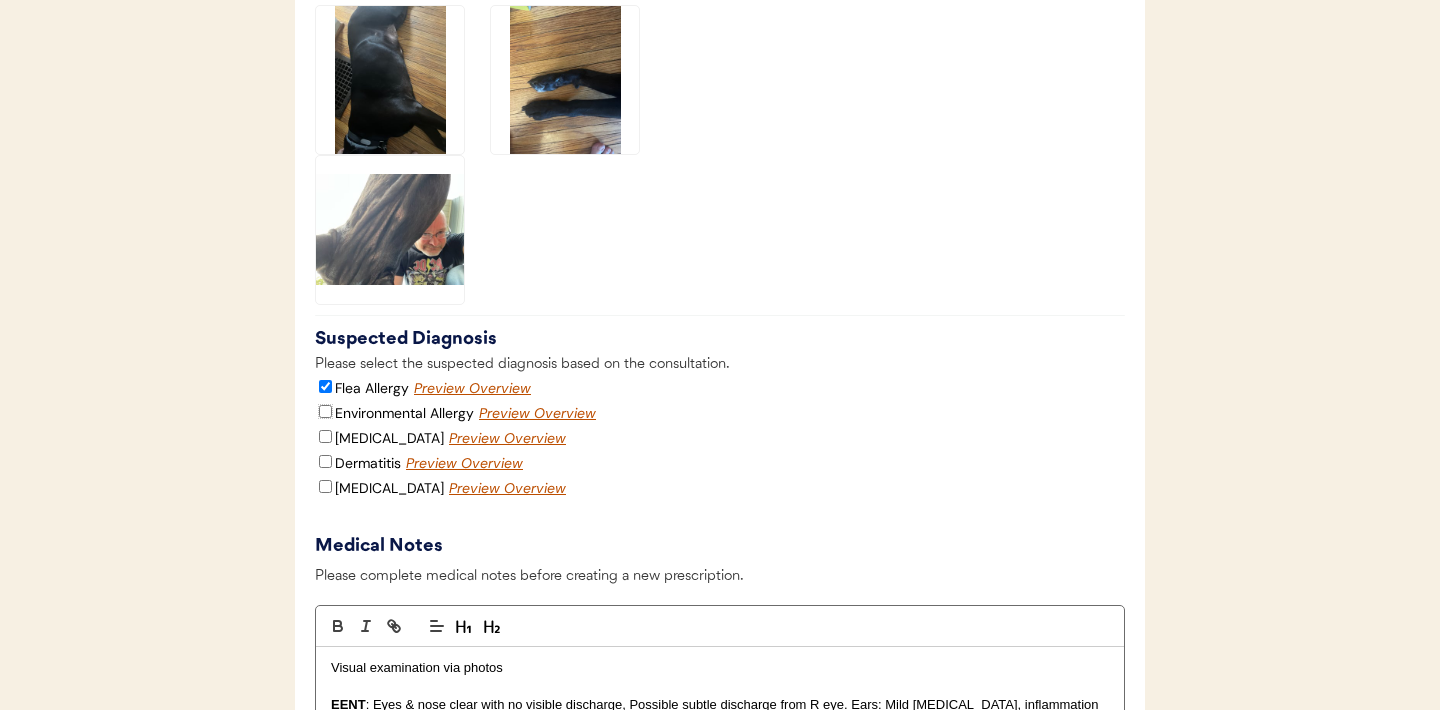 click on "Environmental Allergy" at bounding box center [325, 411] 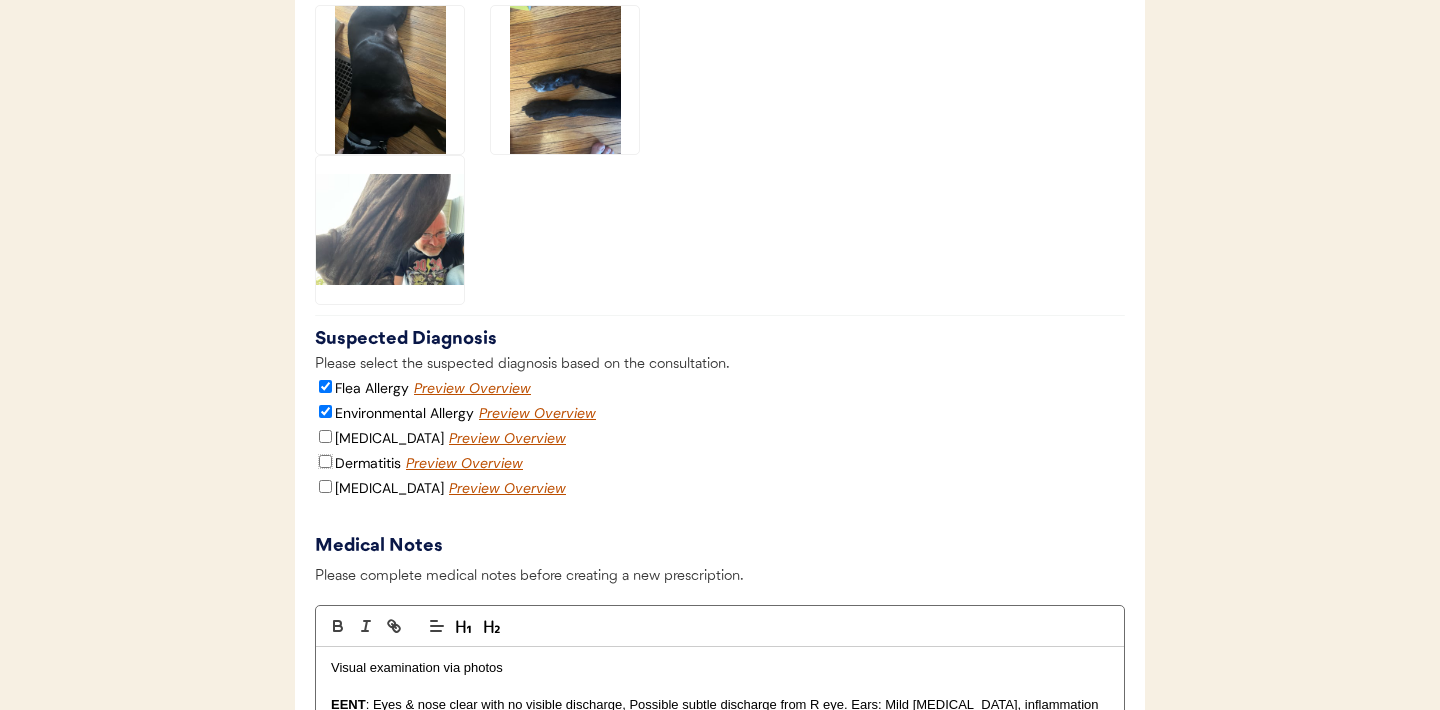 click on "Dermatitis" at bounding box center [325, 461] 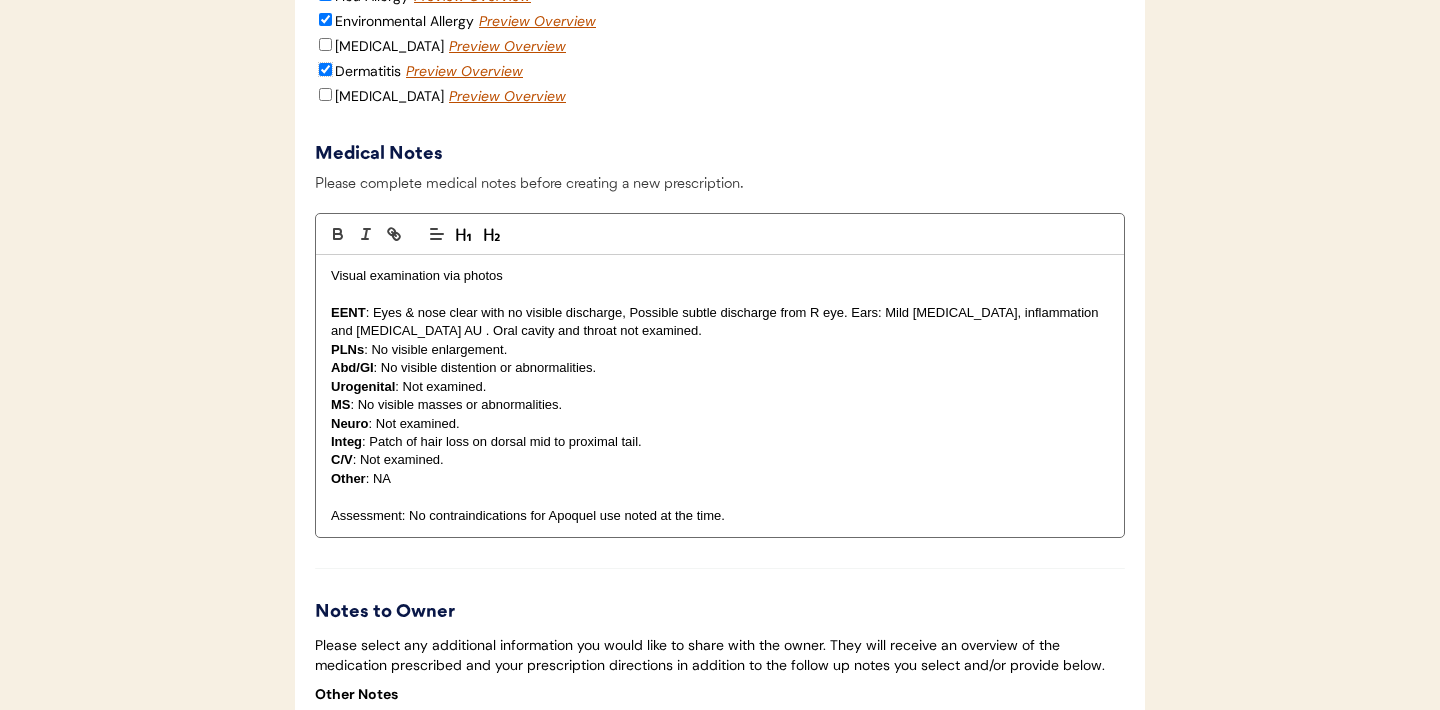 scroll, scrollTop: 3794, scrollLeft: 0, axis: vertical 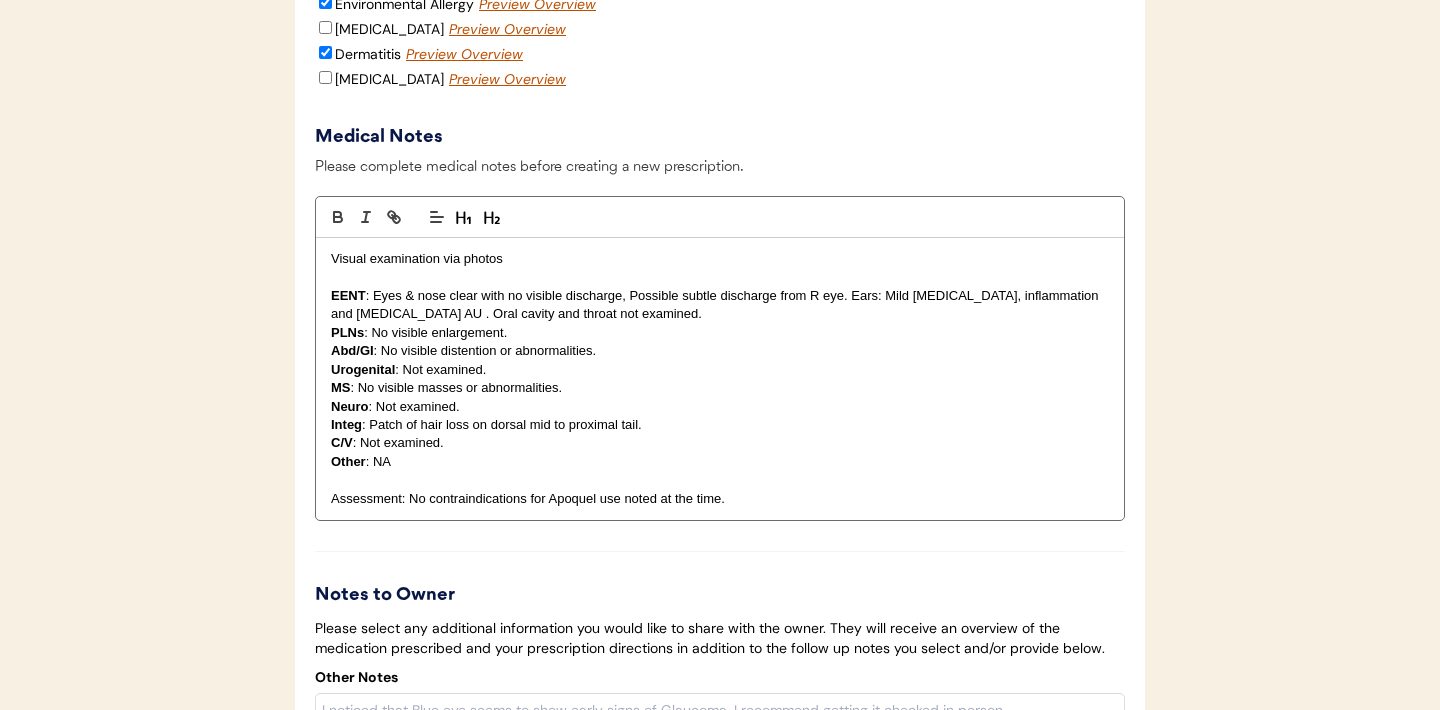 click on "Integ : Patch of hair loss on dorsal mid to proximal tail." at bounding box center (720, 425) 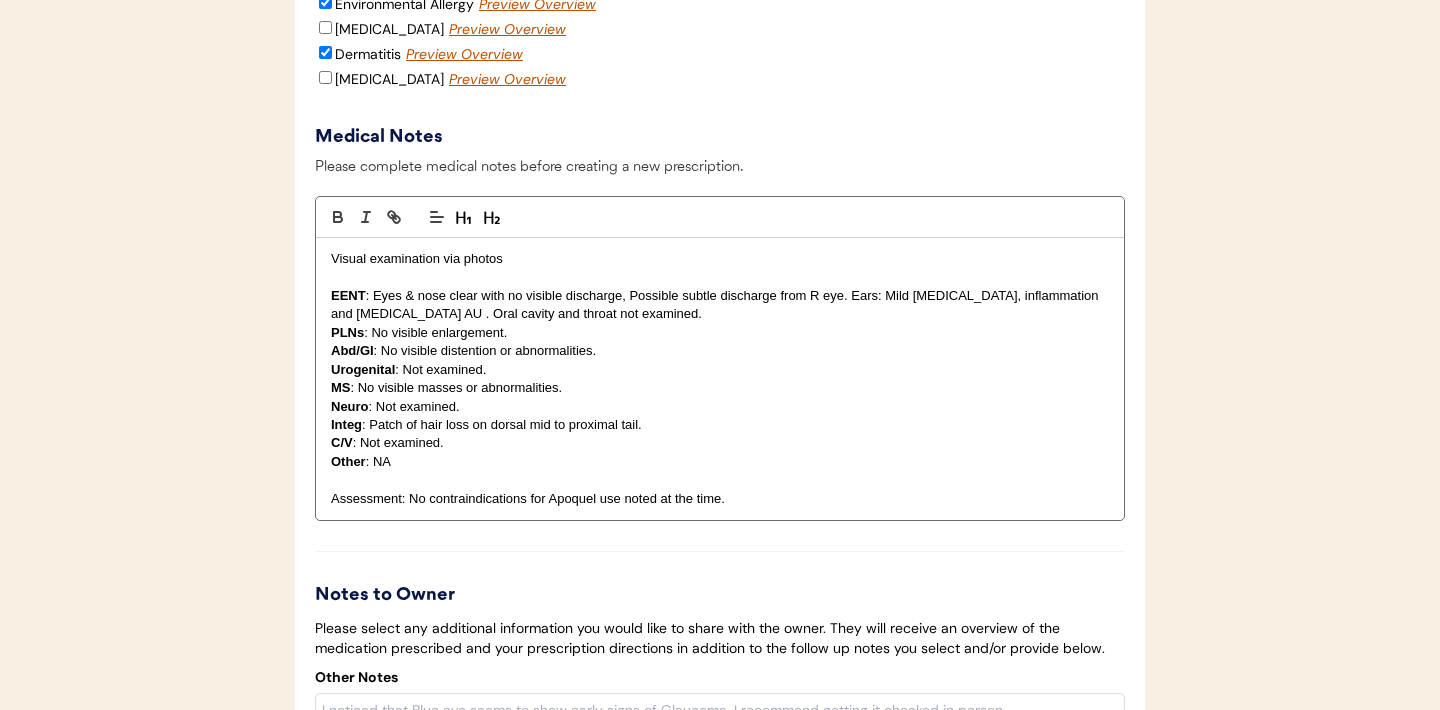 type 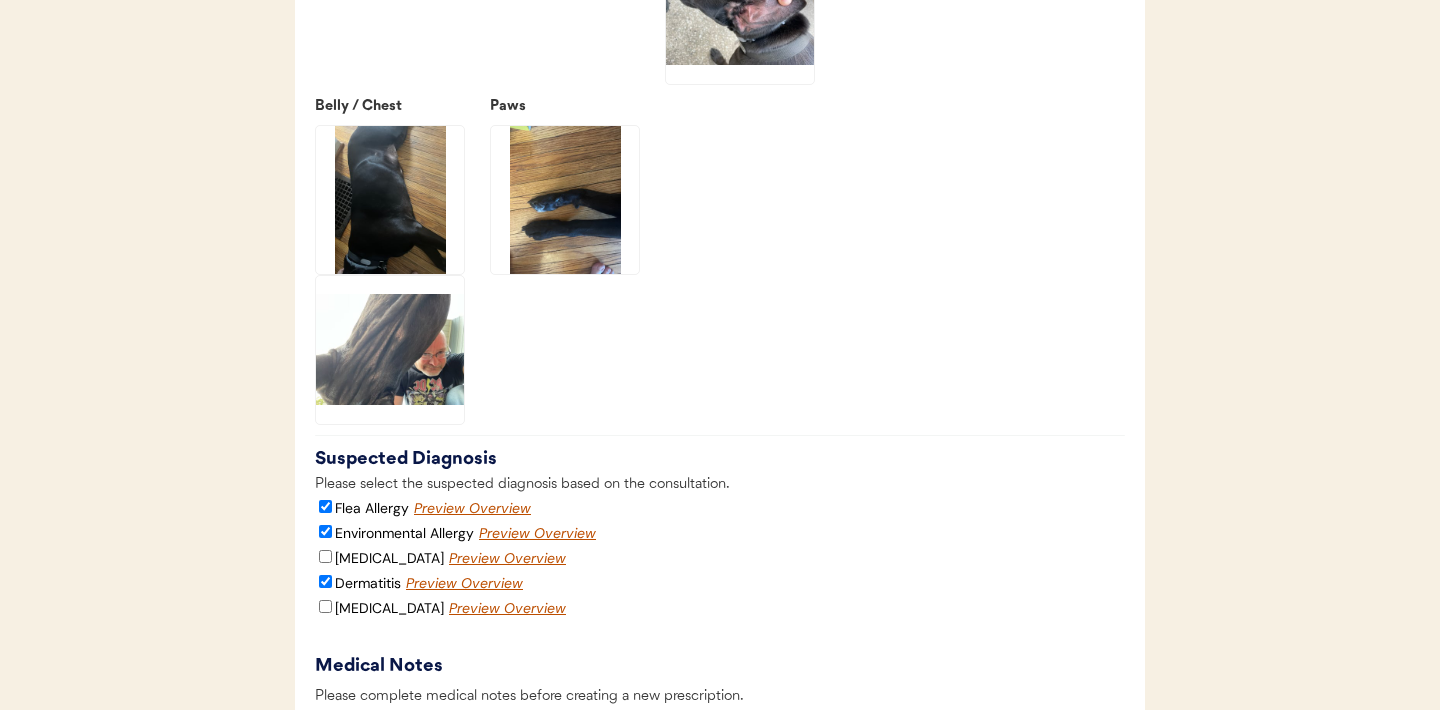 scroll, scrollTop: 3089, scrollLeft: 0, axis: vertical 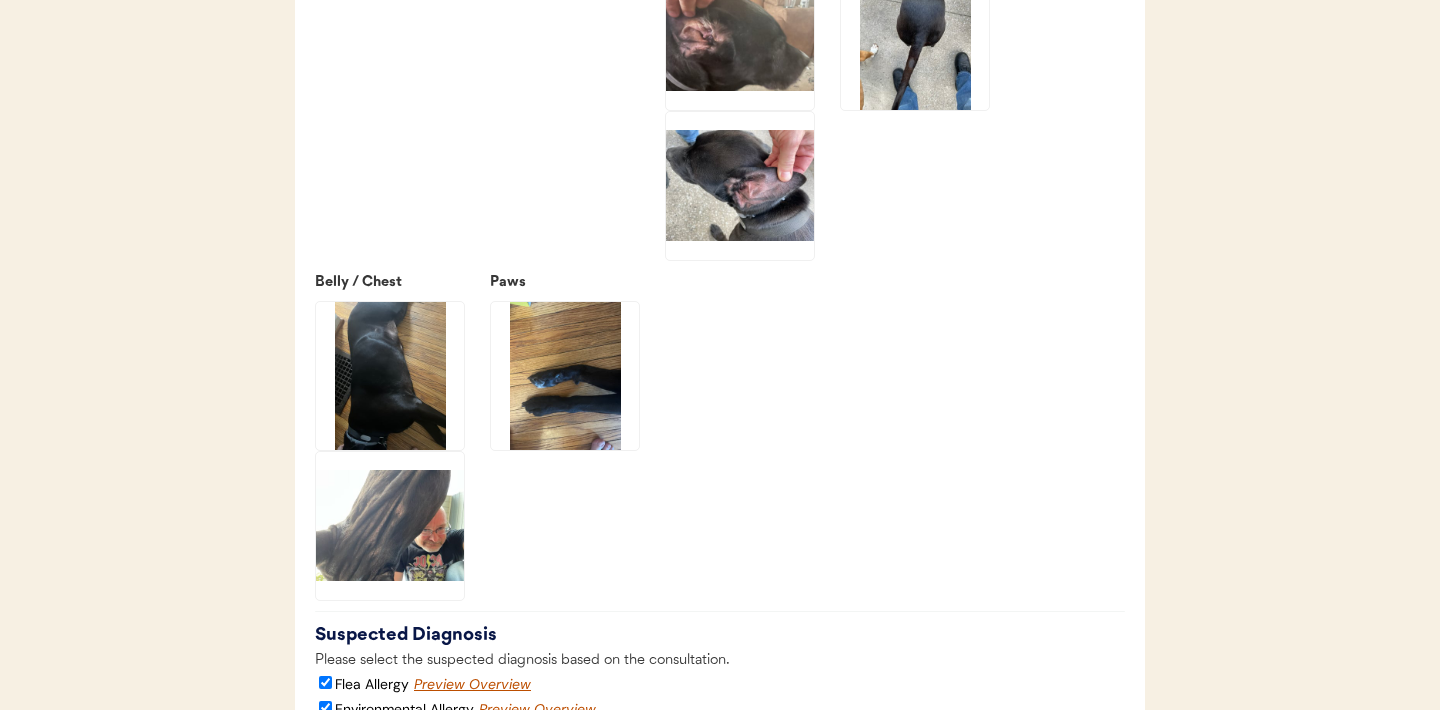 click 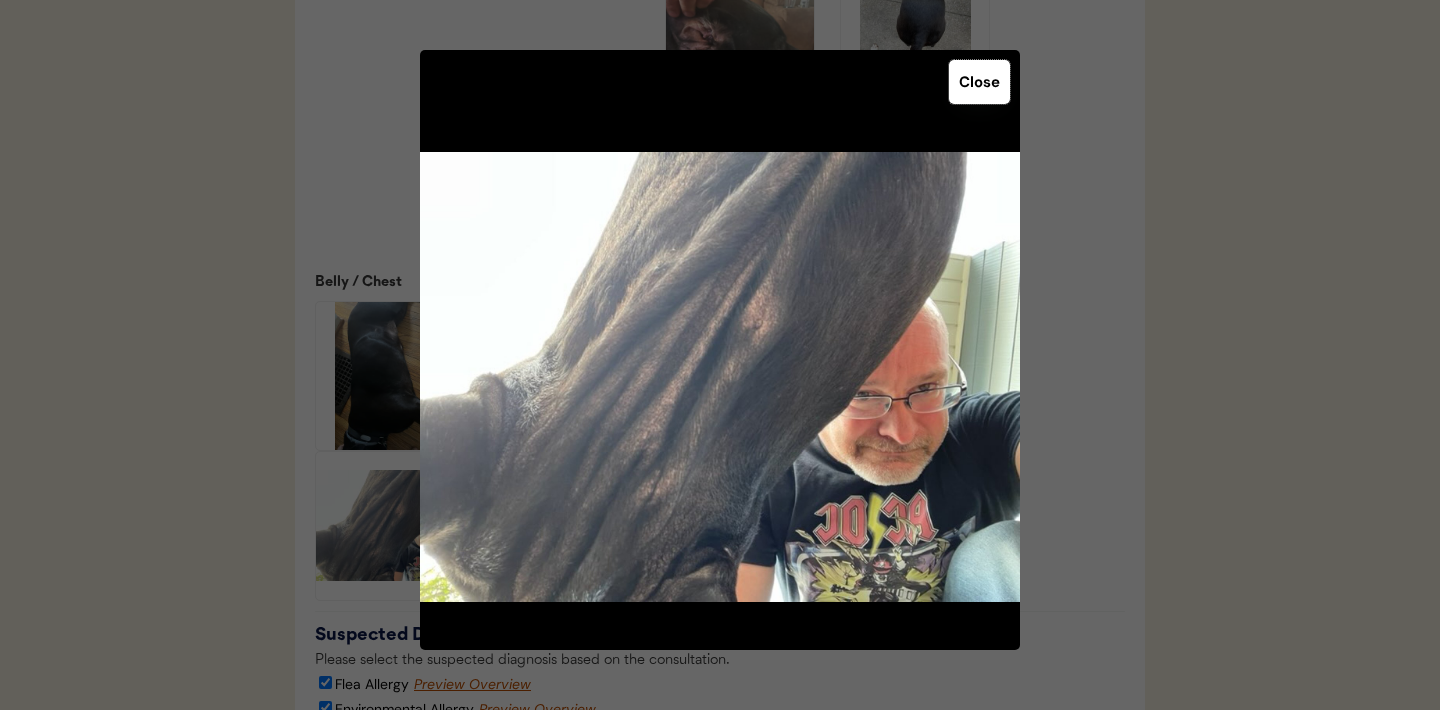 click on "Close" at bounding box center (979, 82) 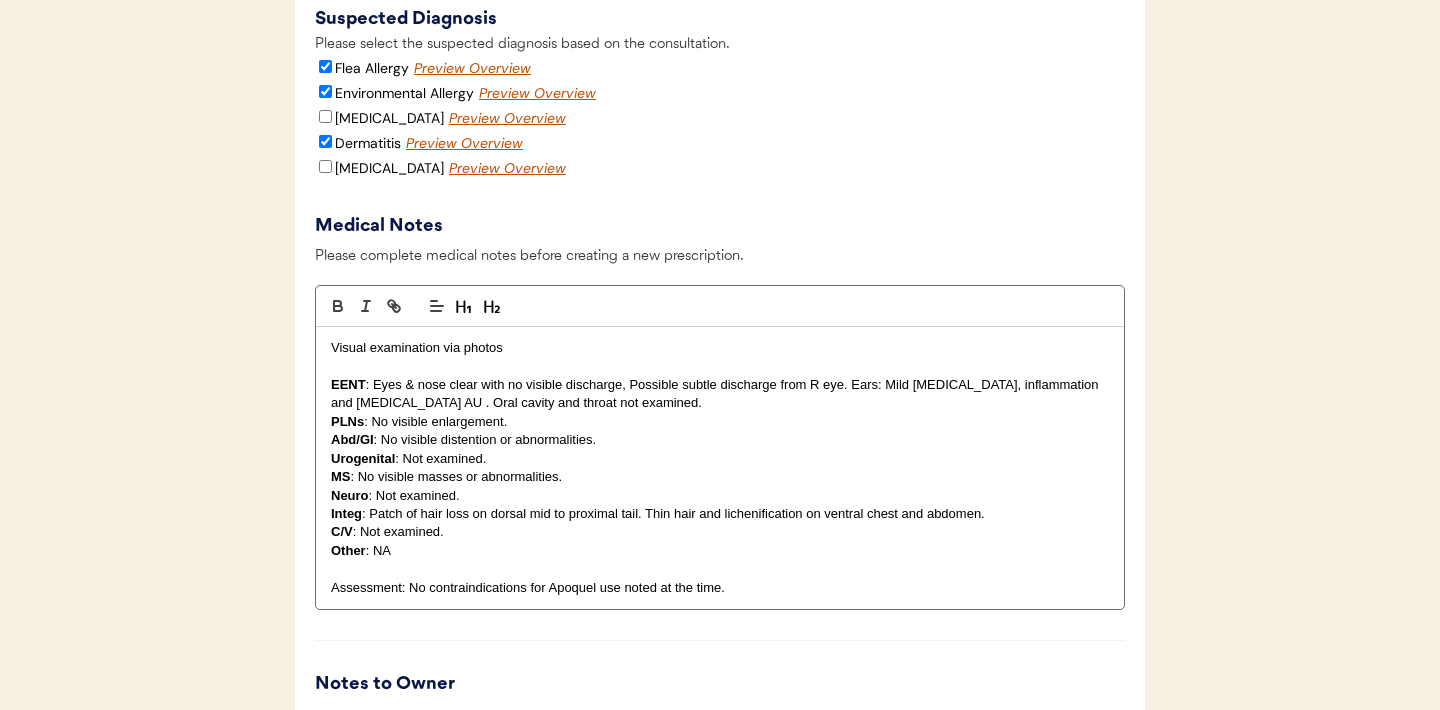 scroll, scrollTop: 3710, scrollLeft: 0, axis: vertical 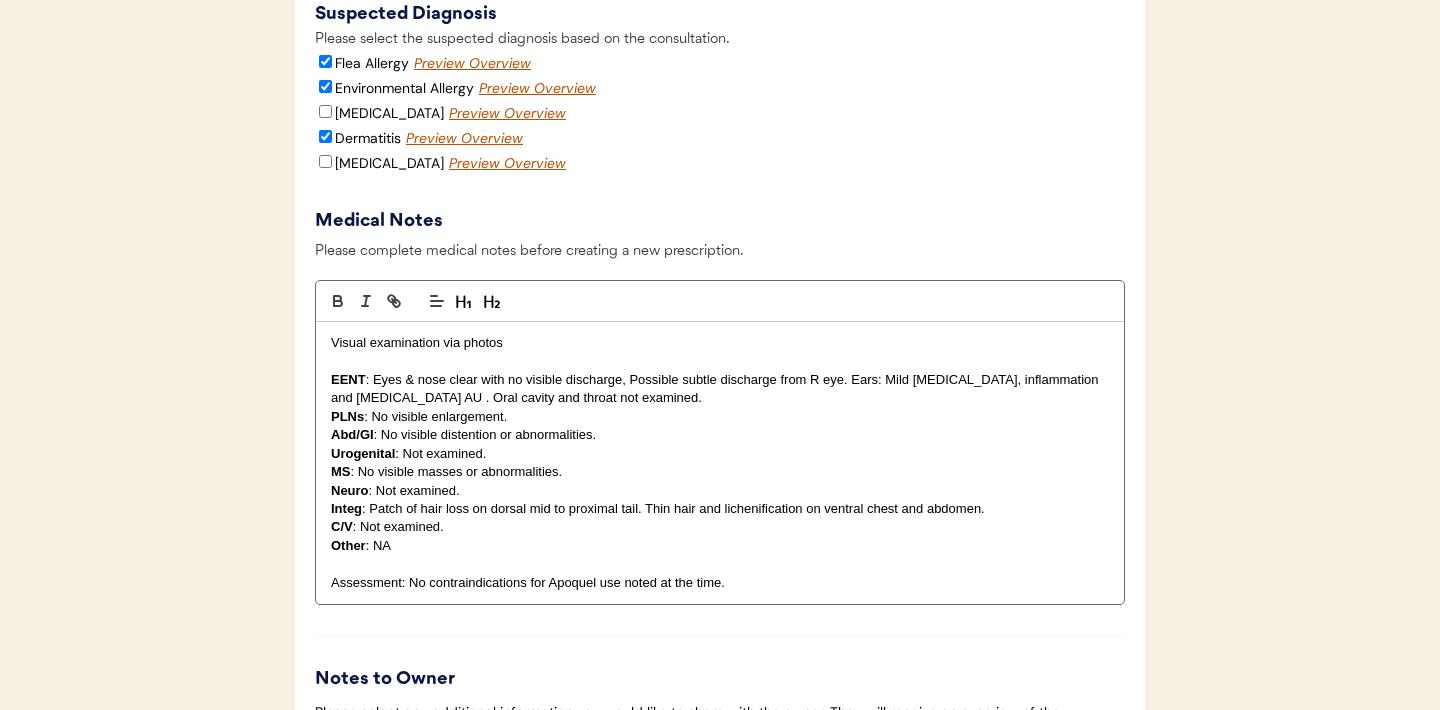 click on "Integ : Patch of hair loss on dorsal mid to proximal tail. Thin hair and lichenification on ventral chest and abdomen." at bounding box center (720, 509) 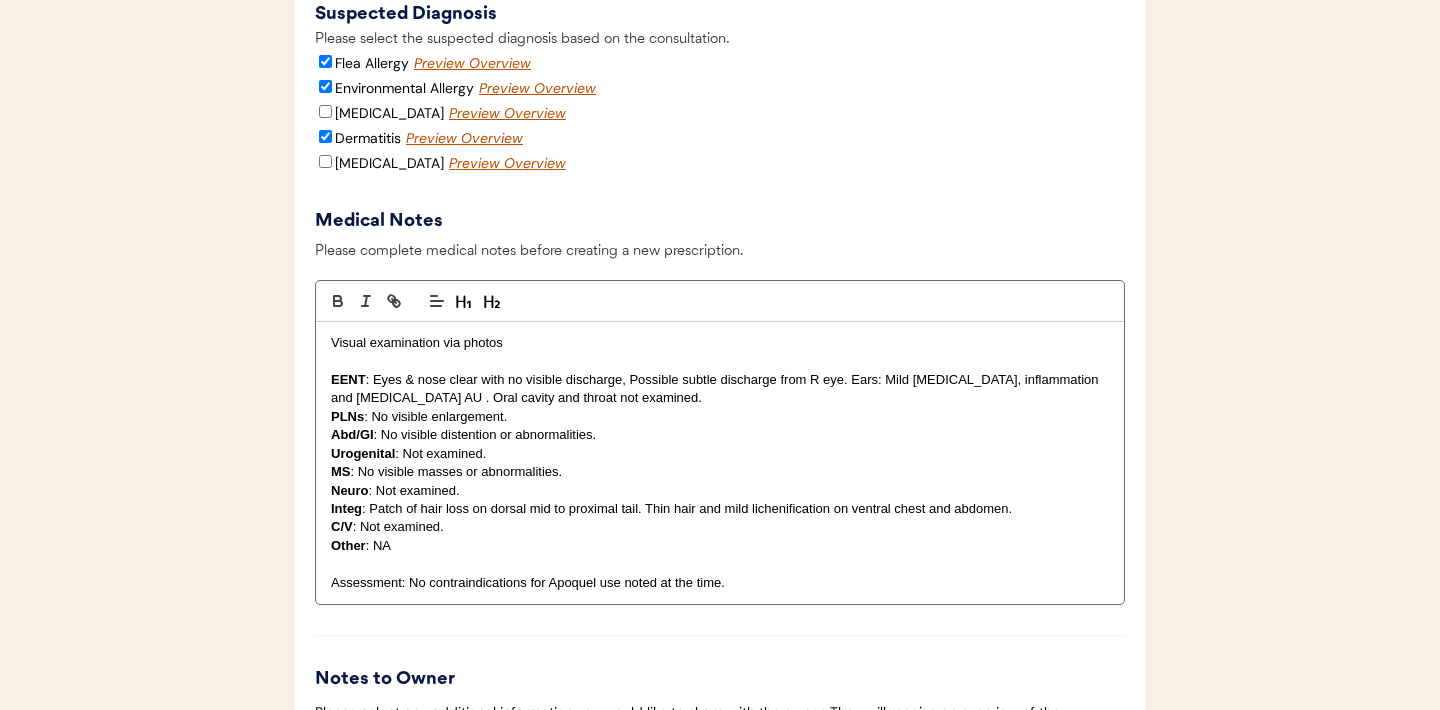 click on "Assessment: No contraindications for Apoquel use noted at the time." at bounding box center (720, 583) 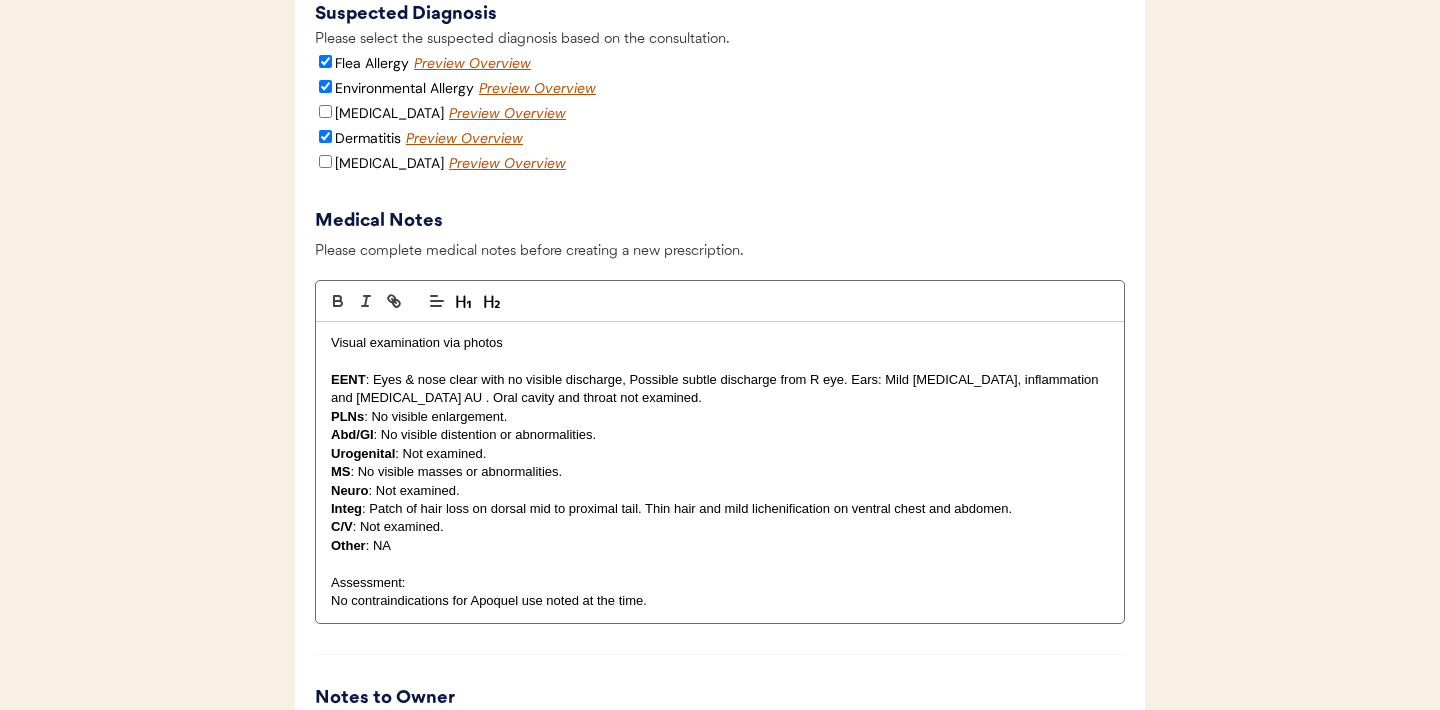 click on "Assessment:" at bounding box center [720, 583] 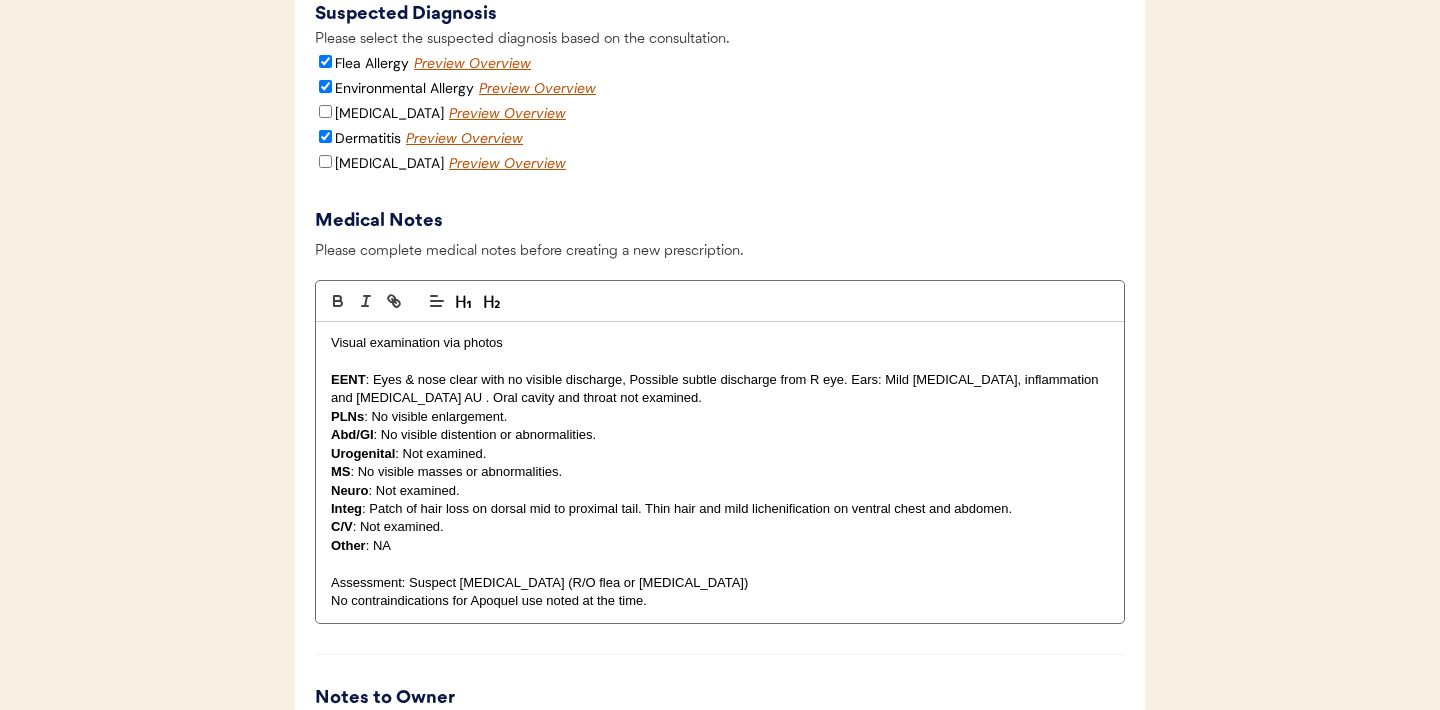 click on "No contraindications for Apoquel use noted at the time." at bounding box center (720, 601) 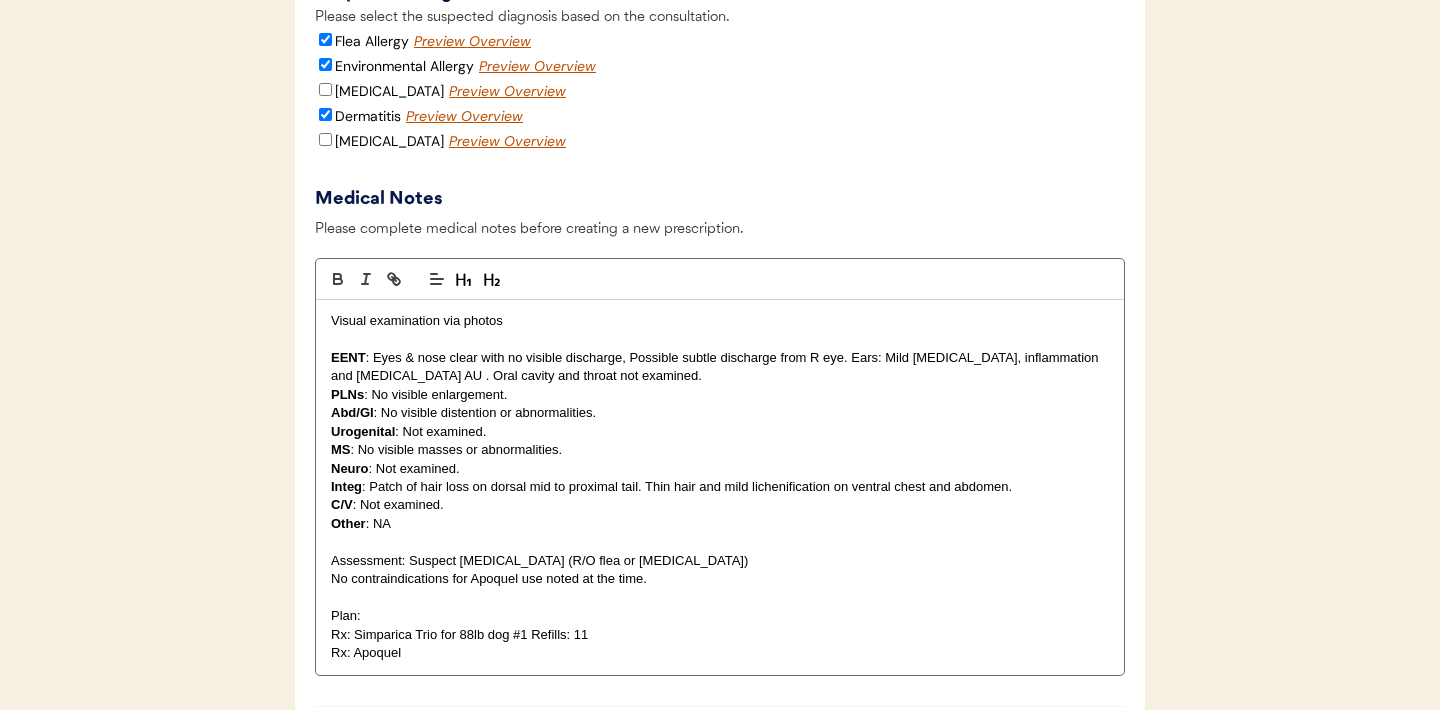 scroll, scrollTop: 3720, scrollLeft: 0, axis: vertical 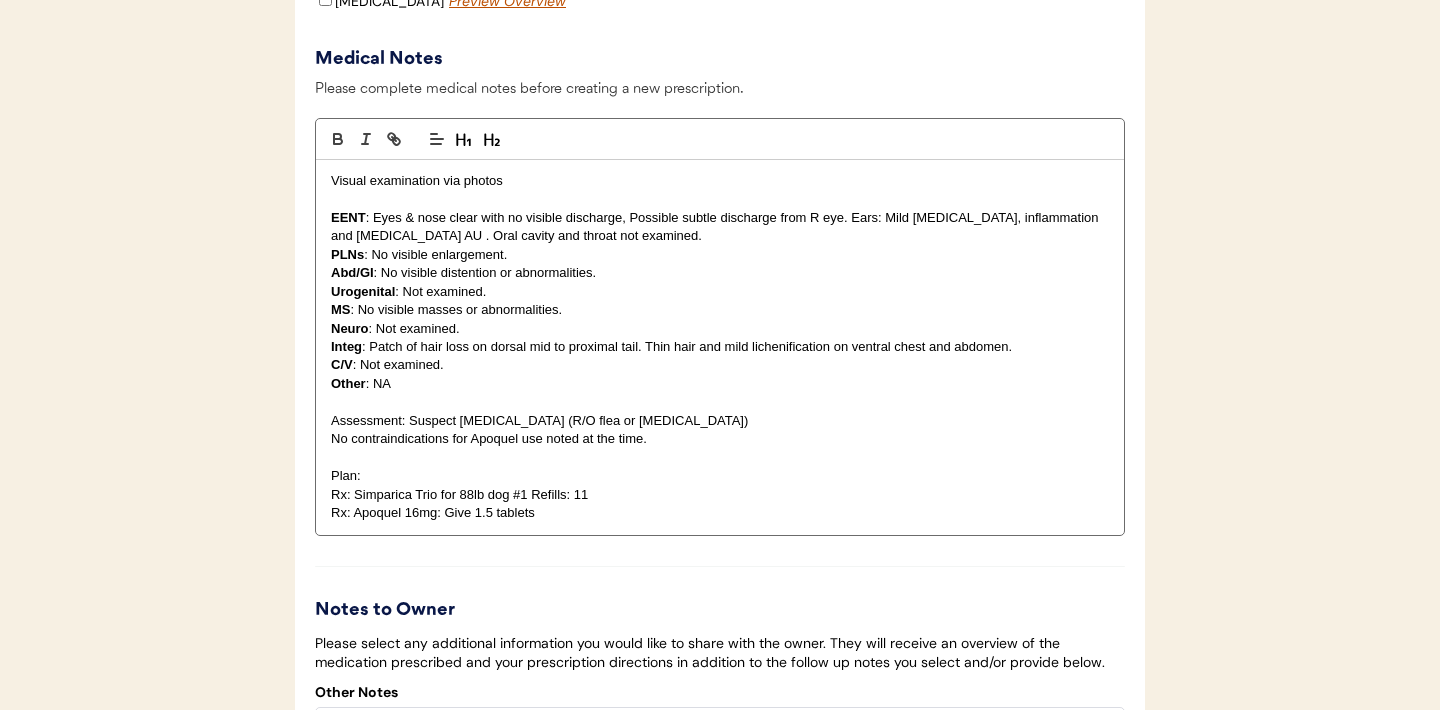 click on "Visual examination via photos" at bounding box center [720, 181] 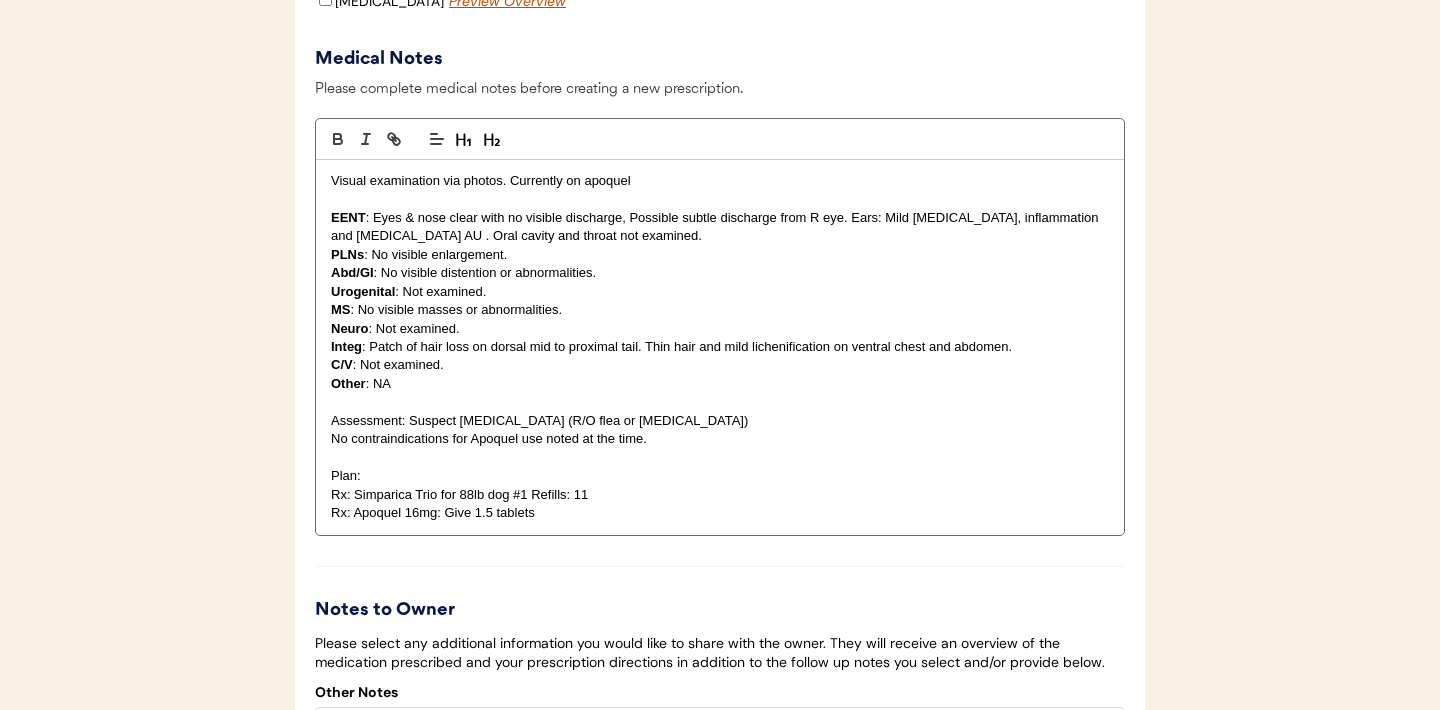 click on "Rx: Apoquel 16mg: Give 1.5 tablets" at bounding box center [720, 513] 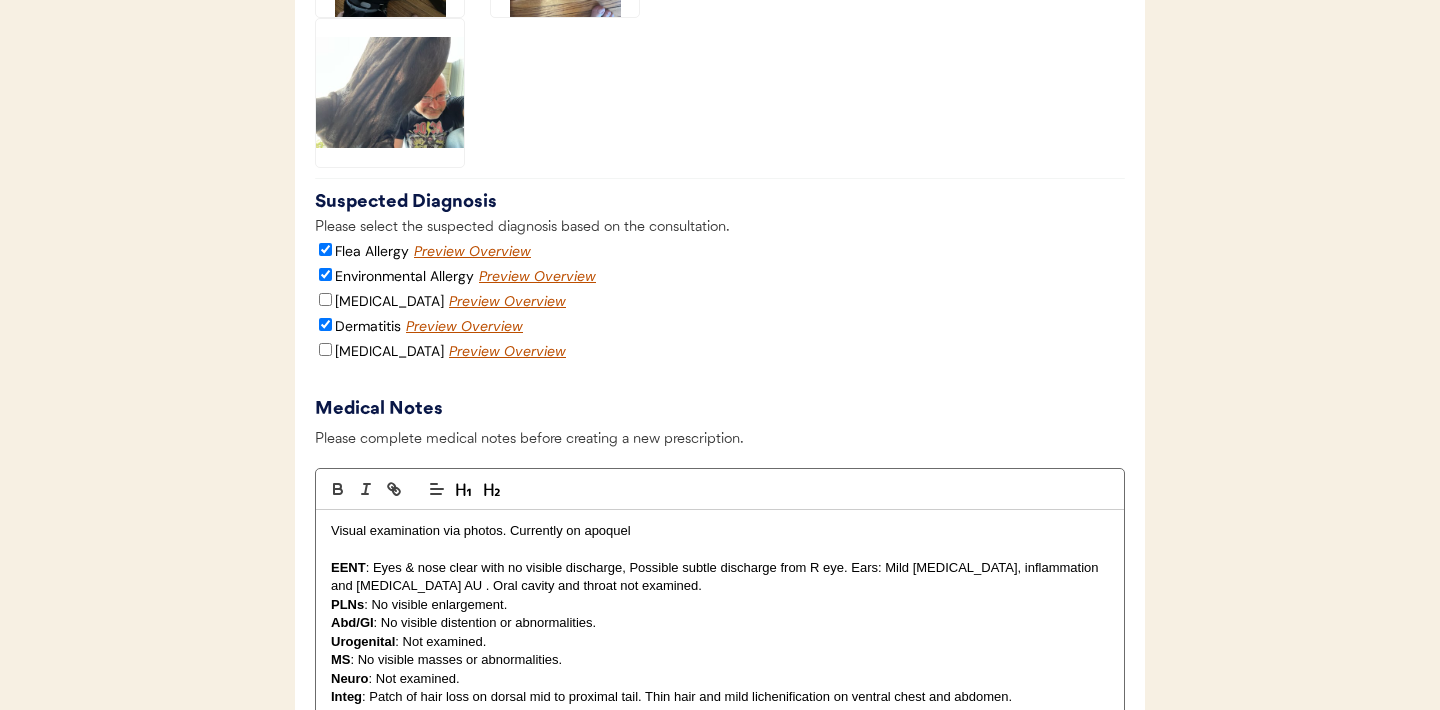 scroll, scrollTop: 3369, scrollLeft: 0, axis: vertical 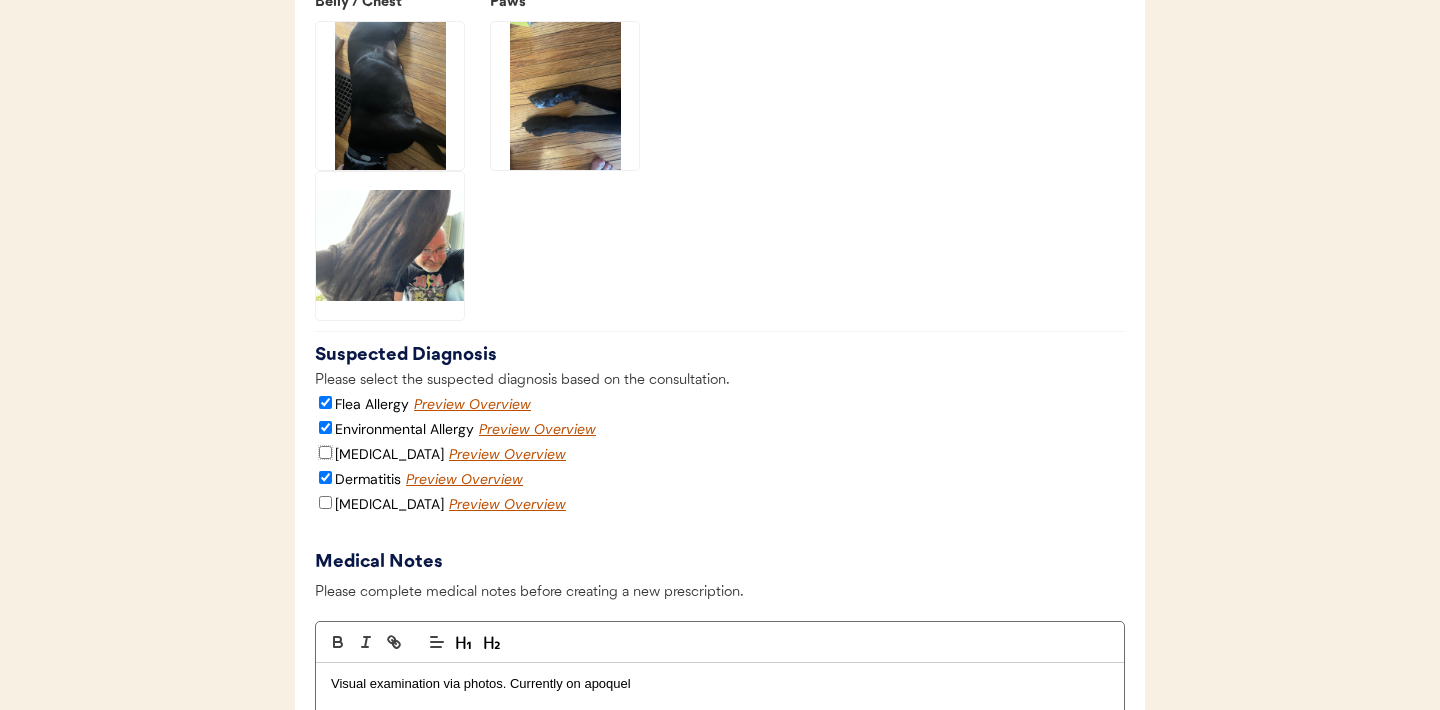 click on "Food Allergy" at bounding box center (325, 452) 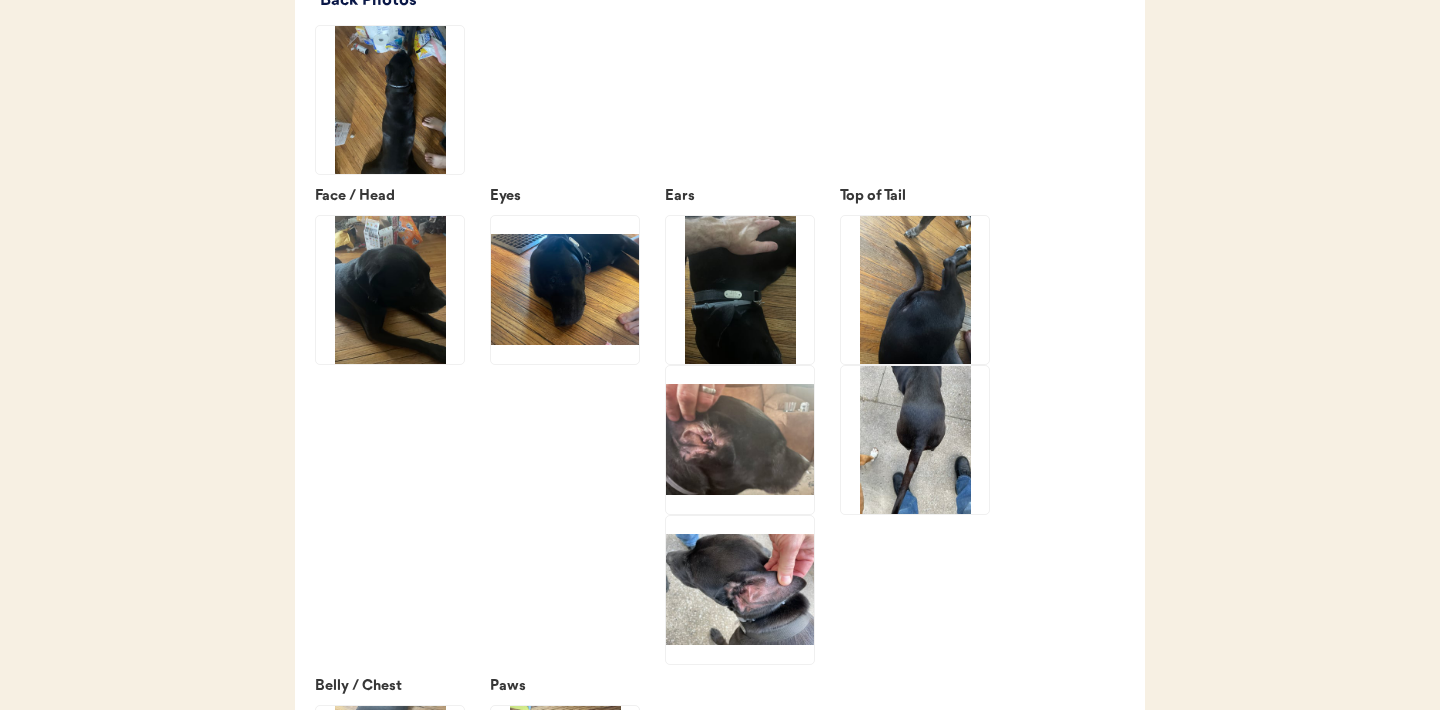 scroll, scrollTop: 3290, scrollLeft: 0, axis: vertical 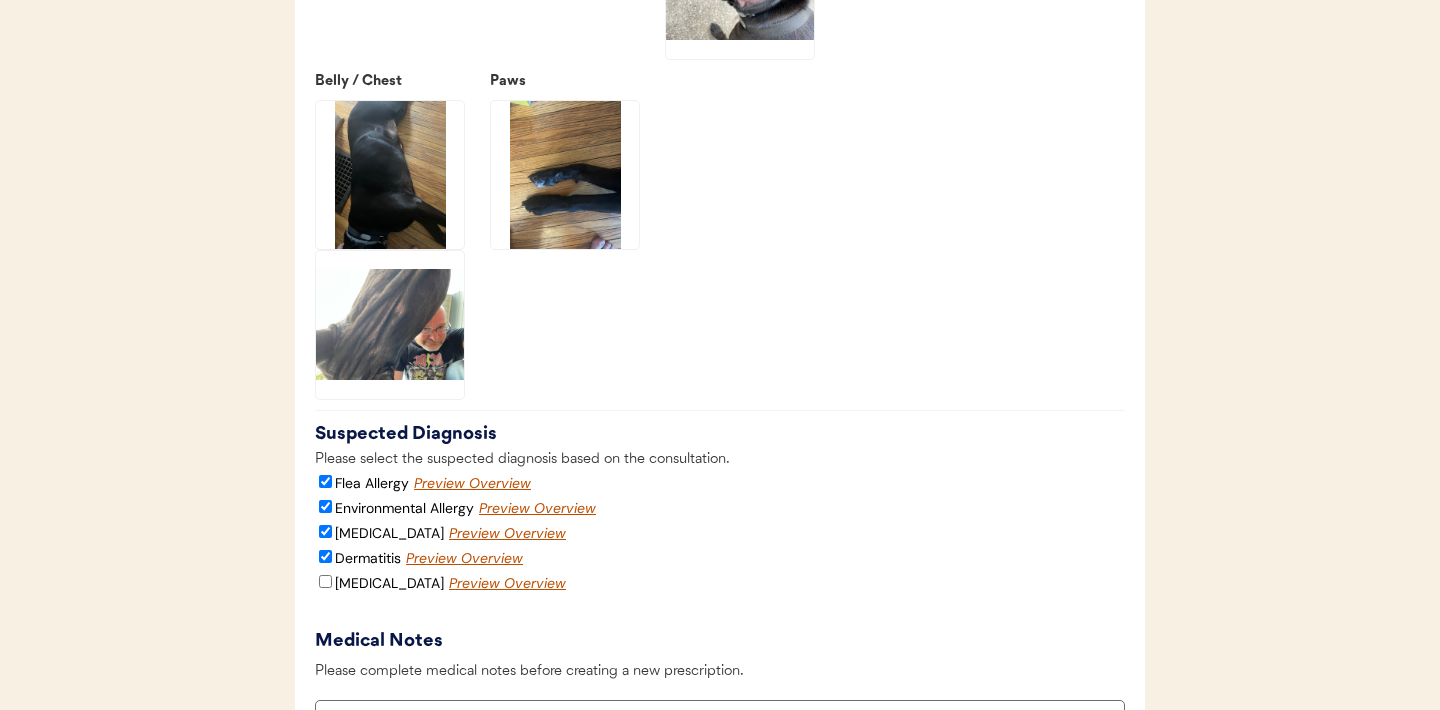 click 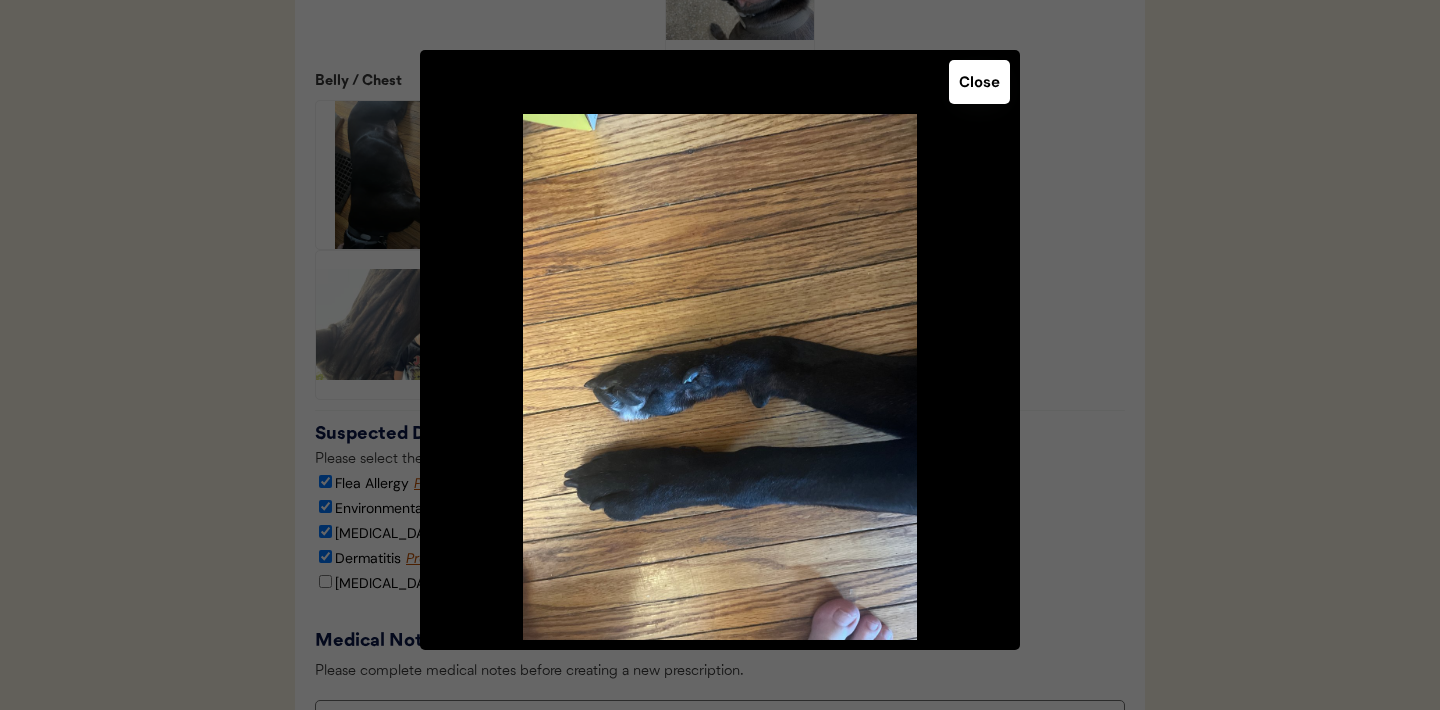 click on "Close" at bounding box center (979, 82) 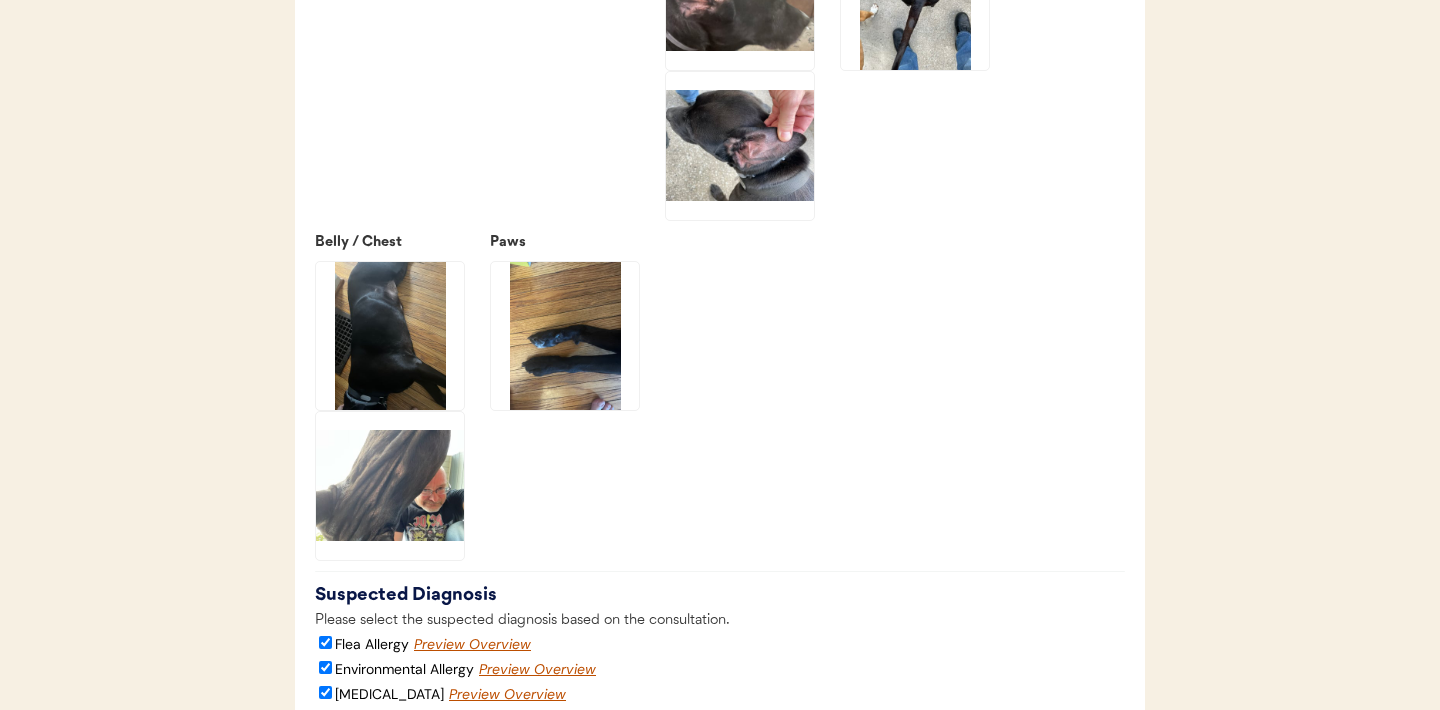 scroll, scrollTop: 3137, scrollLeft: 0, axis: vertical 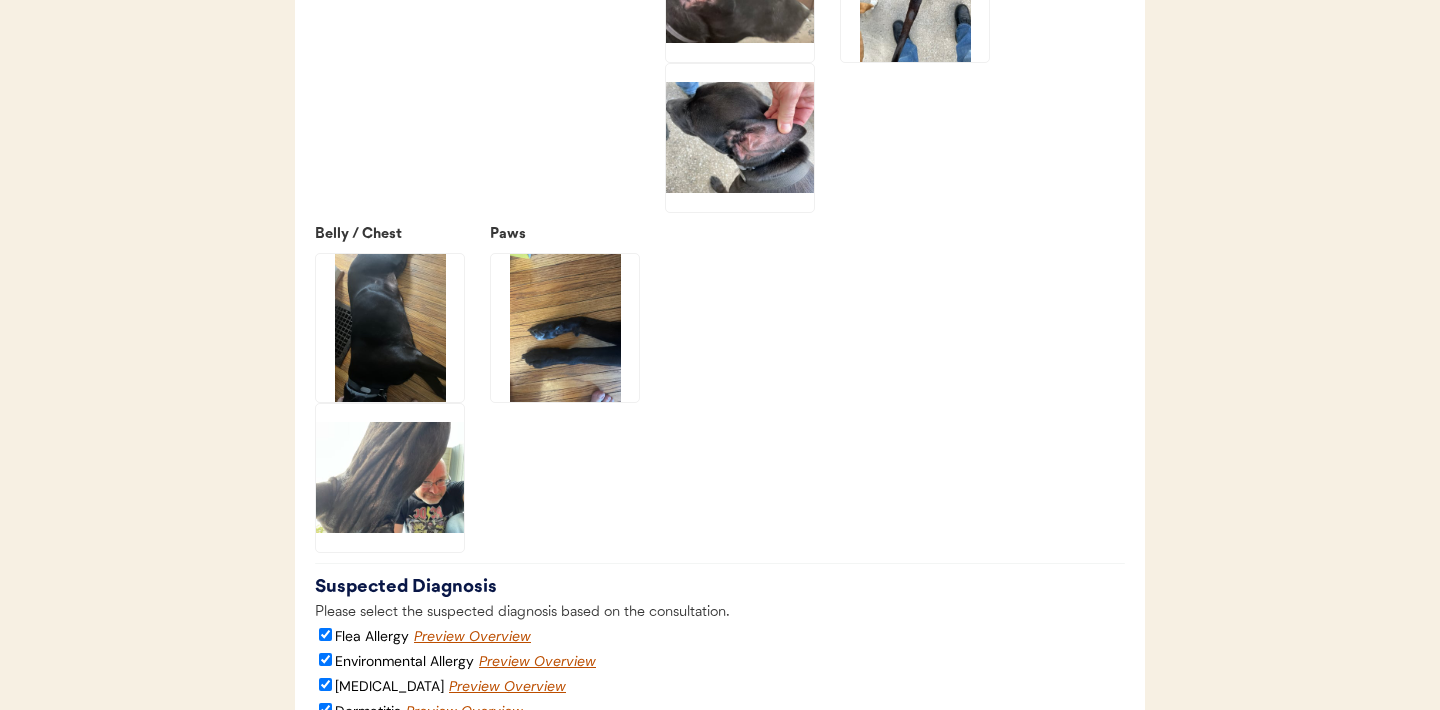 click 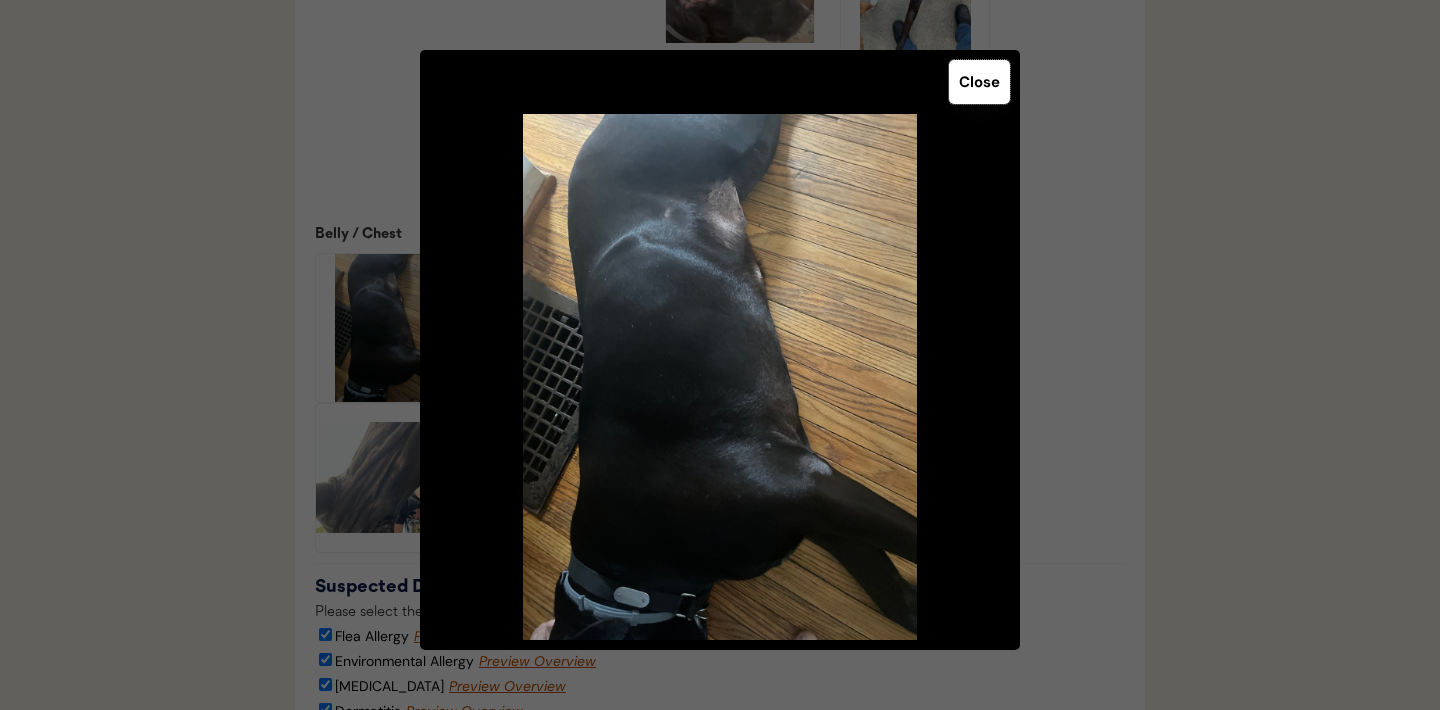 click on "Close" at bounding box center [979, 82] 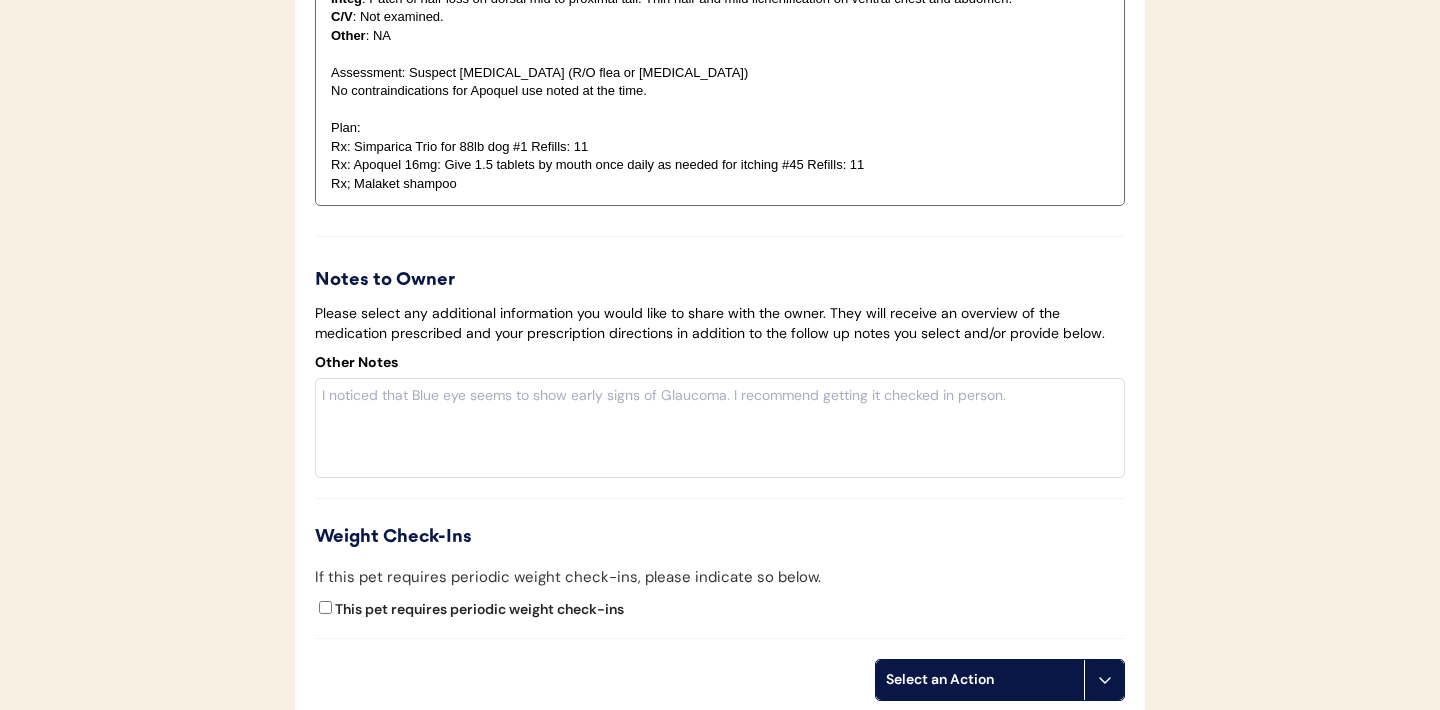 scroll, scrollTop: 4429, scrollLeft: 0, axis: vertical 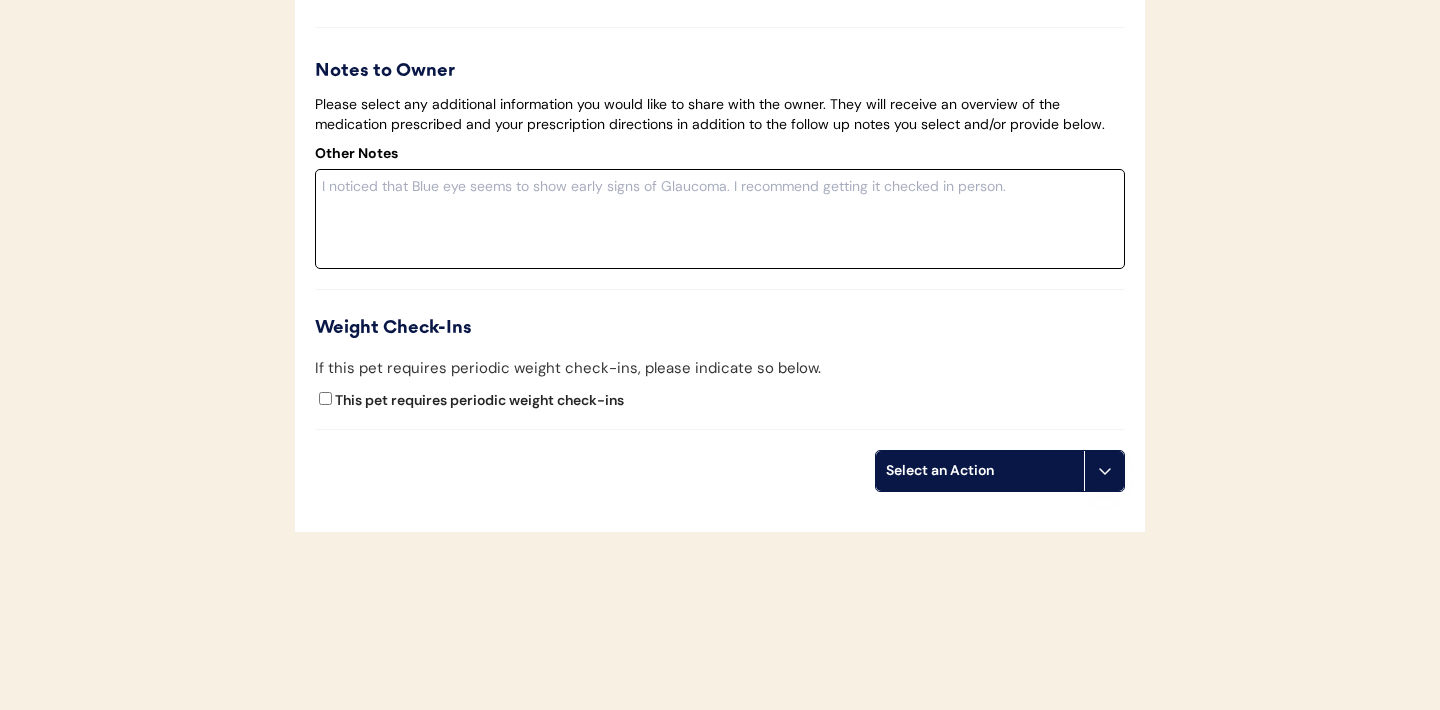 click at bounding box center [720, 219] 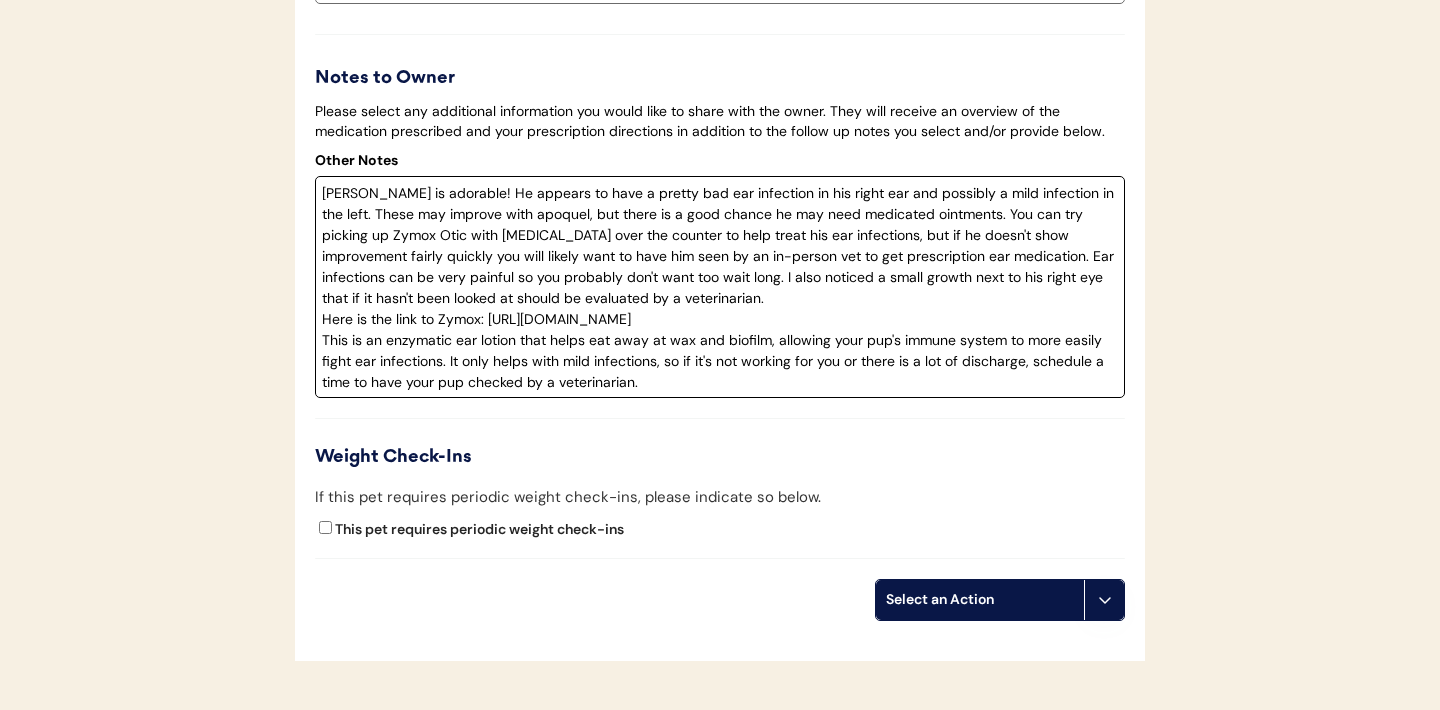 scroll, scrollTop: 4428, scrollLeft: 0, axis: vertical 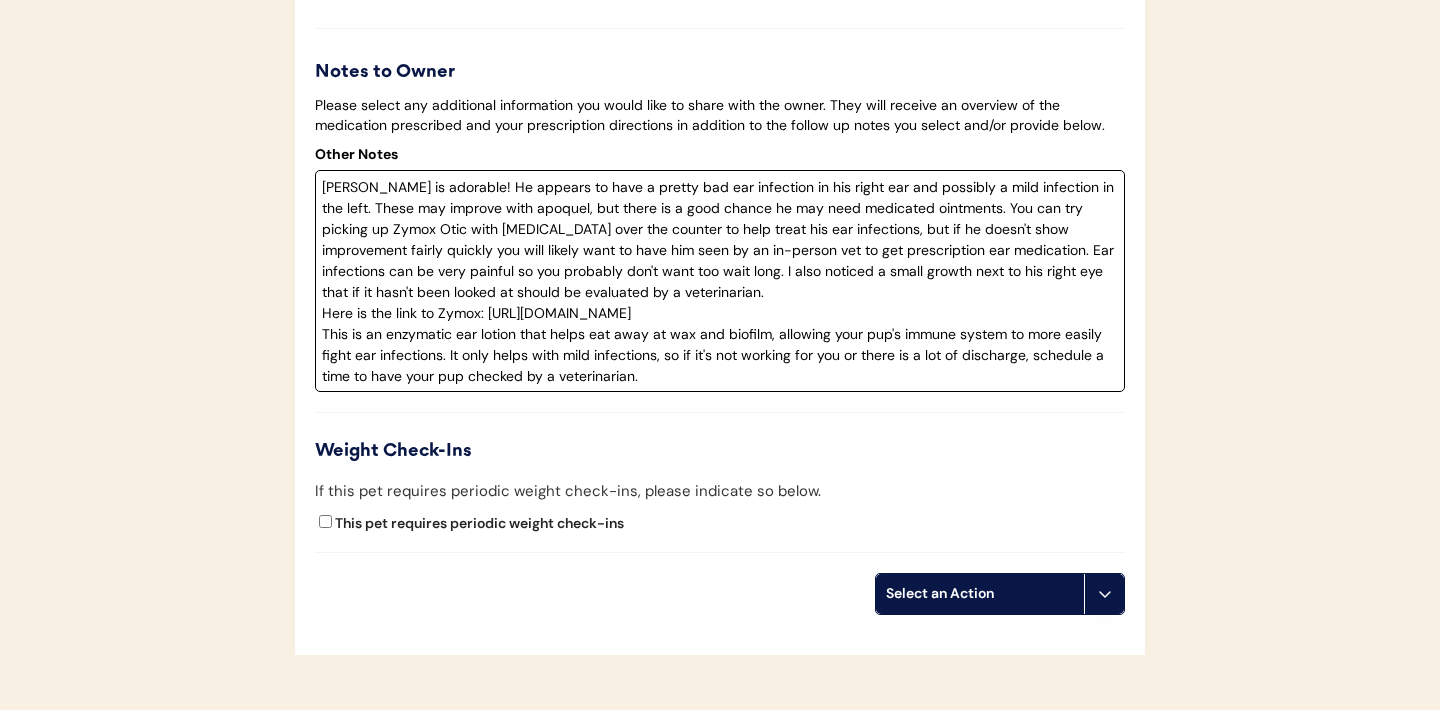 drag, startPoint x: 349, startPoint y: 163, endPoint x: 324, endPoint y: 164, distance: 25.019993 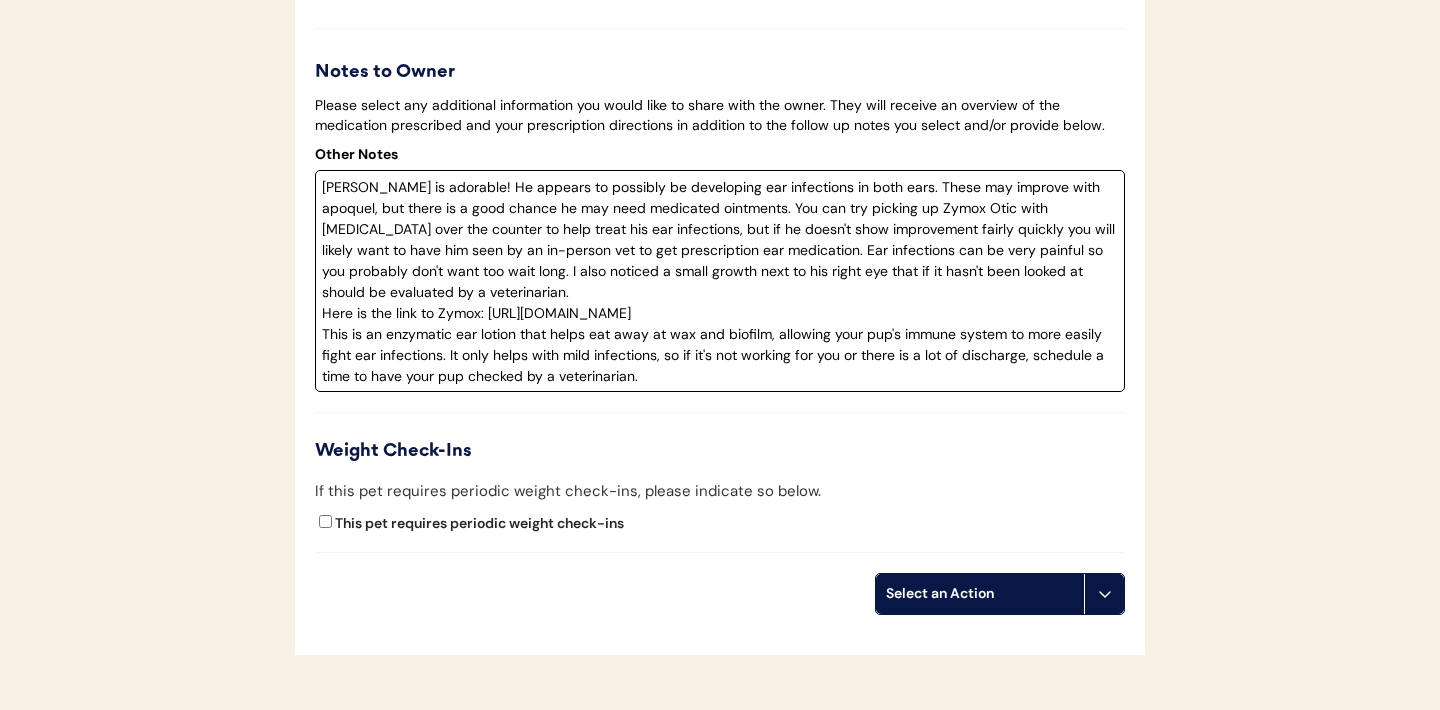 drag, startPoint x: 386, startPoint y: 186, endPoint x: 488, endPoint y: 193, distance: 102.239914 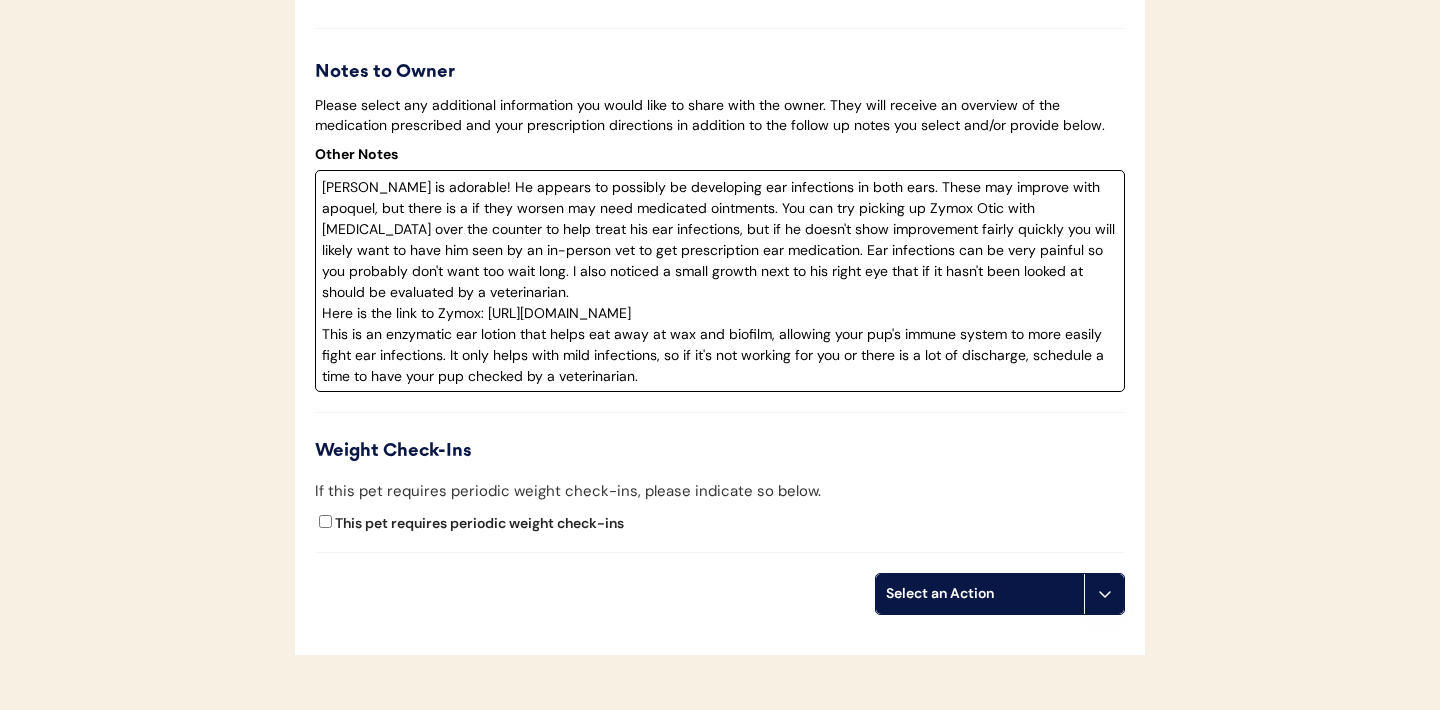 drag, startPoint x: 381, startPoint y: 188, endPoint x: 320, endPoint y: 182, distance: 61.294373 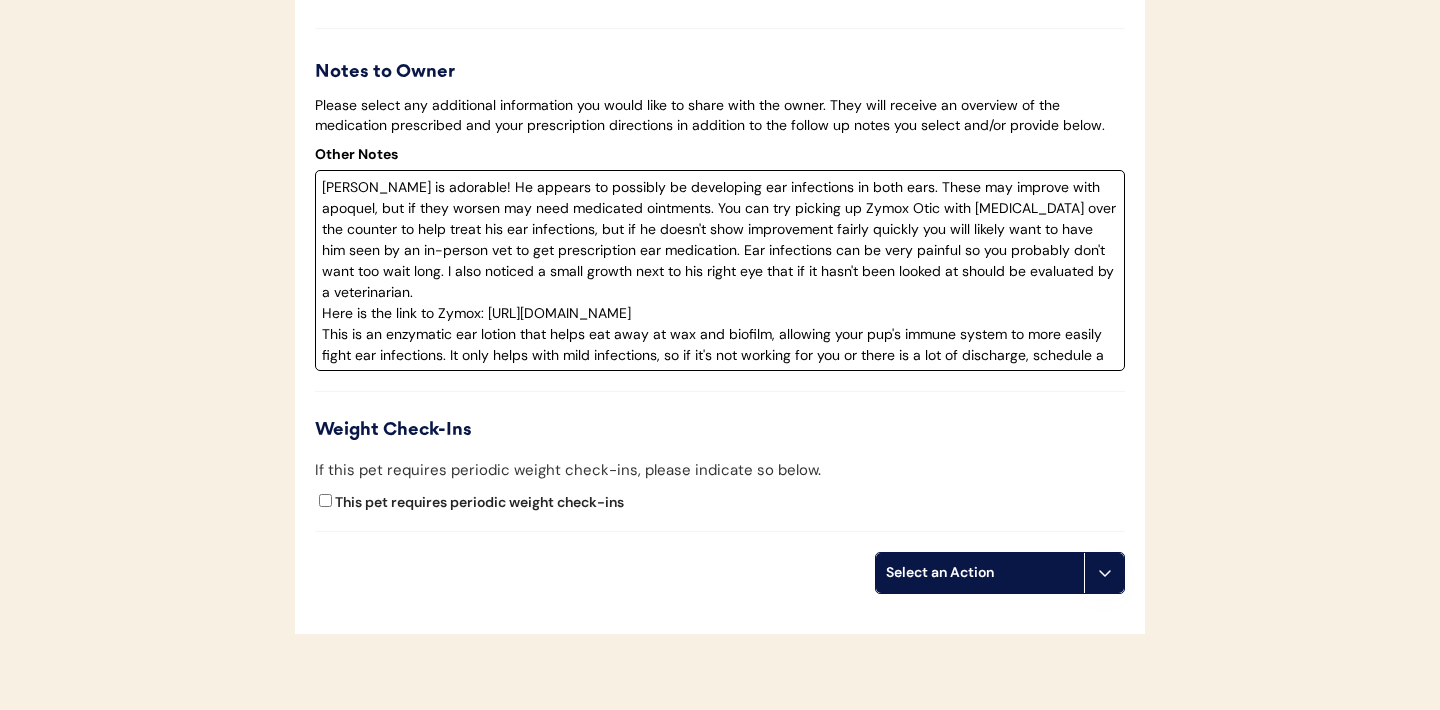 click on "Louie is adorable! He appears to possibly be developing ear infections in both ears. These may improve with apoquel, but if they worsen may need medicated ointments. You can try picking up Zymox Otic with hydrocortisone over the counter to help treat his ear infections, but if he doesn't show improvement fairly quickly you will likely want to have him seen by an in-person vet to get prescription ear medication. Ear infections can be very painful so you probably don't want too wait long. I also noticed a small growth next to his right eye that if it hasn't been looked at should be evaluated by a veterinarian.
Here is the link to Zymox: https://amzn.to/3HyH364
This is an enzymatic ear lotion that helps eat away at wax and biofilm, allowing your pup's immune system to more easily fight ear infections. It only helps with mild infections, so if it's not working for you or there is a lot of discharge, schedule a time to have your pup checked by a veterinarian." at bounding box center [720, 270] 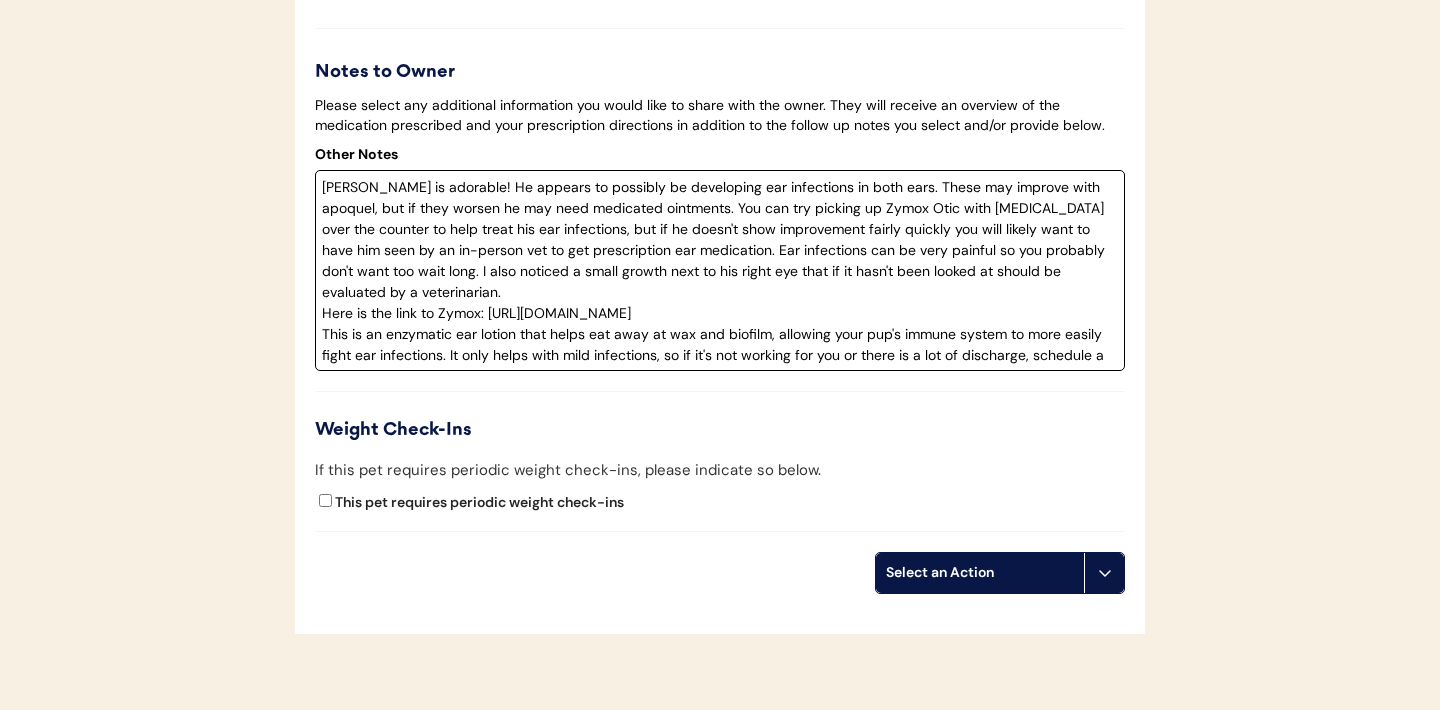 drag, startPoint x: 524, startPoint y: 210, endPoint x: 1116, endPoint y: 252, distance: 593.488 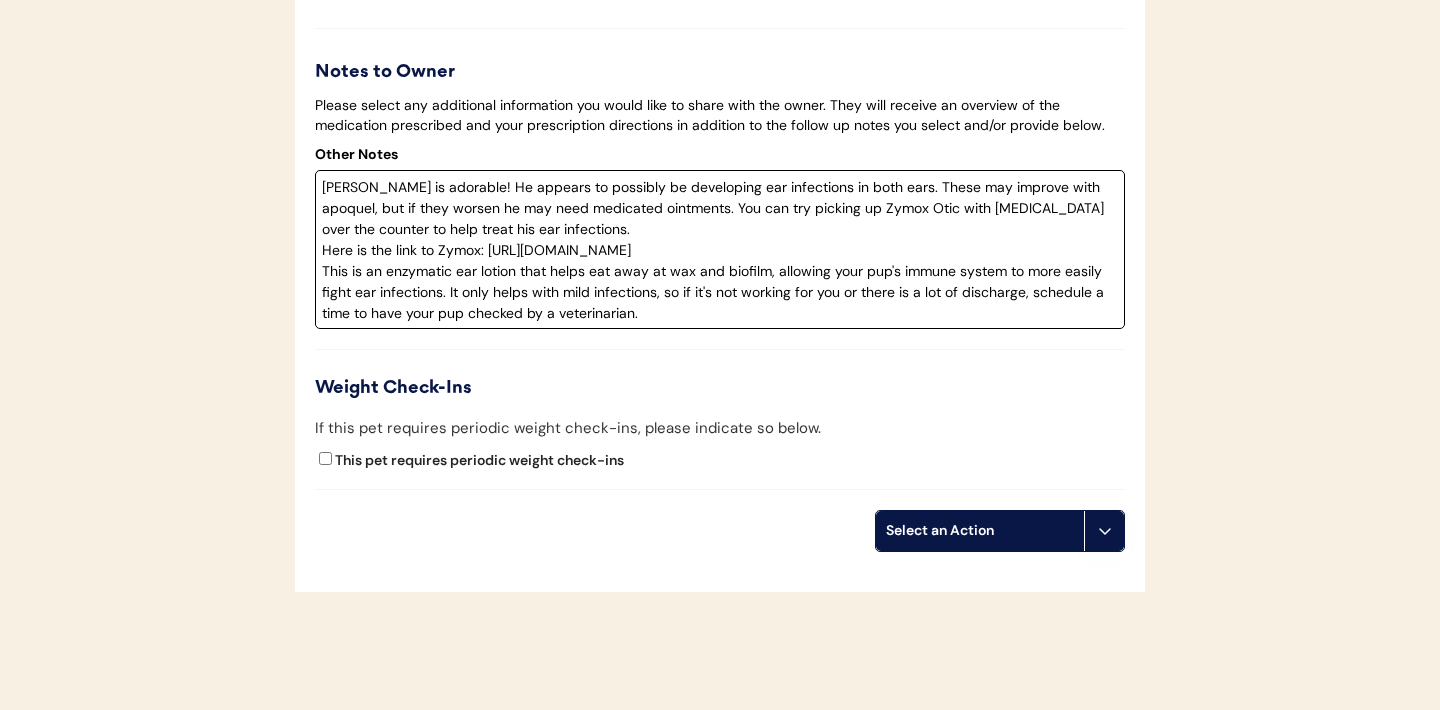 drag, startPoint x: 404, startPoint y: 208, endPoint x: 423, endPoint y: 210, distance: 19.104973 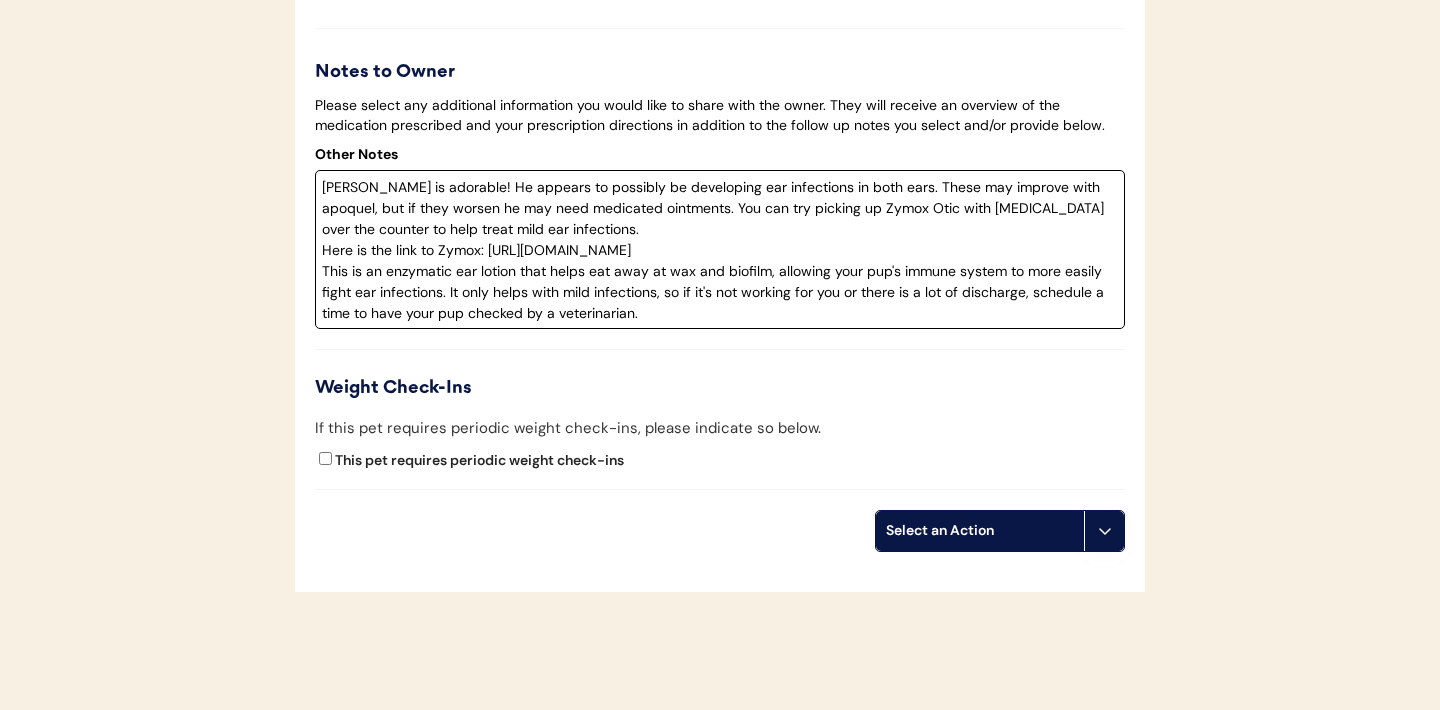 click on "Louie is adorable! He appears to possibly be developing ear infections in both ears. These may improve with apoquel, but if they worsen he may need medicated ointments. You can try picking up Zymox Otic with hydrocortisone over the counter to help treat mild ear infections.
Here is the link to Zymox: https://amzn.to/3HyH364
This is an enzymatic ear lotion that helps eat away at wax and biofilm, allowing your pup's immune system to more easily fight ear infections. It only helps with mild infections, so if it's not working for you or there is a lot of discharge, schedule a time to have your pup checked by a veterinarian." at bounding box center [720, 249] 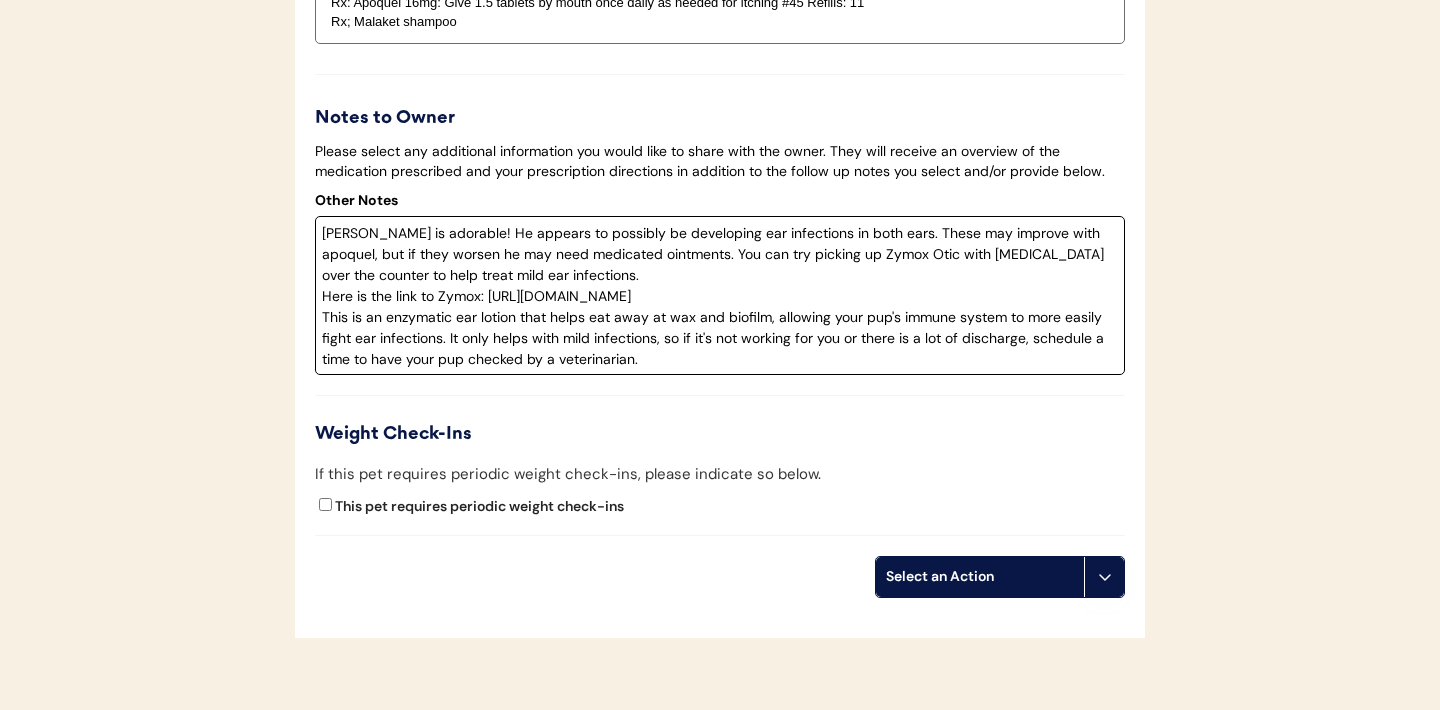scroll, scrollTop: 4488, scrollLeft: 0, axis: vertical 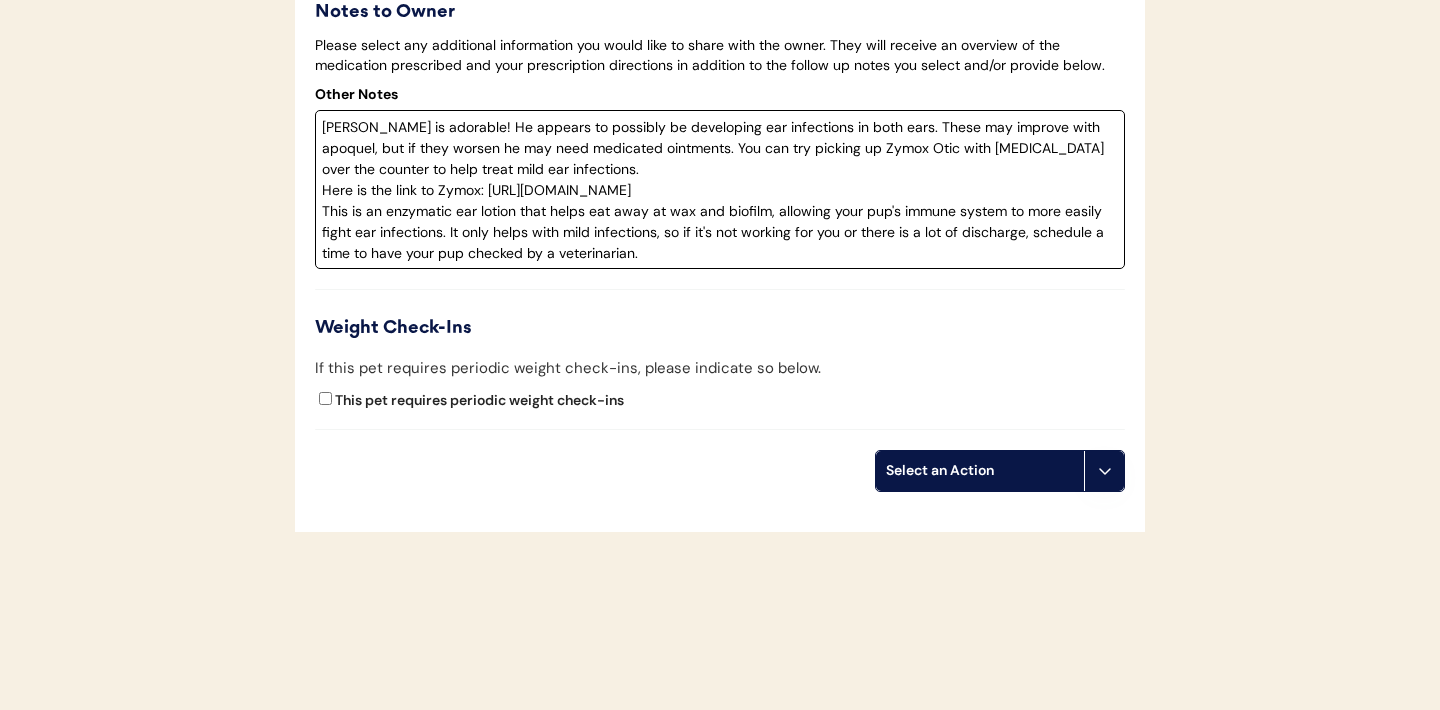 type on "Louie is adorable! He appears to possibly be developing ear infections in both ears. These may improve with apoquel, but if they worsen he may need medicated ointments. You can try picking up Zymox Otic with hydrocortisone over the counter to help treat mild ear infections.
Here is the link to Zymox: https://amzn.to/3HyH364
This is an enzymatic ear lotion that helps eat away at wax and biofilm, allowing your pup's immune system to more easily fight ear infections. It only helps with mild infections, so if it's not working for you or there is a lot of discharge, schedule a time to have your pup checked by a veterinarian." 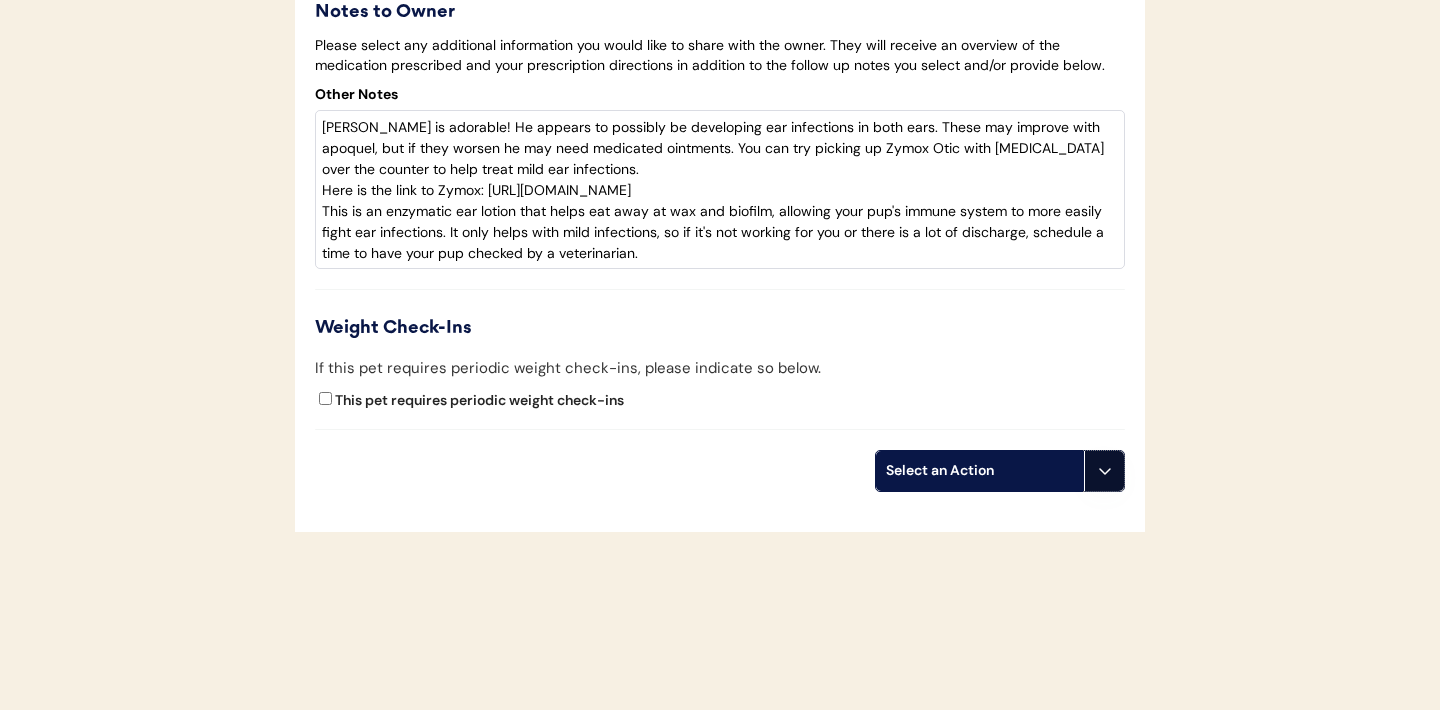 click at bounding box center (1104, 471) 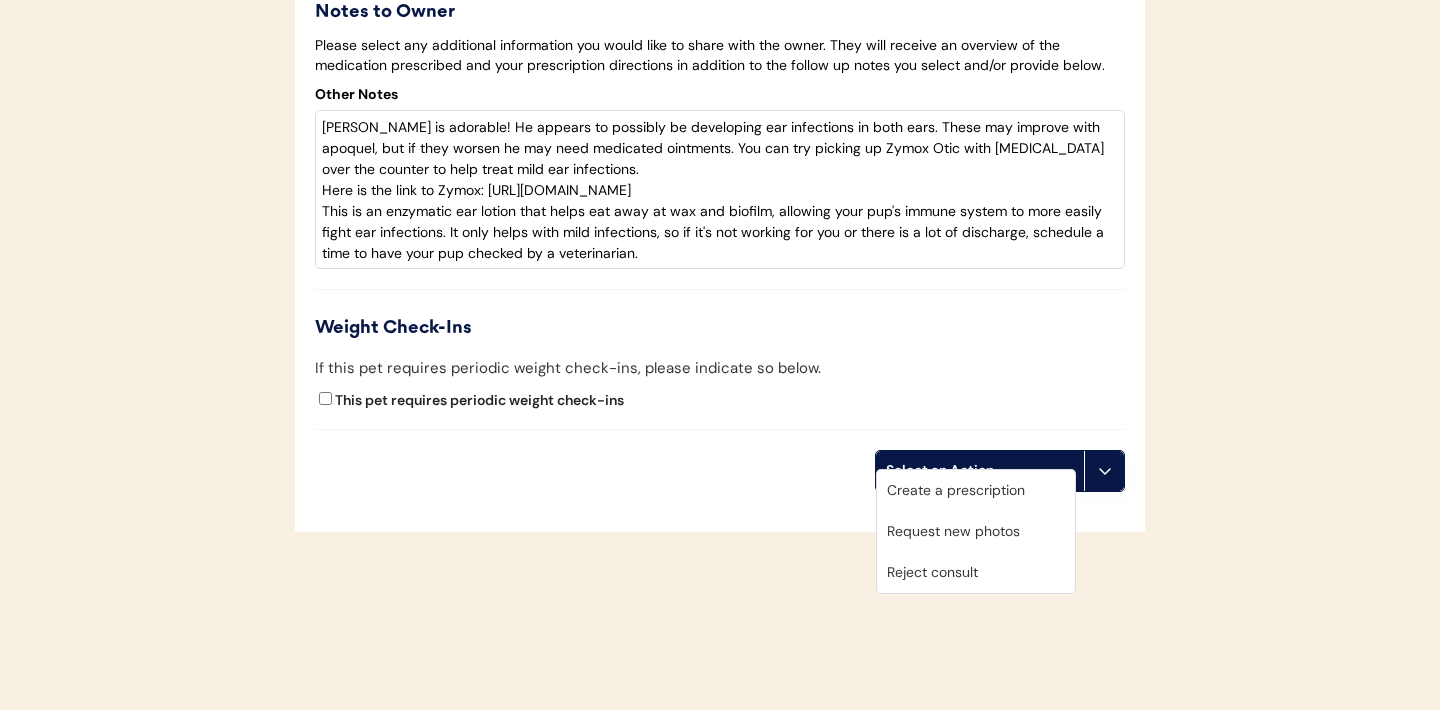 click on "Create a prescription" at bounding box center [976, 490] 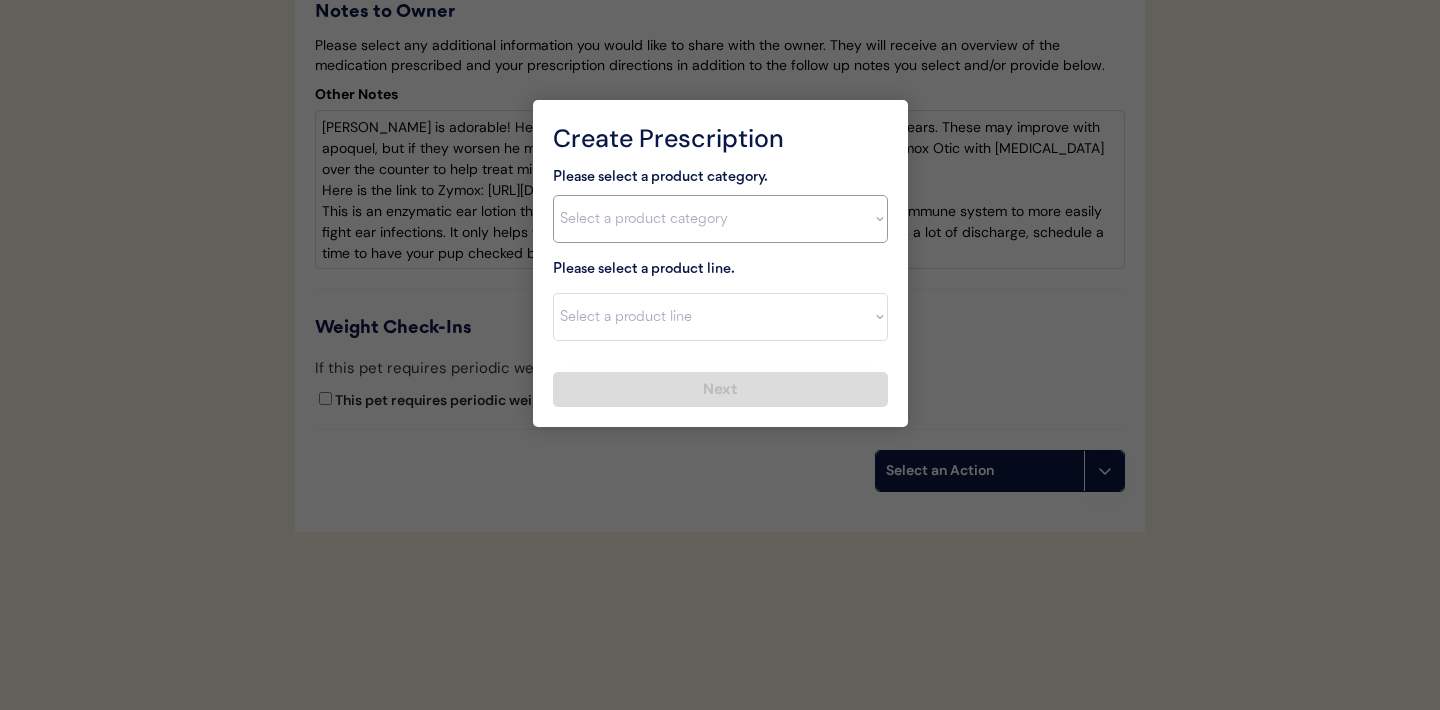 click on "Select a product category Allergies Antibiotics Anxiety Combo Parasite Prevention Flea & Tick Heartworm" at bounding box center [720, 219] 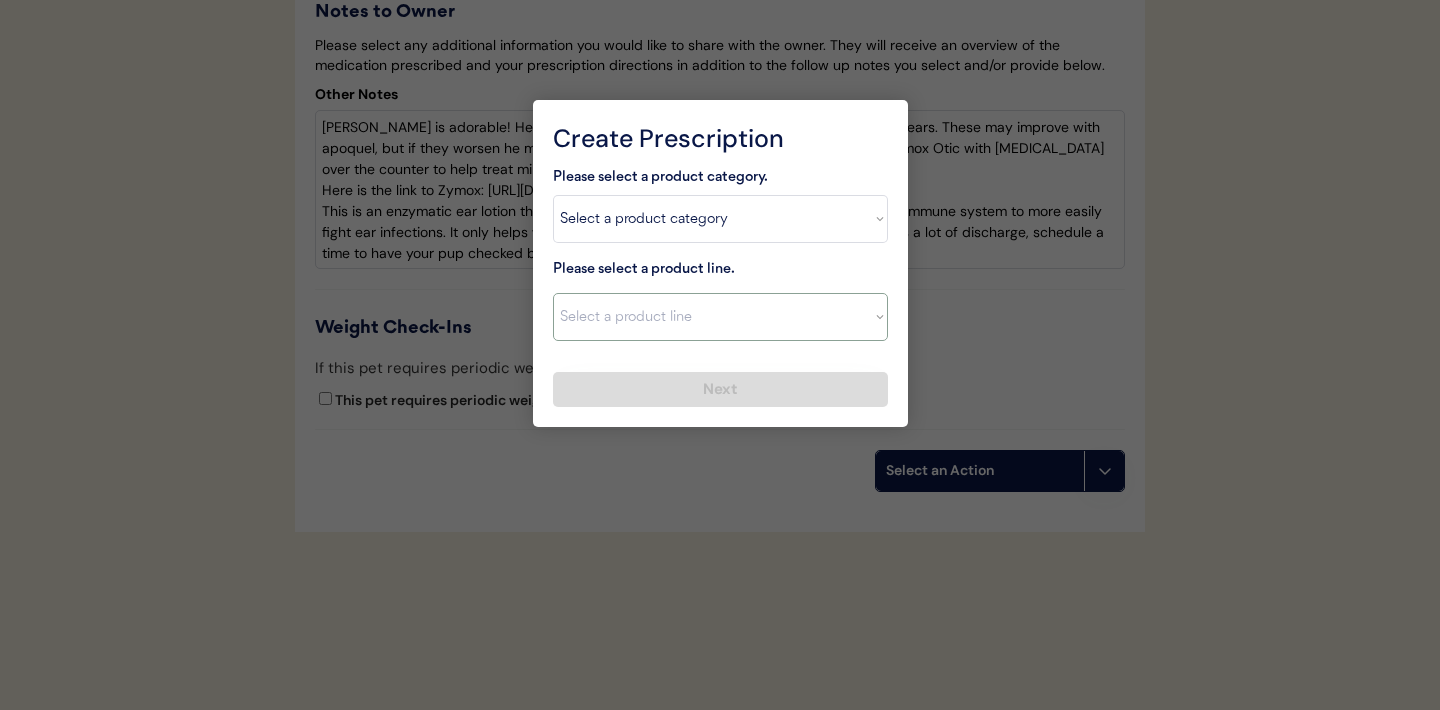 click on "Select a product line" at bounding box center (720, 317) 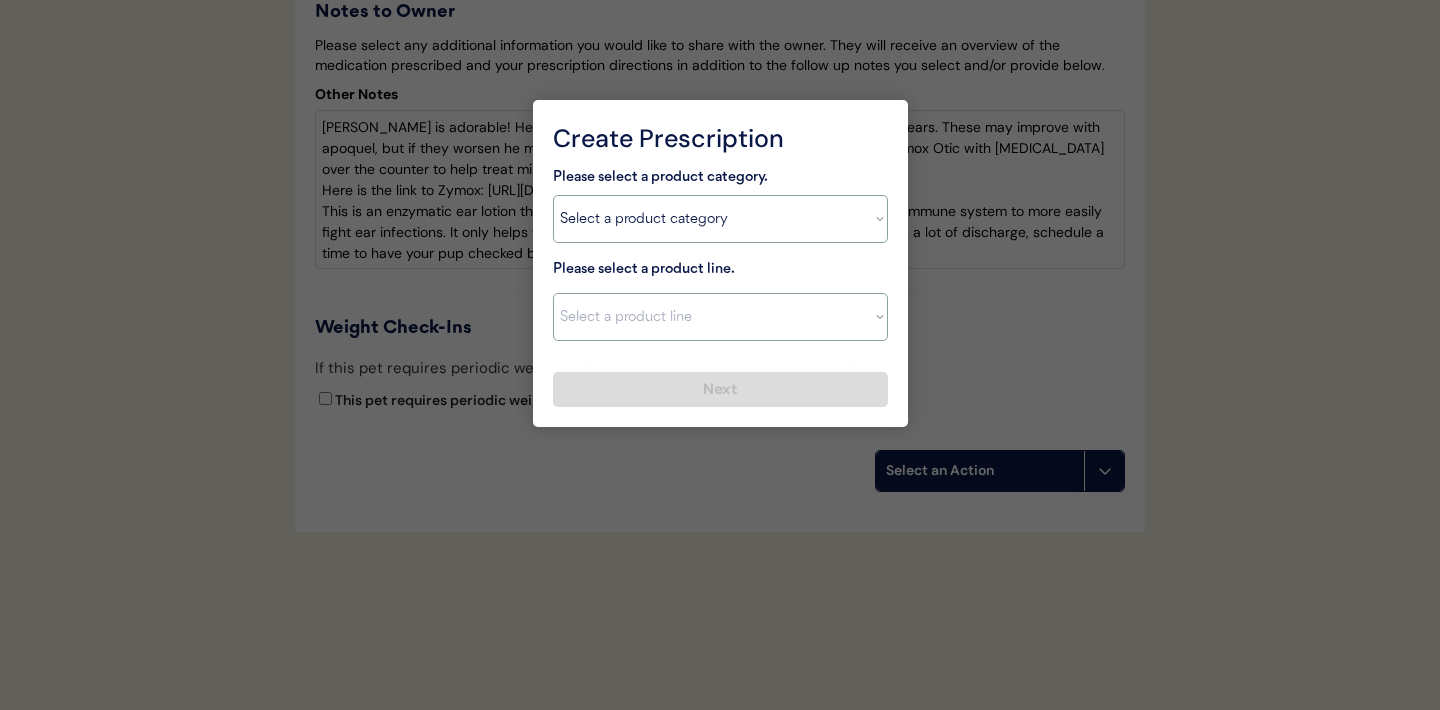 click on "Select a product category Allergies Antibiotics Anxiety Combo Parasite Prevention Flea & Tick Heartworm" at bounding box center (720, 219) 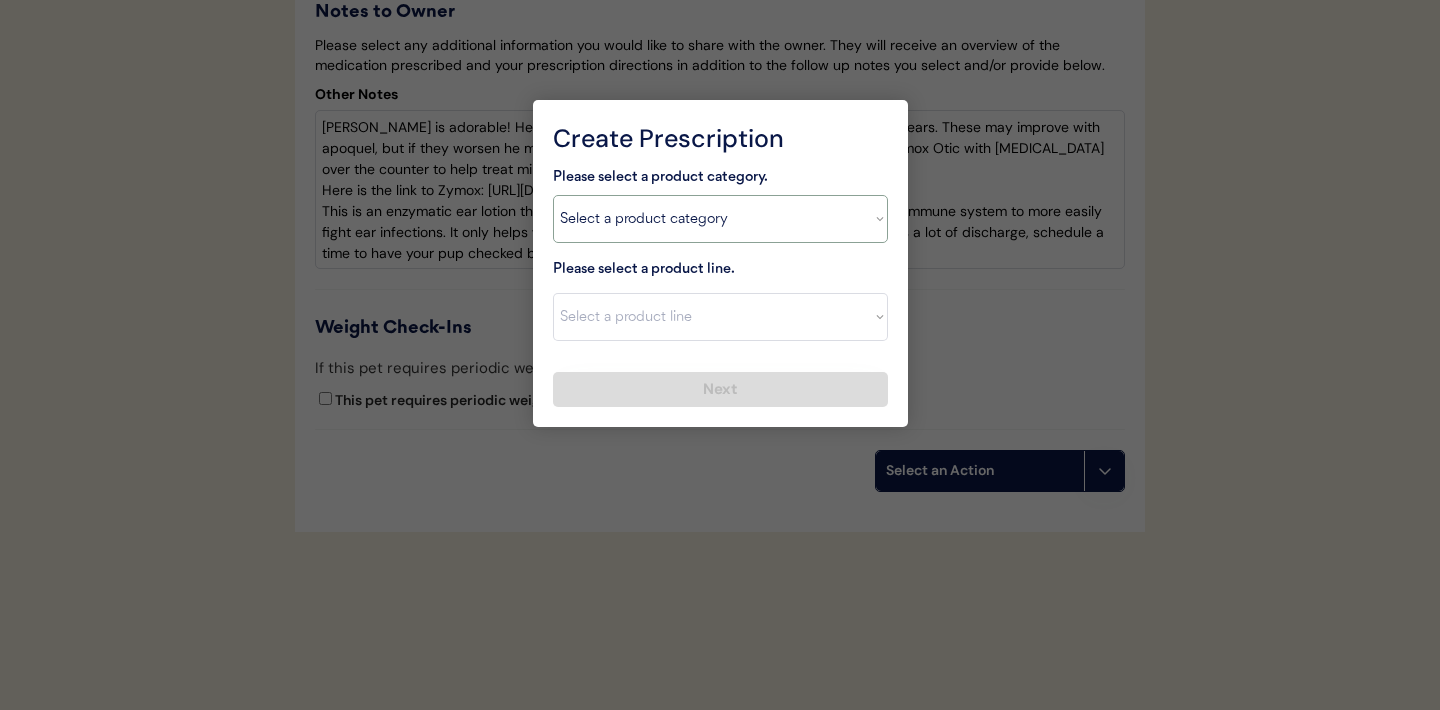 click on "Select a product line Advantage Multi for Dogs Credelio Quattro NexGard Plus NexGard Plus (3 Month) NexGard Plus (6 Month) Revolution for Dogs Simparica Trio Simparica Trio (12 Month) Simparica Trio (3 Month) Simparica Trio (6 Month) Trifexis" at bounding box center [720, 317] 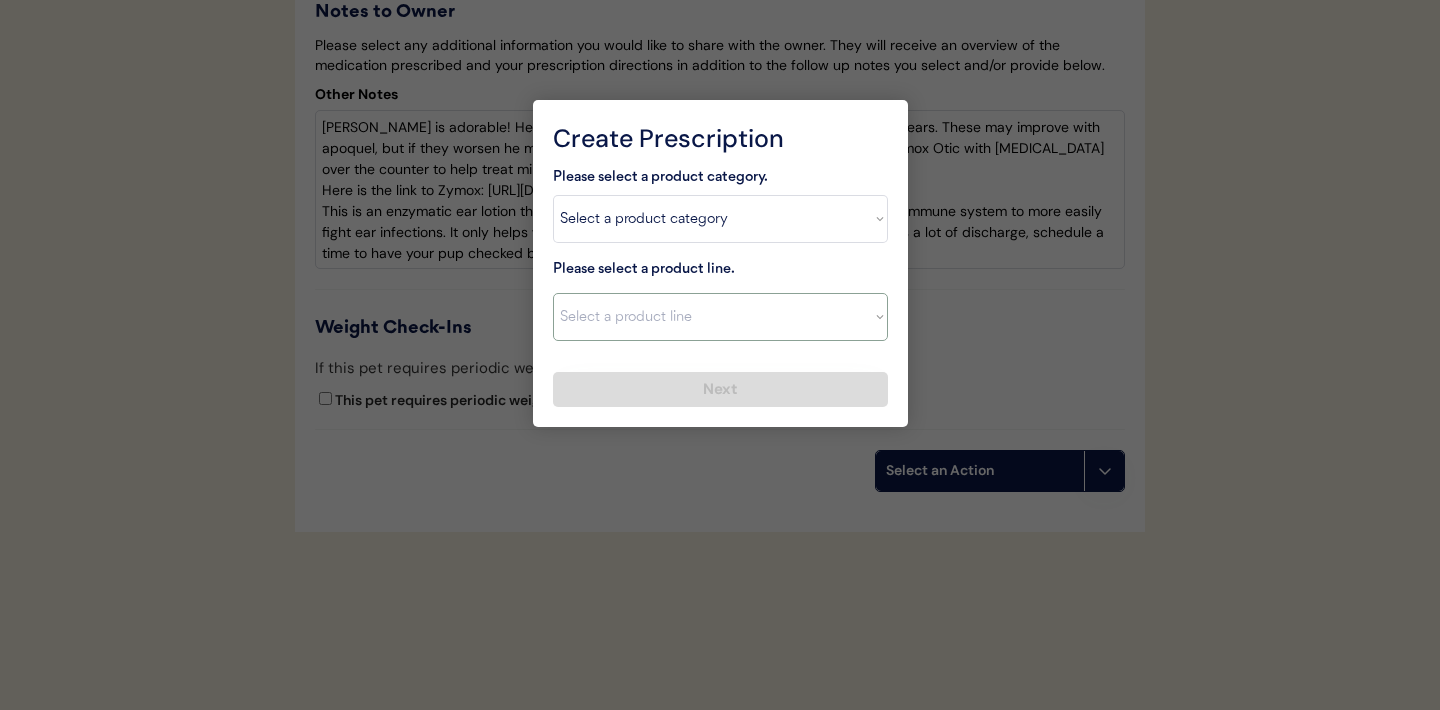 select on ""Simparica Trio"" 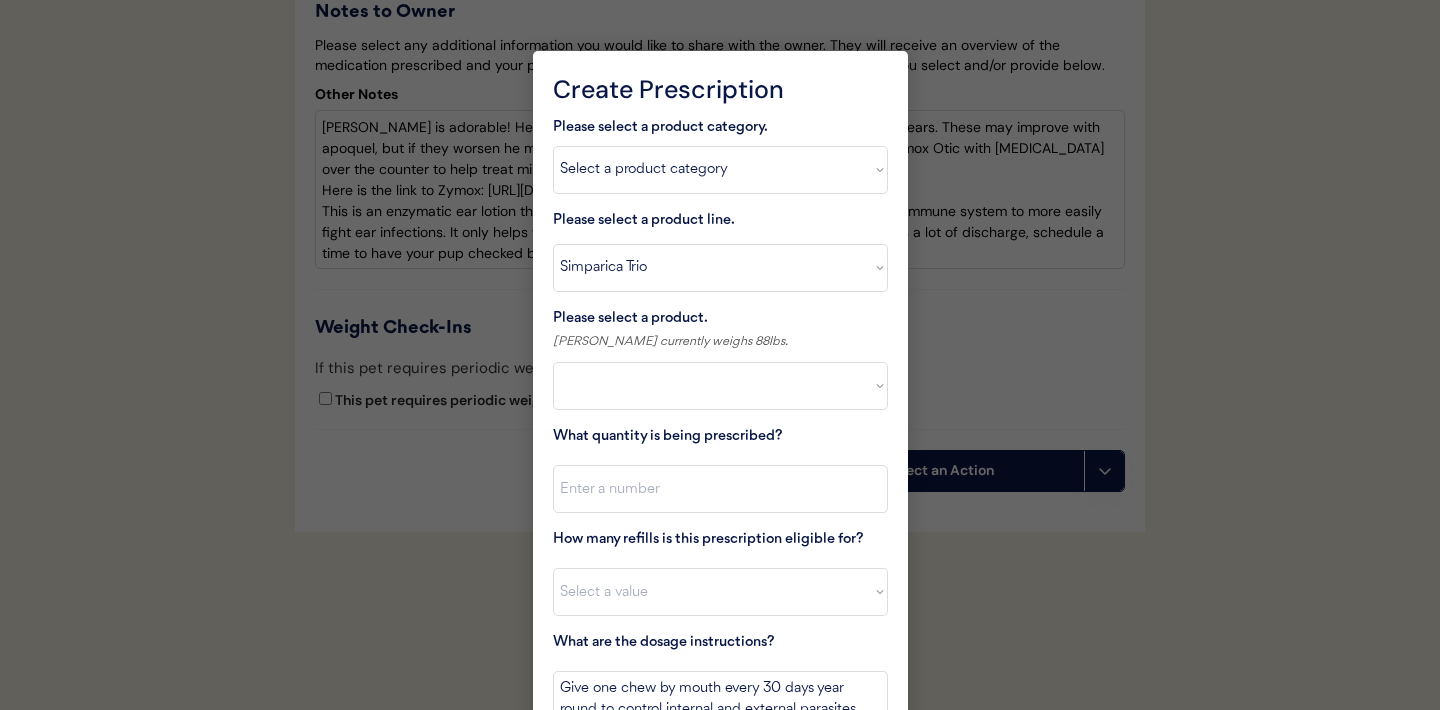 select on ""PLACEHOLDER_1427118222253"" 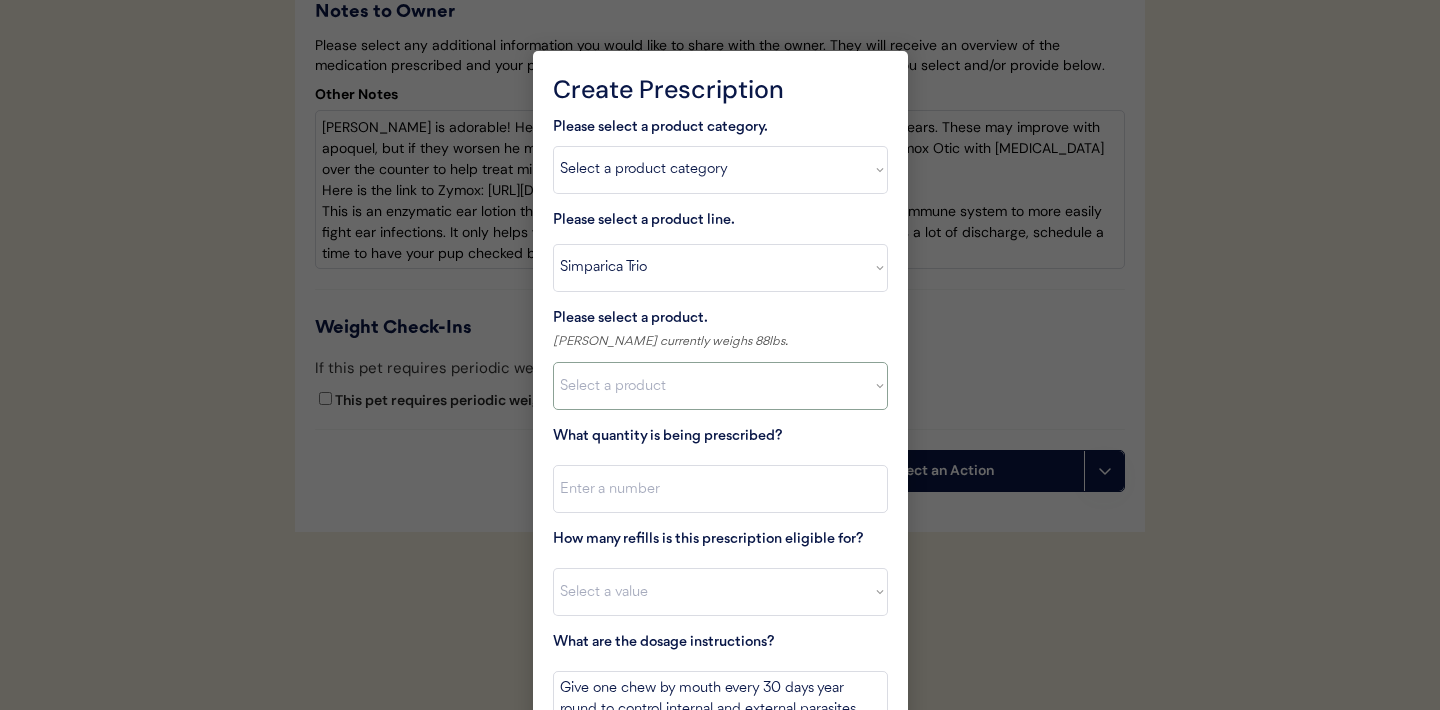click on "Select a product Simparica Trio, 2.8 - 5.5lbs Simparica Trio, 5.6 - 11lbs Simparica Trio, 11.1 - 22lbs Simparica Trio, 22.1 - 44lbs Simparica Trio, 44.1 - 88lbs Simparica Trio, 88.1 - 132lbs" at bounding box center [720, 386] 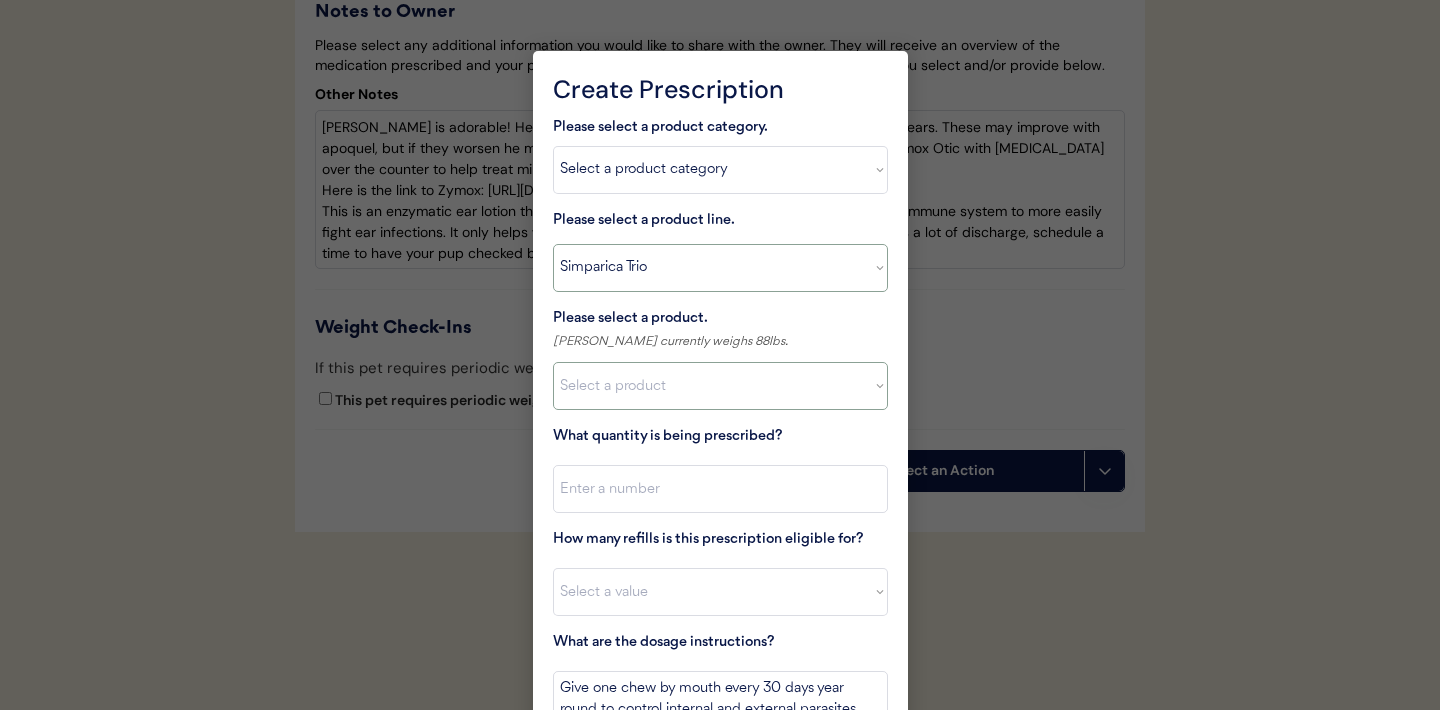 click on "Select a product line Advantage Multi for Dogs Credelio Quattro NexGard Plus NexGard Plus (3 Month) NexGard Plus (6 Month) Revolution for Dogs Simparica Trio Simparica Trio (12 Month) Simparica Trio (3 Month) Simparica Trio (6 Month) Trifexis" at bounding box center [720, 268] 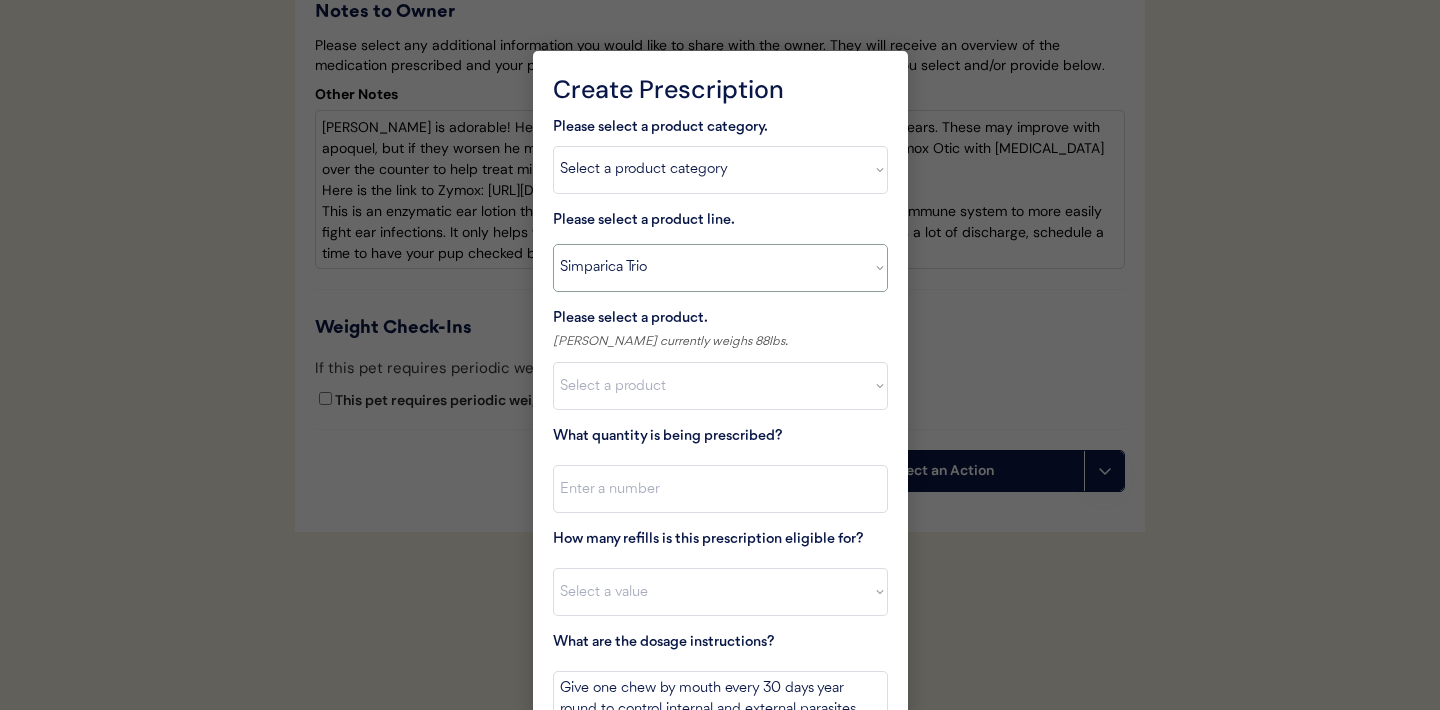 select on ""NexGard Plus"" 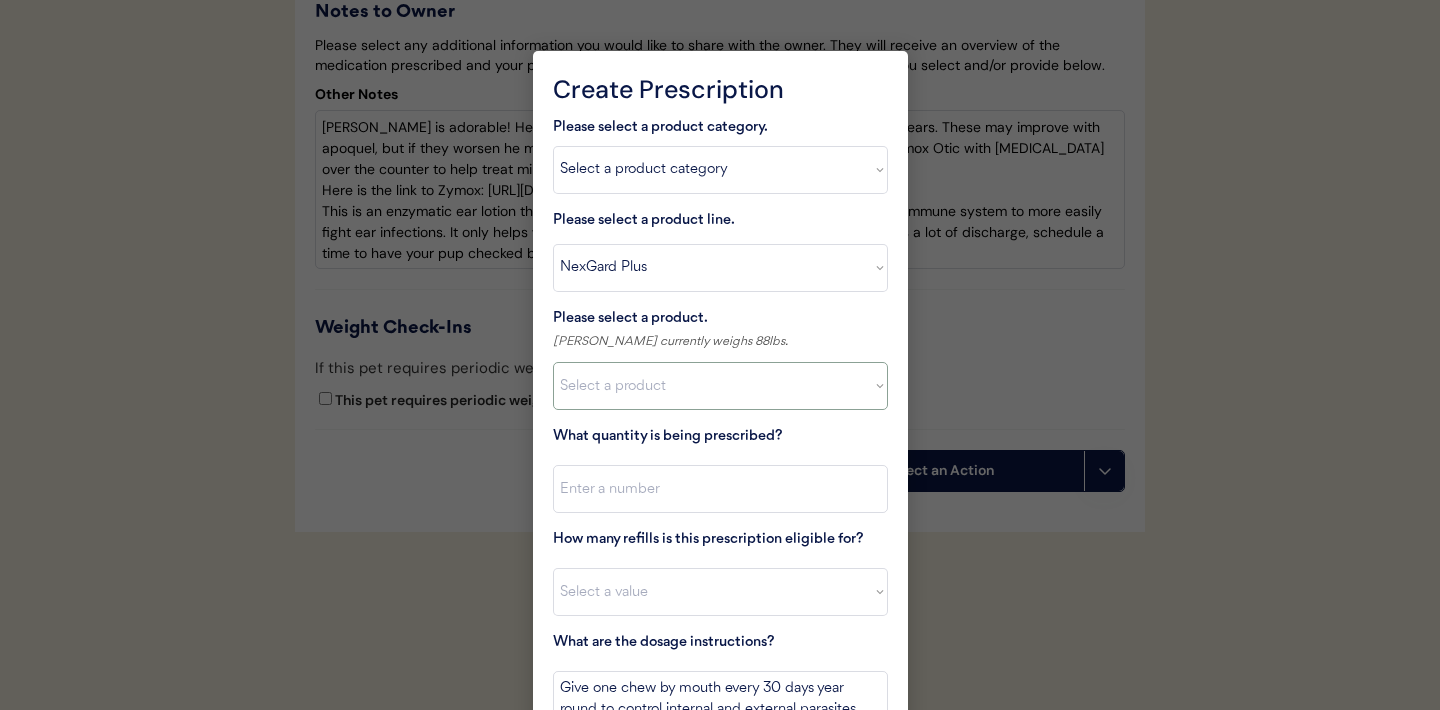 click on "Select a product NexGard Plus, 4 - 8lbs NexGard Plus, 8.1 - 17lbs NexGard Plus, 17.1 - 33lbs NexGard Plus, 33.1-66 lbs NexGard Plus, 66.1-132 lbs" at bounding box center [720, 386] 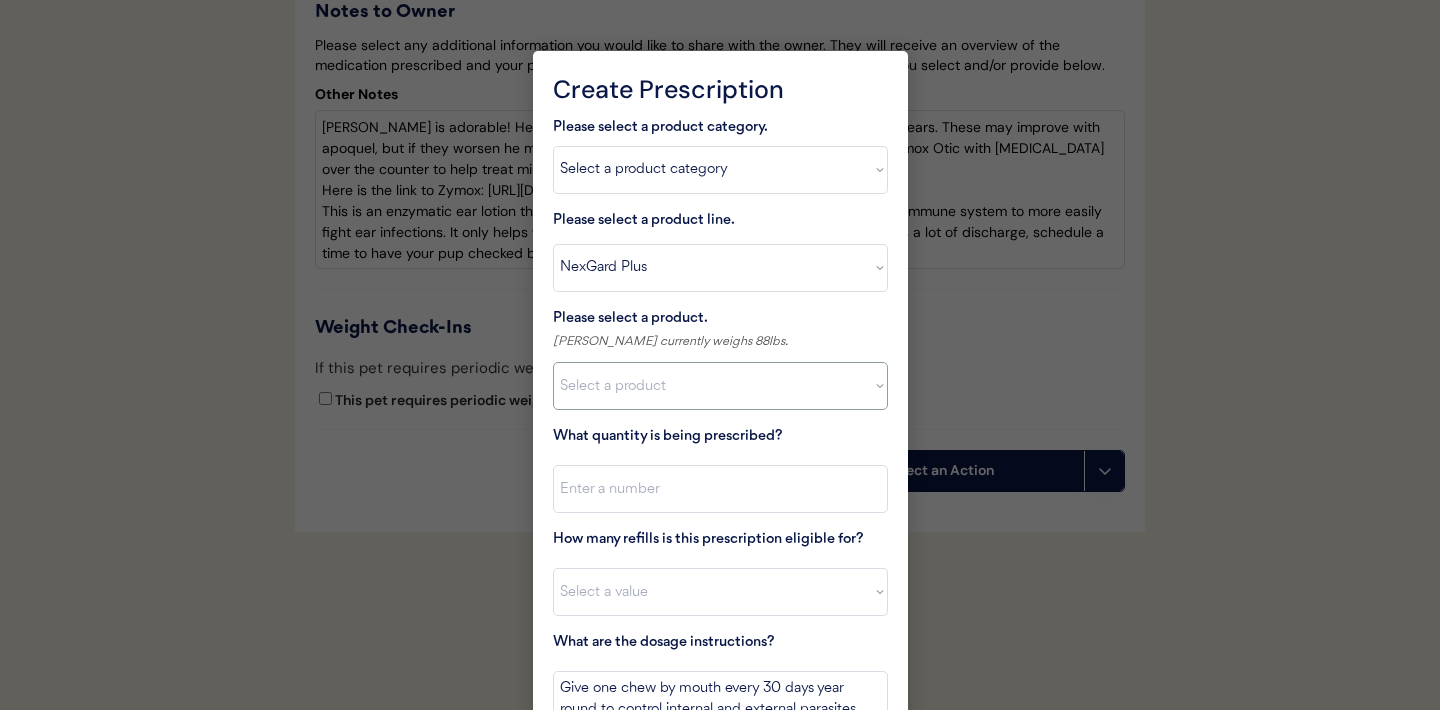 select on ""1348695171700984260__LOOKUP__1712799260549x607883605152982400"" 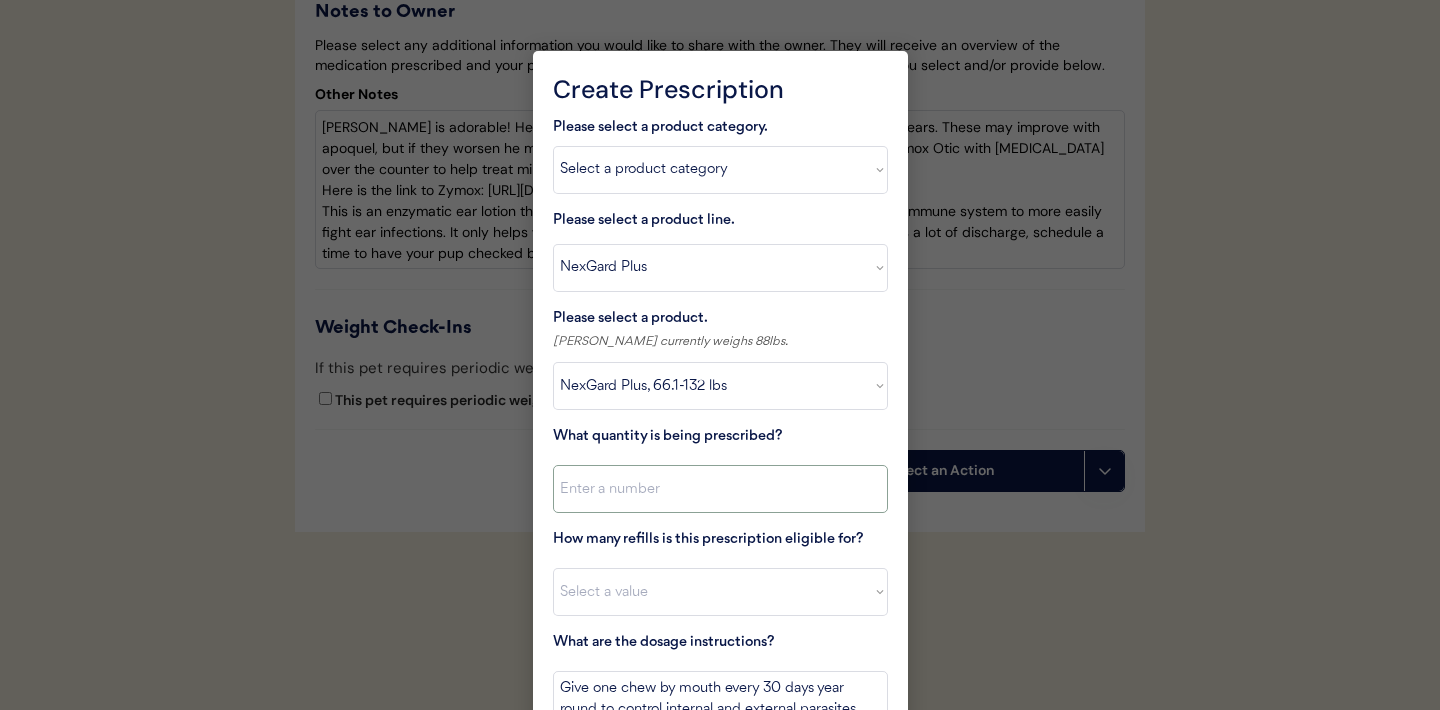 click at bounding box center (720, 489) 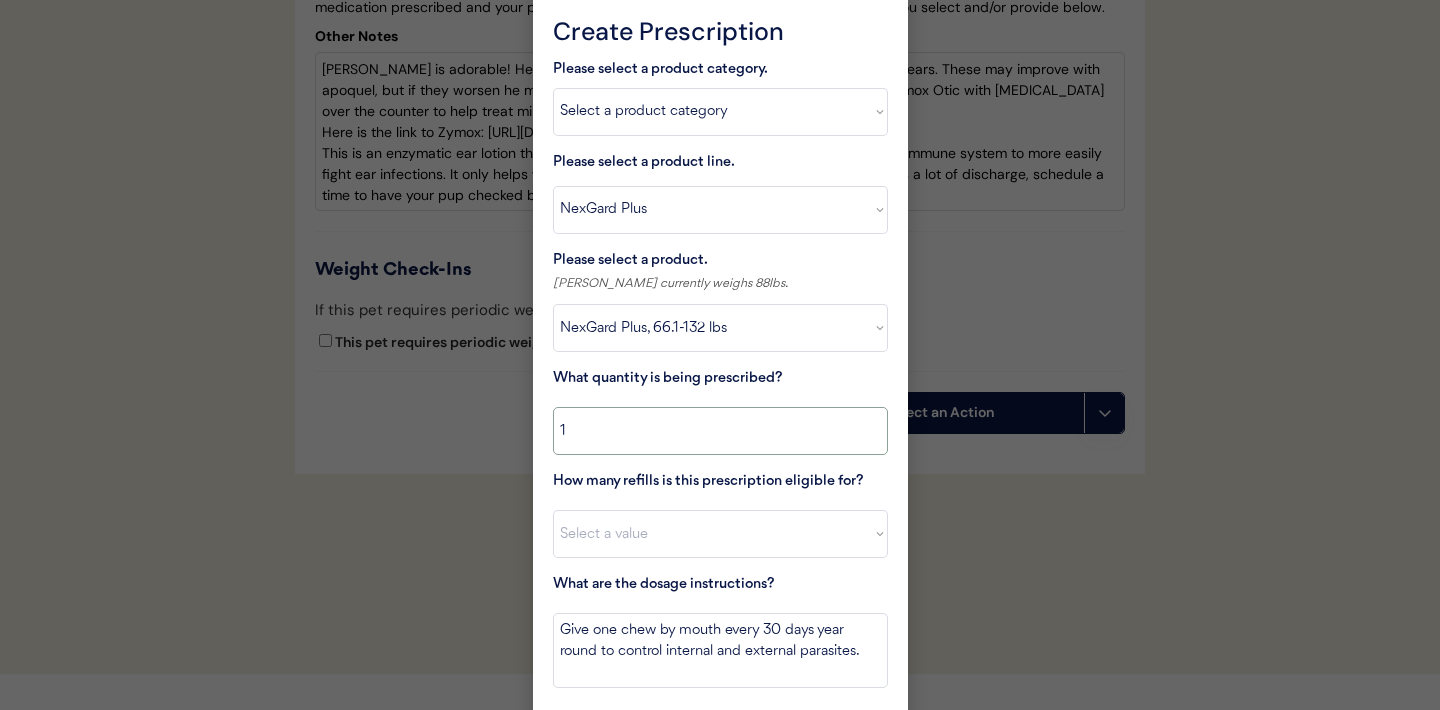 scroll, scrollTop: 4610, scrollLeft: 0, axis: vertical 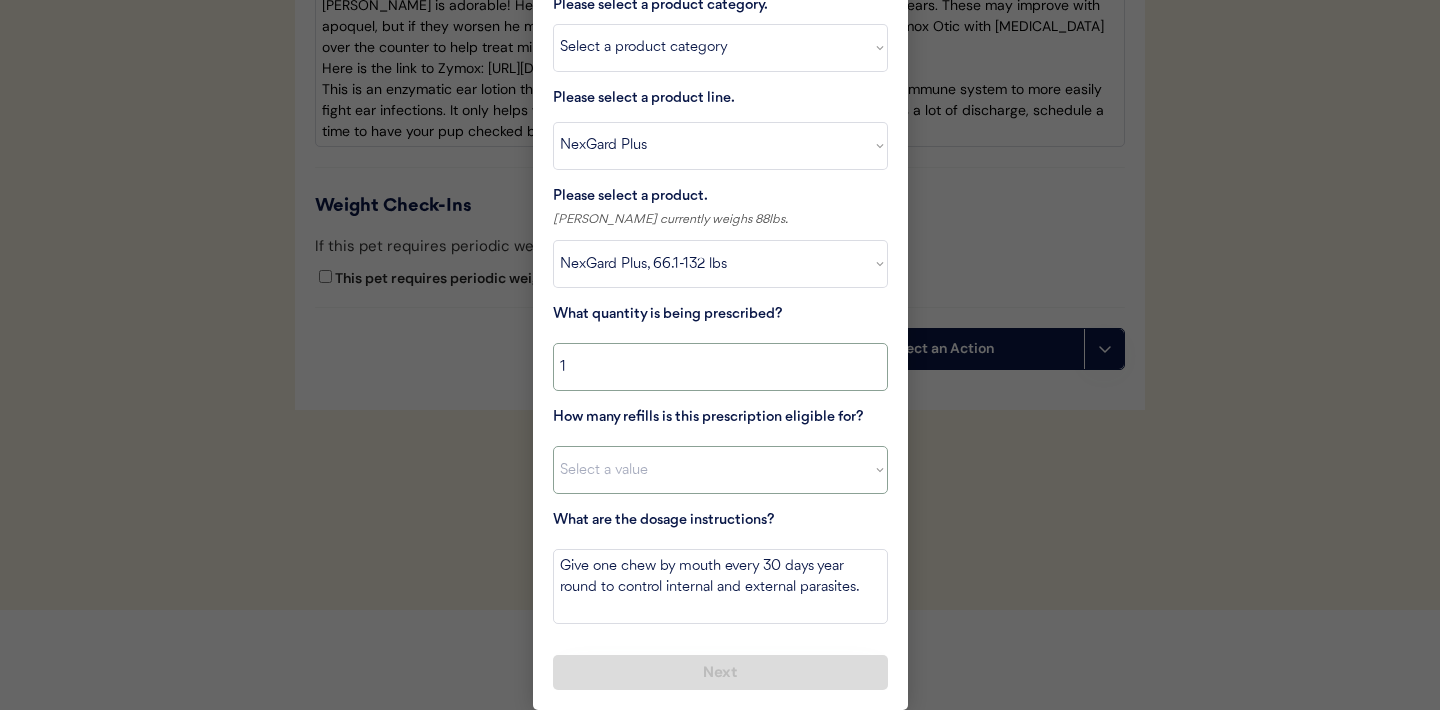 type on "1" 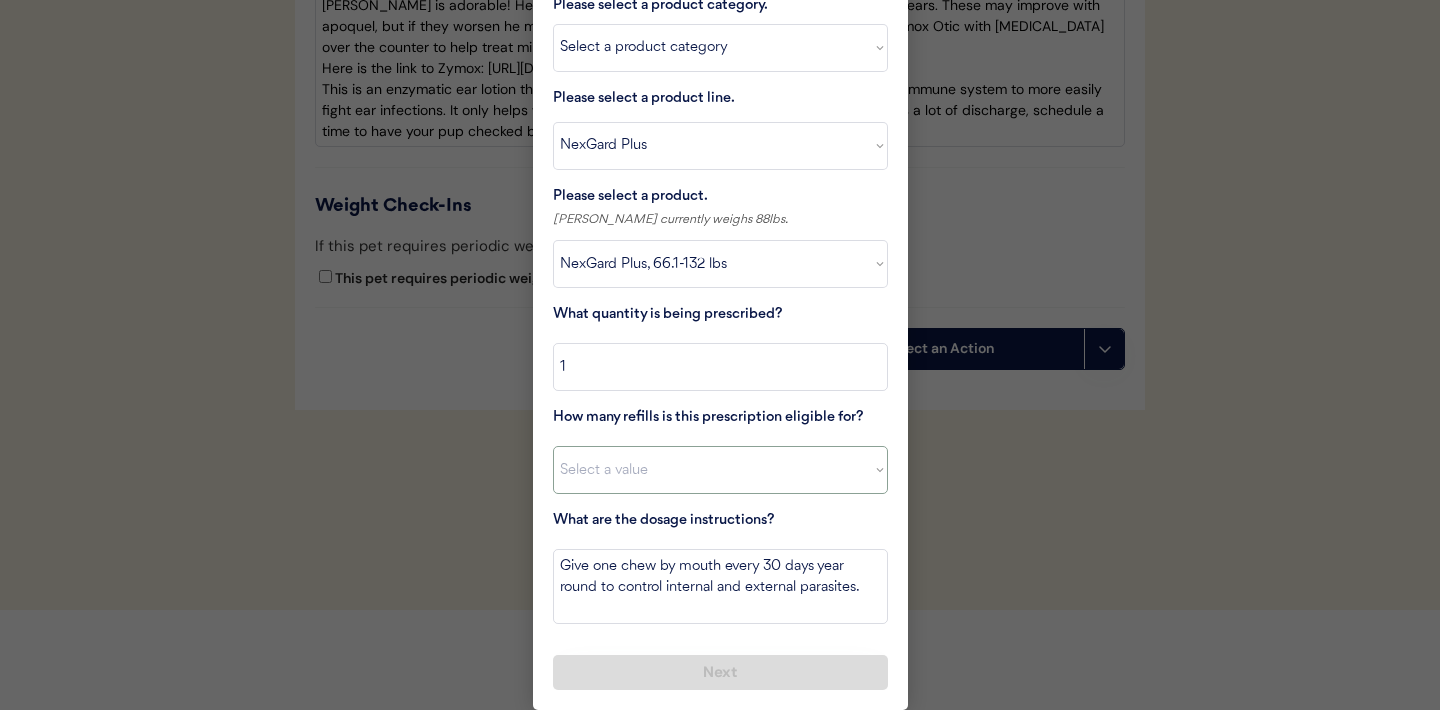 select on "11" 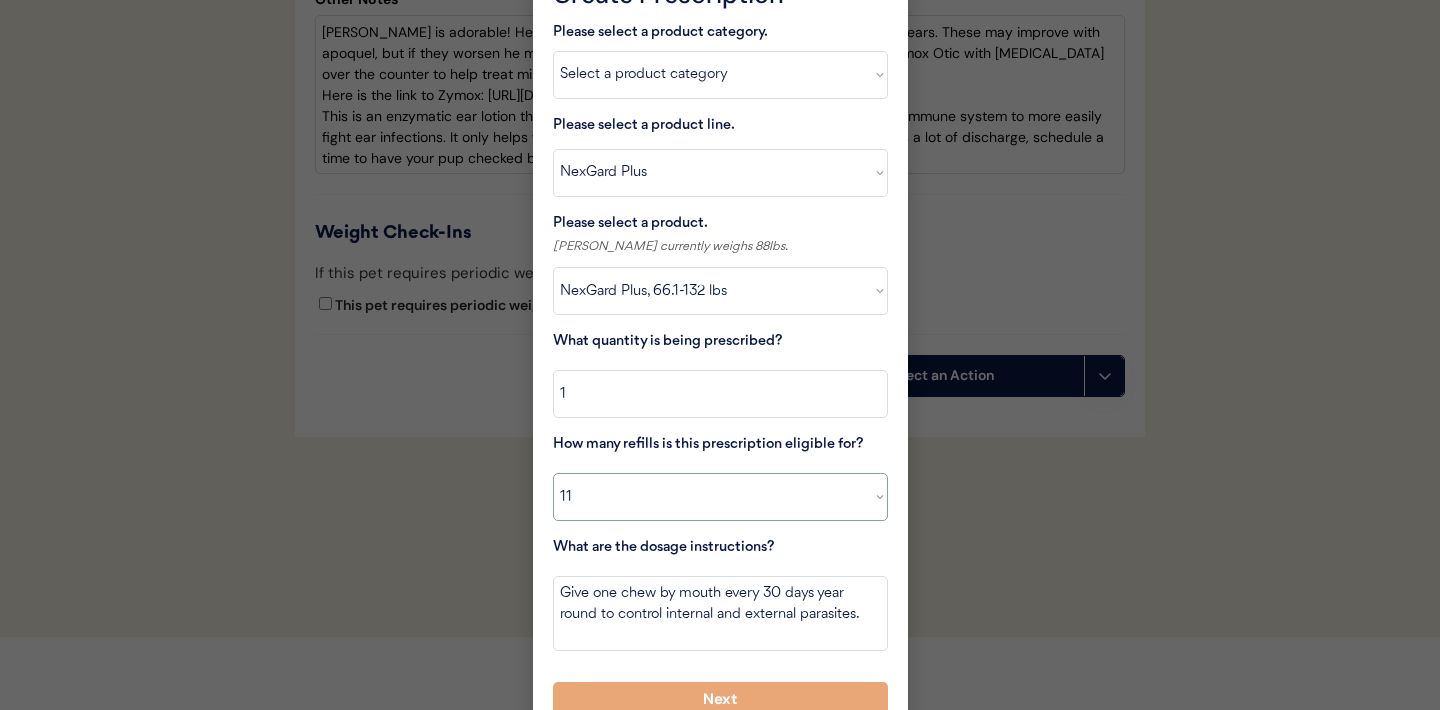 scroll, scrollTop: 4590, scrollLeft: 0, axis: vertical 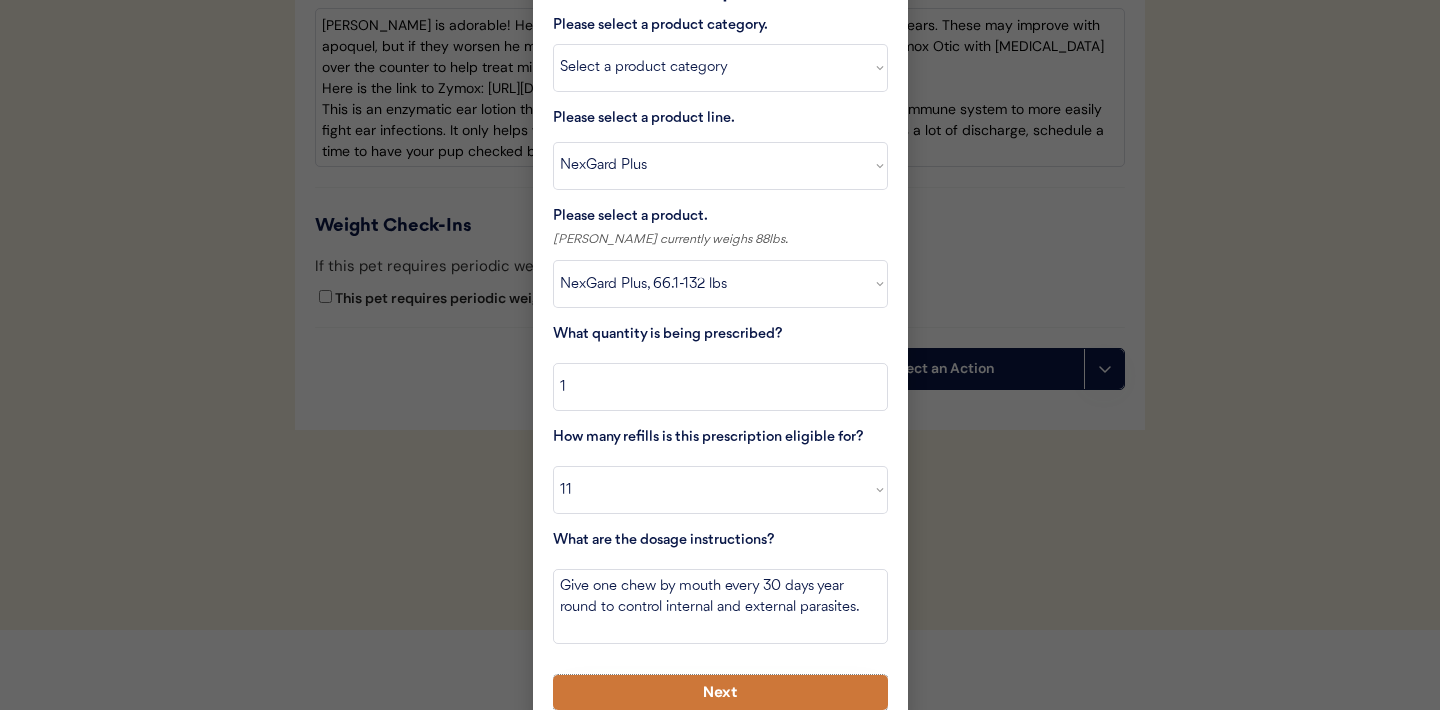 click on "Next" at bounding box center (720, 692) 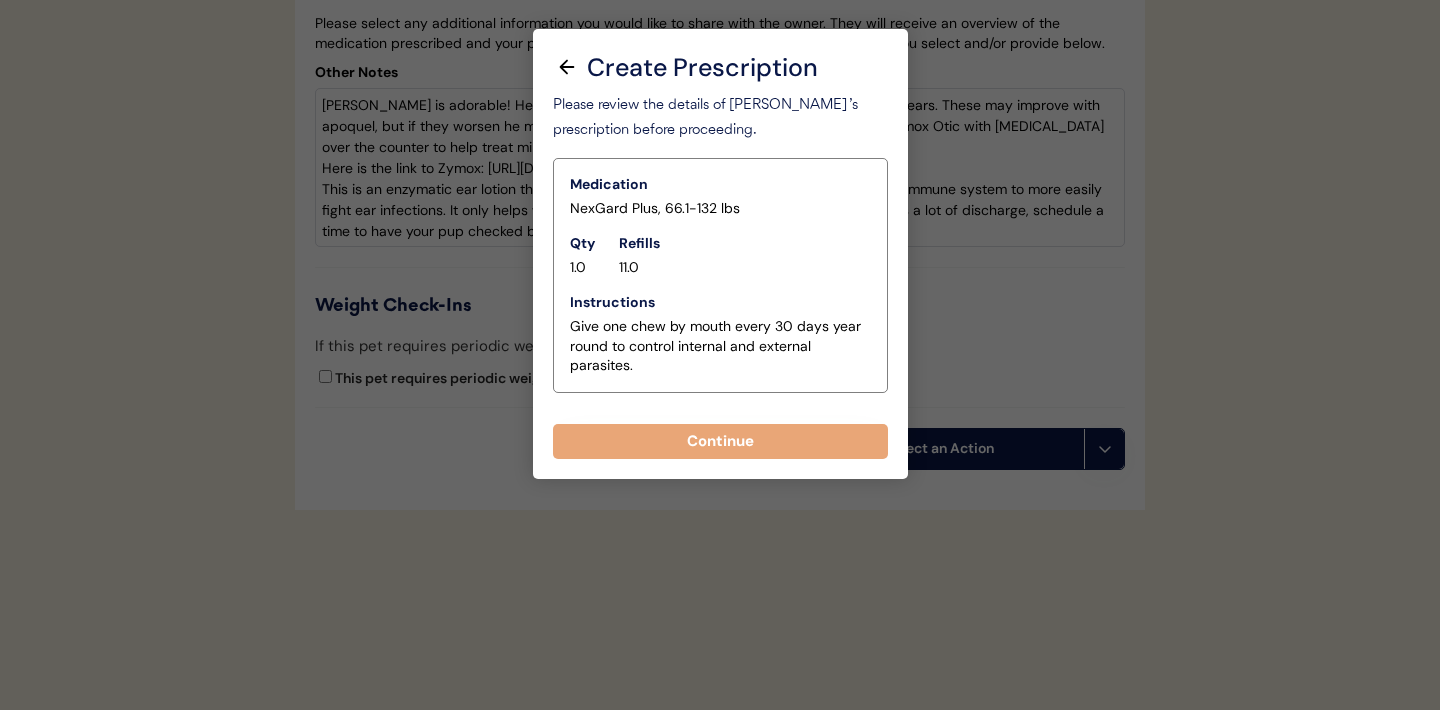 scroll, scrollTop: 4488, scrollLeft: 0, axis: vertical 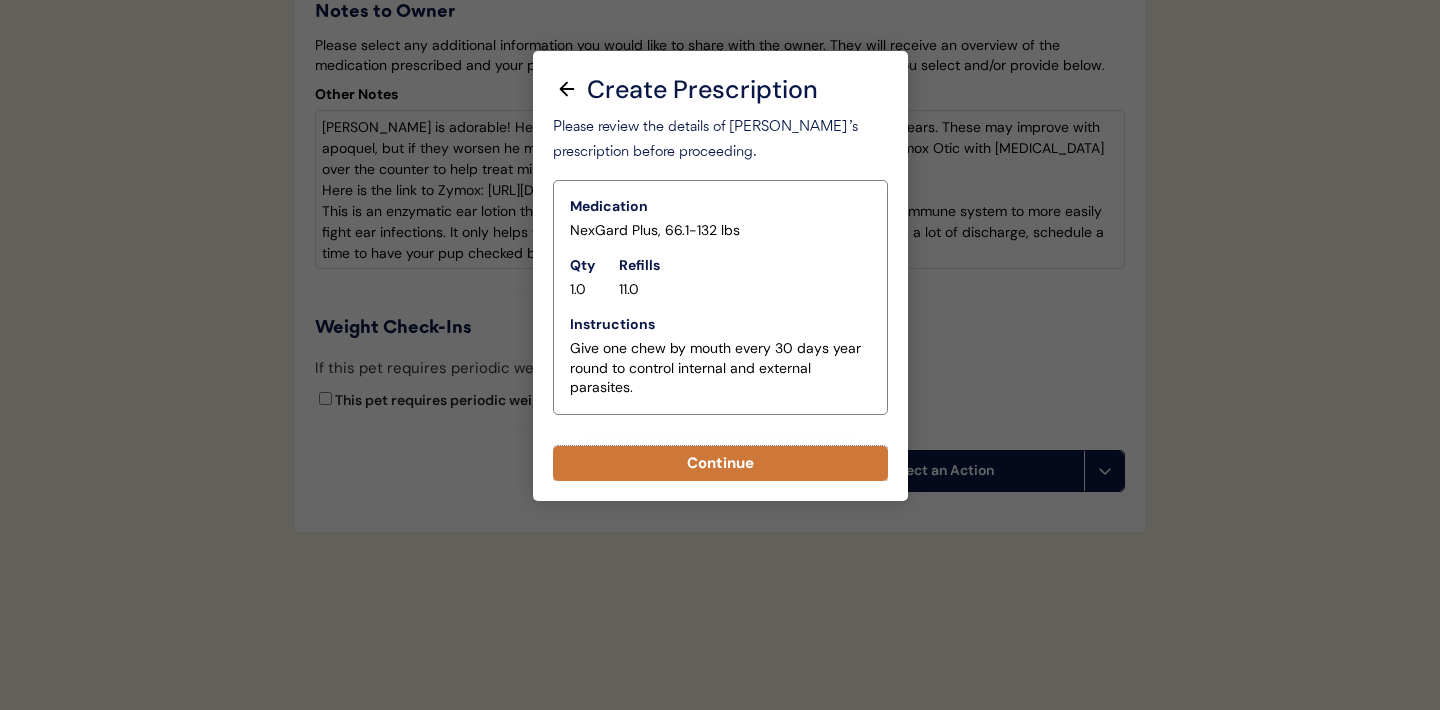click on "Continue" at bounding box center (720, 463) 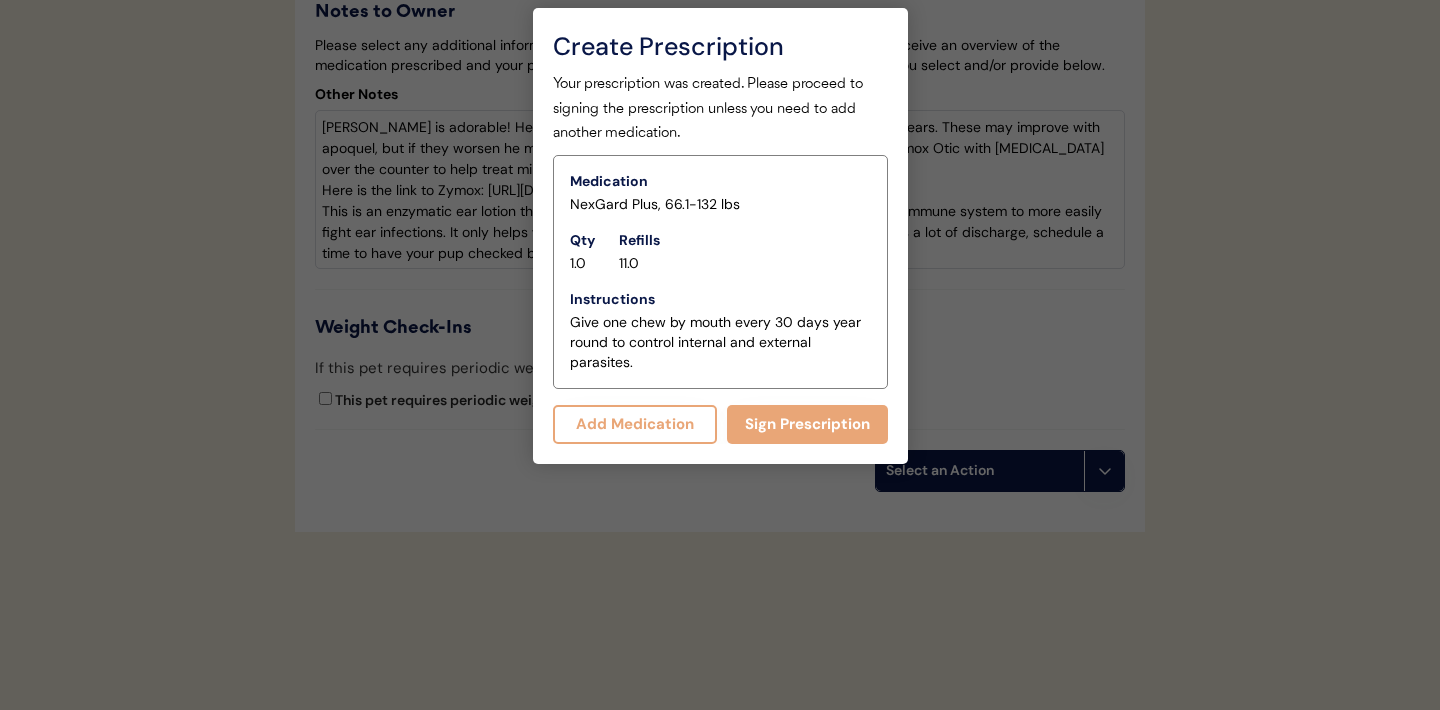 click at bounding box center [720, 355] 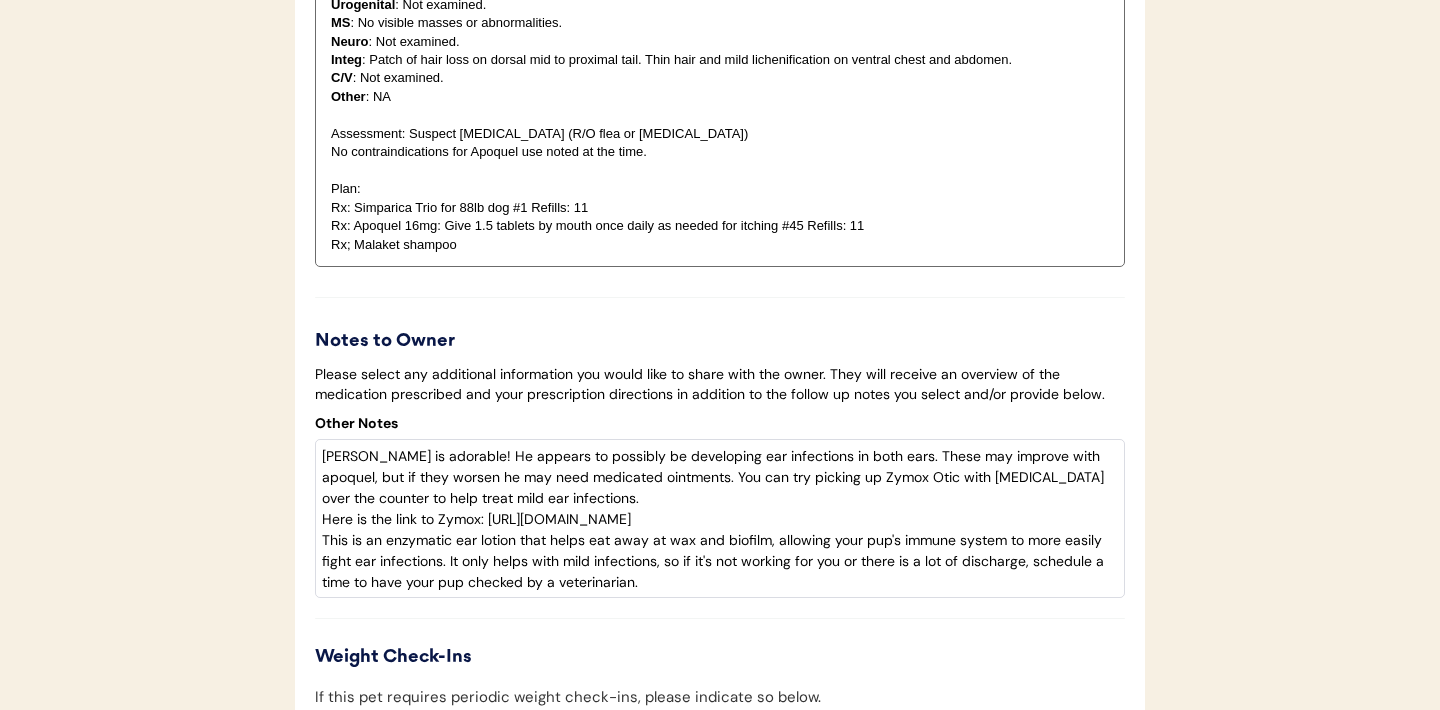 scroll, scrollTop: 3897, scrollLeft: 0, axis: vertical 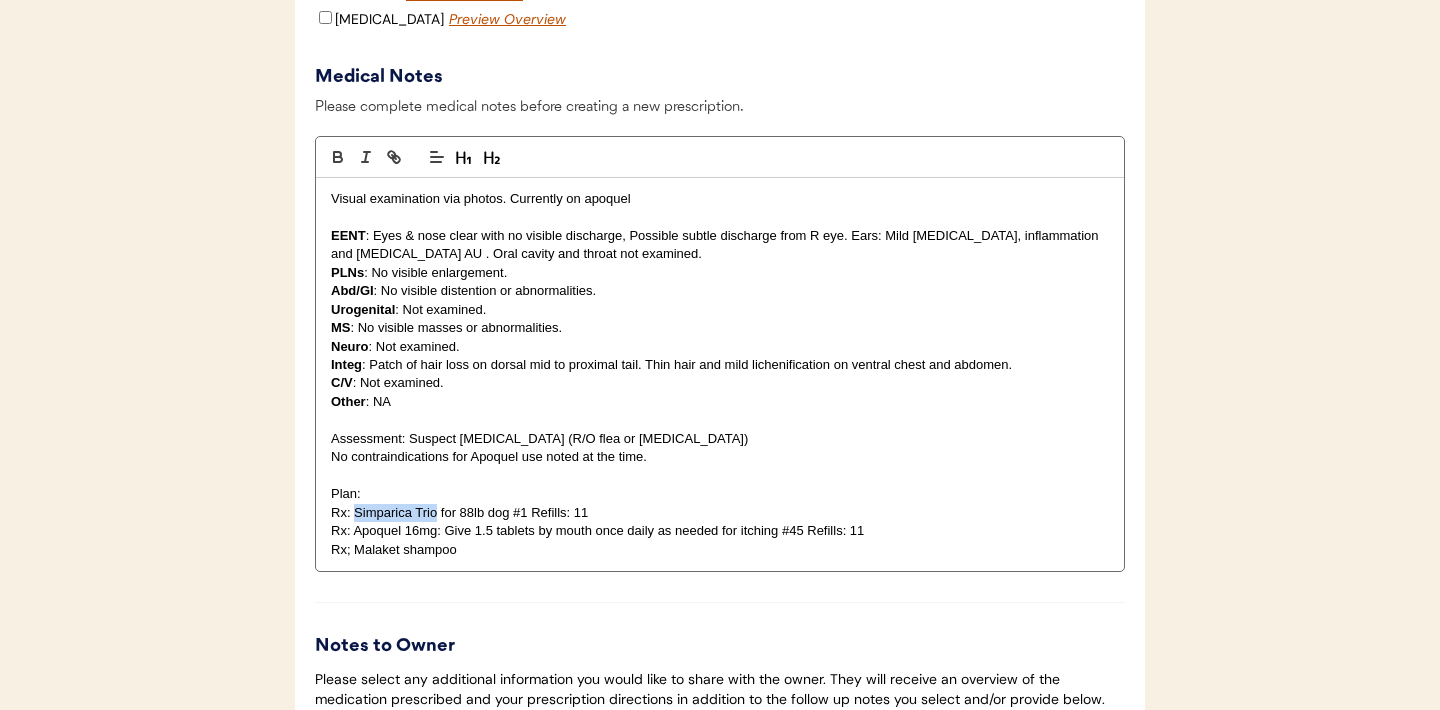 drag, startPoint x: 437, startPoint y: 489, endPoint x: 353, endPoint y: 492, distance: 84.05355 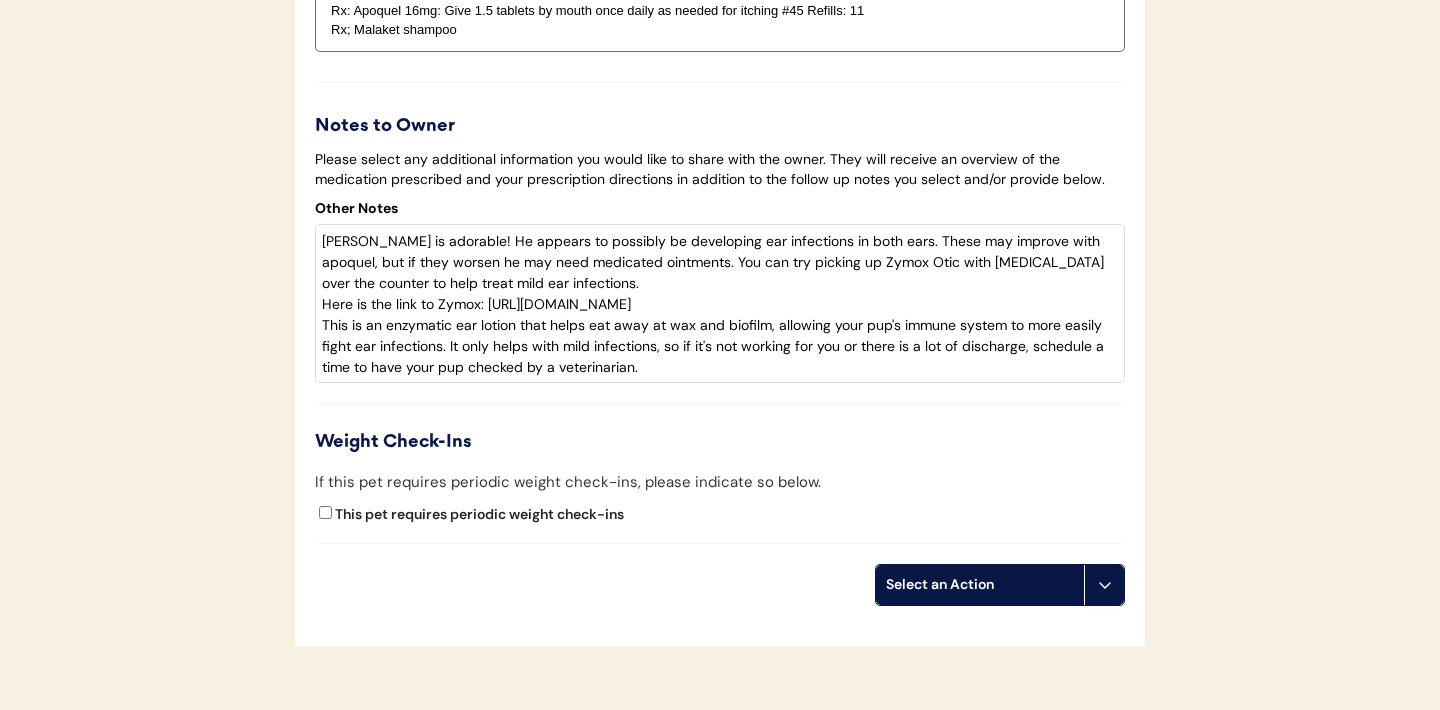 scroll, scrollTop: 4531, scrollLeft: 0, axis: vertical 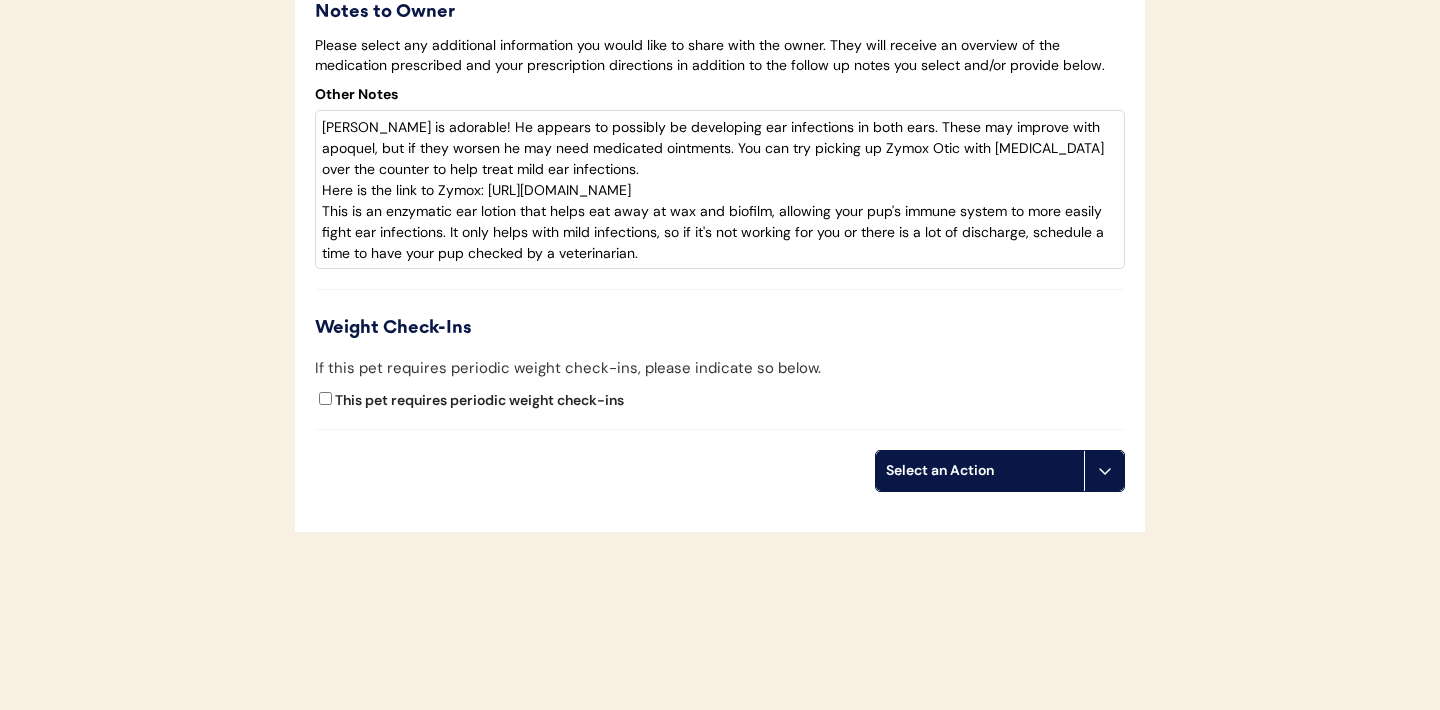 click 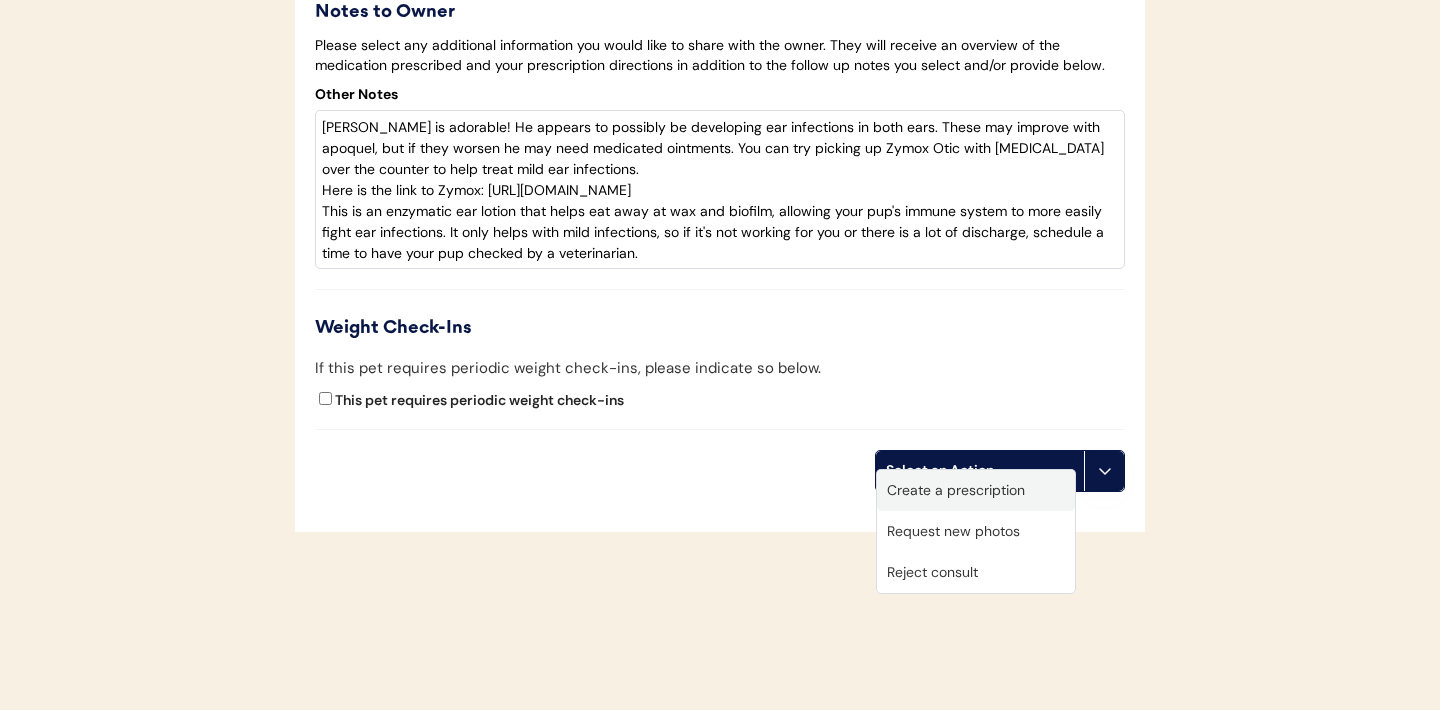 click on "Create a prescription" at bounding box center [976, 490] 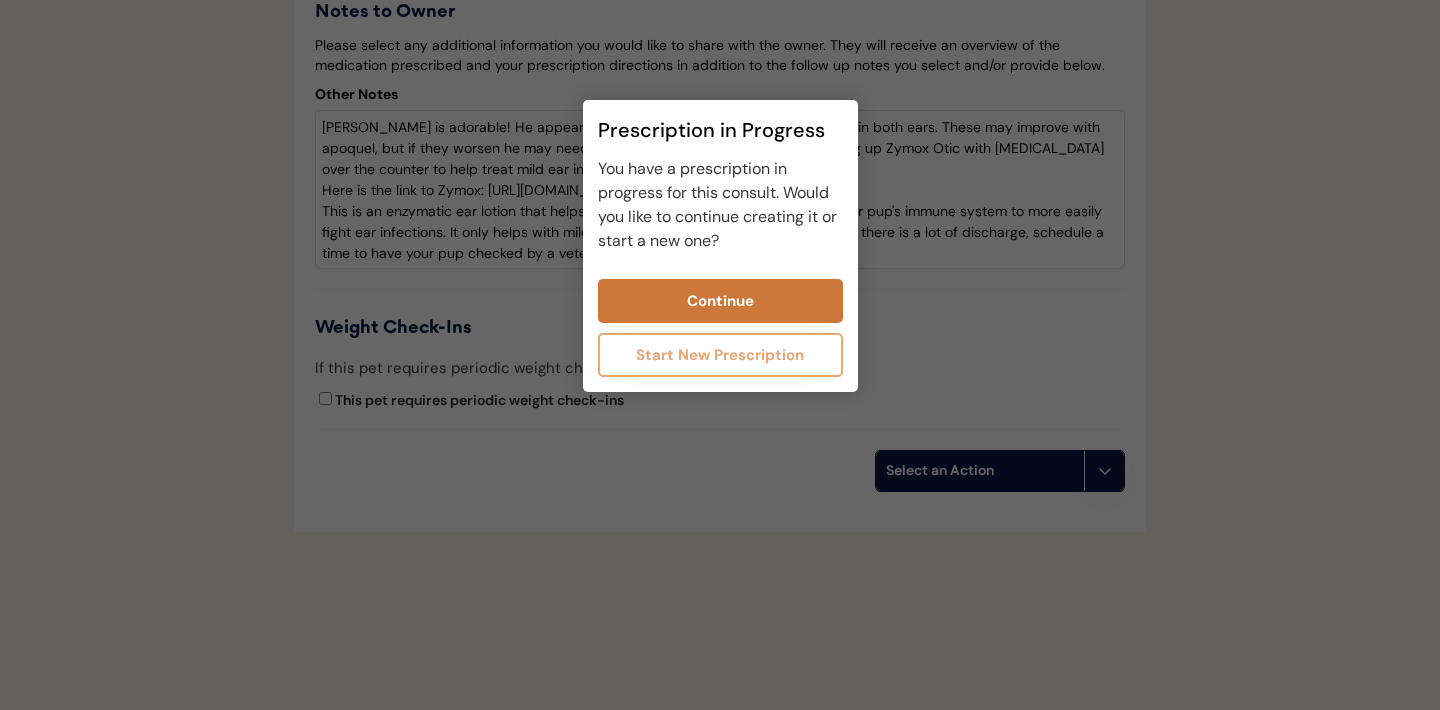 click on "Continue" at bounding box center (720, 301) 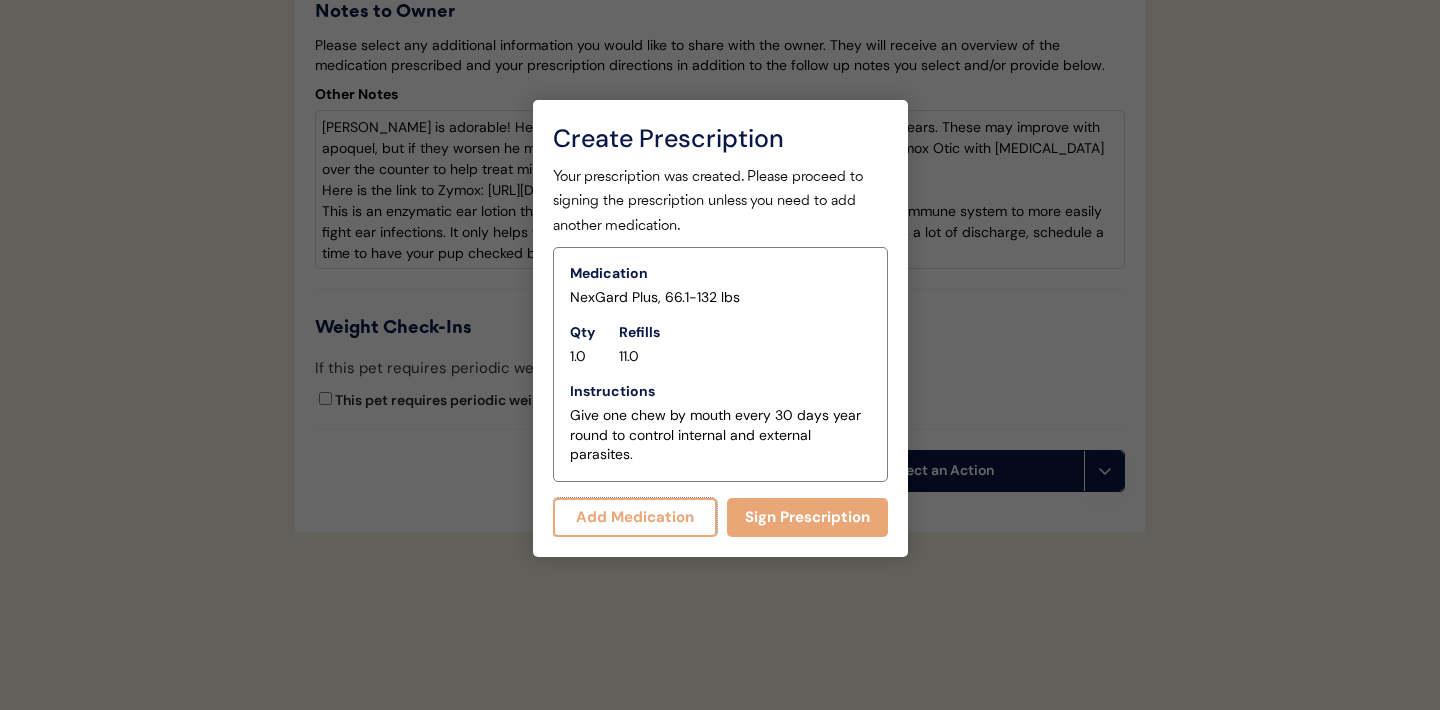click on "Add Medication" at bounding box center (635, 517) 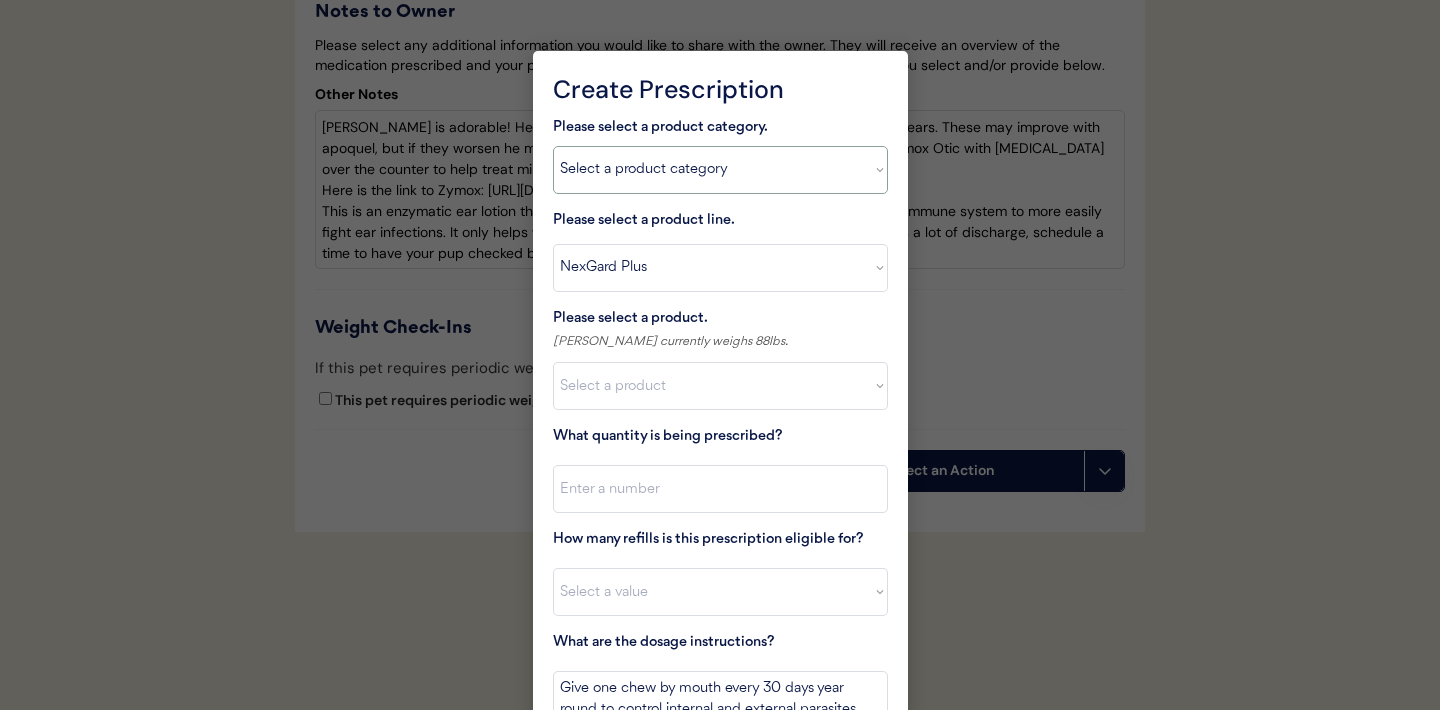 click on "Select a product category [MEDICAL_DATA] Antibiotics Anxiety Combo [MEDICAL_DATA] Prevention Flea & Tick [MEDICAL_DATA]" at bounding box center (720, 170) 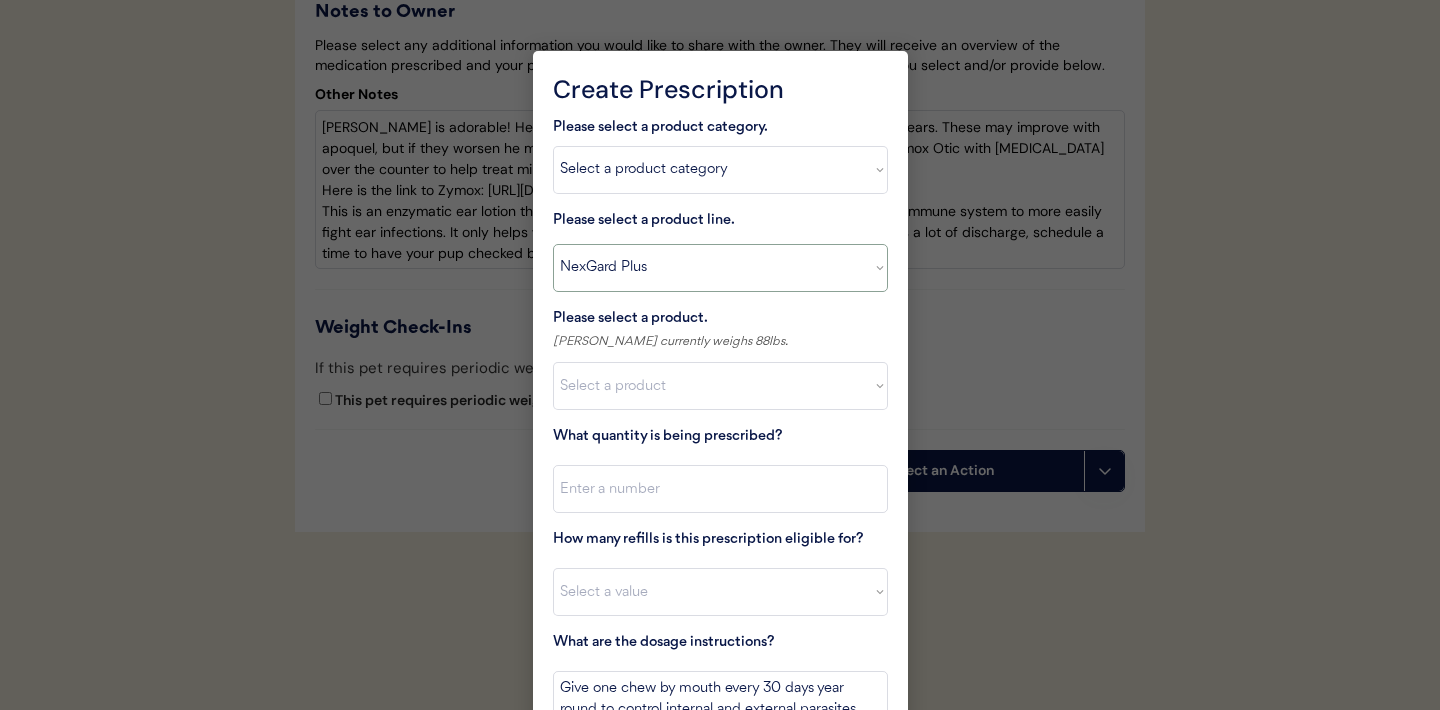 click on "Select a product line Advantage Multi for Dogs Credelio Quattro NexGard Plus NexGard Plus (3 Month) NexGard Plus (6 Month) Revolution for Dogs Simparica Trio Simparica Trio (12 Month) Simparica Trio (3 Month) Simparica Trio (6 Month) Trifexis" at bounding box center (720, 268) 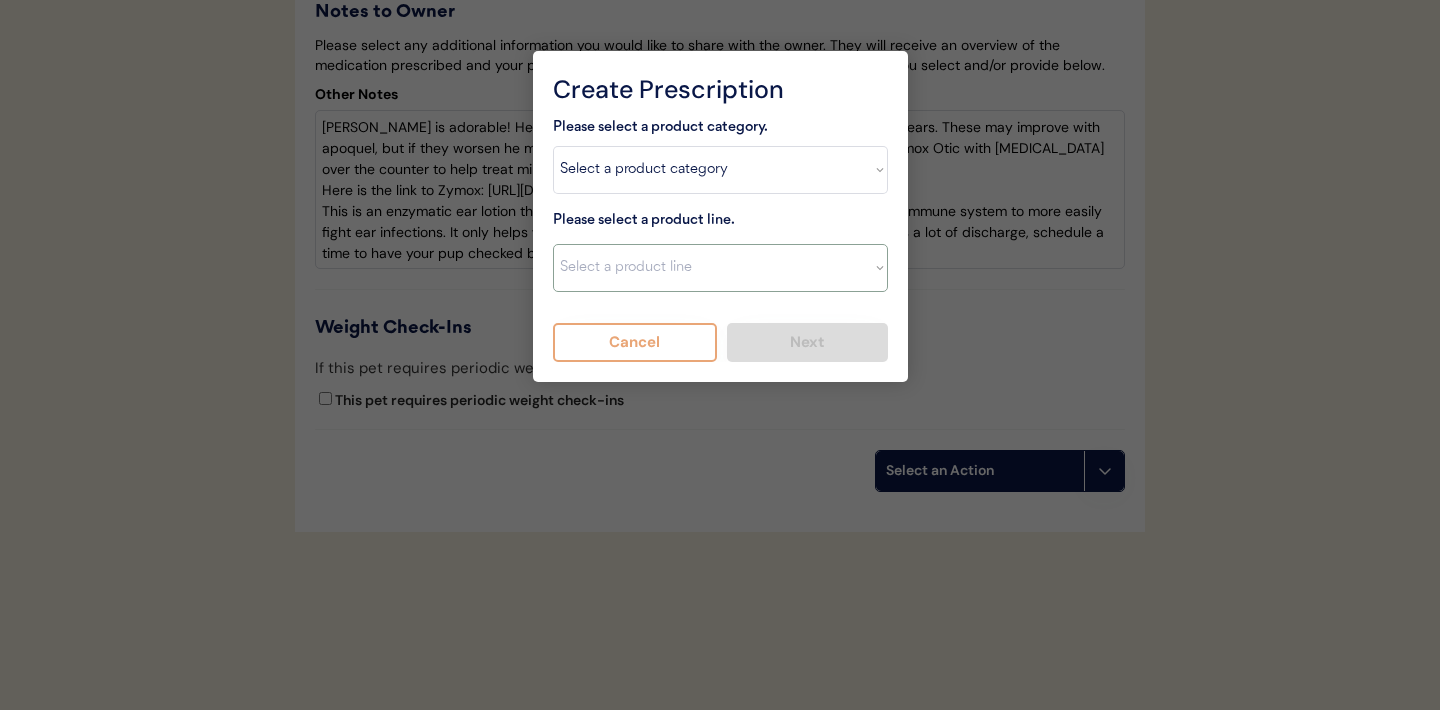 click on "Select a product line Advantage Multi for Dogs Credelio Quattro NexGard Plus NexGard Plus (3 Month) NexGard Plus (6 Month) Revolution for Dogs Simparica Trio Simparica Trio (12 Month) Simparica Trio (3 Month) Simparica Trio (6 Month) Trifexis" at bounding box center [720, 268] 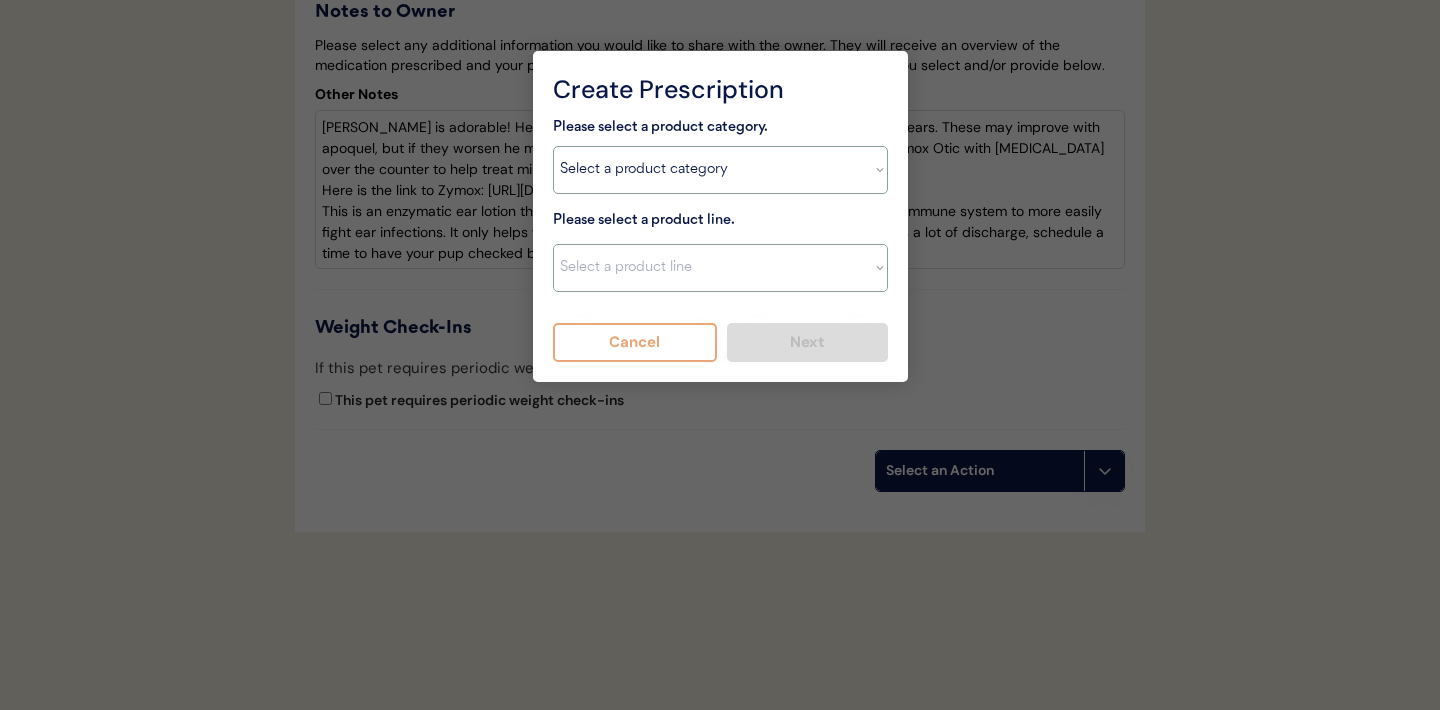 click on "Select a product line Apoquel Chewable Tablet Apoquel Tablet Cyclosporine Hydroxyzine Mal-A-Ket Shampoo Mal-A-Ket Wipes Malaseb Shampoo MiconaHex+Triz Mousse MiconaHex+Triz Wipes Prednisone Temaril-P" at bounding box center [720, 268] 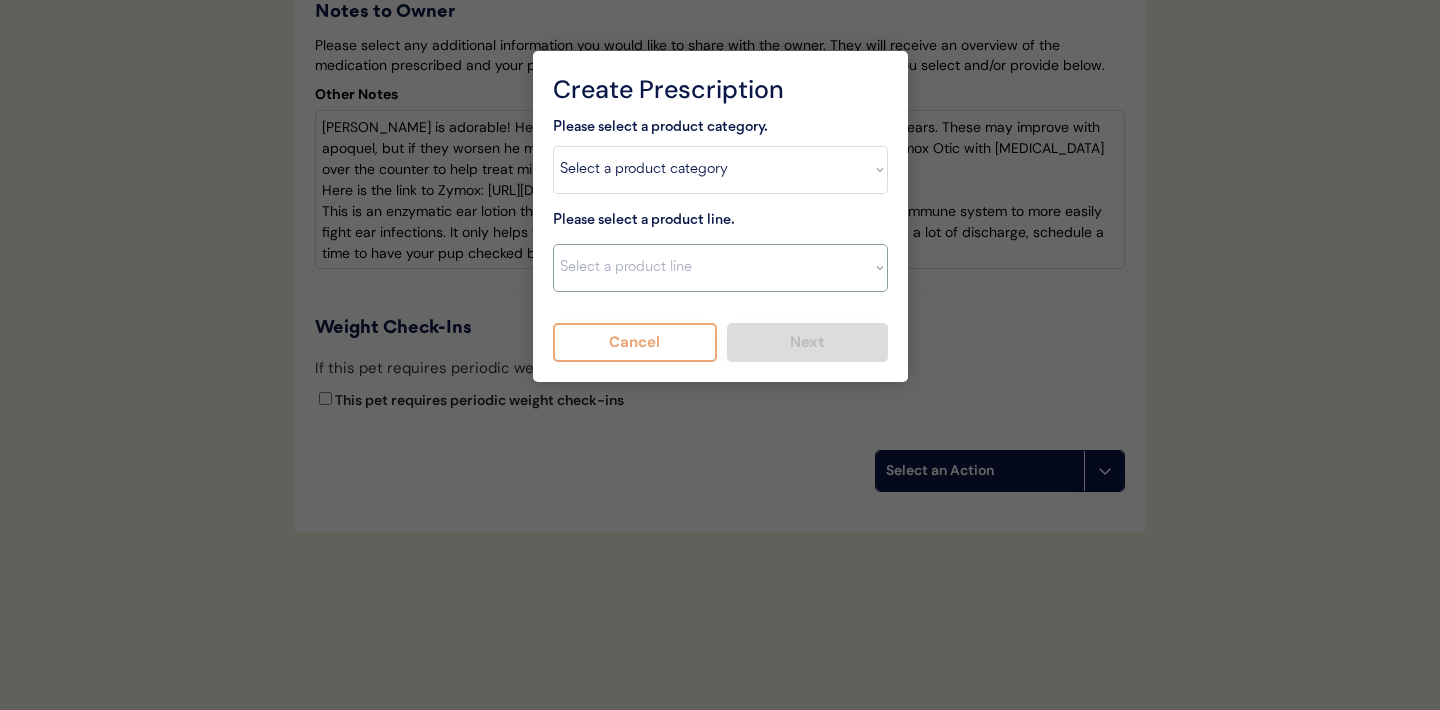 select on ""Apoquel Tablet"" 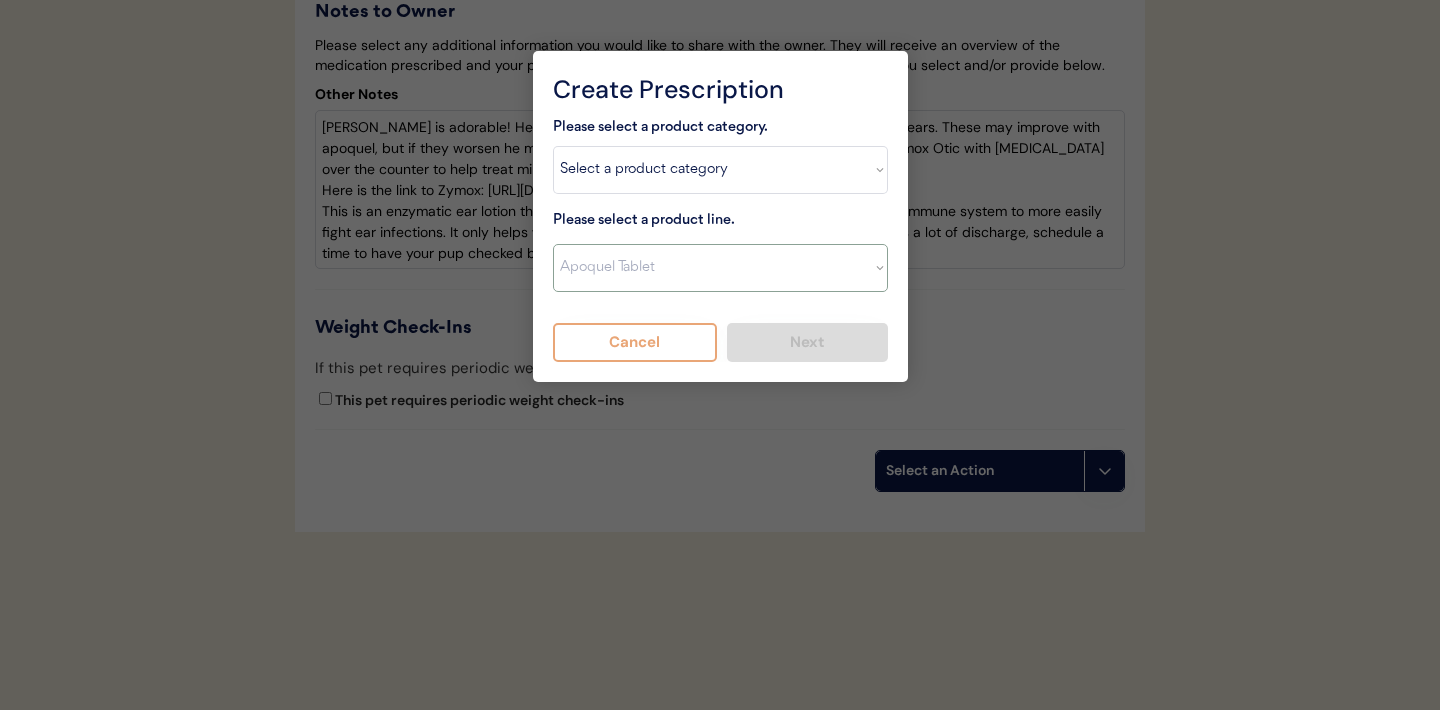 type on "Give XXX tablet(s) by mouth once daily as needed for itchiness due to allergies. Discontinue immediately if worsening hair loss, rash, or numerous small lumps appear." 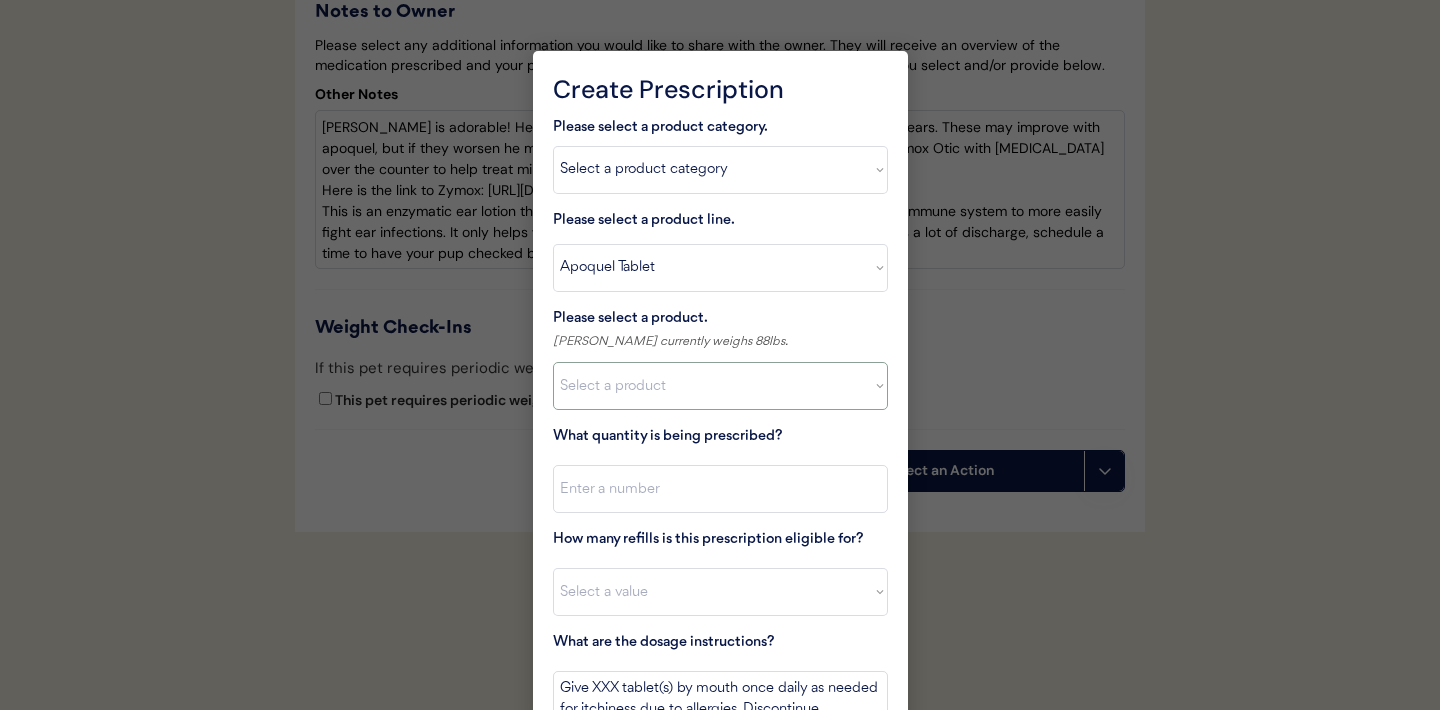 click on "Select a product Apoquel Tablet (16 mg) Apoquel Tablet (3.6 mg) Apoquel Tablet (5.4 mg)" at bounding box center [720, 386] 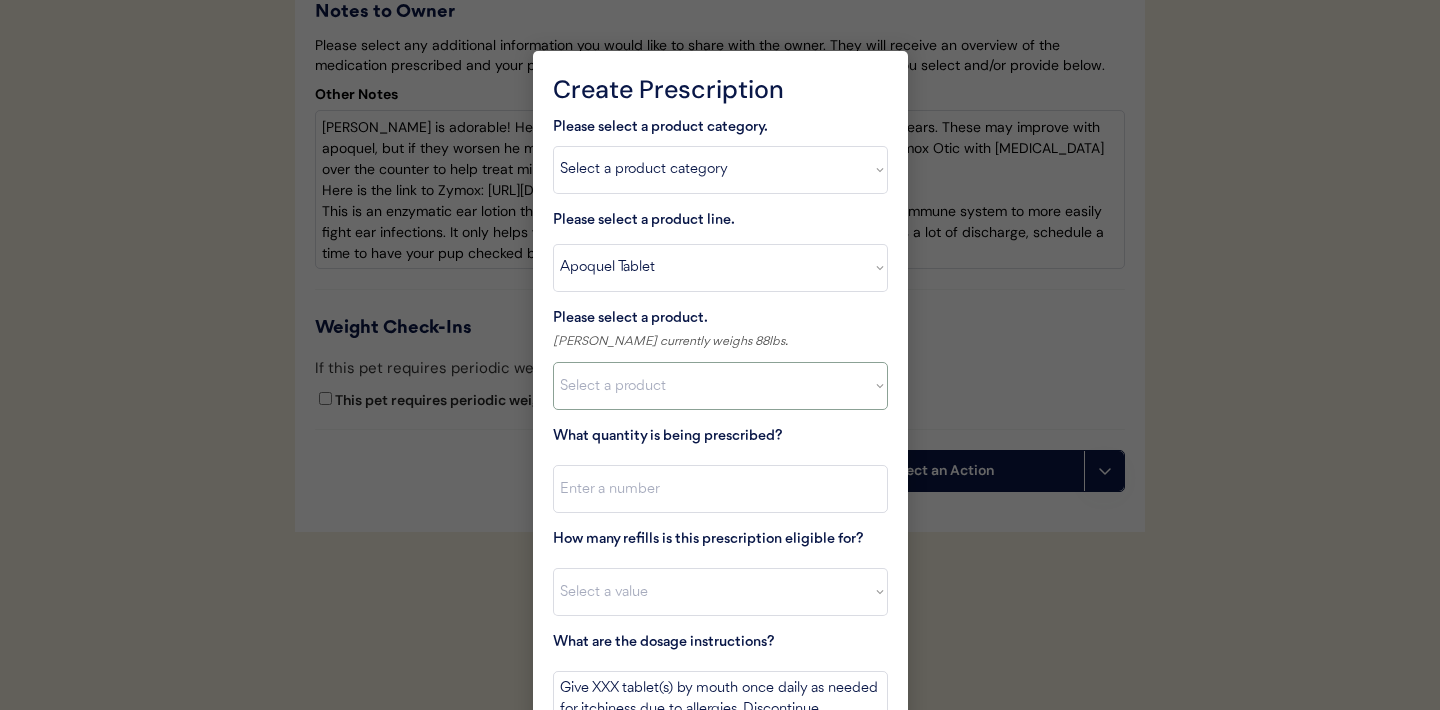 select on ""1348695171700984260__LOOKUP__1720647054590x322599372364987400"" 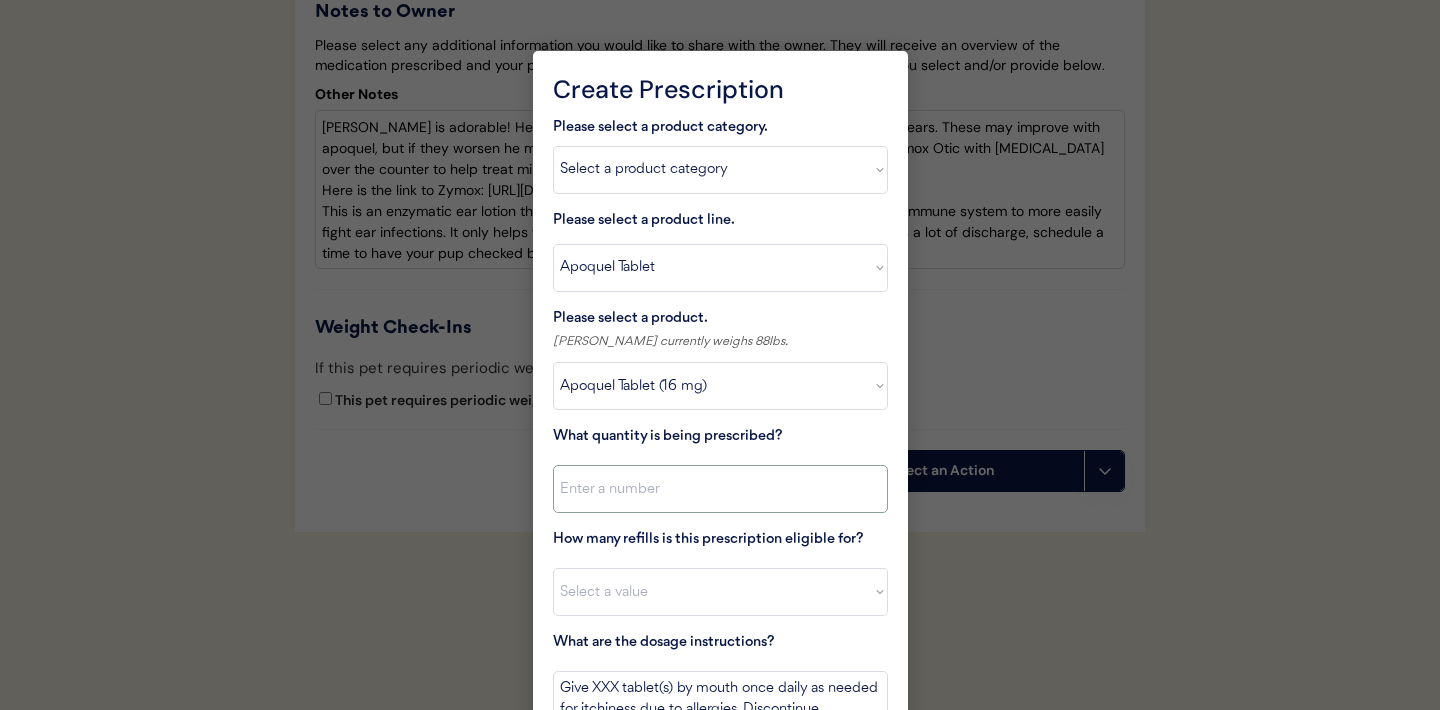 click at bounding box center [720, 489] 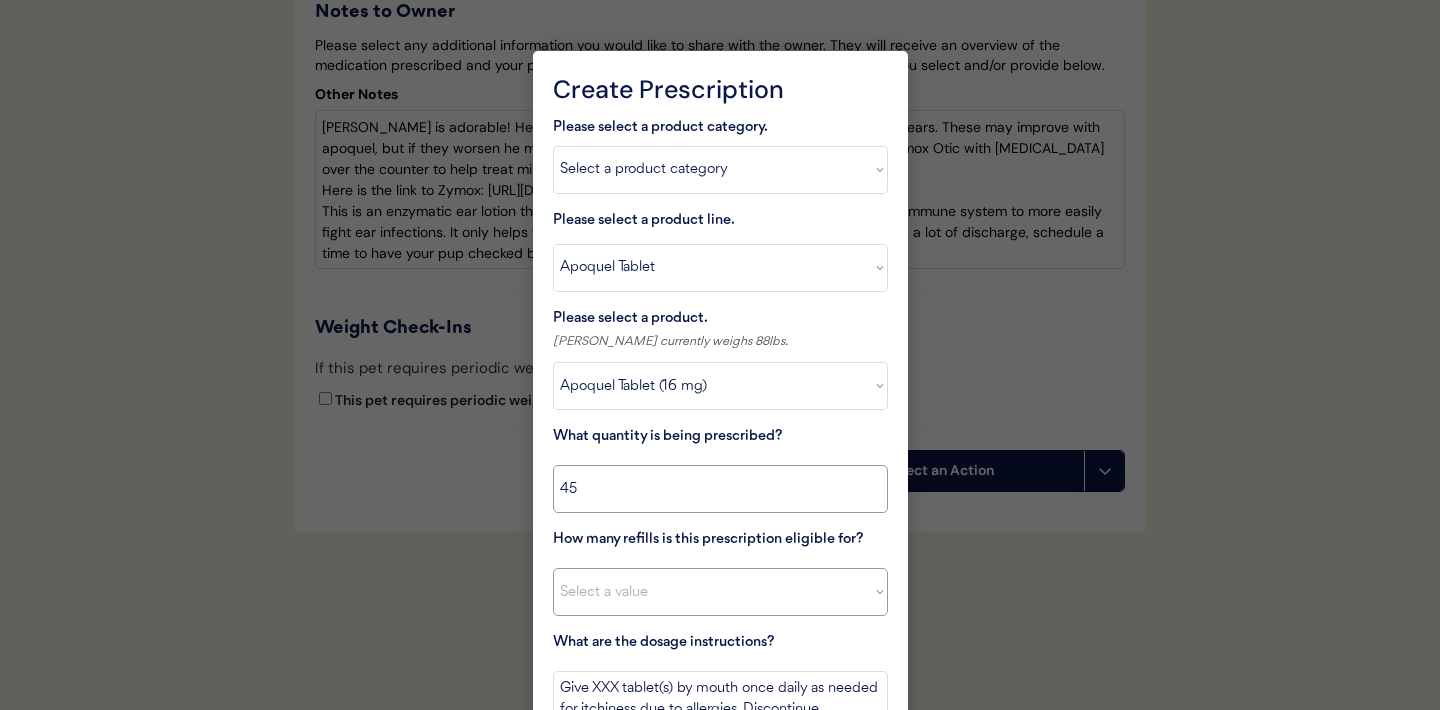 type on "45" 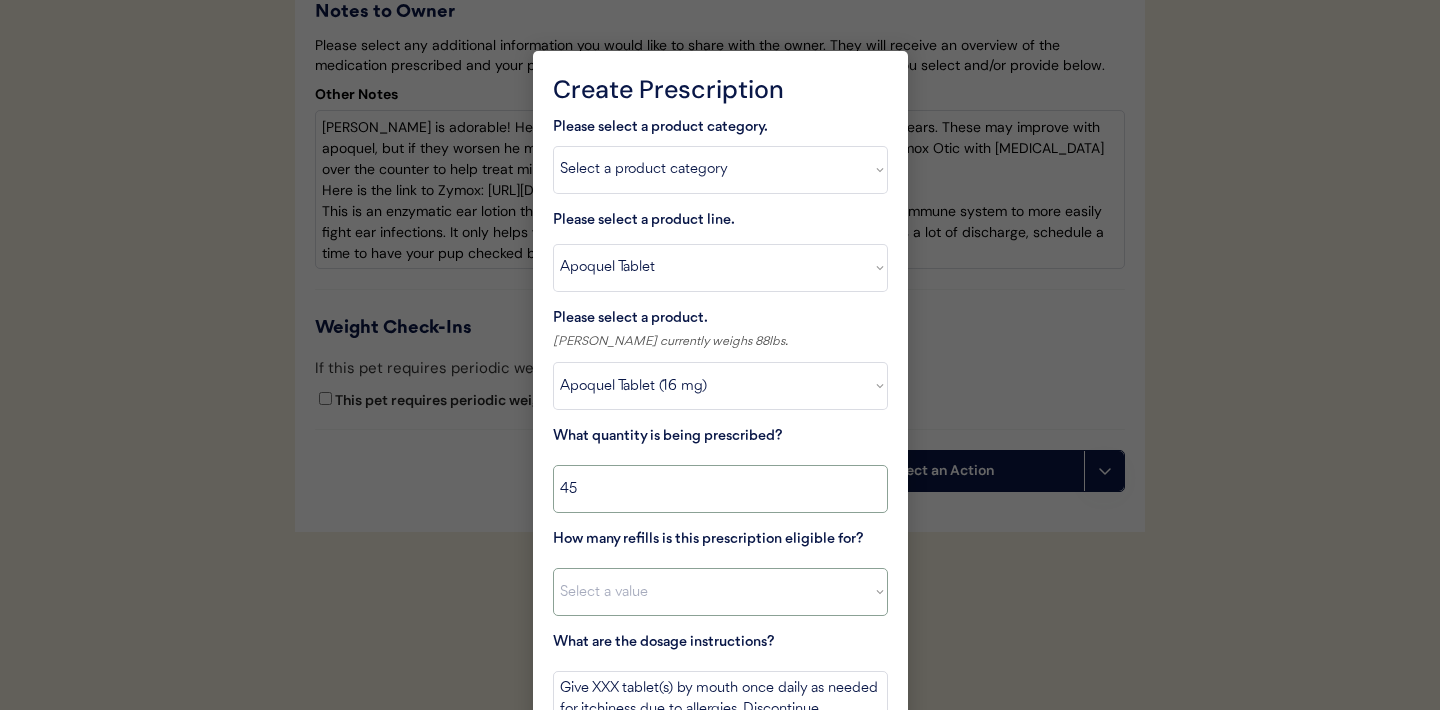 click on "Select a value 0 1 2 3 4 5 6 7 8 10 11" at bounding box center [720, 592] 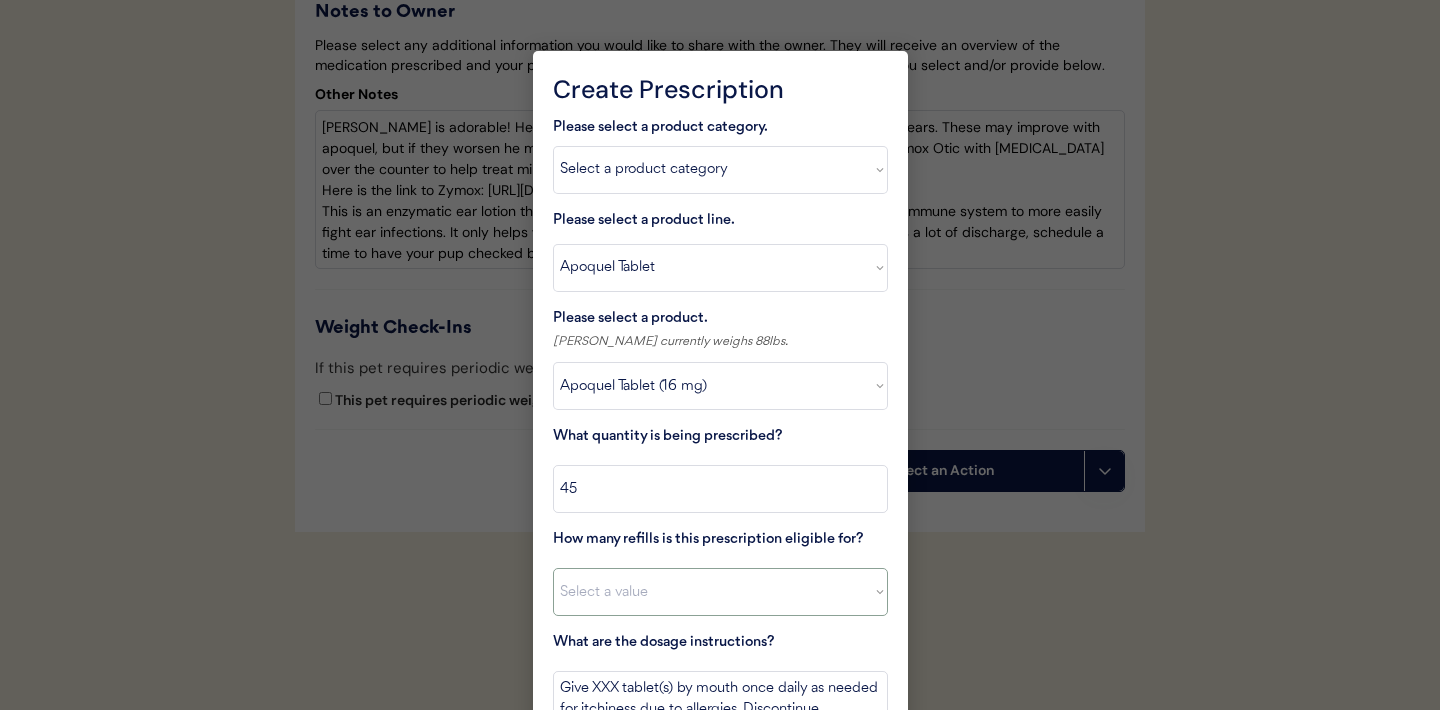 select on "11" 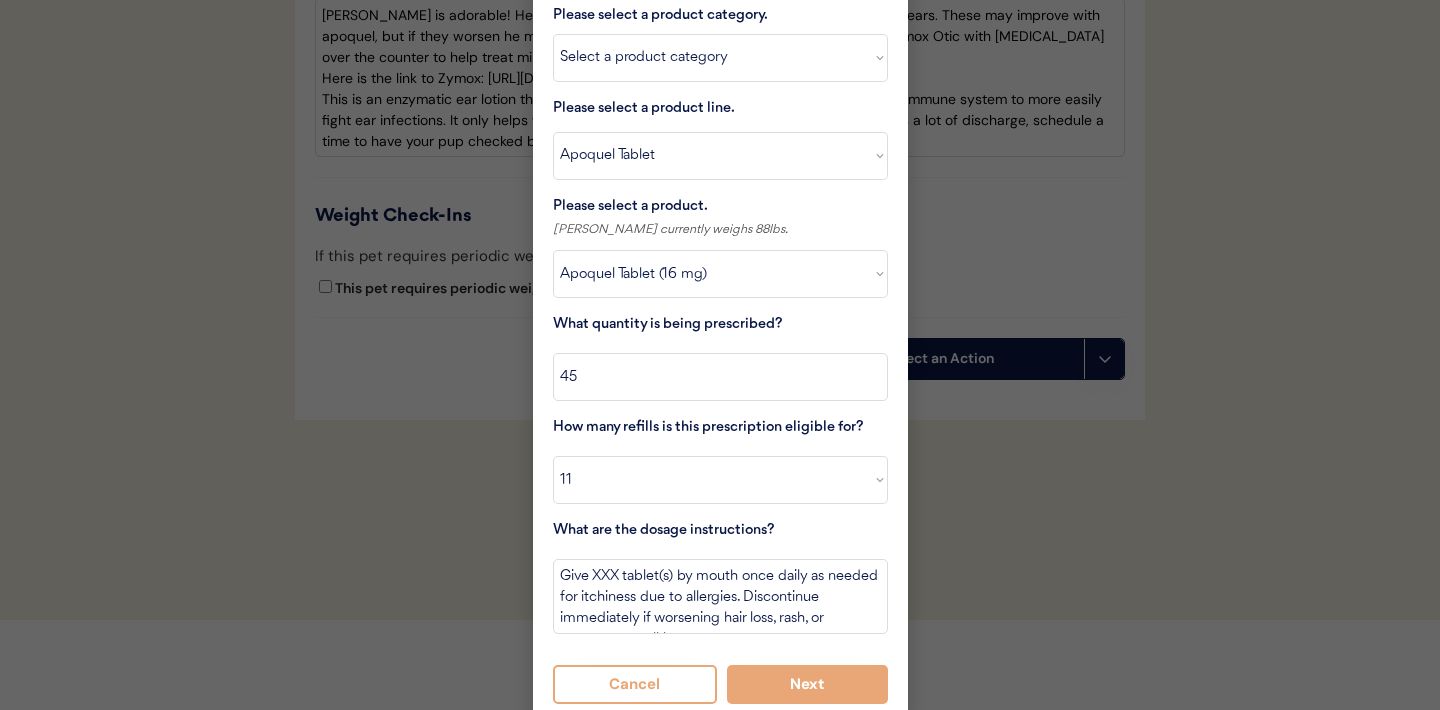 scroll, scrollTop: 4657, scrollLeft: 0, axis: vertical 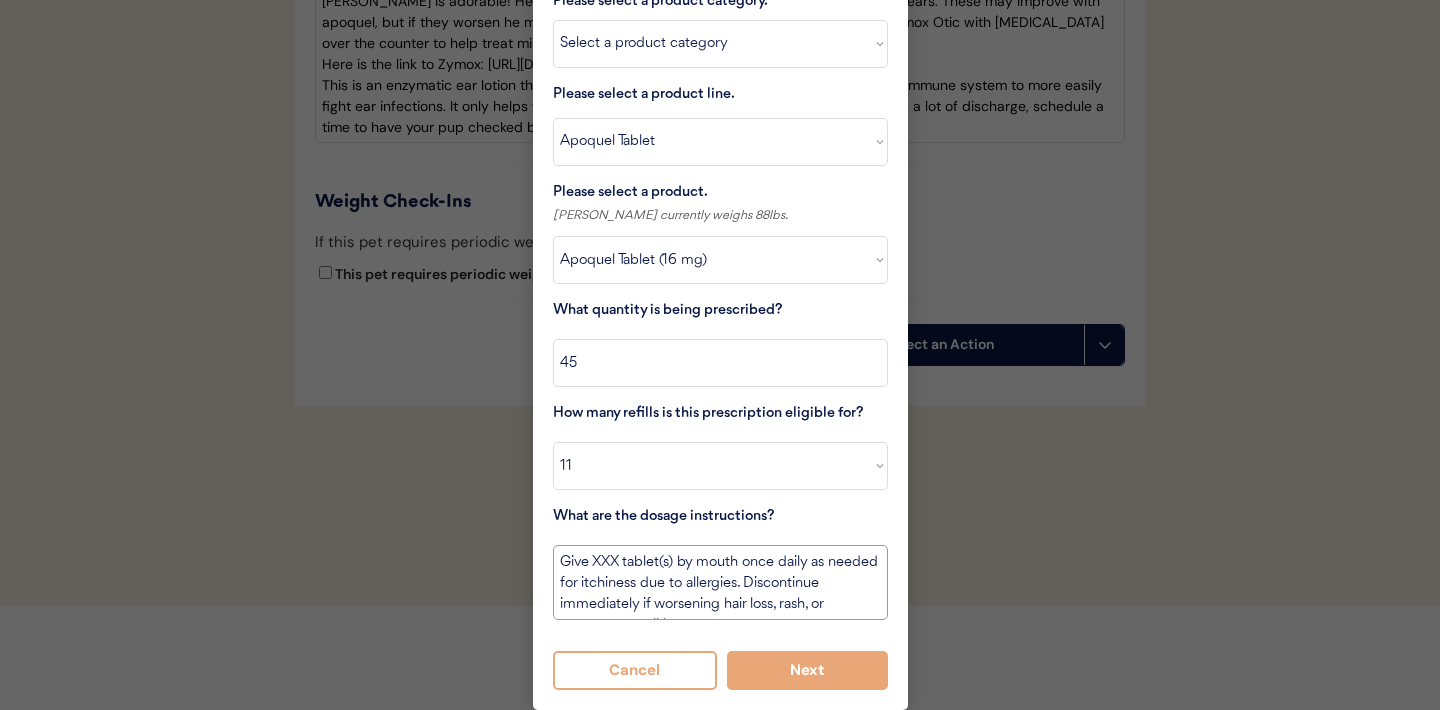 drag, startPoint x: 618, startPoint y: 560, endPoint x: 592, endPoint y: 563, distance: 26.172504 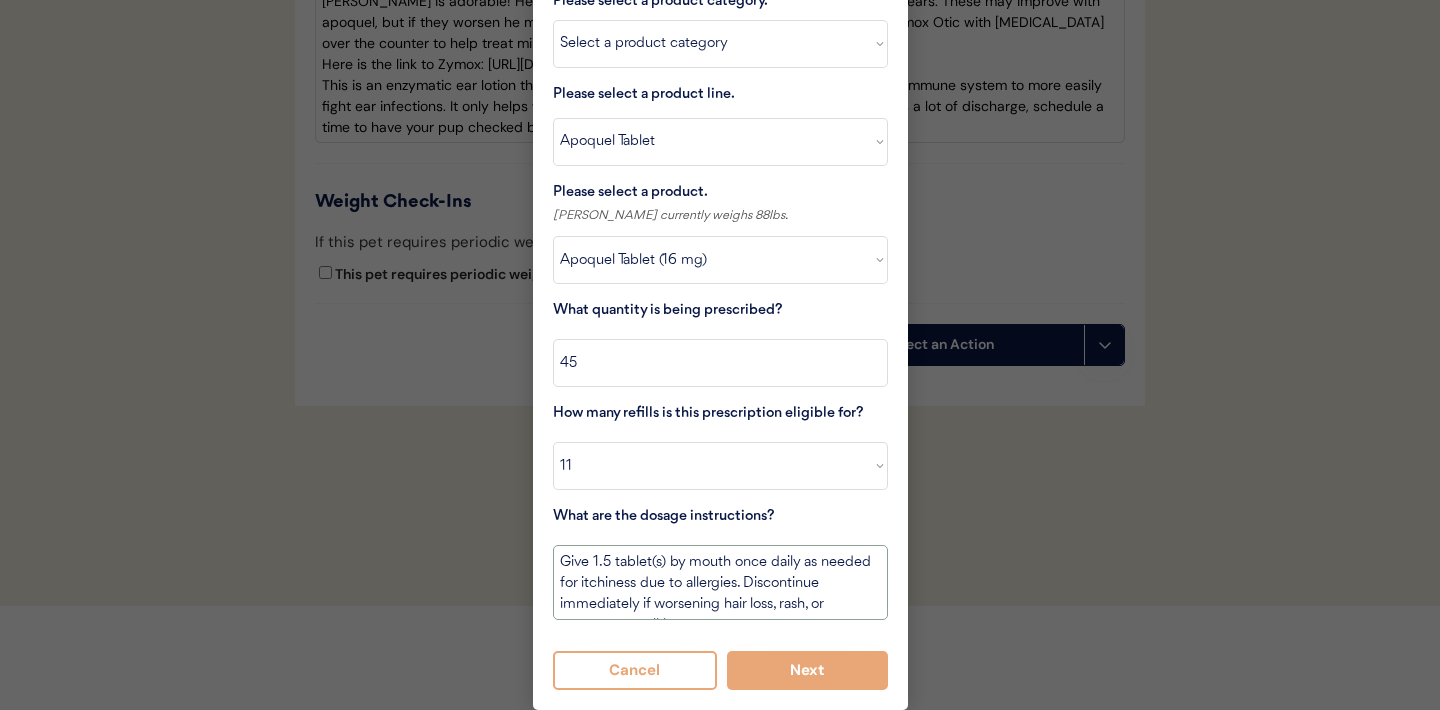 scroll, scrollTop: 23, scrollLeft: 0, axis: vertical 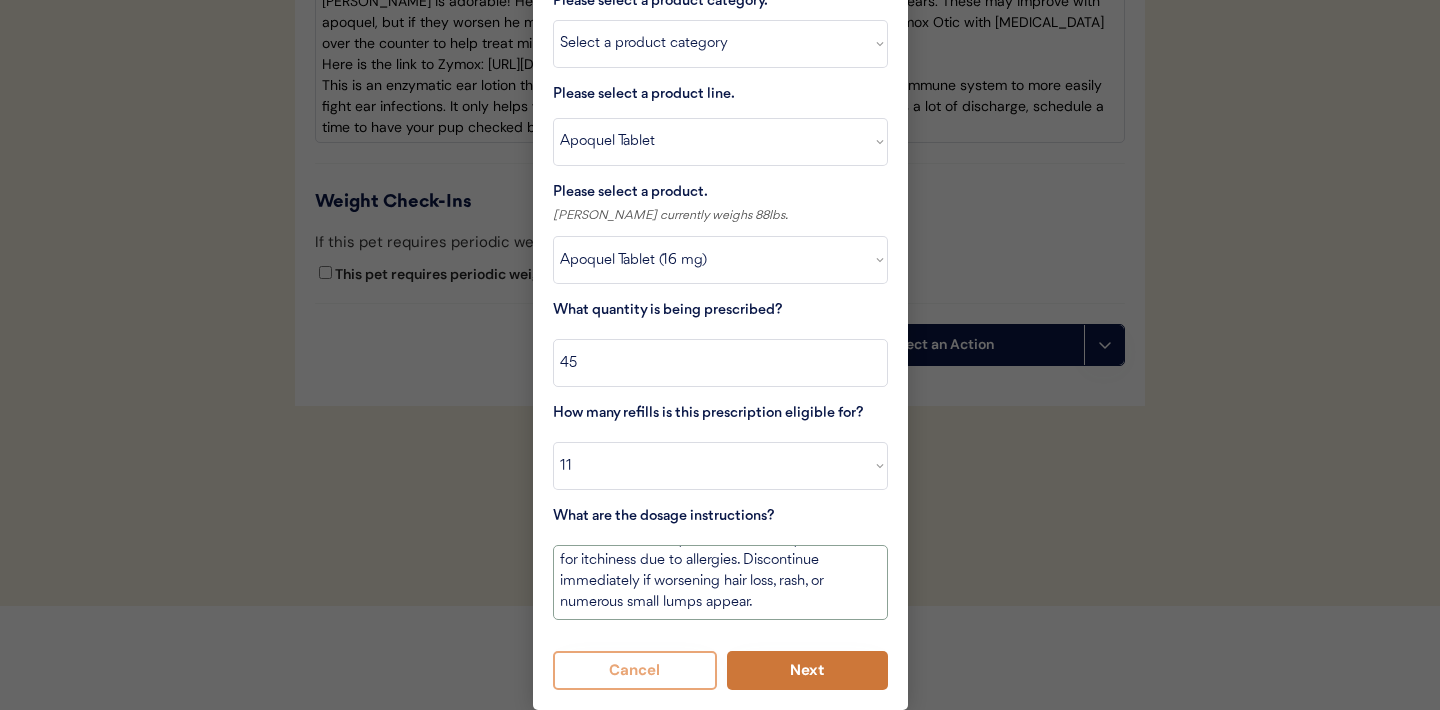 type on "Give 1.5 tablet(s) by mouth once daily as needed for itchiness due to allergies. Discontinue immediately if worsening hair loss, rash, or numerous small lumps appear." 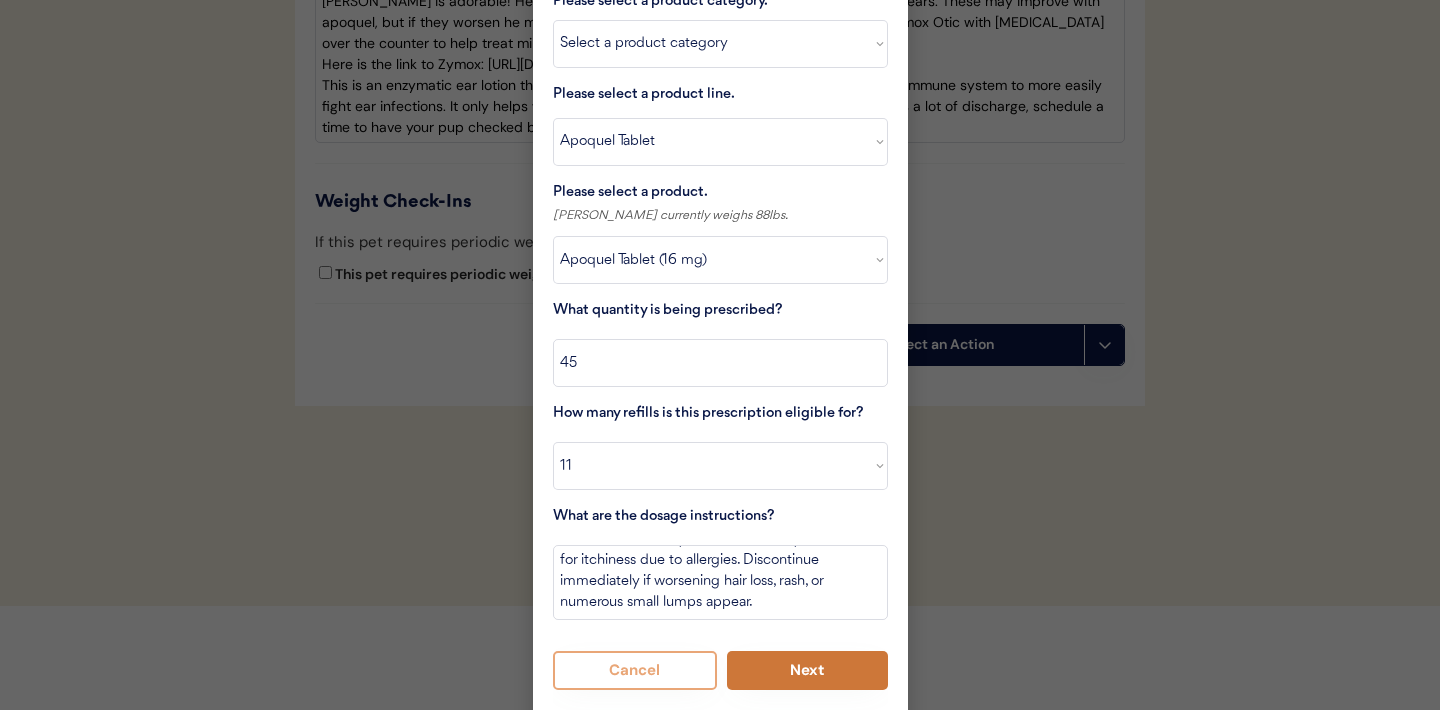 scroll, scrollTop: 4531, scrollLeft: 0, axis: vertical 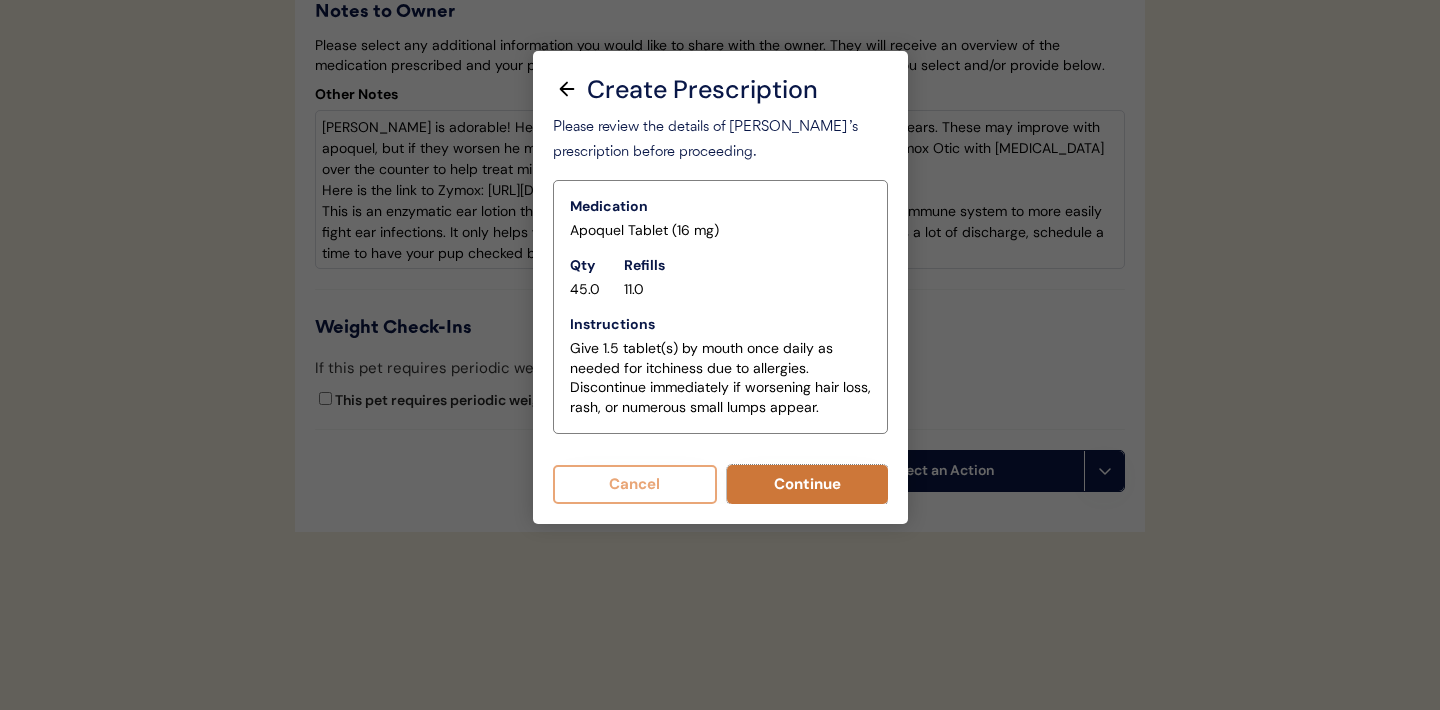 click on "Continue" at bounding box center [807, 484] 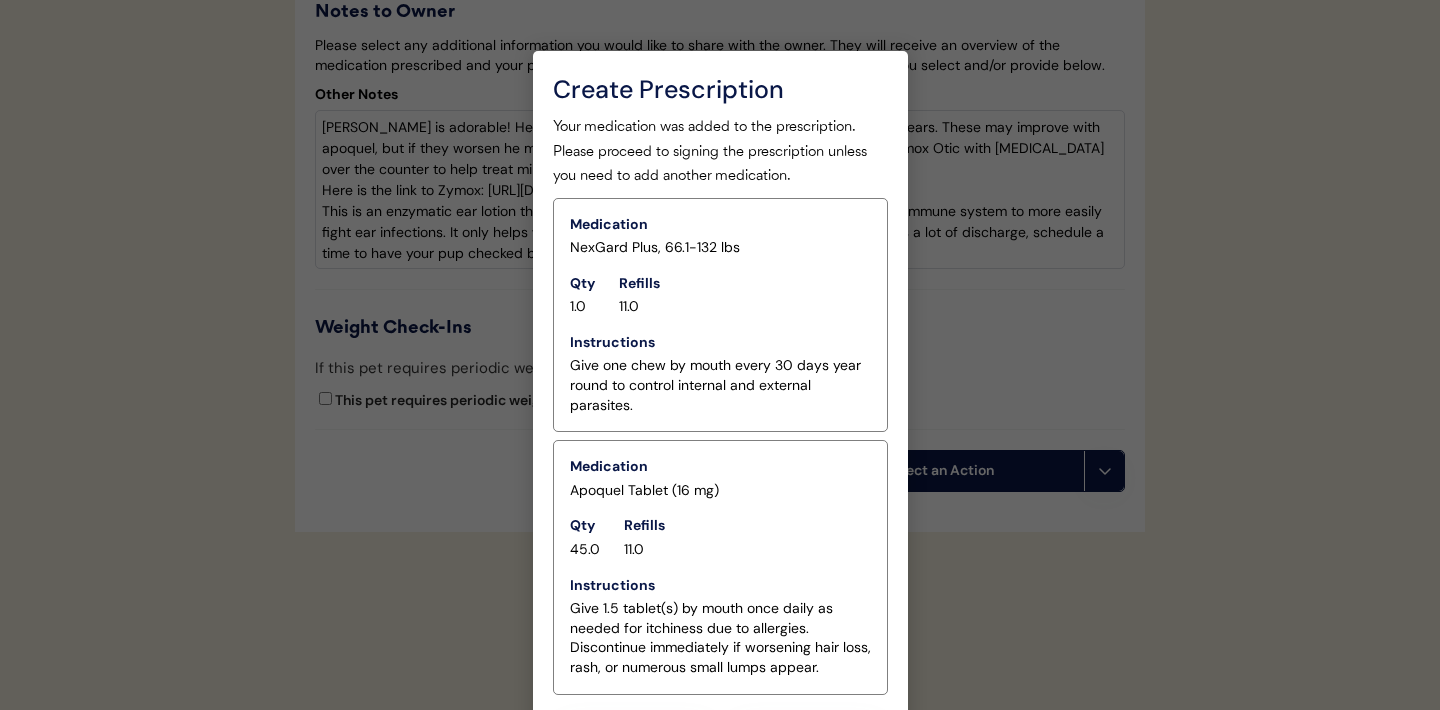 scroll, scrollTop: 4590, scrollLeft: 0, axis: vertical 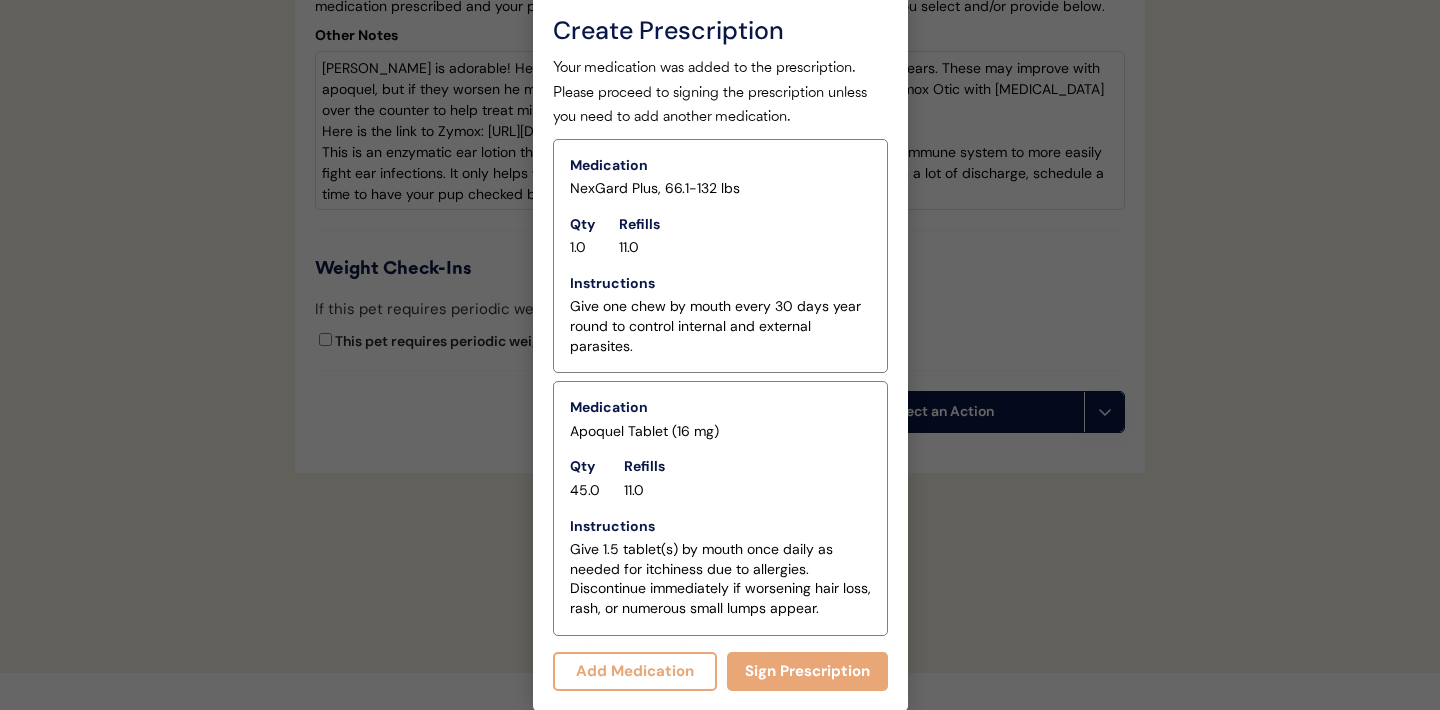 click on "Add Medication" at bounding box center [635, 671] 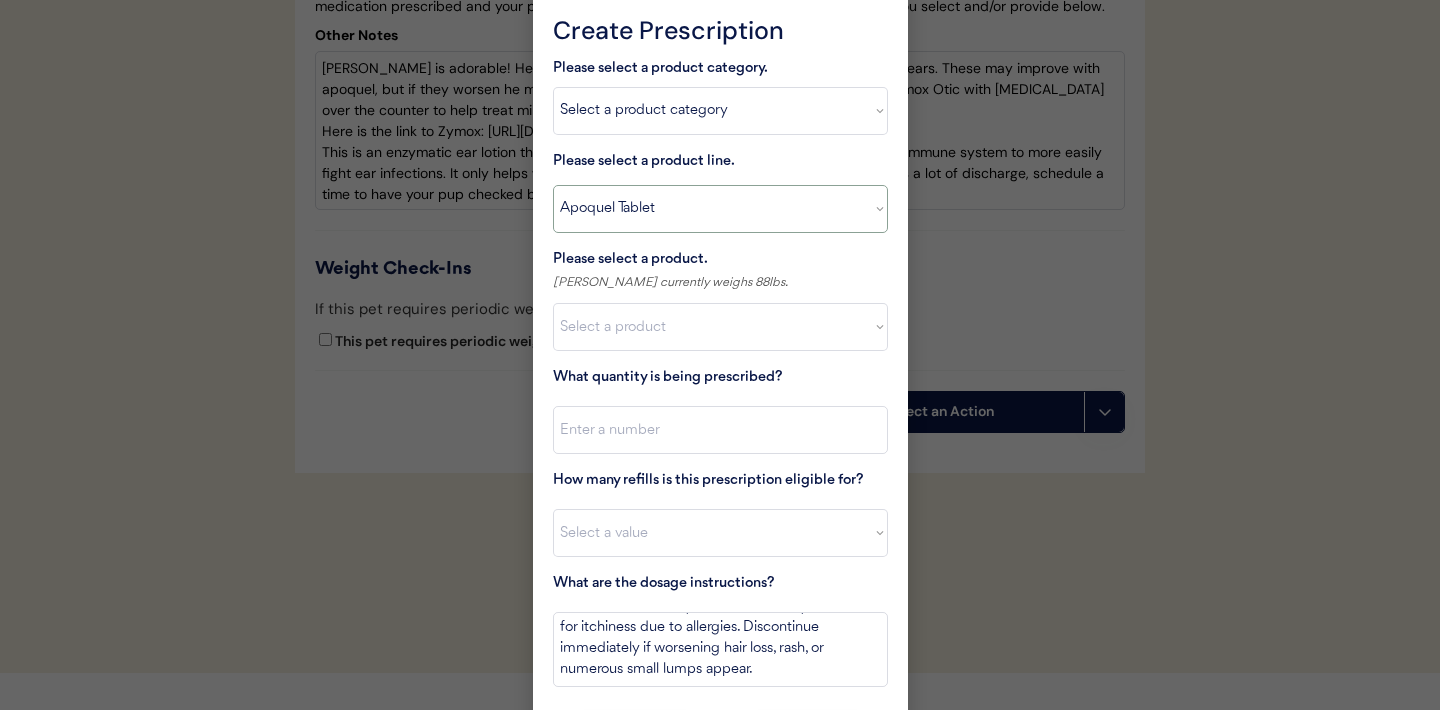 click on "Select a product line Apoquel Chewable Tablet Apoquel Tablet Cyclosporine Hydroxyzine Mal-A-Ket Shampoo Mal-A-Ket Wipes Malaseb Shampoo MiconaHex+Triz Mousse MiconaHex+Triz Wipes Prednisone Temaril-P" at bounding box center [720, 209] 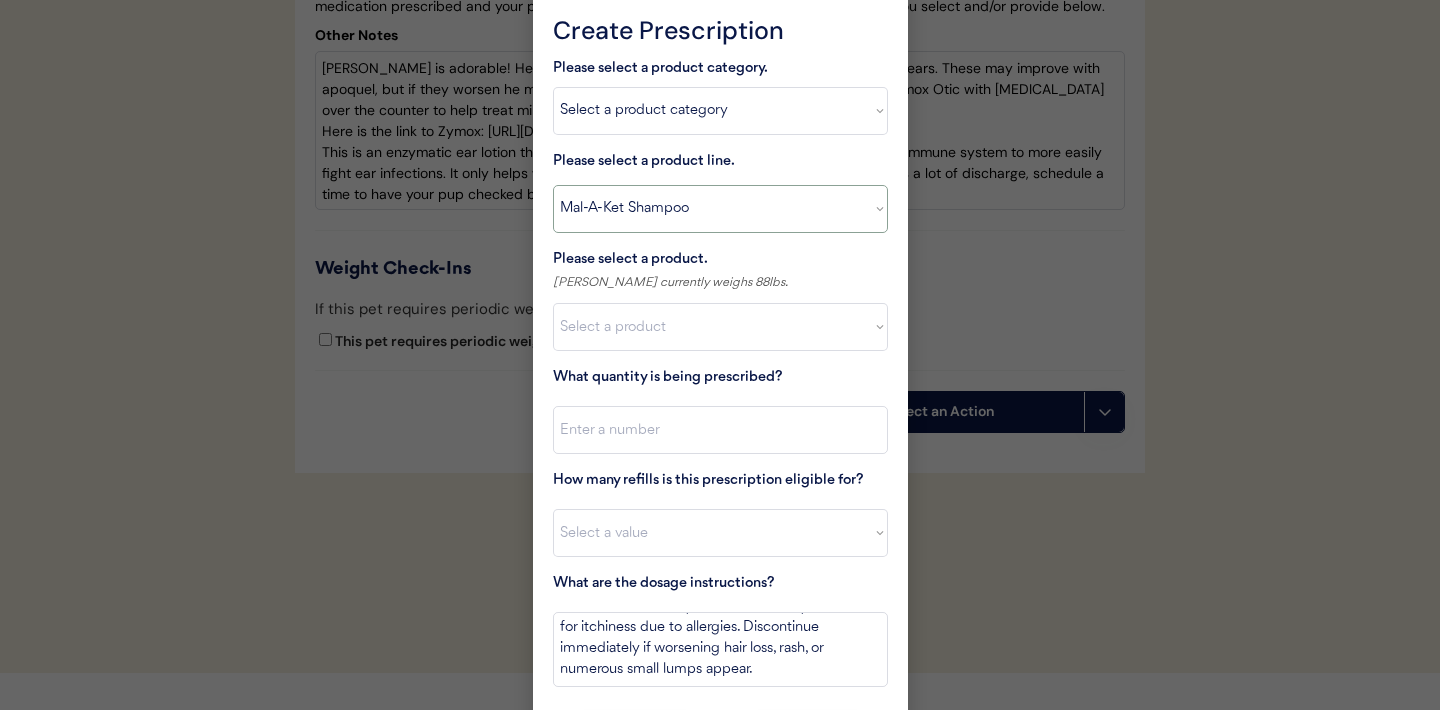 type on "Bathe every other day for 2 weeks, then once weekly for one month, then as needed for skin health. Allow lather to stand for 15 minutes prior to rinsing." 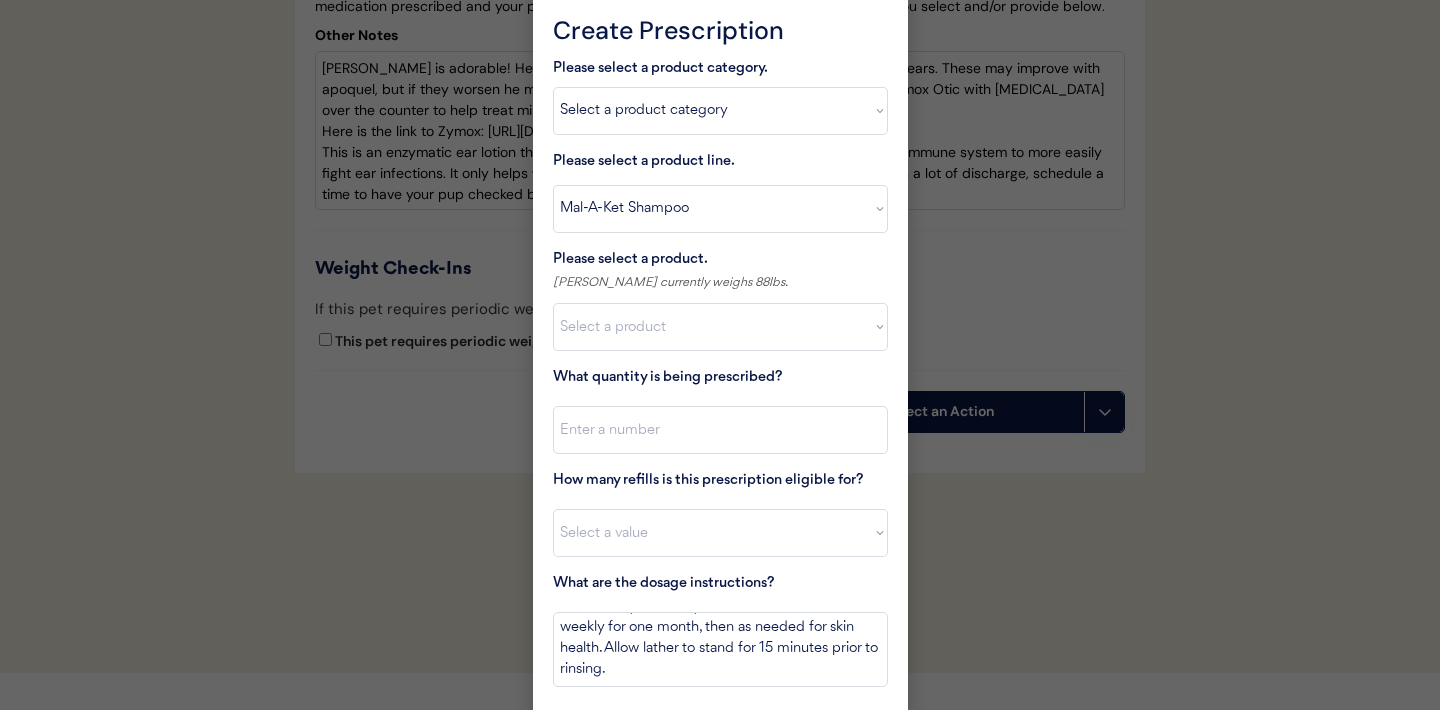 click on "Select a product Mal-A-Ket Shampoo, 8 oz" at bounding box center (720, 327) 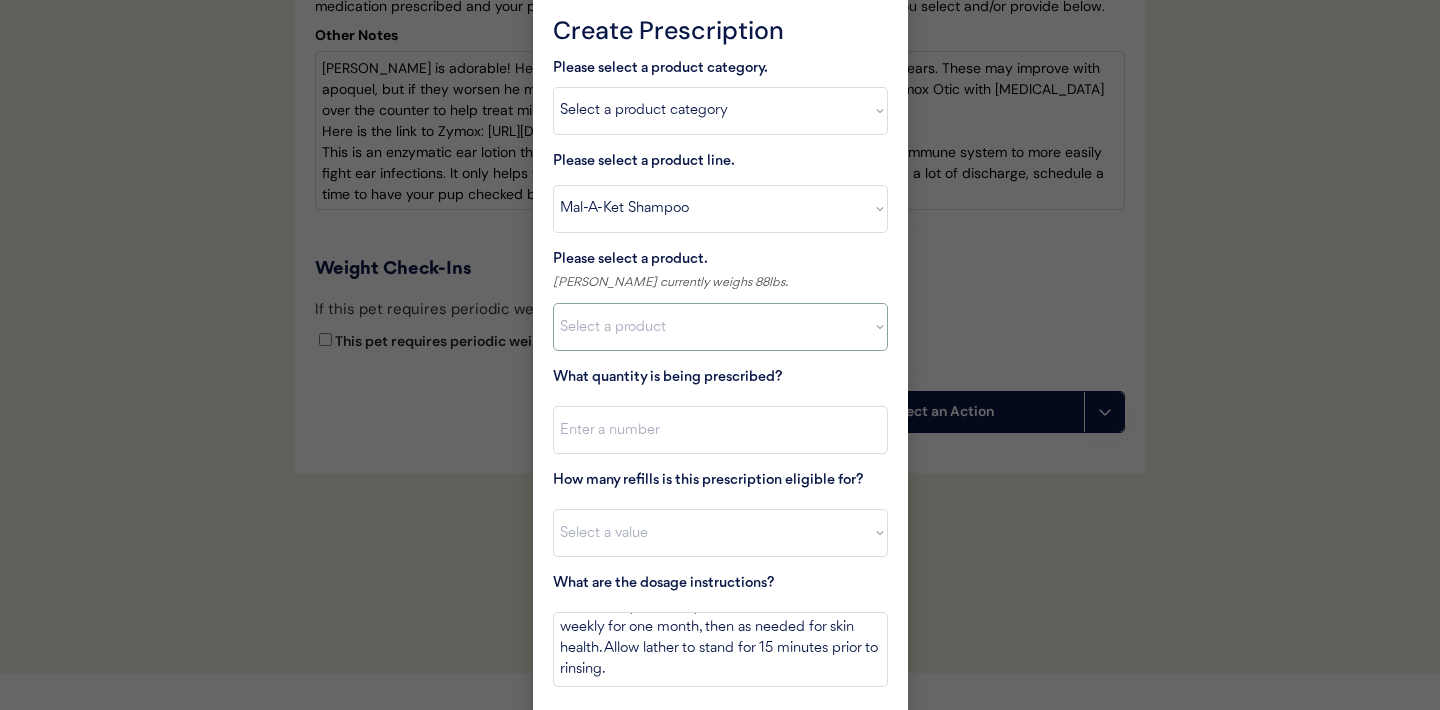 select on ""1348695171700984260__LOOKUP__1732553434443x237257447760914180"" 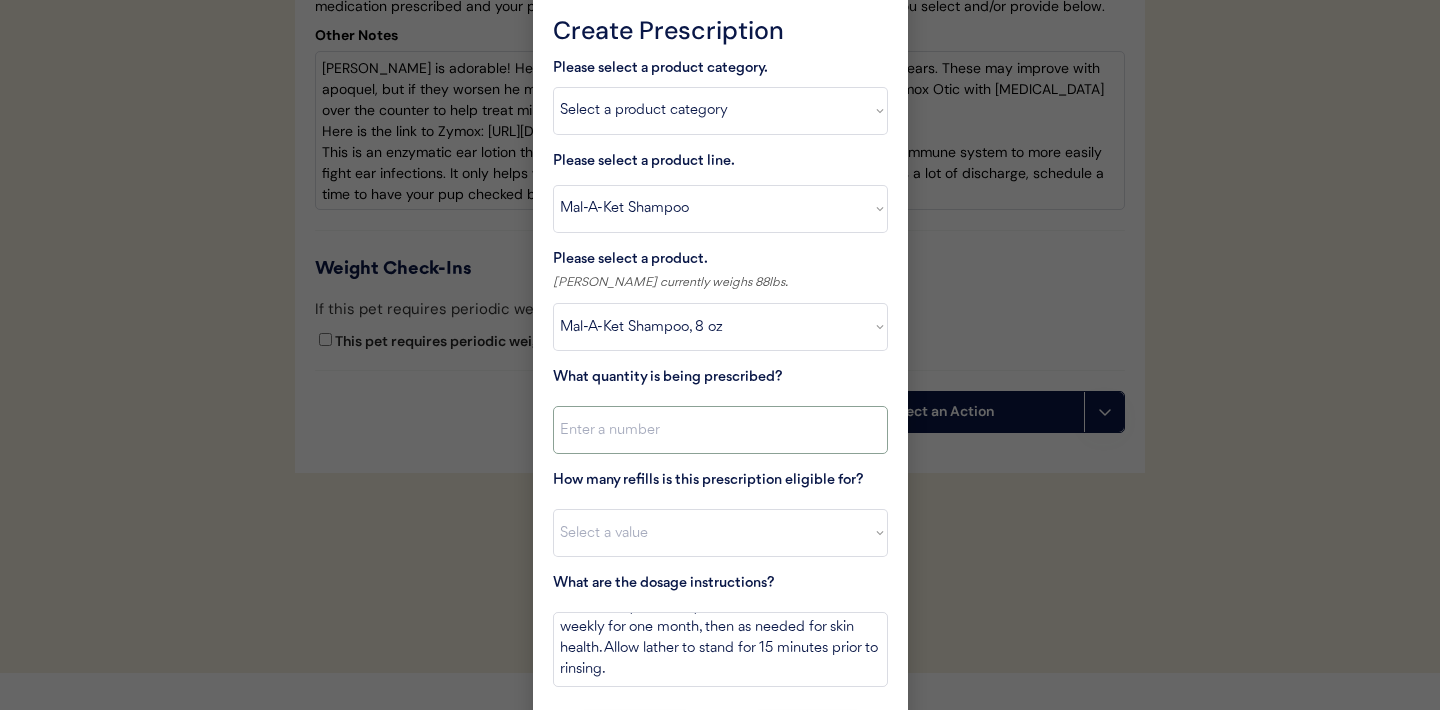 click at bounding box center (720, 430) 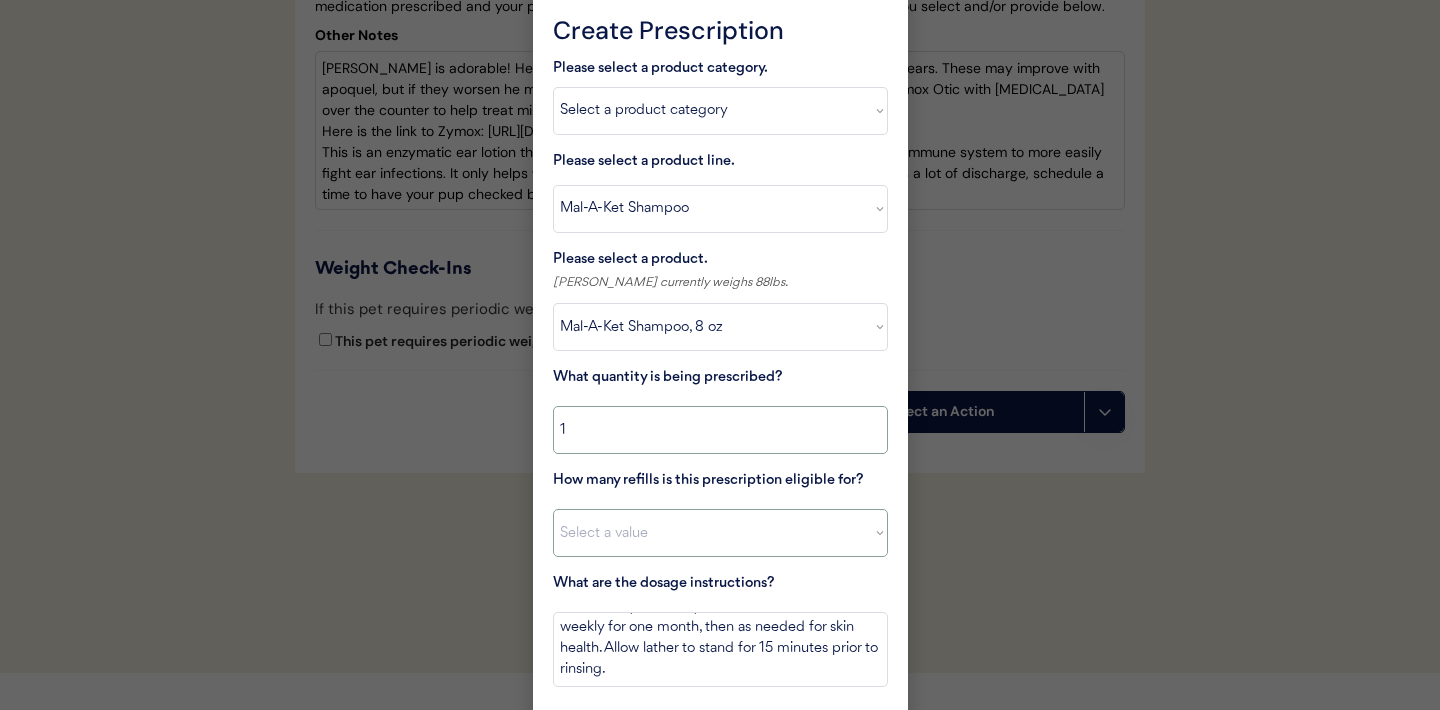type on "1" 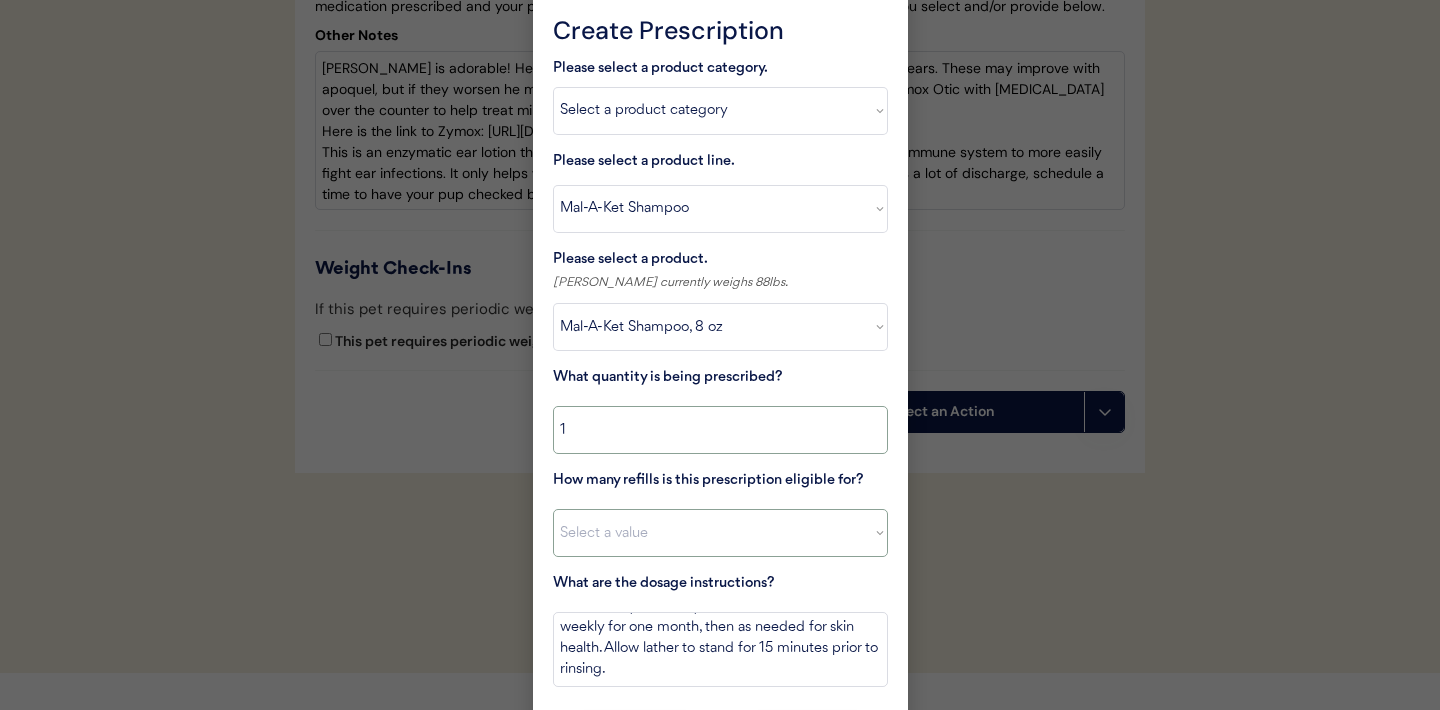 click on "Select a value 0 1 2 3 4 5 6 7 8 10 11" at bounding box center (720, 533) 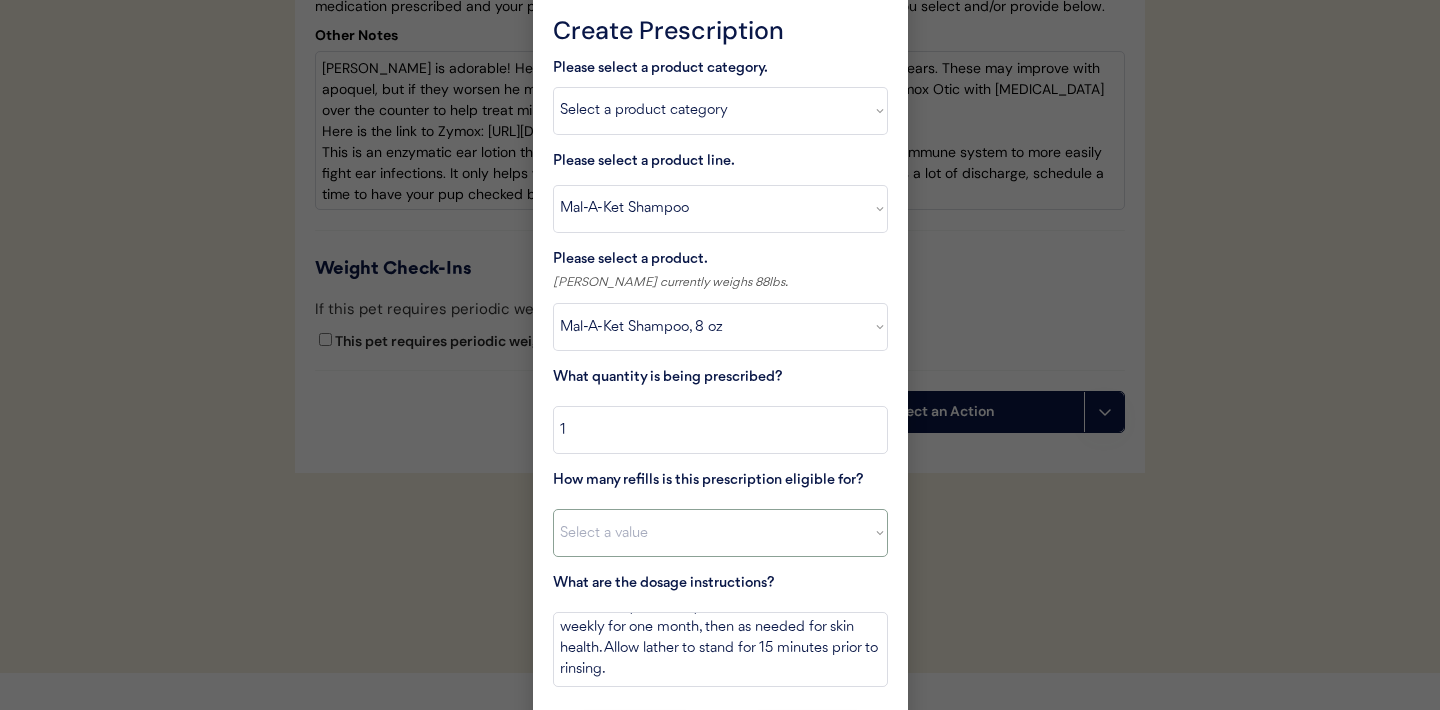 select on "2" 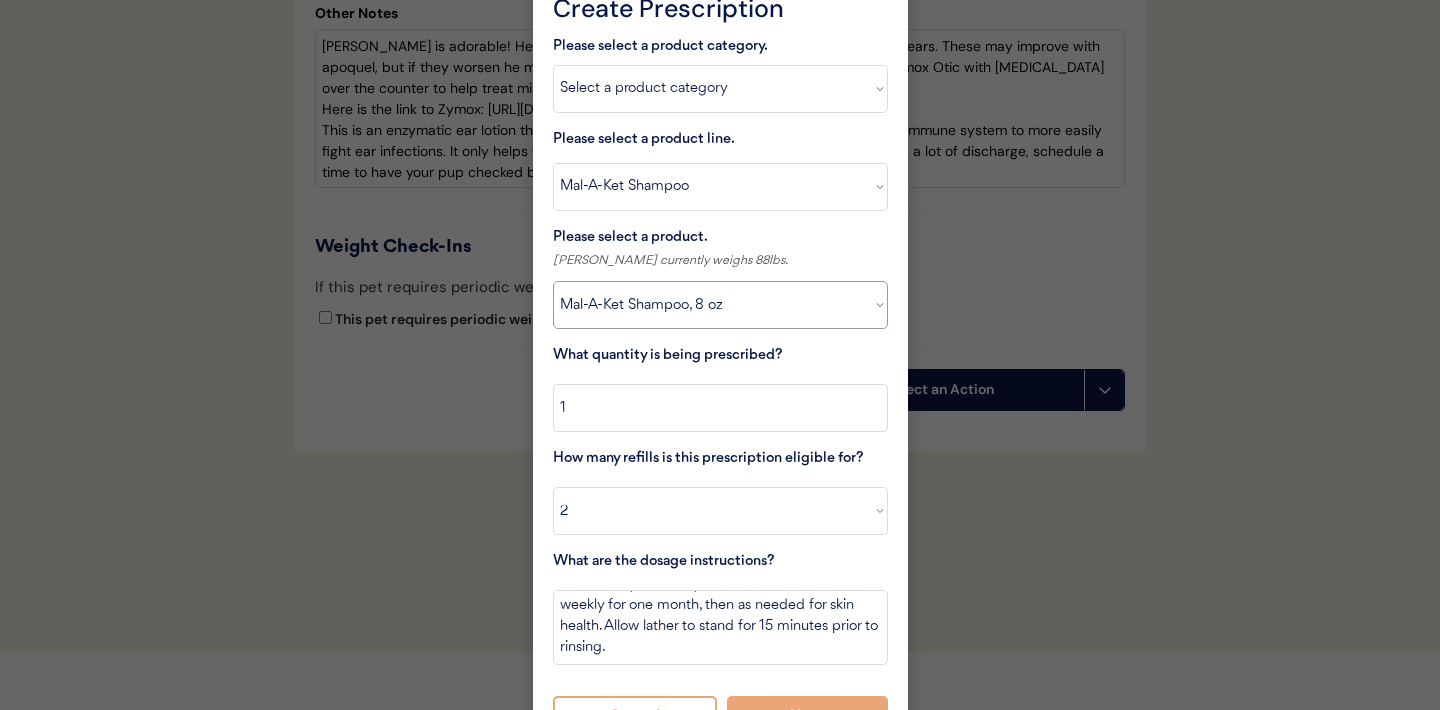 scroll, scrollTop: 4657, scrollLeft: 0, axis: vertical 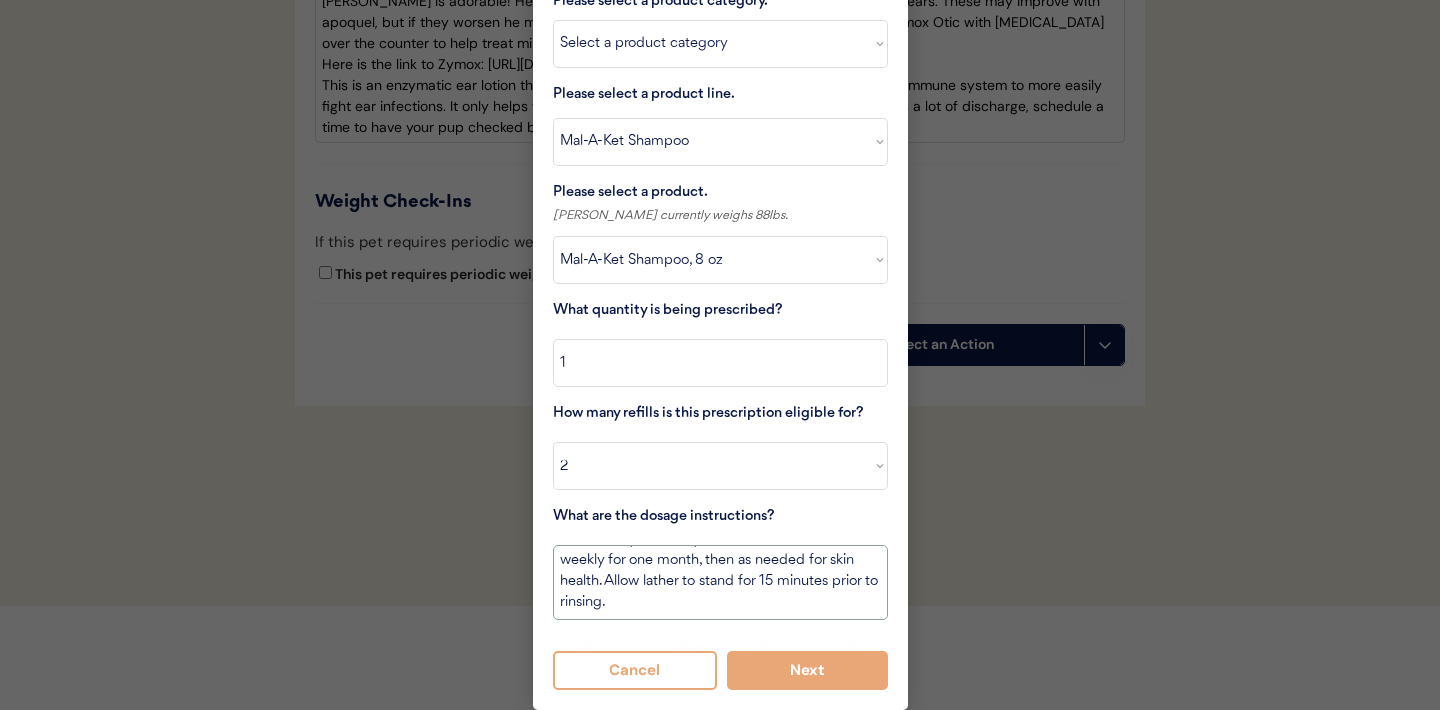 click on "Bathe every other day for 2 weeks, then once weekly for one month, then as needed for skin health. Allow lather to stand for 15 minutes prior to rinsing." at bounding box center (720, 582) 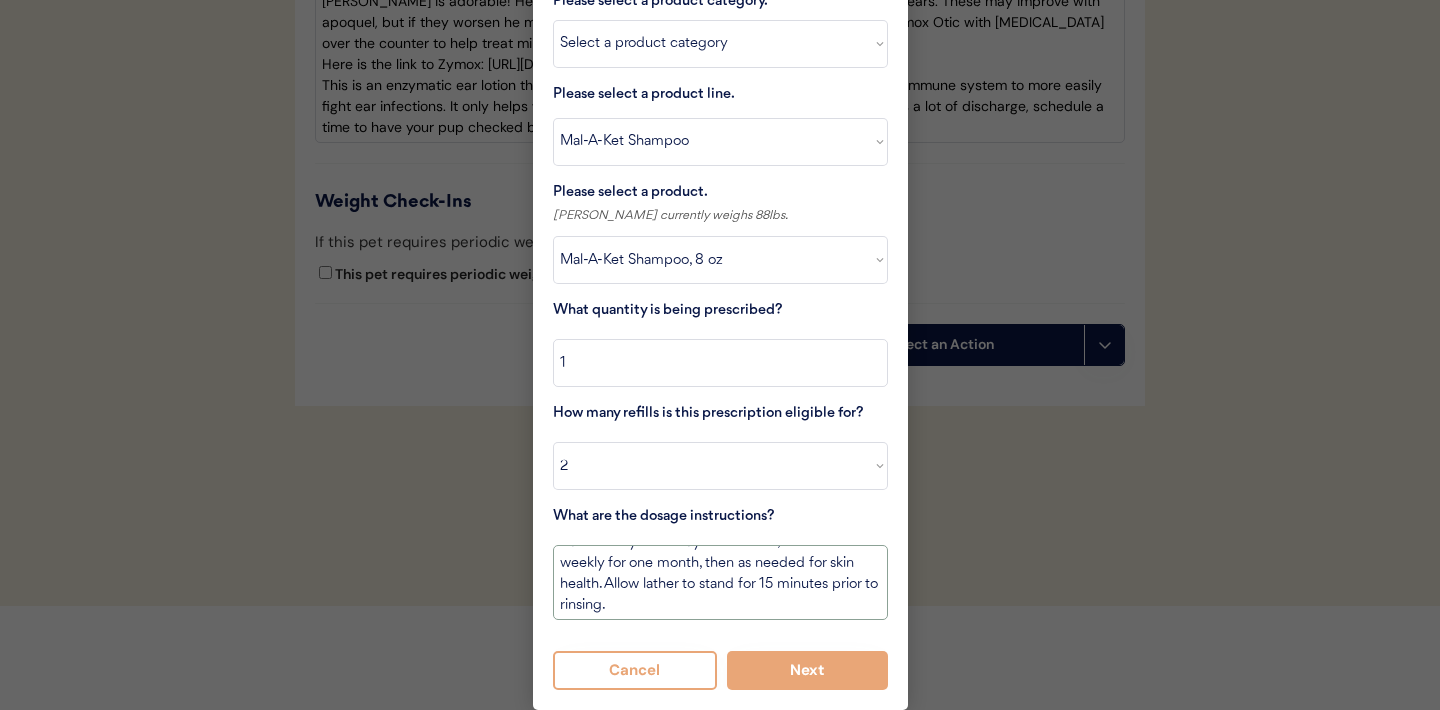scroll, scrollTop: 23, scrollLeft: 0, axis: vertical 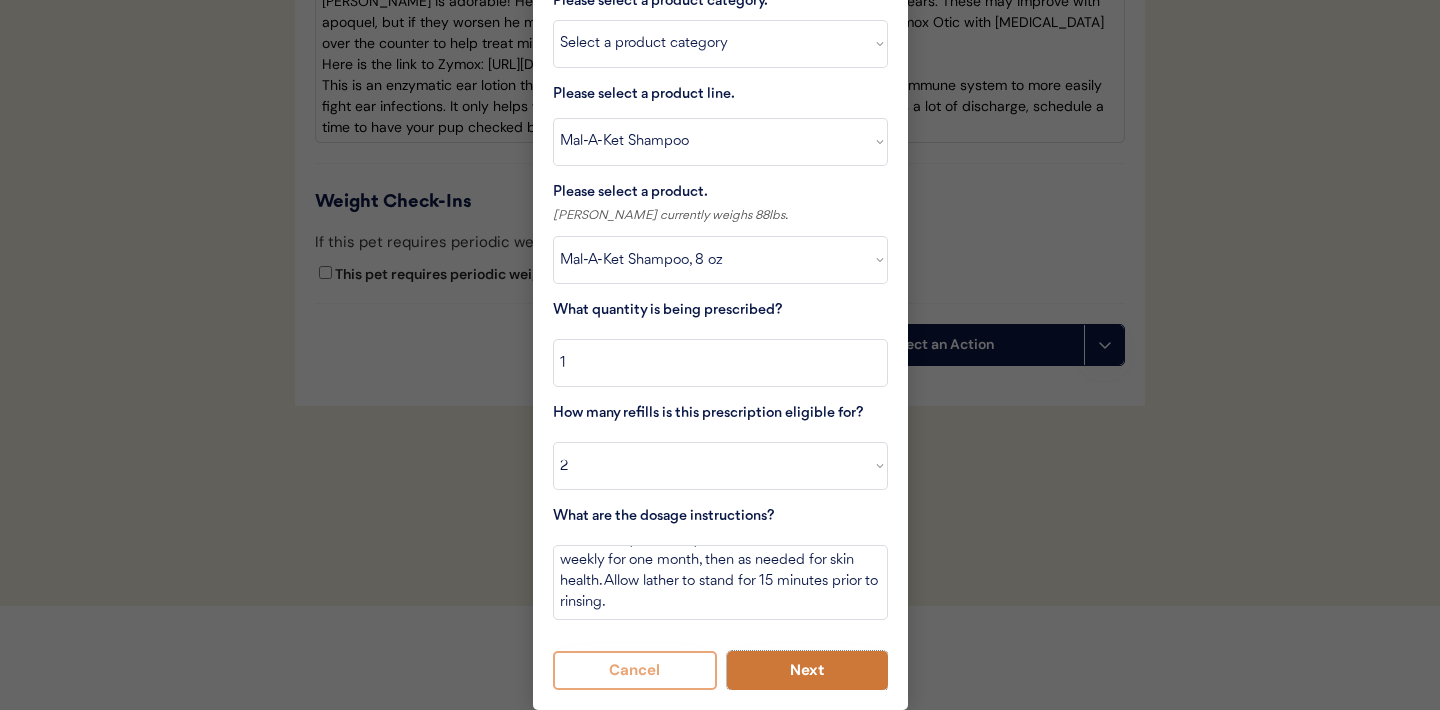 click on "Next" at bounding box center (807, 670) 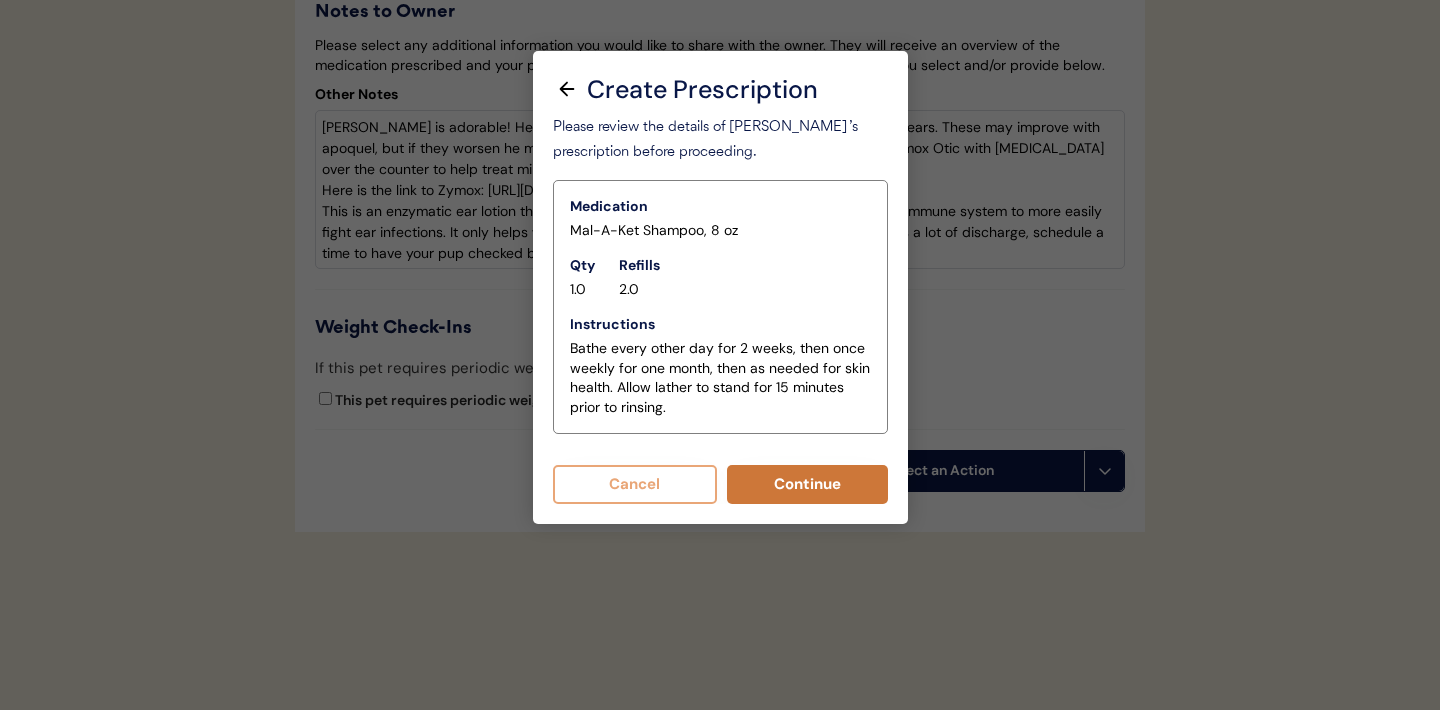 click on "Continue" at bounding box center (807, 484) 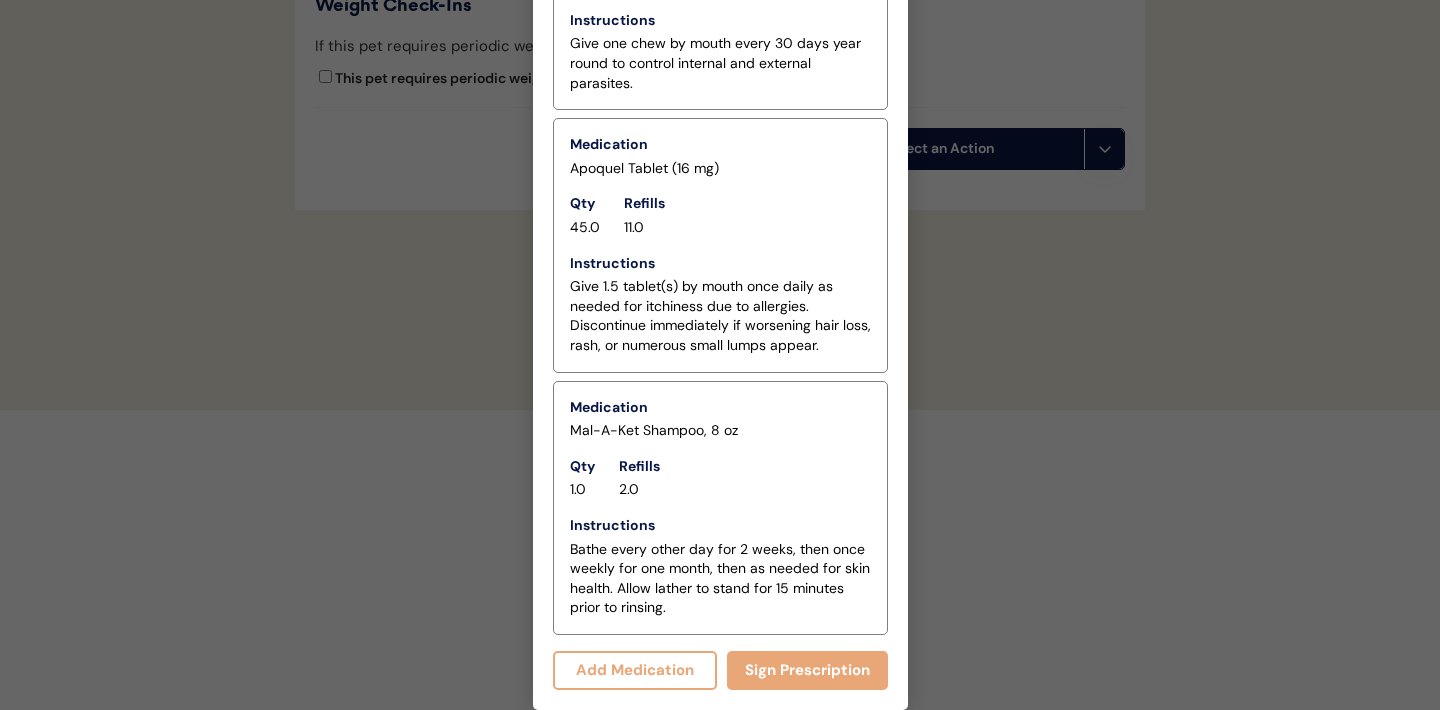 scroll, scrollTop: 4853, scrollLeft: 0, axis: vertical 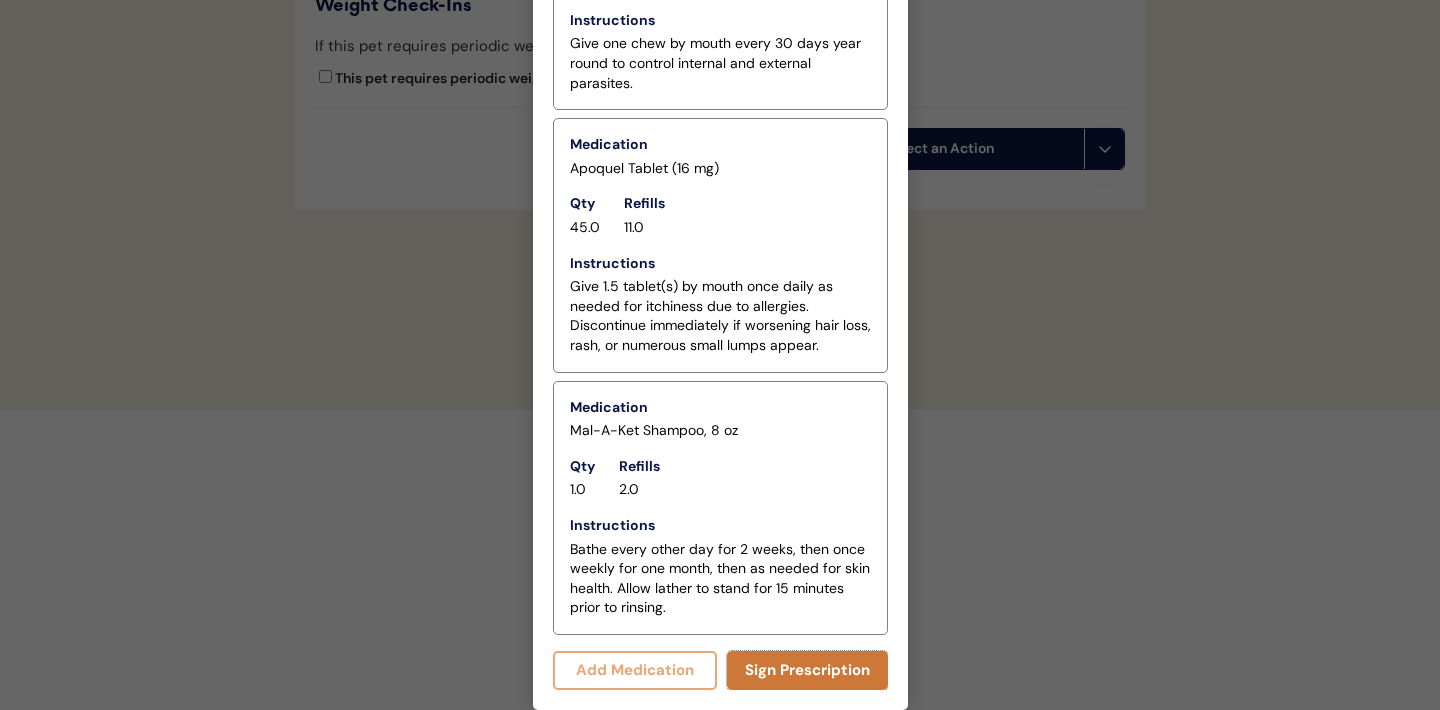 click on "Sign Prescription" at bounding box center [807, 670] 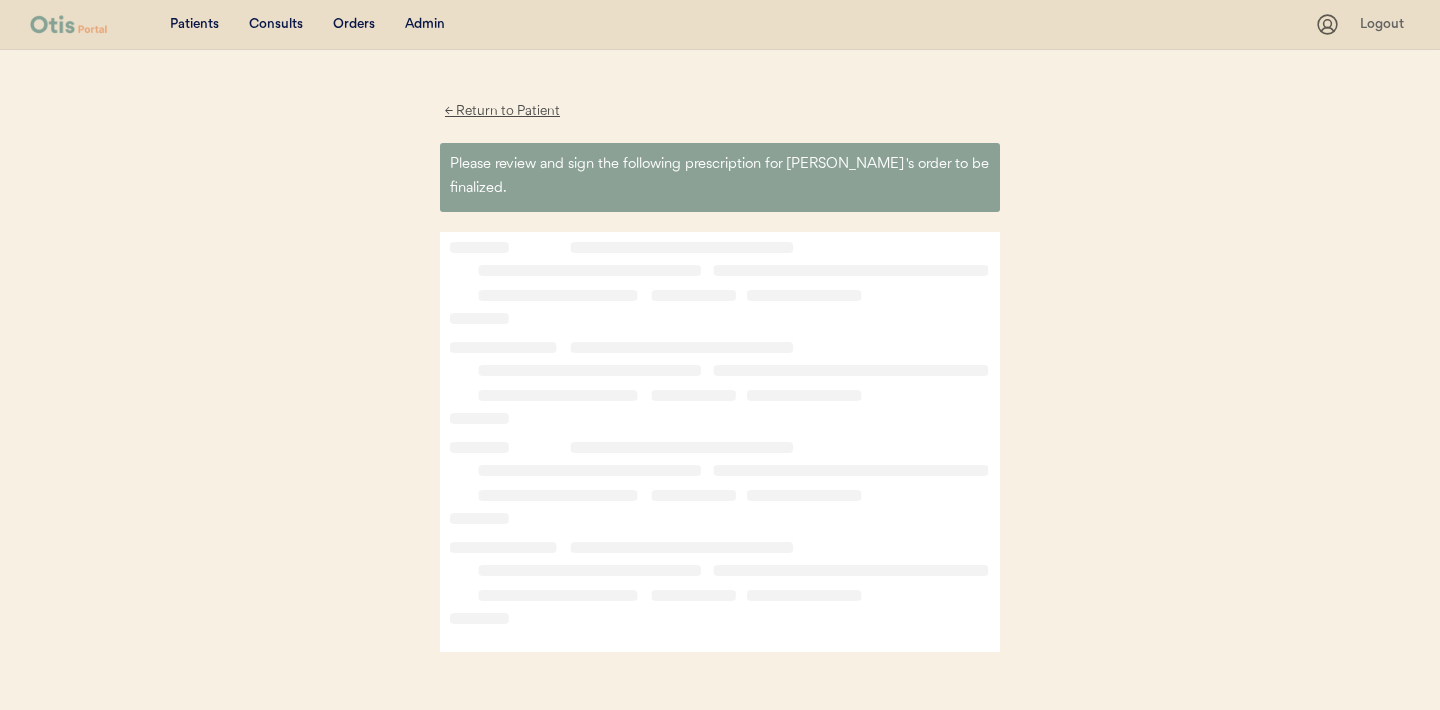 scroll, scrollTop: 0, scrollLeft: 0, axis: both 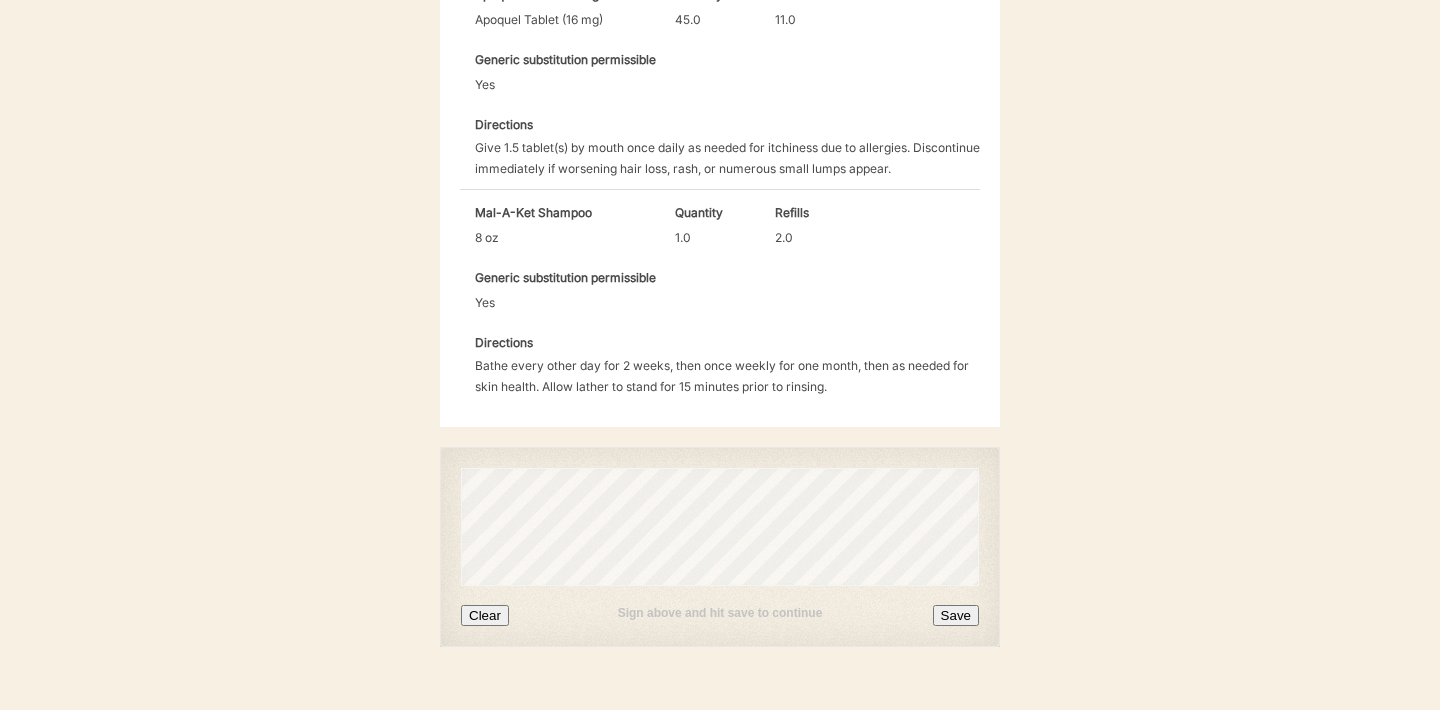 click on "Clear" at bounding box center [485, 615] 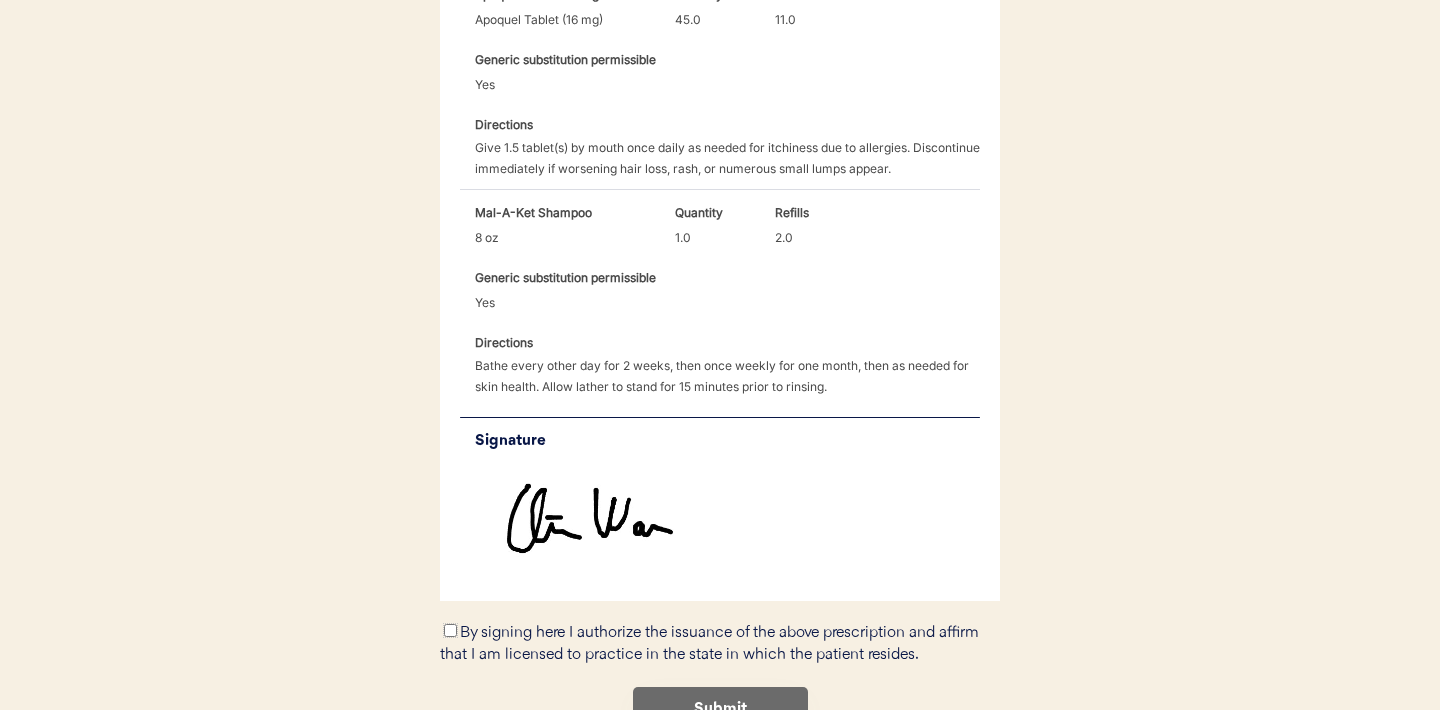 click on "By signing here I authorize the issuance of the above prescription and affirm that I am licensed to practice in the state in which the patient resides." at bounding box center [450, 630] 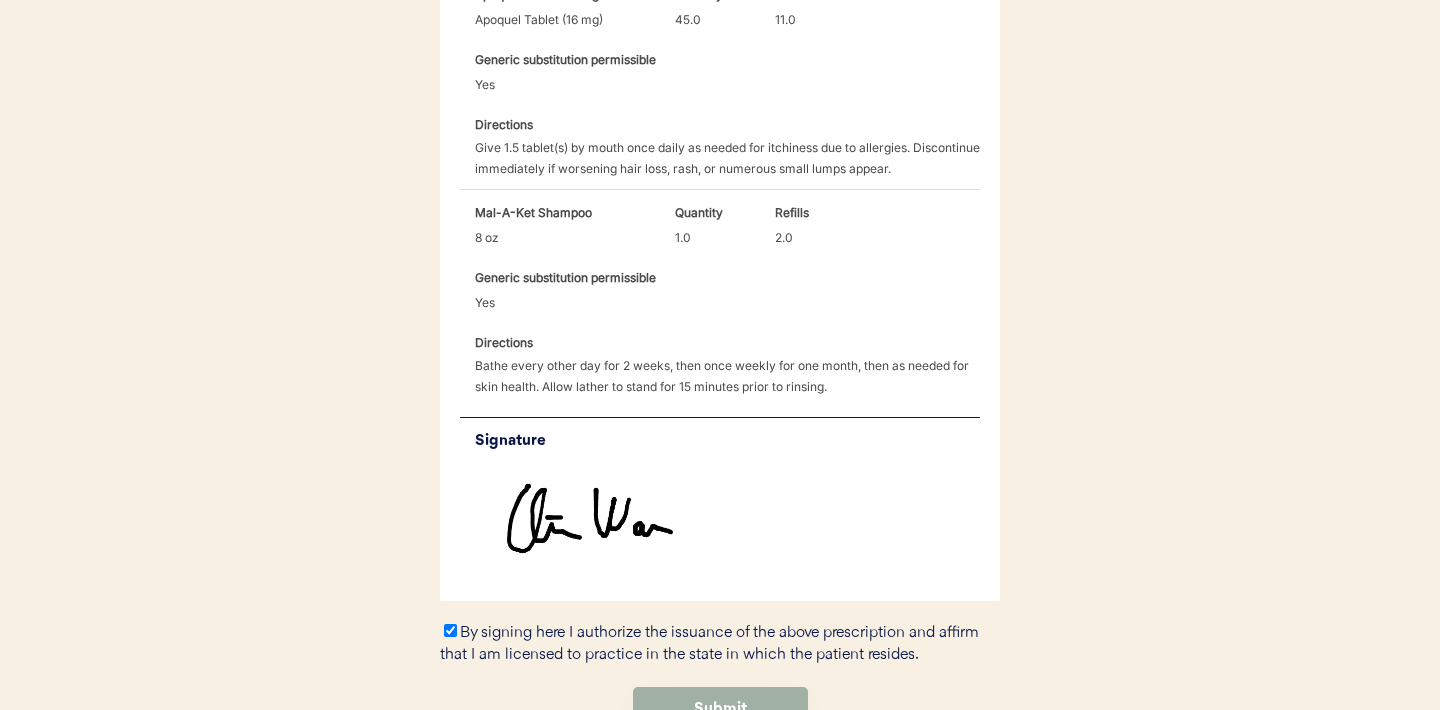 click on "Submit" at bounding box center [720, 709] 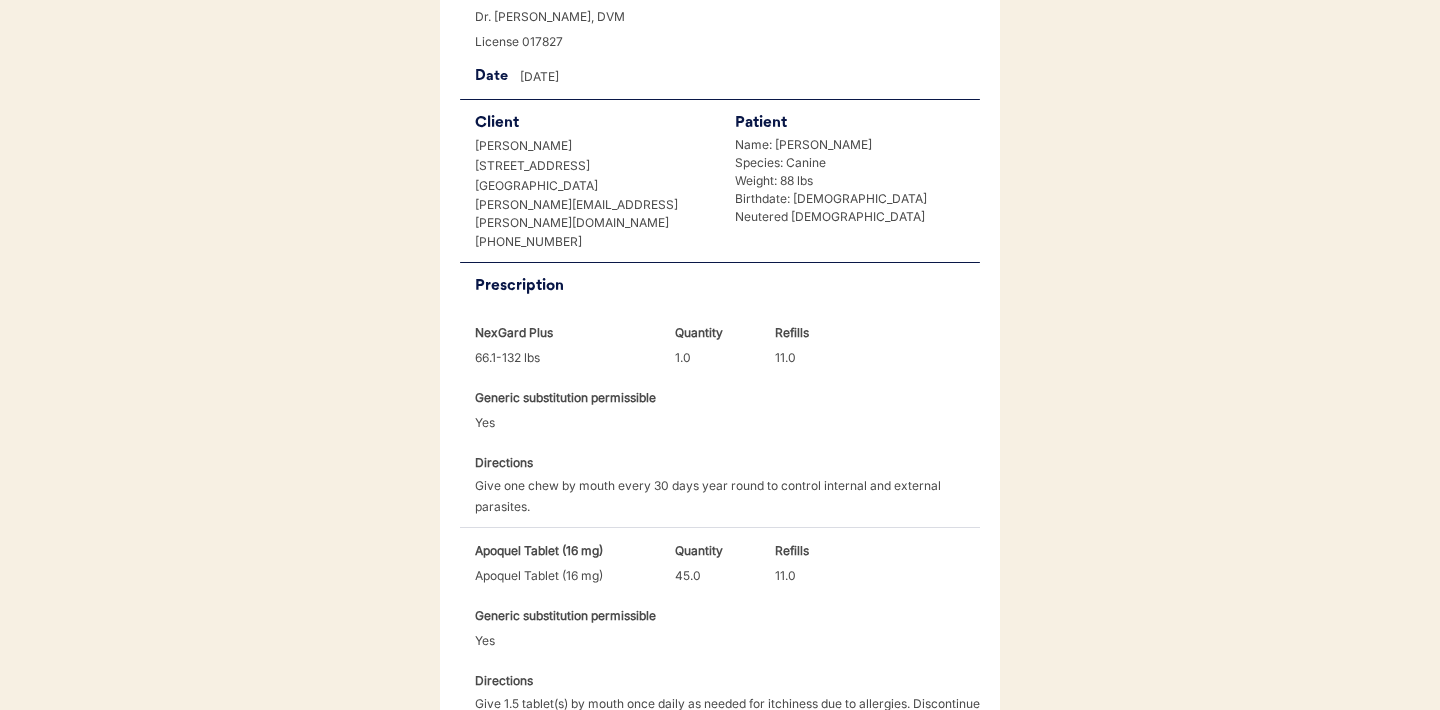 scroll, scrollTop: 387, scrollLeft: 0, axis: vertical 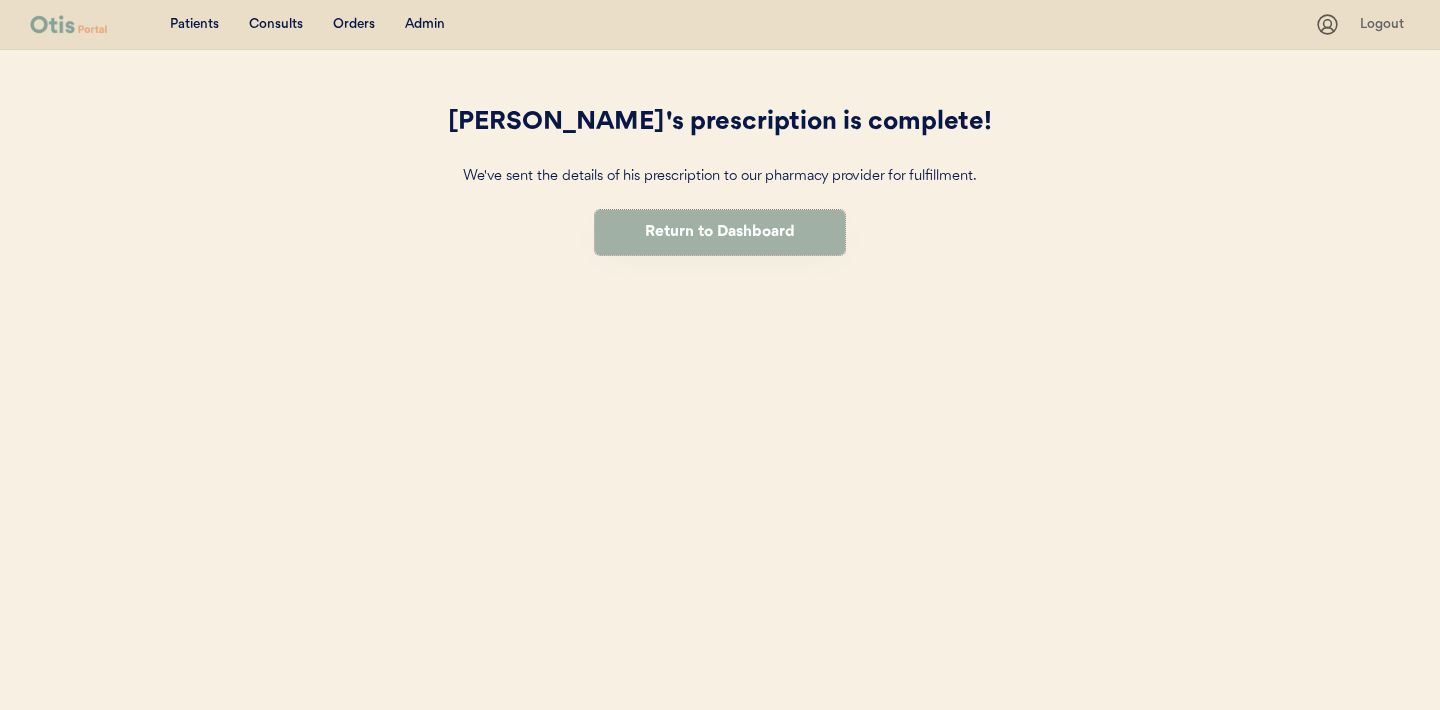 click on "Return to Dashboard" at bounding box center [720, 232] 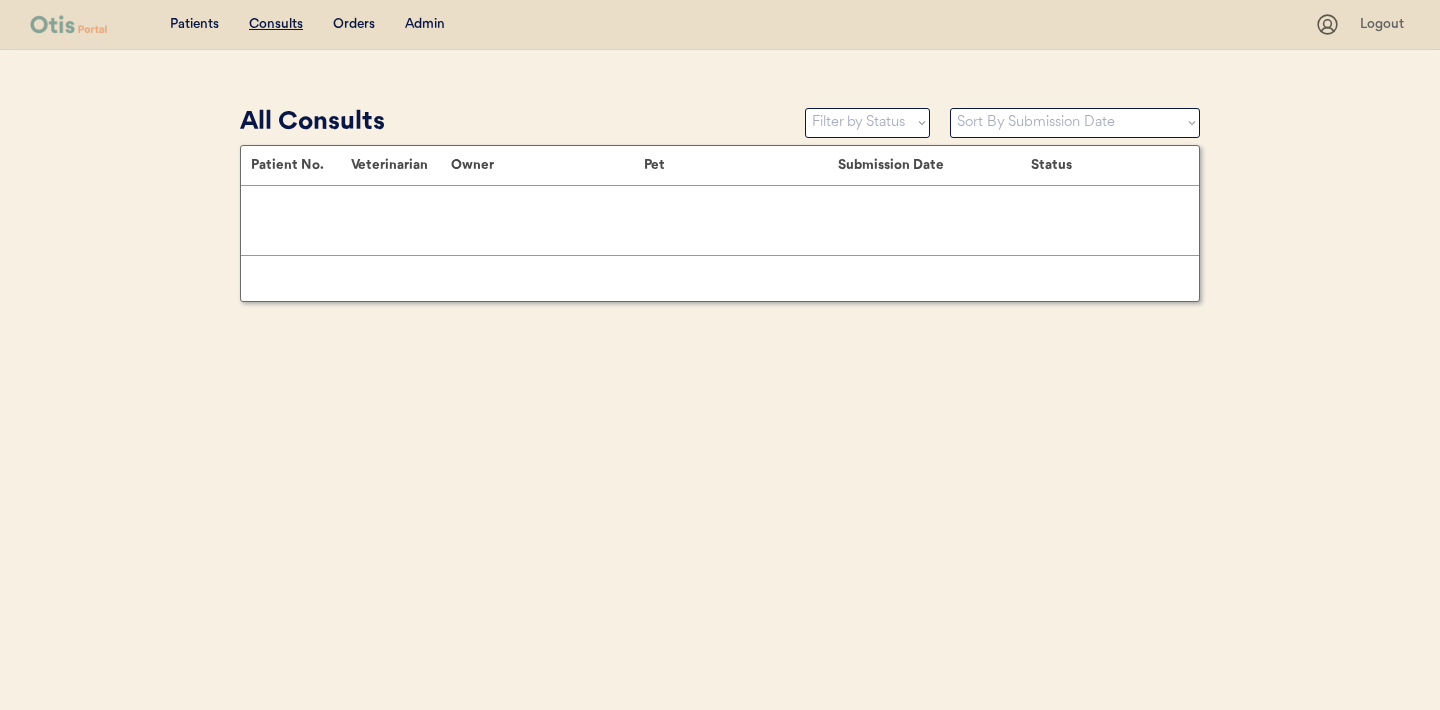 scroll, scrollTop: 0, scrollLeft: 0, axis: both 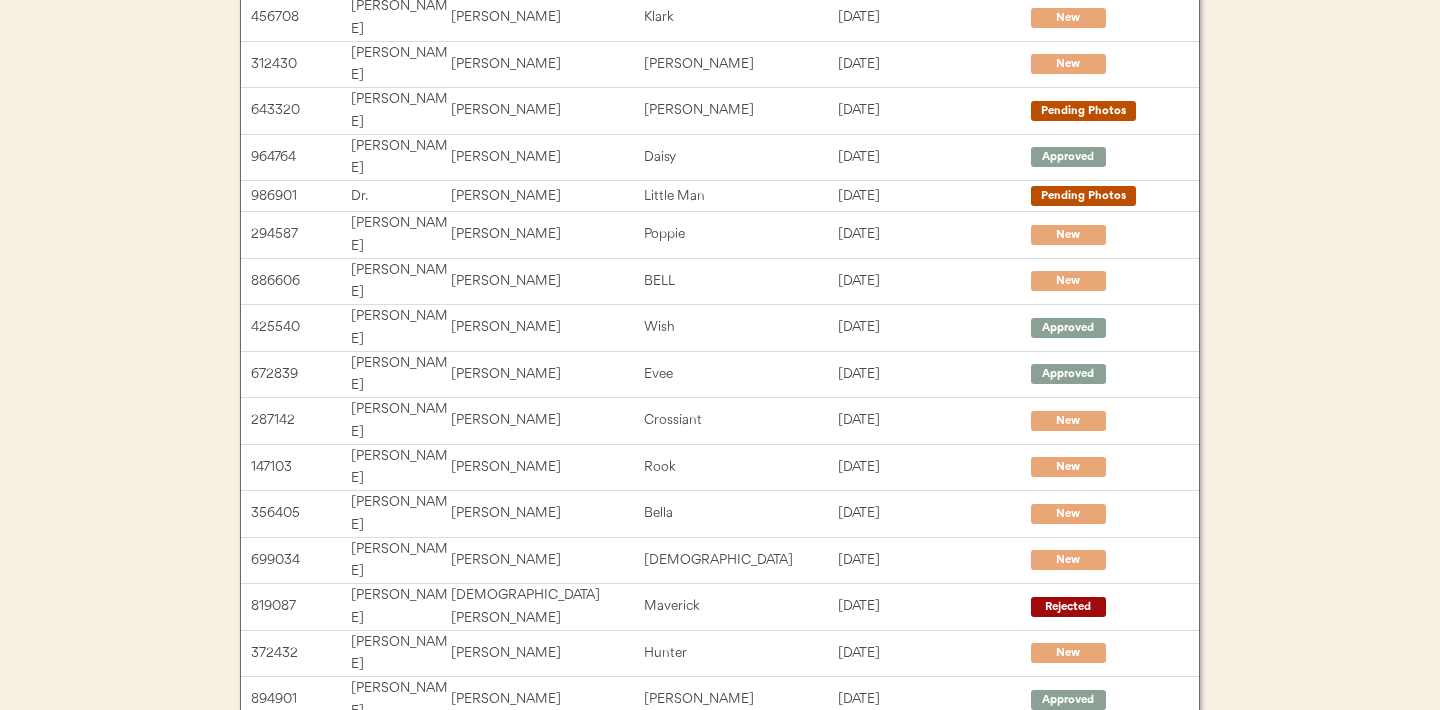 click on "Next →" at bounding box center (870, 1002) 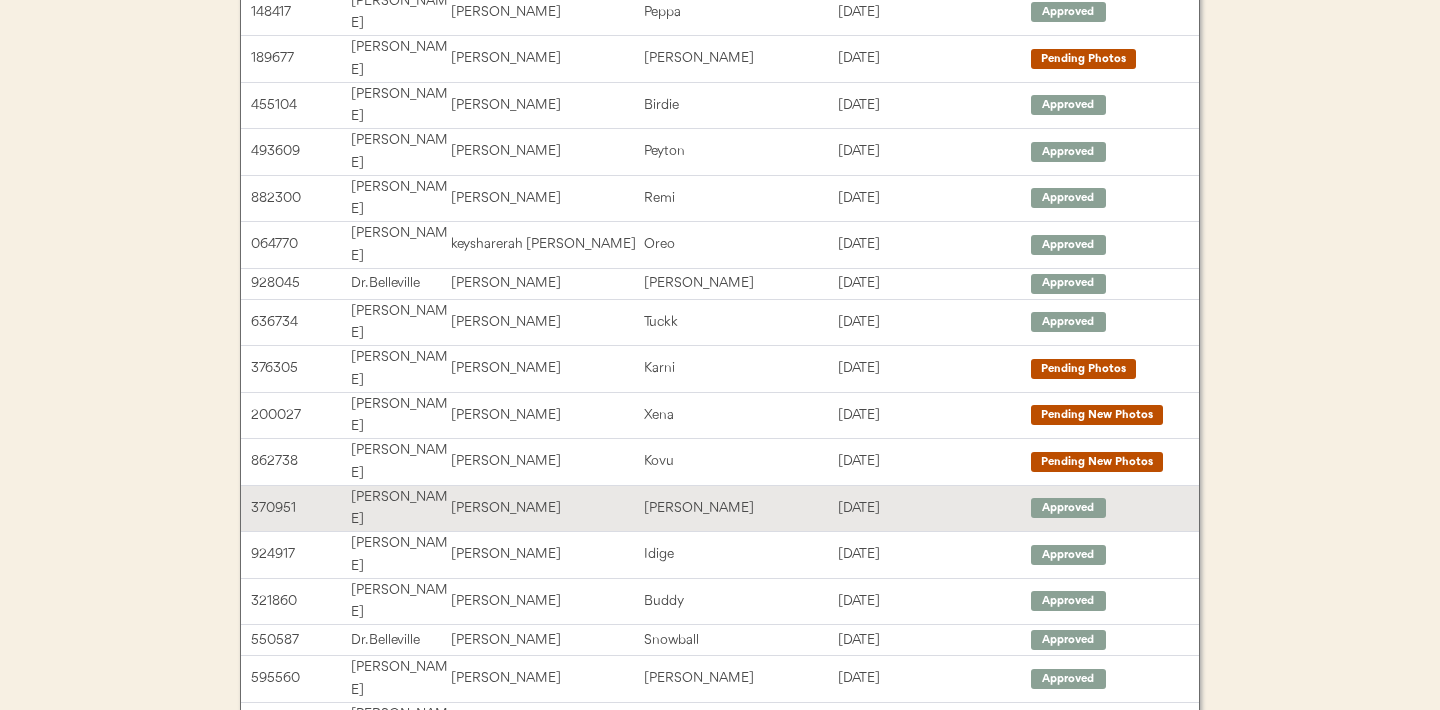 scroll, scrollTop: 346, scrollLeft: 0, axis: vertical 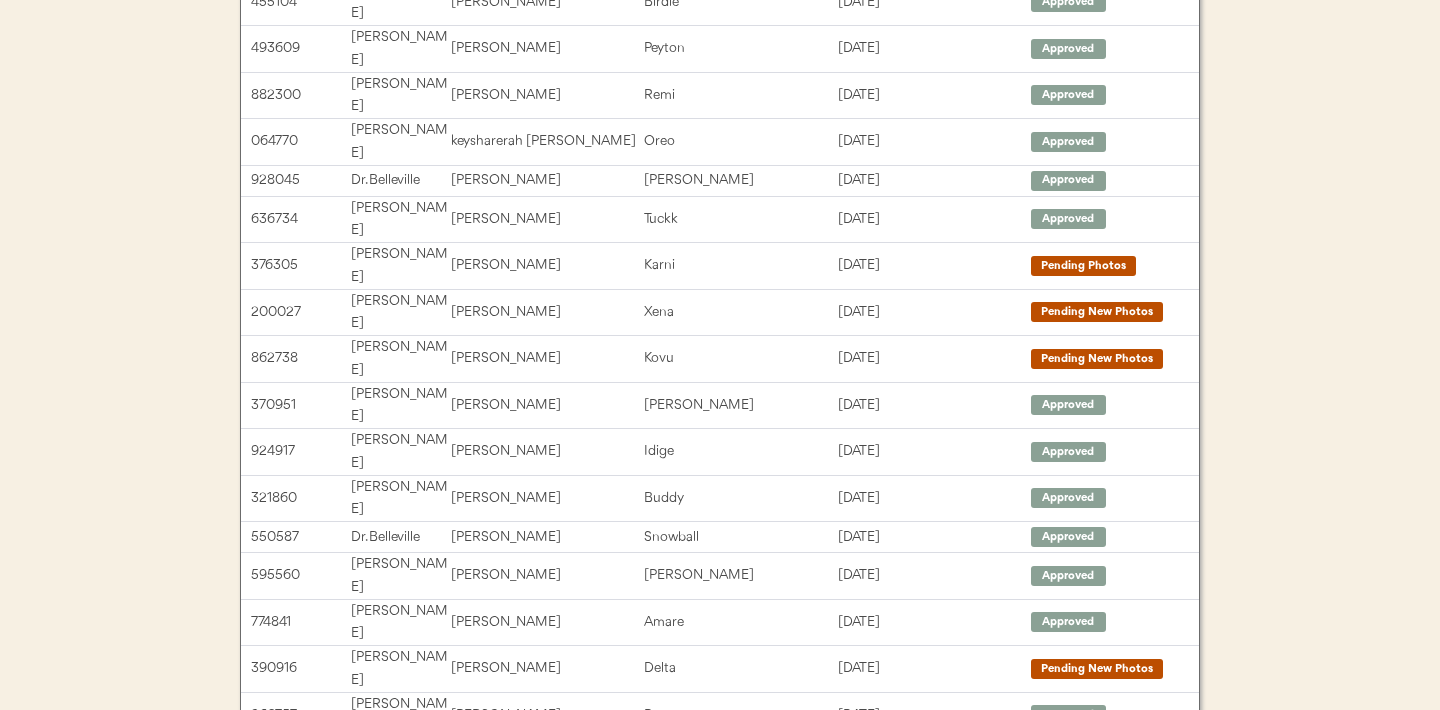 click on "← Previous" at bounding box center (570, 1033) 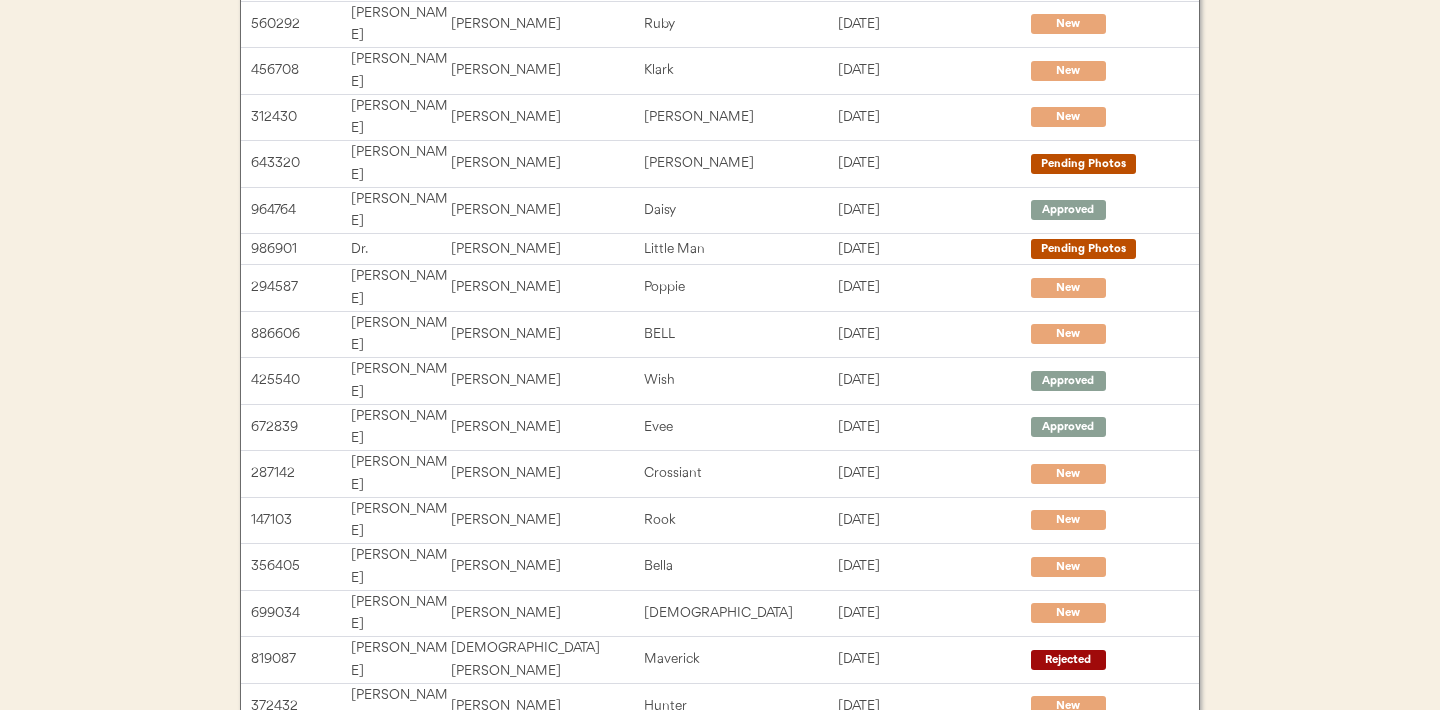 scroll, scrollTop: 320, scrollLeft: 0, axis: vertical 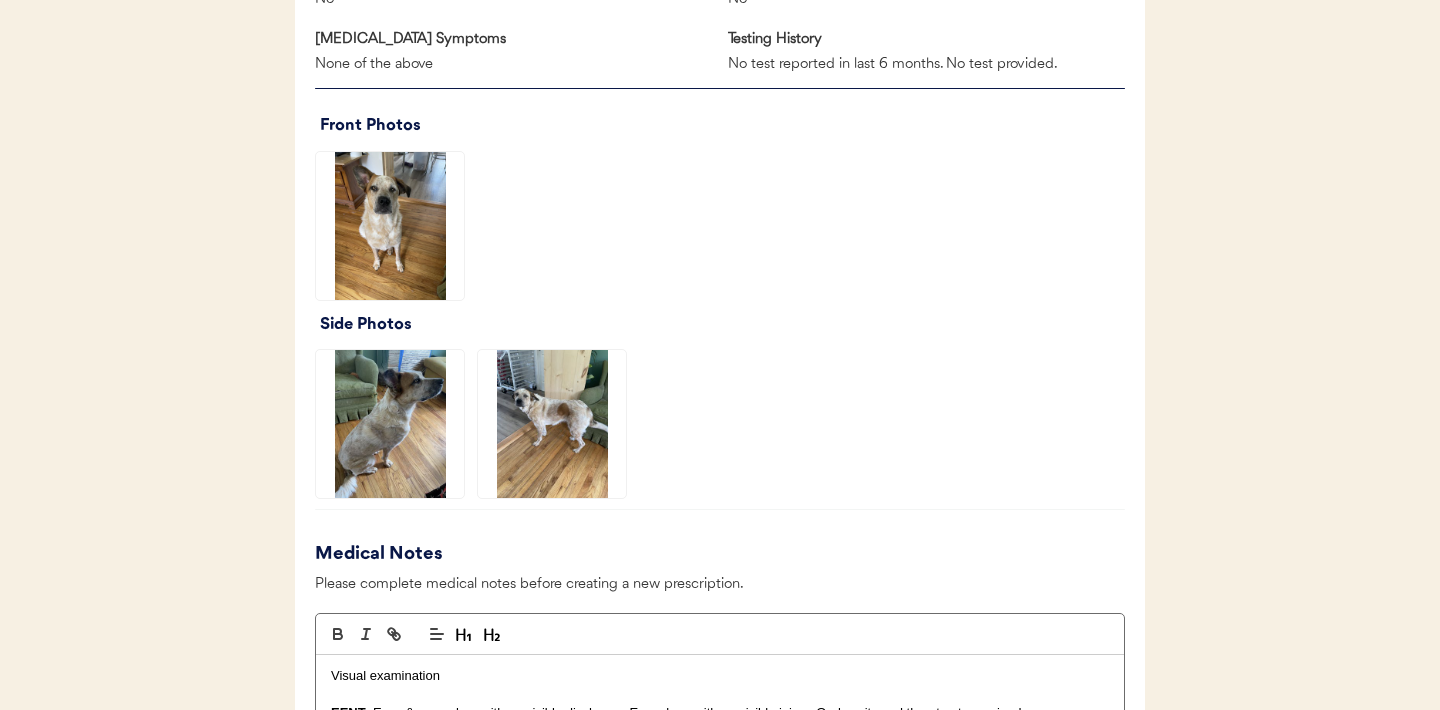 click 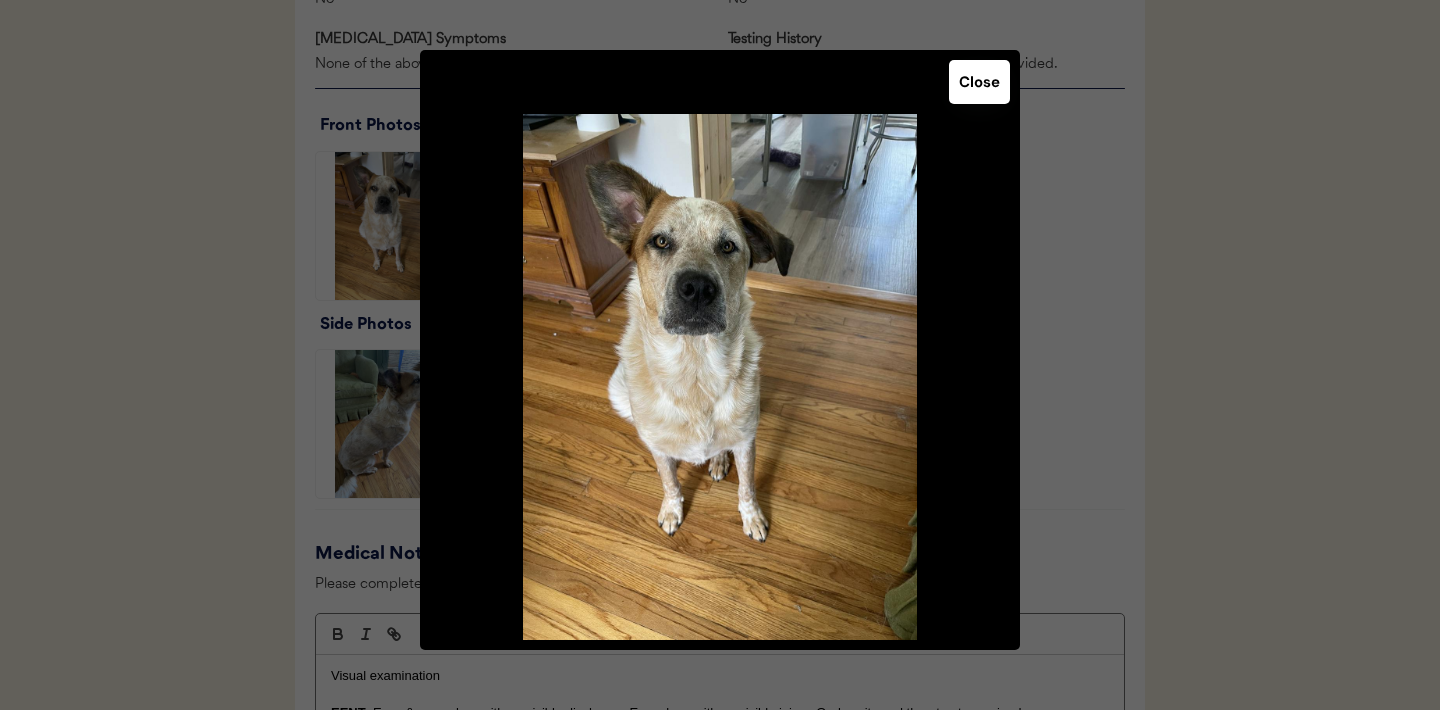 click on "Close" at bounding box center [979, 82] 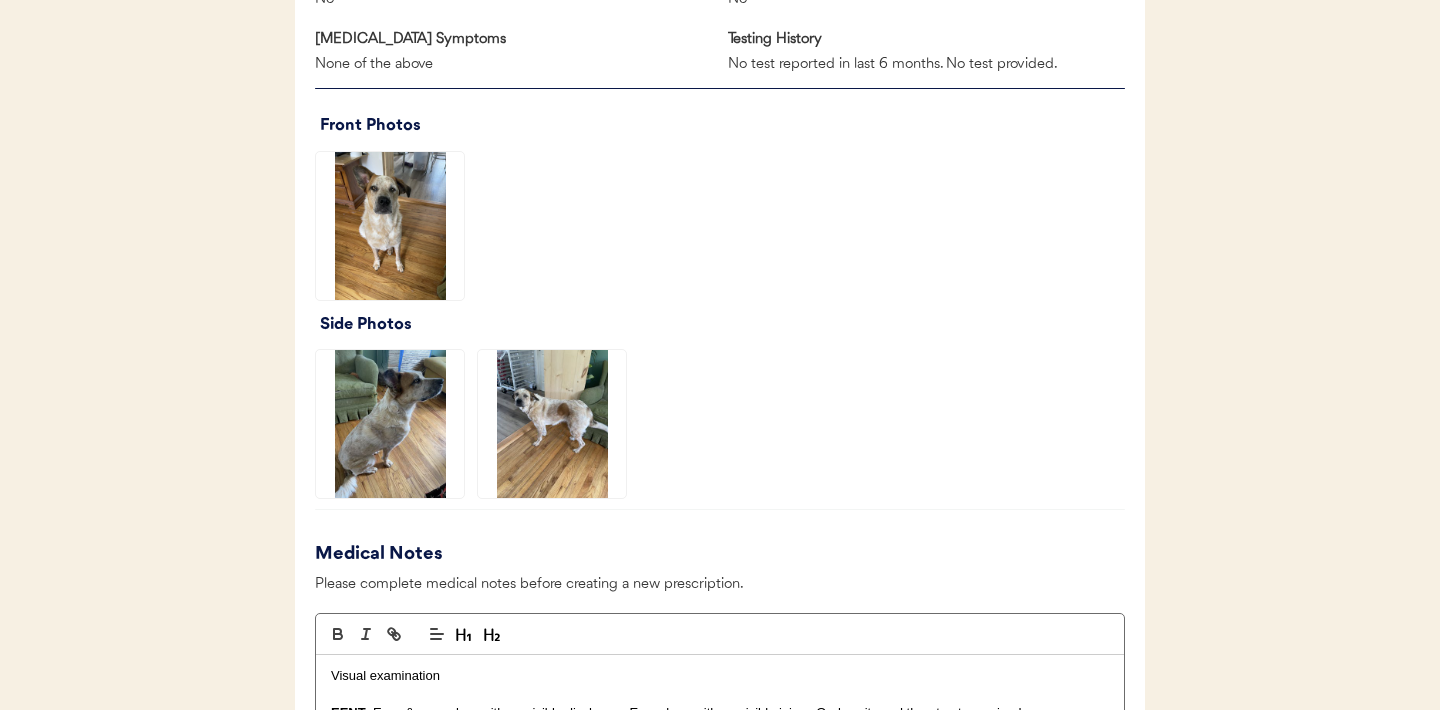 click 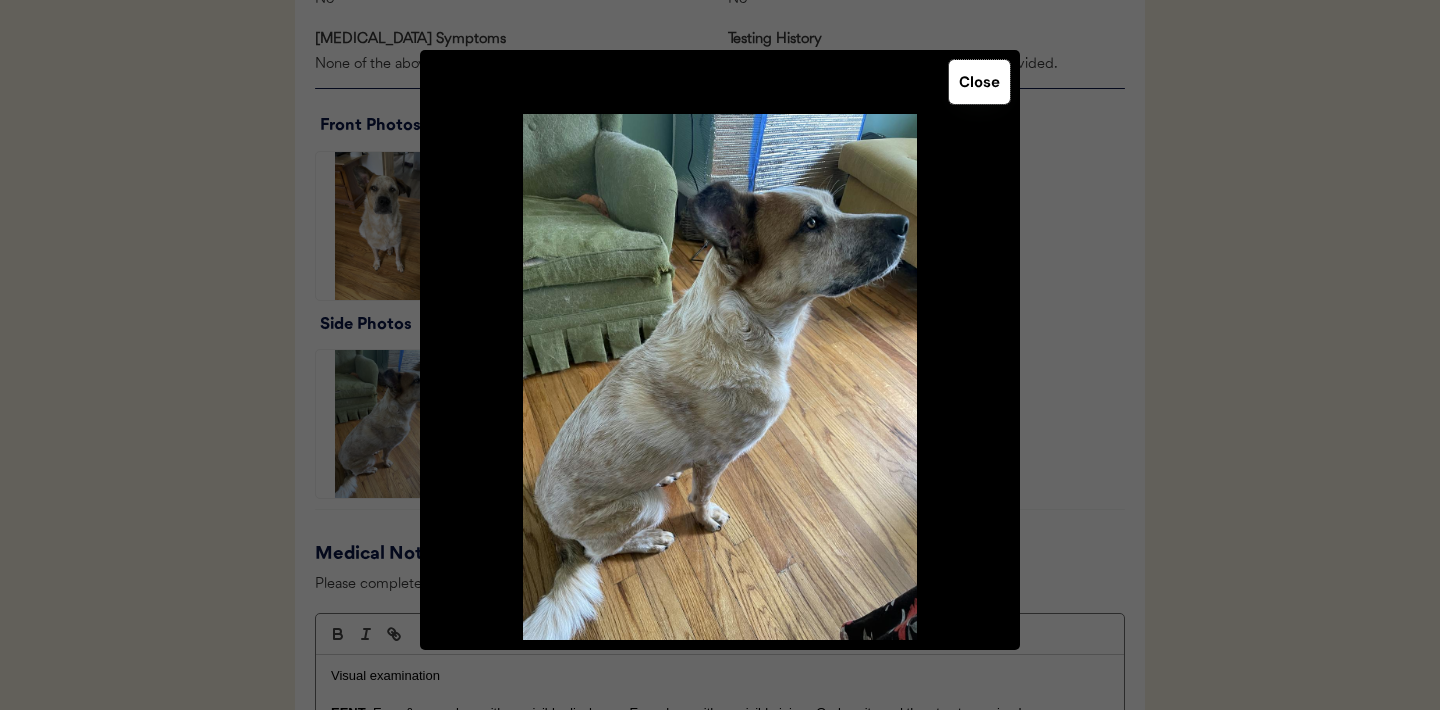 click on "Close" at bounding box center [979, 82] 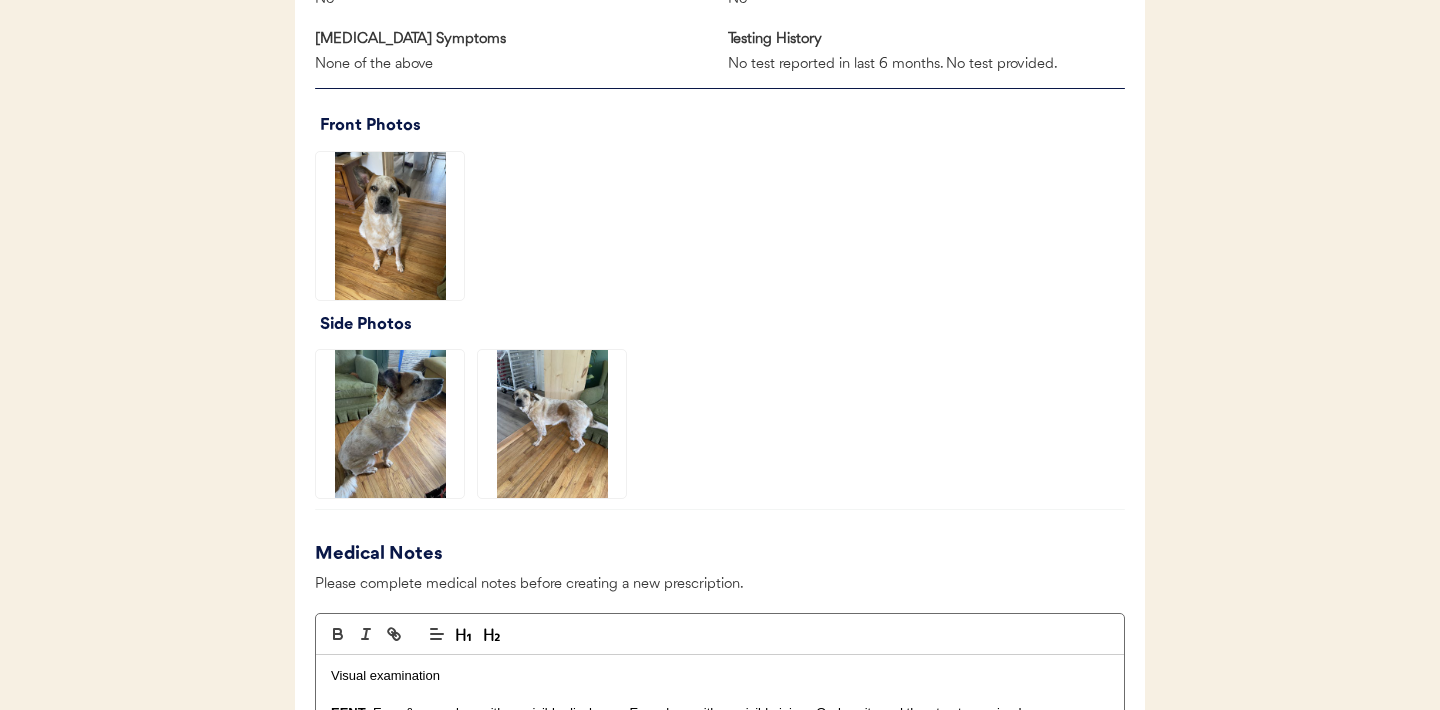 click 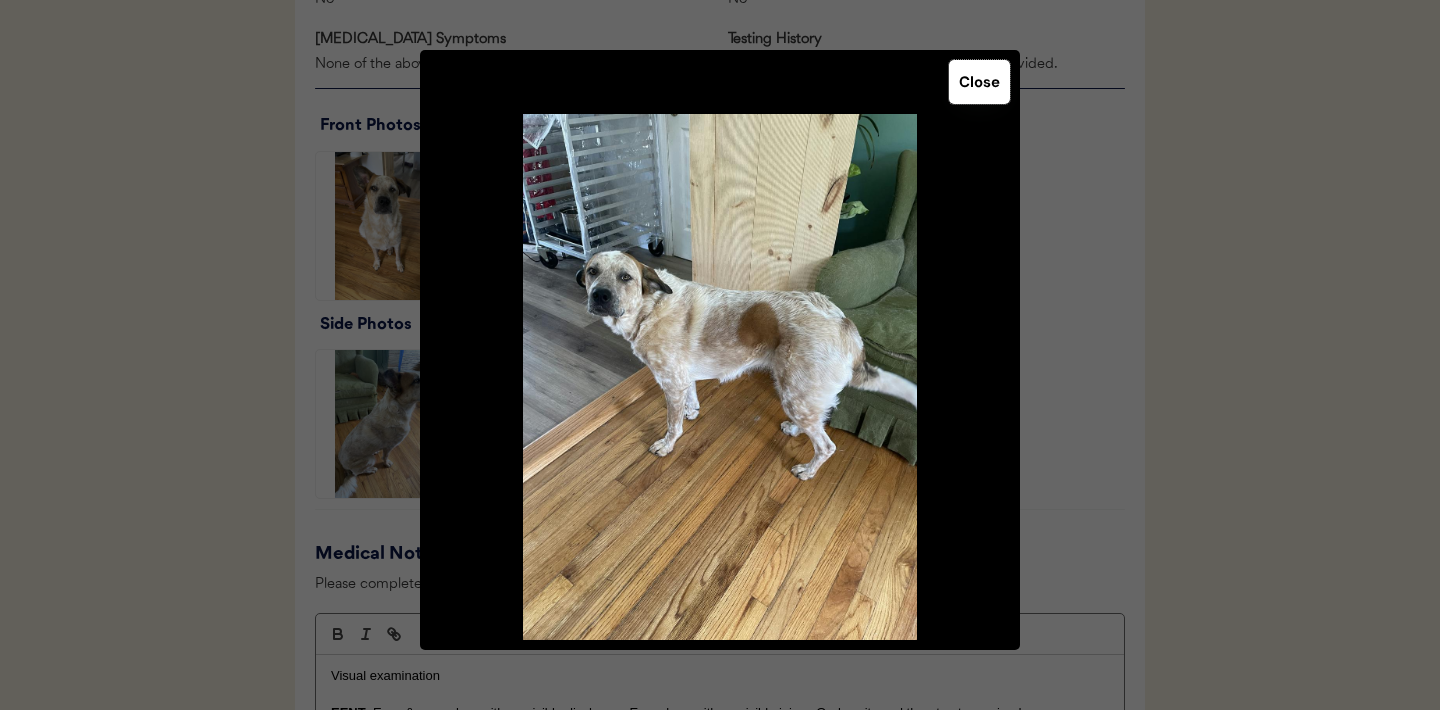 click on "Close" at bounding box center (979, 82) 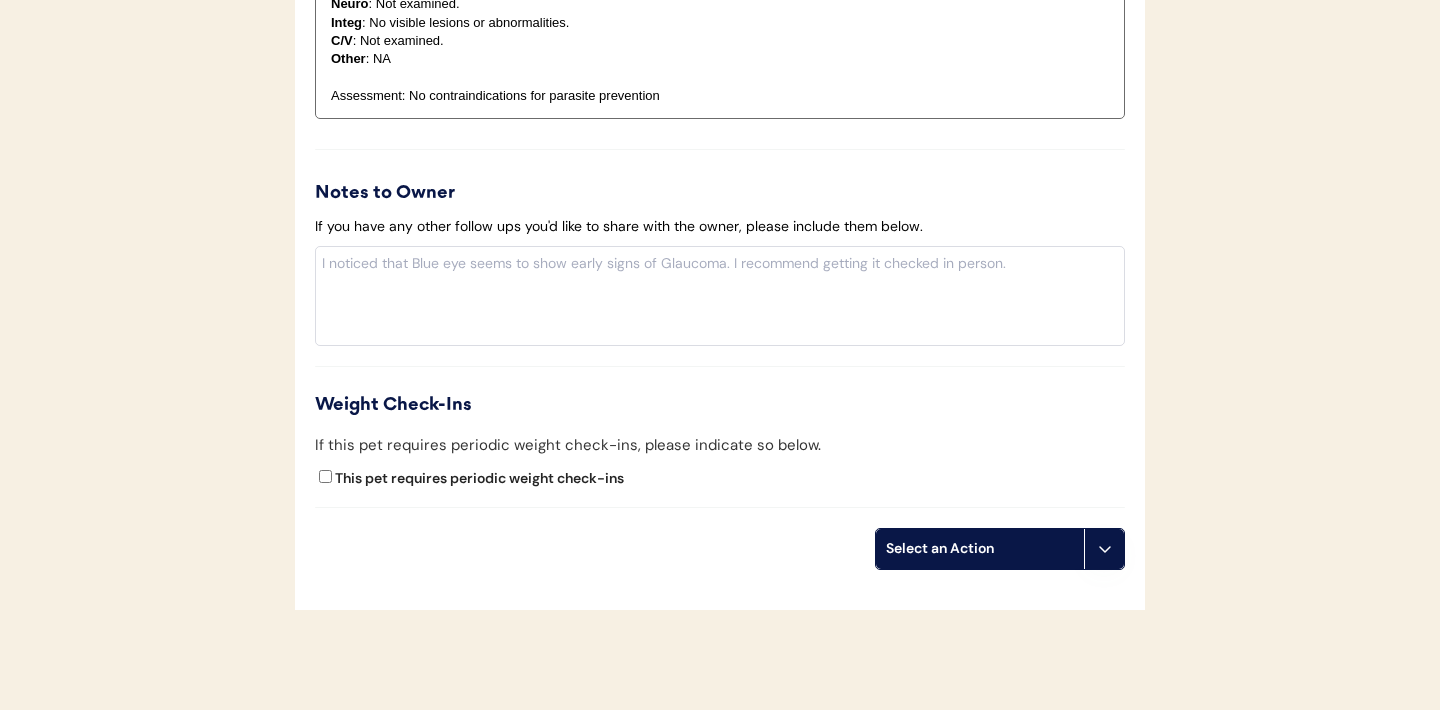 scroll, scrollTop: 2014, scrollLeft: 0, axis: vertical 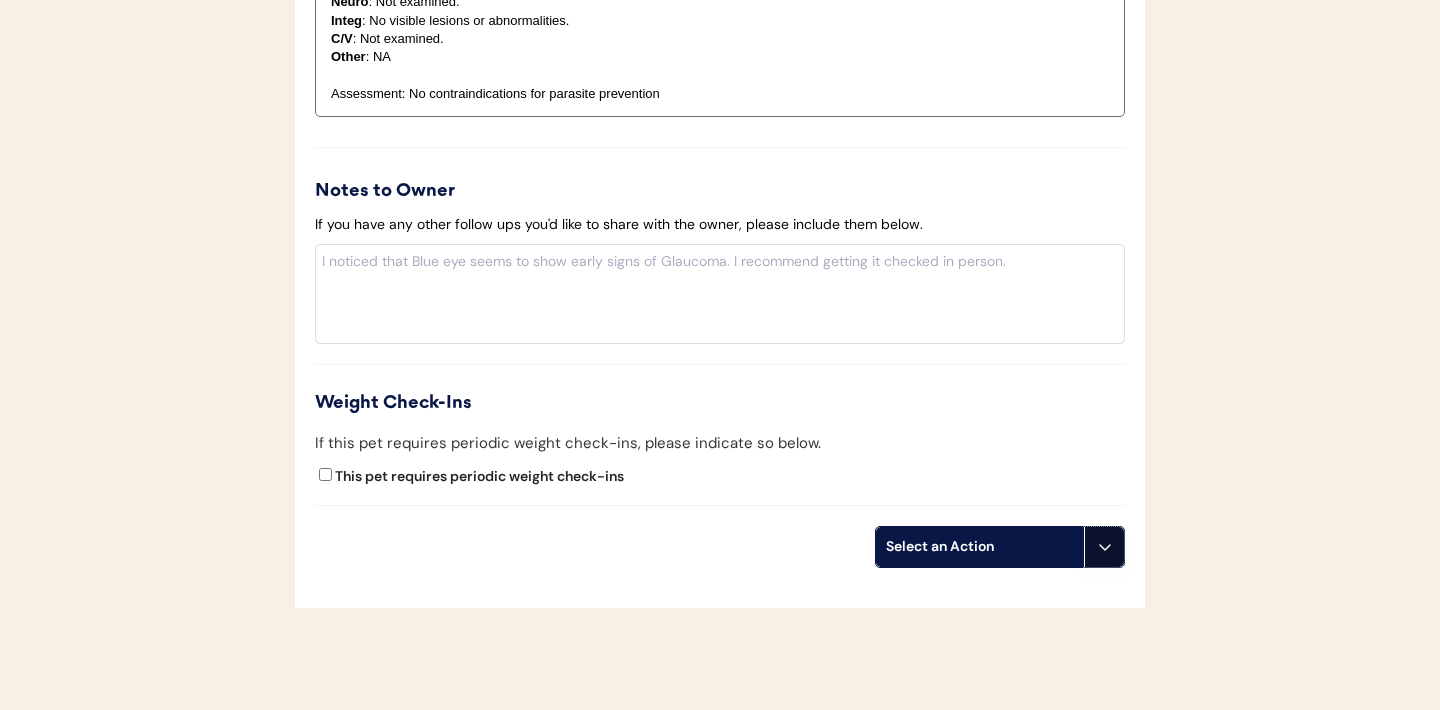 click 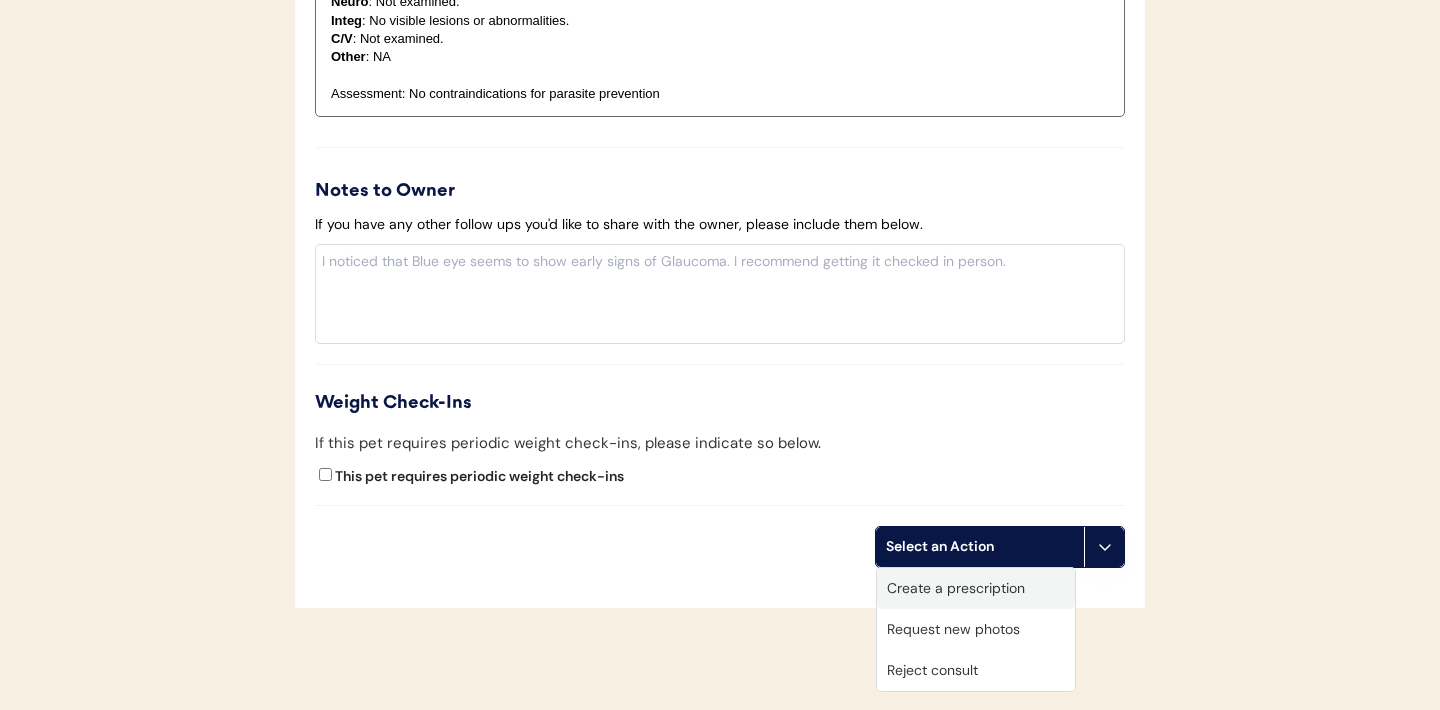 click on "Create a prescription" at bounding box center (976, 588) 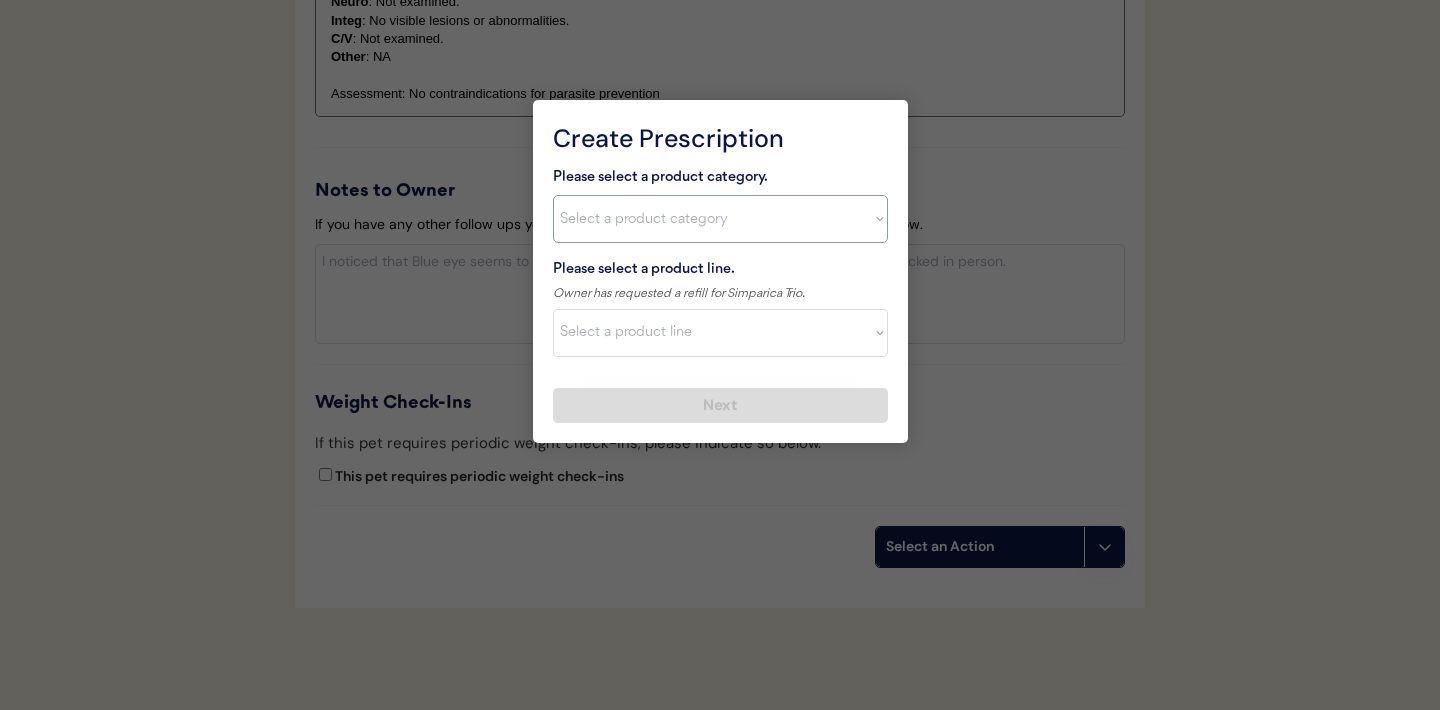 click on "Select a product category Allergies Antibiotics Anxiety Combo Parasite Prevention Flea & Tick Heartworm" at bounding box center [720, 219] 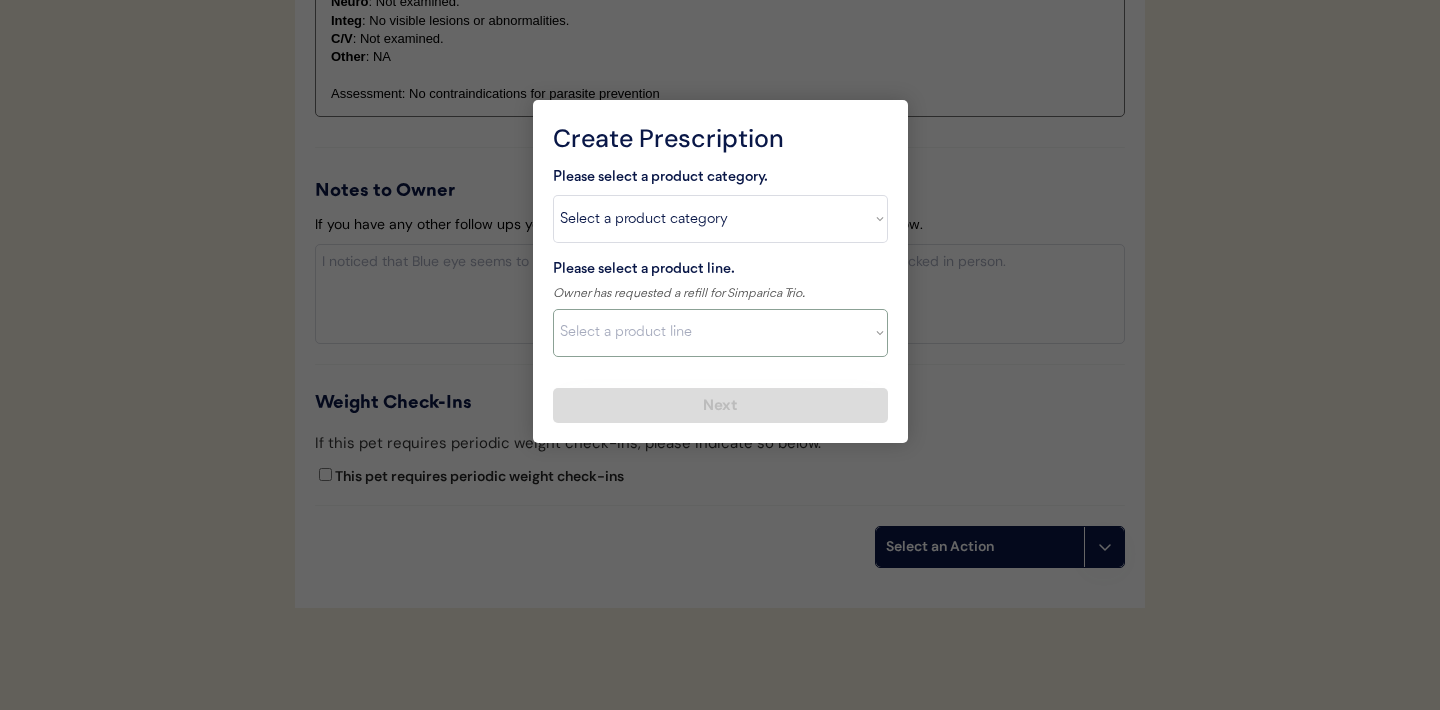 click on "Select a product line" at bounding box center (720, 333) 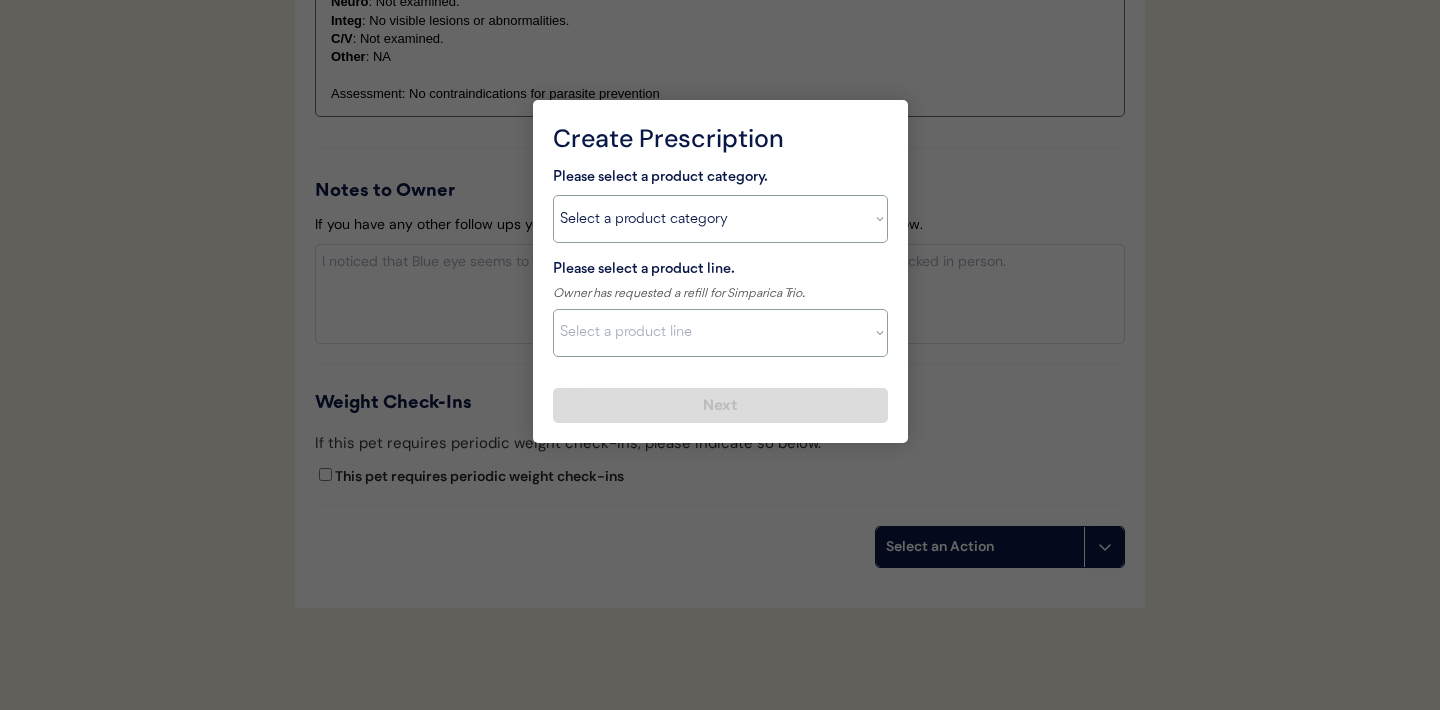 click on "Select a product category Allergies Antibiotics Anxiety Combo Parasite Prevention Flea & Tick Heartworm" at bounding box center [720, 219] 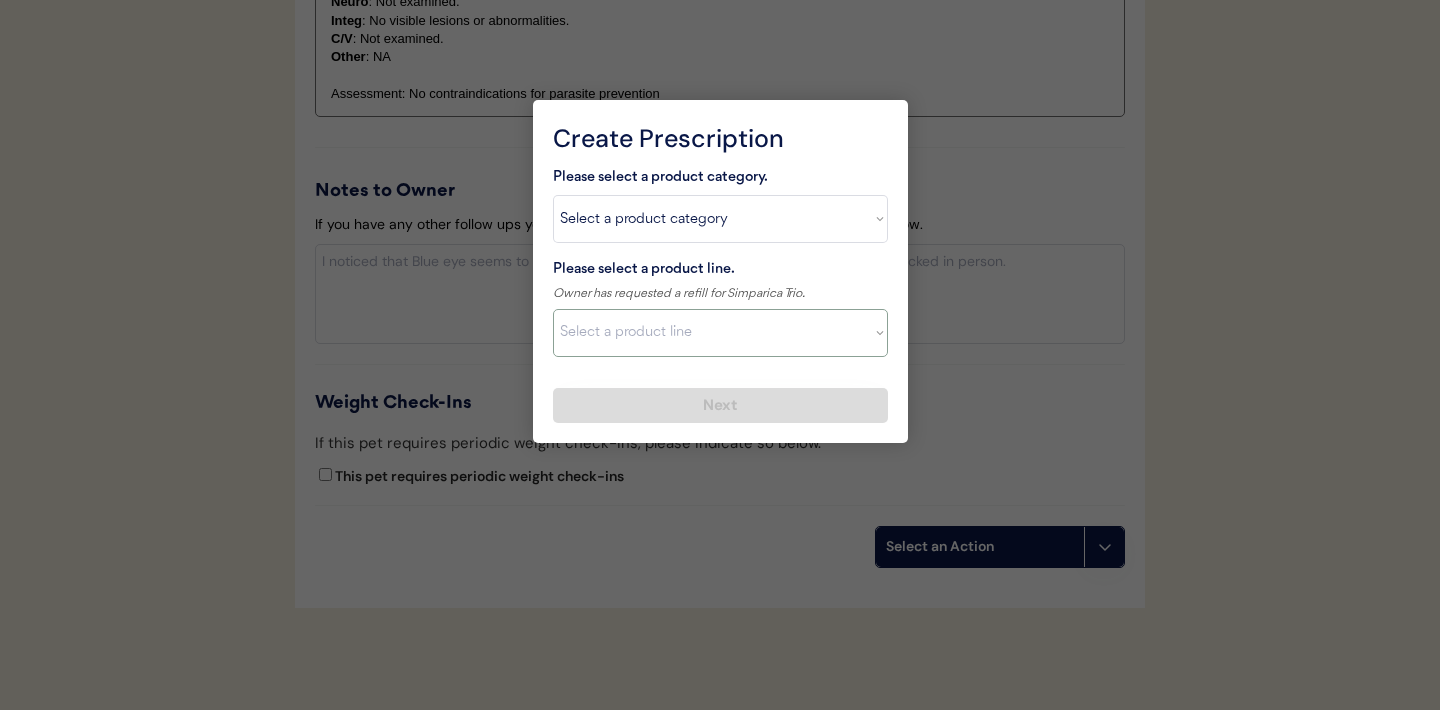 select on ""Simparica Trio"" 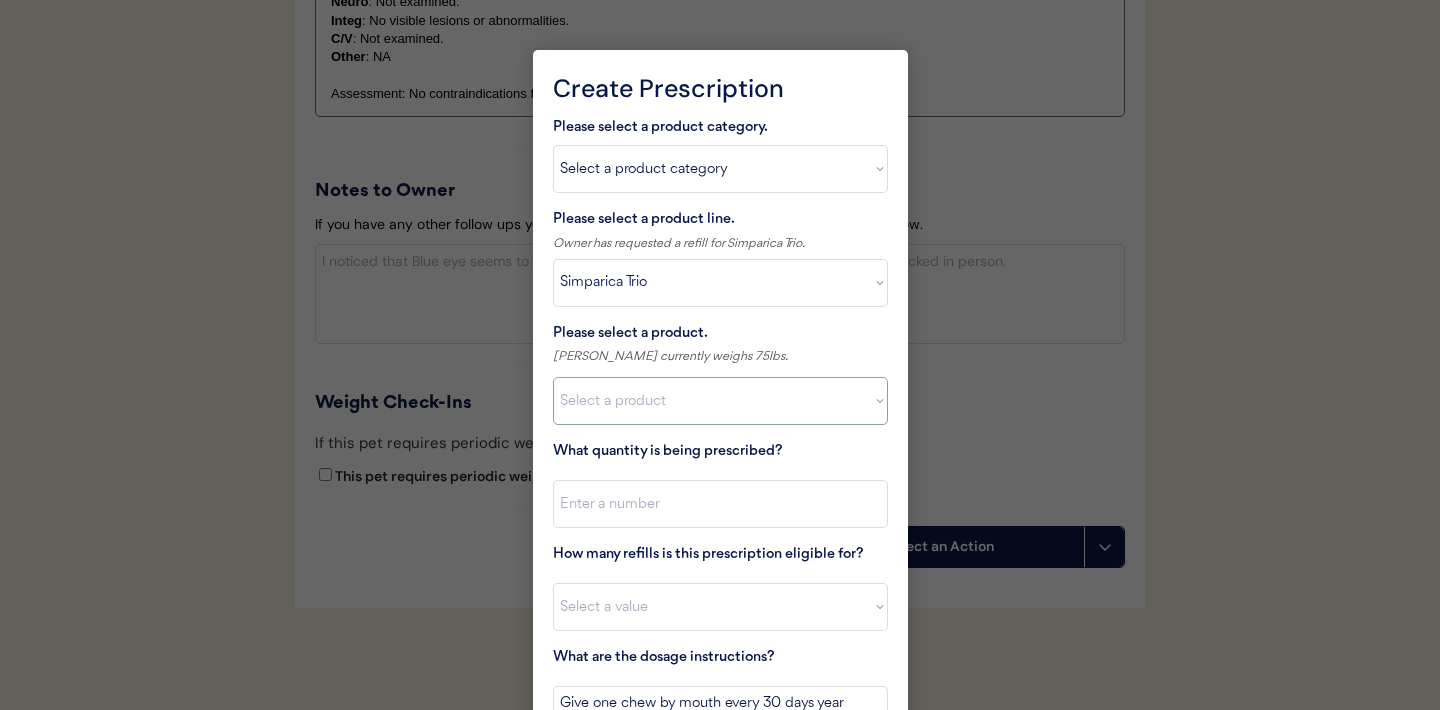 click on "Select a product Simparica Trio, 2.8 - 5.5lbs Simparica Trio, 5.6 - 11lbs Simparica Trio, 11.1 - 22lbs Simparica Trio, 22.1 - 44lbs Simparica Trio, 44.1 - 88lbs Simparica Trio, 88.1 - 132lbs" at bounding box center [720, 401] 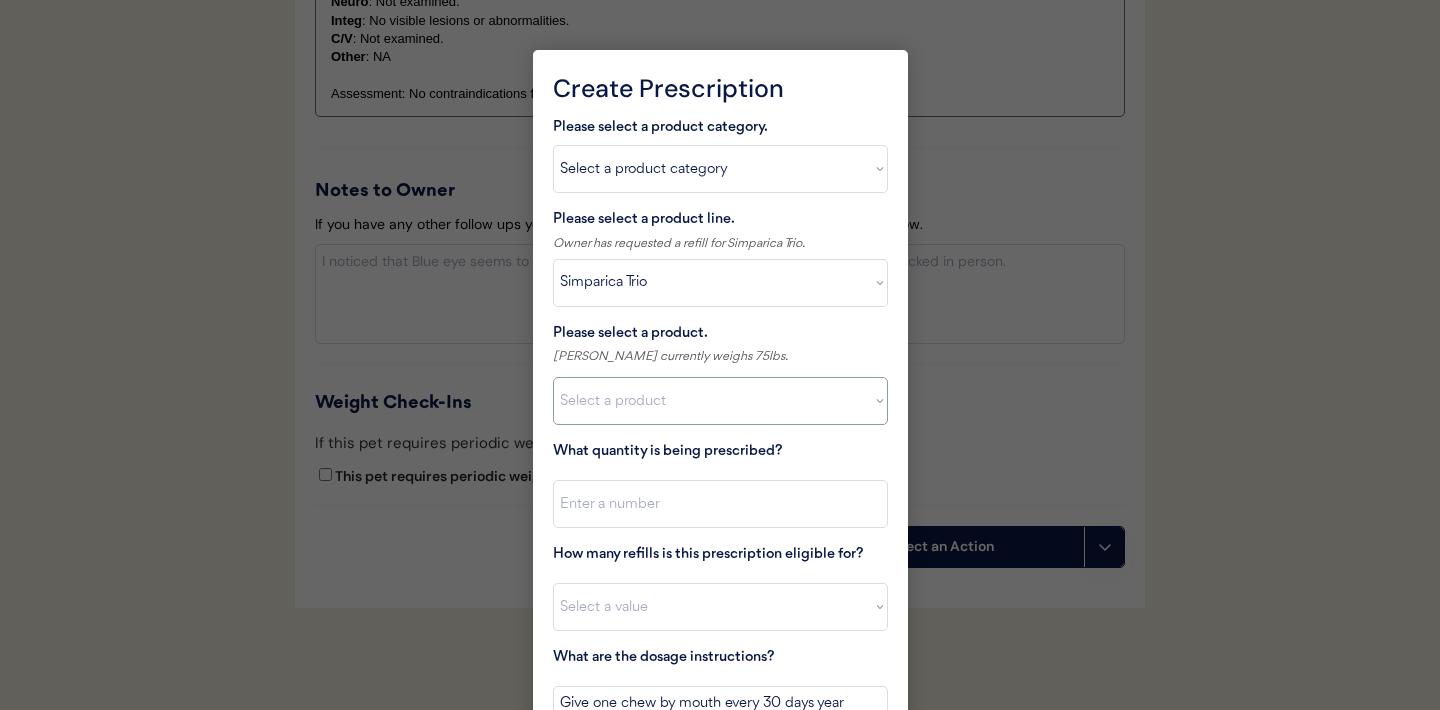 select on ""1348695171700984260__LOOKUP__1704773707524x987977572973748600"" 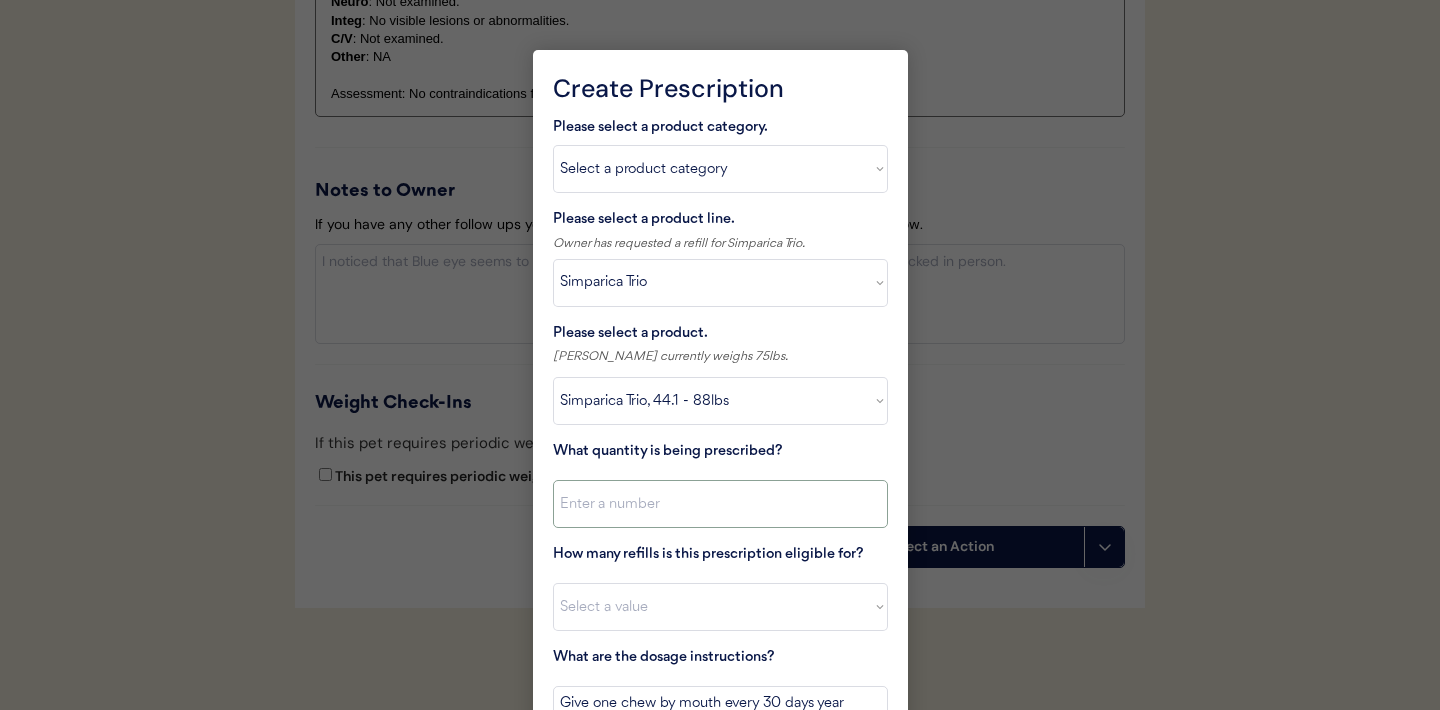 click at bounding box center [720, 504] 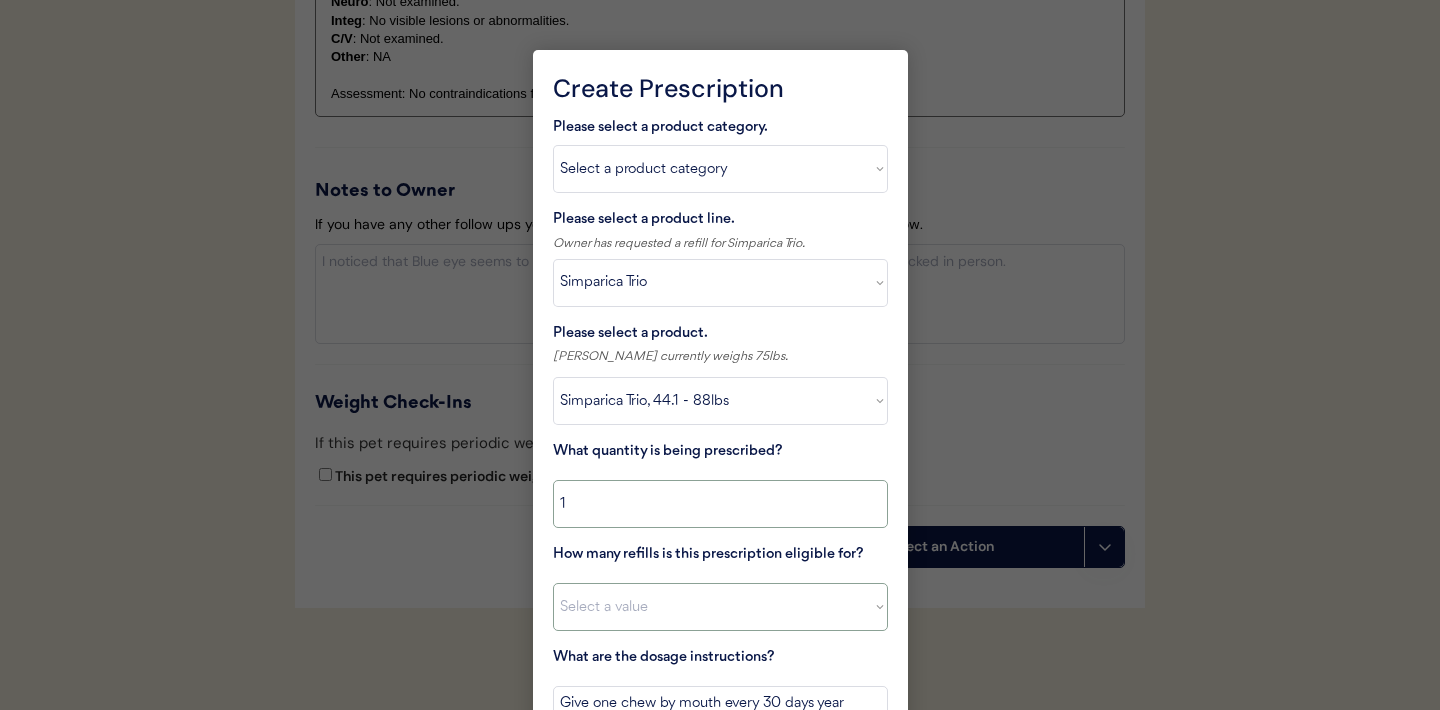 type on "1" 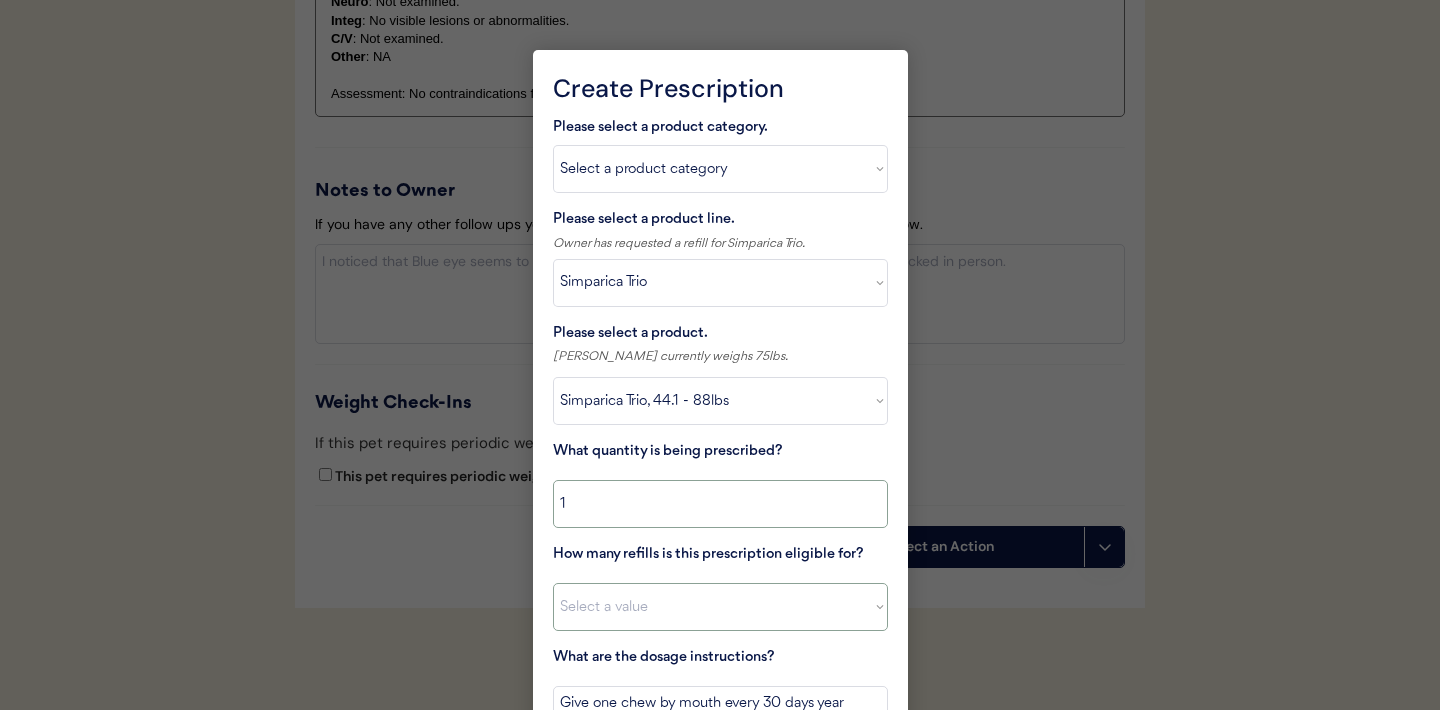 click on "Select a value 0 1 2 3 4 5 6 7 8 10 11" at bounding box center (720, 607) 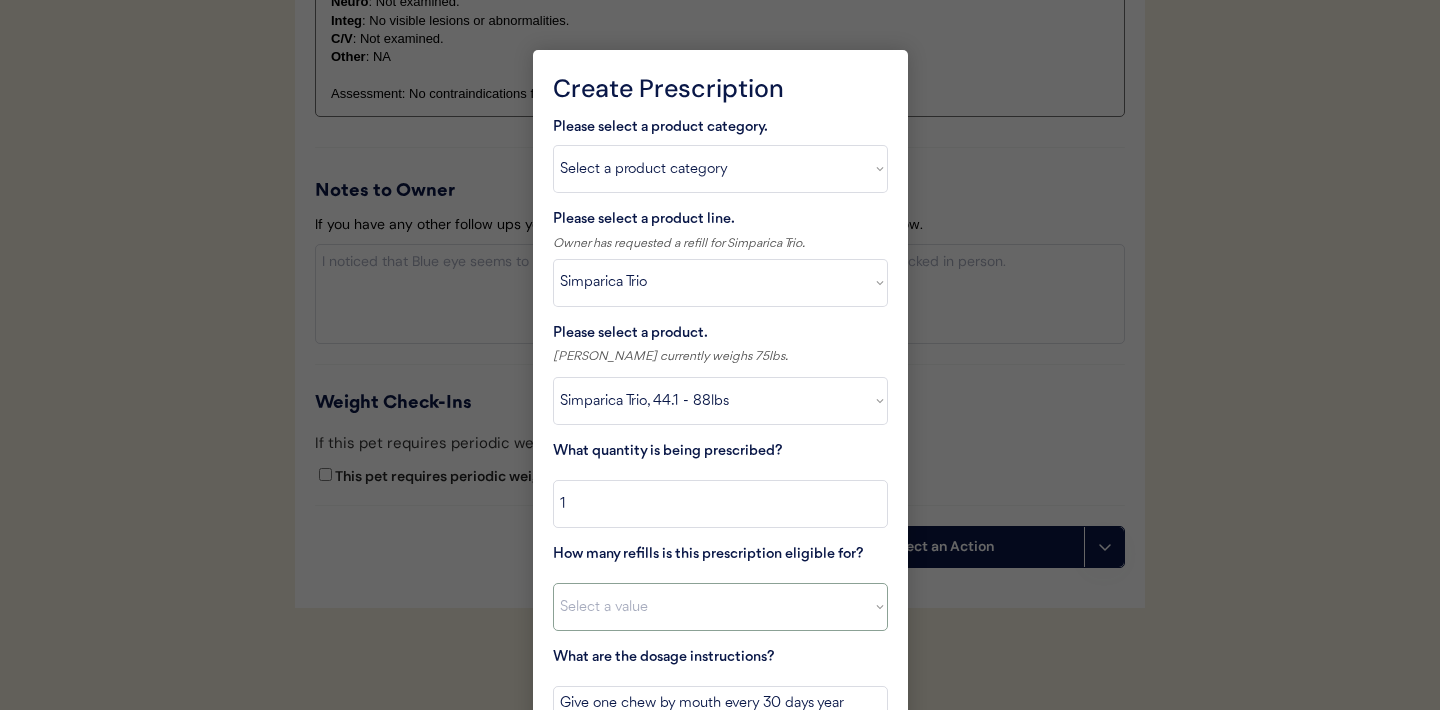 select on "11" 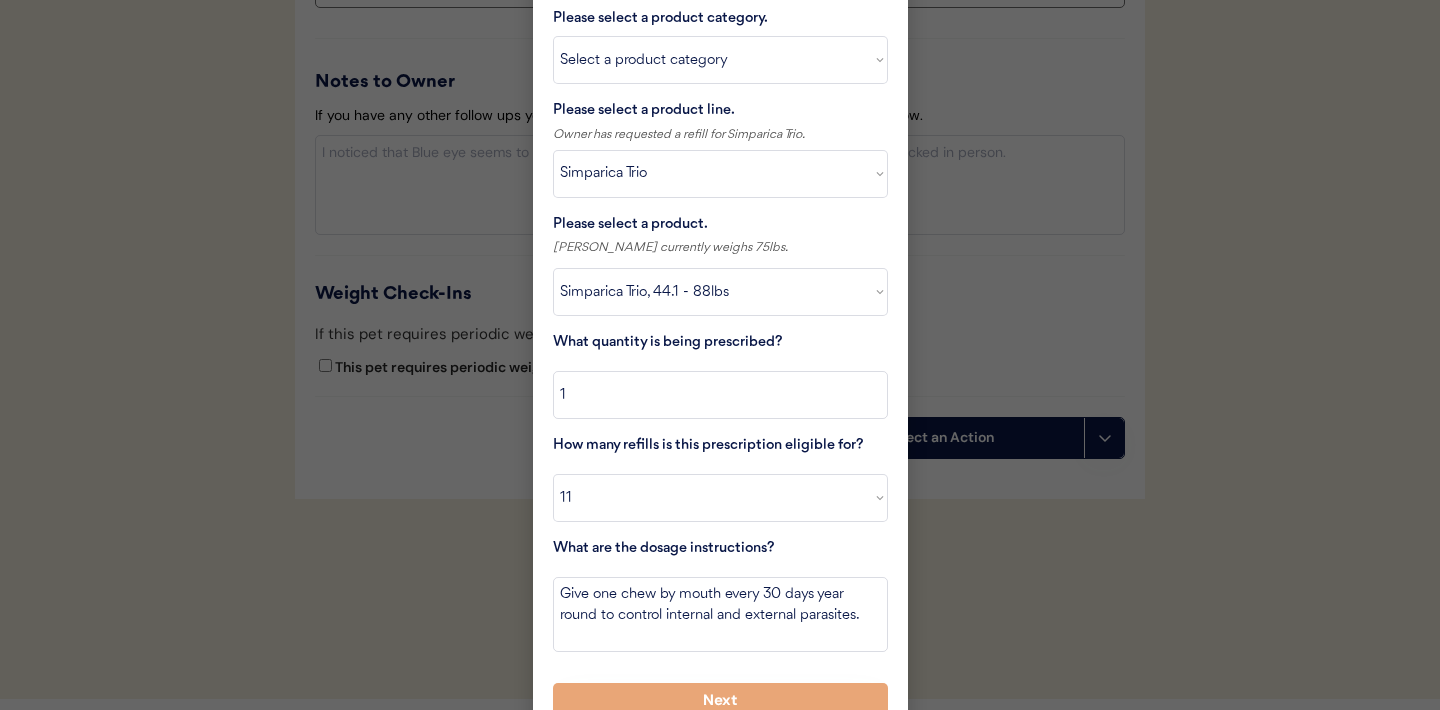 scroll, scrollTop: 2151, scrollLeft: 0, axis: vertical 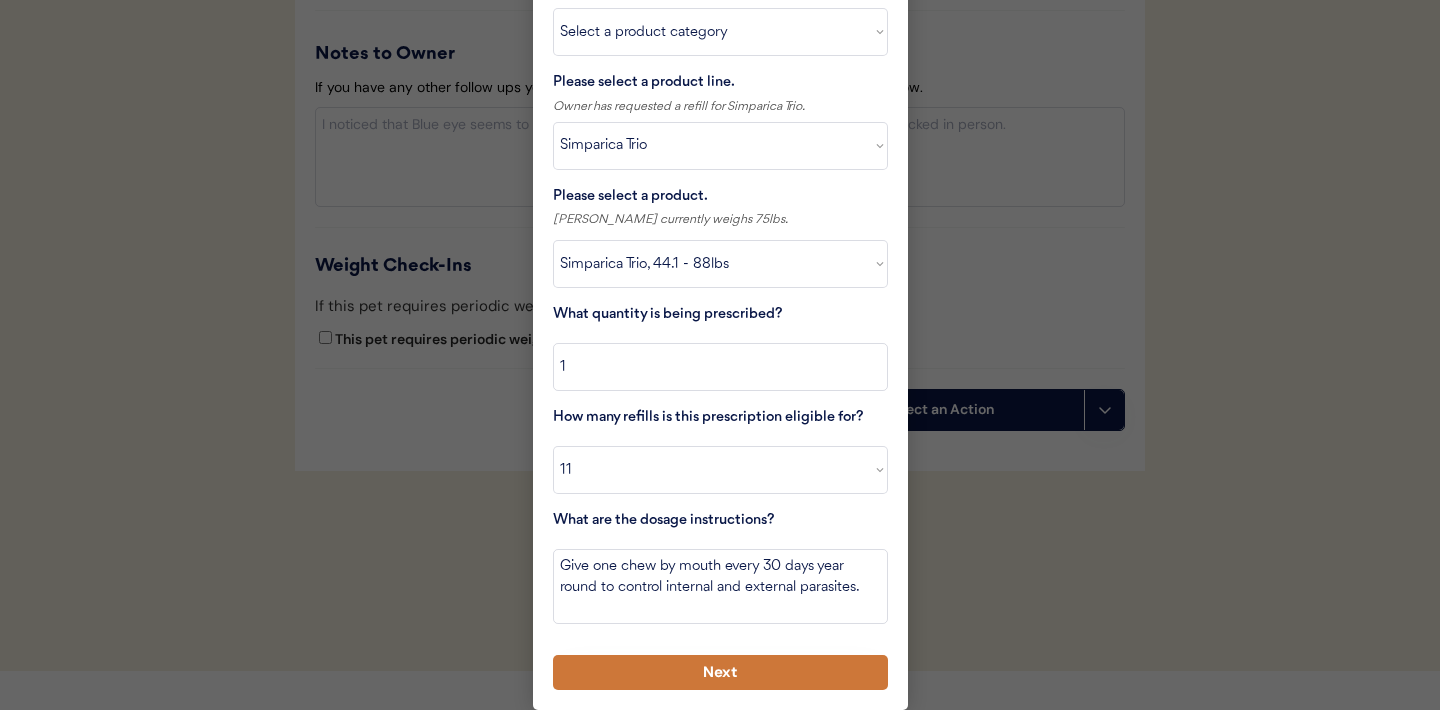 click on "Next" at bounding box center [720, 672] 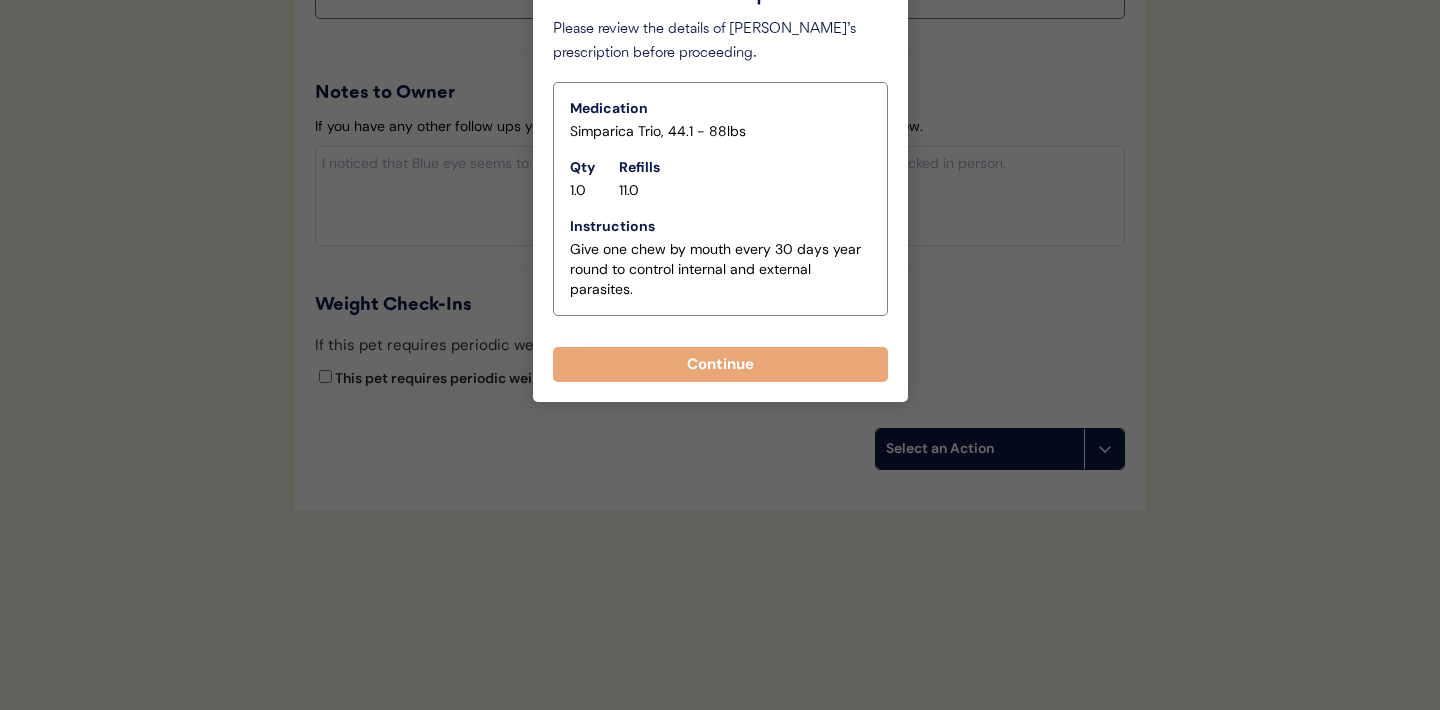 scroll, scrollTop: 2112, scrollLeft: 0, axis: vertical 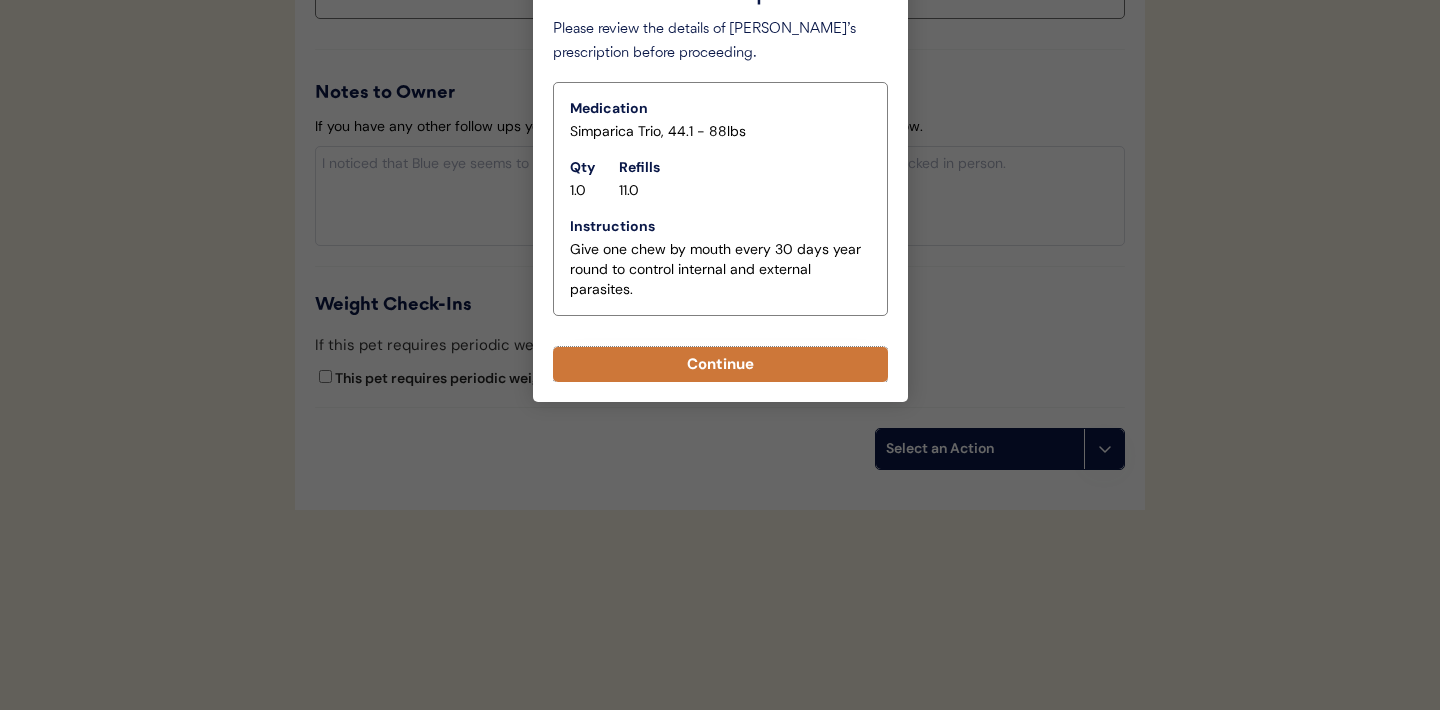 click on "Continue" at bounding box center [720, 364] 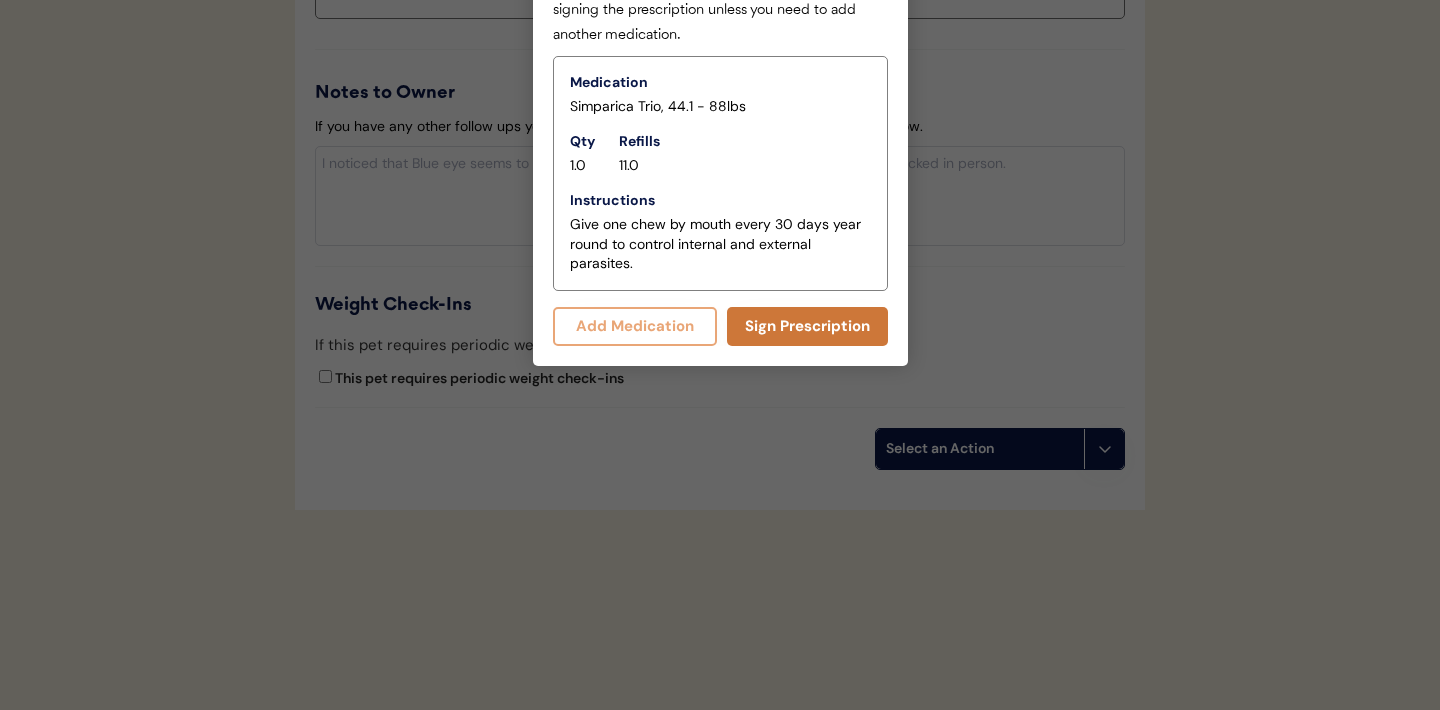 click on "Sign Prescription" at bounding box center (807, 326) 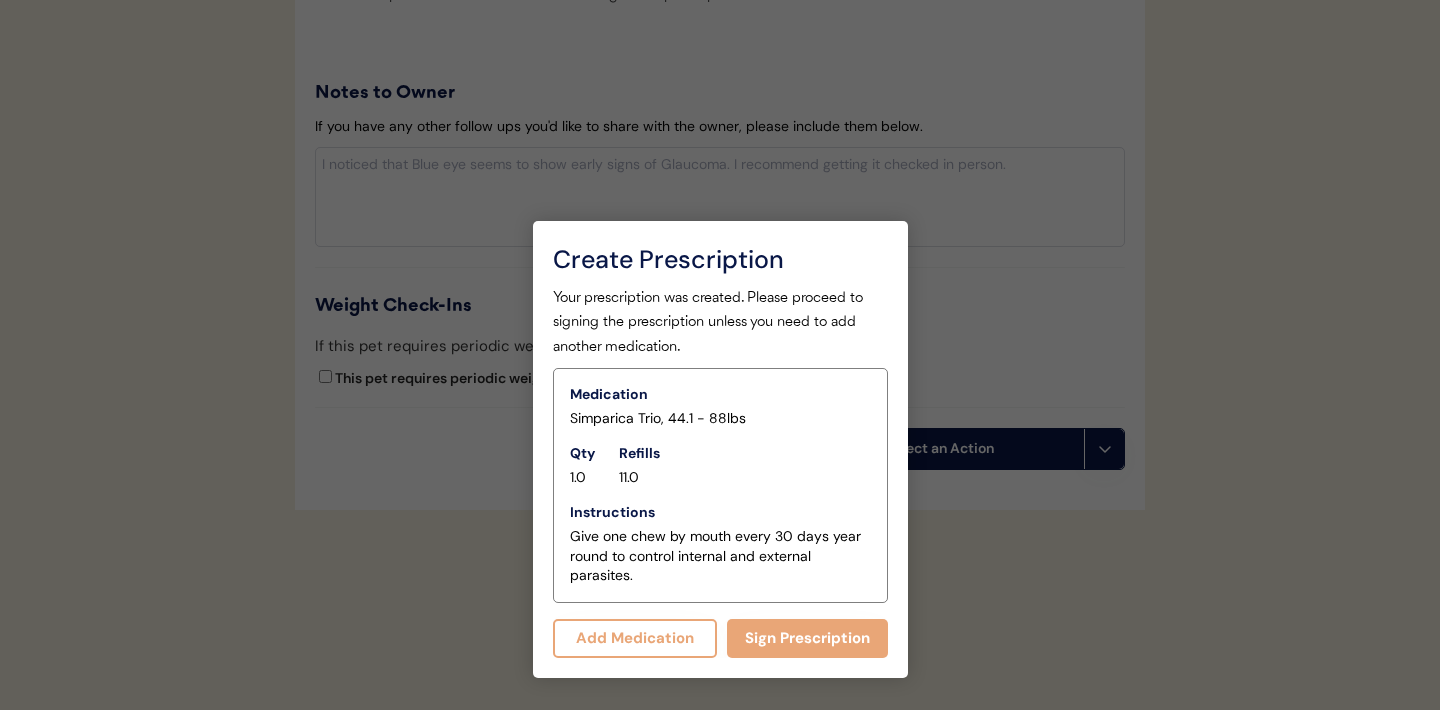 scroll, scrollTop: 1843, scrollLeft: 0, axis: vertical 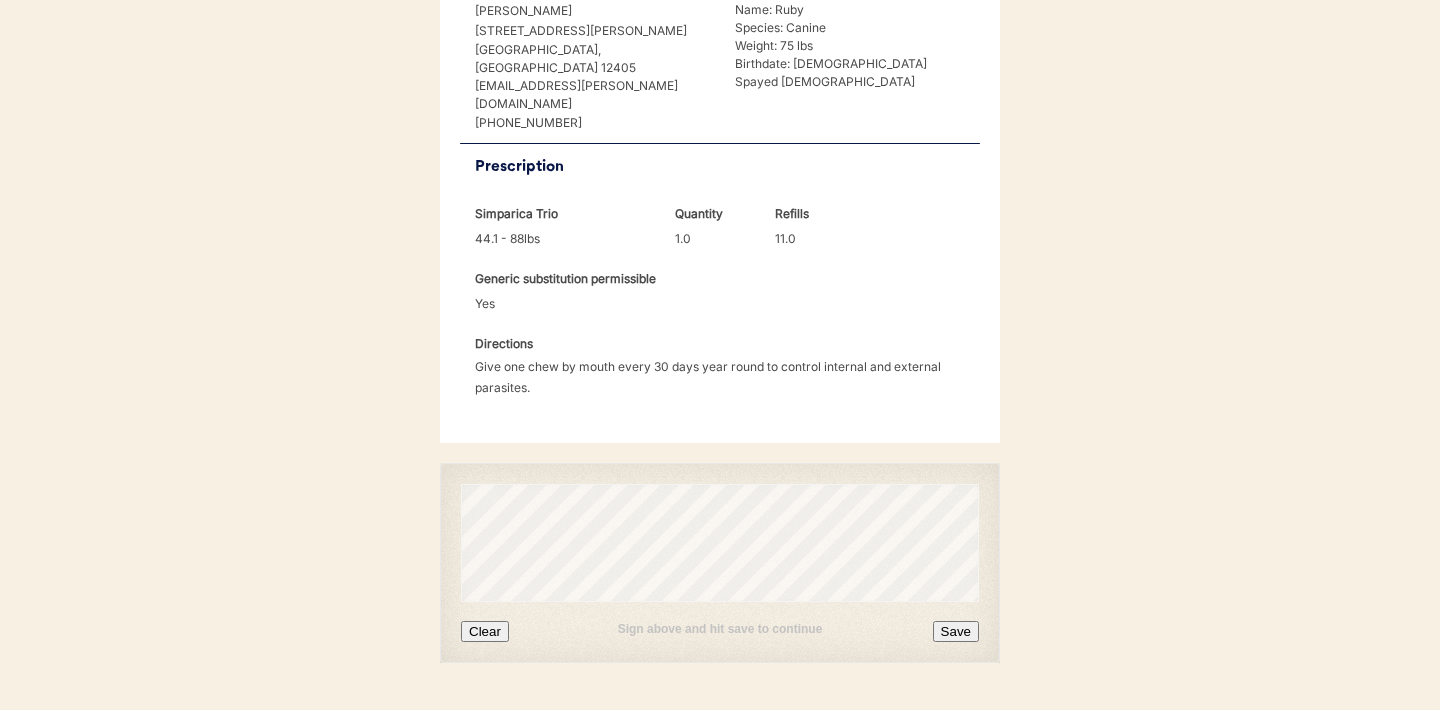 click on "Clear" at bounding box center (485, 631) 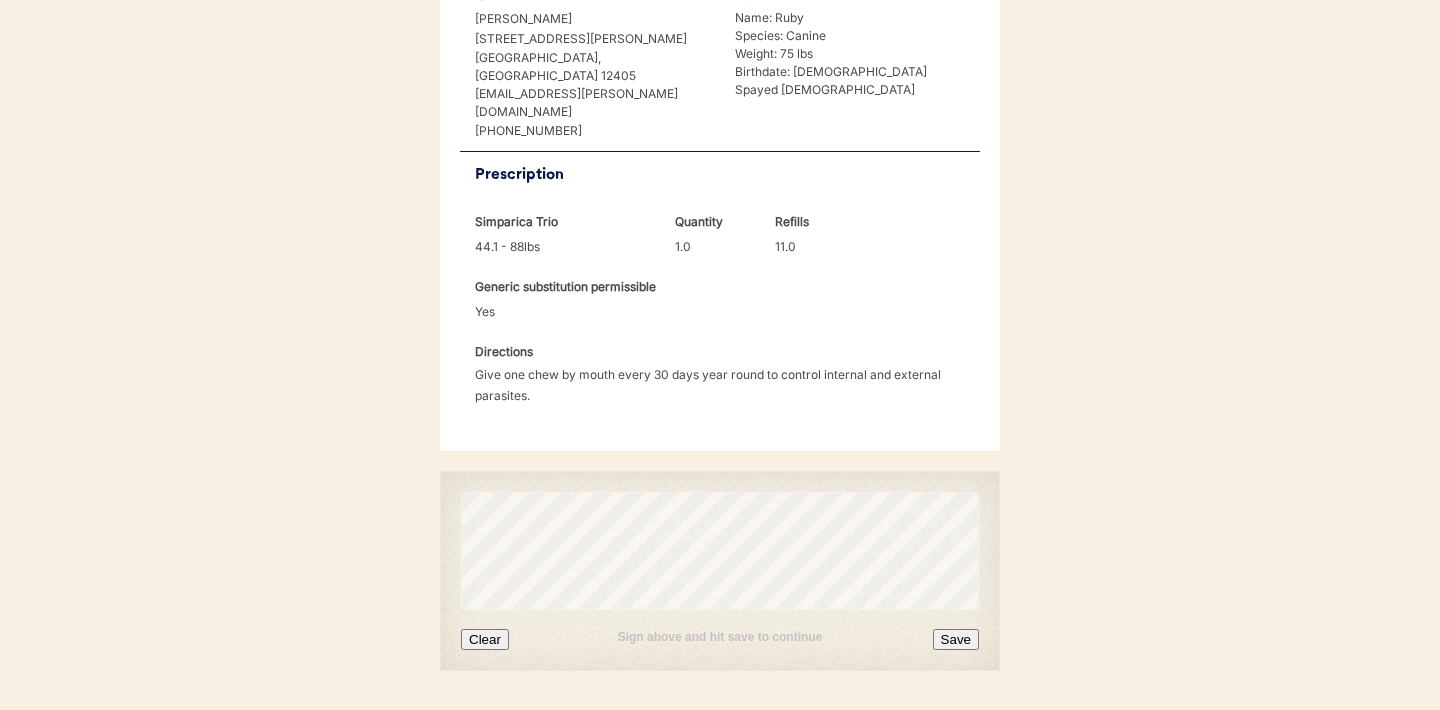 scroll, scrollTop: 514, scrollLeft: 0, axis: vertical 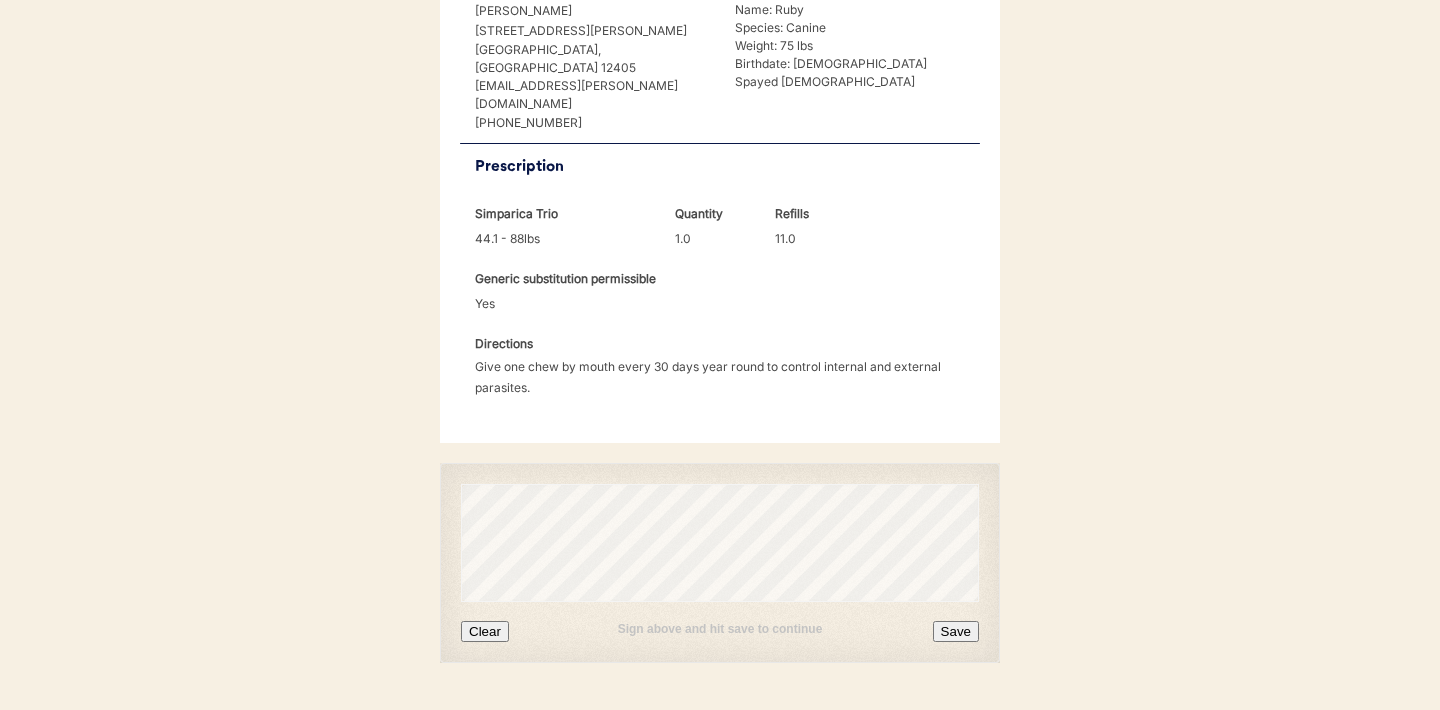 click on "Save" at bounding box center [956, 631] 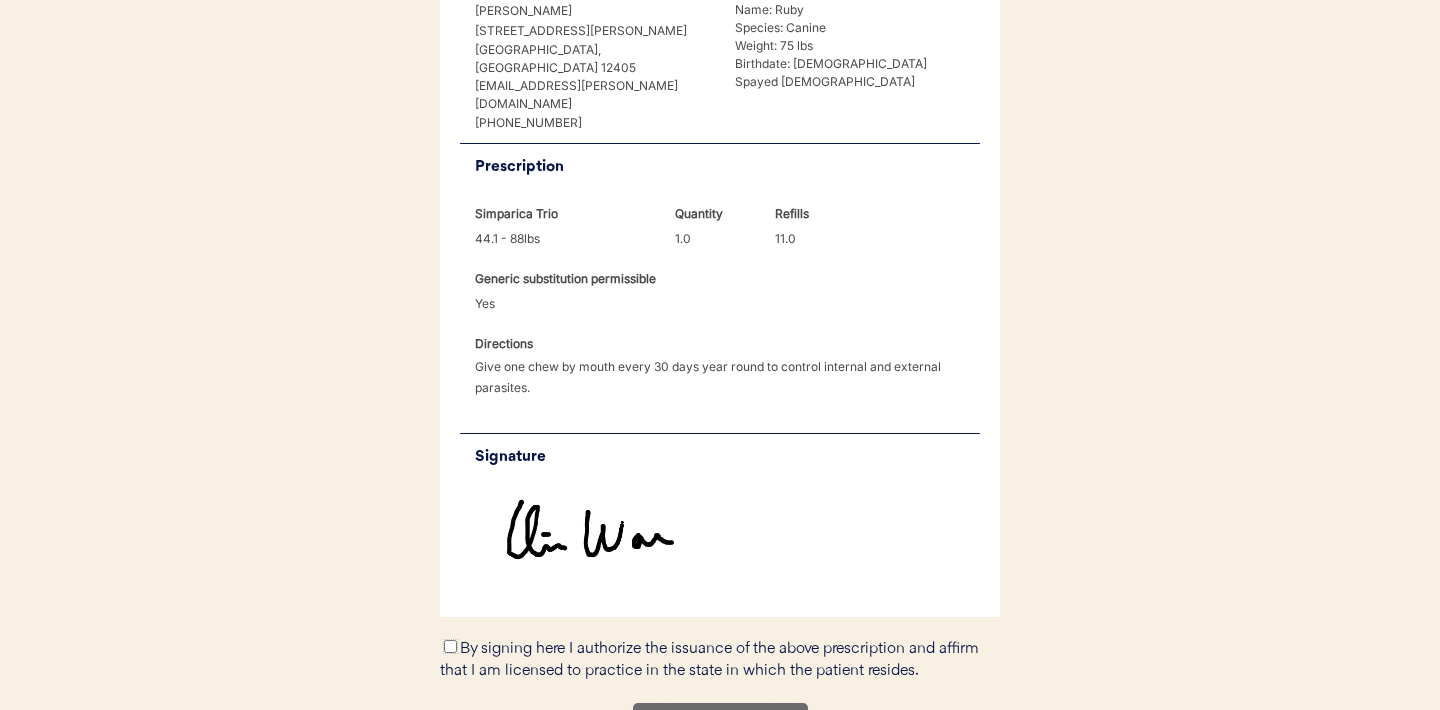 click on "By signing here I authorize the issuance of the above prescription and affirm that I am licensed to practice in the state in which the patient resides." at bounding box center [450, 646] 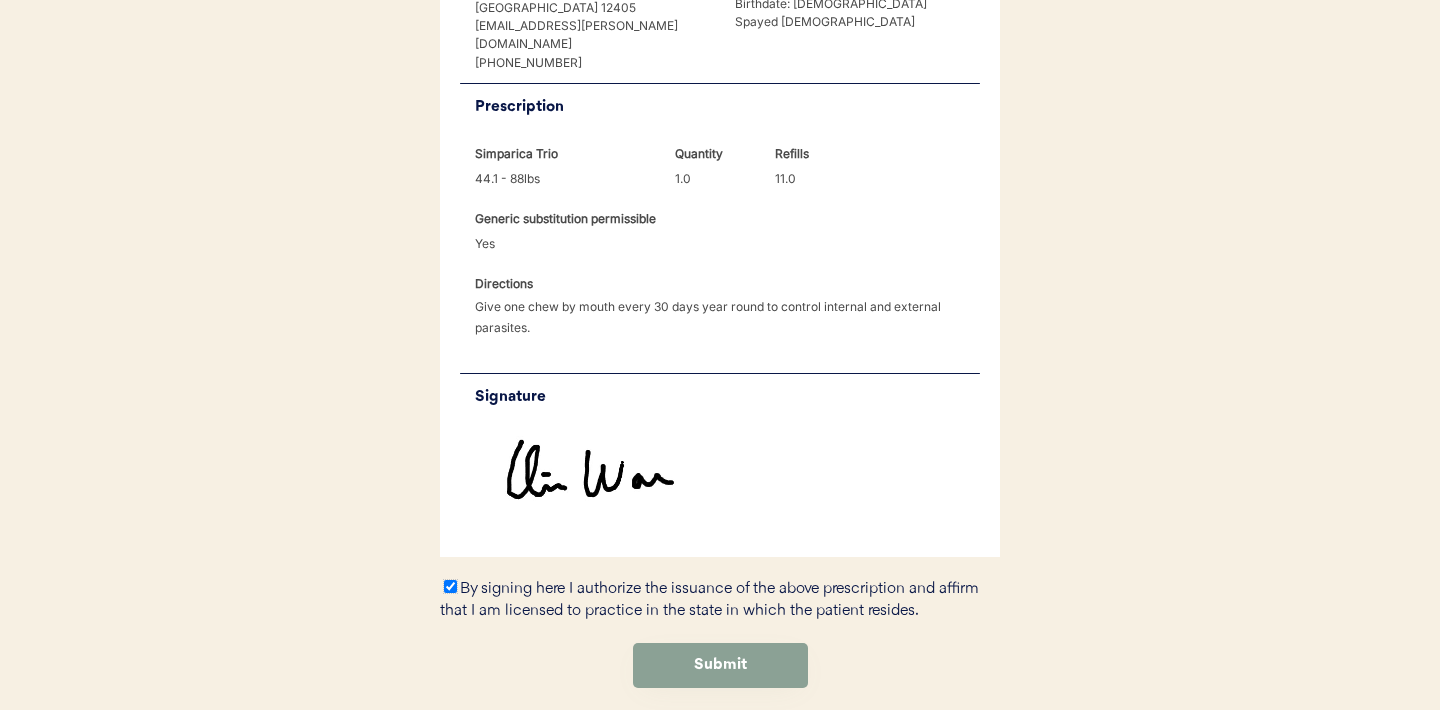 scroll, scrollTop: 599, scrollLeft: 0, axis: vertical 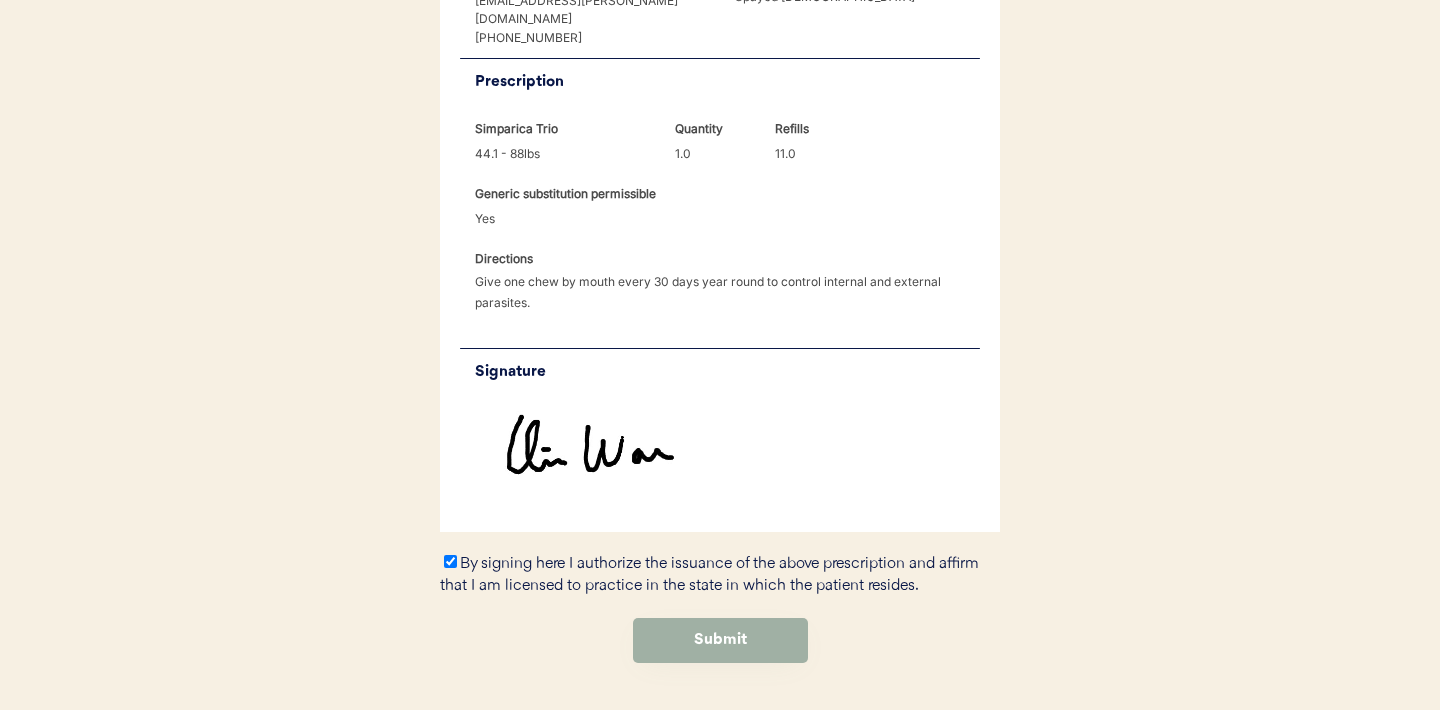 click on "Submit" at bounding box center [720, 640] 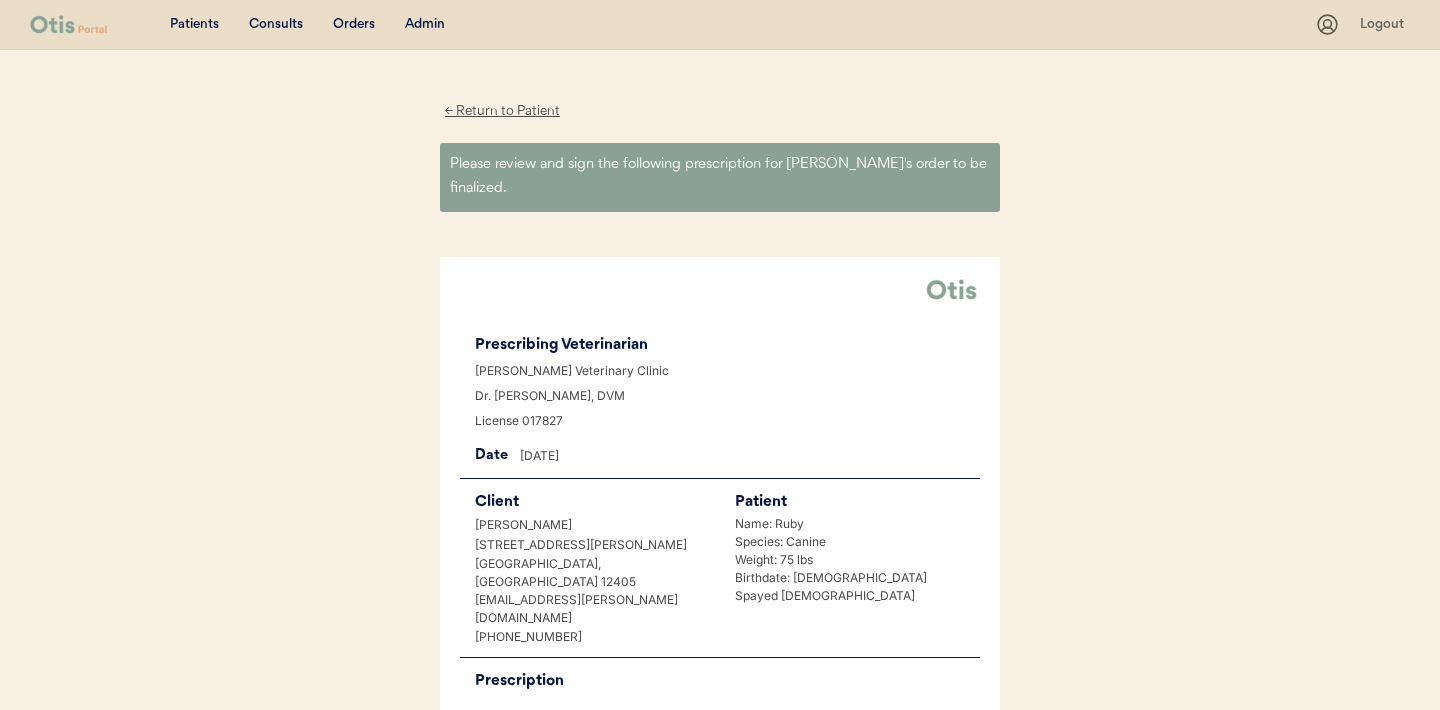 scroll, scrollTop: 0, scrollLeft: 0, axis: both 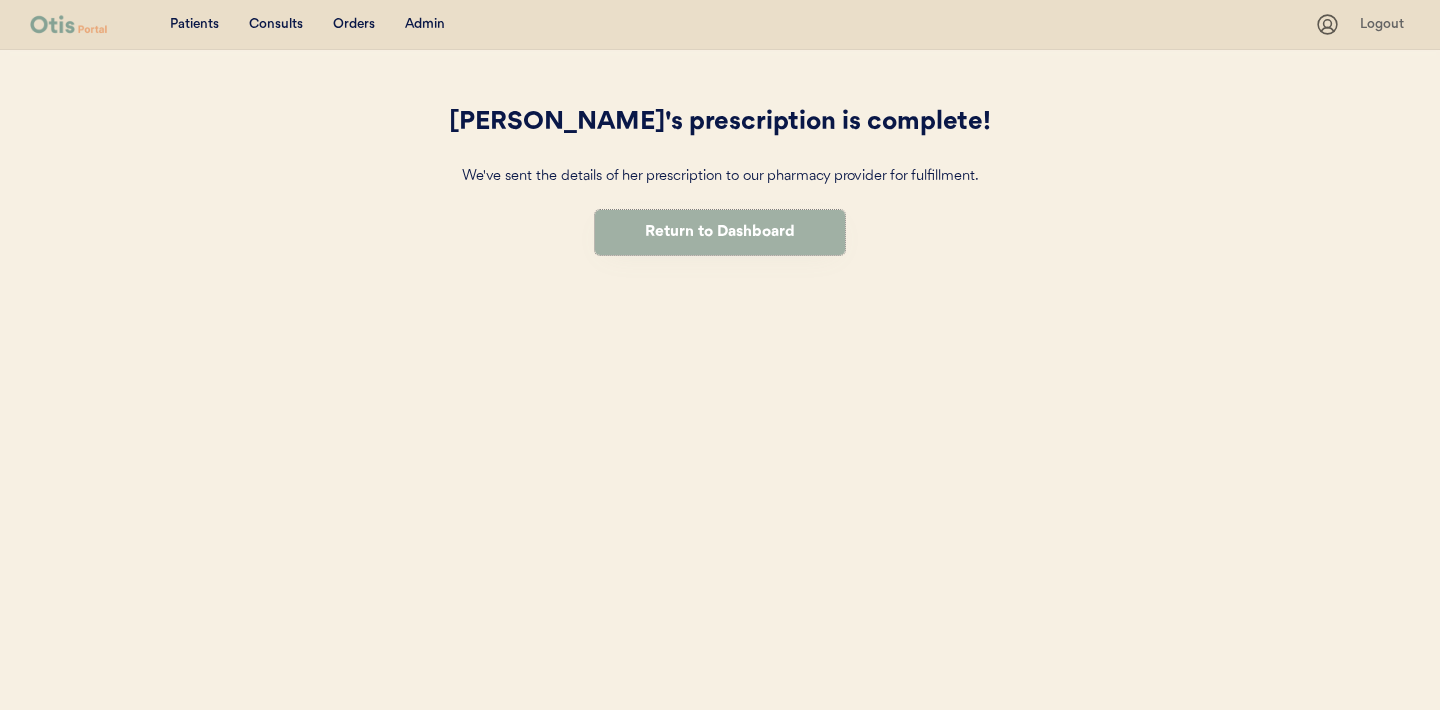 click on "Return to Dashboard" at bounding box center (720, 232) 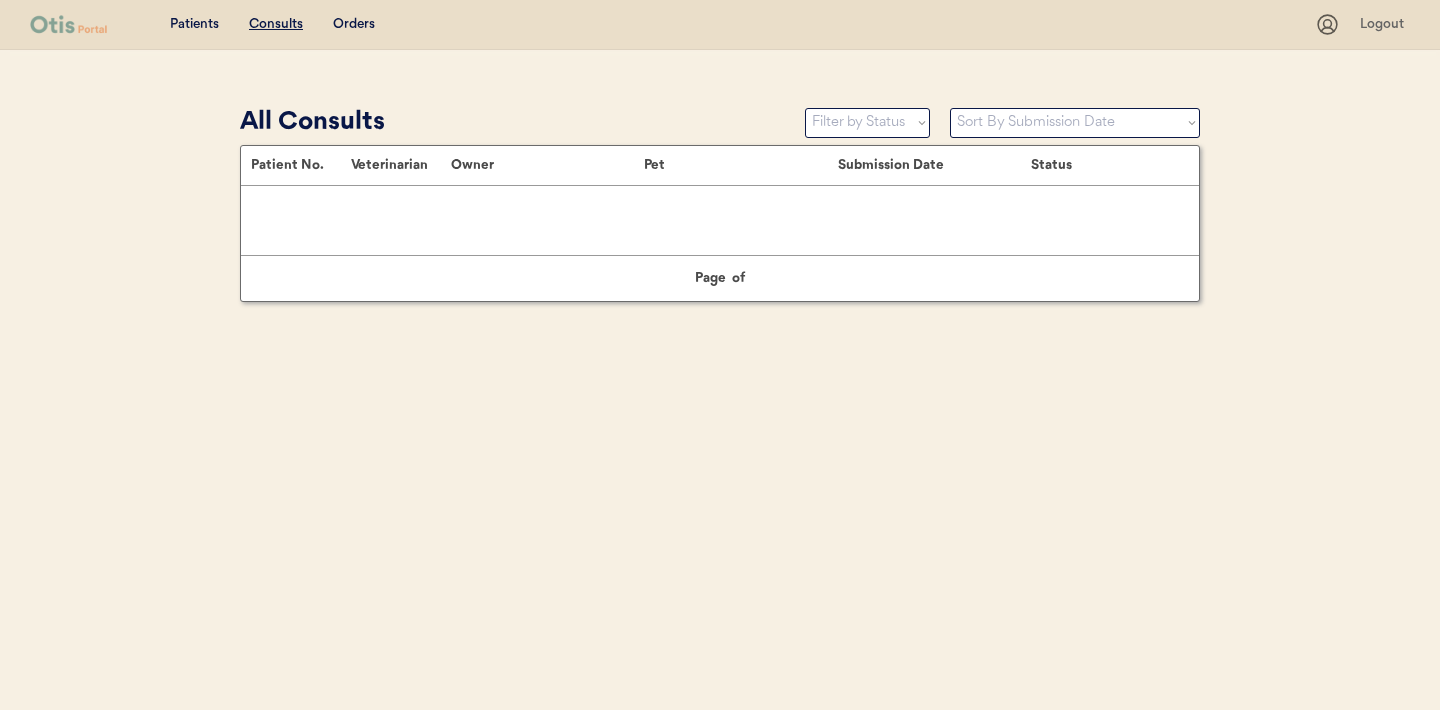 scroll, scrollTop: 0, scrollLeft: 0, axis: both 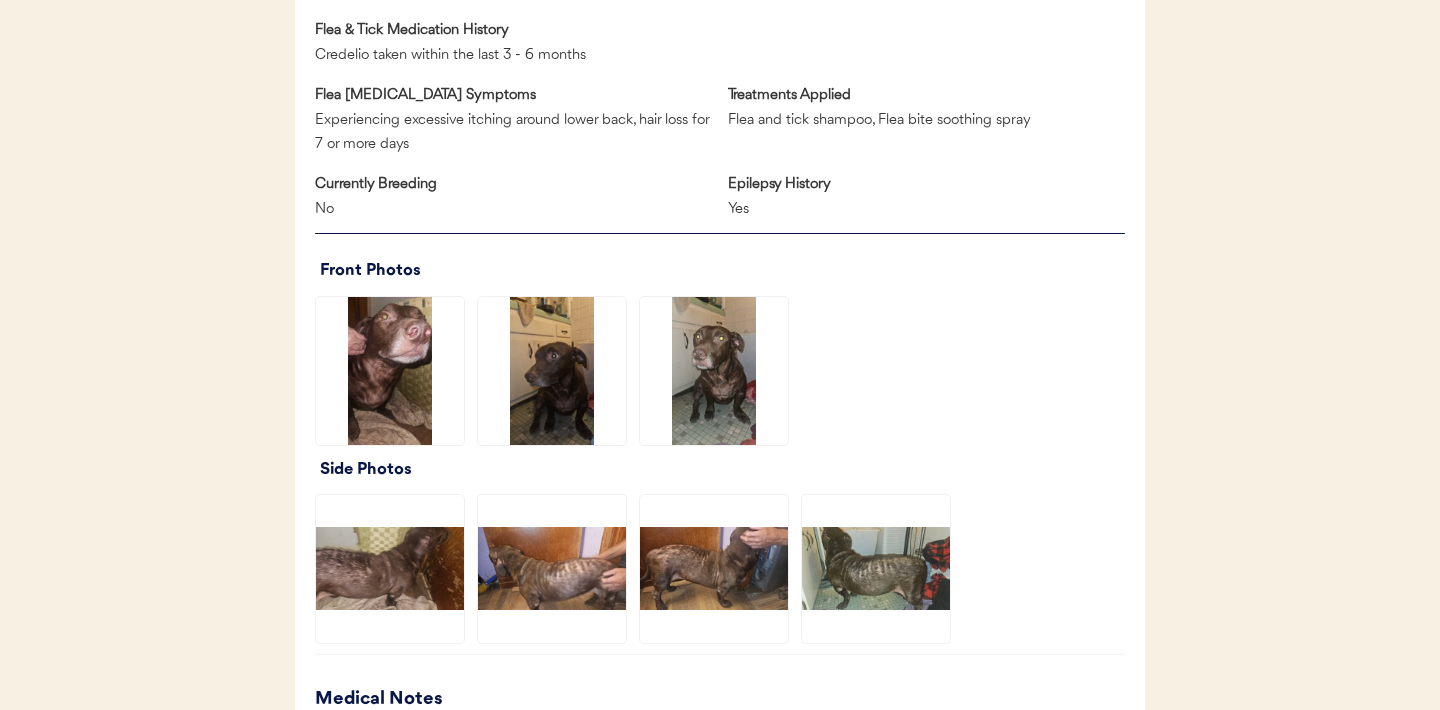 click 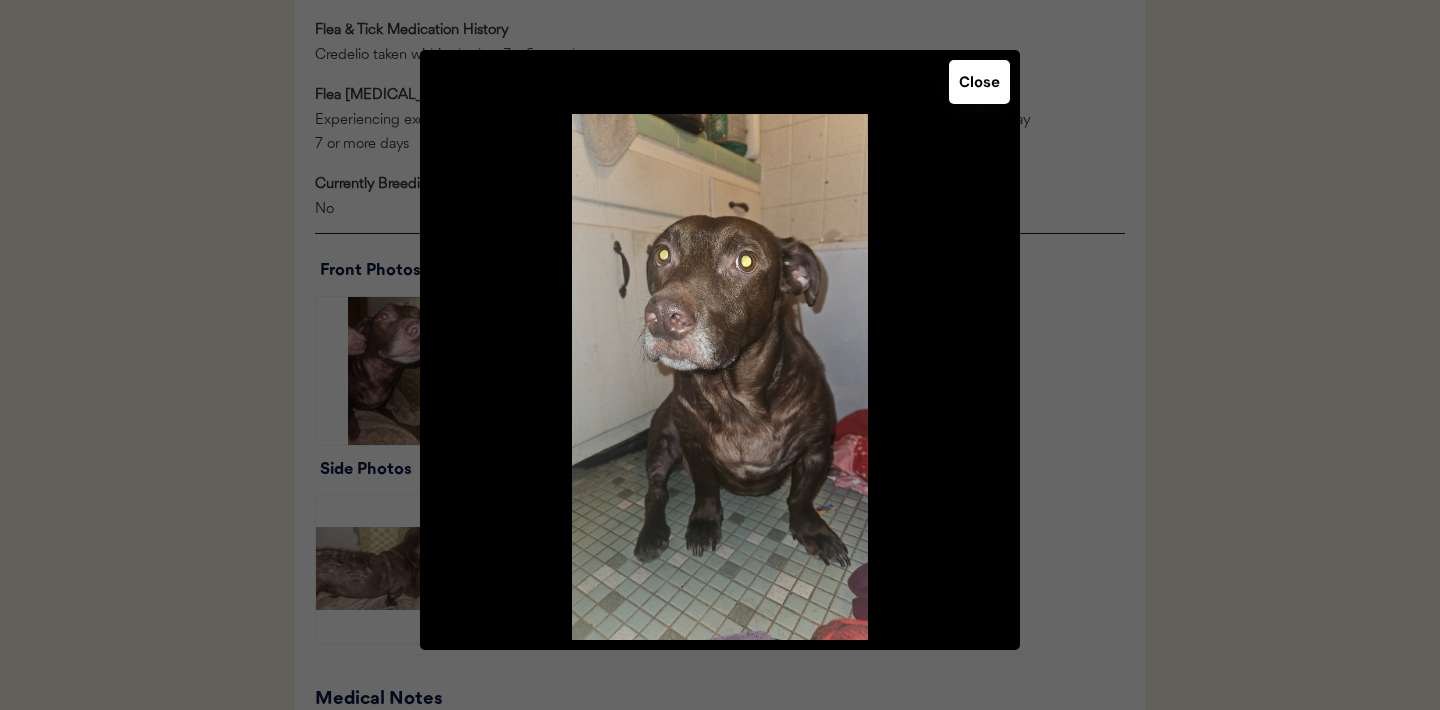 click on "Close" at bounding box center [979, 82] 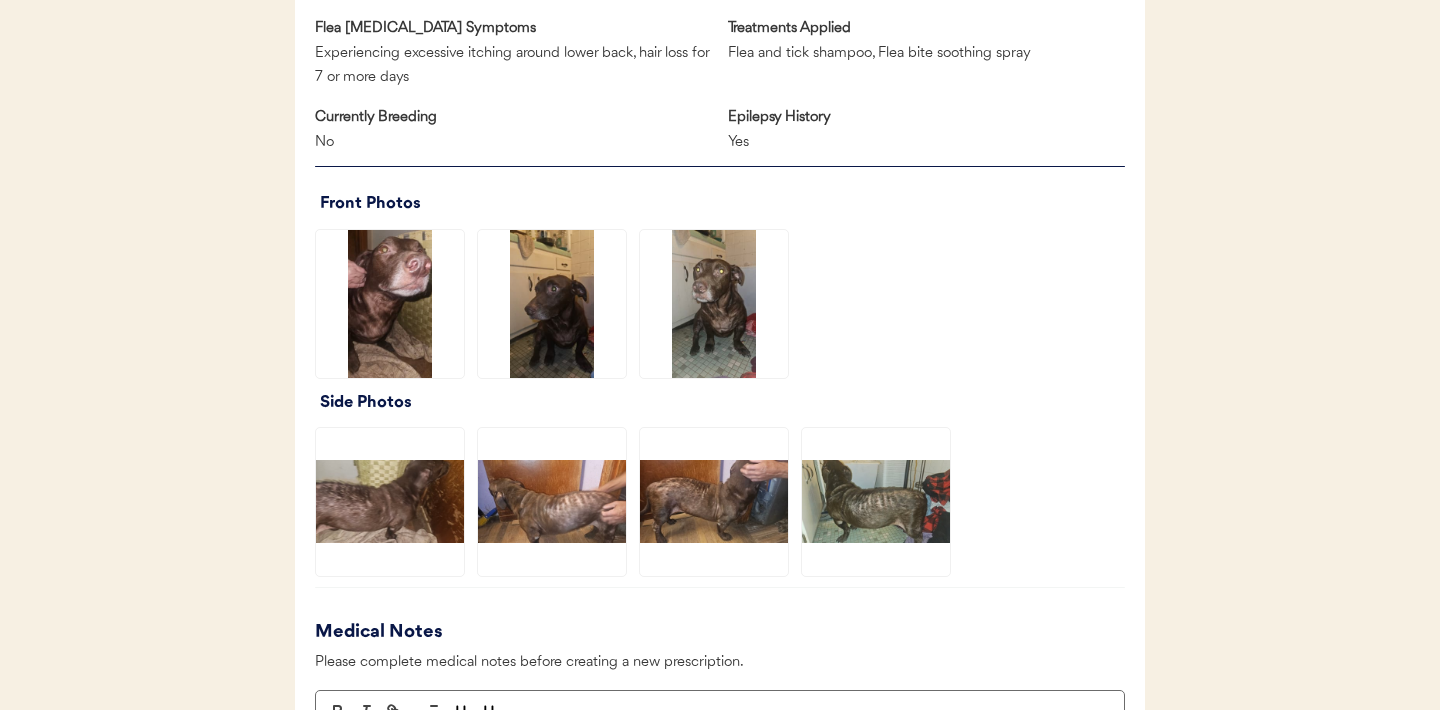 scroll, scrollTop: 1154, scrollLeft: 0, axis: vertical 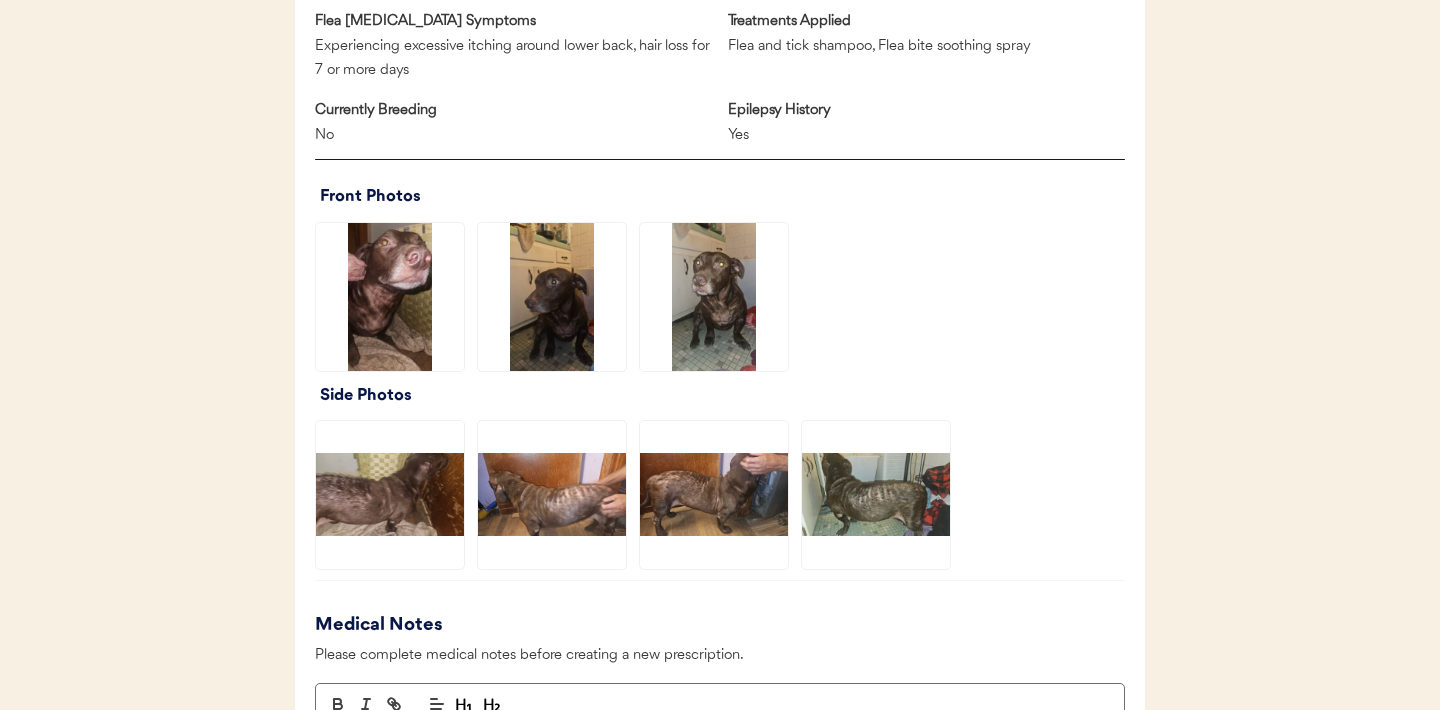 click 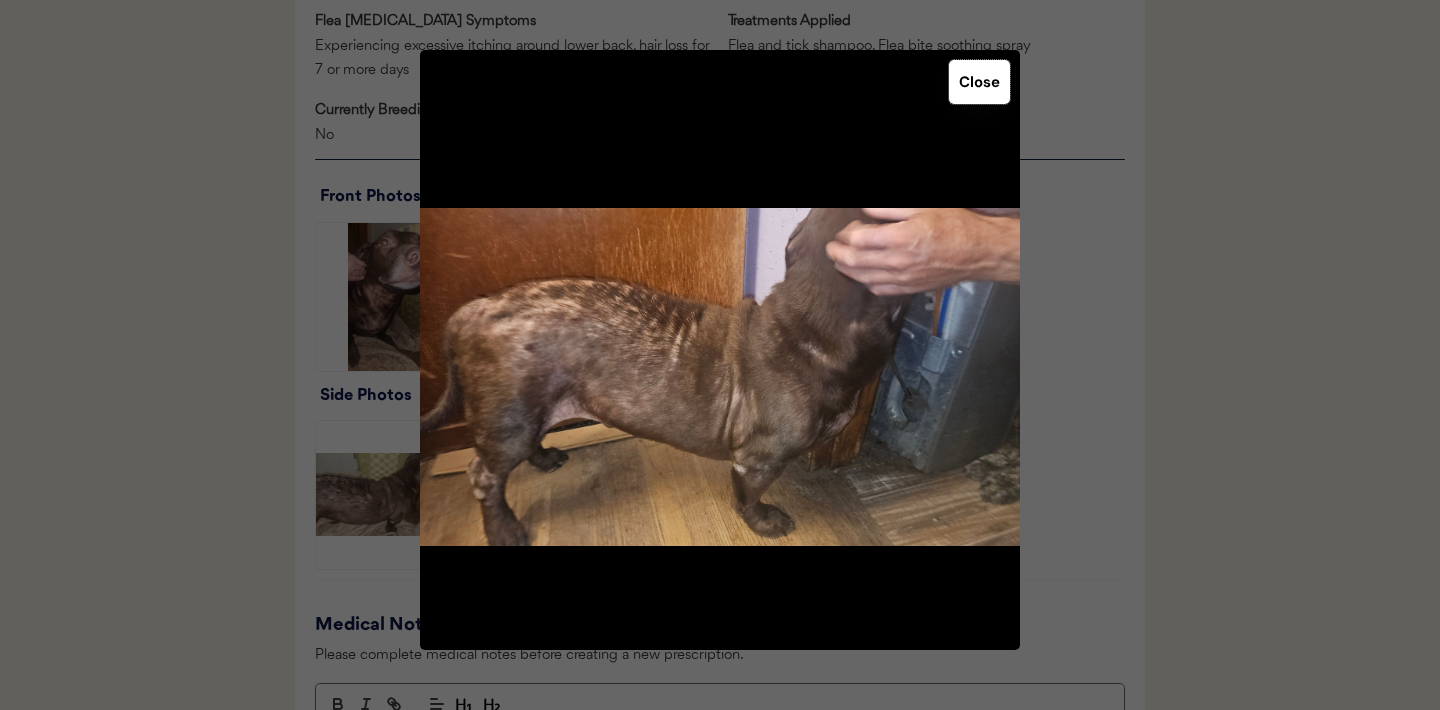 click on "Close" at bounding box center [979, 82] 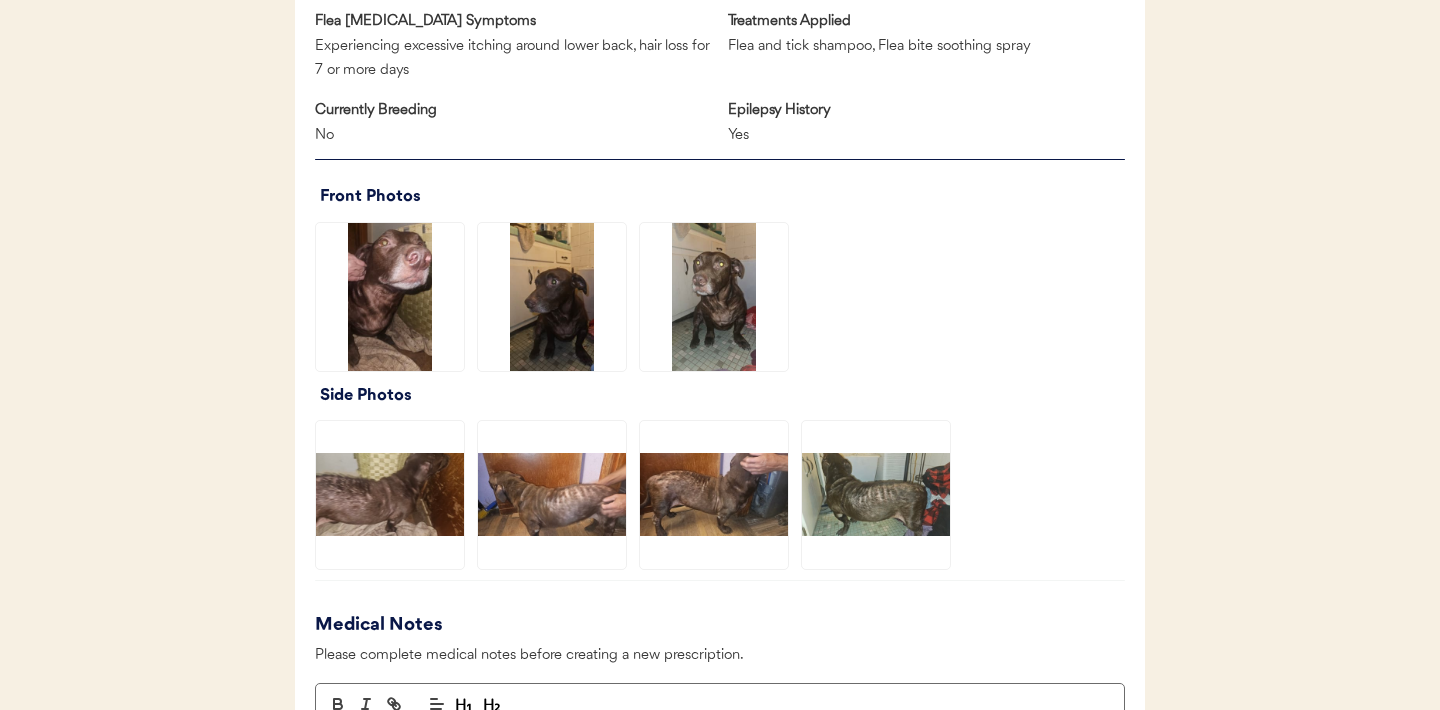 click 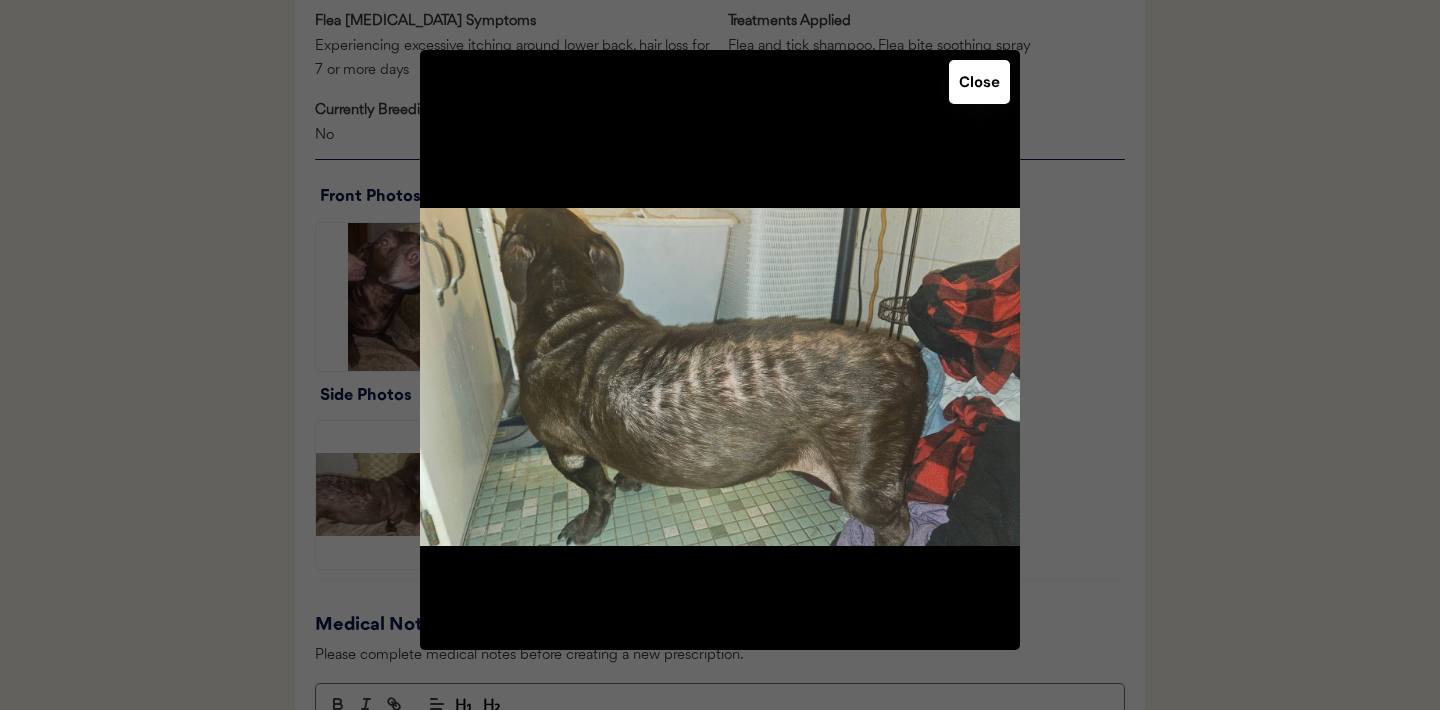 click on "Close" at bounding box center (979, 82) 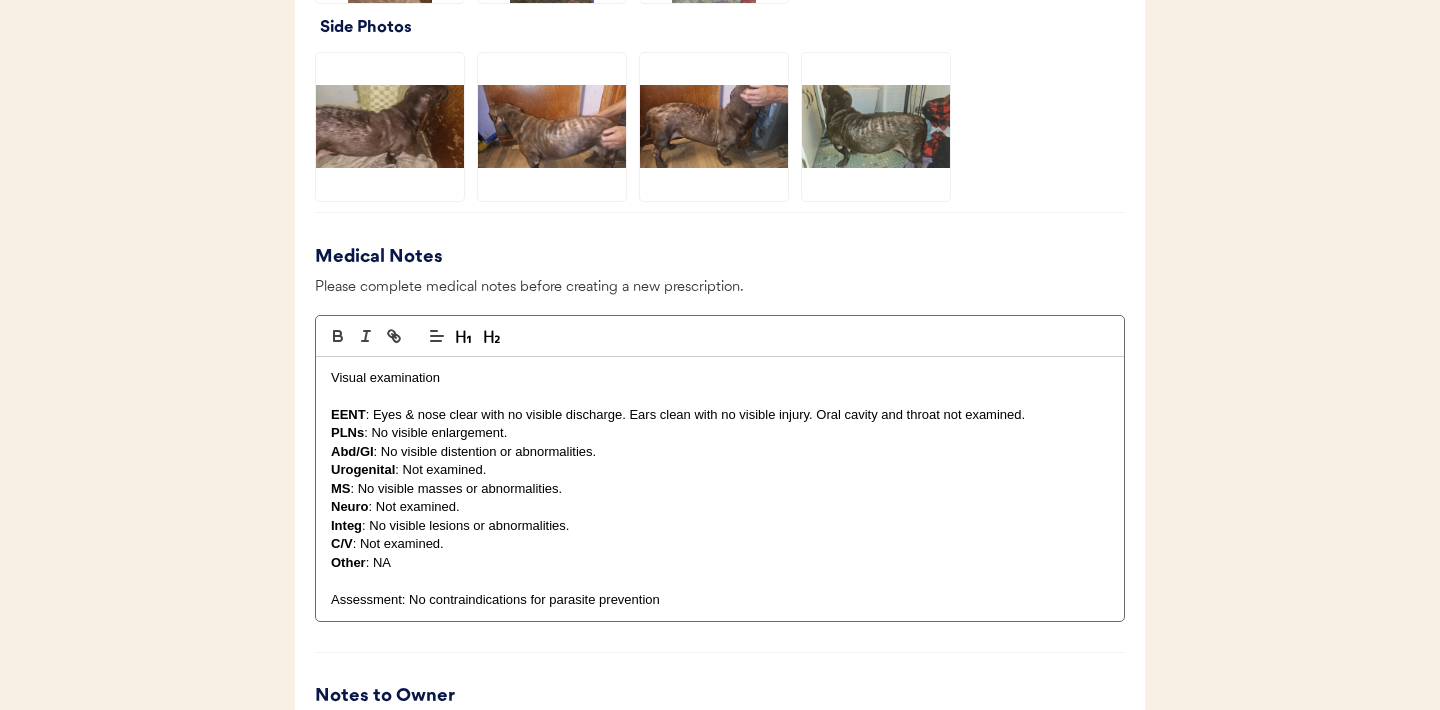 scroll, scrollTop: 1528, scrollLeft: 0, axis: vertical 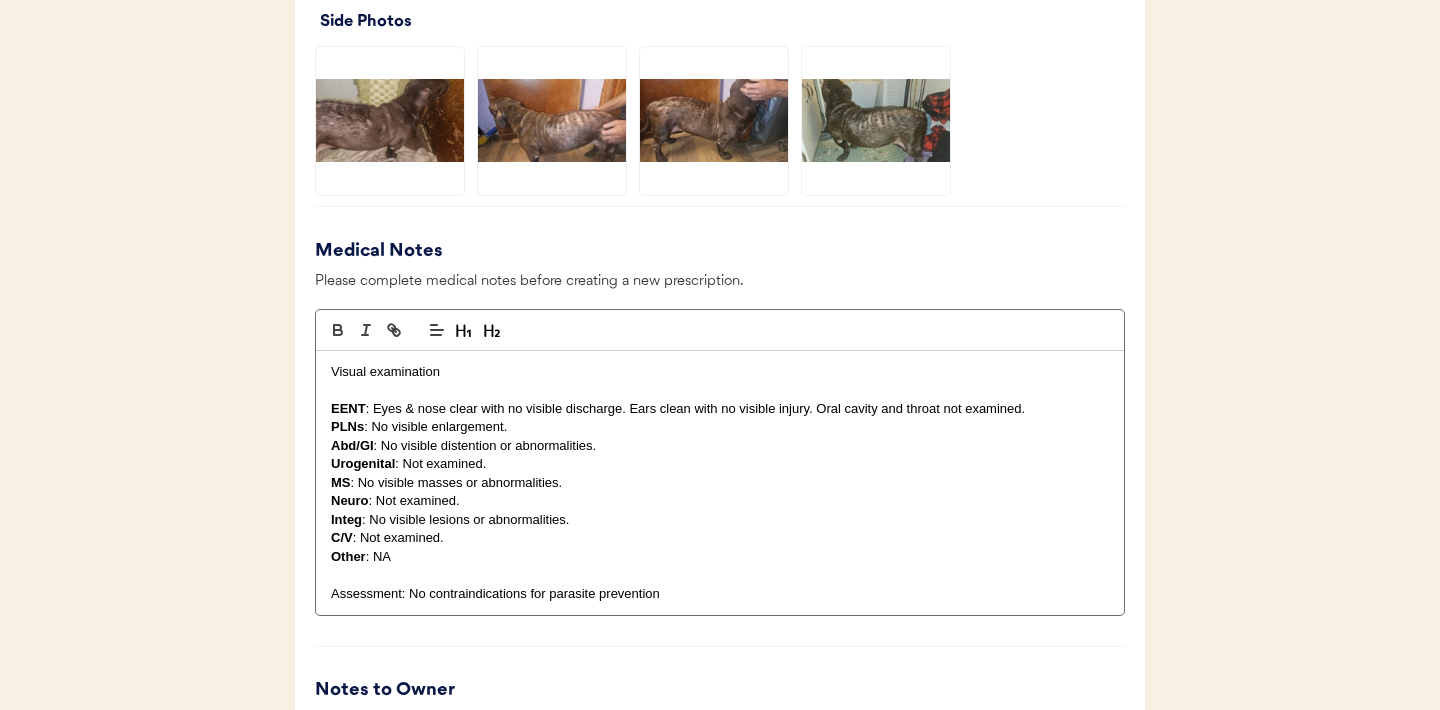 click on "Visual examination" at bounding box center [720, 372] 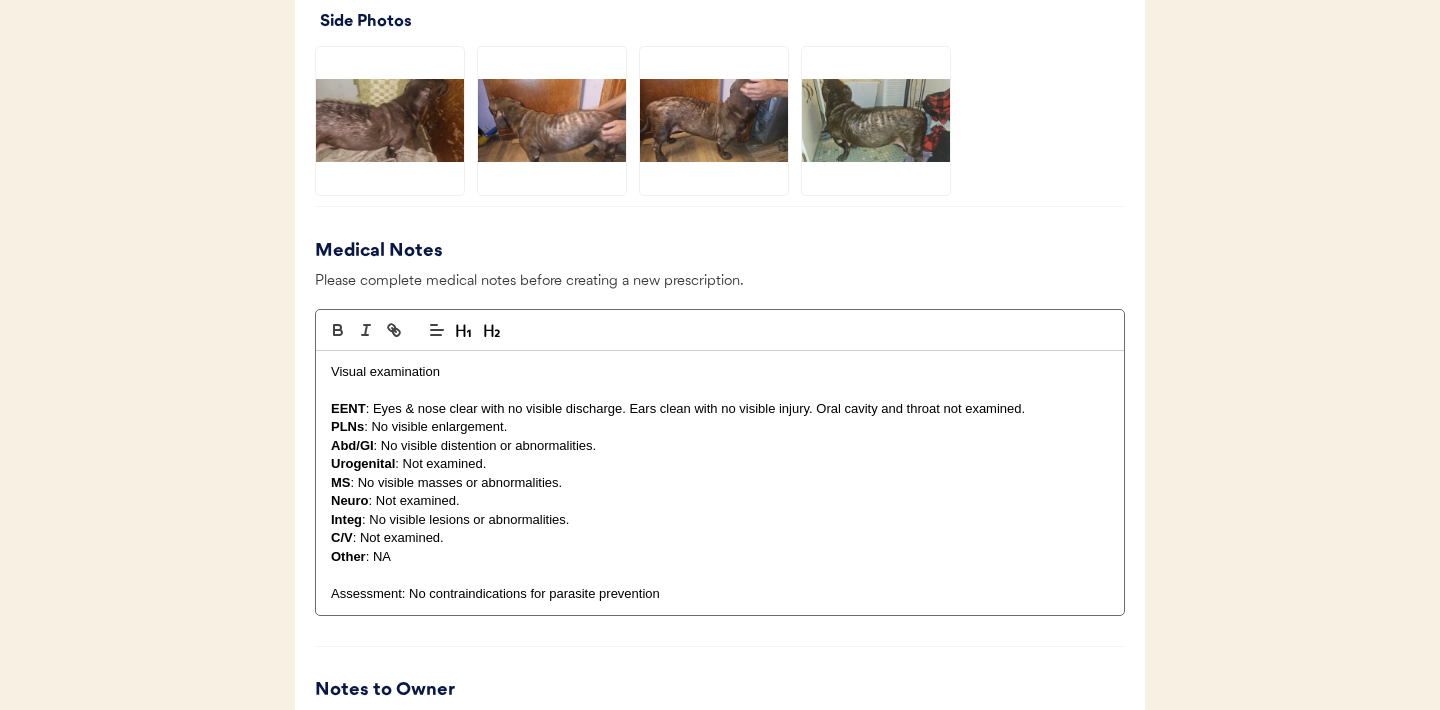 type 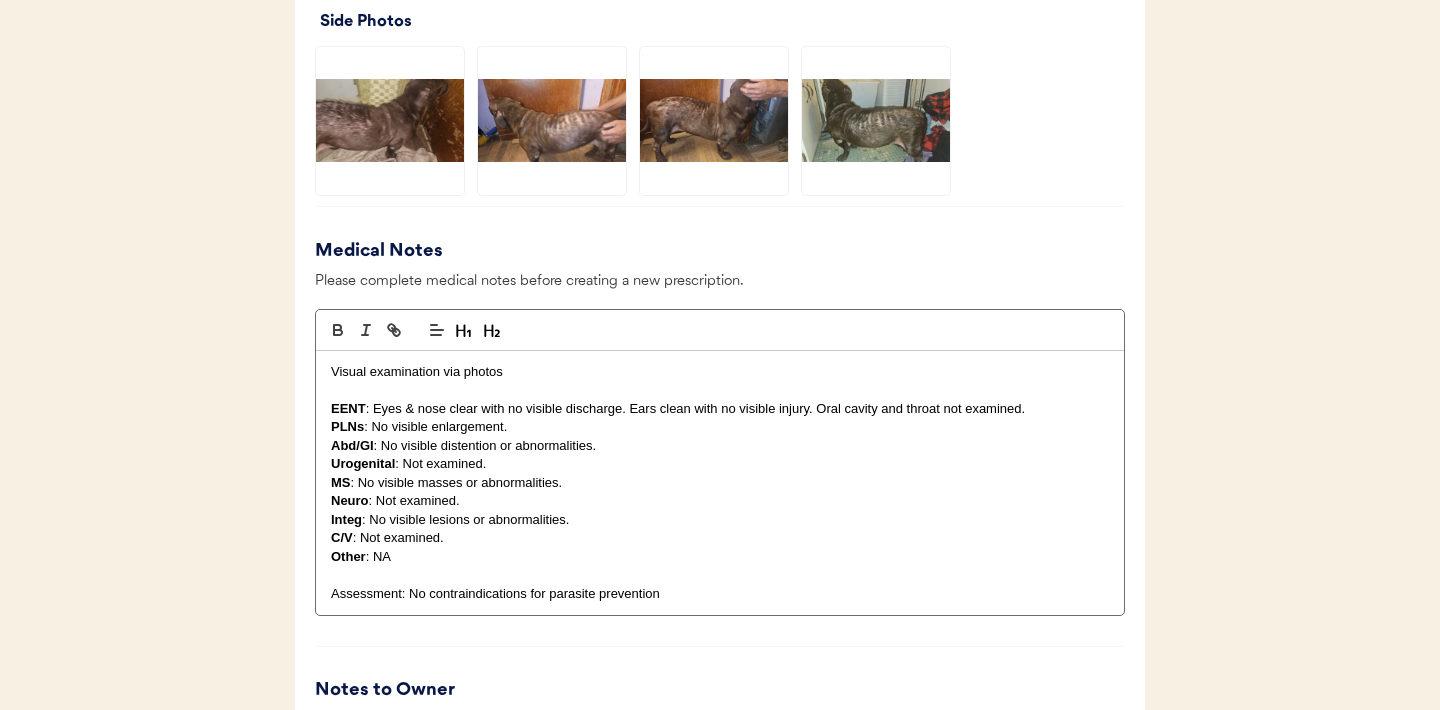 click 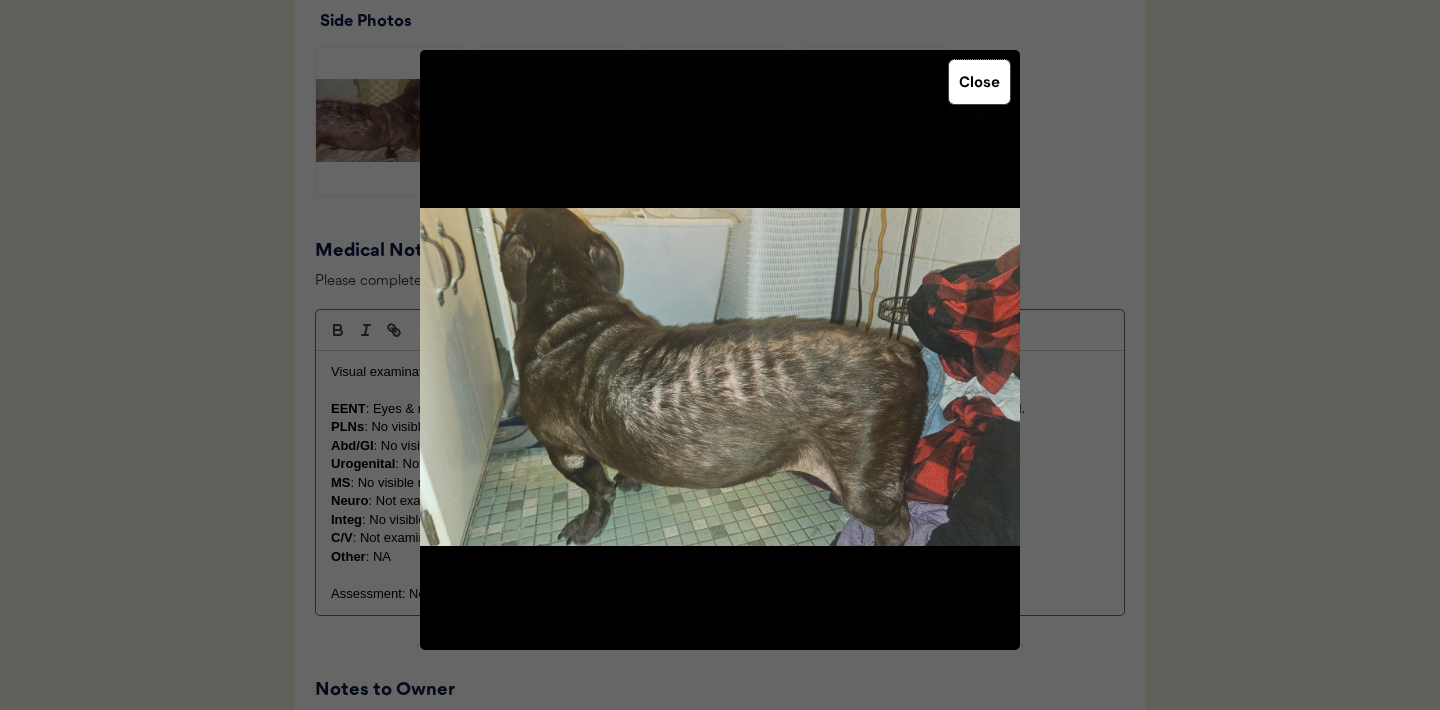click on "Close" at bounding box center (979, 82) 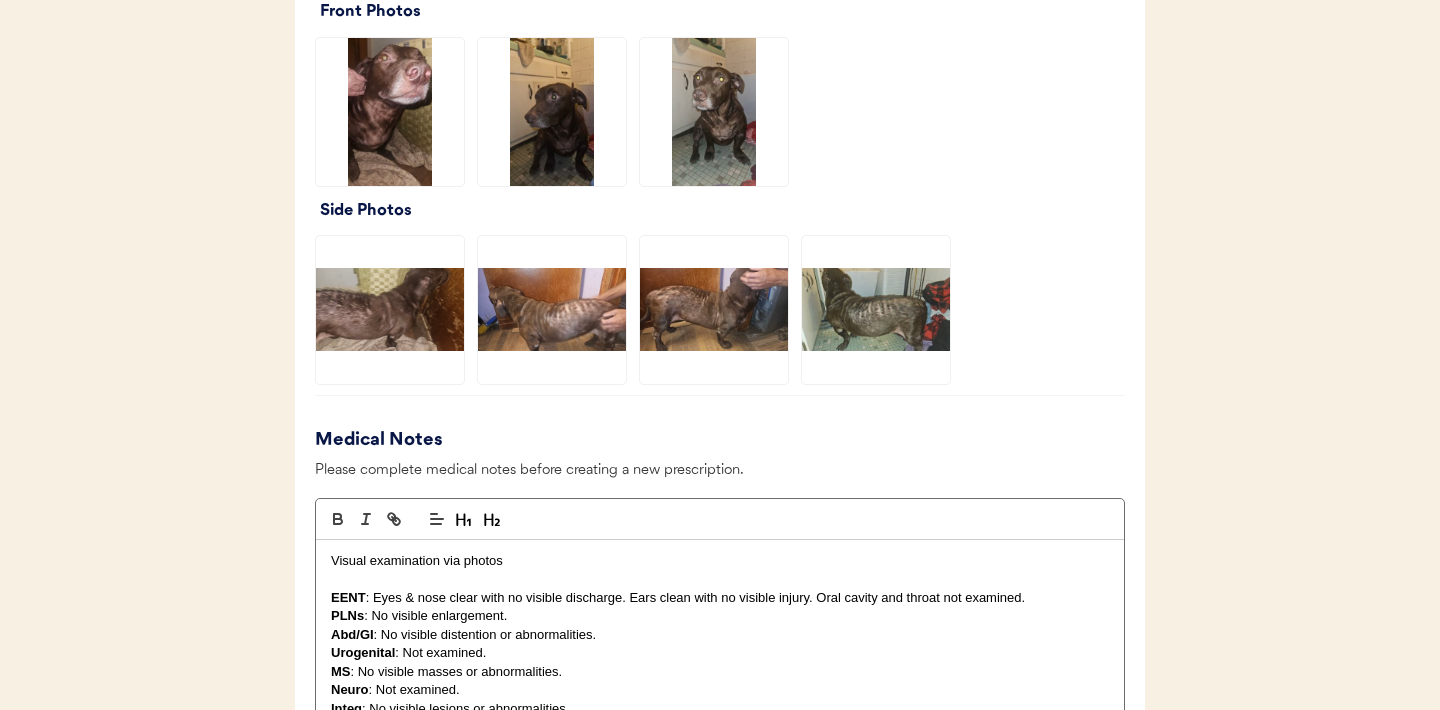 scroll, scrollTop: 1337, scrollLeft: 0, axis: vertical 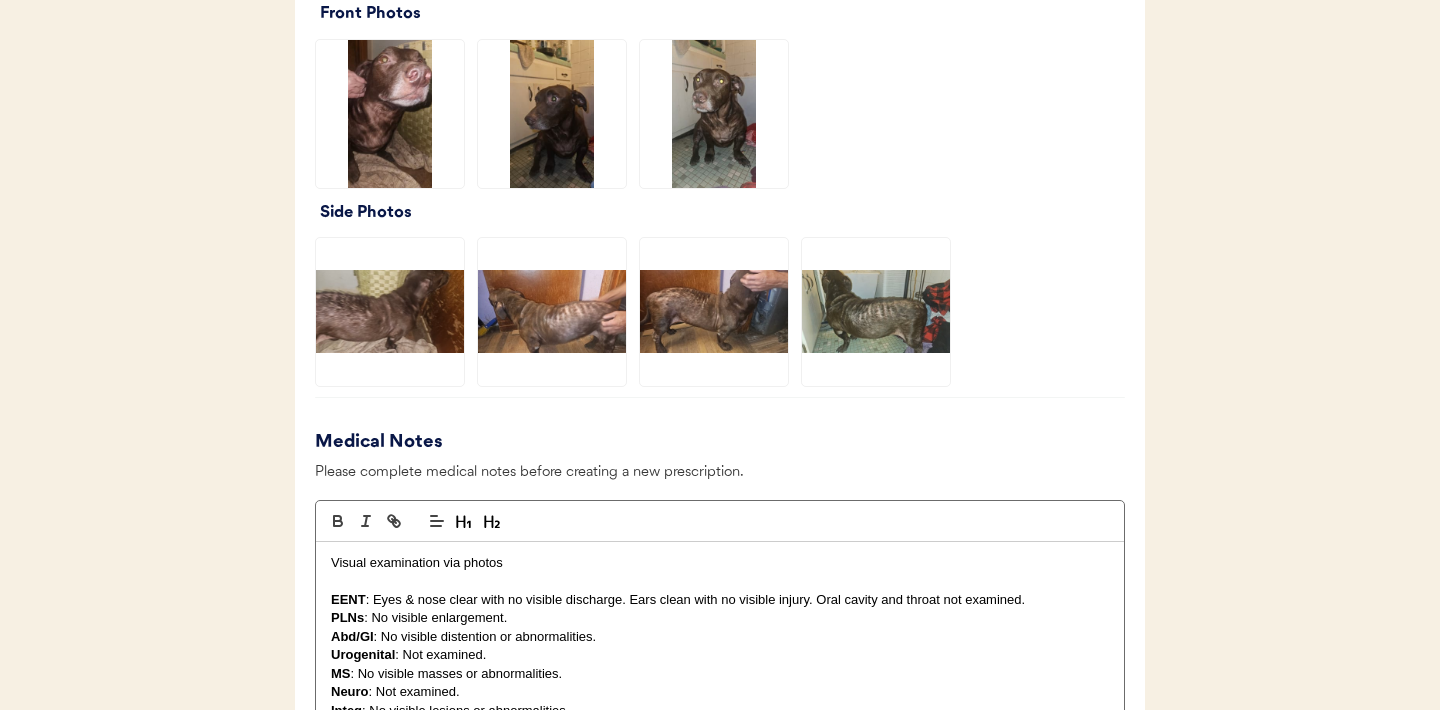 click 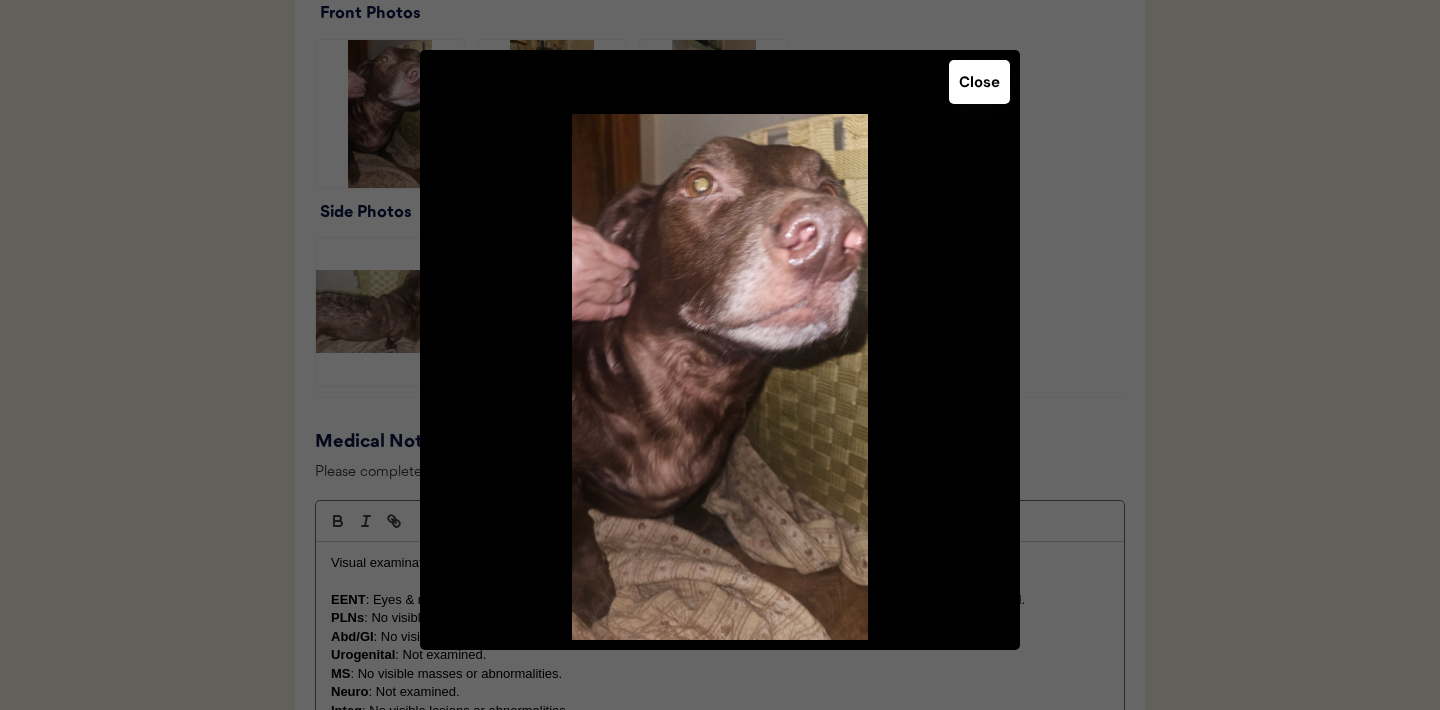 click on "Close" at bounding box center [979, 82] 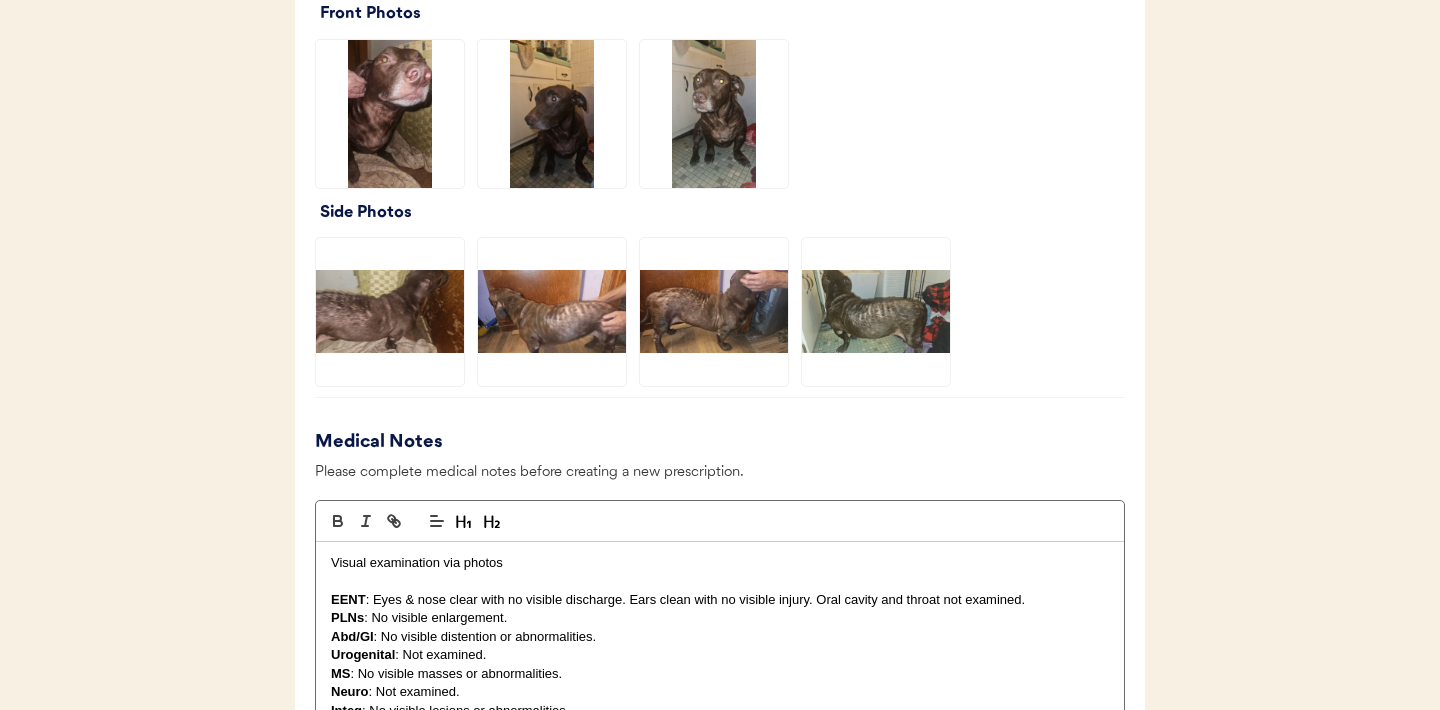 click 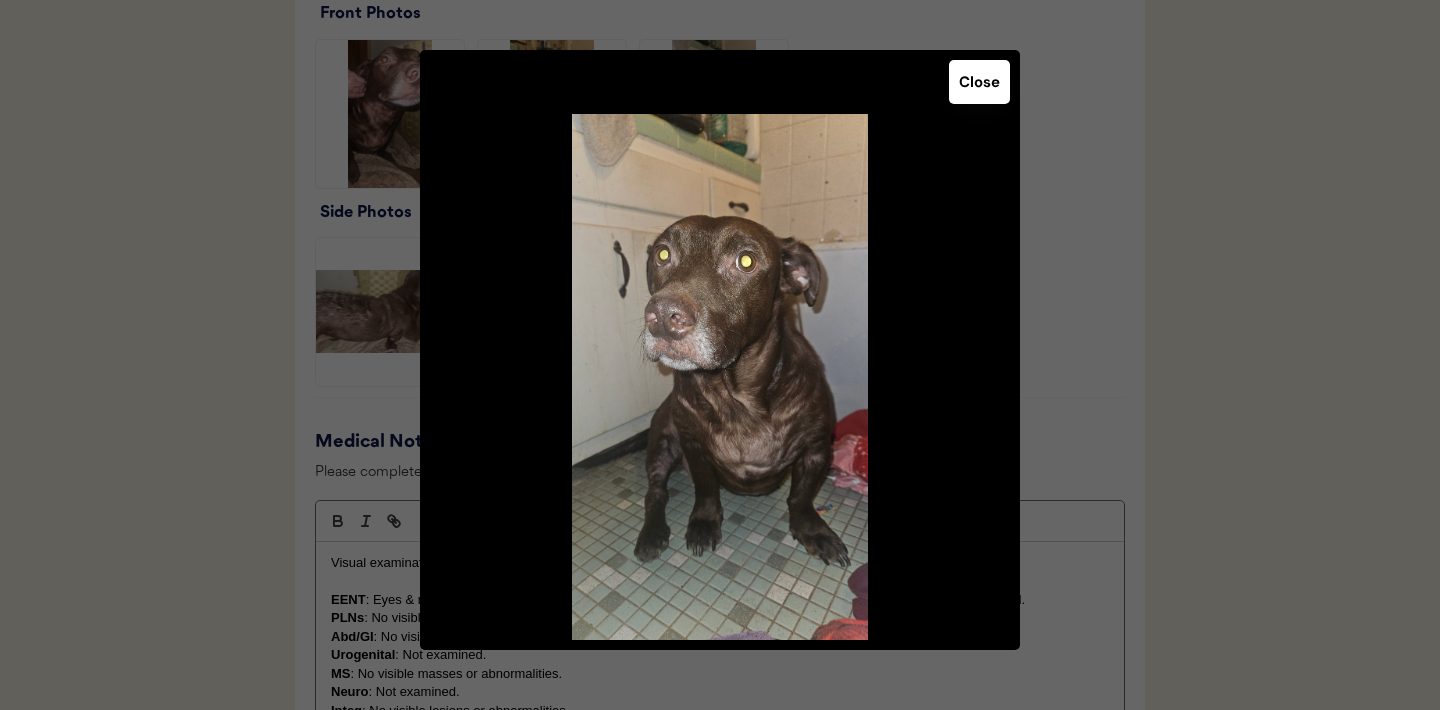click on "Close" at bounding box center [720, 350] 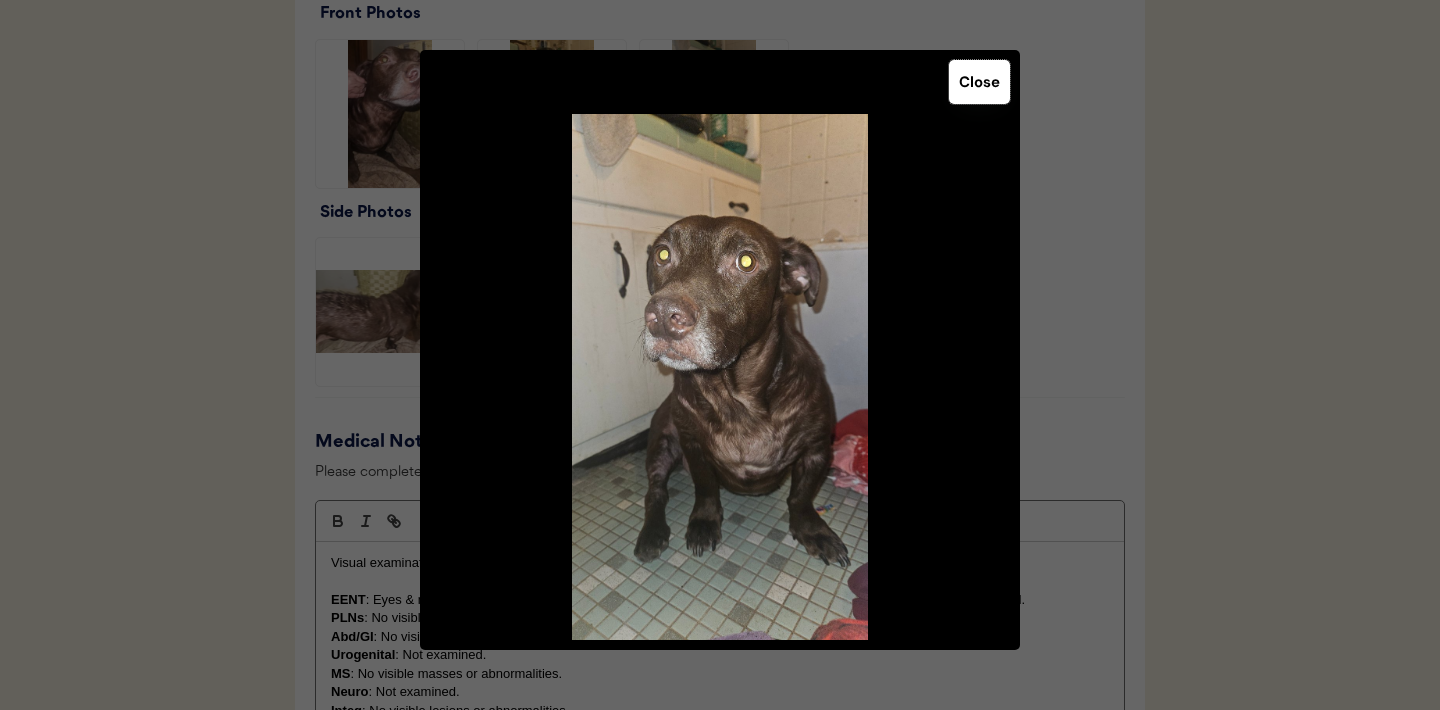 click on "Close" at bounding box center [979, 82] 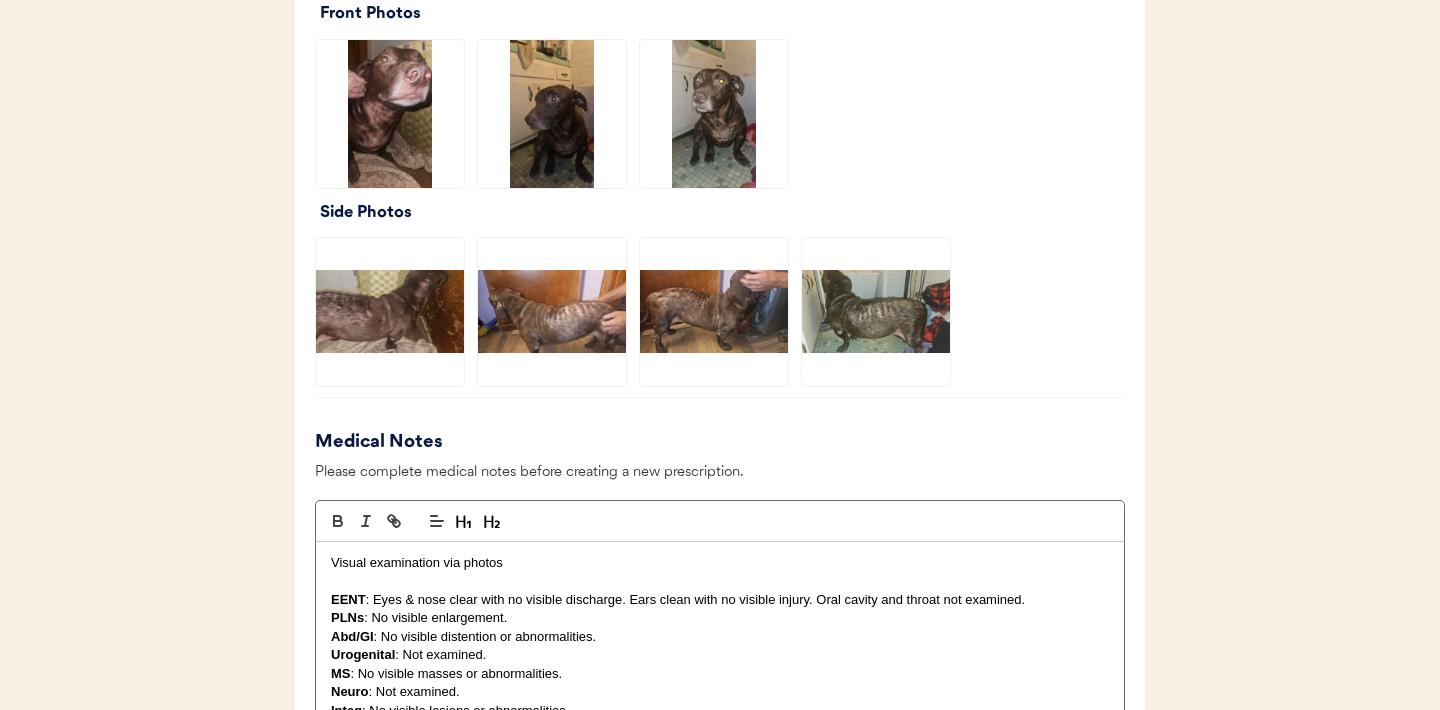 click 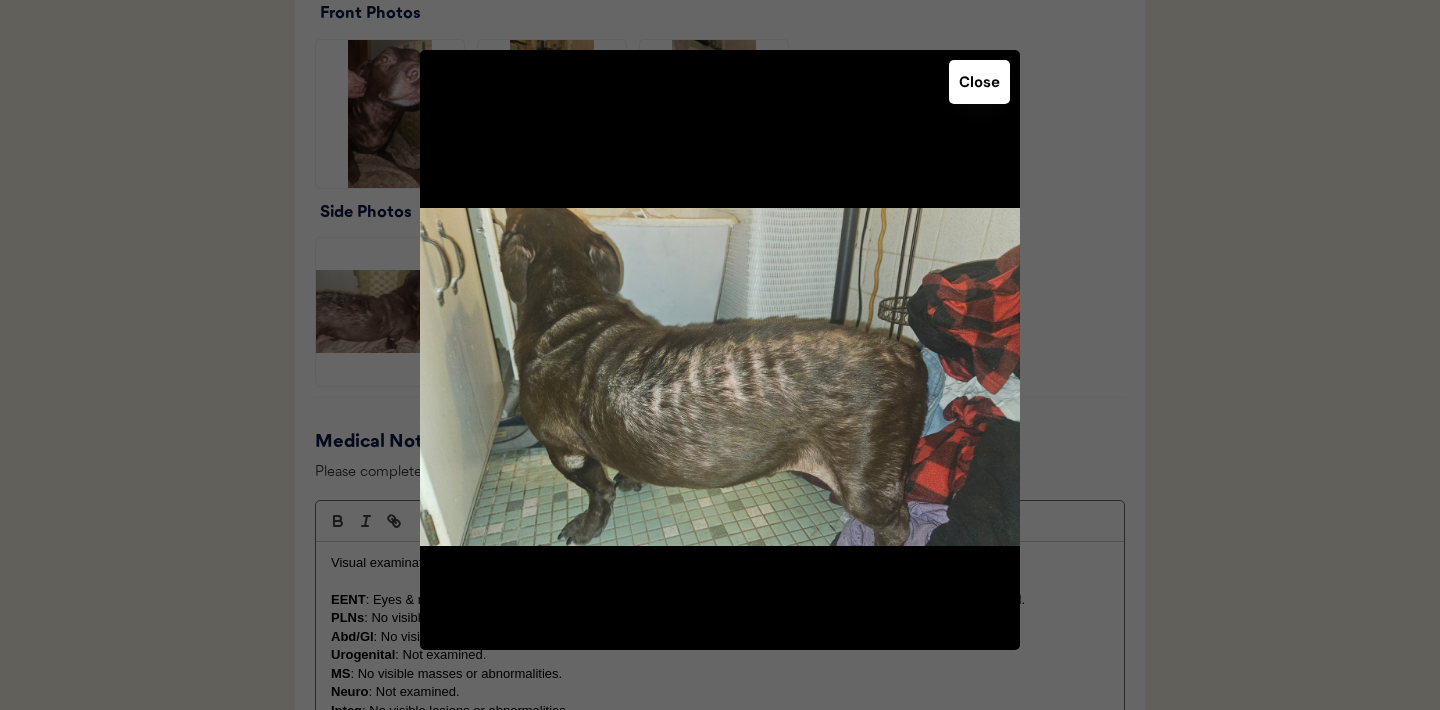 click on "Close" at bounding box center (979, 82) 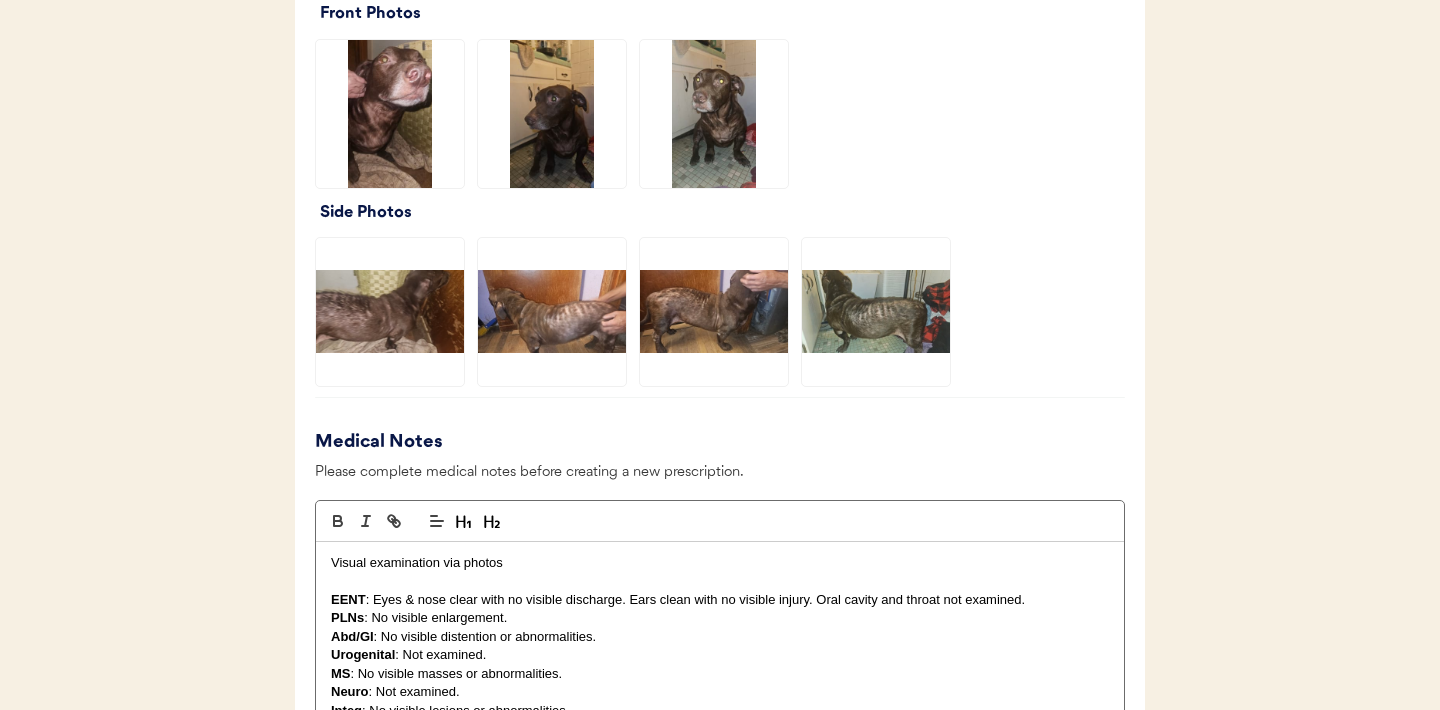 click 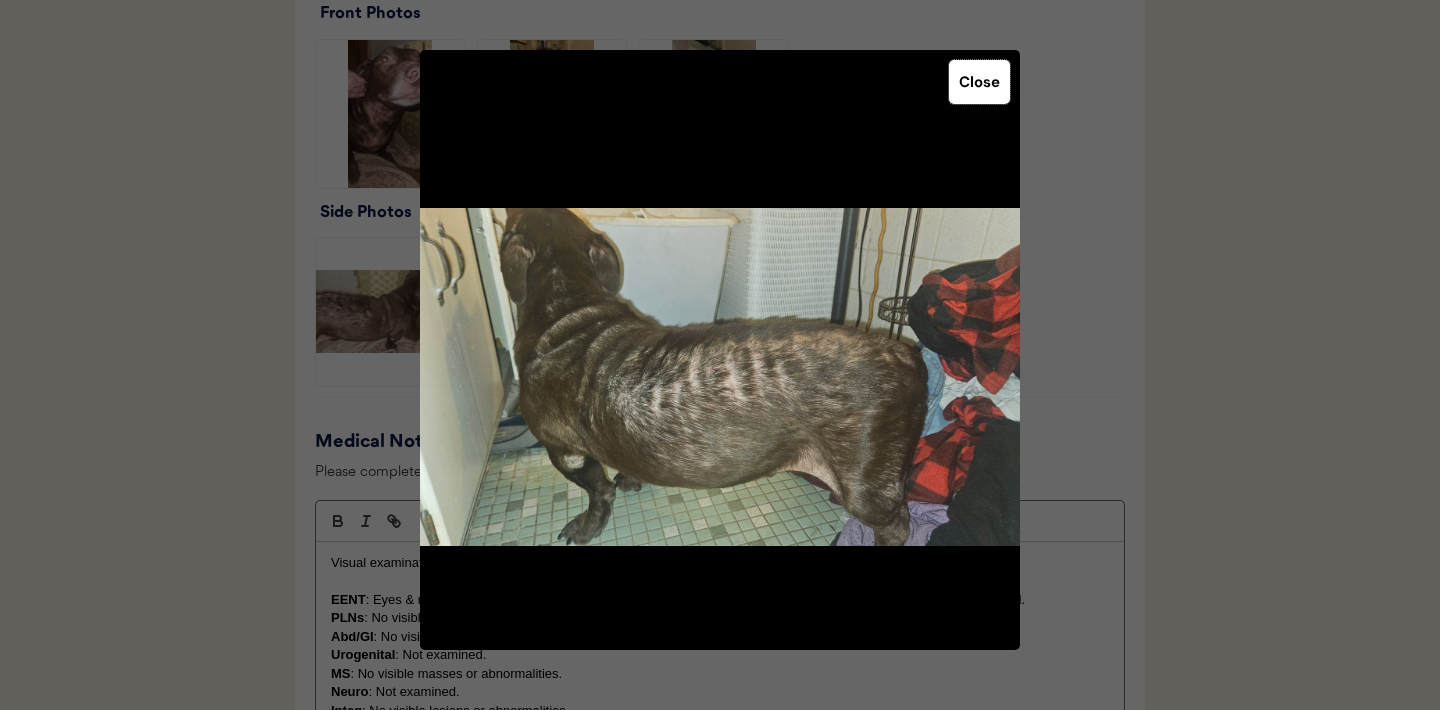 click on "Close" at bounding box center [979, 82] 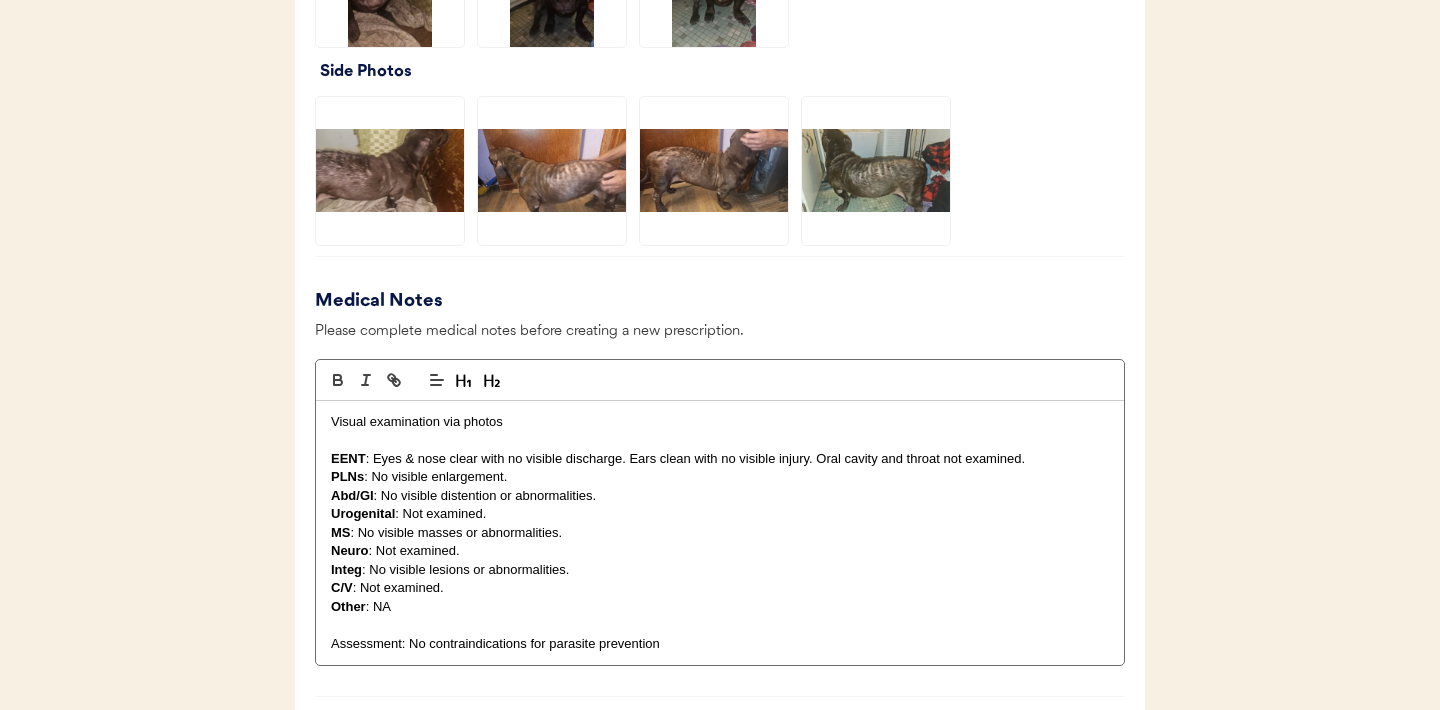 scroll, scrollTop: 1681, scrollLeft: 0, axis: vertical 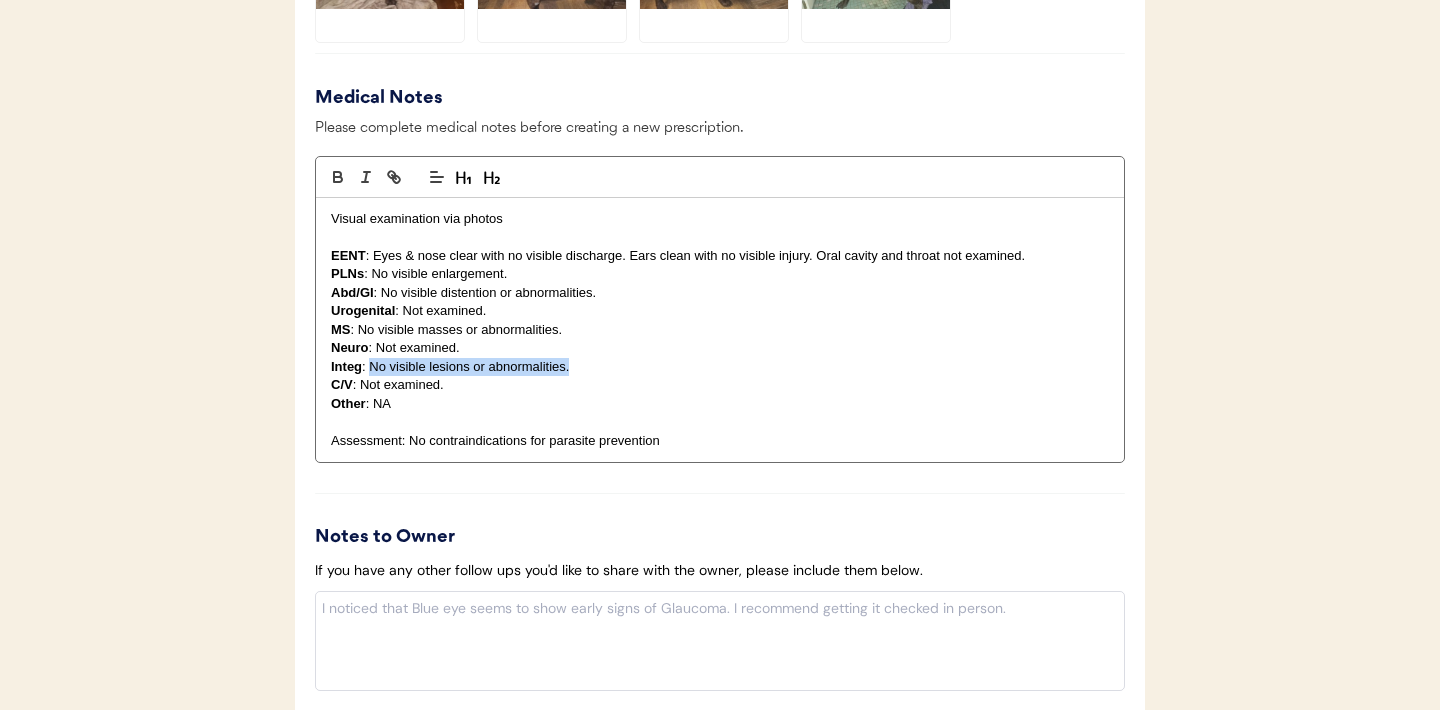 drag, startPoint x: 573, startPoint y: 369, endPoint x: 372, endPoint y: 367, distance: 201.00995 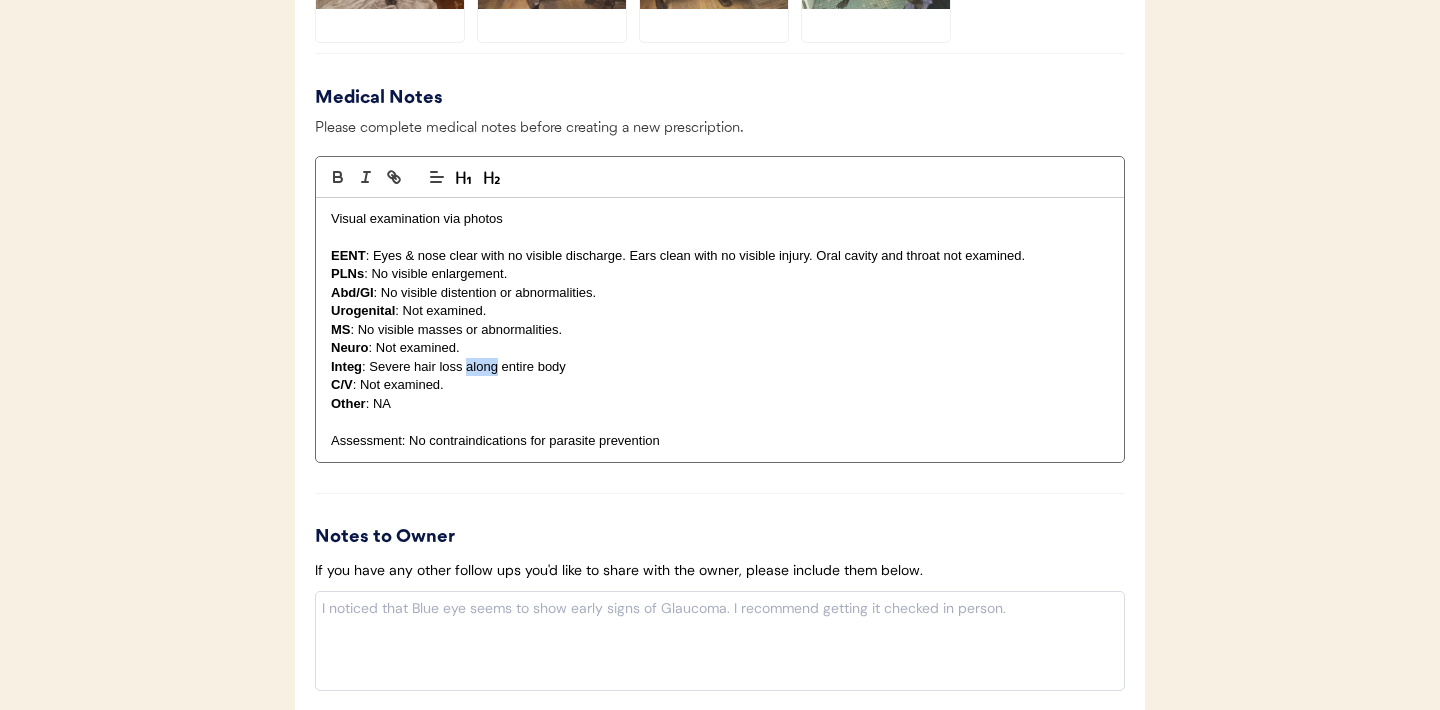 drag, startPoint x: 496, startPoint y: 365, endPoint x: 464, endPoint y: 366, distance: 32.01562 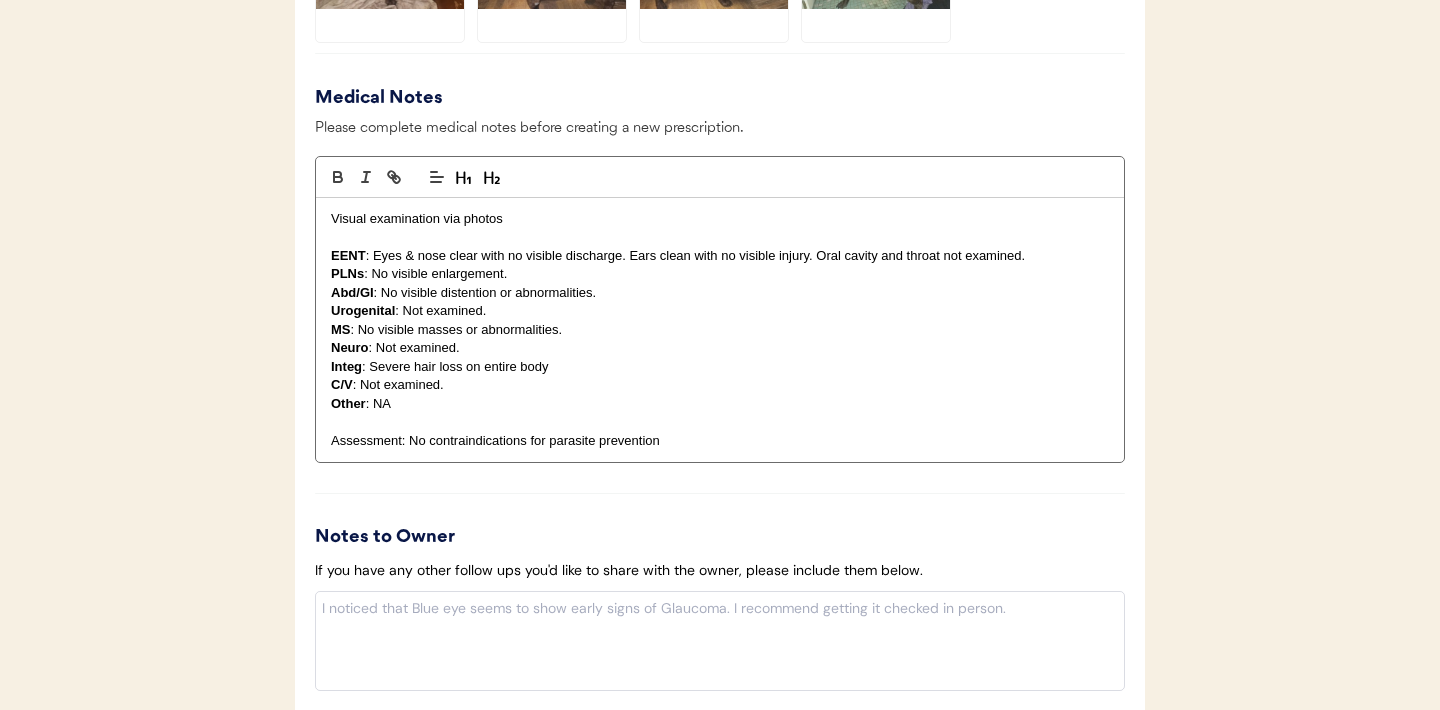 click on "Integ : Severe hair loss on entire body" at bounding box center [720, 367] 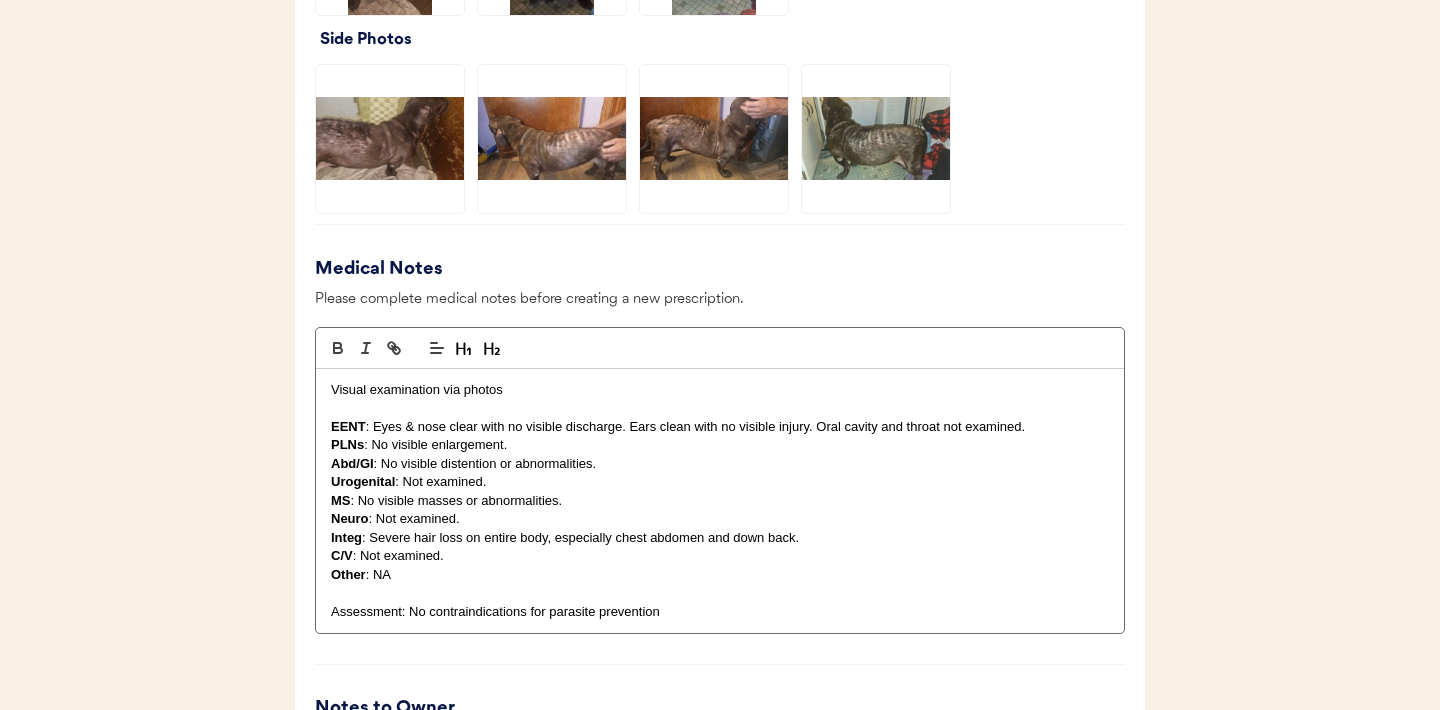 scroll, scrollTop: 1438, scrollLeft: 0, axis: vertical 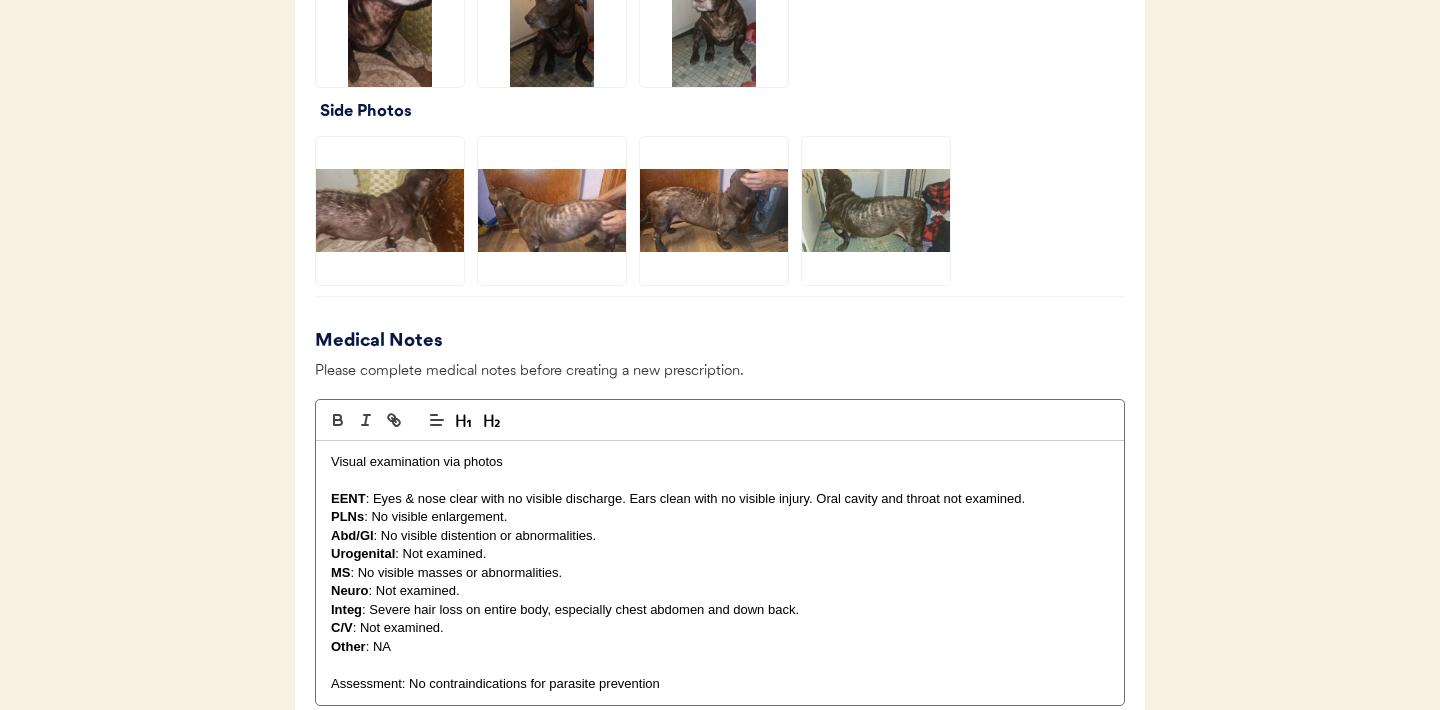 click 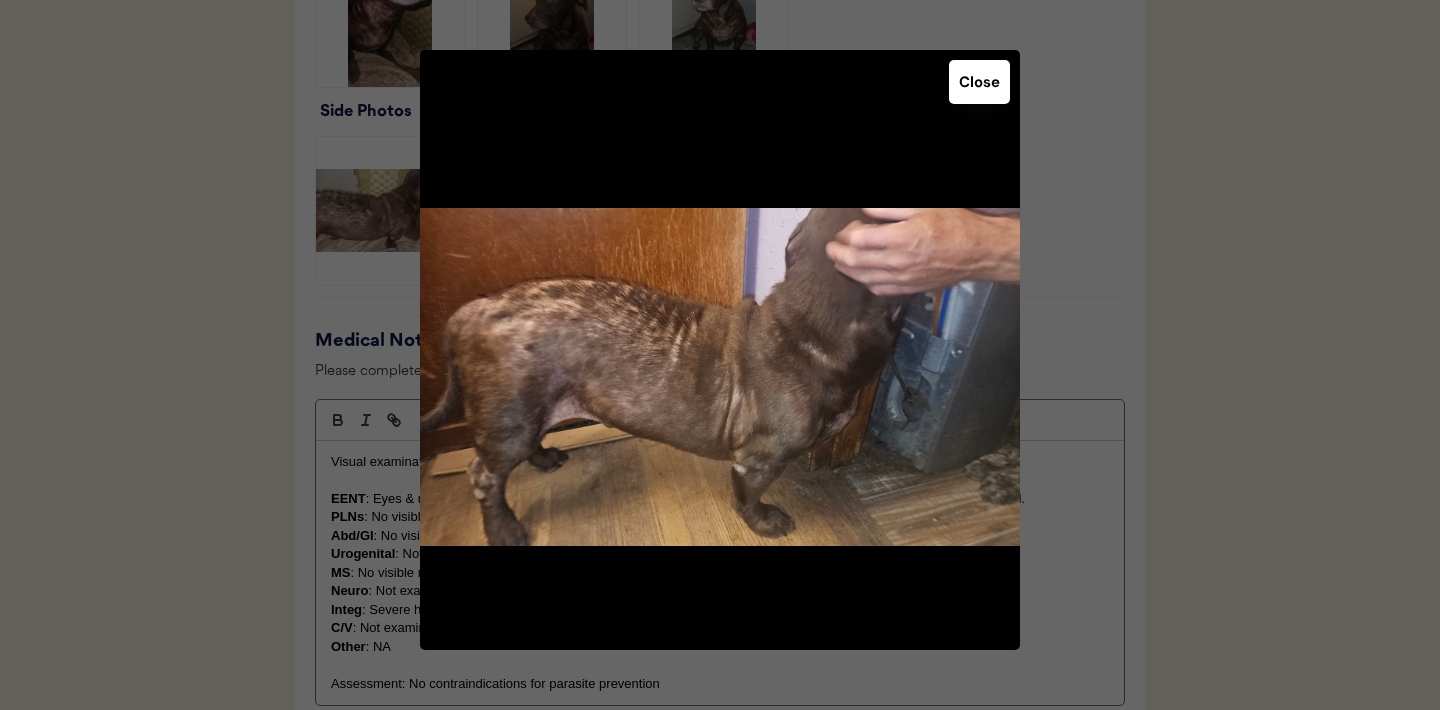 click on "Close" at bounding box center (979, 82) 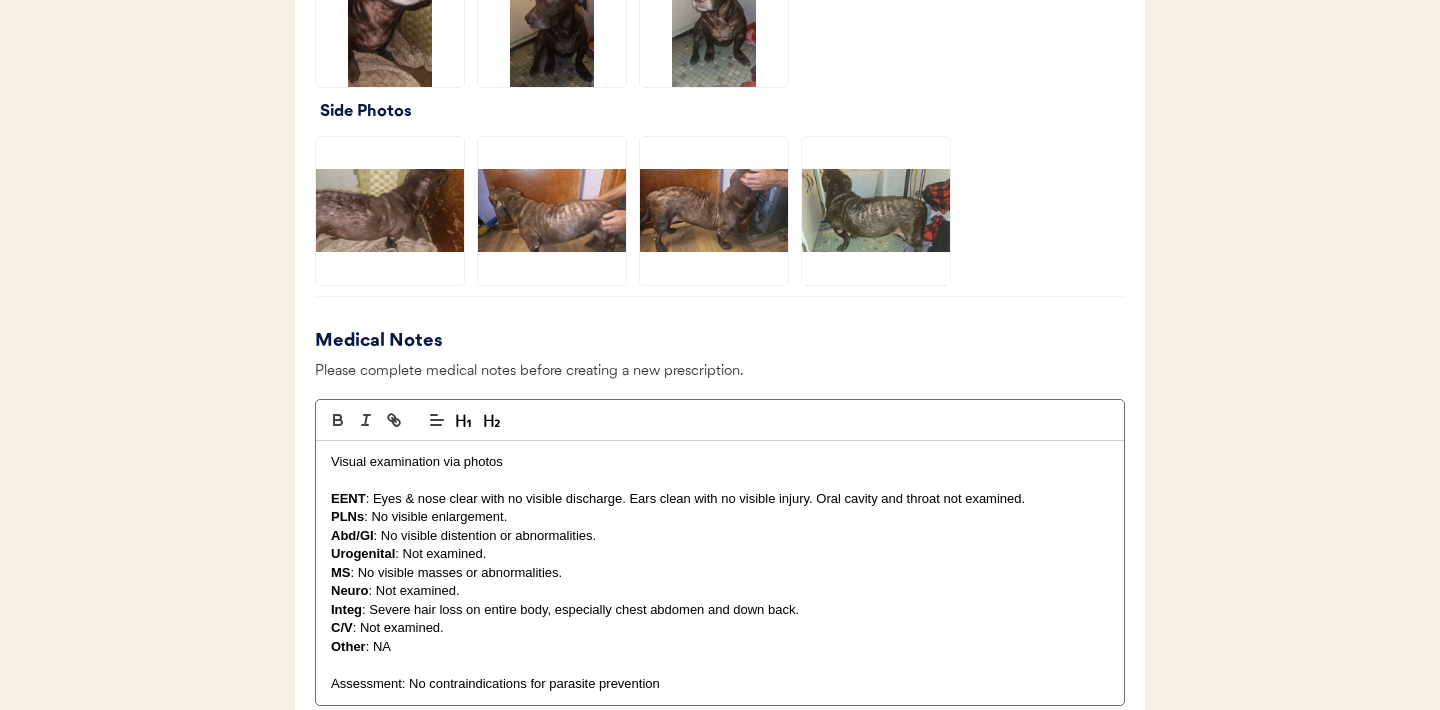 click on "Integ : Severe hair loss on entire body, especially chest abdomen and down back." at bounding box center (720, 610) 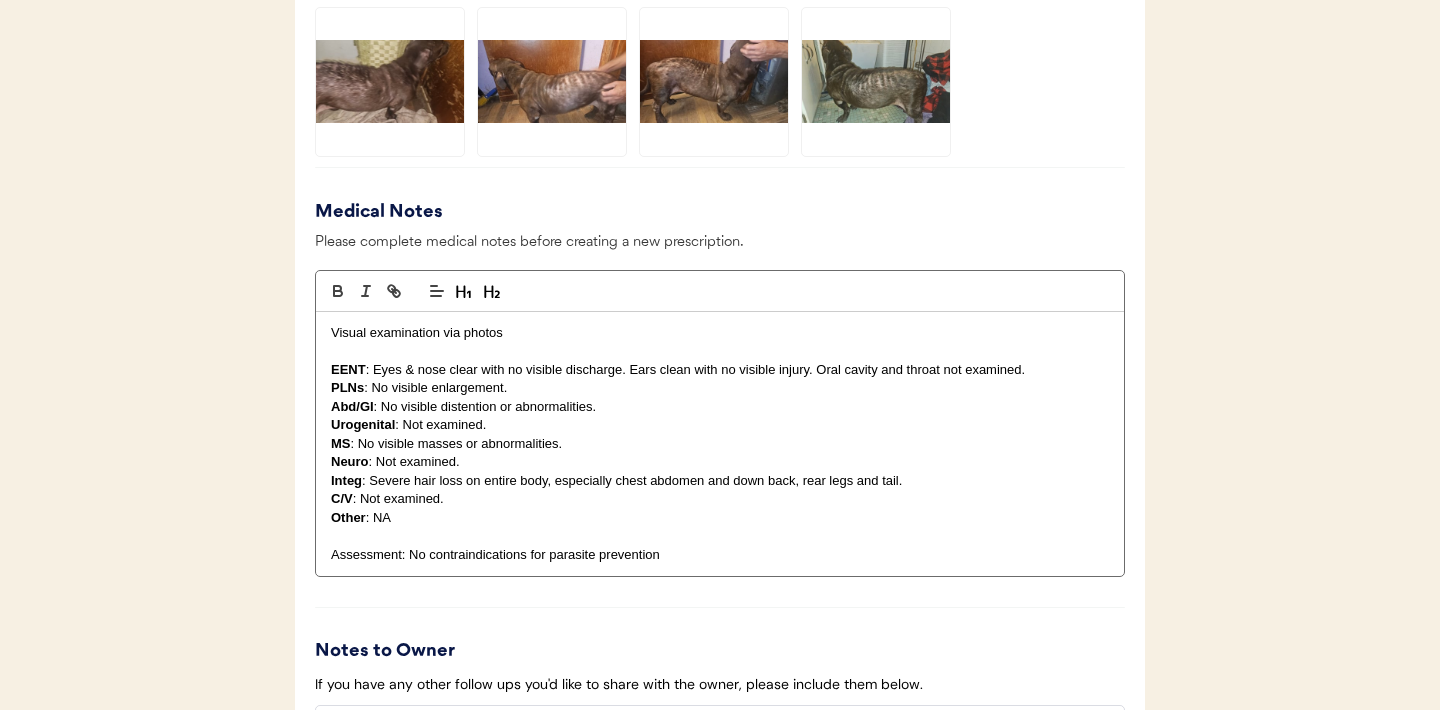 scroll, scrollTop: 1568, scrollLeft: 0, axis: vertical 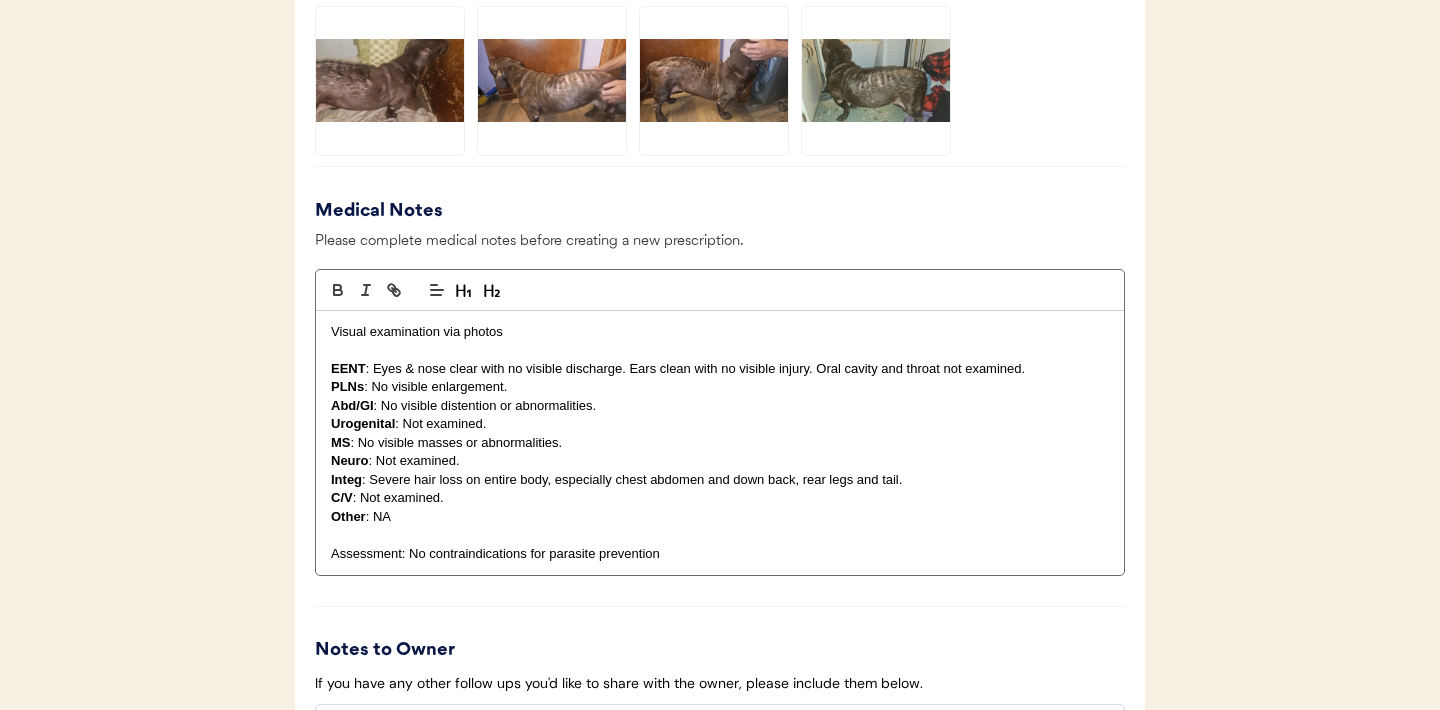 click on "Assessment: No contraindications for parasite prevention" at bounding box center [720, 554] 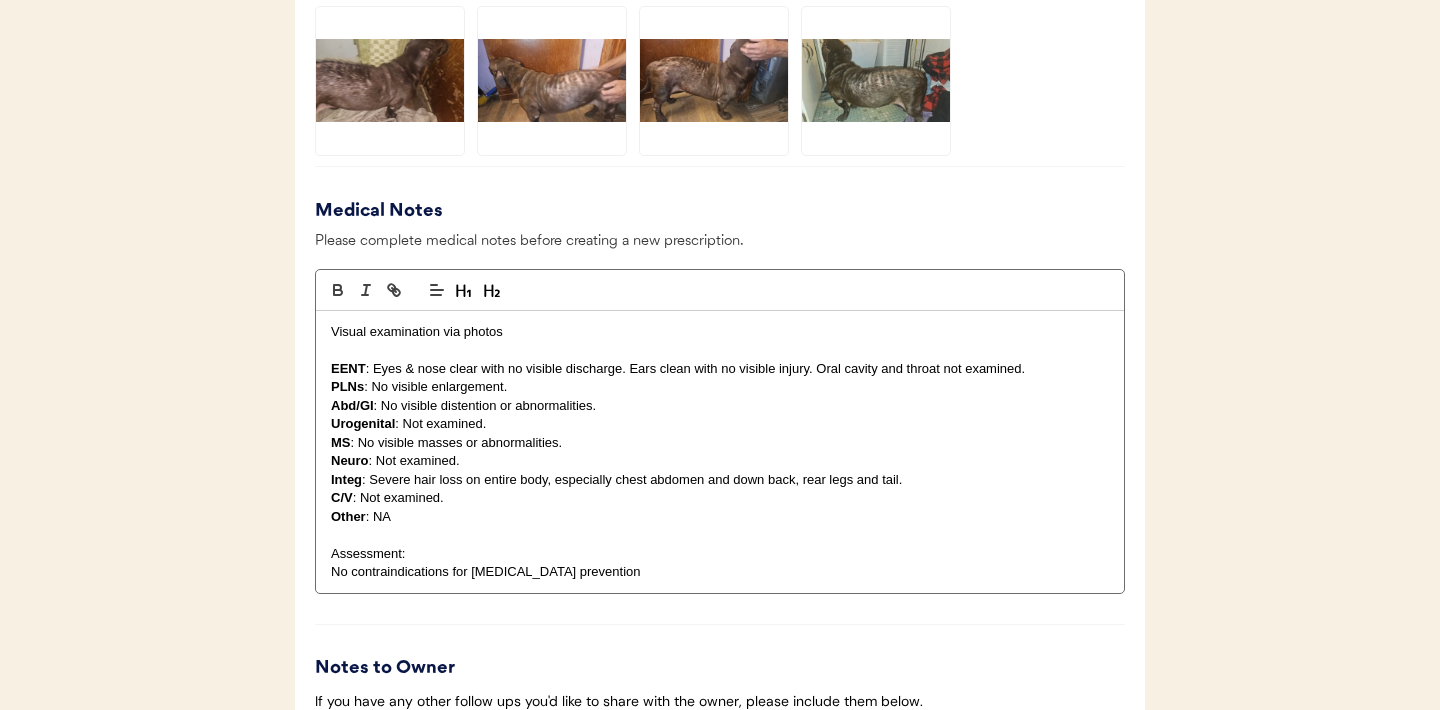 click on "Assessment:" at bounding box center [720, 554] 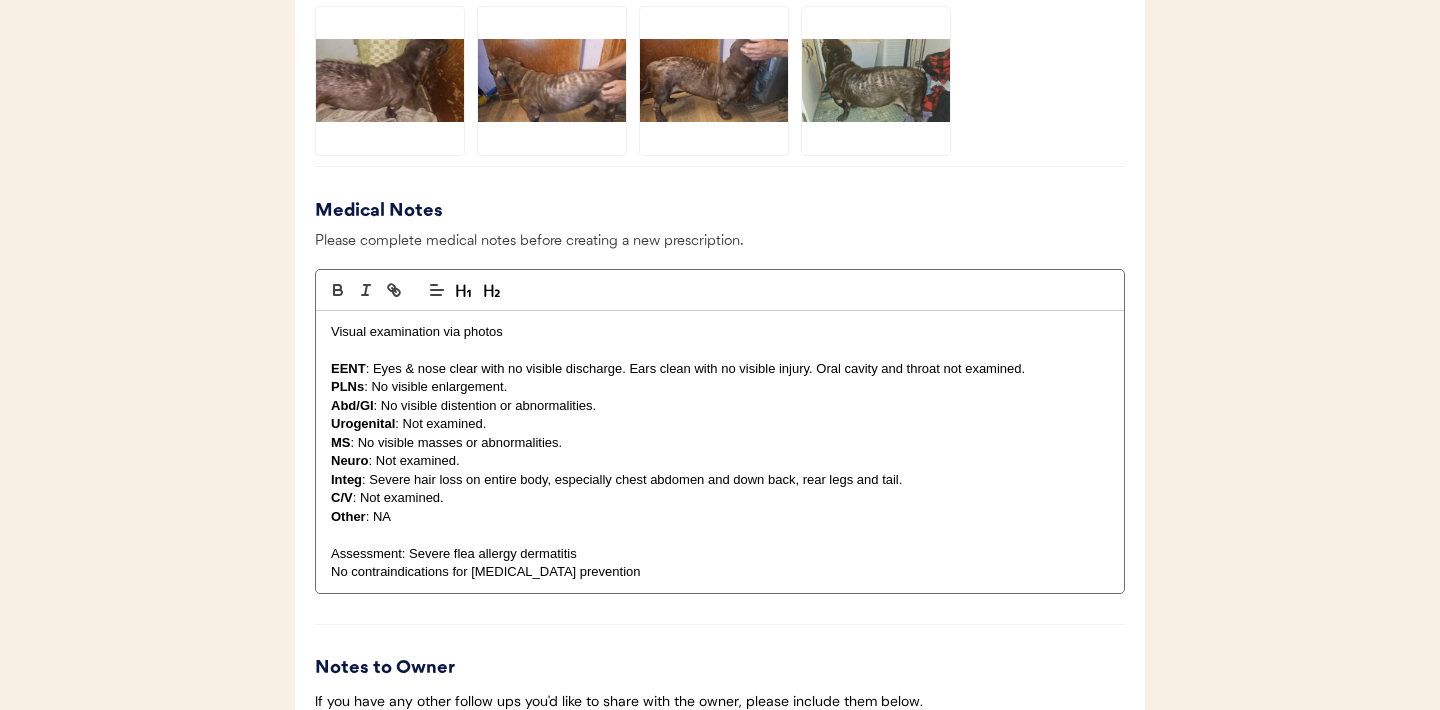 click on "Visual examination via photos EENT : Eyes & nose clear with no visible discharge. Ears clean with no visible injury. Oral cavity and throat not examined. PLNs : No visible enlargement. Abd/GI : No visible distention or abnormalities. Urogenital : Not examined. MS : No visible masses or abnormalities. Neuro : Not examined. Integ : Severe hair loss on entire body, especially chest abdomen and down back, rear legs and tail.  C/V : Not examined. Other : NA Assessment: Severe flea allergy dermatitis No contraindications for parasite prevention" at bounding box center [720, 452] 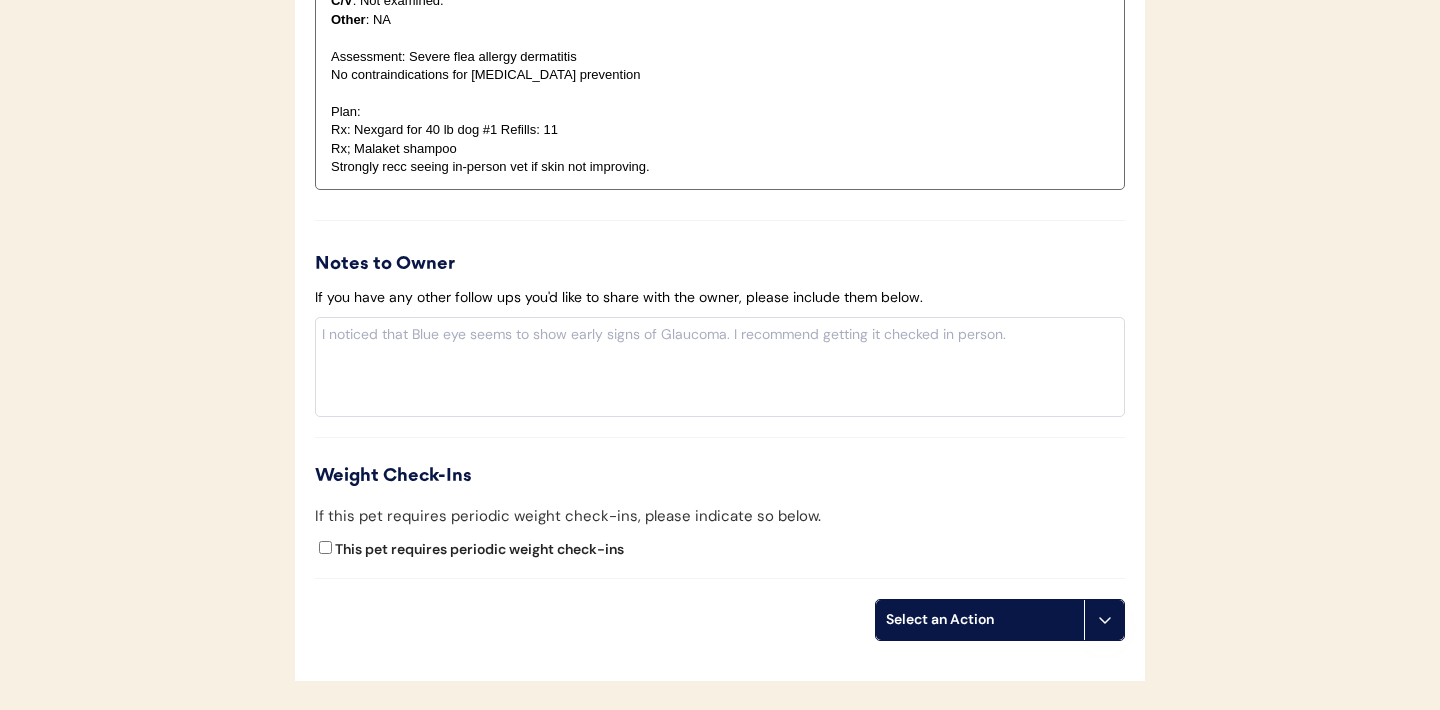 scroll, scrollTop: 2059, scrollLeft: 0, axis: vertical 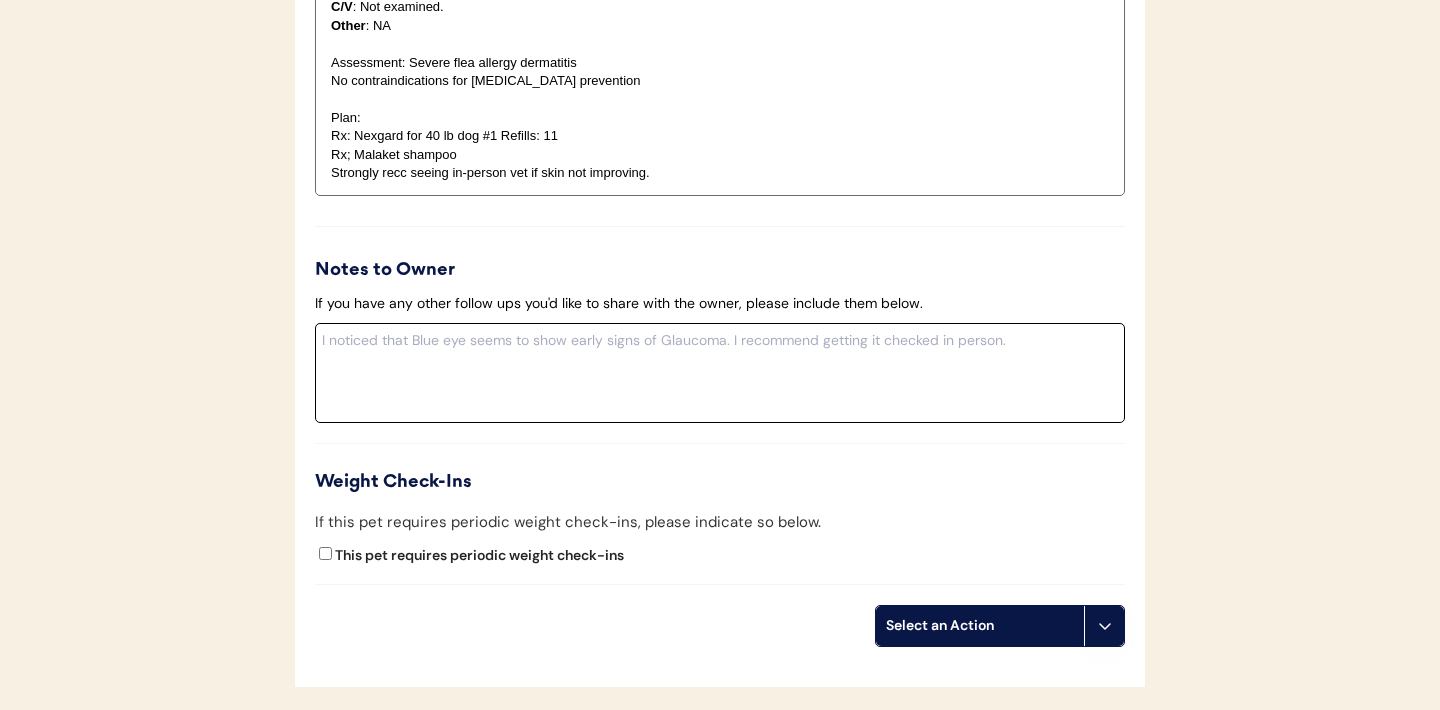 click at bounding box center [720, 373] 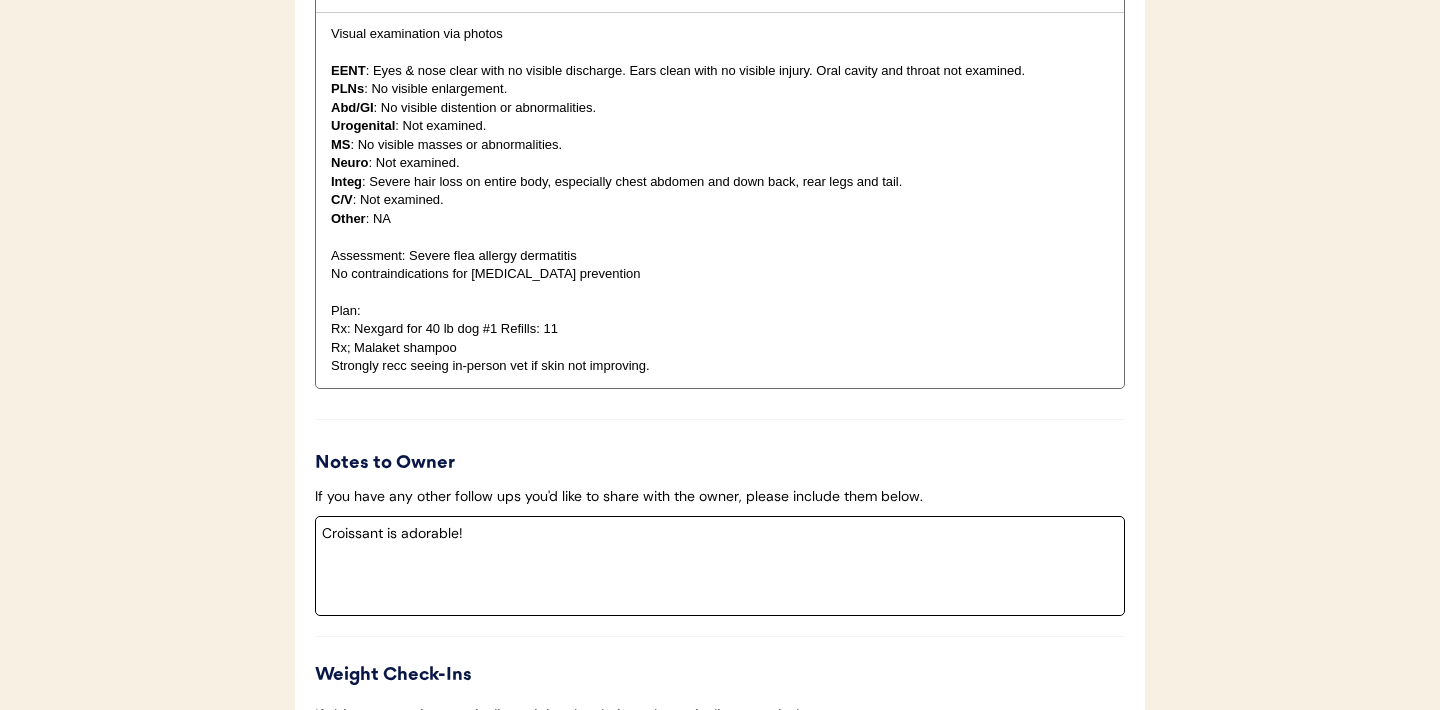 scroll, scrollTop: 2236, scrollLeft: 0, axis: vertical 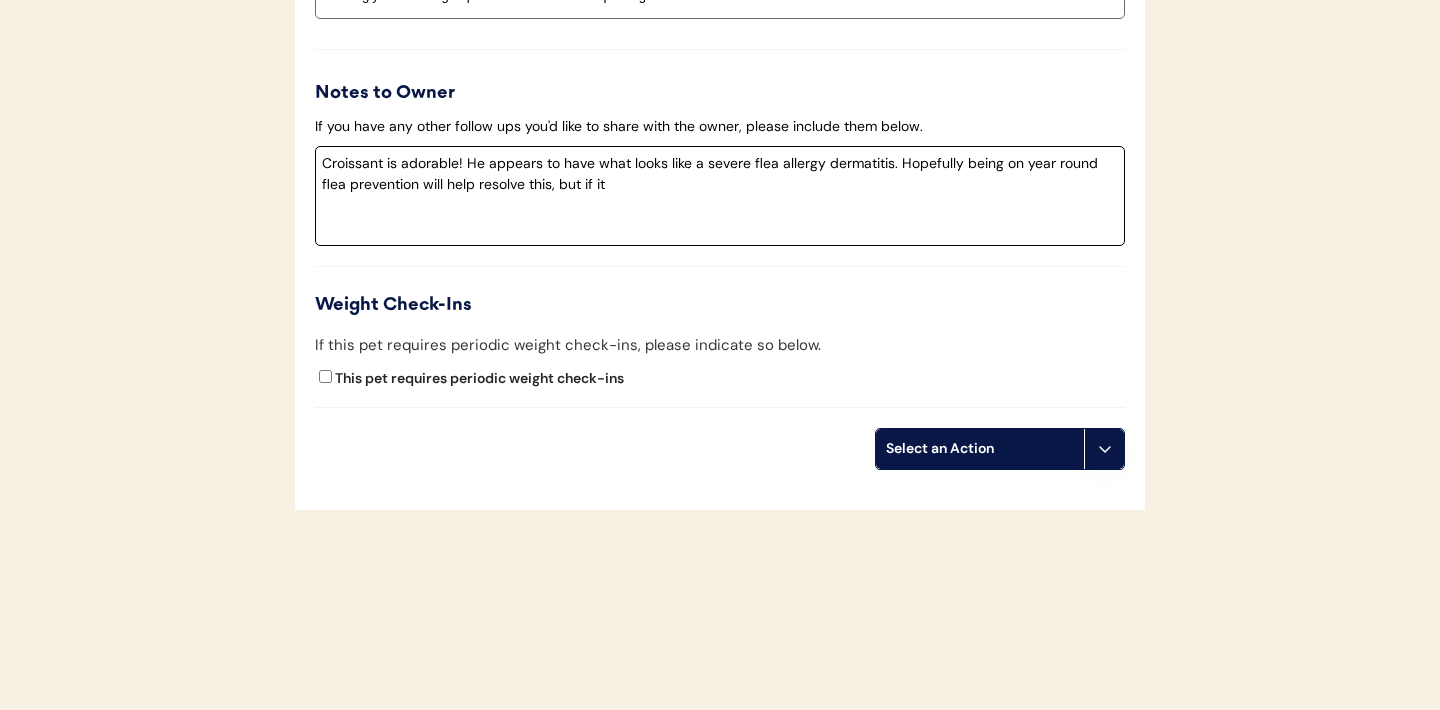click on "Croissant is adorable! He appears to have what looks like a severe flea allergy dermatitis. Hopefully being on year round flea prevention will help resolve this, but if it" at bounding box center (720, 196) 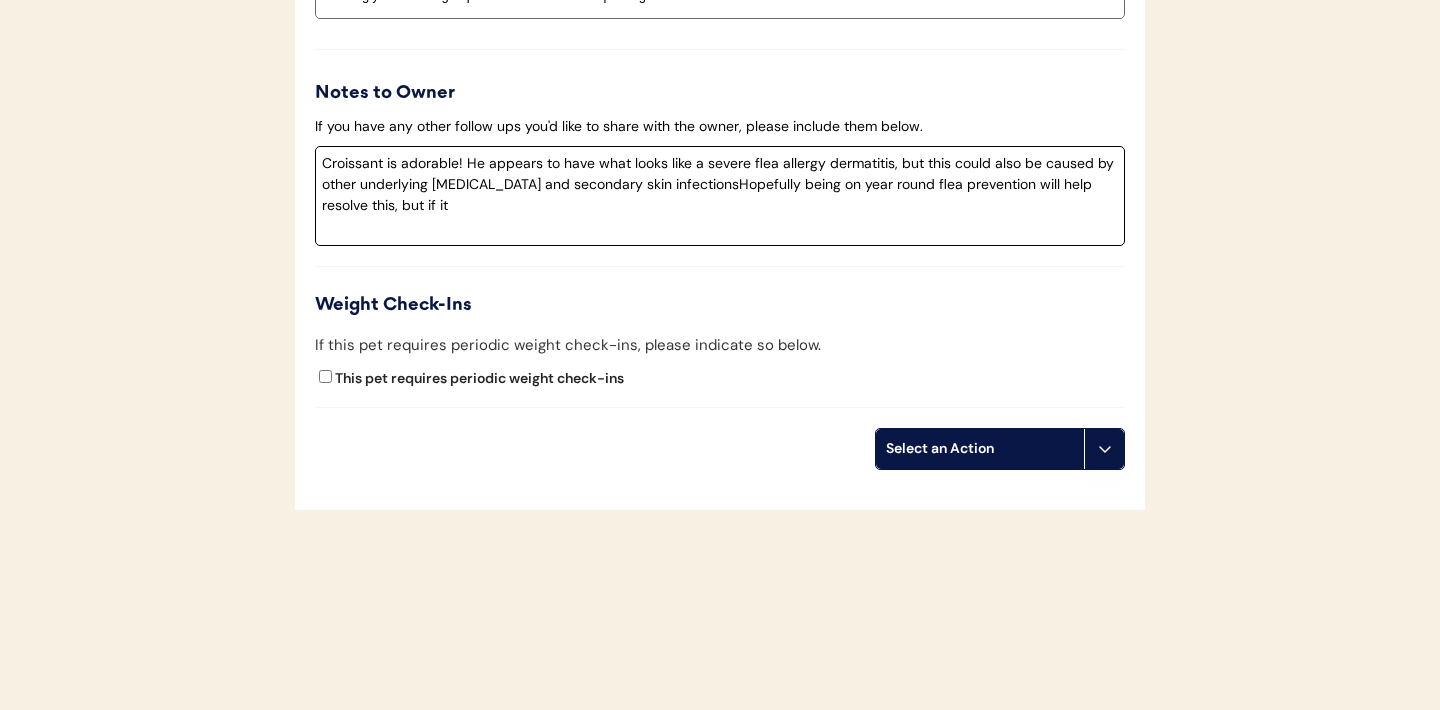 click on "Croissant is adorable! He appears to have what looks like a severe flea allergy dermatitis, but this could also be caused by other underlying allergies and secondary skin infectionsHopefully being on year round flea prevention will help resolve this, but if it" at bounding box center [720, 196] 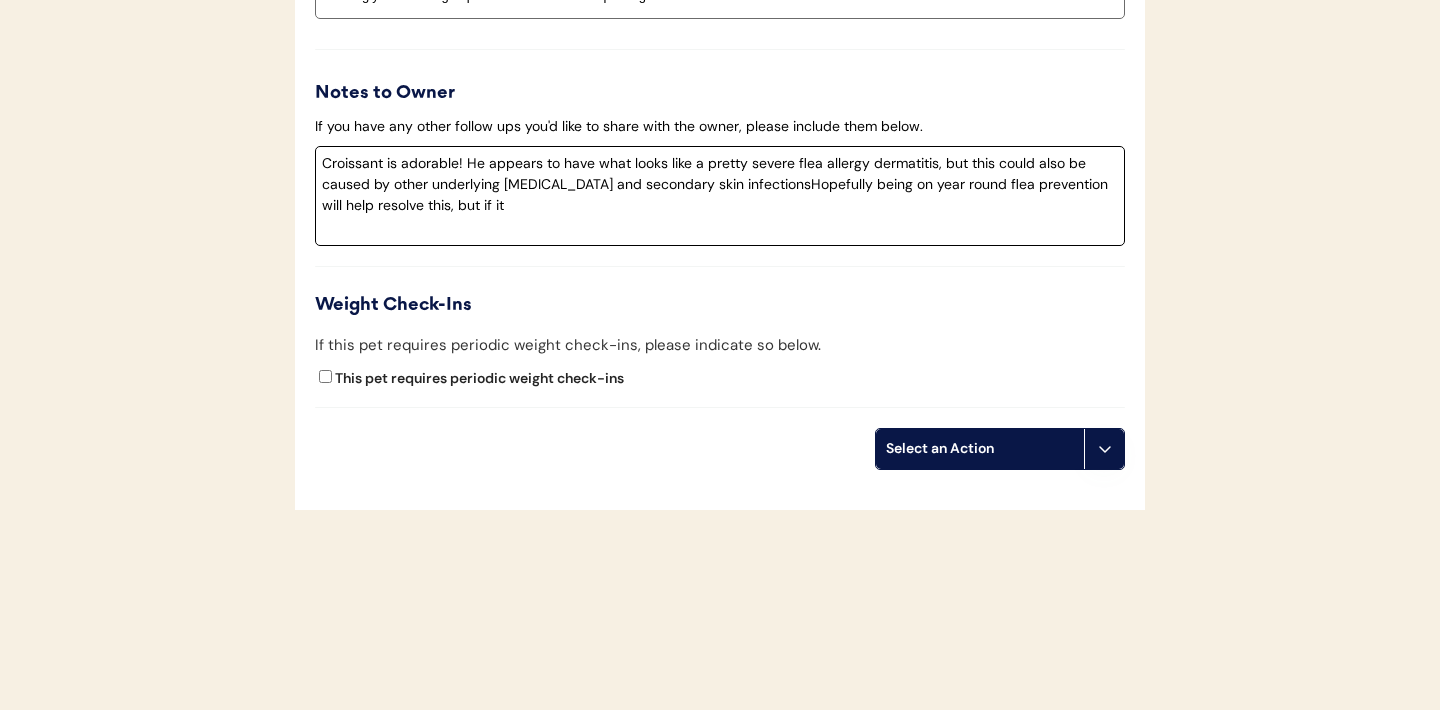 click on "Croissant is adorable! He appears to have what looks like a pretty severe flea allergy dermatitis, but this could also be caused by other underlying allergies and secondary skin infectionsHopefully being on year round flea prevention will help resolve this, but if it" at bounding box center [720, 196] 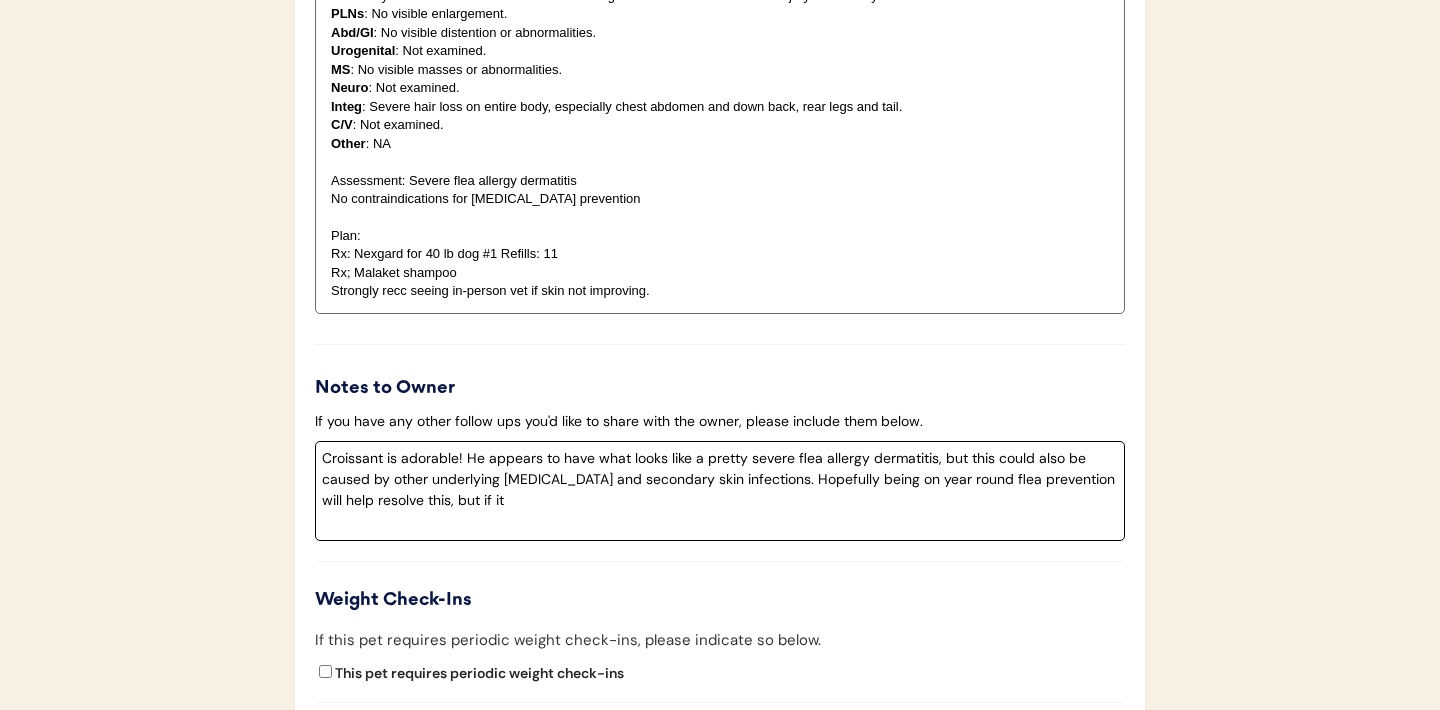 scroll, scrollTop: 2215, scrollLeft: 0, axis: vertical 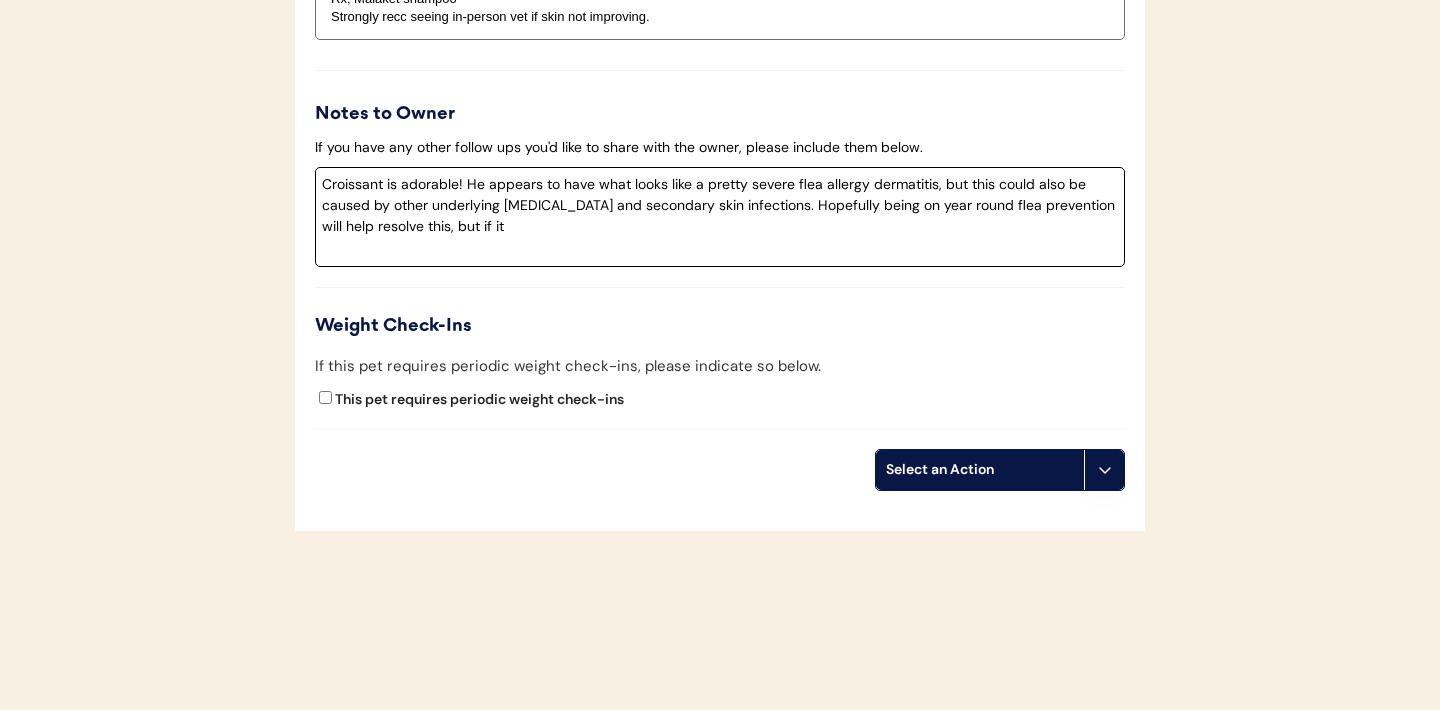 click on "Croissant is adorable! He appears to have what looks like a pretty severe flea allergy dermatitis, but this could also be caused by other underlying allergies and secondary skin infections. Hopefully being on year round flea prevention will help resolve this, but if it" at bounding box center (720, 217) 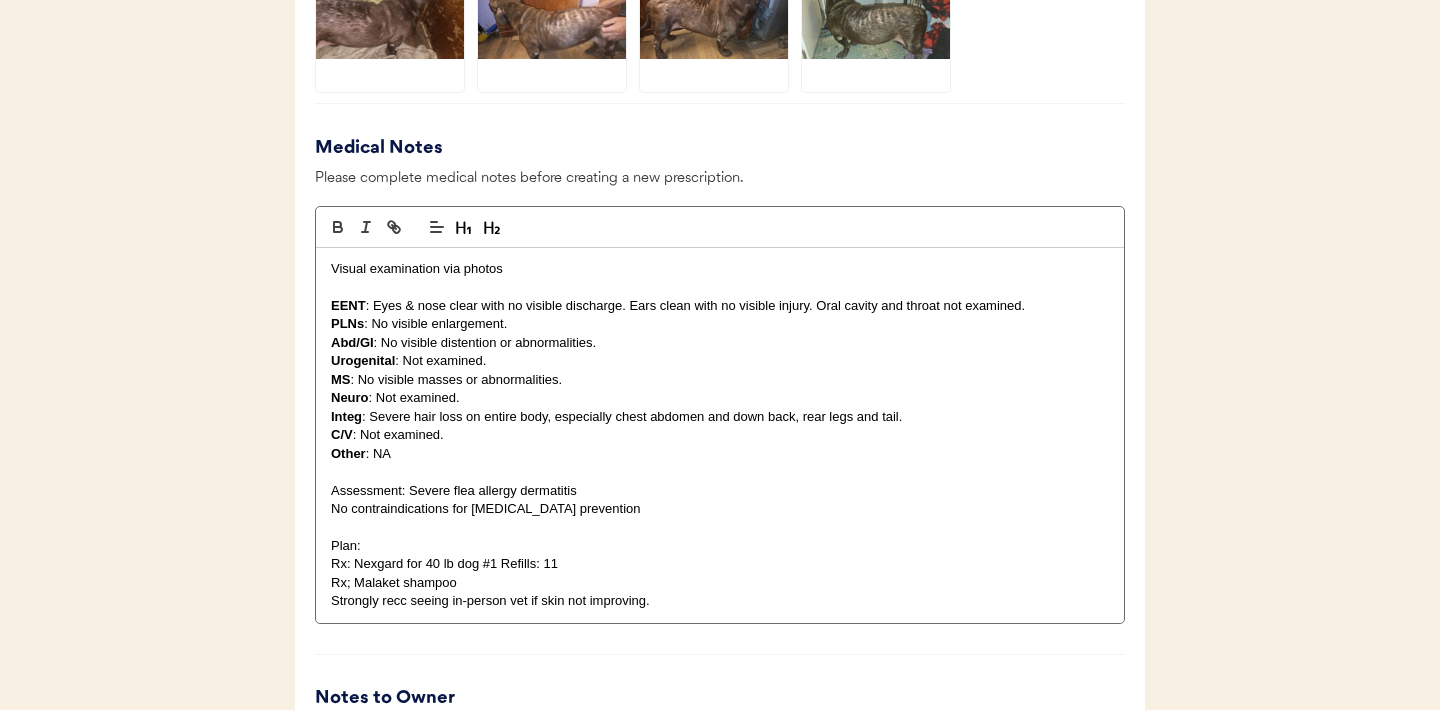 scroll, scrollTop: 2236, scrollLeft: 0, axis: vertical 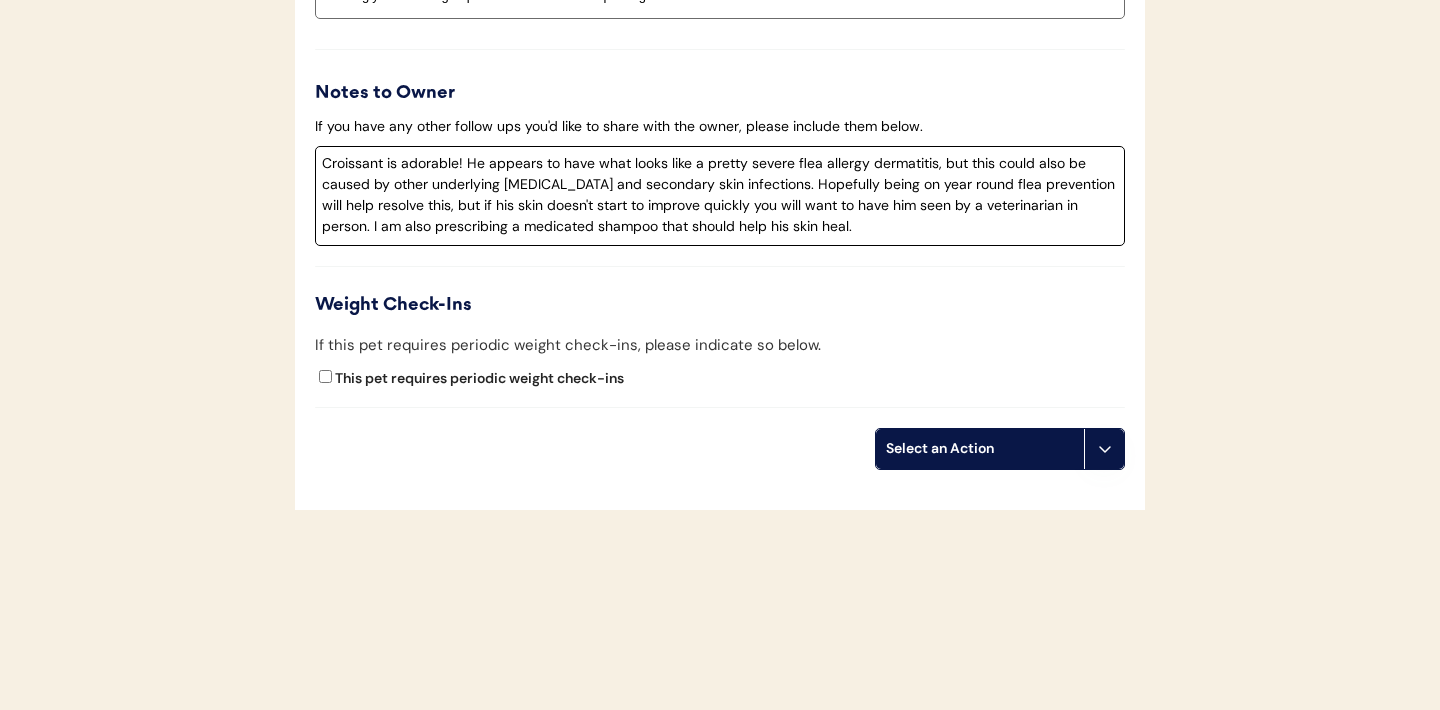 type on "Croissant is adorable! He appears to have what looks like a pretty severe flea allergy dermatitis, but this could also be caused by other underlying allergies and secondary skin infections. Hopefully being on year round flea prevention will help resolve this, but if his skin doesn't start to improve quickly you will want to have him seen by a veterinarian in person. I am also prescribing a medicated shampoo that should help his skin heal." 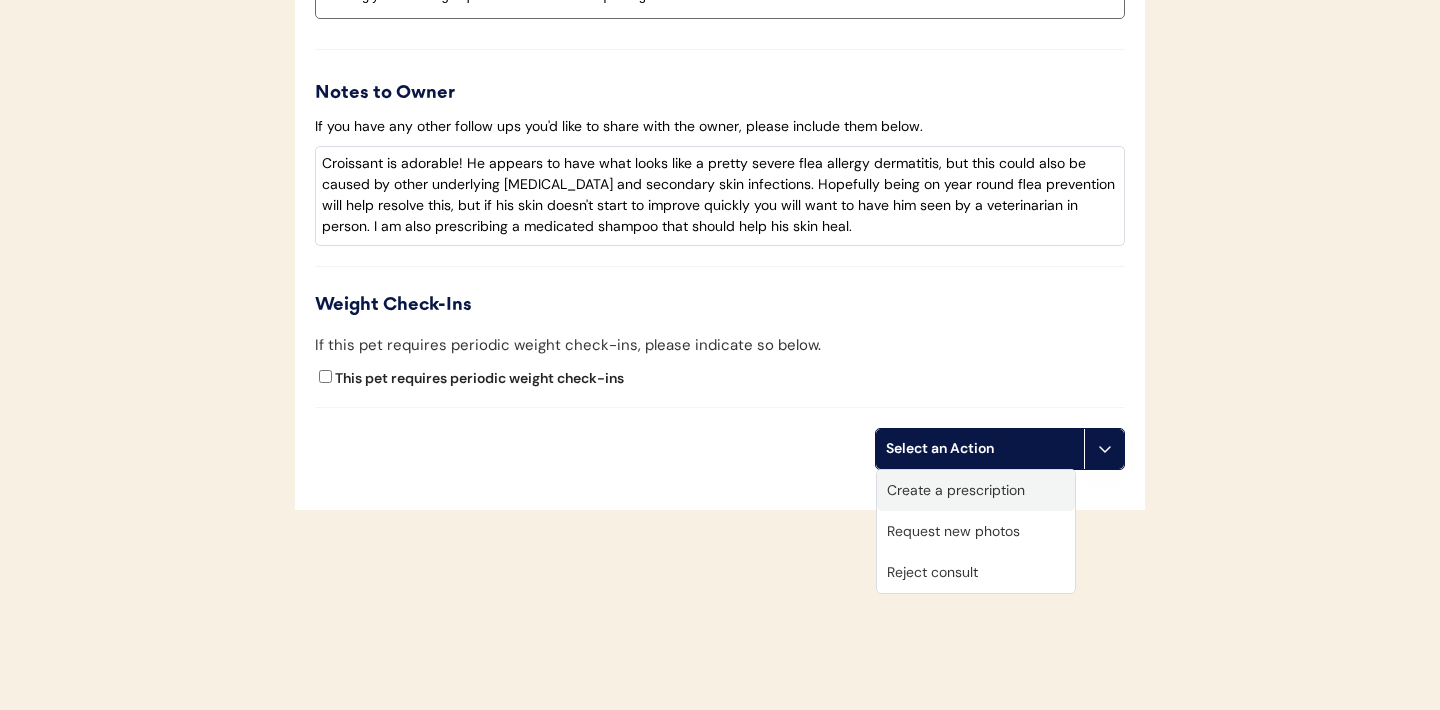 click on "Create a prescription" at bounding box center [976, 490] 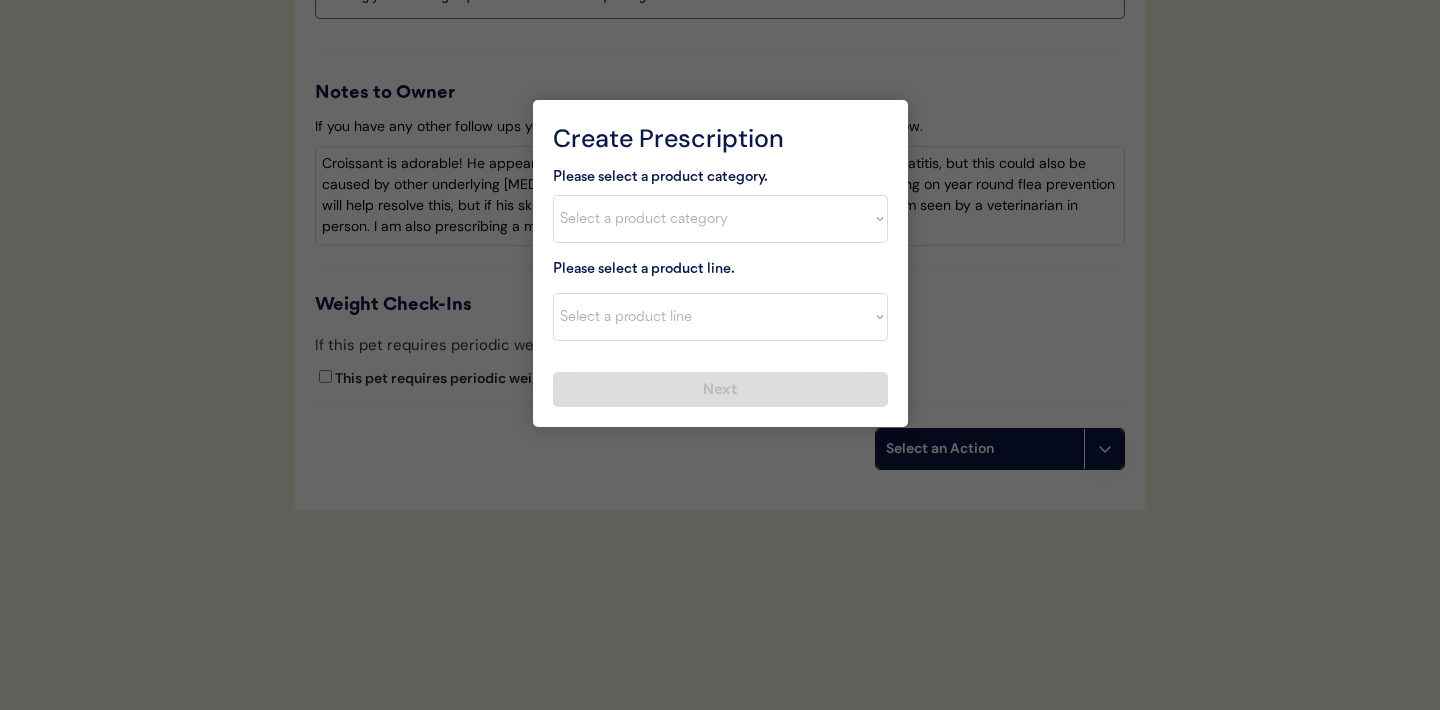 click on "Please select a product category. Select a product category Allergies Antibiotics Anxiety Combo Parasite Prevention Flea & Tick Heartworm Please select a product line. Select a product line Next" at bounding box center [720, 287] 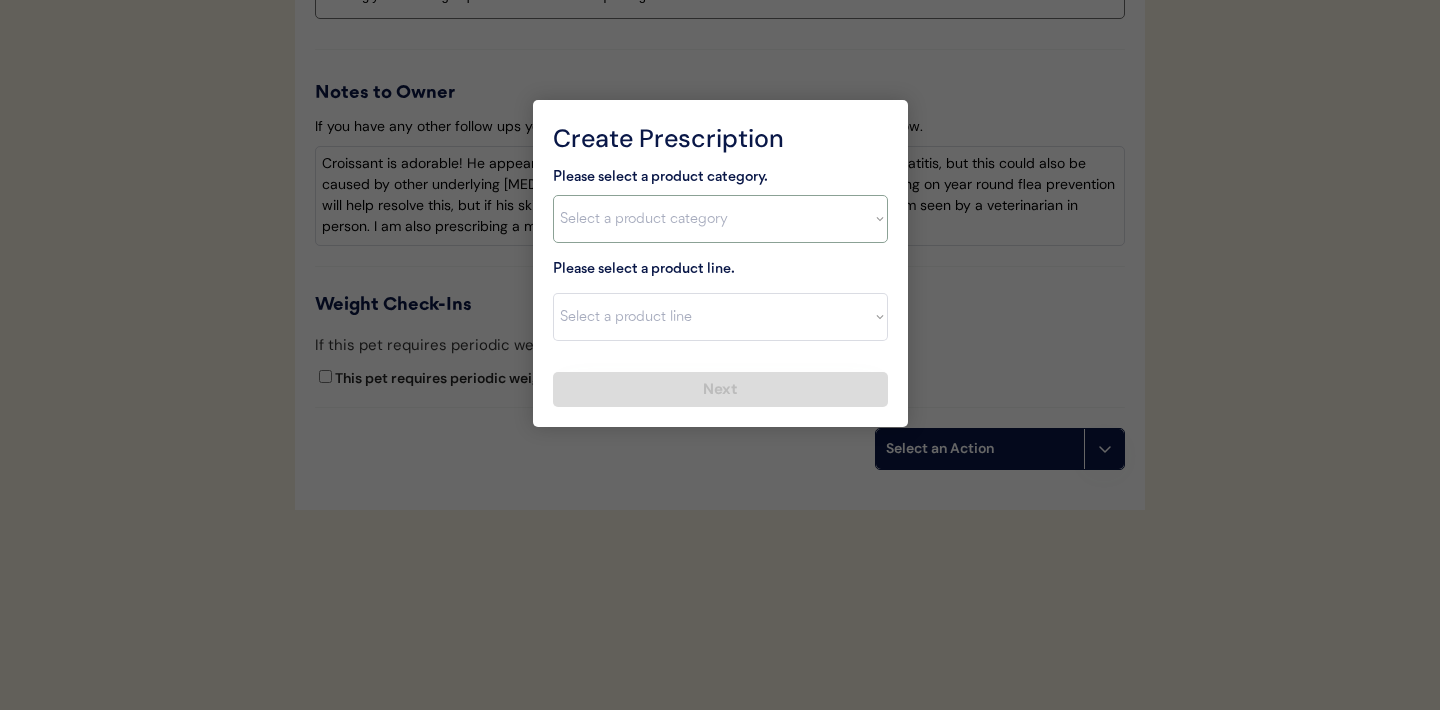 click on "Select a product category [MEDICAL_DATA] Antibiotics Anxiety Combo [MEDICAL_DATA] Prevention Flea & Tick [MEDICAL_DATA]" at bounding box center [720, 219] 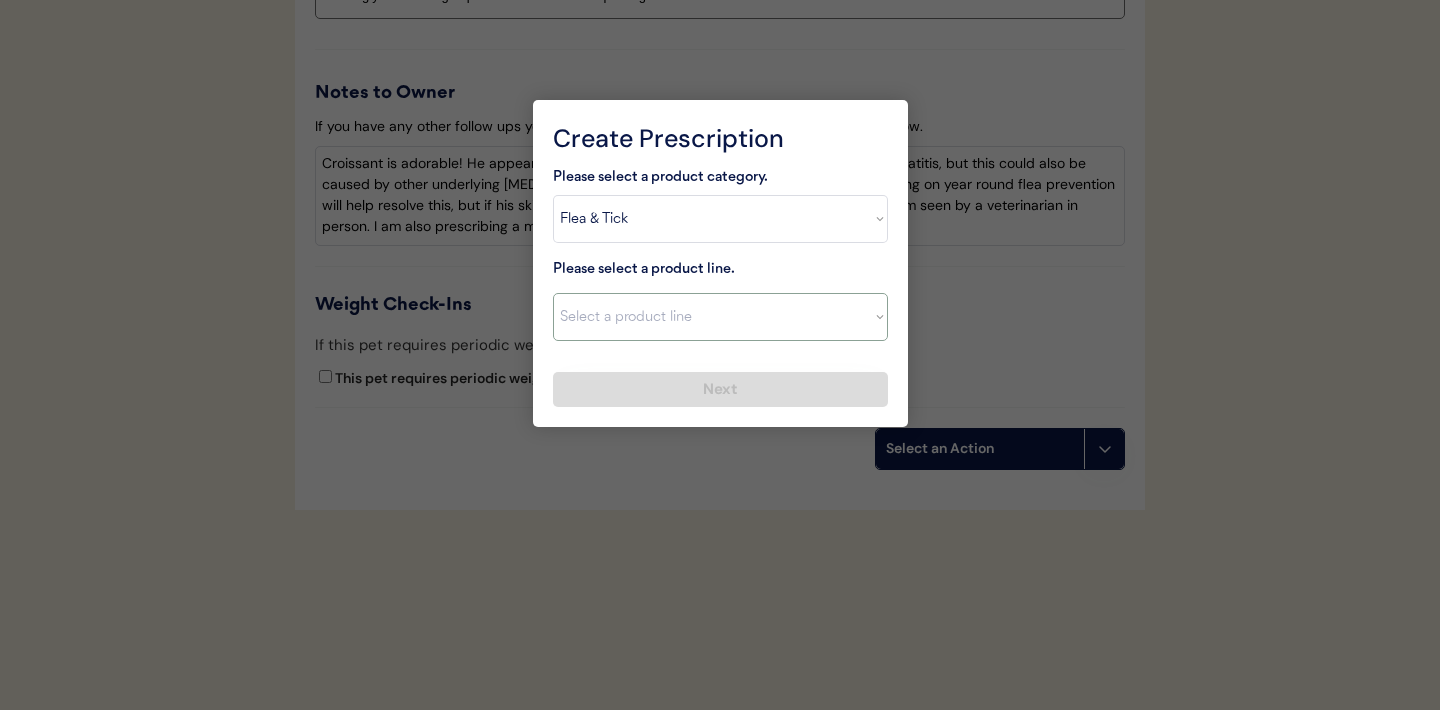 click on "Select a product line" at bounding box center [720, 317] 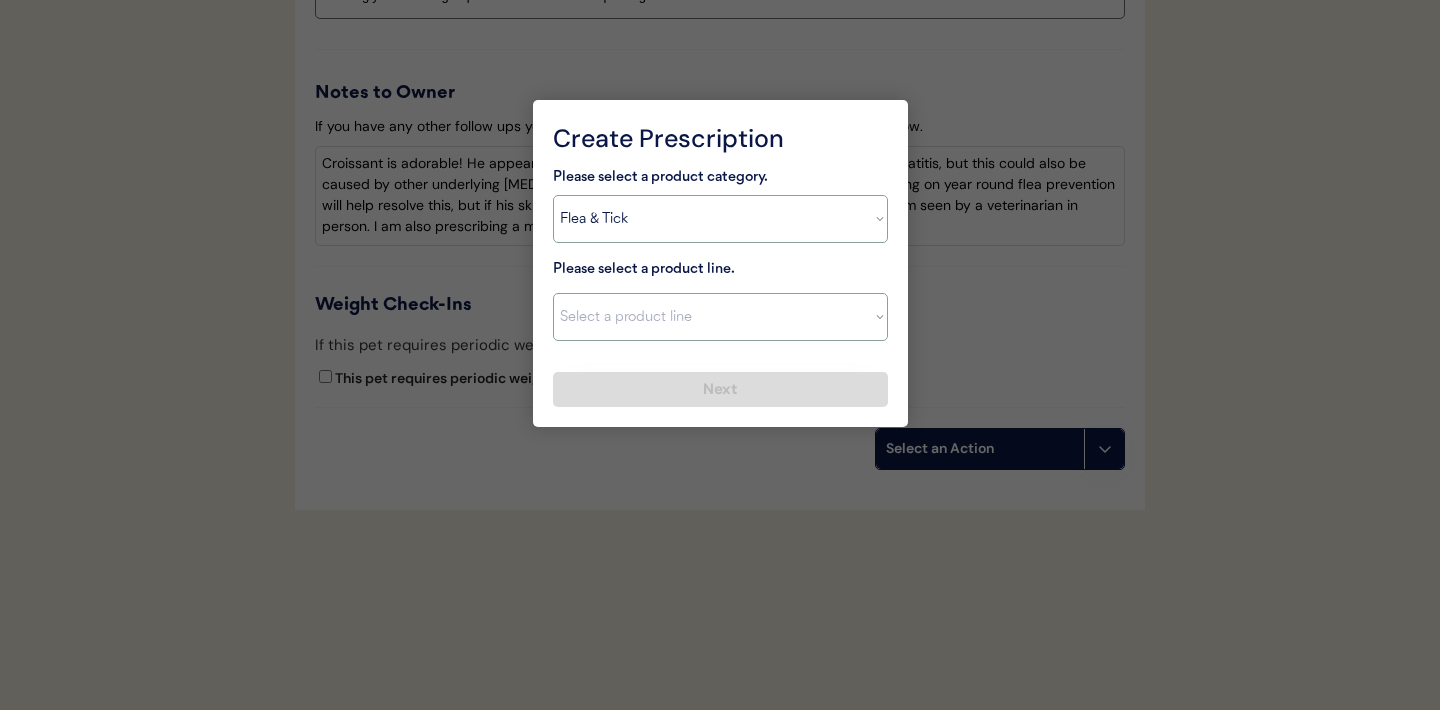 click on "Select a product category Allergies Antibiotics Anxiety Combo Parasite Prevention Flea & Tick Heartworm" at bounding box center [720, 219] 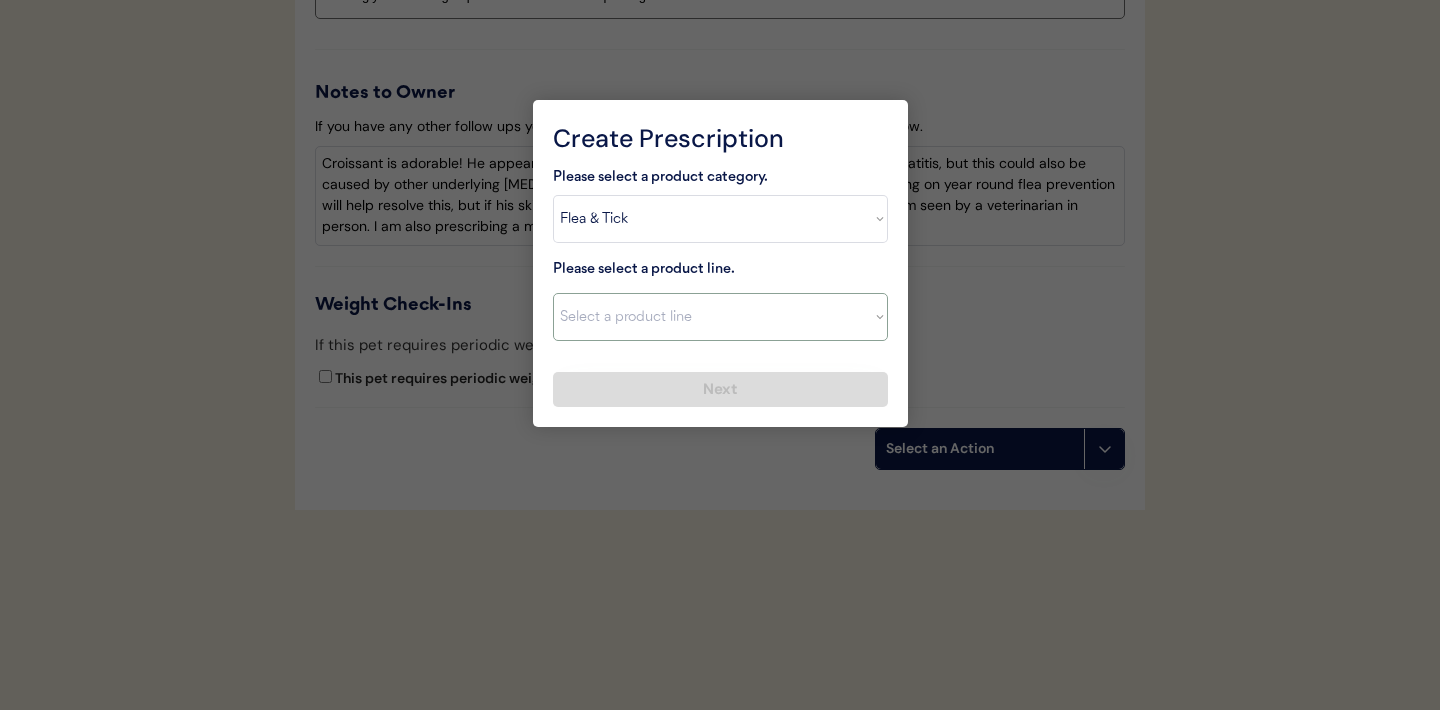select on ""NexGard"" 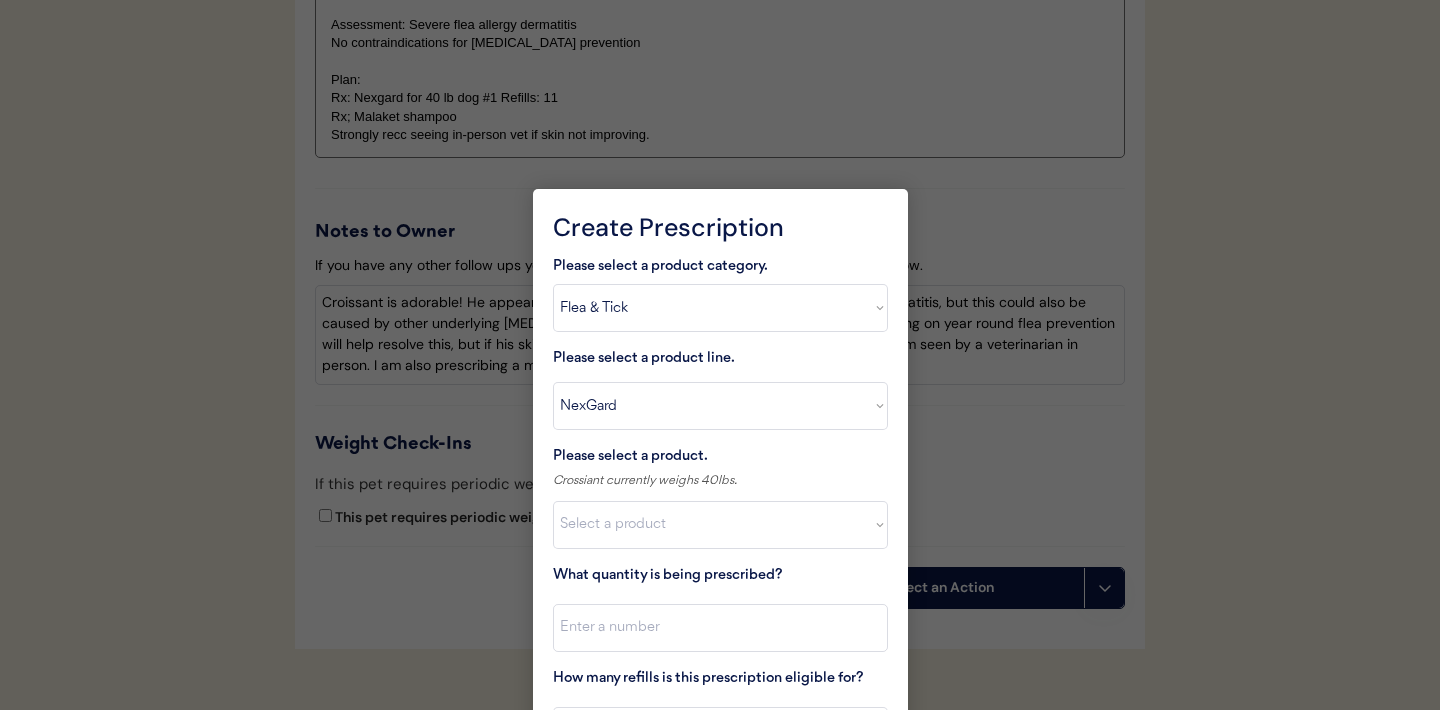 scroll, scrollTop: 2357, scrollLeft: 0, axis: vertical 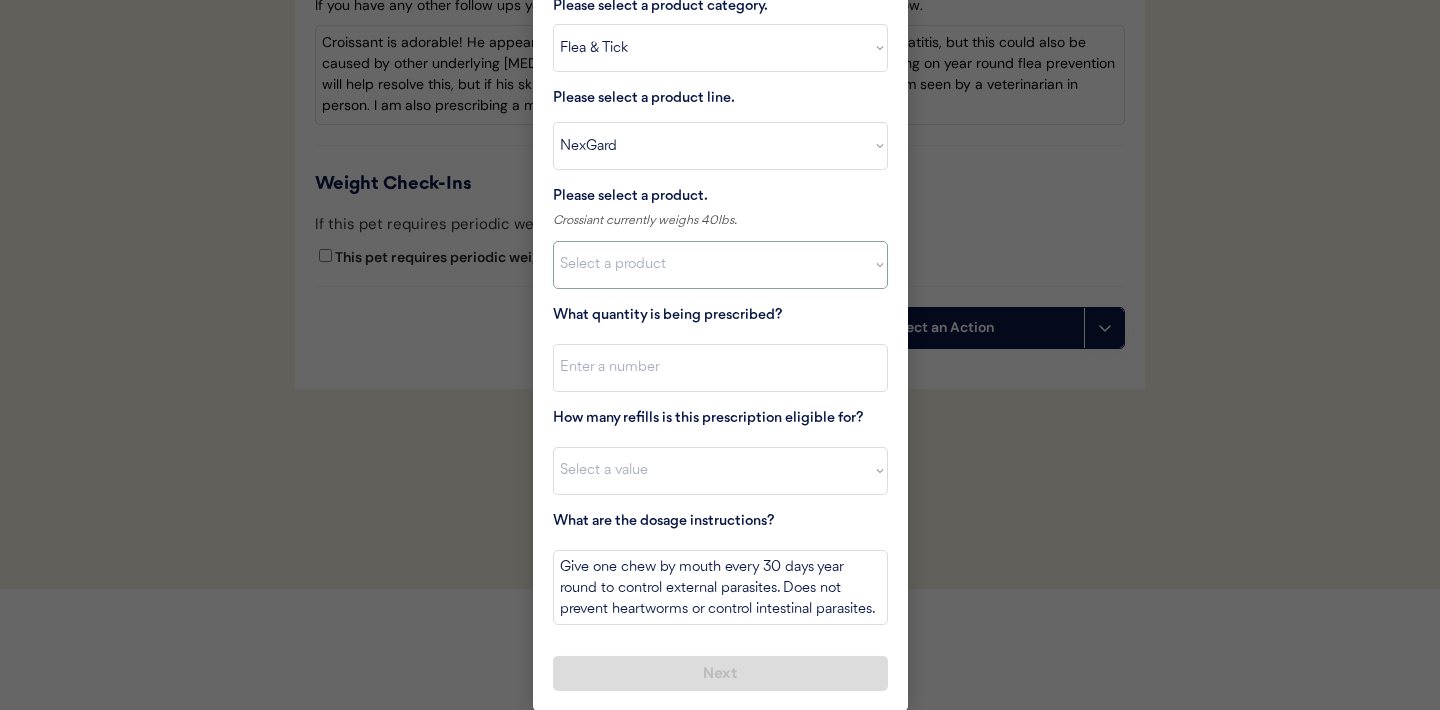 click on "Select a product NexGard, 4 - 10lbs NexGard, 10.1 - 24lbs NexGard, 24.1 - 60lbs NexGard, 60.1 - 121lbs" at bounding box center [720, 265] 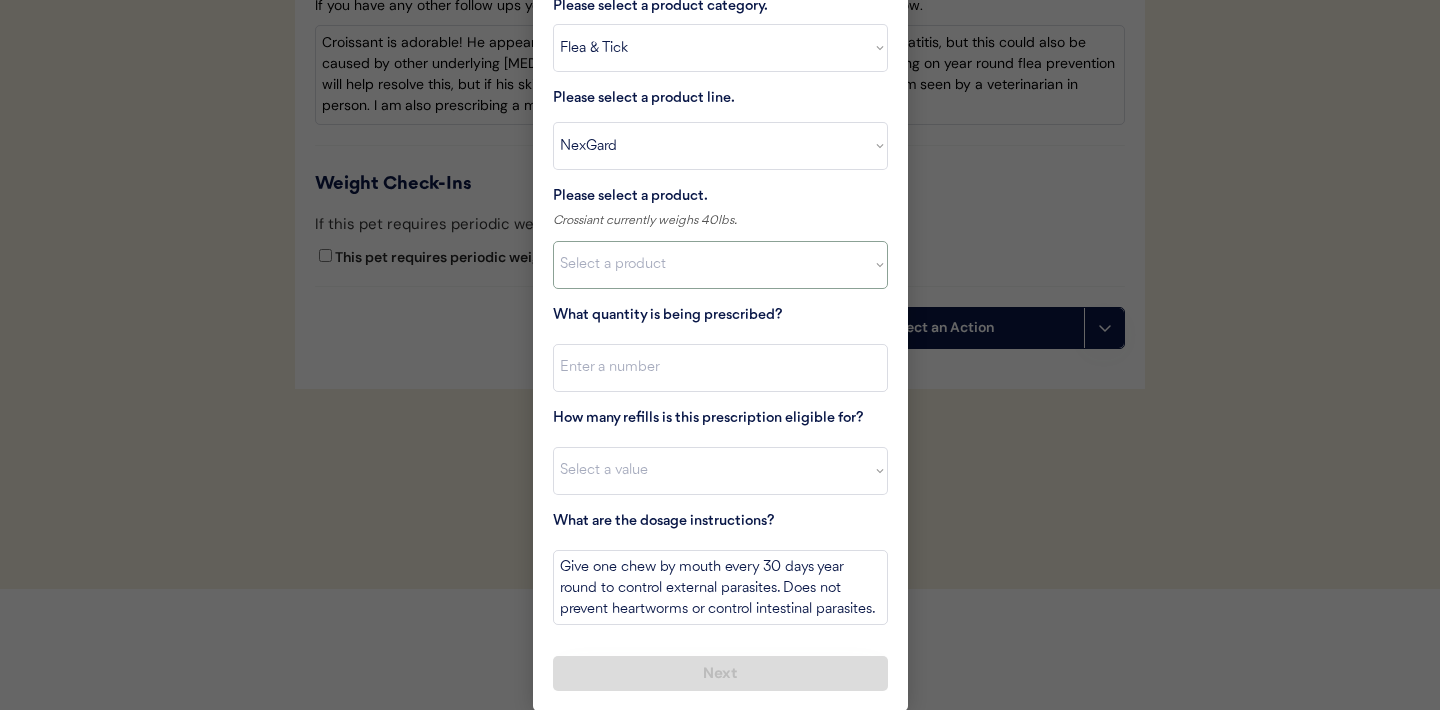 select on ""1348695171700984260__LOOKUP__1670802168528x104437410217383500"" 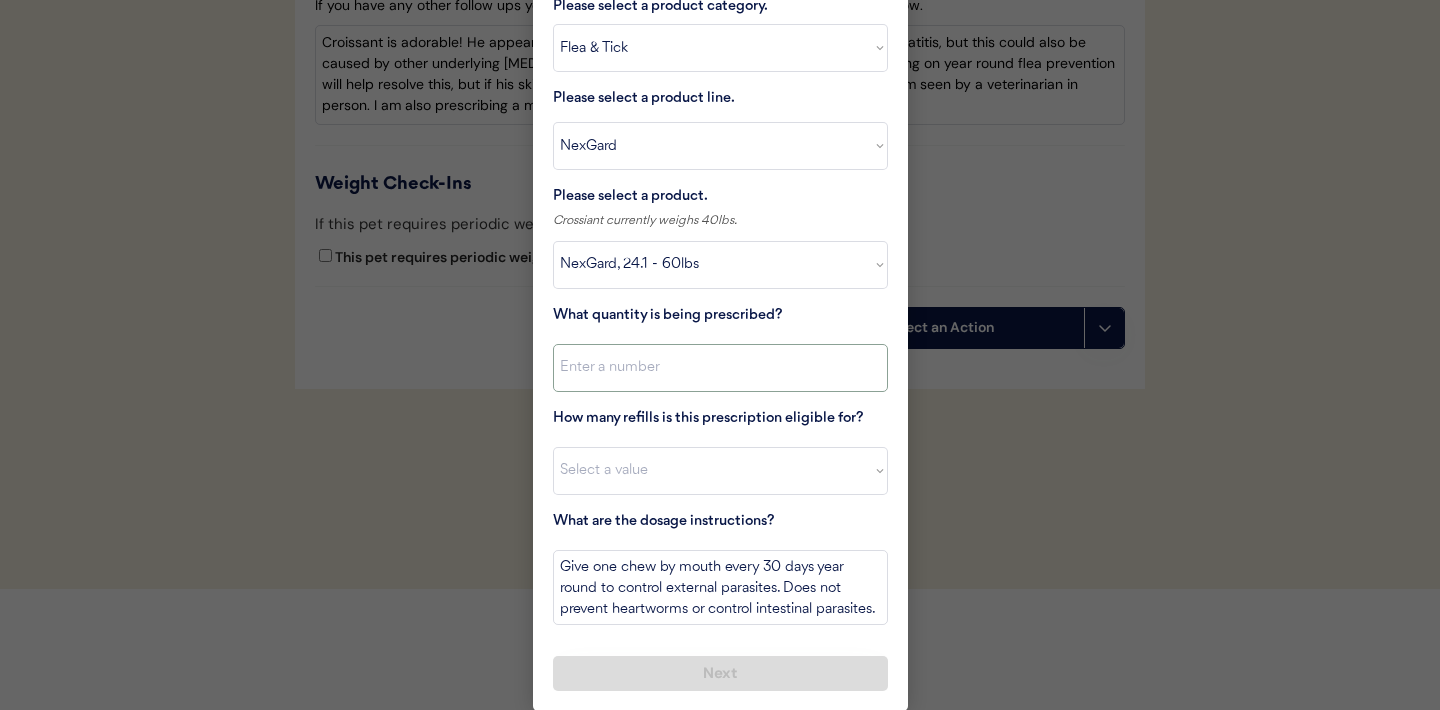 click at bounding box center [720, 368] 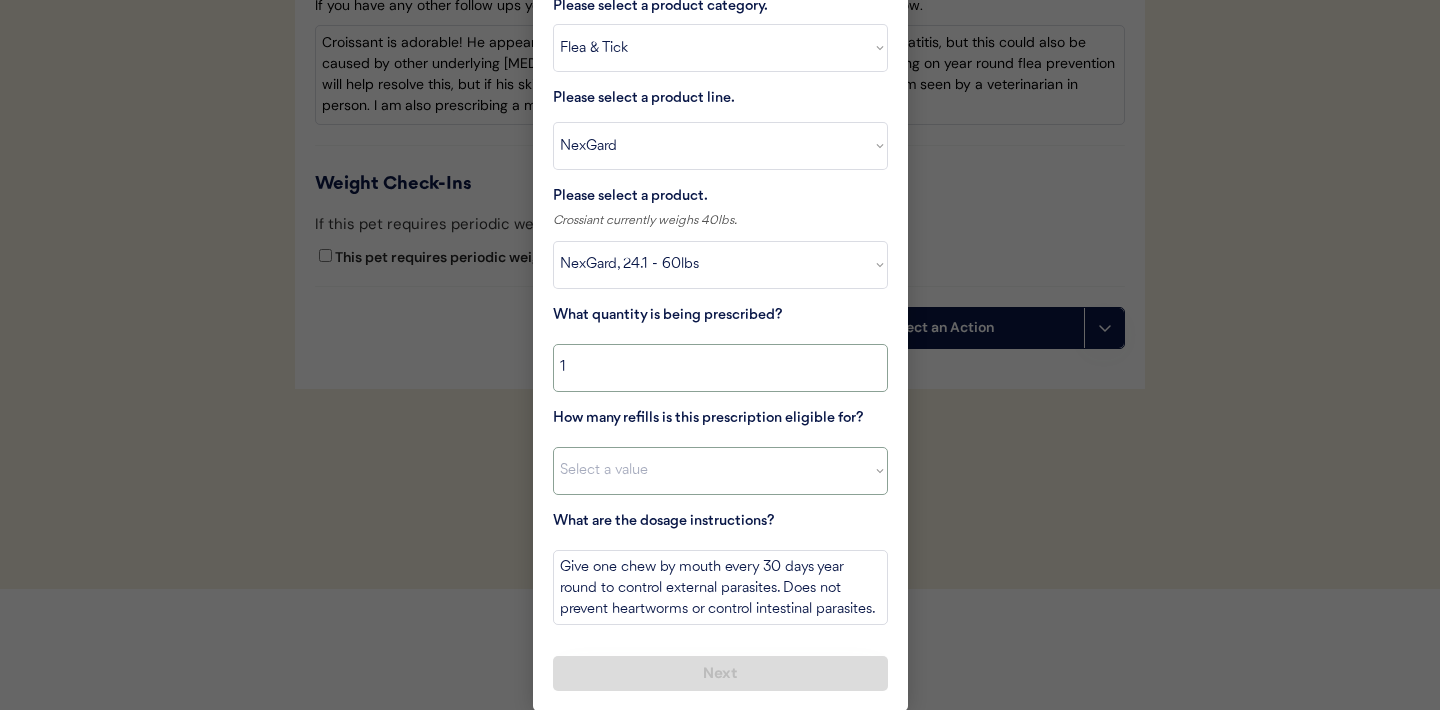 type on "1" 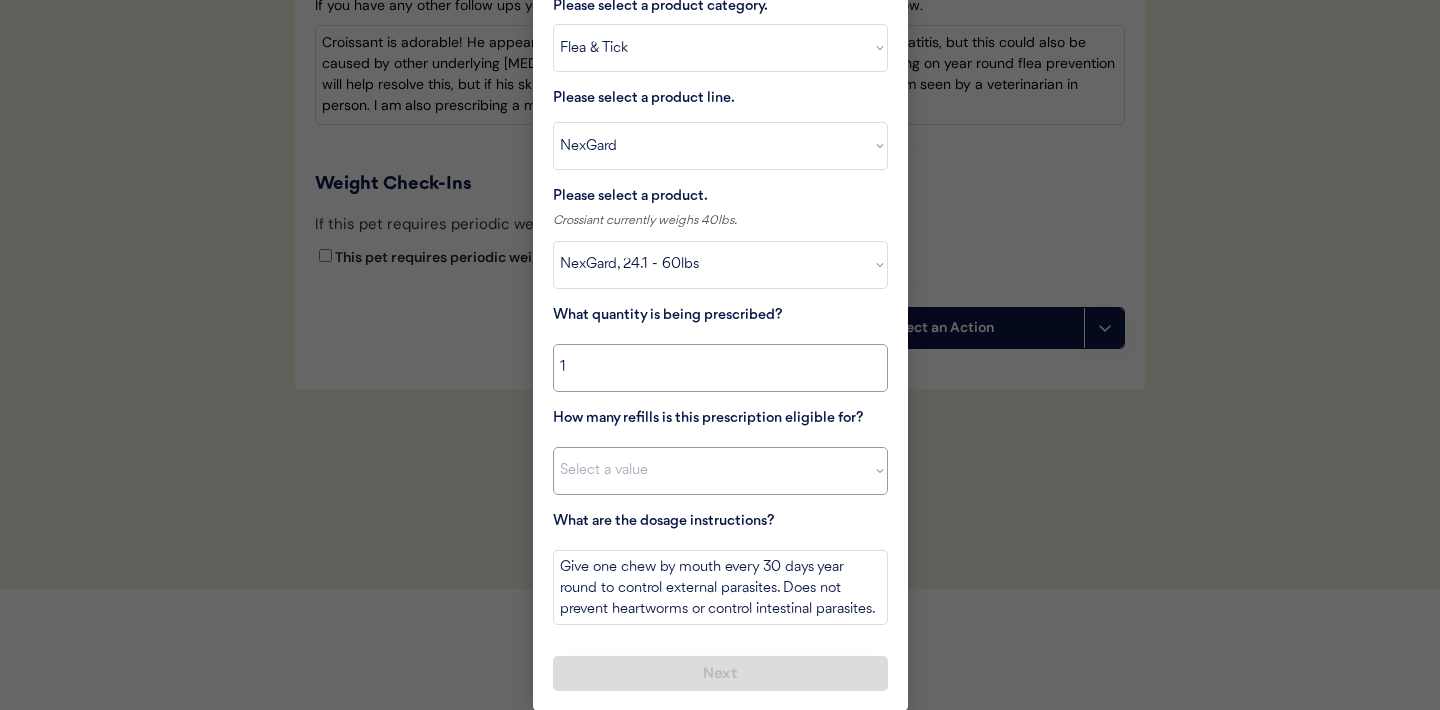 click on "Select a value 0 1 2 3 4 5 6 7 8 10 11" at bounding box center [720, 471] 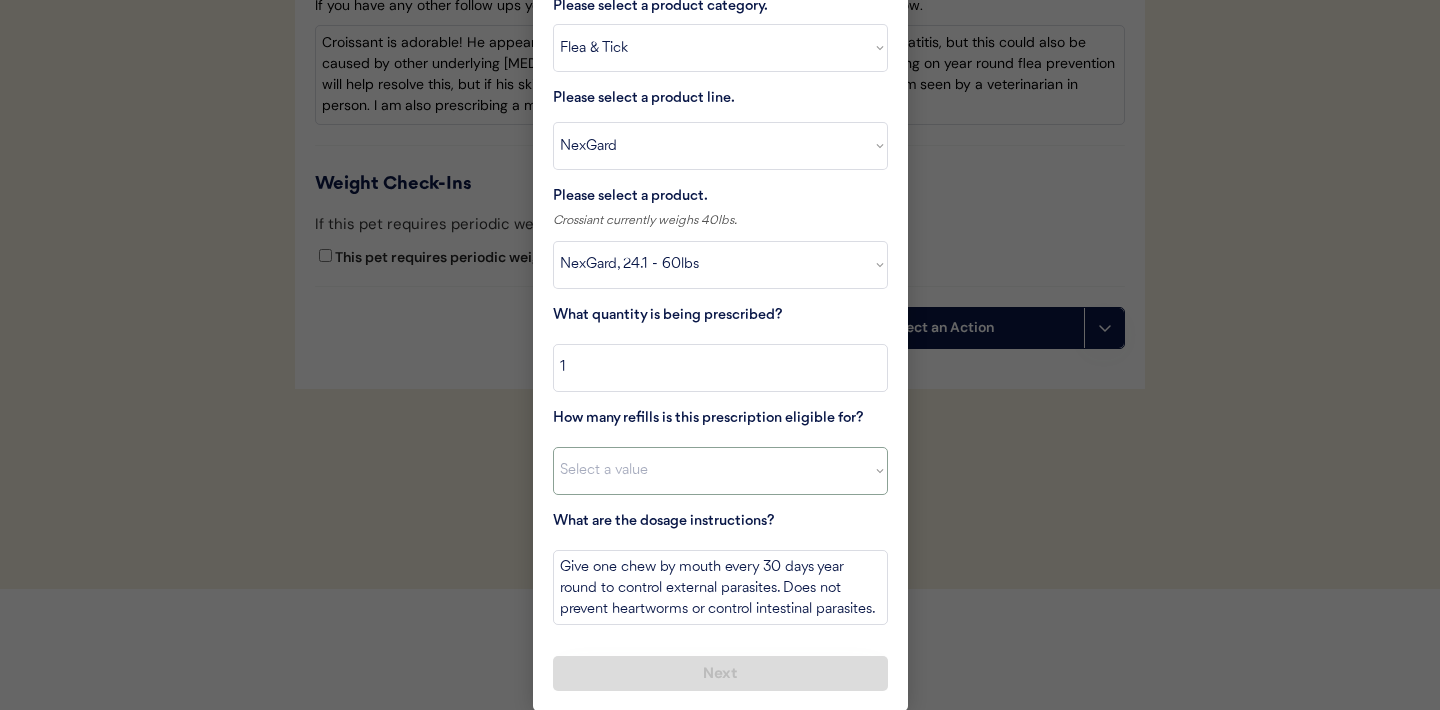select on "11" 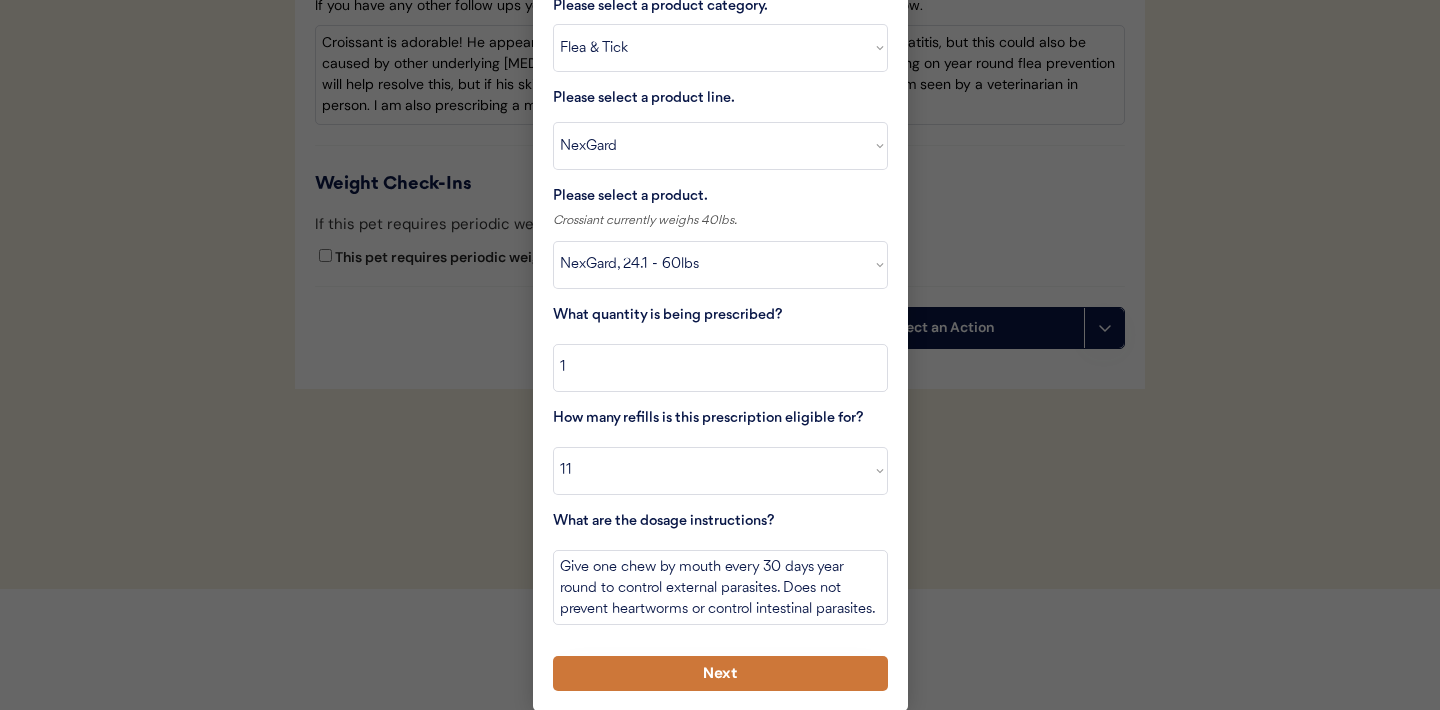 click on "Next" at bounding box center [720, 673] 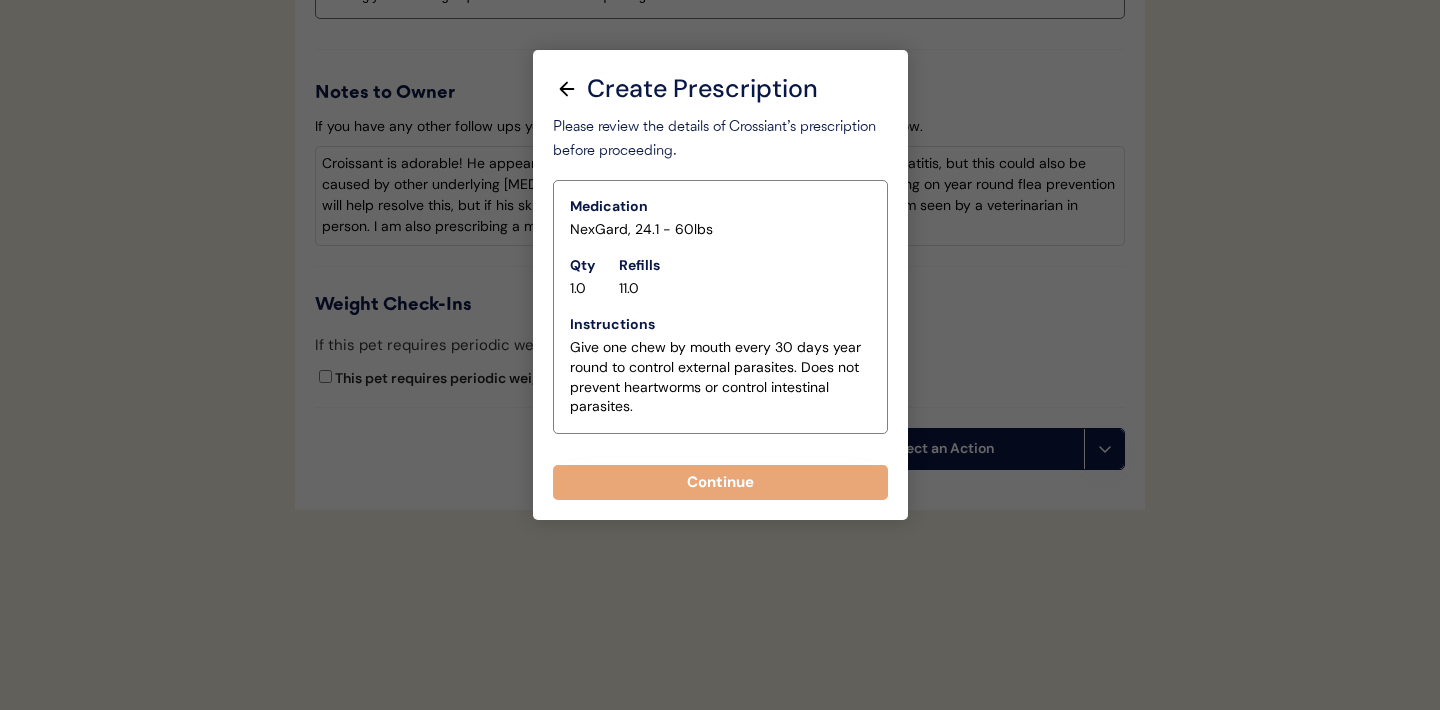 scroll, scrollTop: 2236, scrollLeft: 0, axis: vertical 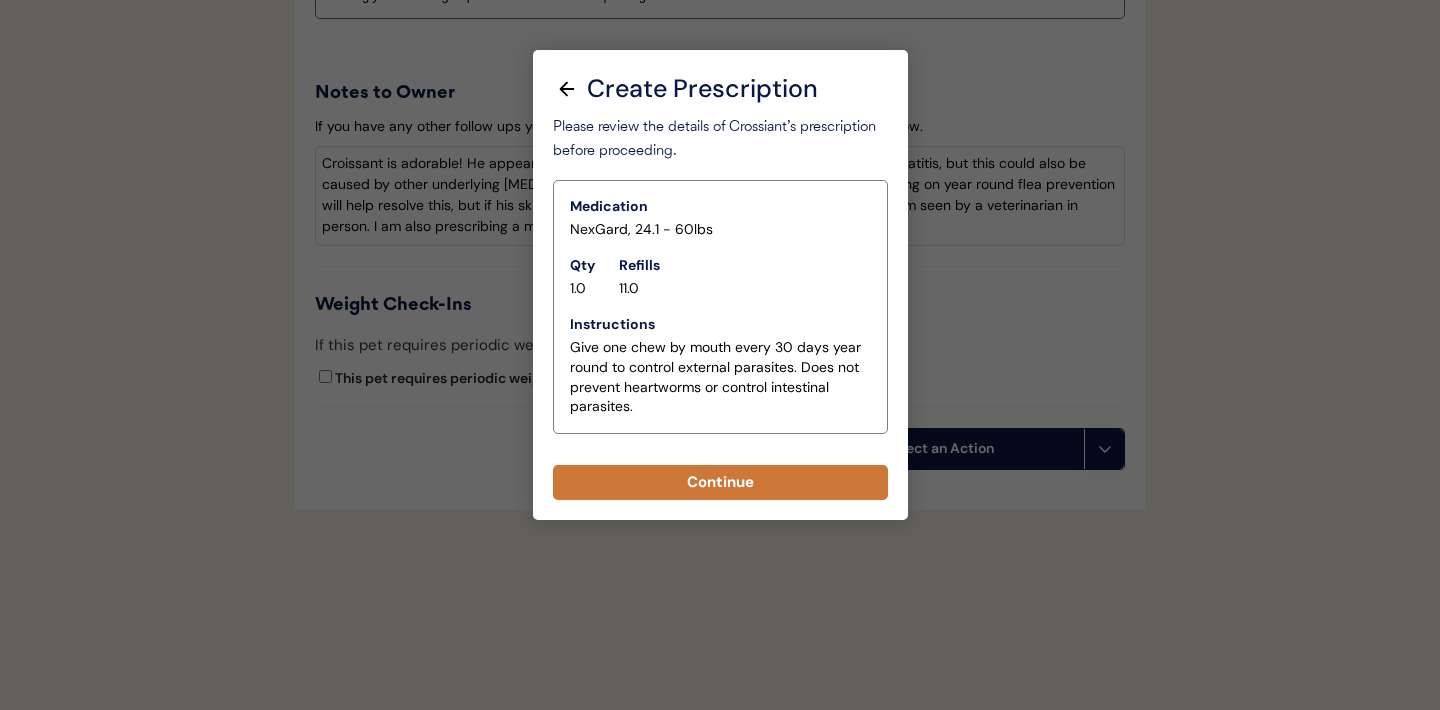 click on "Continue" at bounding box center [720, 482] 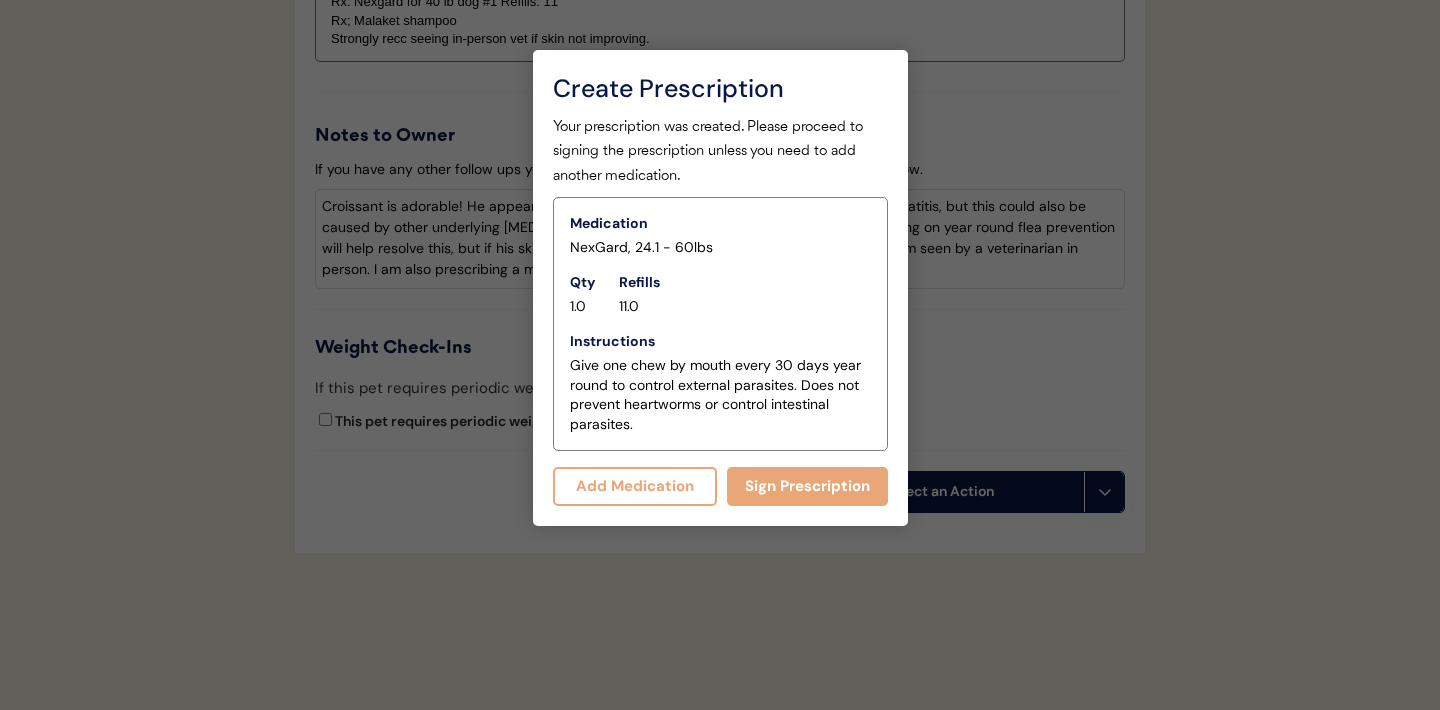 scroll, scrollTop: 2279, scrollLeft: 0, axis: vertical 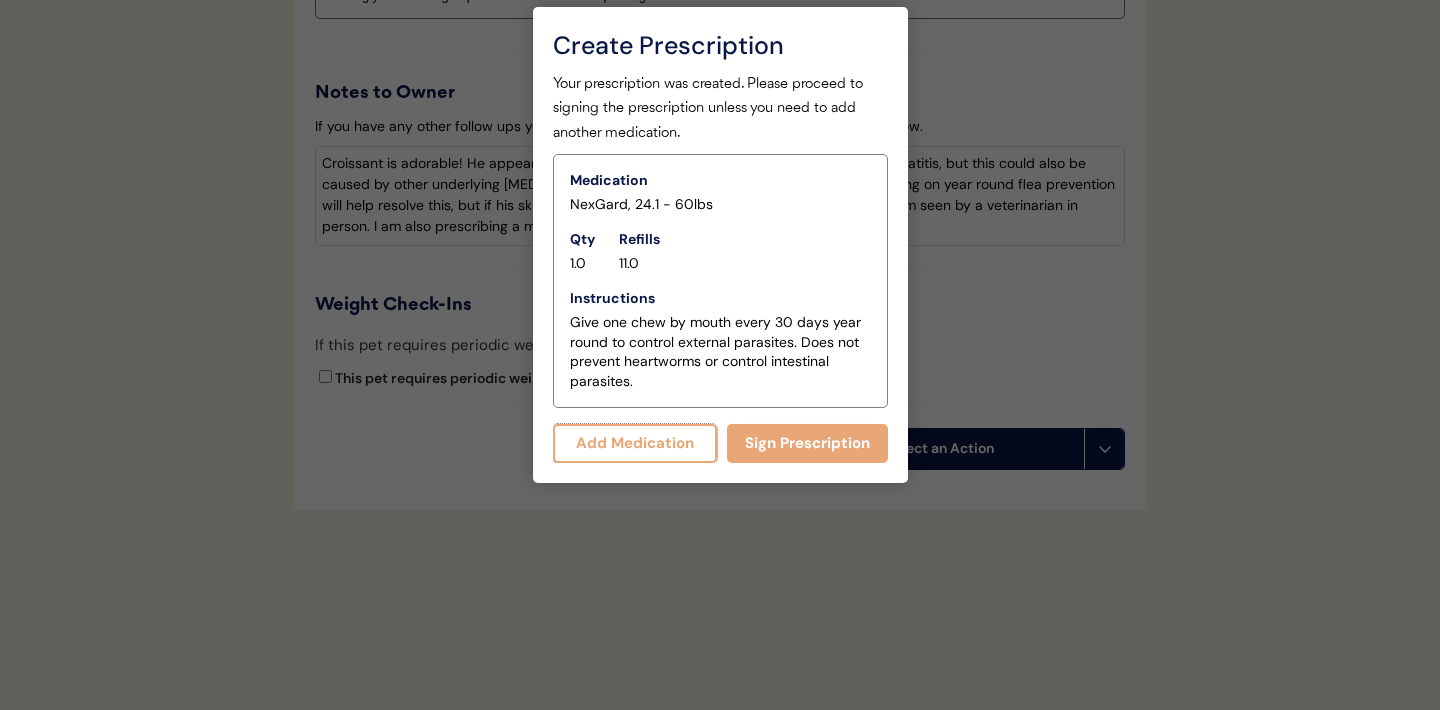 click on "Add Medication" at bounding box center [635, 443] 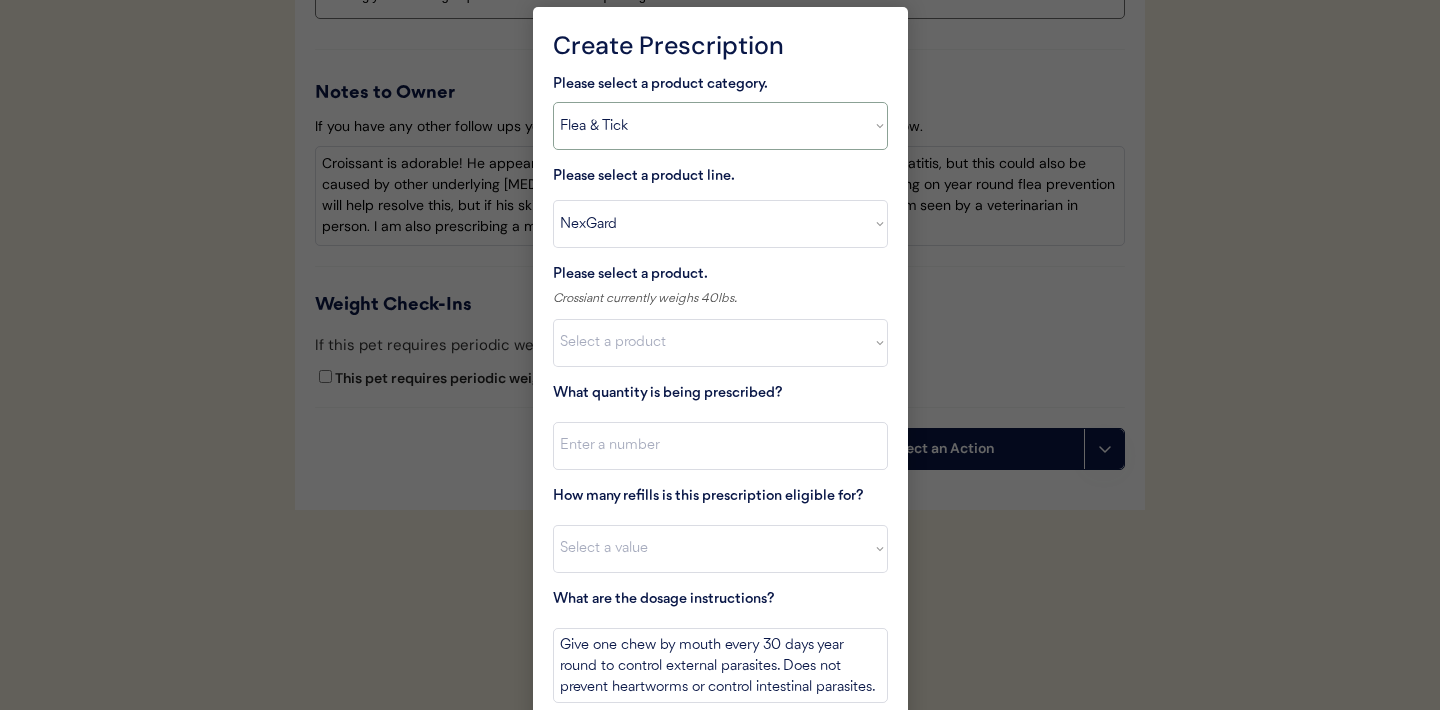 click on "Select a product category Allergies Antibiotics Anxiety Combo Parasite Prevention Flea & Tick Heartworm" at bounding box center [720, 126] 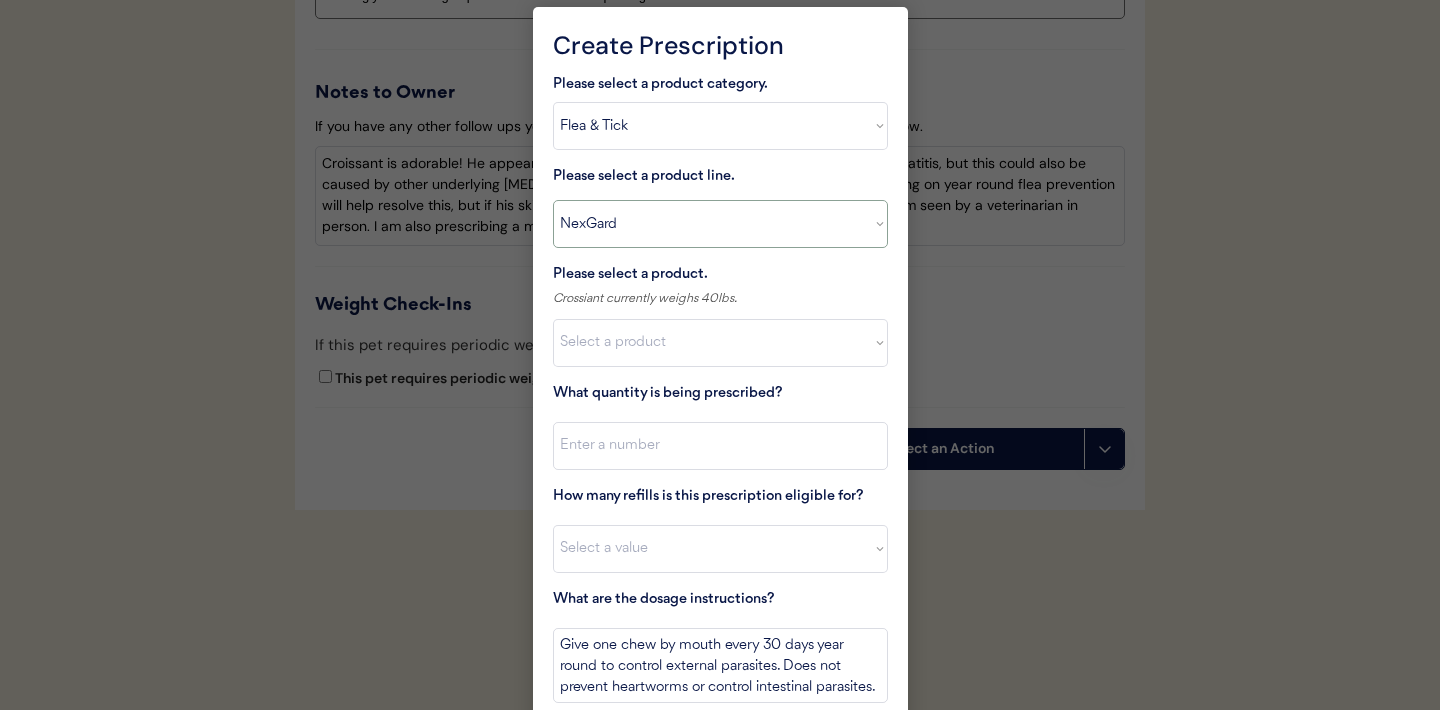 type 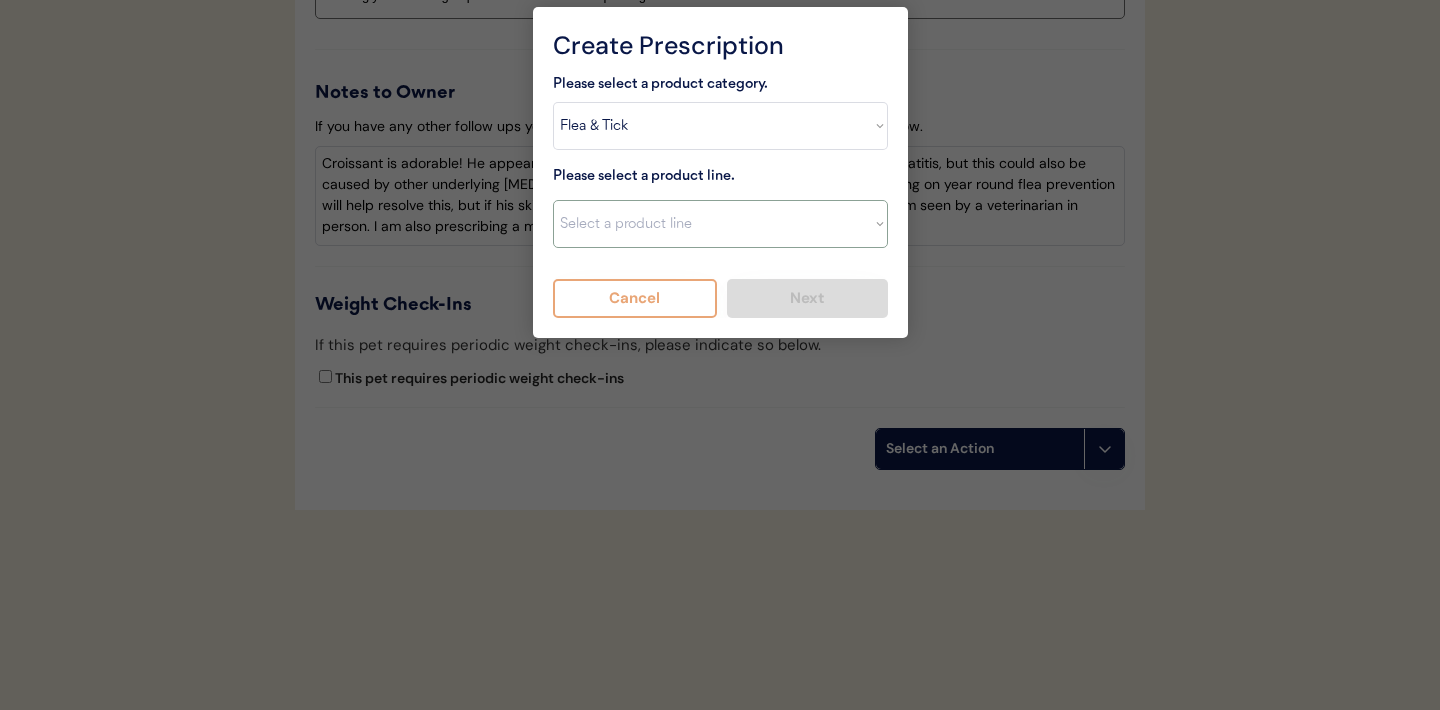 click on "Select a product line Apoquel Chewable Tablet Apoquel Tablet Cyclosporine Hydroxyzine Mal-A-Ket Shampoo Mal-A-Ket Wipes Malaseb Shampoo MiconaHex+Triz Mousse MiconaHex+Triz Wipes Prednisone Temaril-P" at bounding box center [720, 224] 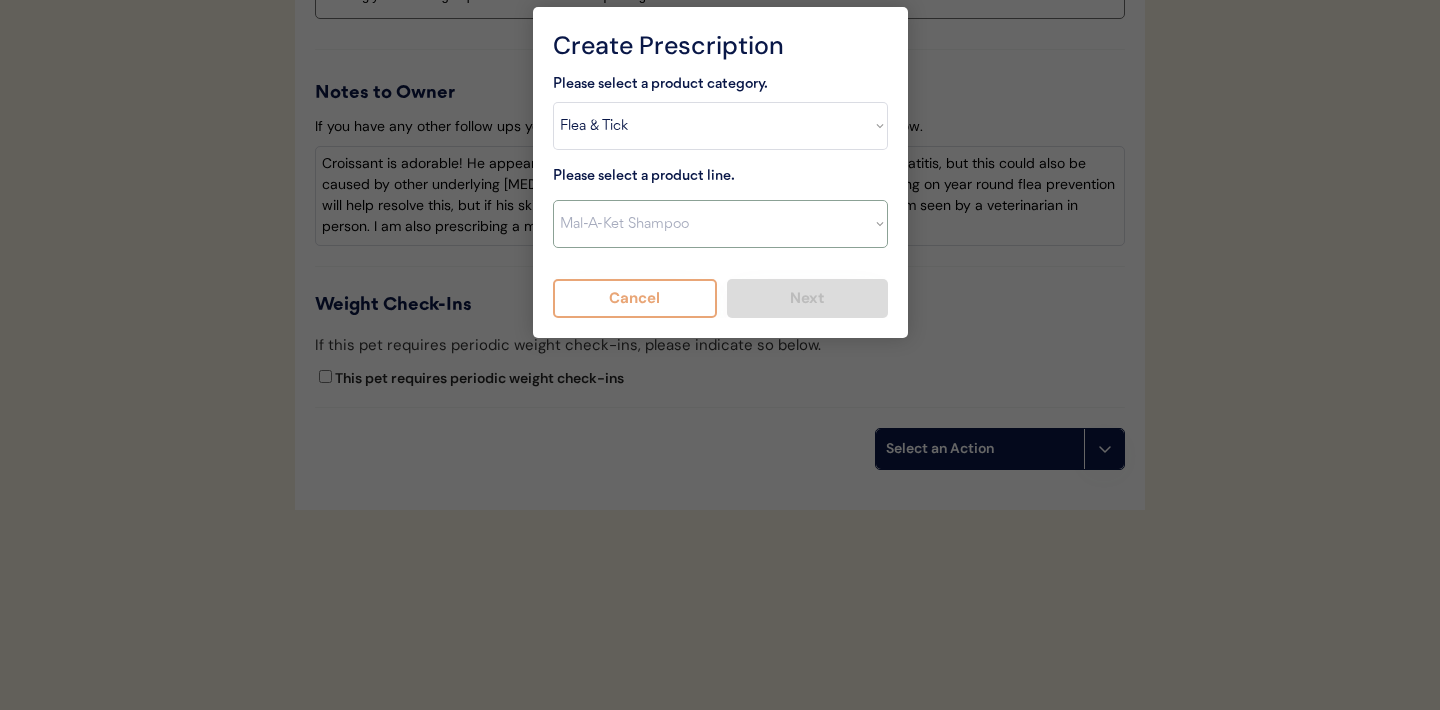 type on "Bathe every other day for 2 weeks, then once weekly for one month, then as needed for skin health. Allow lather to stand for 15 minutes prior to rinsing." 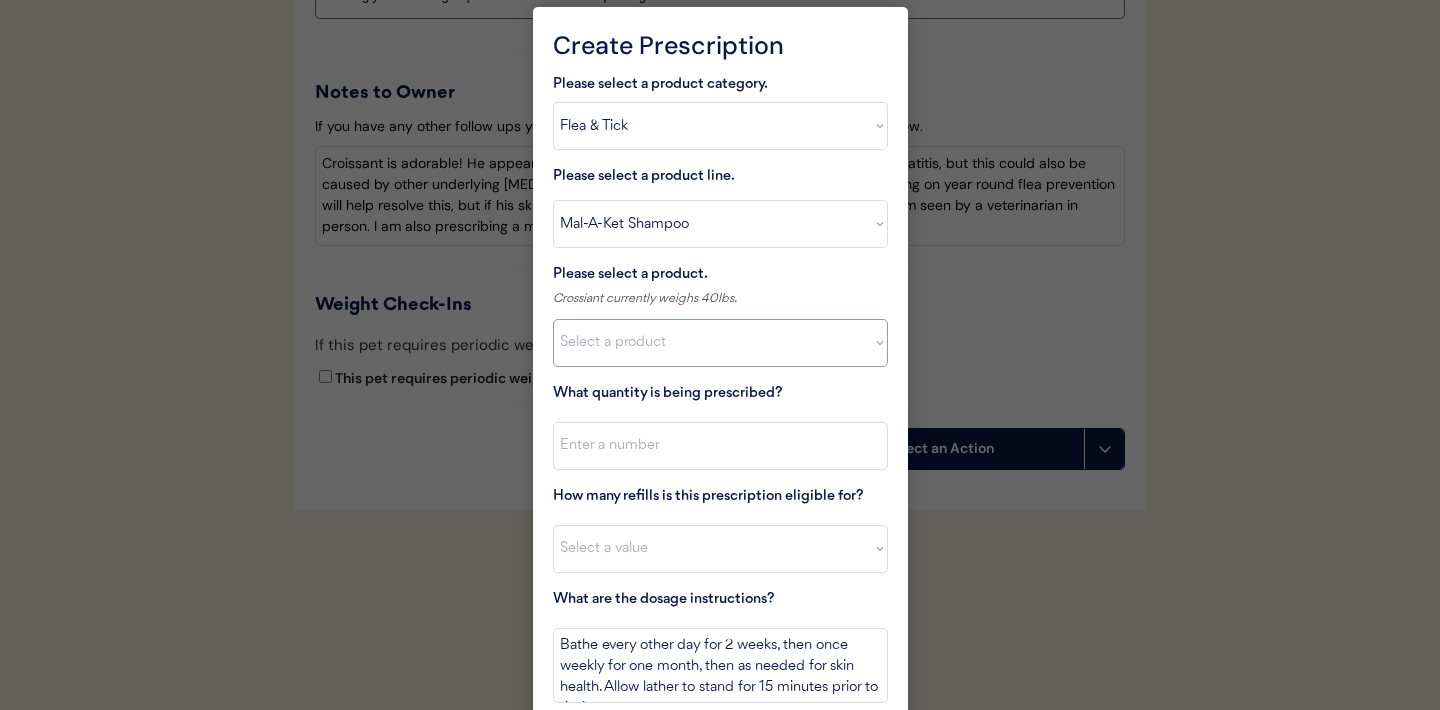 click on "Select a product Mal-A-Ket Shampoo, 8 oz" at bounding box center (720, 343) 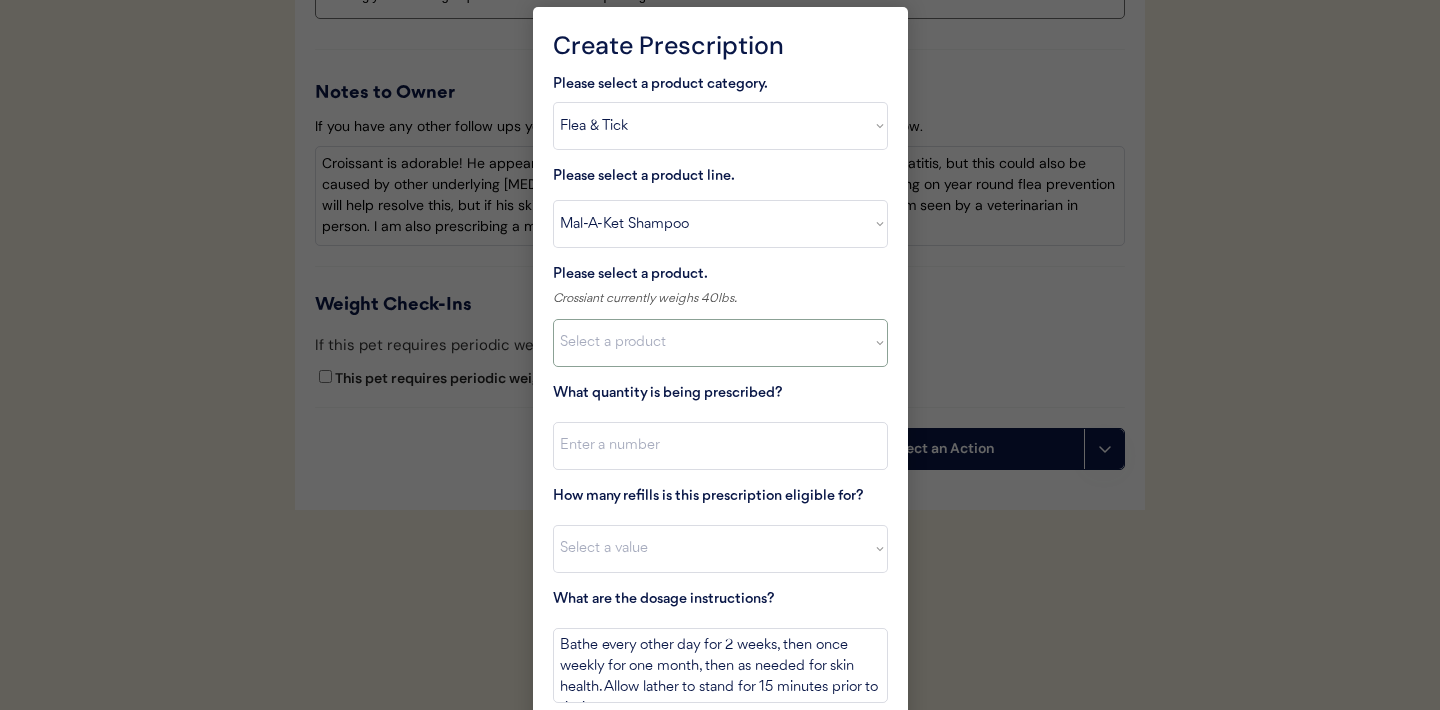 select on ""1348695171700984260__LOOKUP__1732553434443x237257447760914180"" 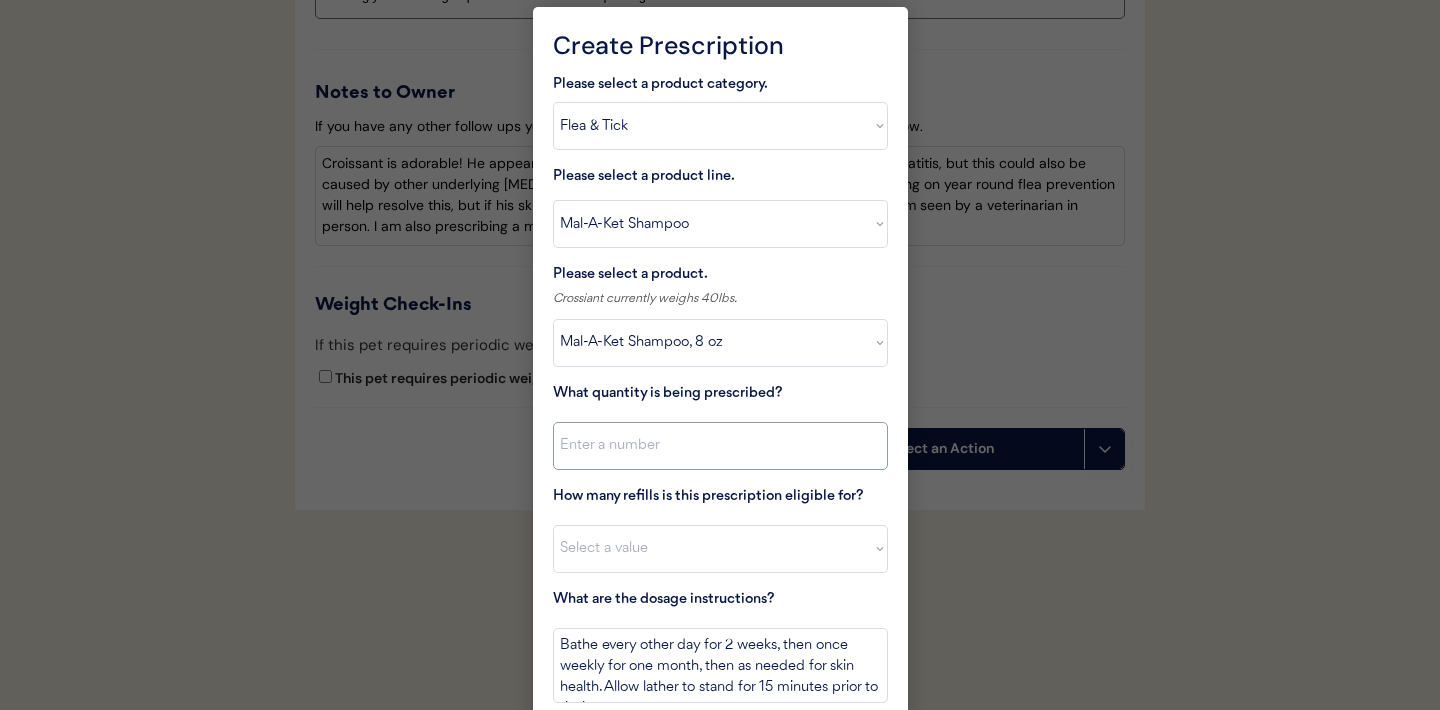 click at bounding box center [720, 446] 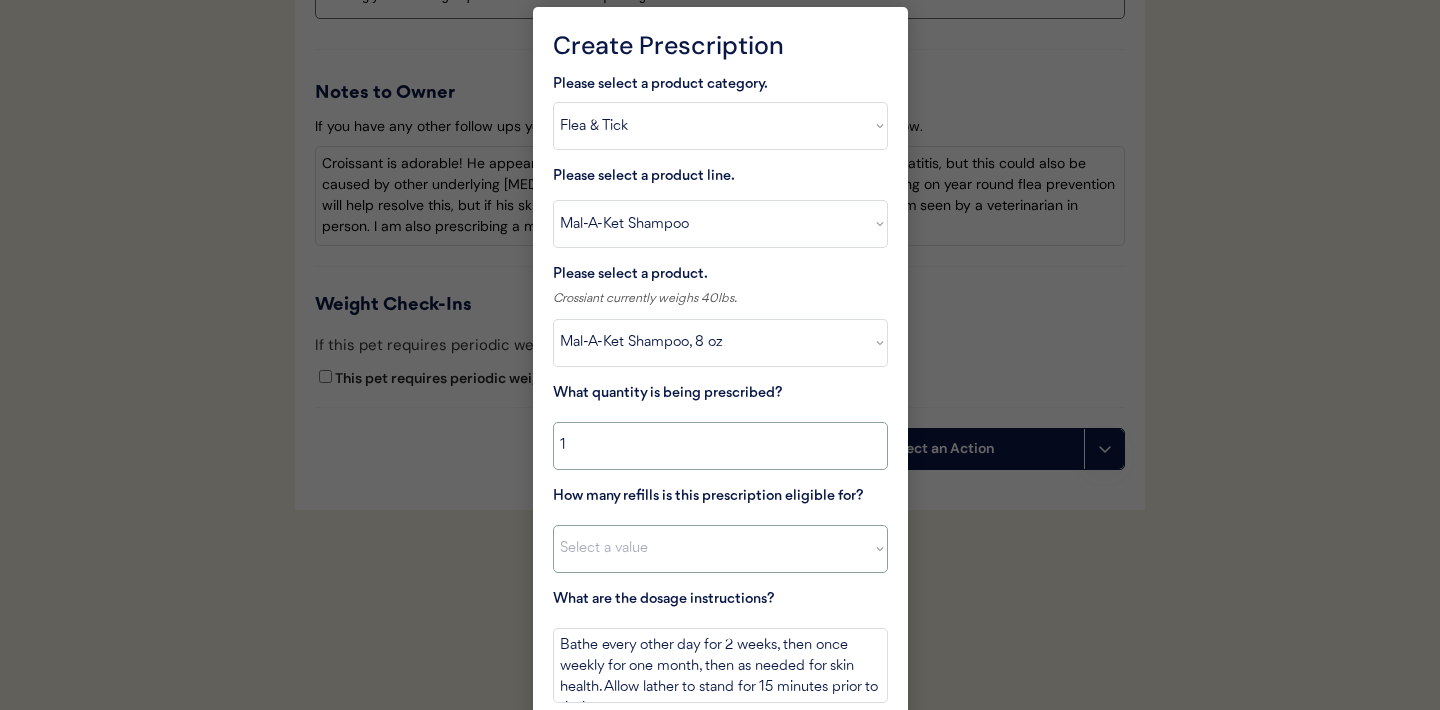 type on "1" 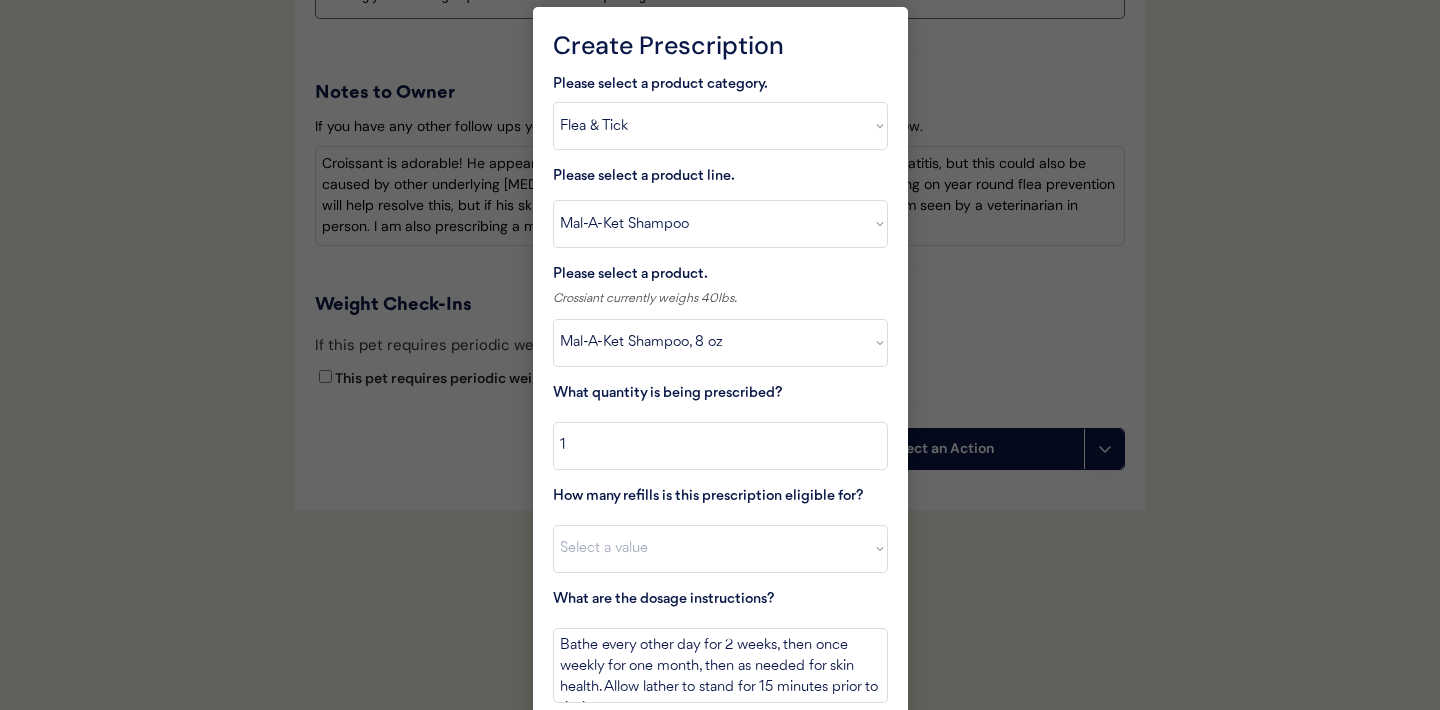 click on "Please select a product category. Select a product category Allergies Antibiotics Anxiety Combo Parasite Prevention Flea & Tick Heartworm Please select a product line. Select a product line Apoquel Chewable Tablet Apoquel Tablet Cyclosporine Hydroxyzine Mal-A-Ket Shampoo Mal-A-Ket Wipes Malaseb Shampoo MiconaHex+Triz Mousse MiconaHex+Triz Wipes Prednisone Temaril-P Please select a product. Crossiant currently weighs 40lbs.  Select a product Mal-A-Ket Shampoo, 8 oz What quantity is being prescribed? How many refills is this prescription eligible for? Select a value 0 1 2 3 4 5 6 7 8 10 11 What are the dosage instructions? Bathe every other day for 2 weeks, then once weekly for one month, then as needed for skin health. Allow lather to stand for 15 minutes prior to rinsing. Cancel Next" at bounding box center [720, 423] 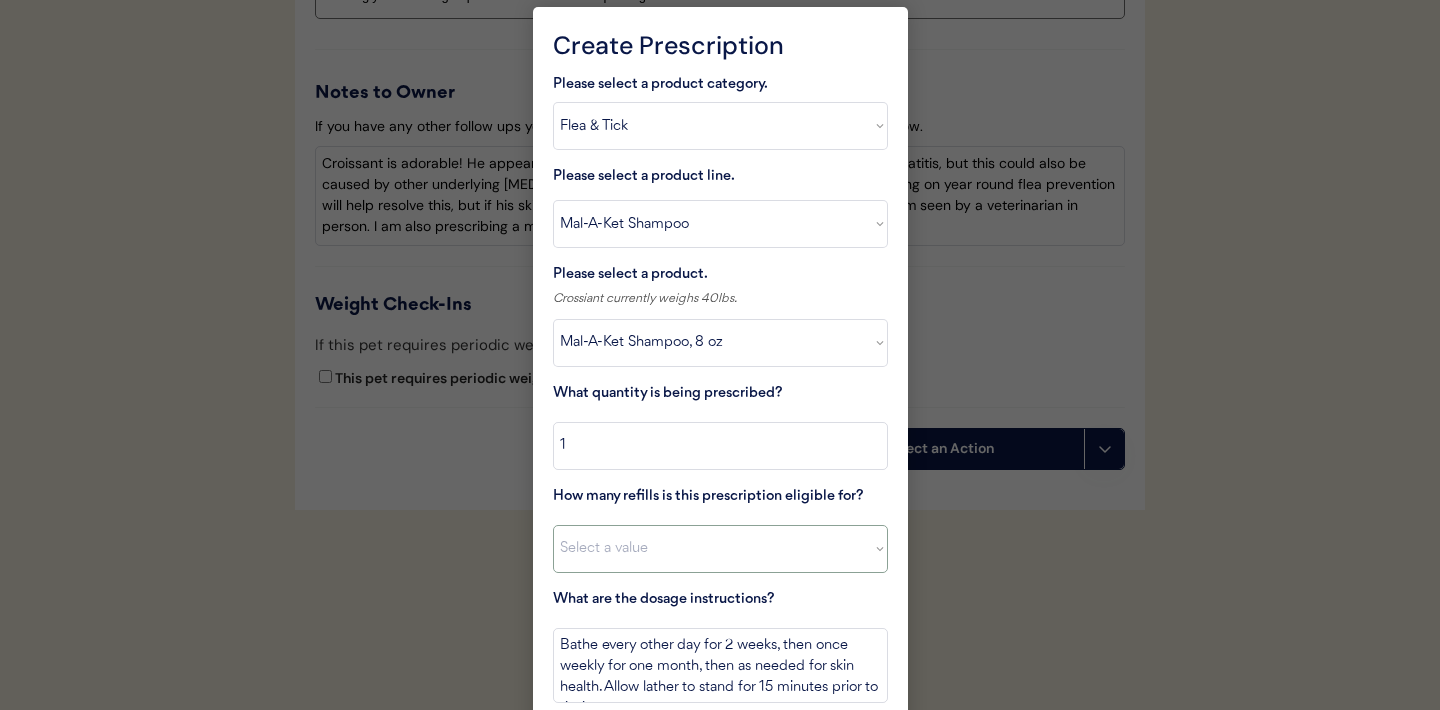 click on "Select a value 0 1 2 3 4 5 6 7 8 10 11" at bounding box center [720, 549] 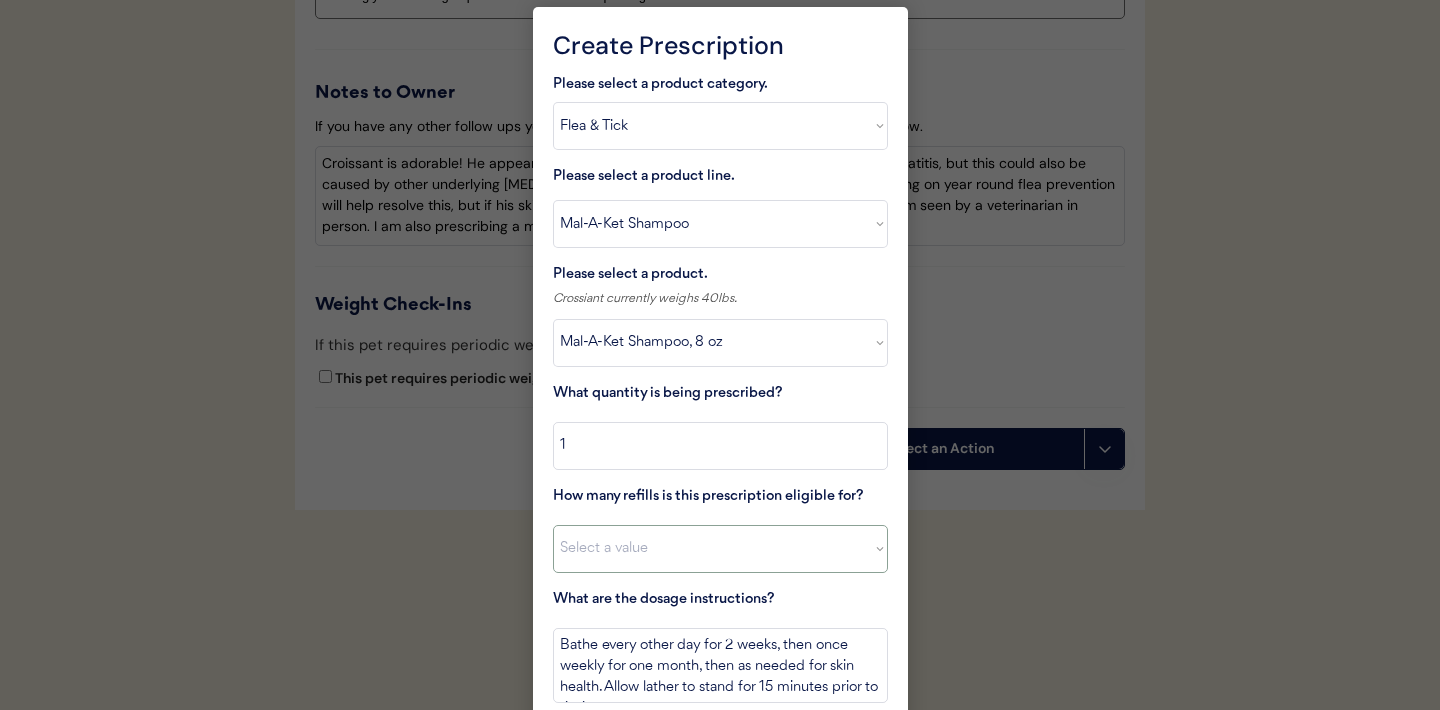 select on "2" 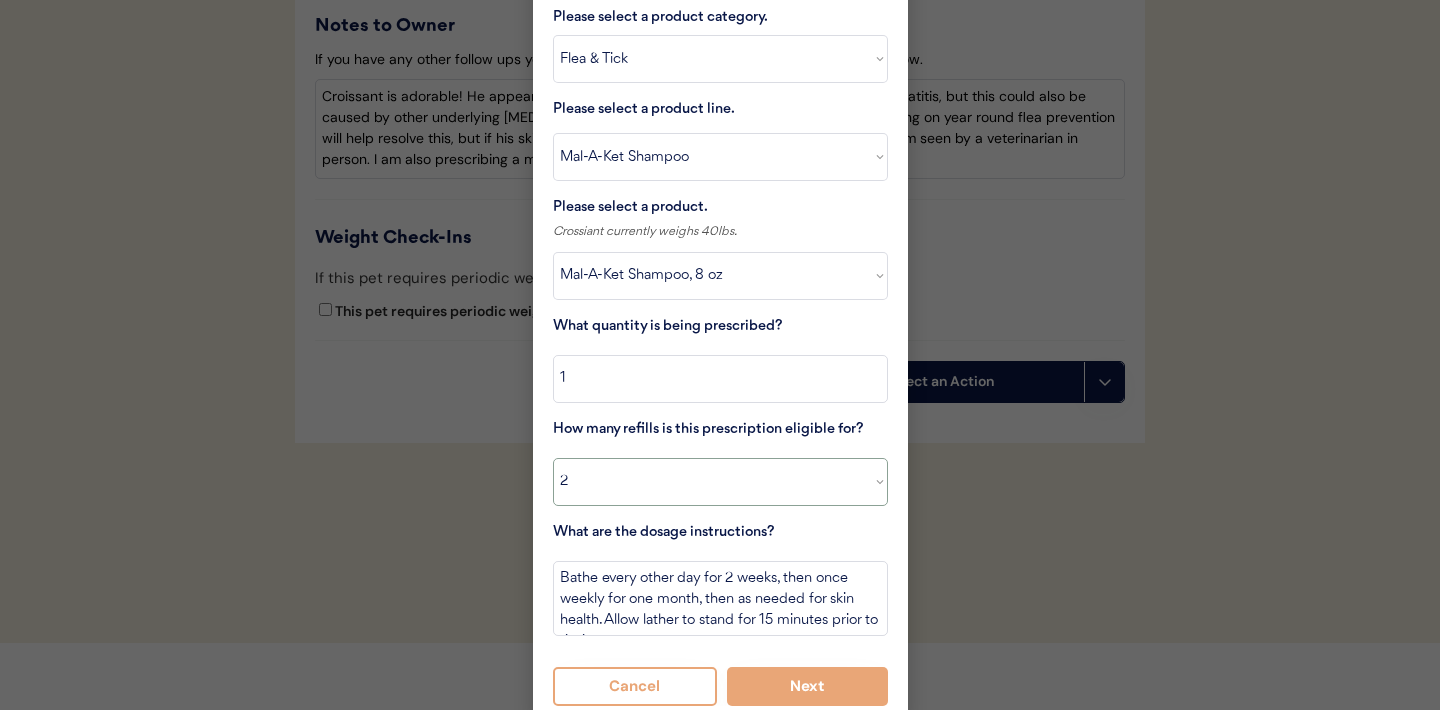 scroll, scrollTop: 2347, scrollLeft: 0, axis: vertical 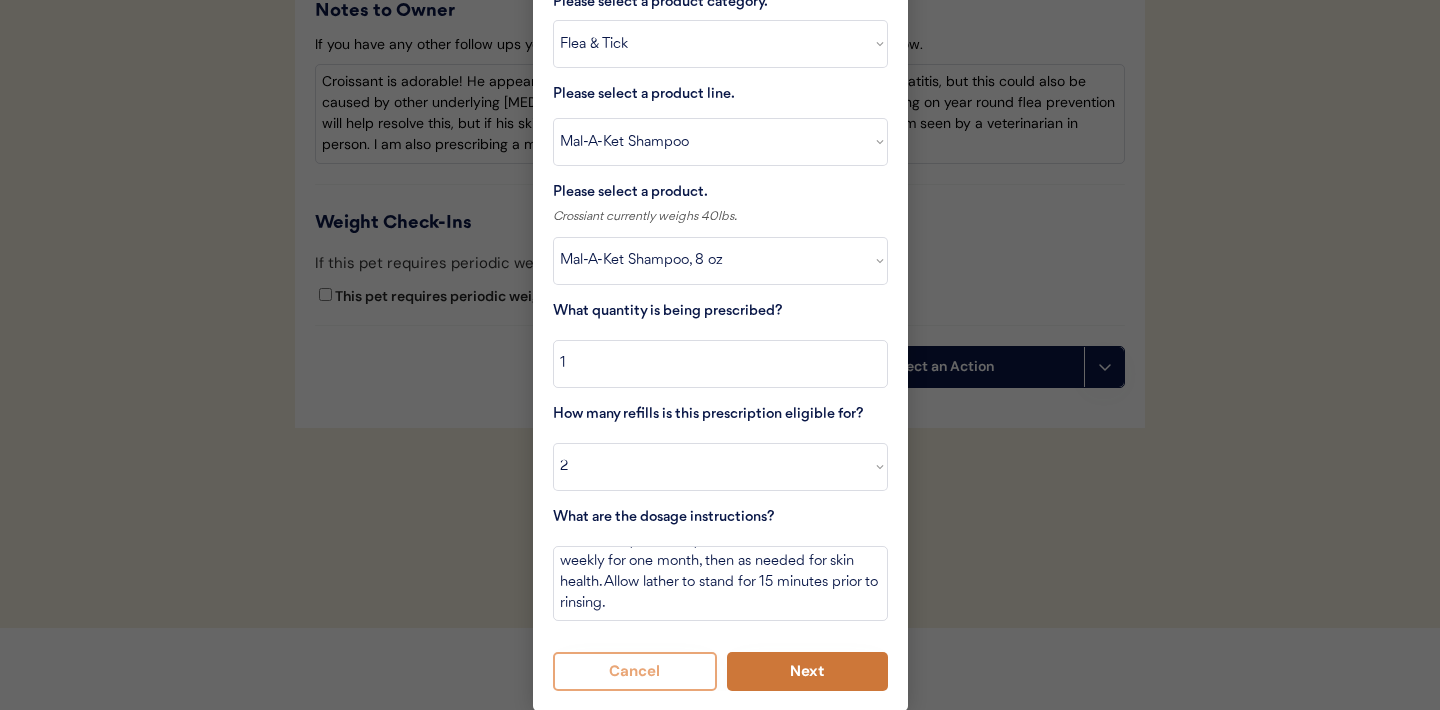 click on "Next" at bounding box center (807, 671) 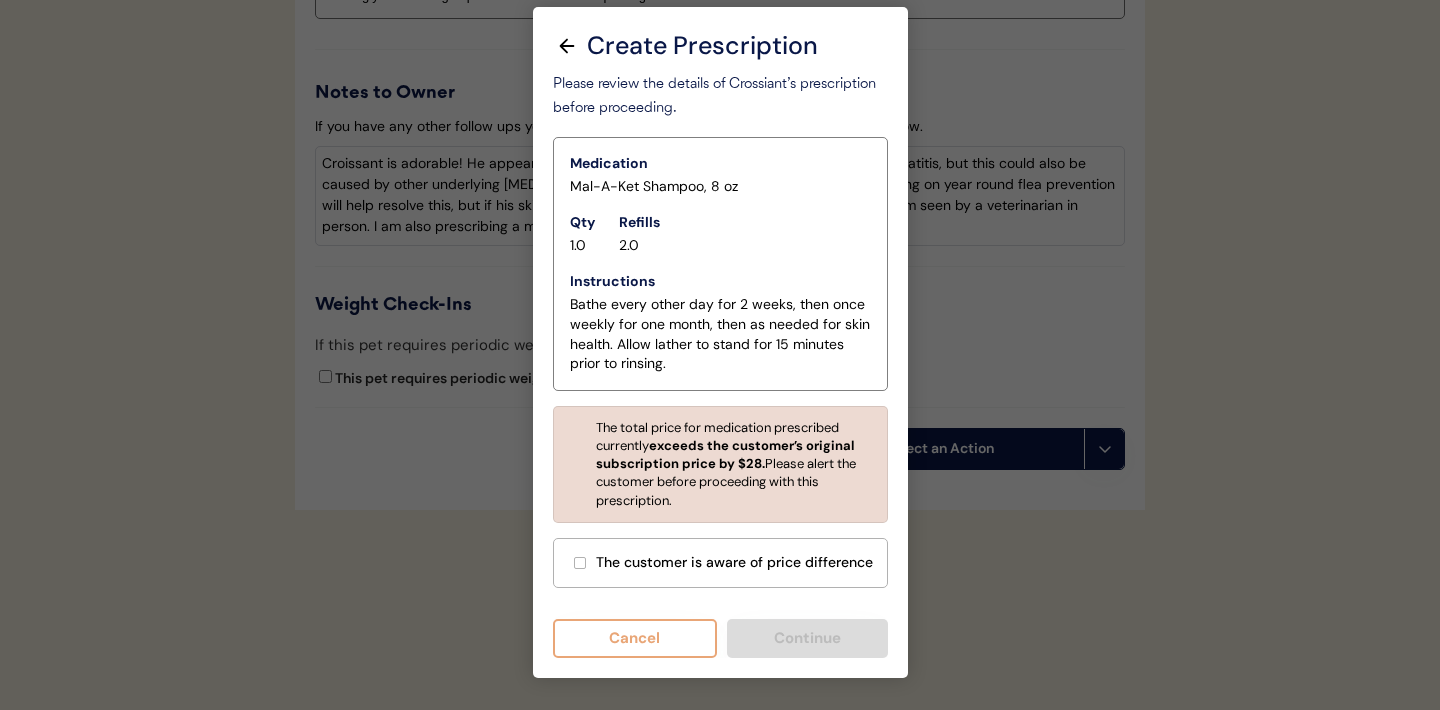 scroll, scrollTop: 2279, scrollLeft: 0, axis: vertical 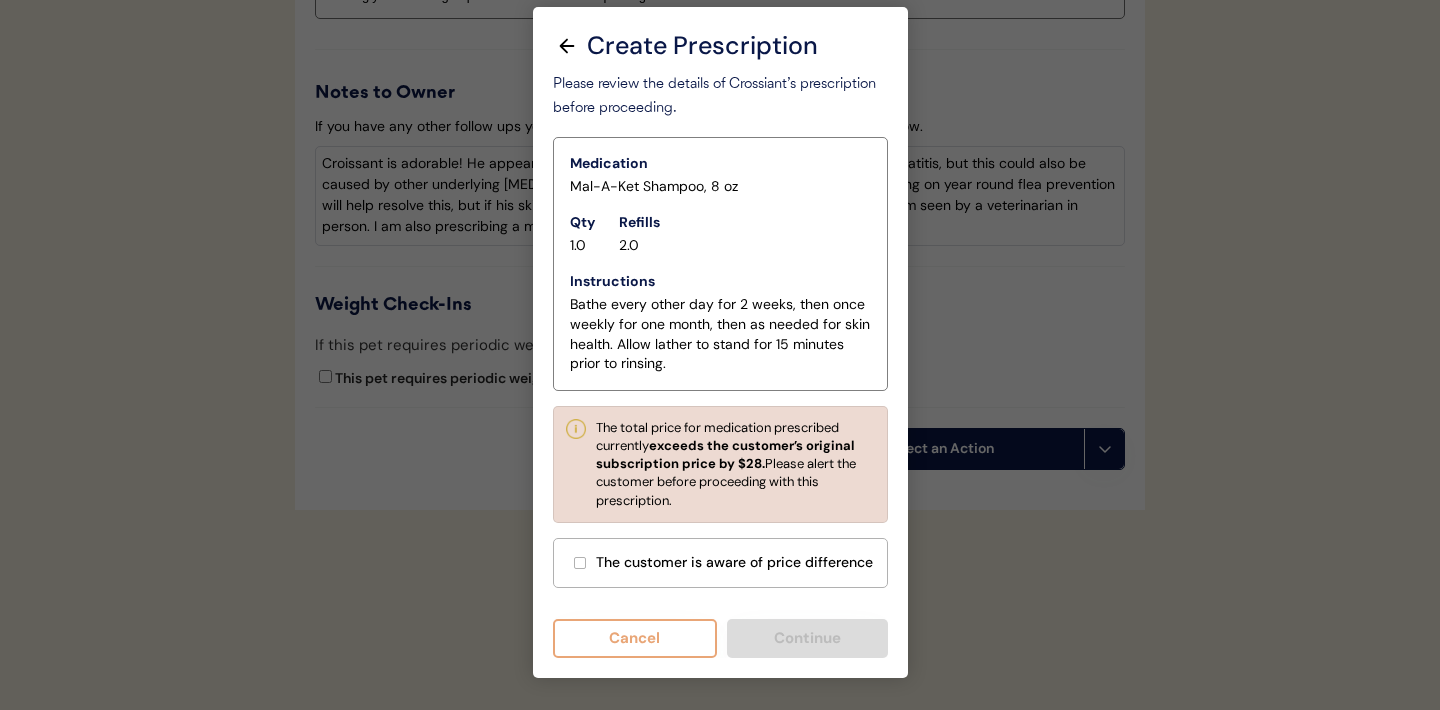 click on "Cancel" at bounding box center (635, 638) 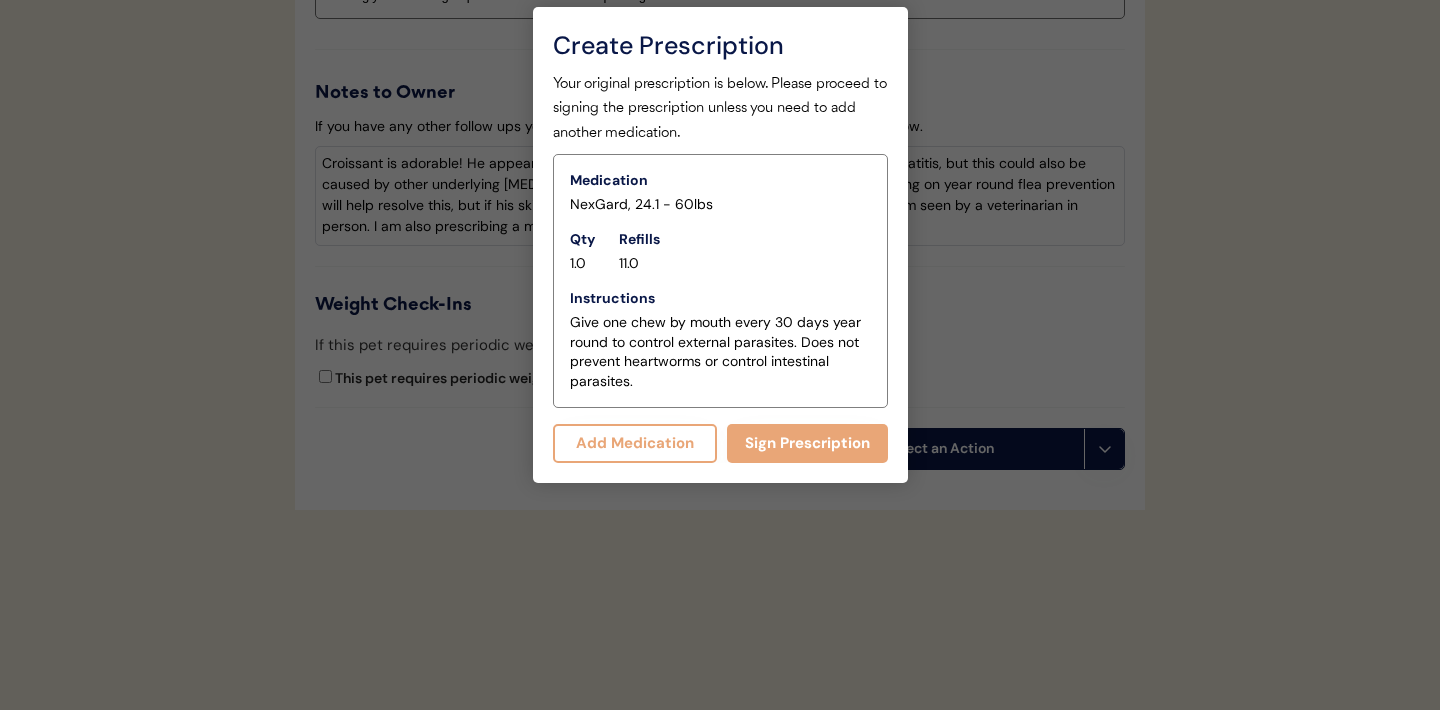 click at bounding box center (720, 355) 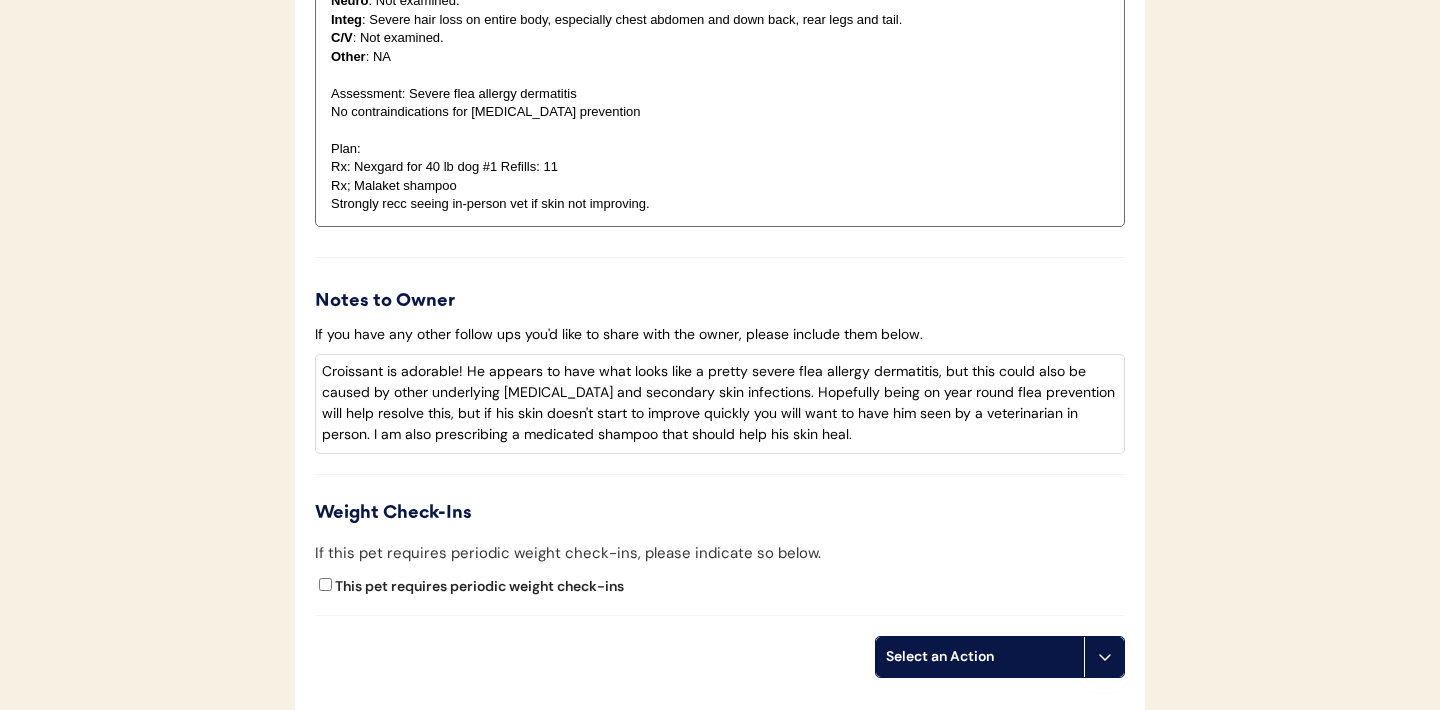 scroll, scrollTop: 1872, scrollLeft: 0, axis: vertical 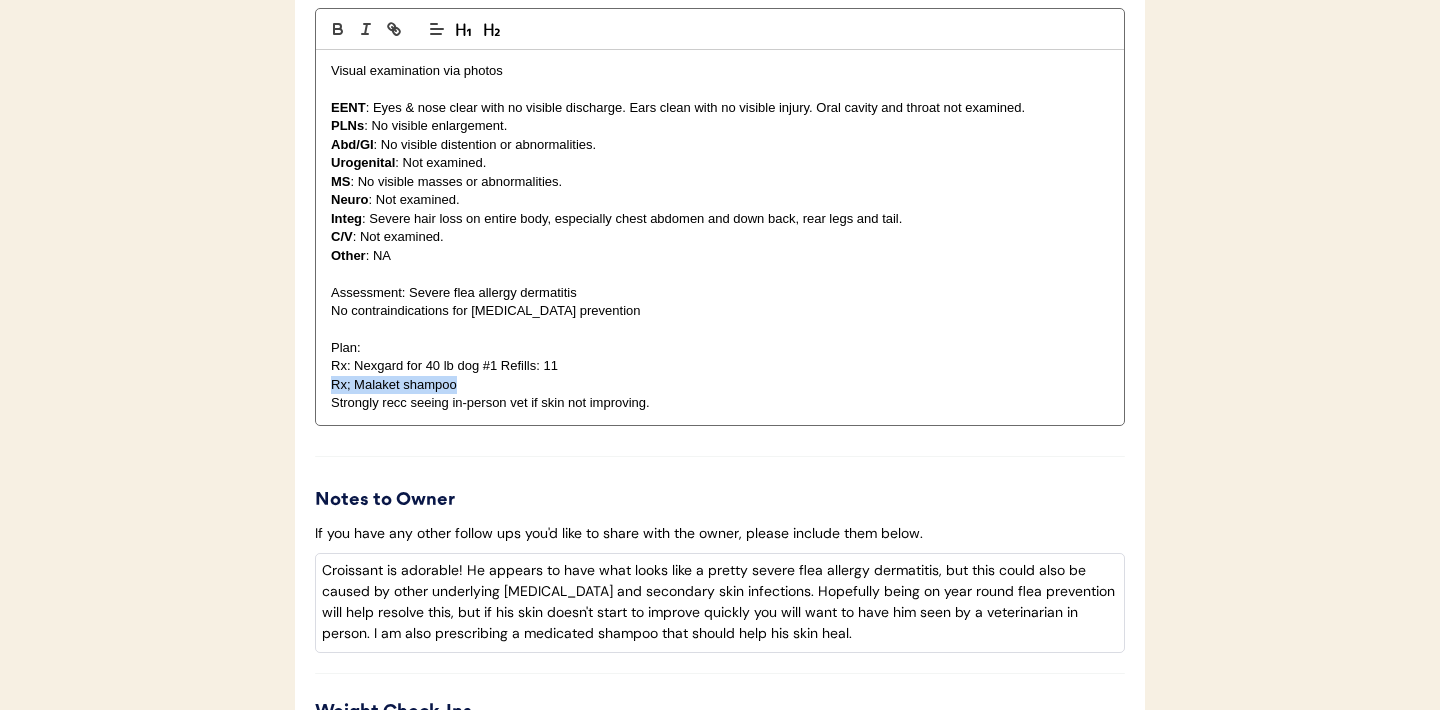 drag, startPoint x: 468, startPoint y: 390, endPoint x: 320, endPoint y: 387, distance: 148.0304 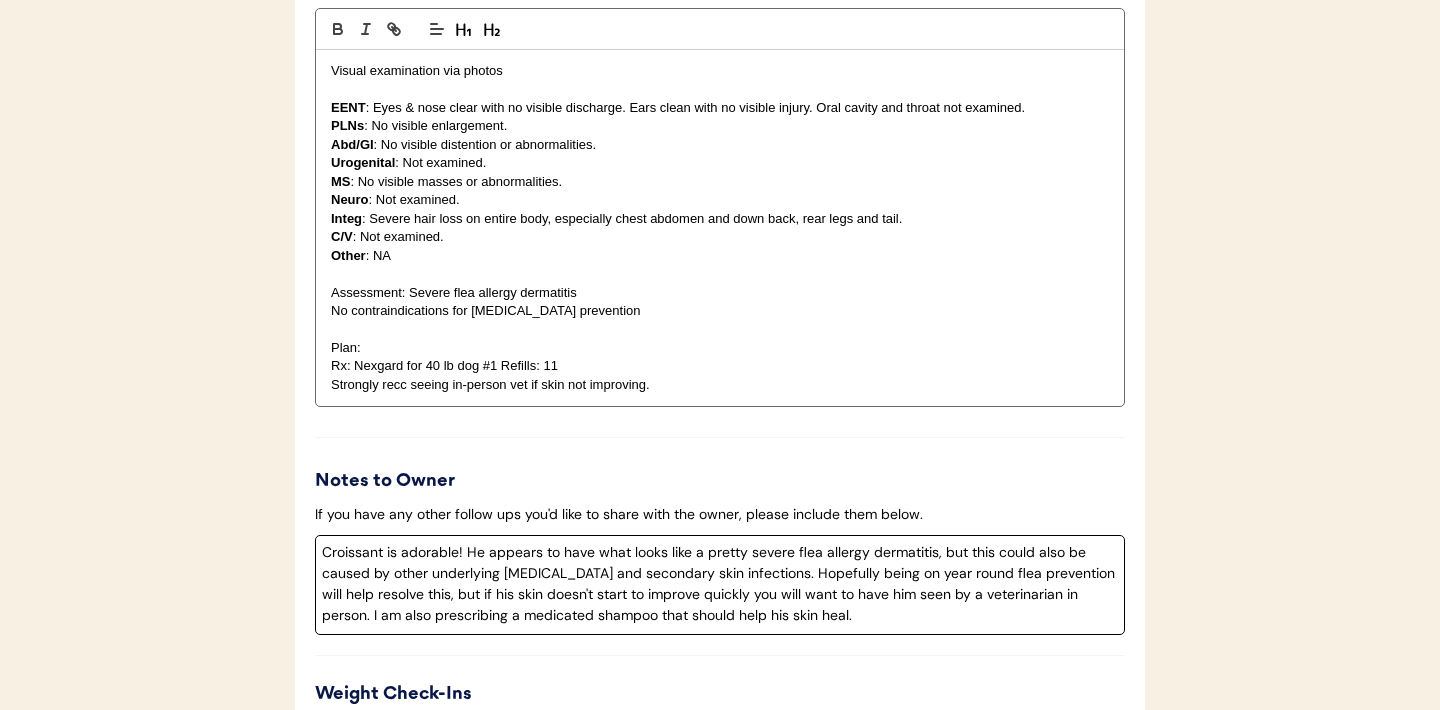 drag, startPoint x: 1076, startPoint y: 595, endPoint x: 1082, endPoint y: 612, distance: 18.027756 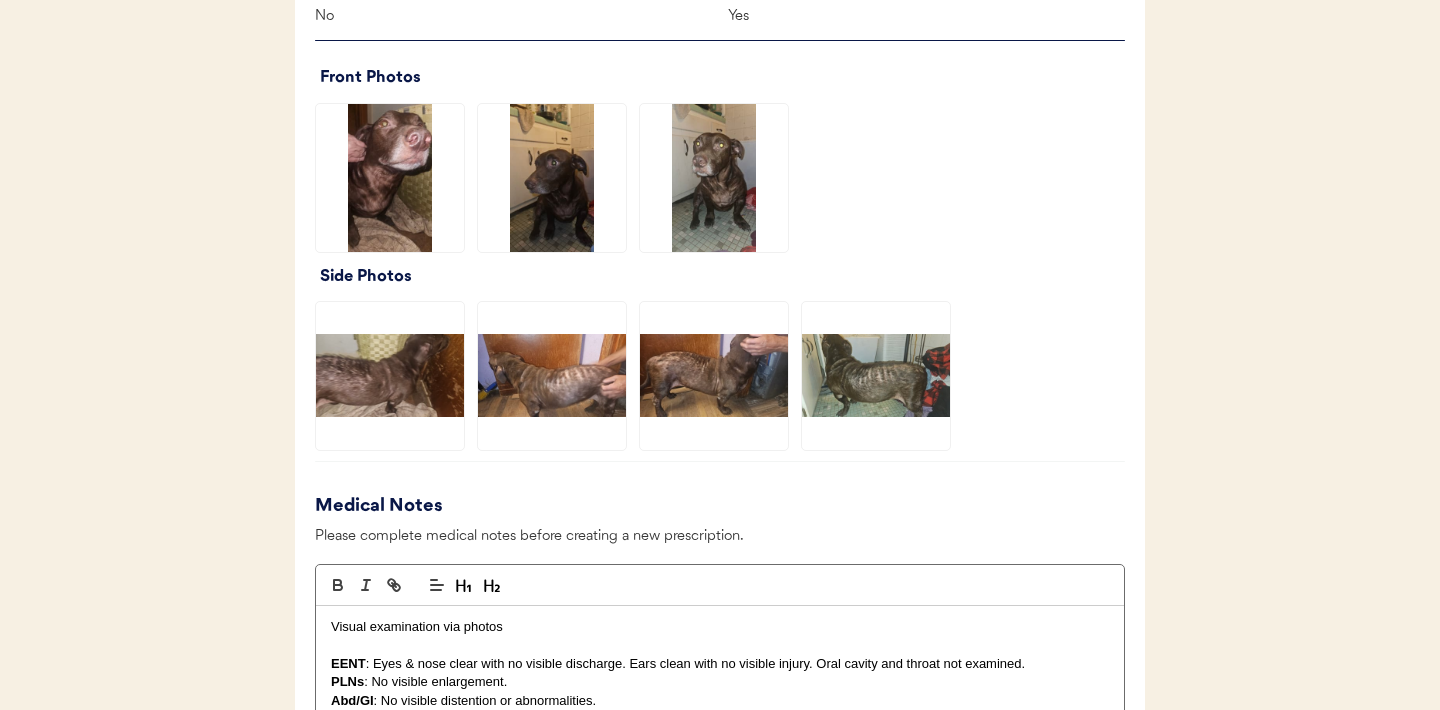 scroll, scrollTop: 1210, scrollLeft: 0, axis: vertical 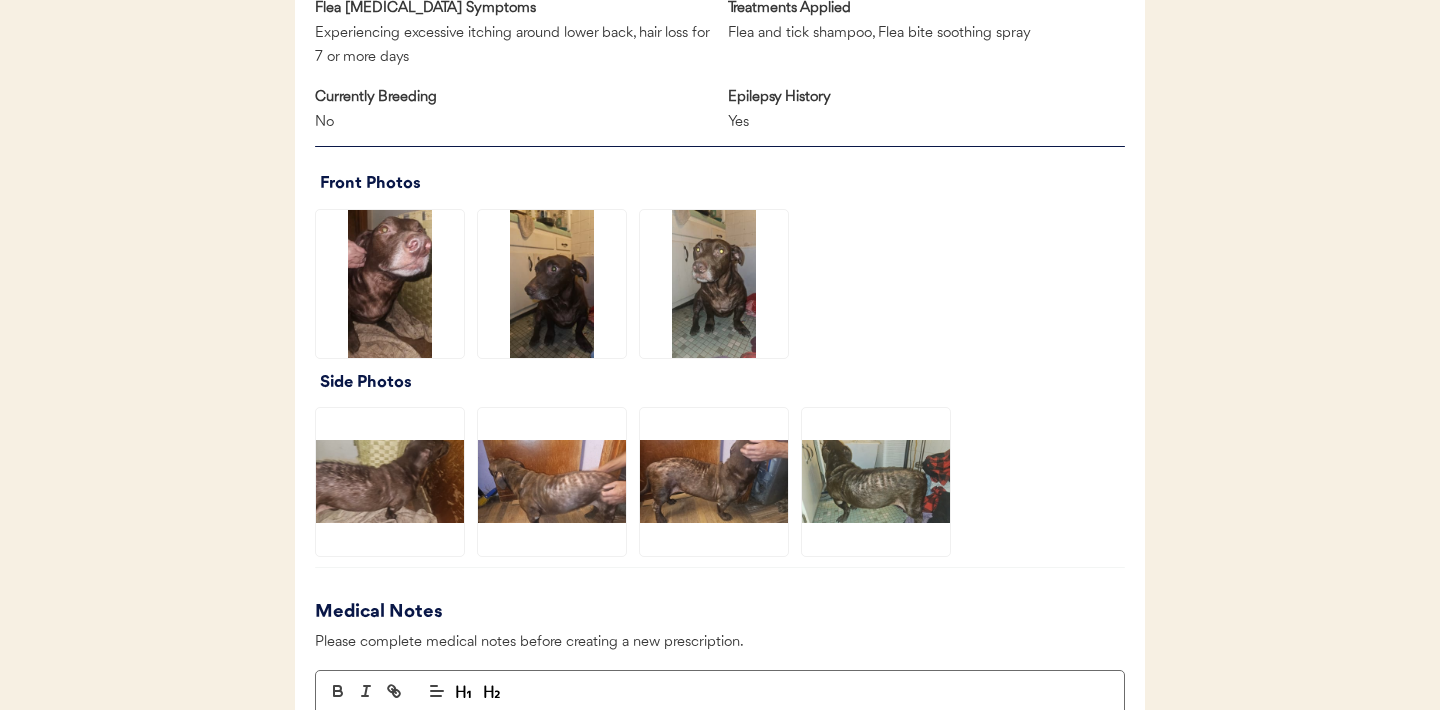 click 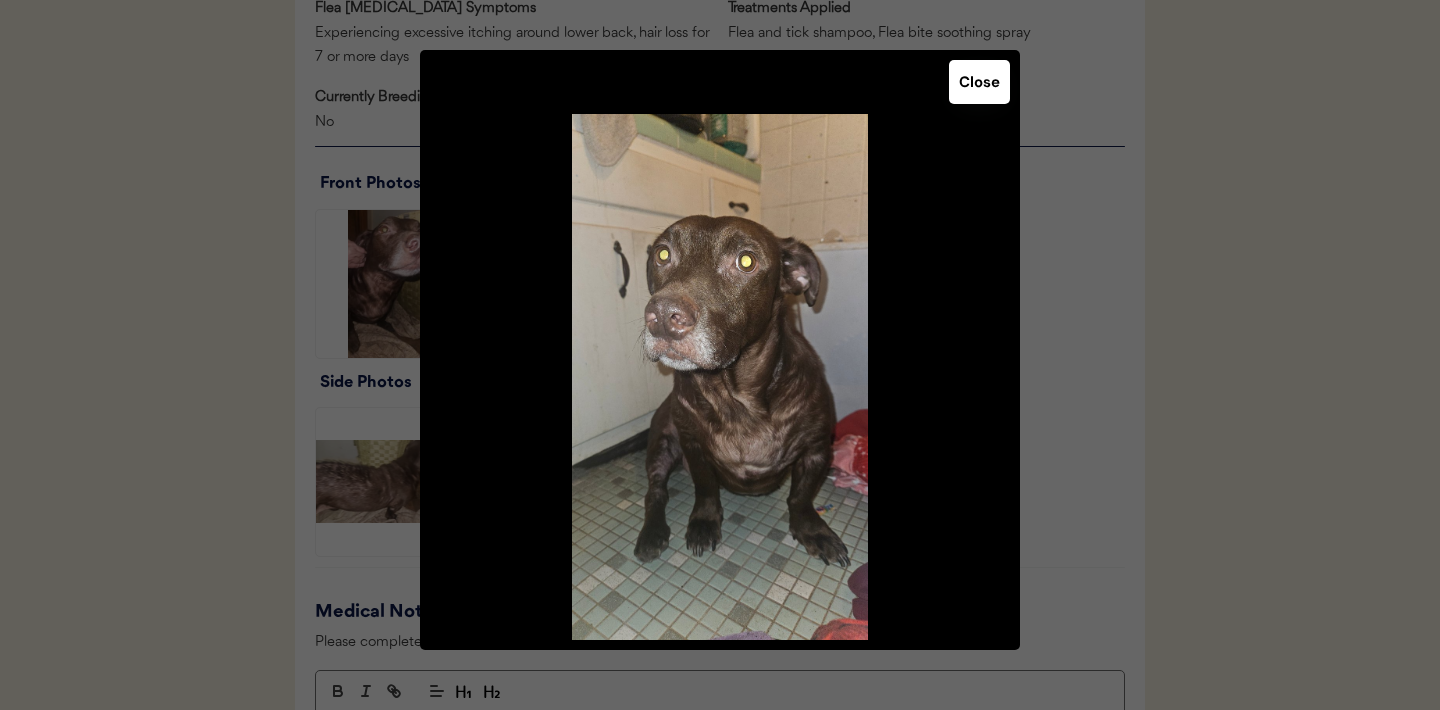 click on "Close" at bounding box center [979, 82] 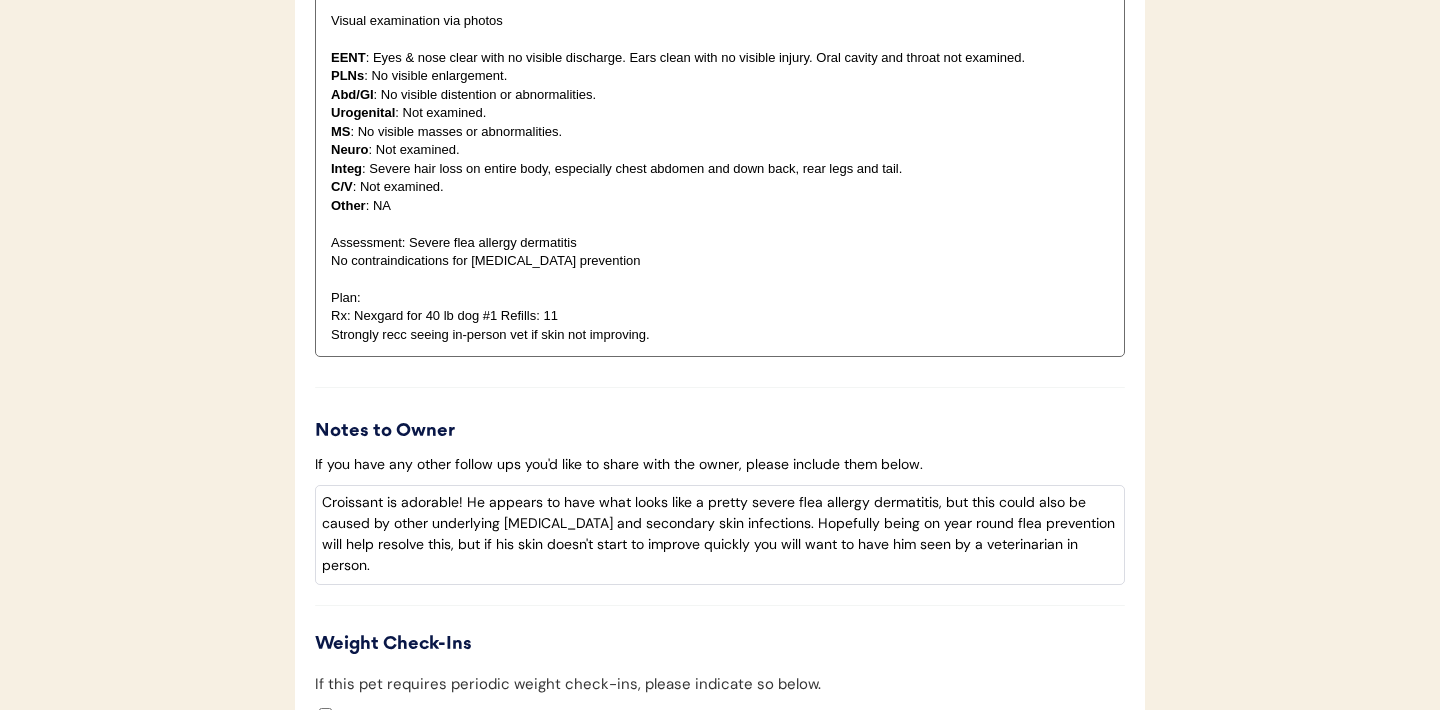 scroll, scrollTop: 1926, scrollLeft: 0, axis: vertical 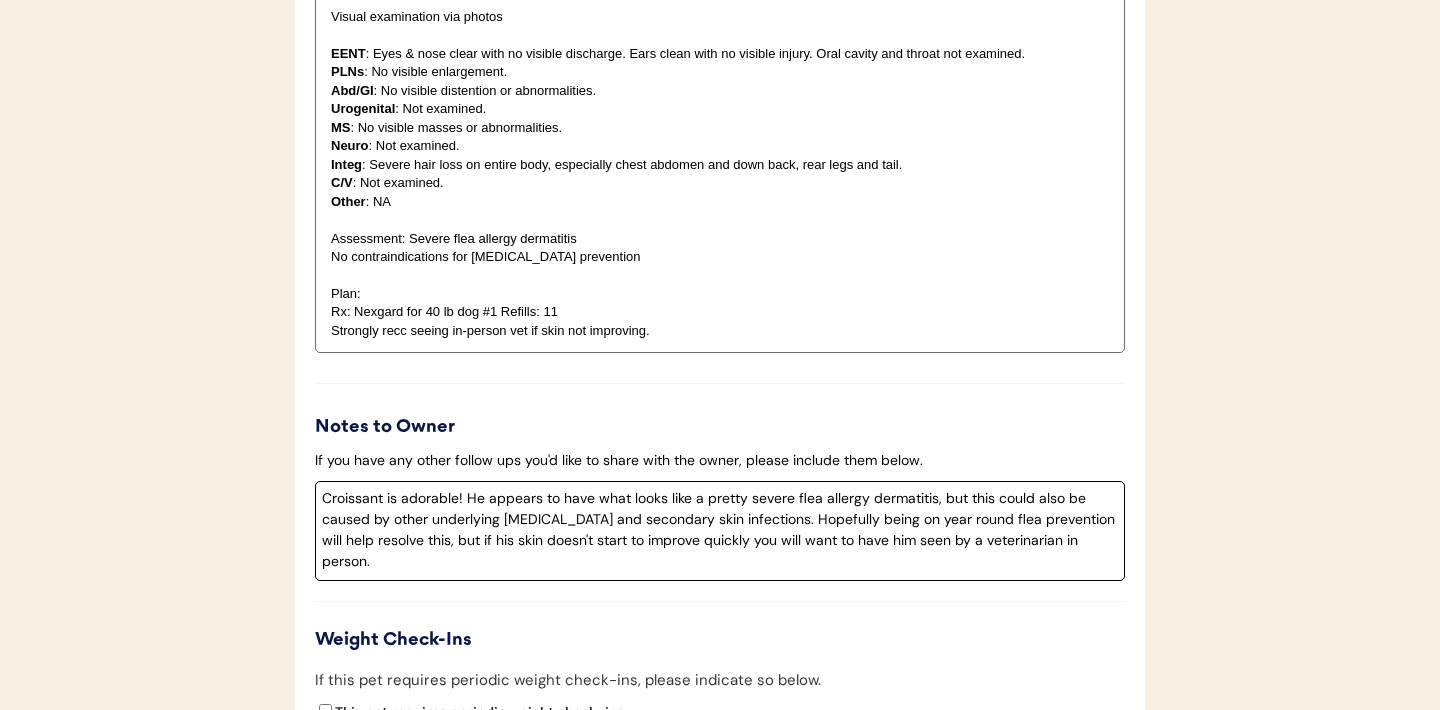 drag, startPoint x: 656, startPoint y: 523, endPoint x: 562, endPoint y: 521, distance: 94.02127 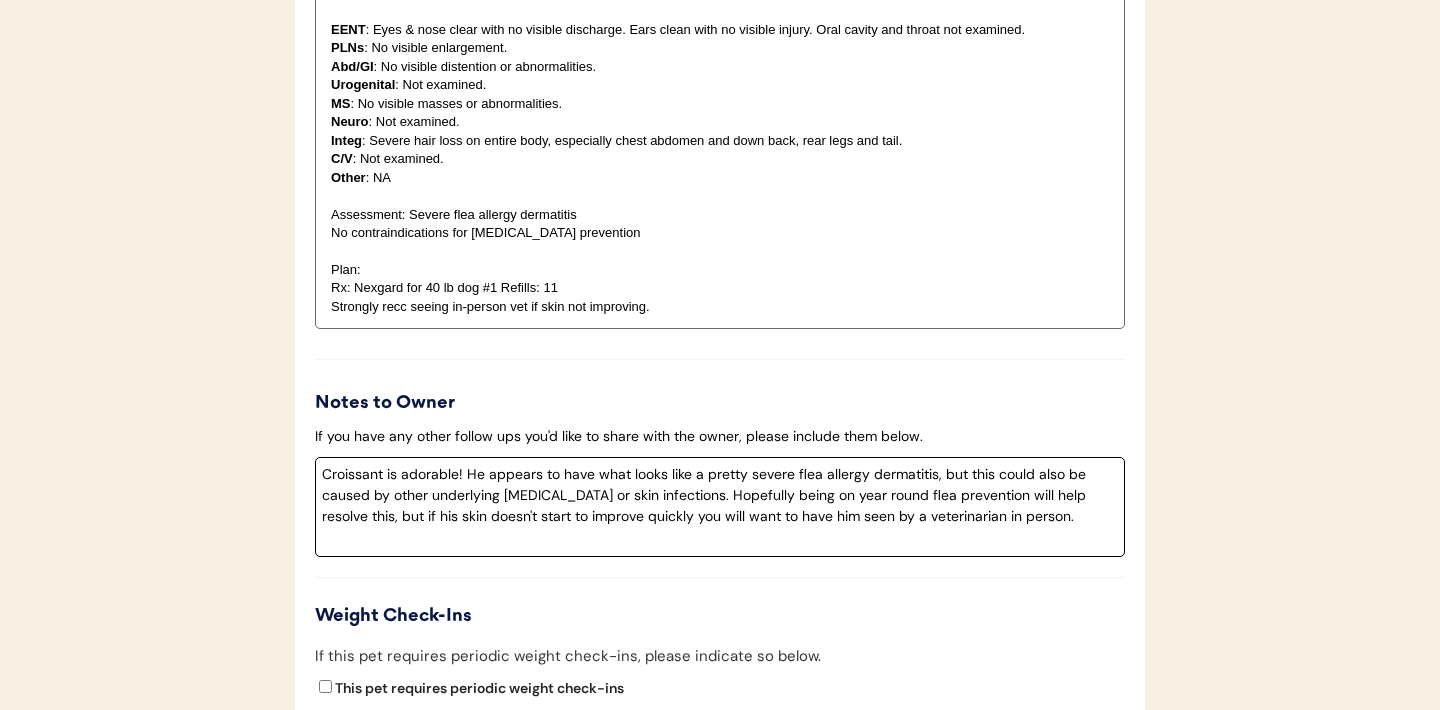 scroll, scrollTop: 1953, scrollLeft: 0, axis: vertical 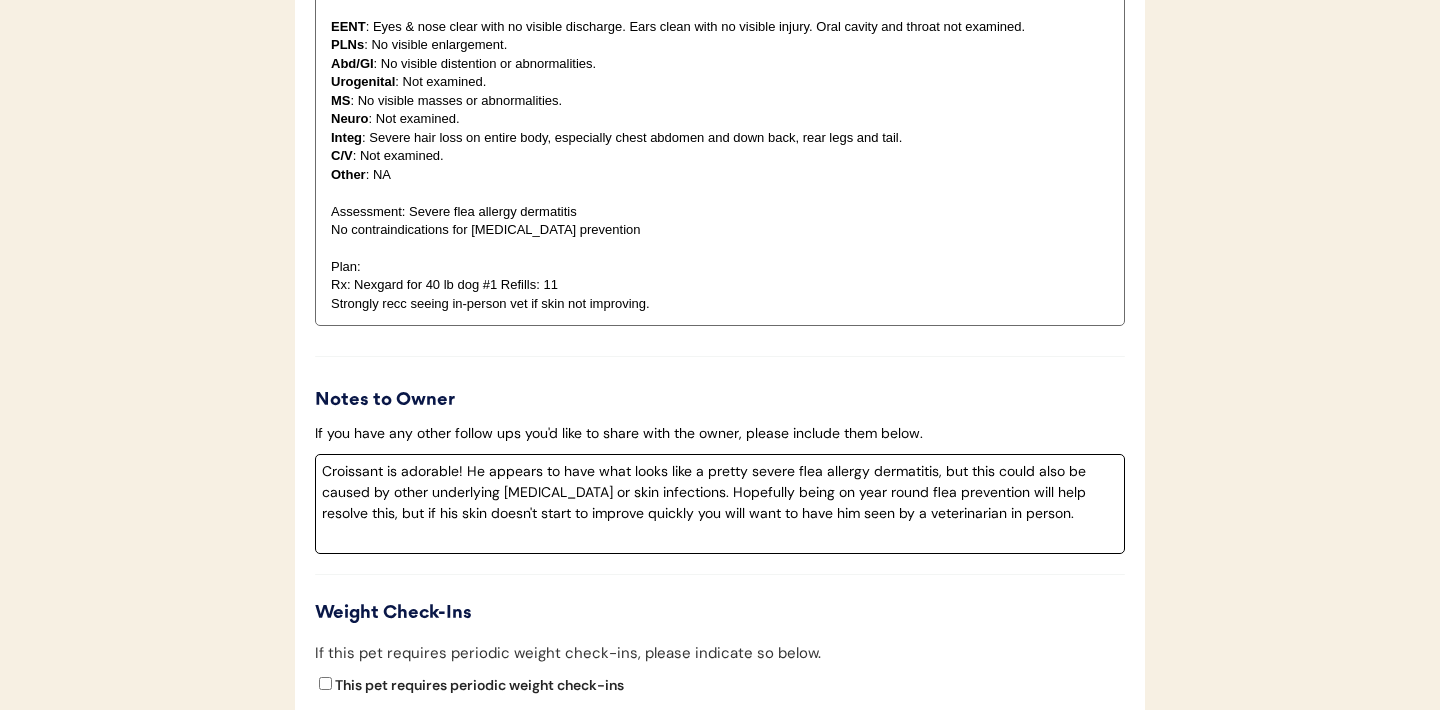 click at bounding box center [720, 193] 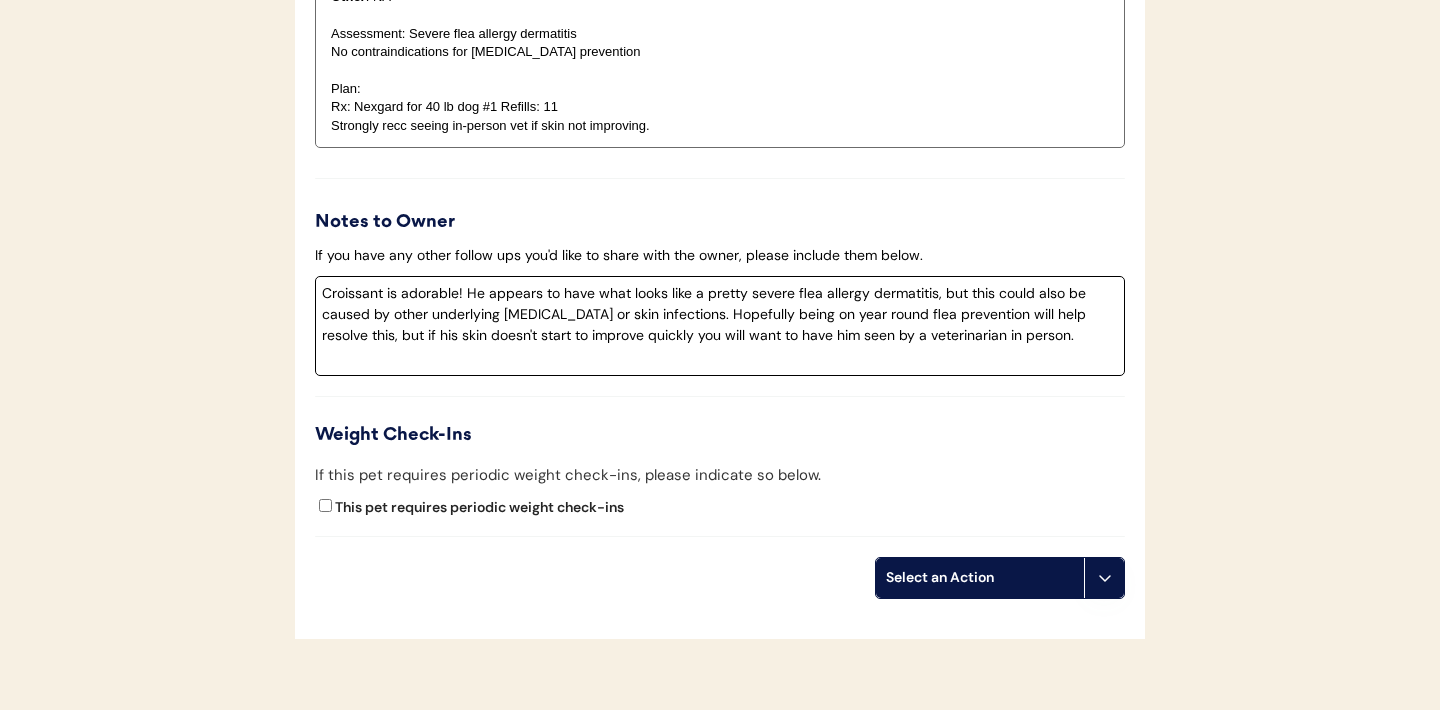 scroll, scrollTop: 2136, scrollLeft: 0, axis: vertical 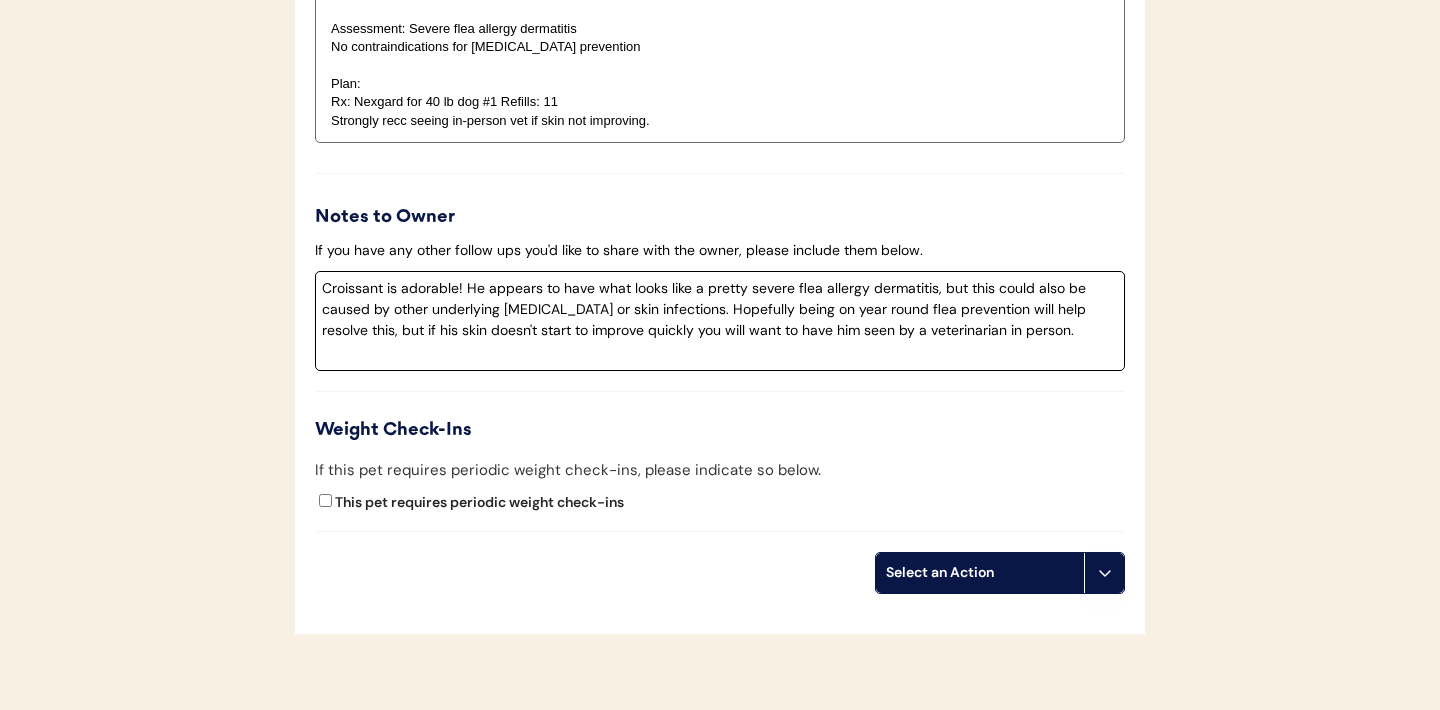 drag, startPoint x: 705, startPoint y: 330, endPoint x: 673, endPoint y: 331, distance: 32.01562 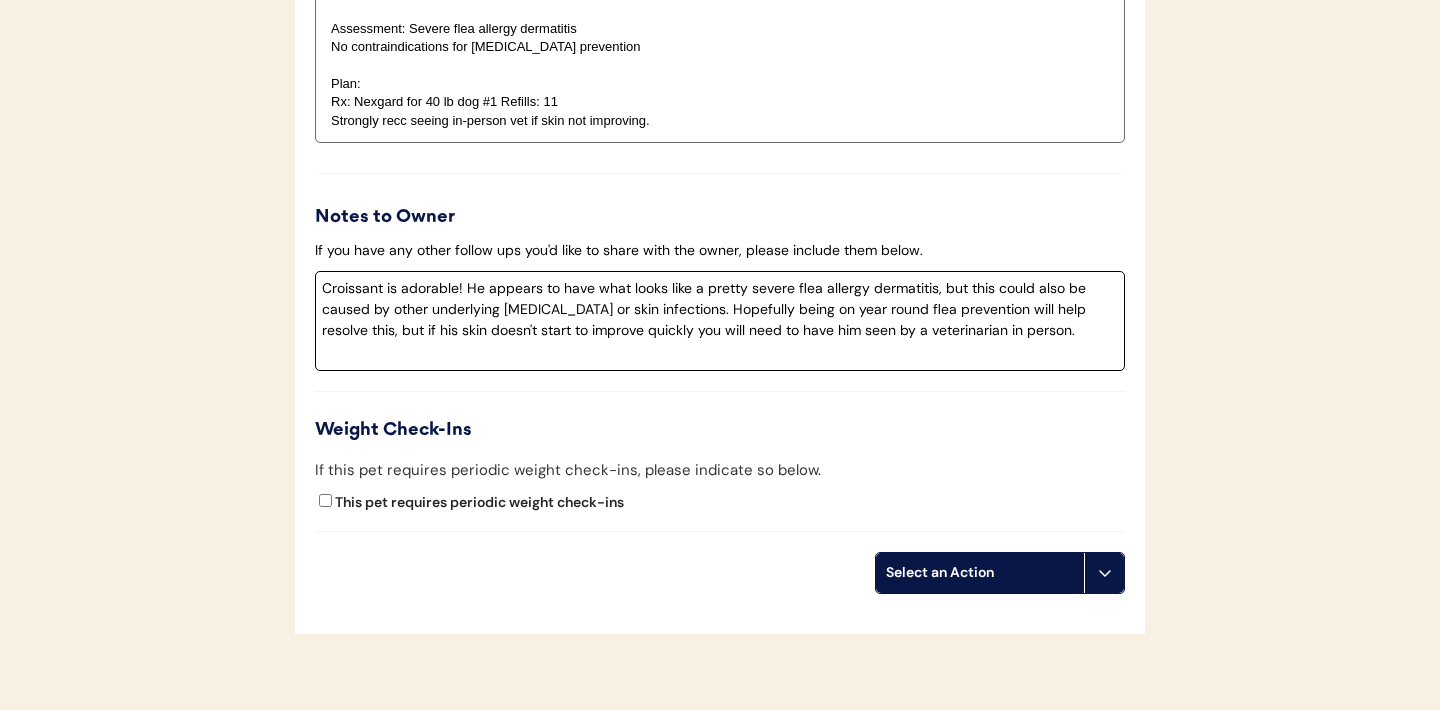 type on "Croissant is adorable! He appears to have what looks like a pretty severe flea allergy dermatitis, but this could also be caused by other underlying allergies or skin infections. Hopefully being on year round flea prevention will help resolve this, but if his skin doesn't start to improve quickly you will need to have him seen by a veterinarian in person." 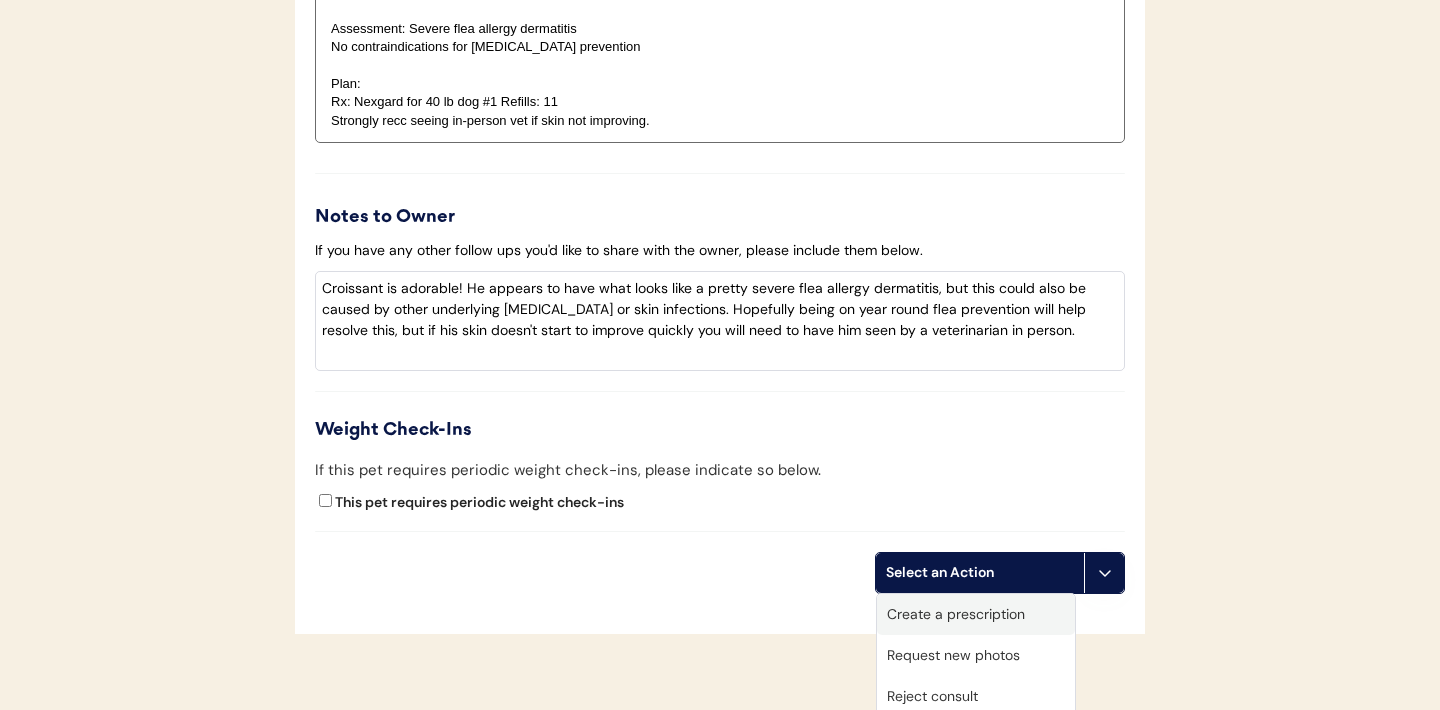 click on "Create a prescription" at bounding box center (976, 614) 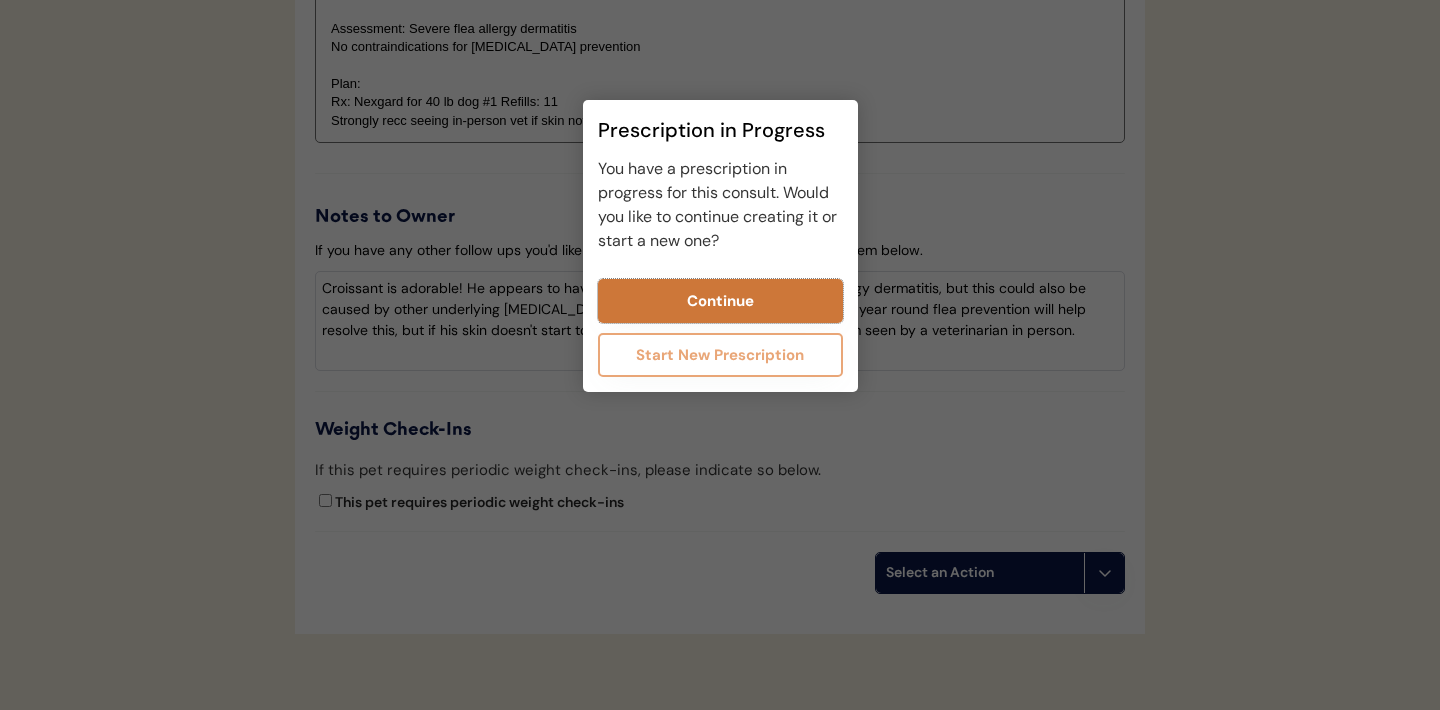 click on "Continue" at bounding box center (720, 301) 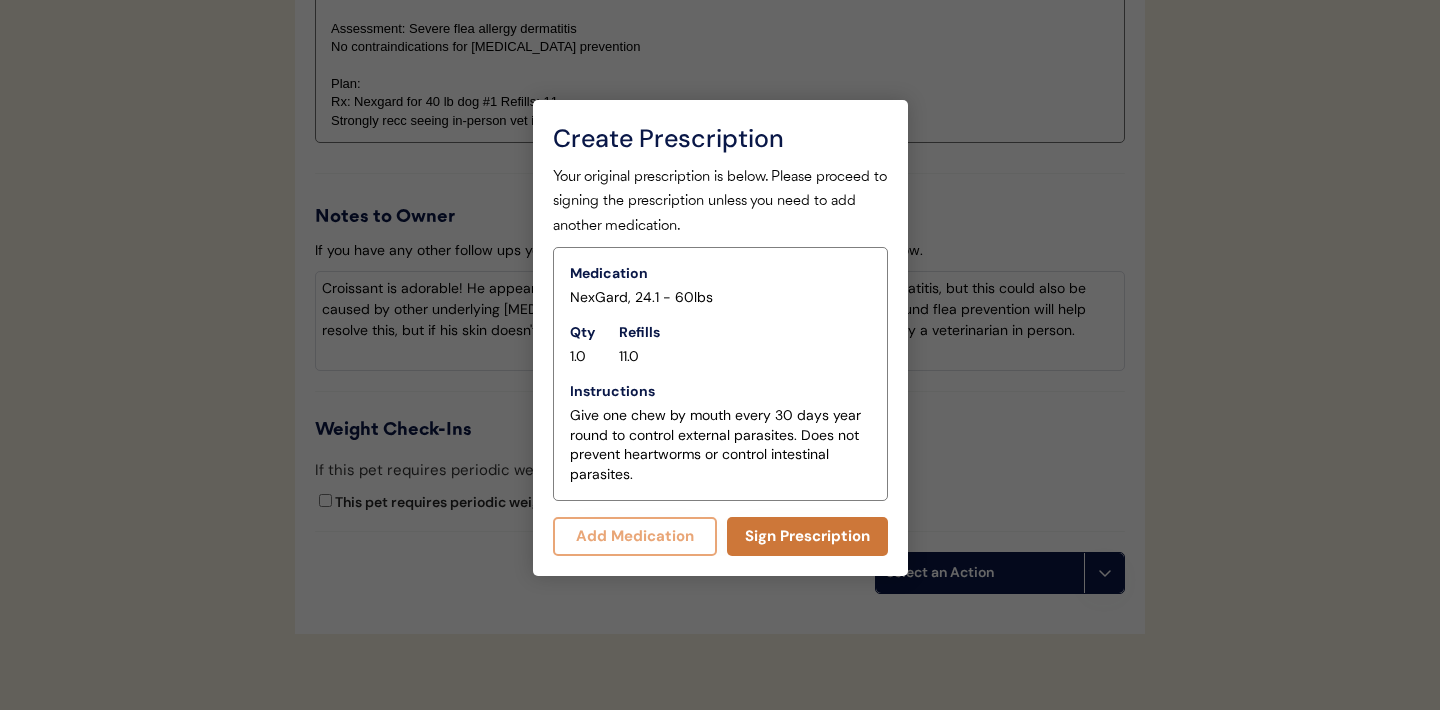 click on "Sign Prescription" at bounding box center [807, 536] 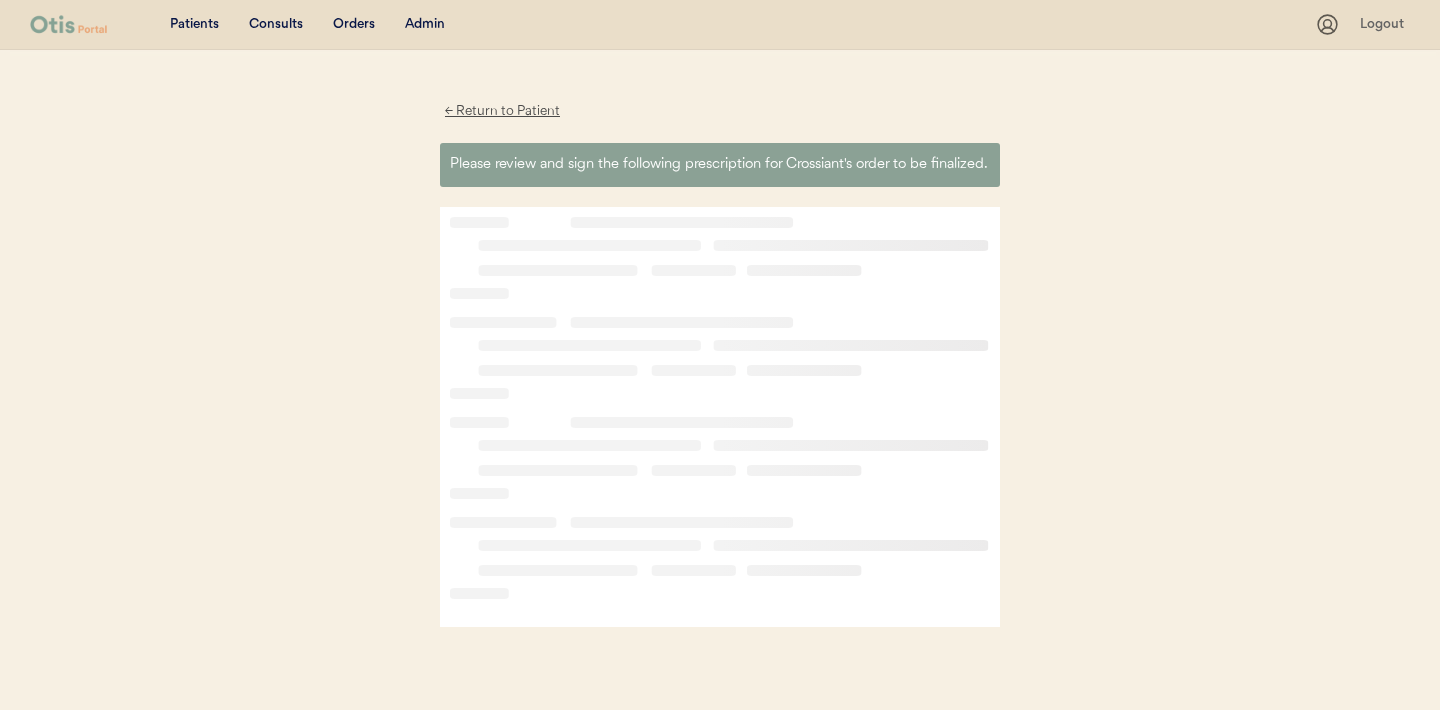 scroll, scrollTop: 0, scrollLeft: 0, axis: both 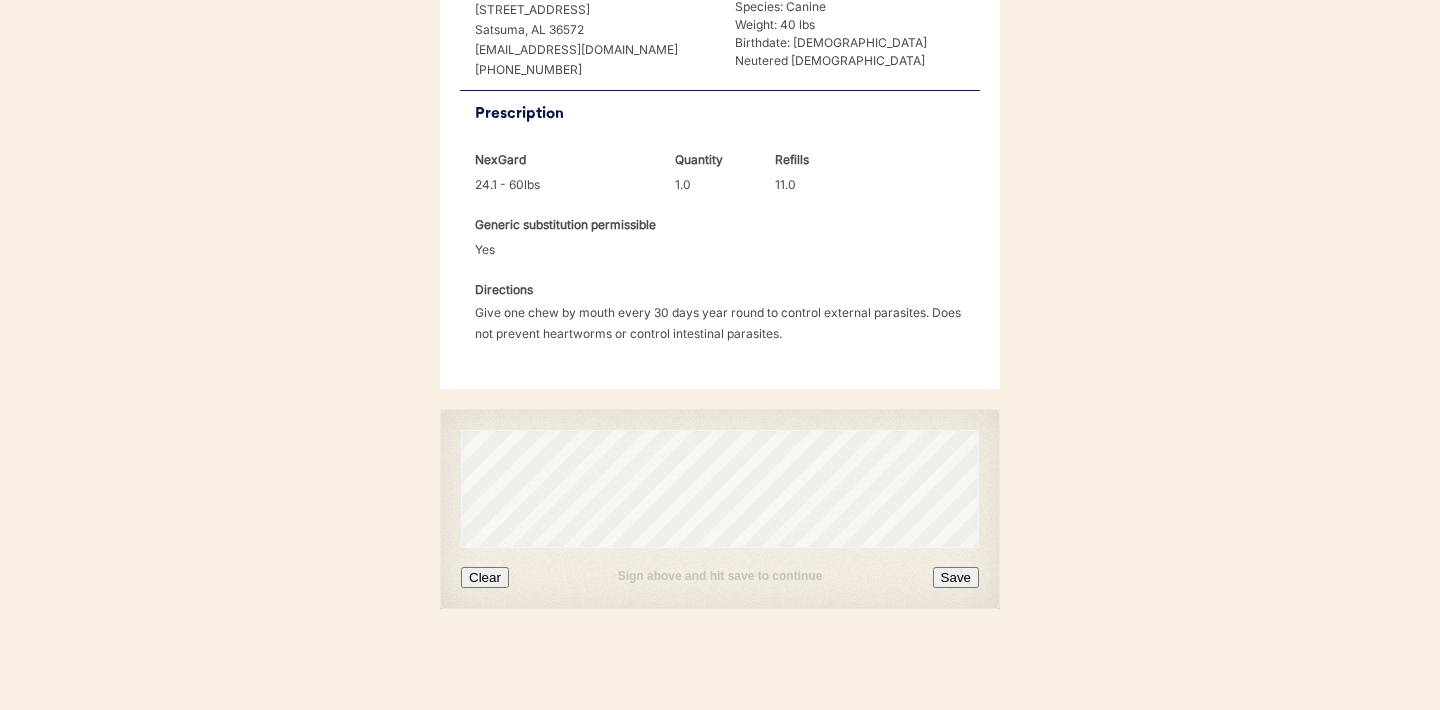 click on "Clear" at bounding box center (485, 577) 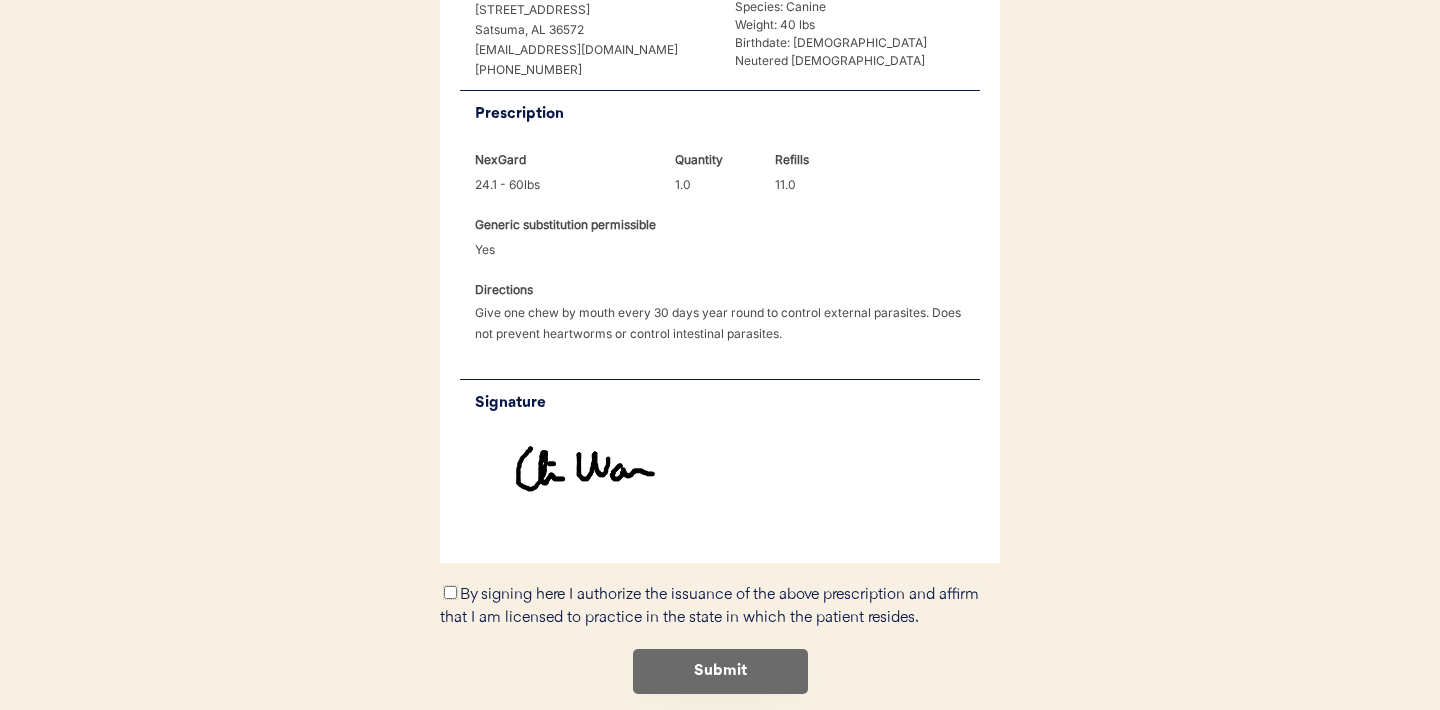 click on "By signing here I authorize the issuance of the above prescription and affirm that I am licensed to practice in the state in which the patient resides." at bounding box center [450, 592] 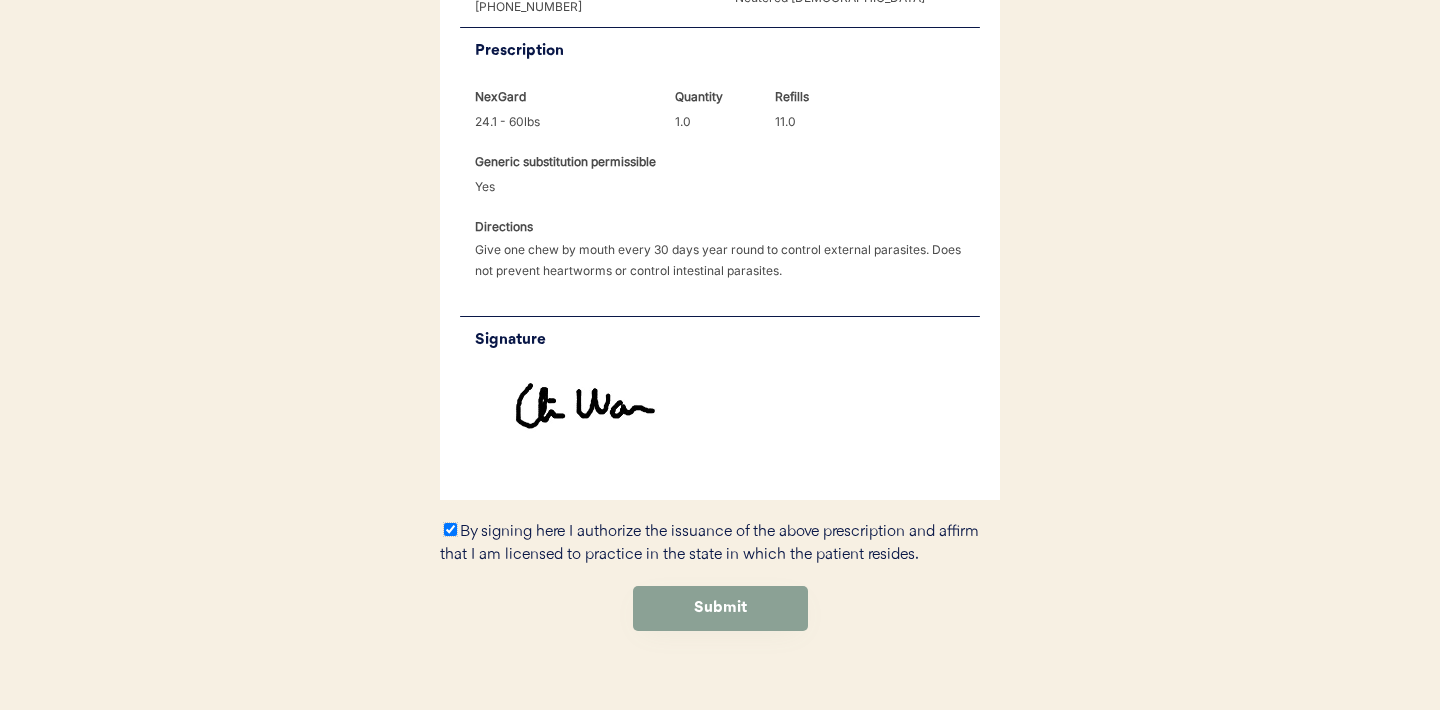 scroll, scrollTop: 600, scrollLeft: 0, axis: vertical 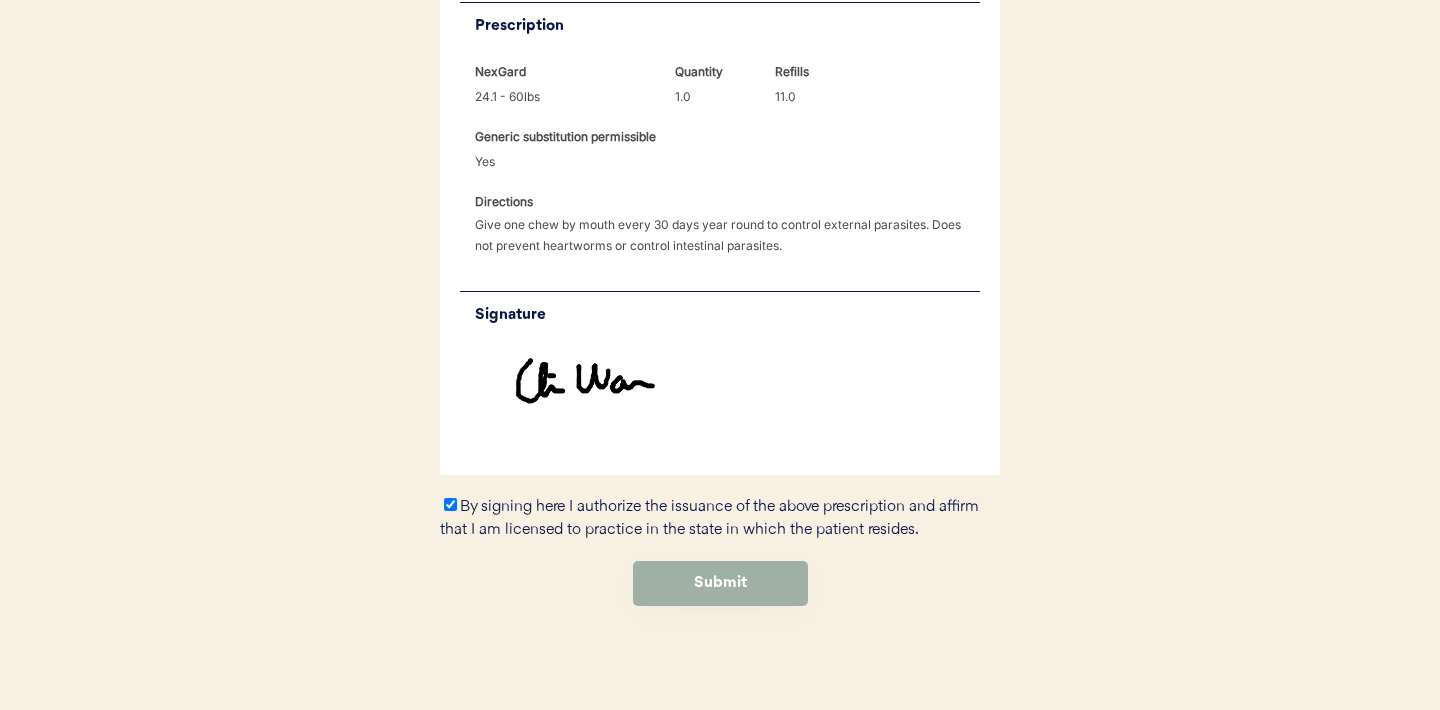 click on "Submit" at bounding box center [720, 583] 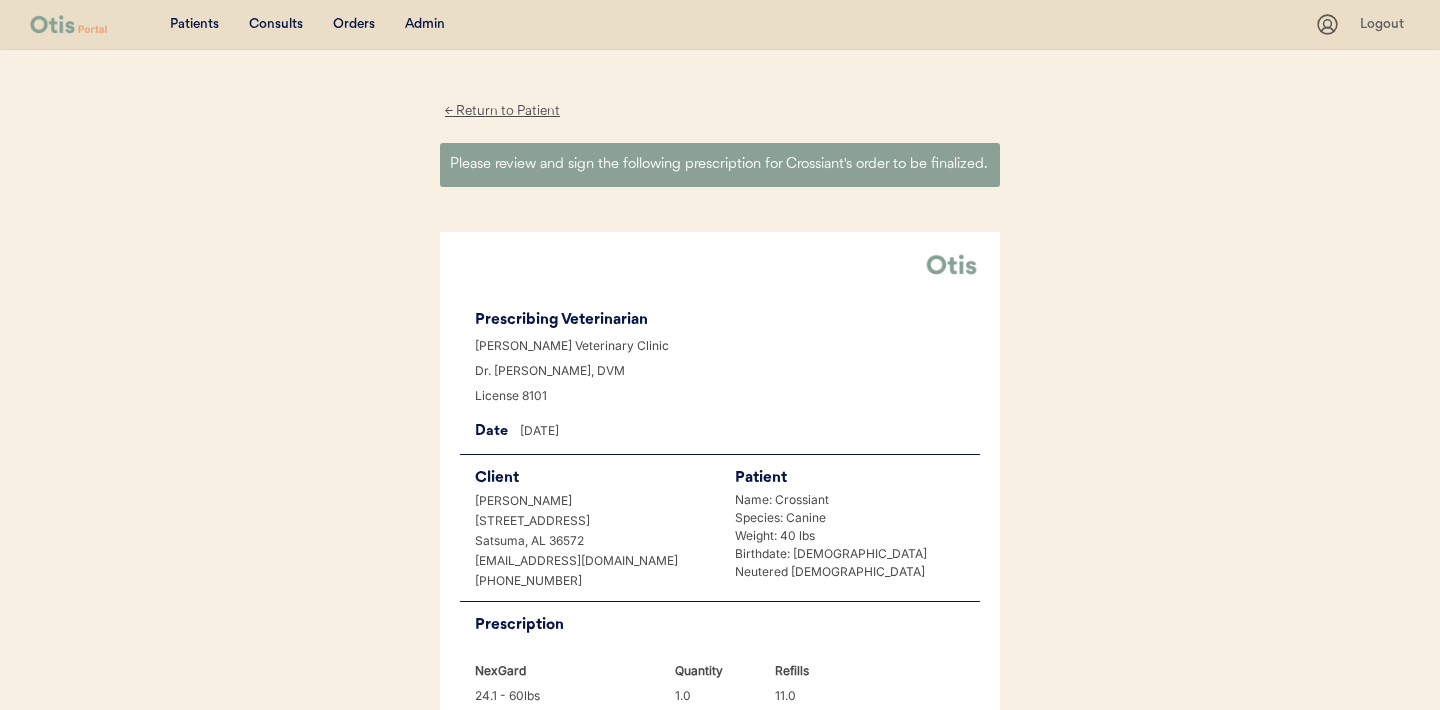 scroll, scrollTop: 0, scrollLeft: 0, axis: both 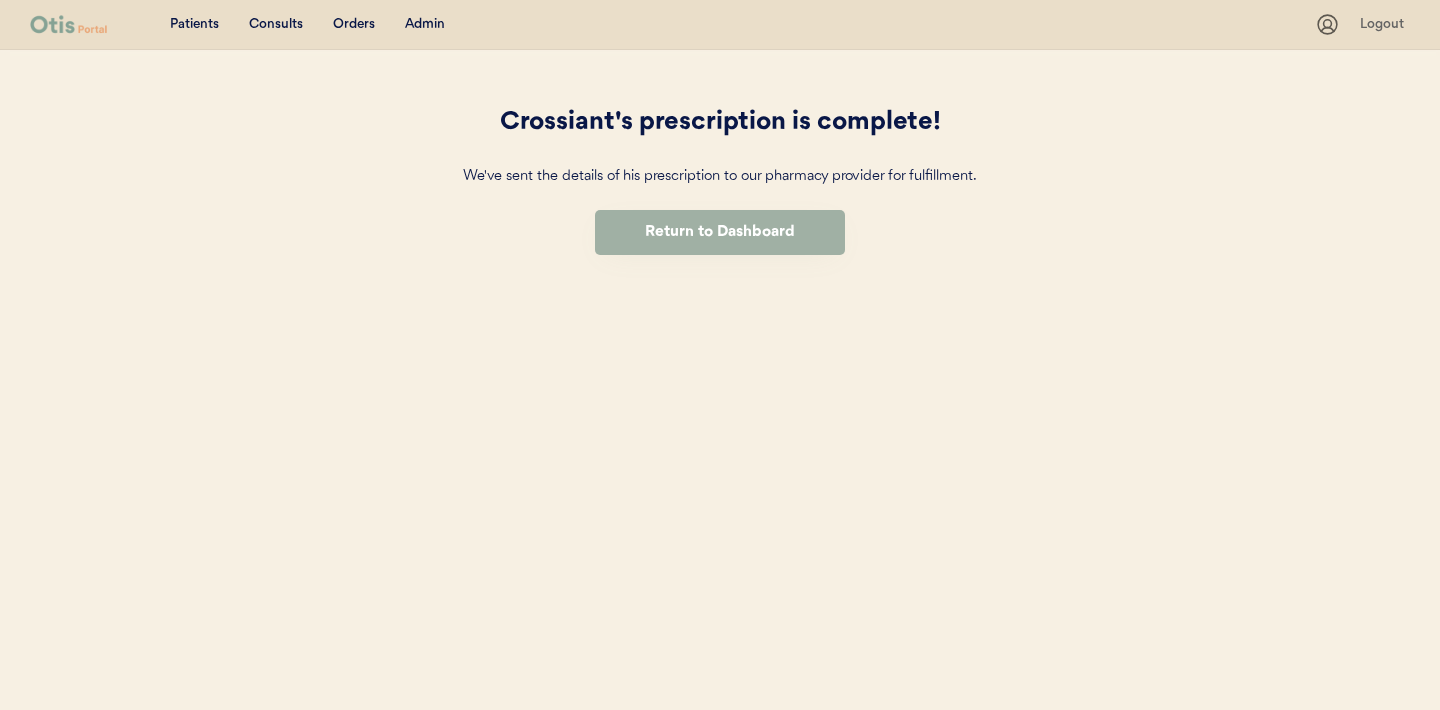 click on "Return to Dashboard" at bounding box center (720, 232) 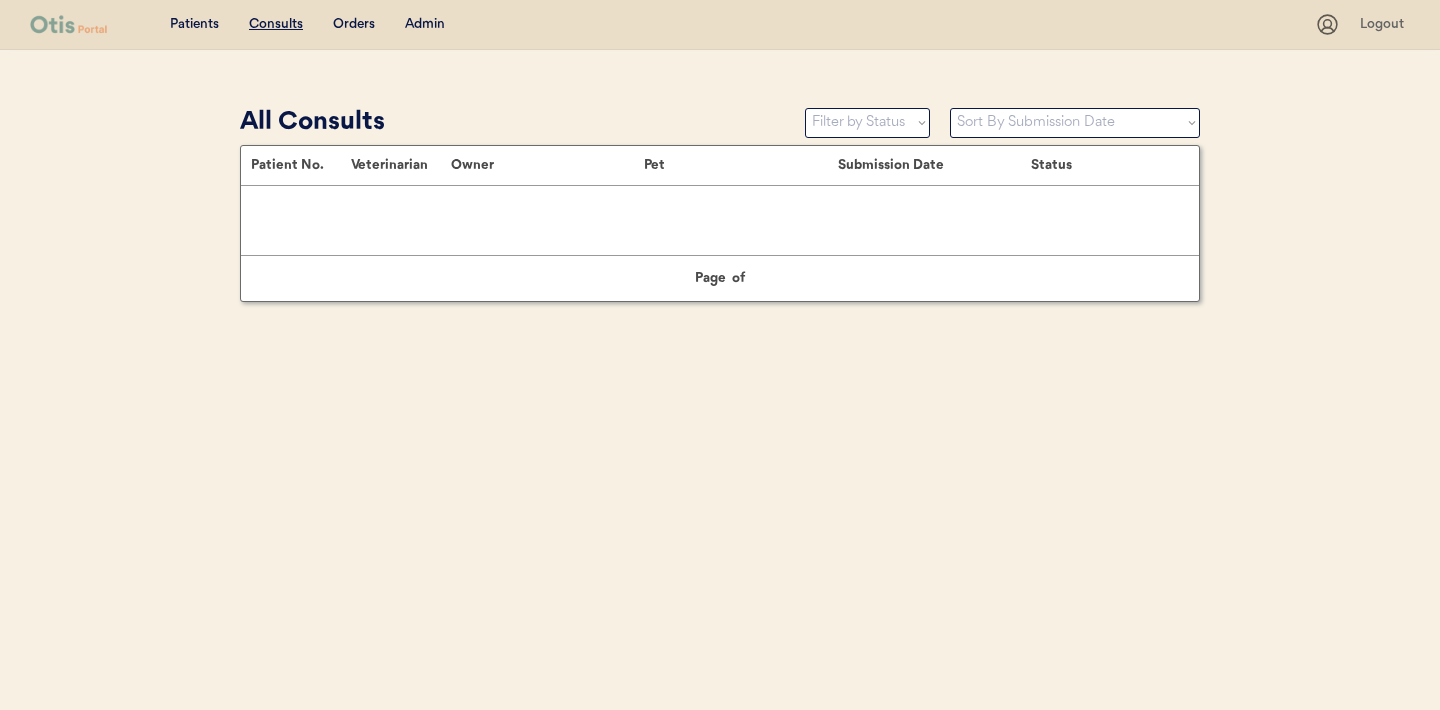 scroll, scrollTop: 0, scrollLeft: 0, axis: both 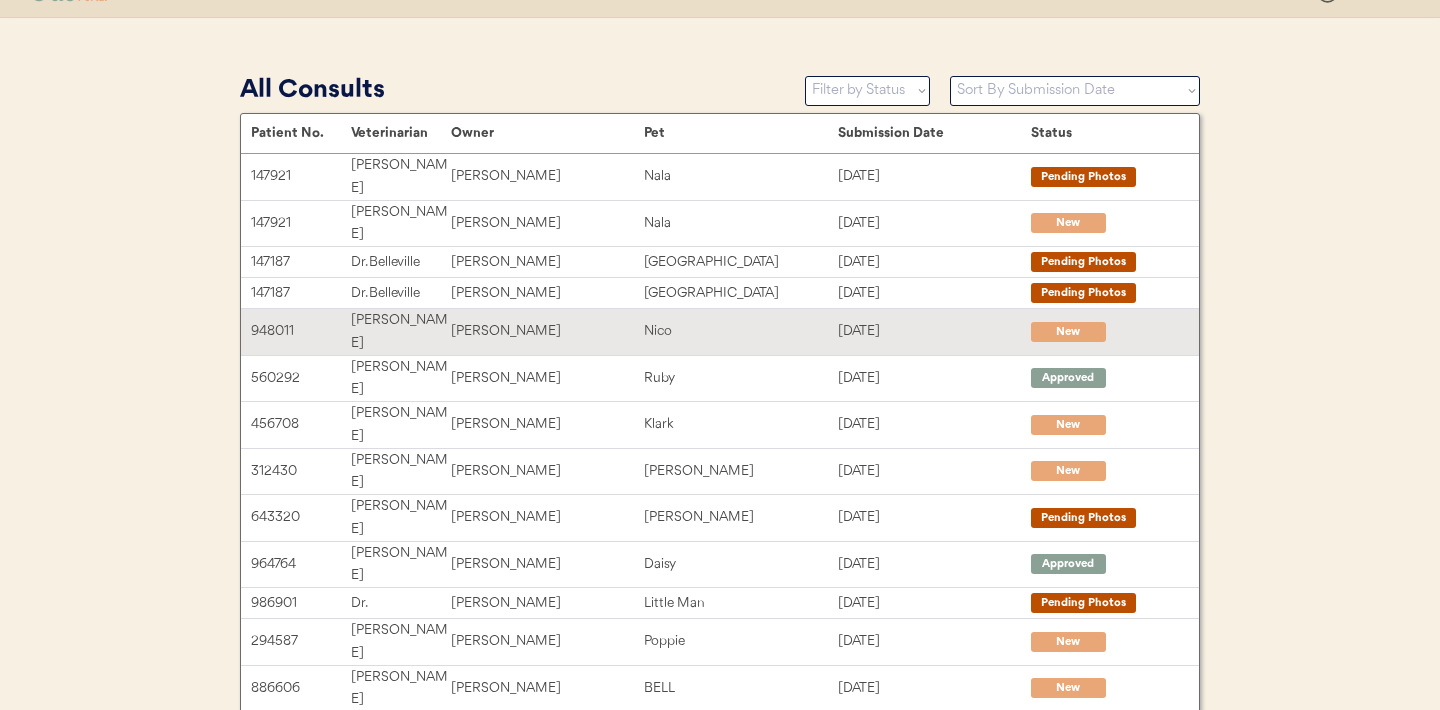 click on "[PERSON_NAME]" at bounding box center [547, 331] 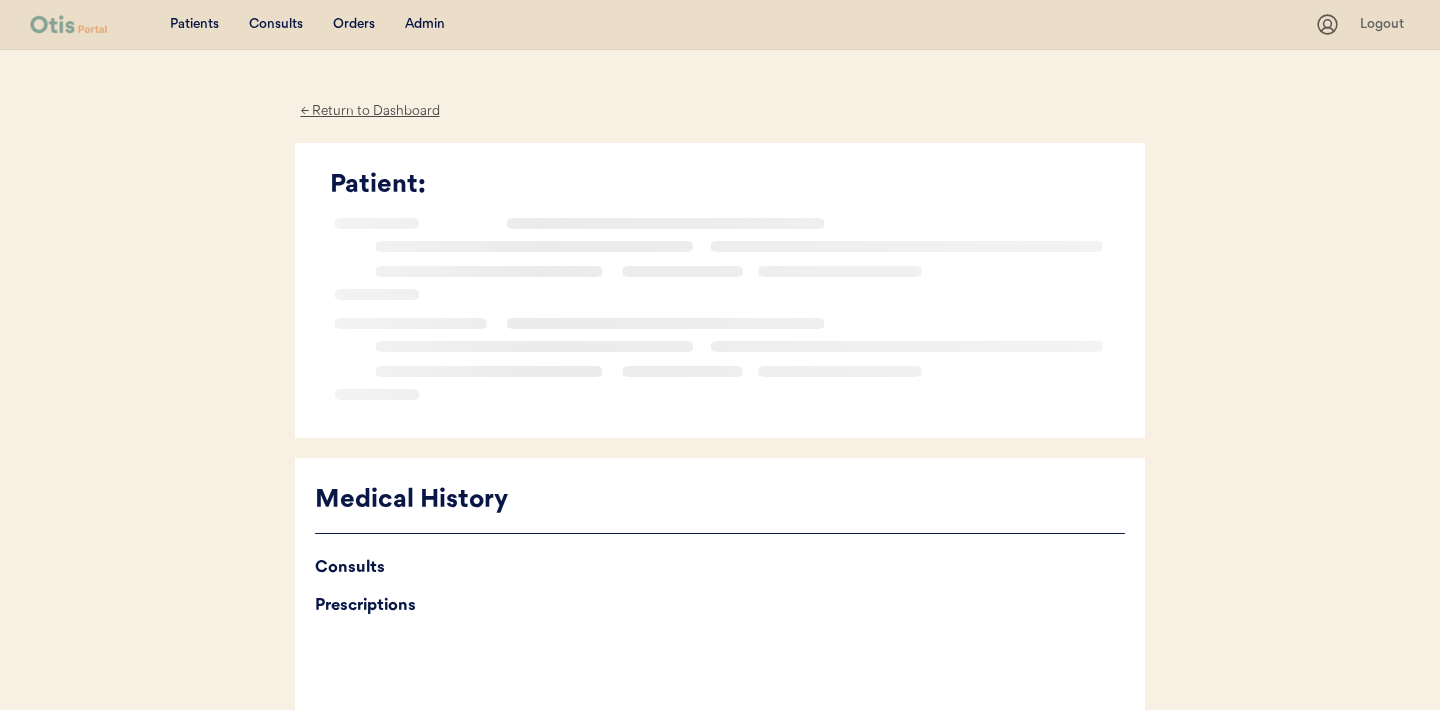scroll, scrollTop: 0, scrollLeft: 0, axis: both 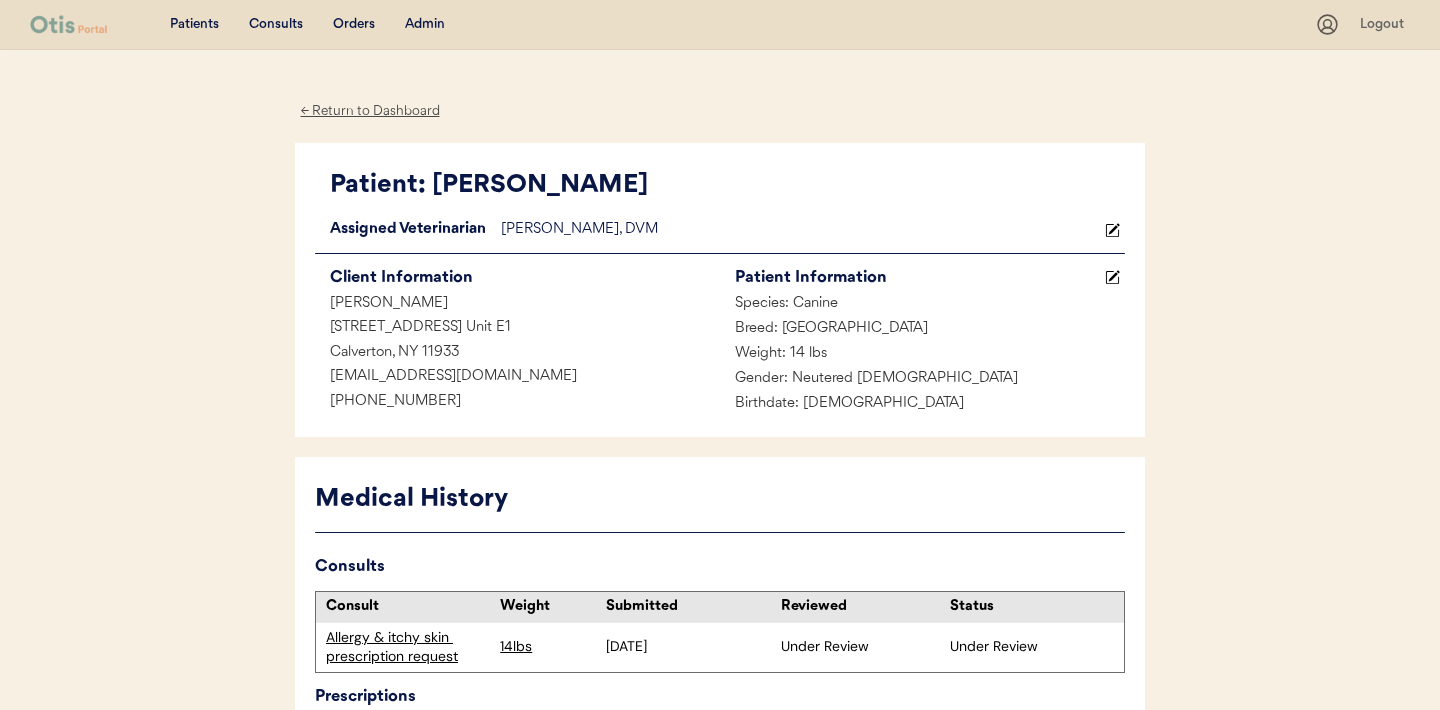 click on "← Return to Dashboard" at bounding box center [370, 111] 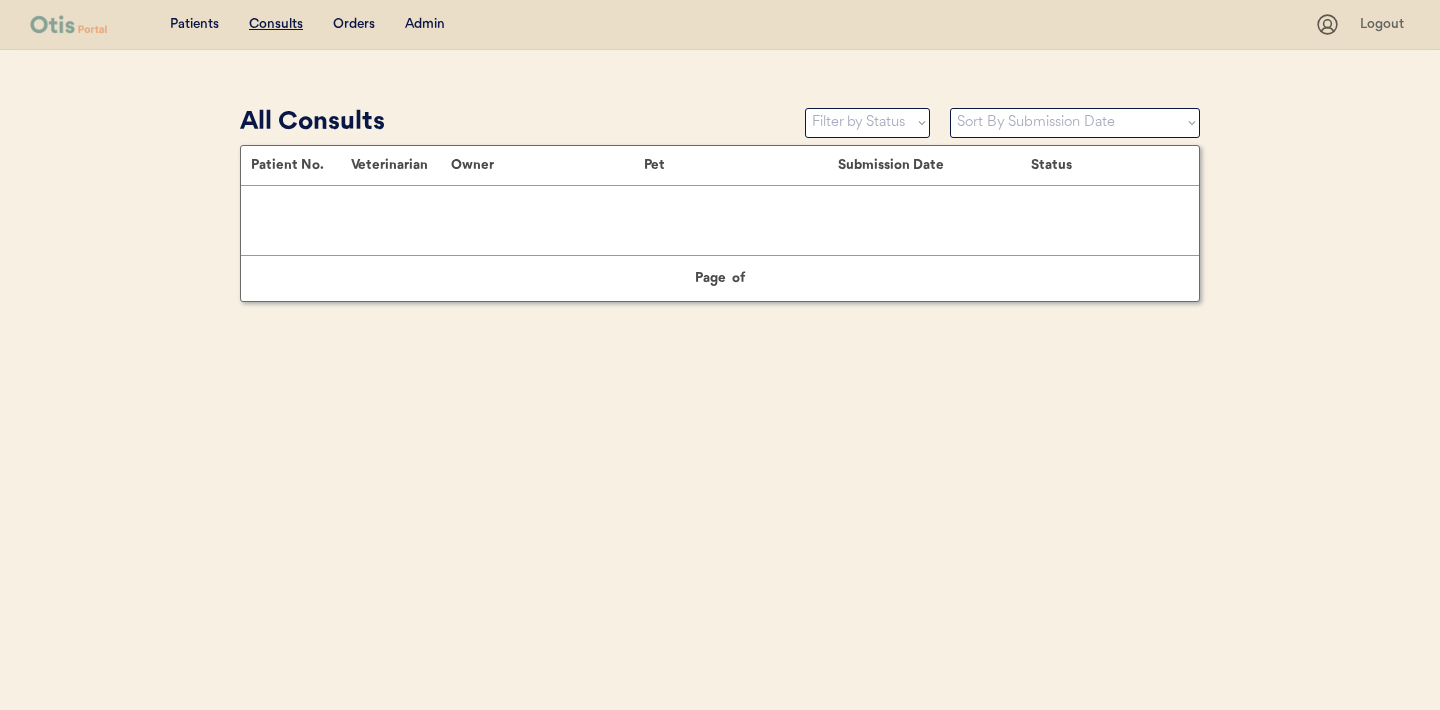 scroll, scrollTop: 0, scrollLeft: 0, axis: both 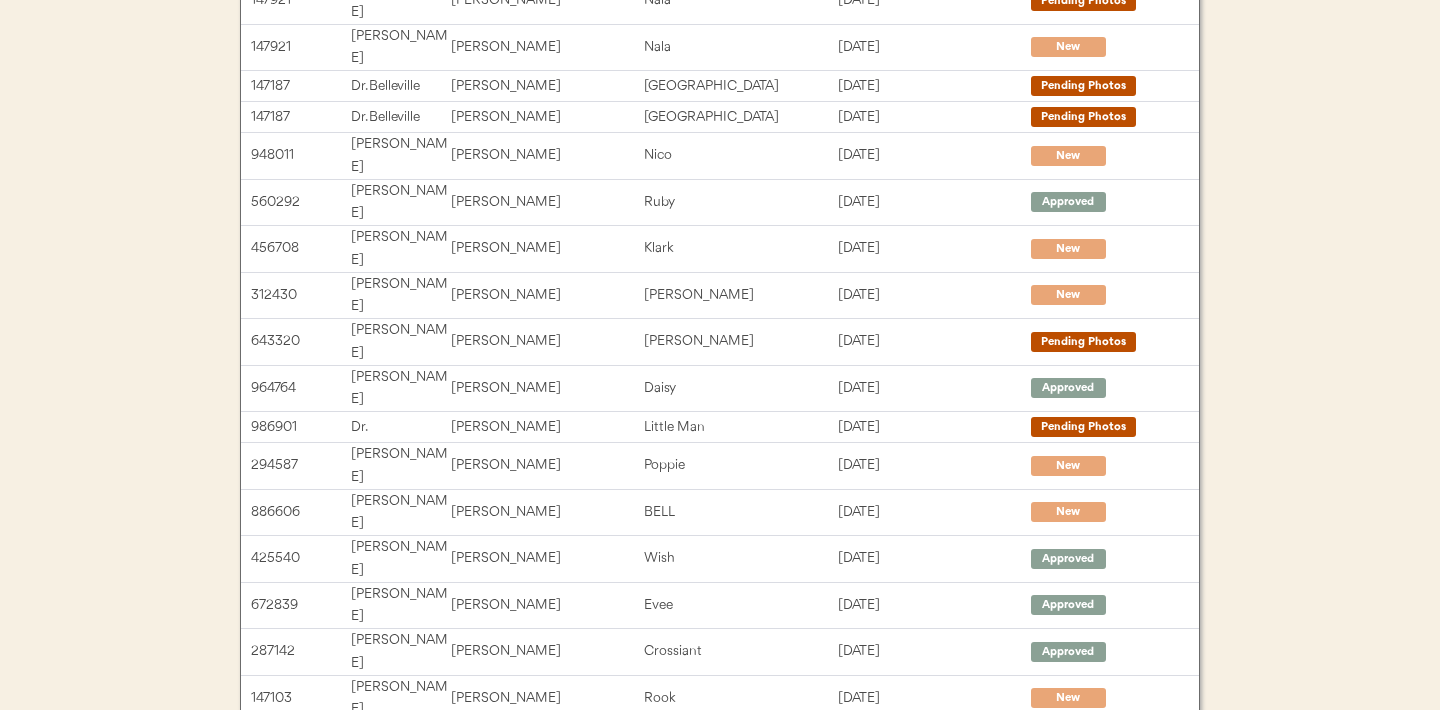 click on "[PERSON_NAME]" at bounding box center (547, 744) 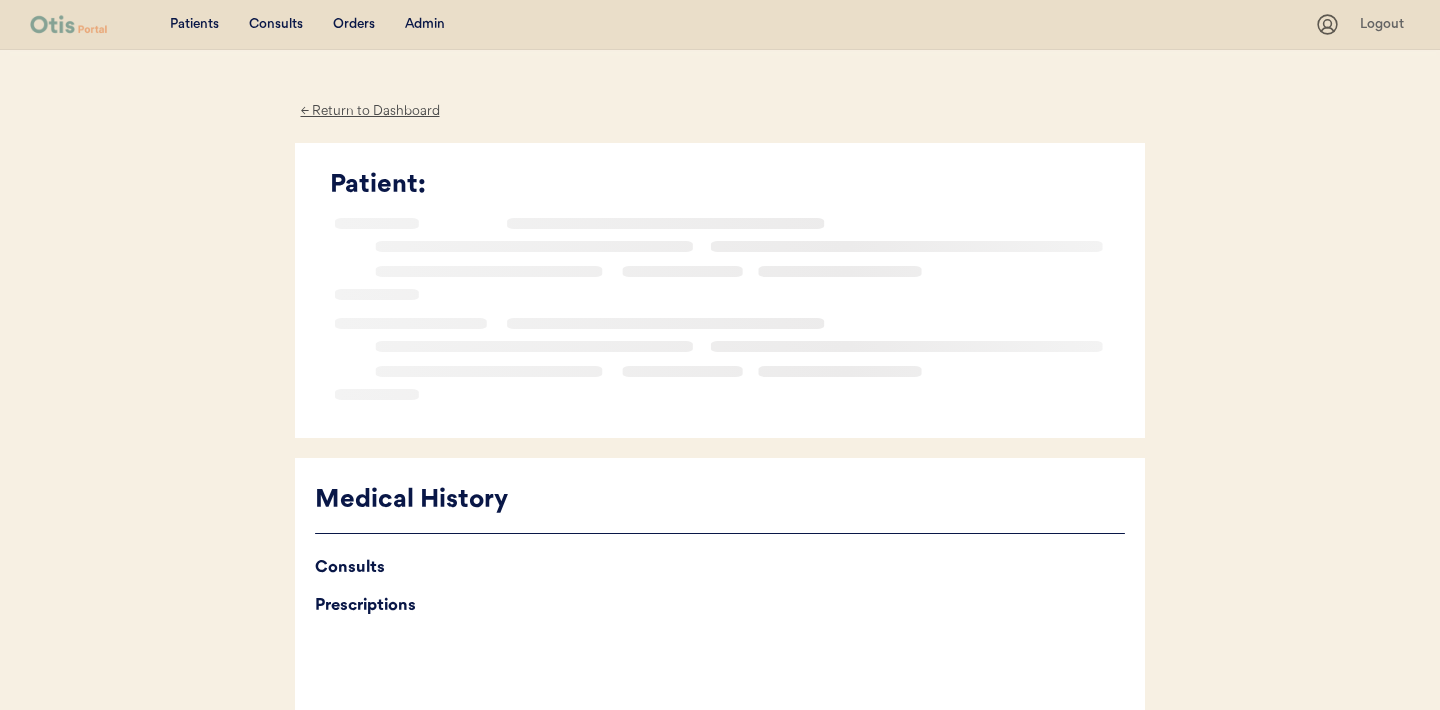scroll, scrollTop: 0, scrollLeft: 0, axis: both 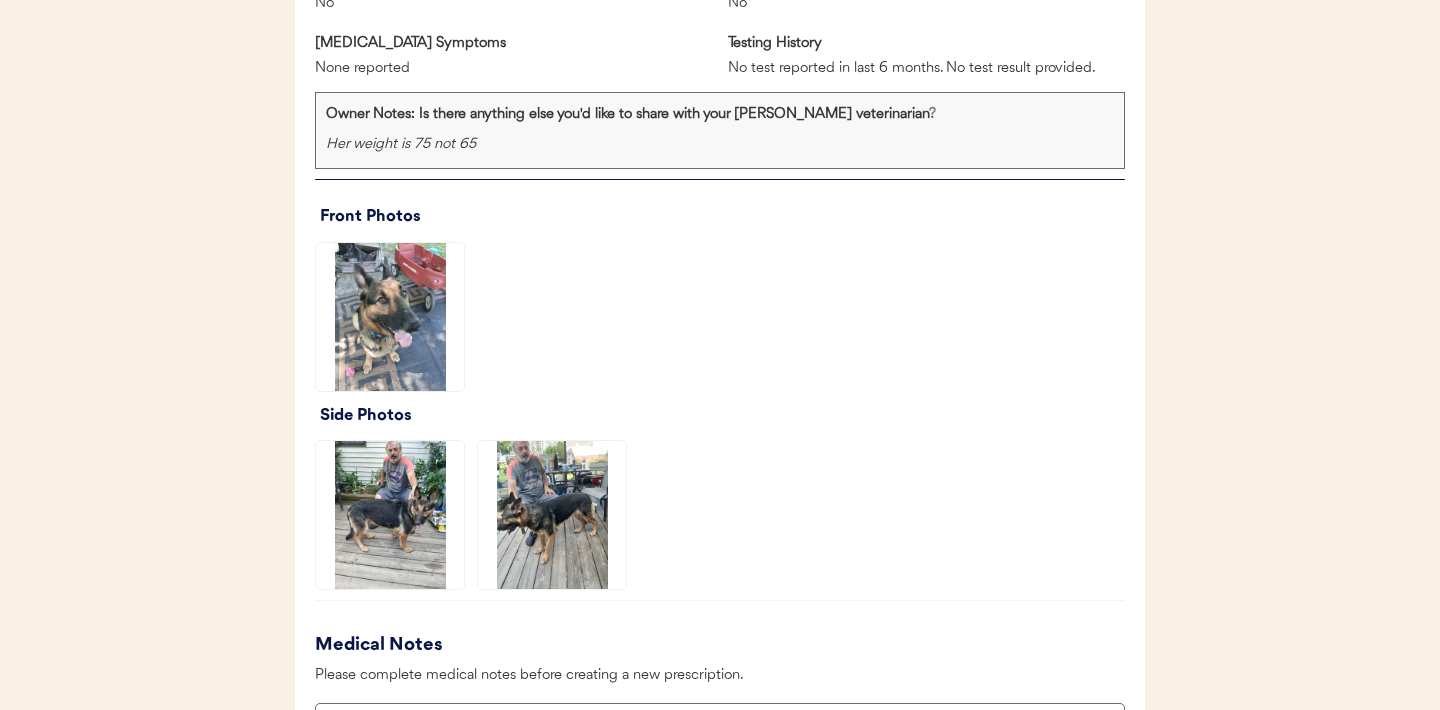 click 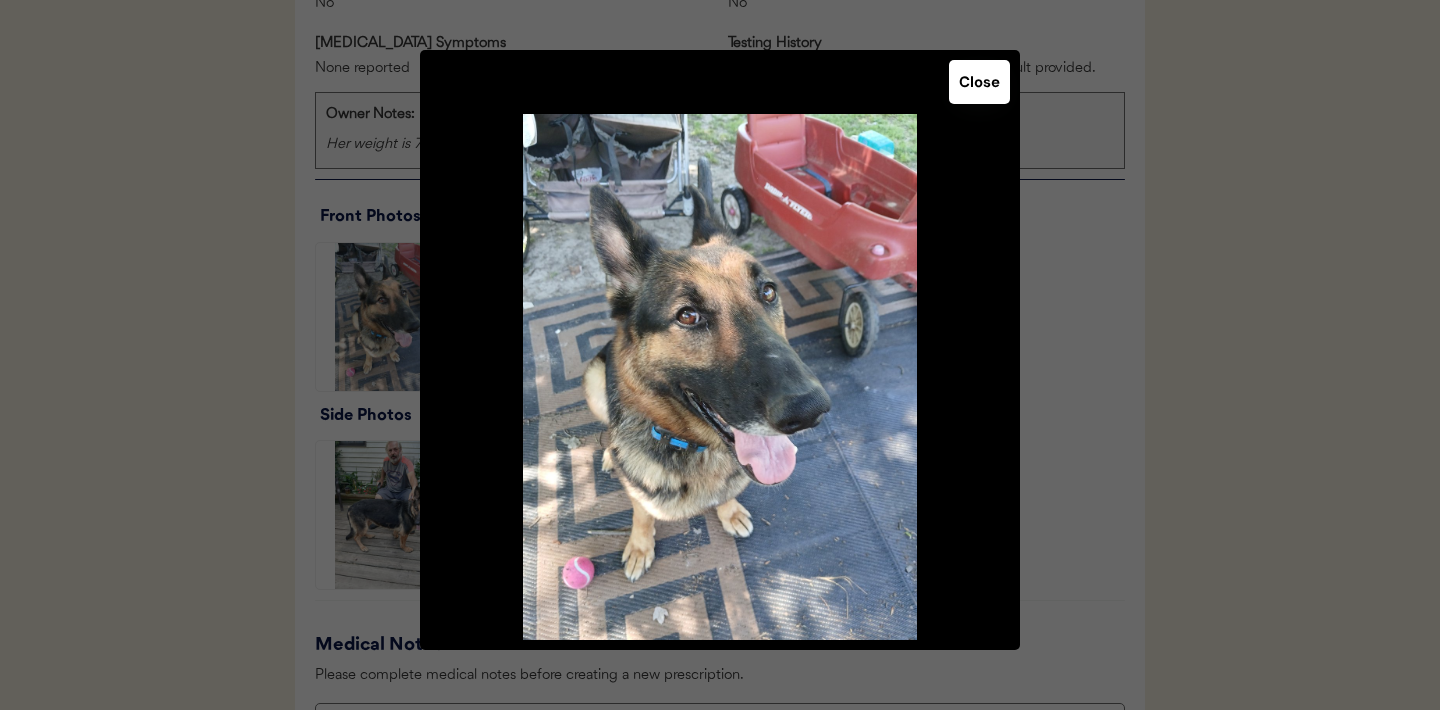 click on "Close" at bounding box center (979, 82) 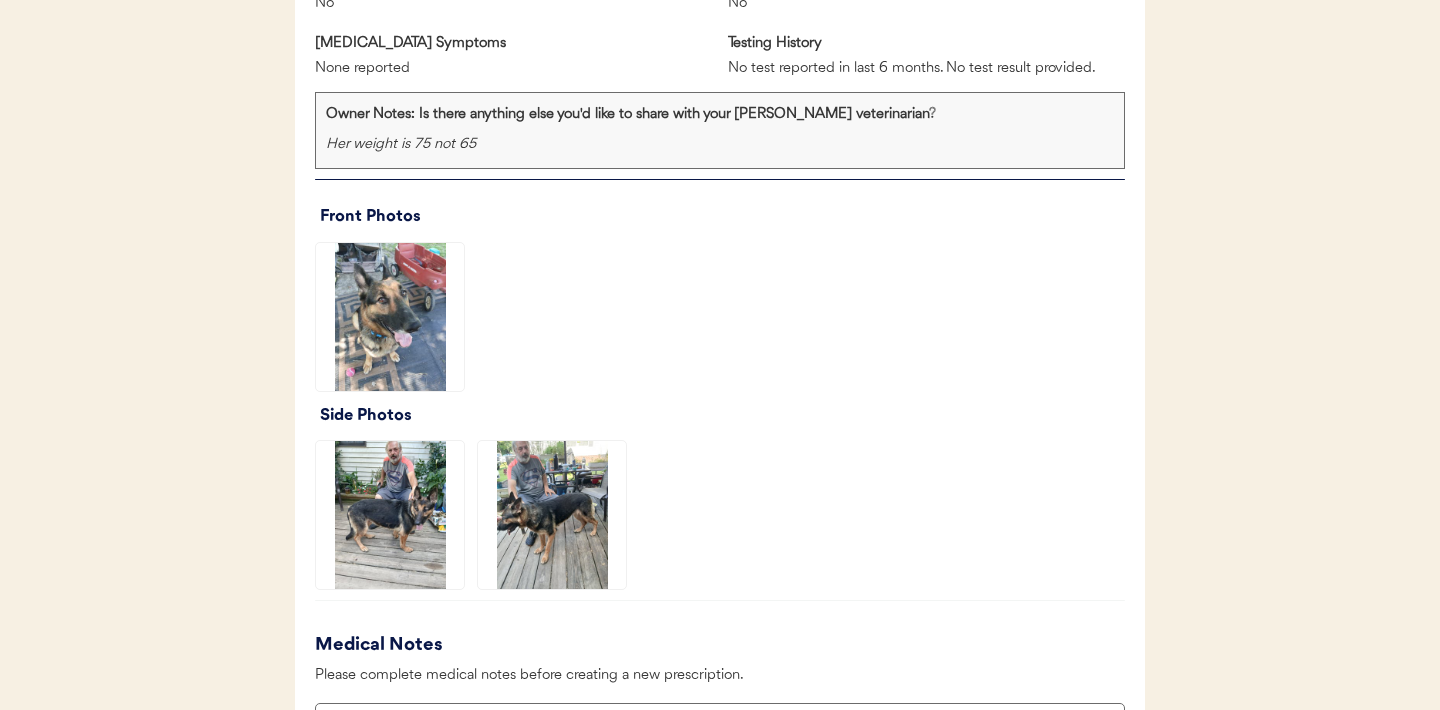 click 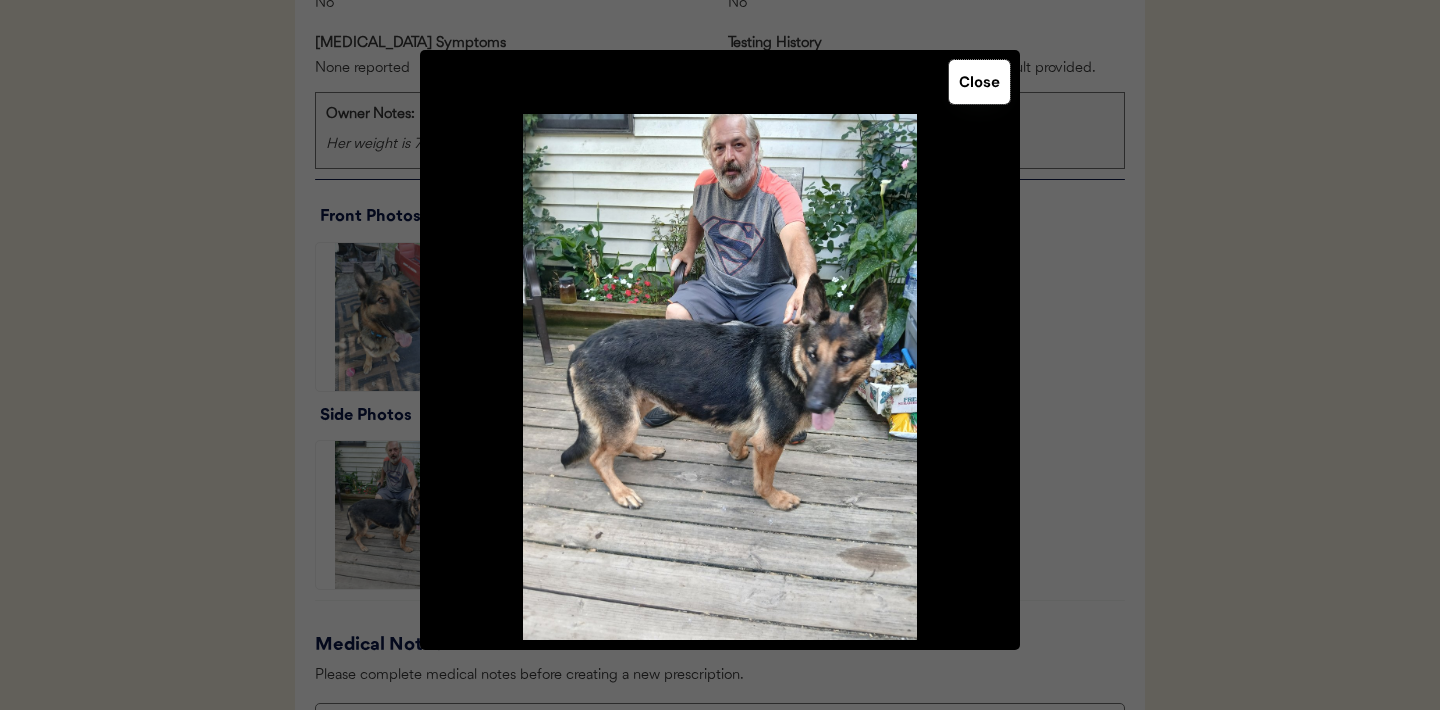 click on "Close" at bounding box center (979, 82) 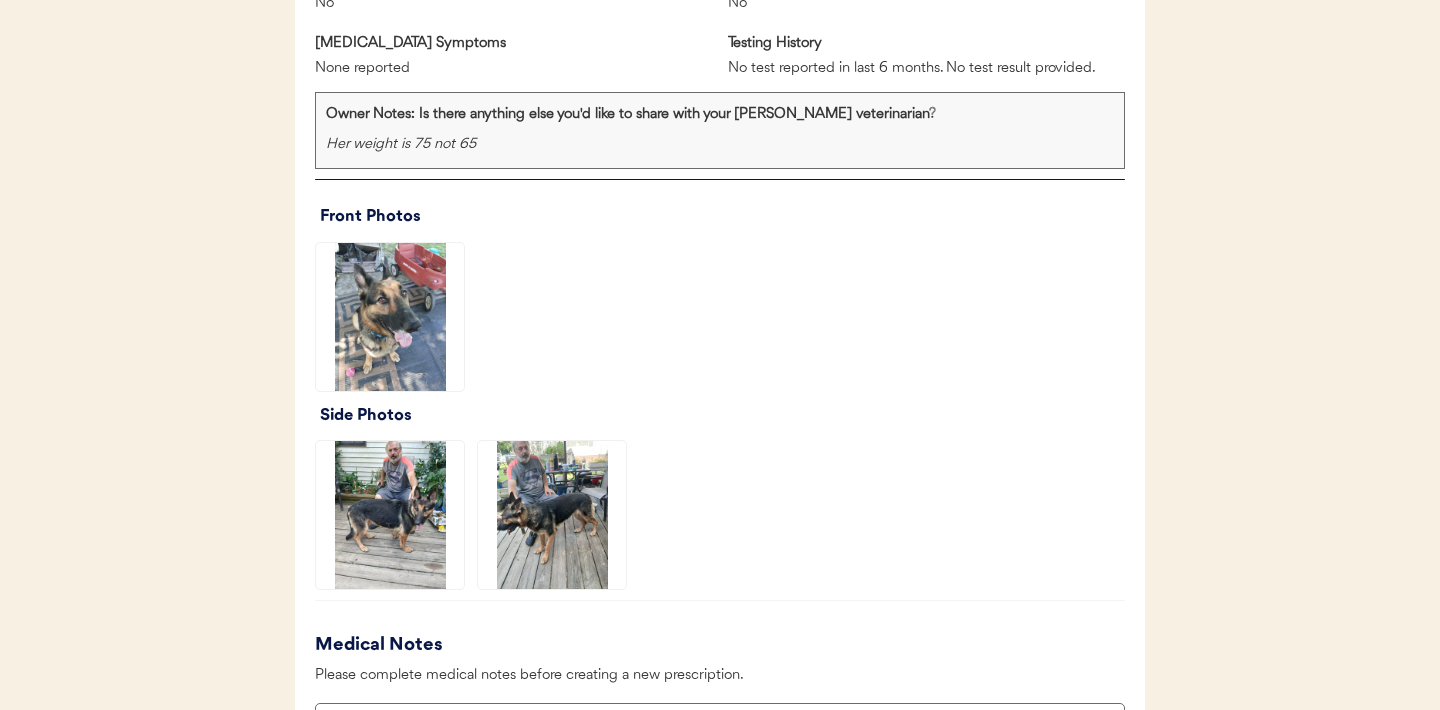 click 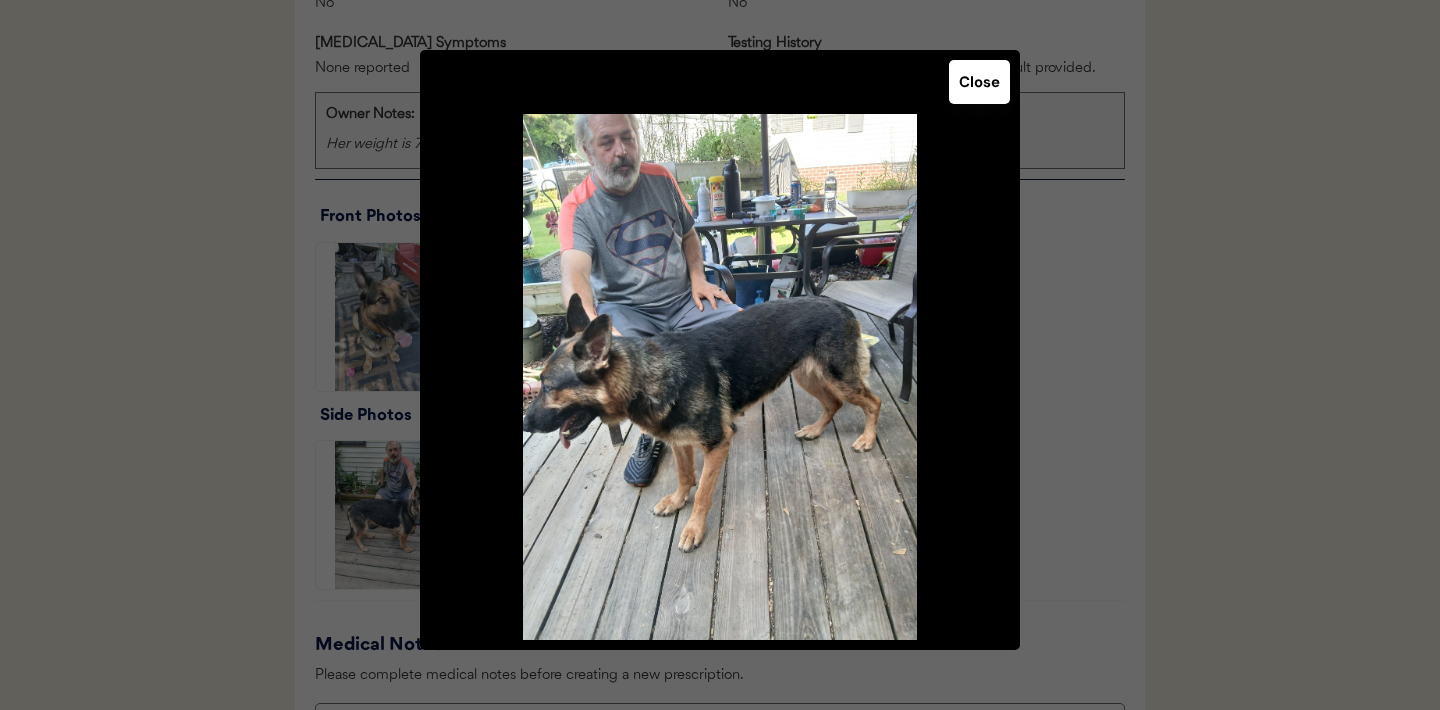 click on "Close" at bounding box center (979, 82) 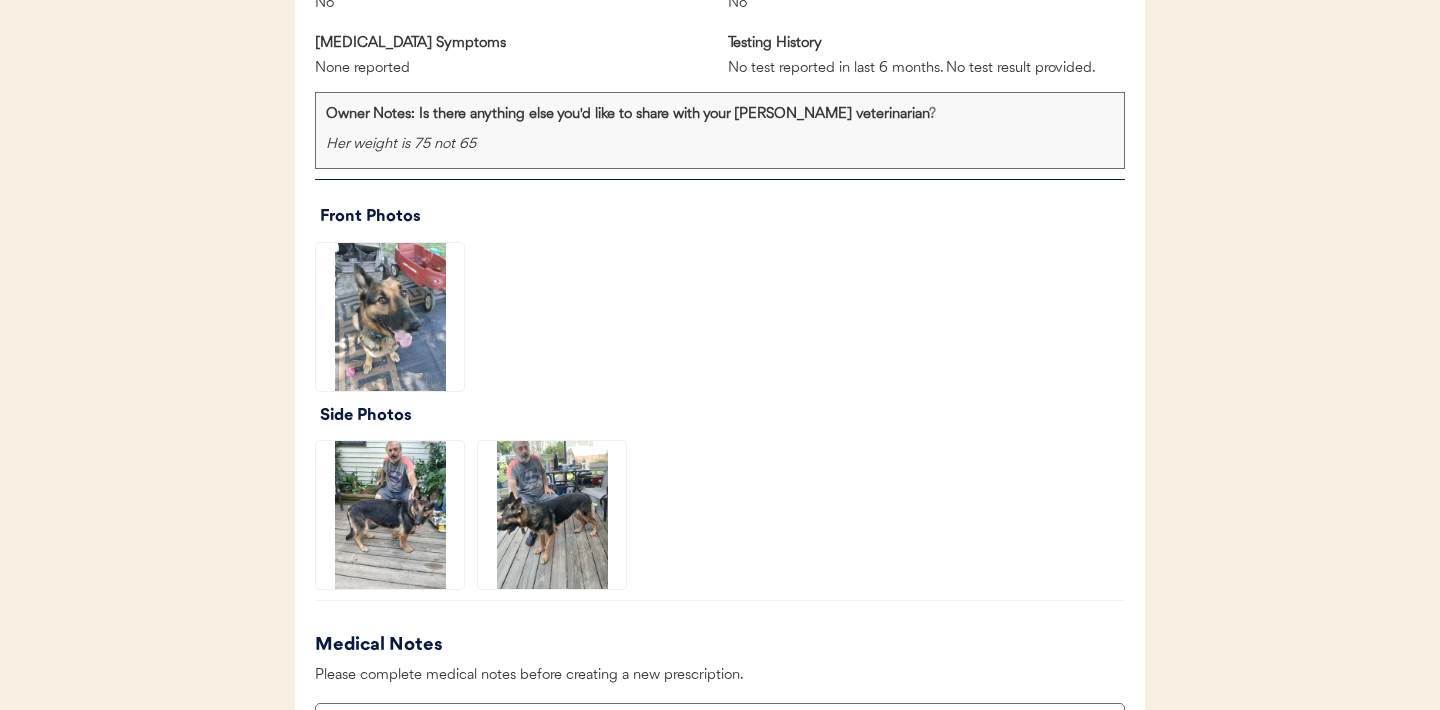 click 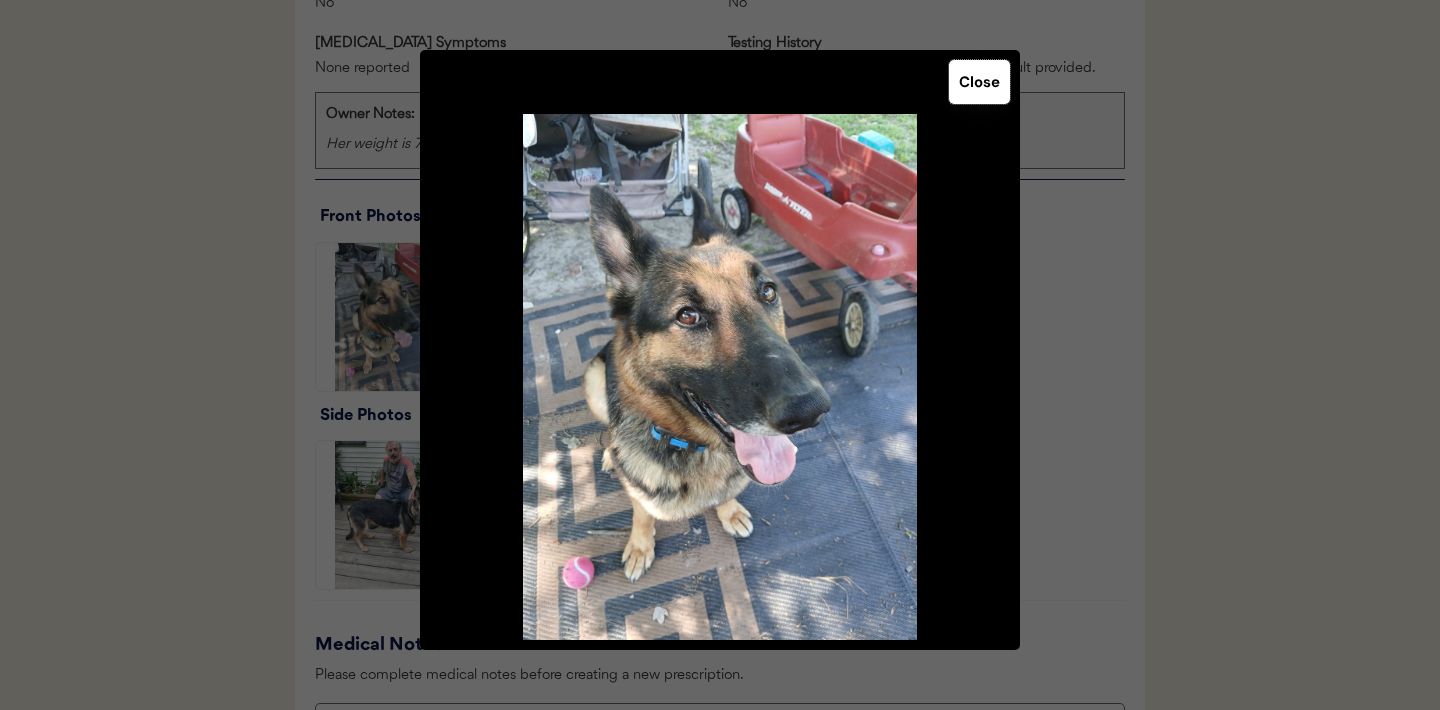 click on "Close" at bounding box center [979, 82] 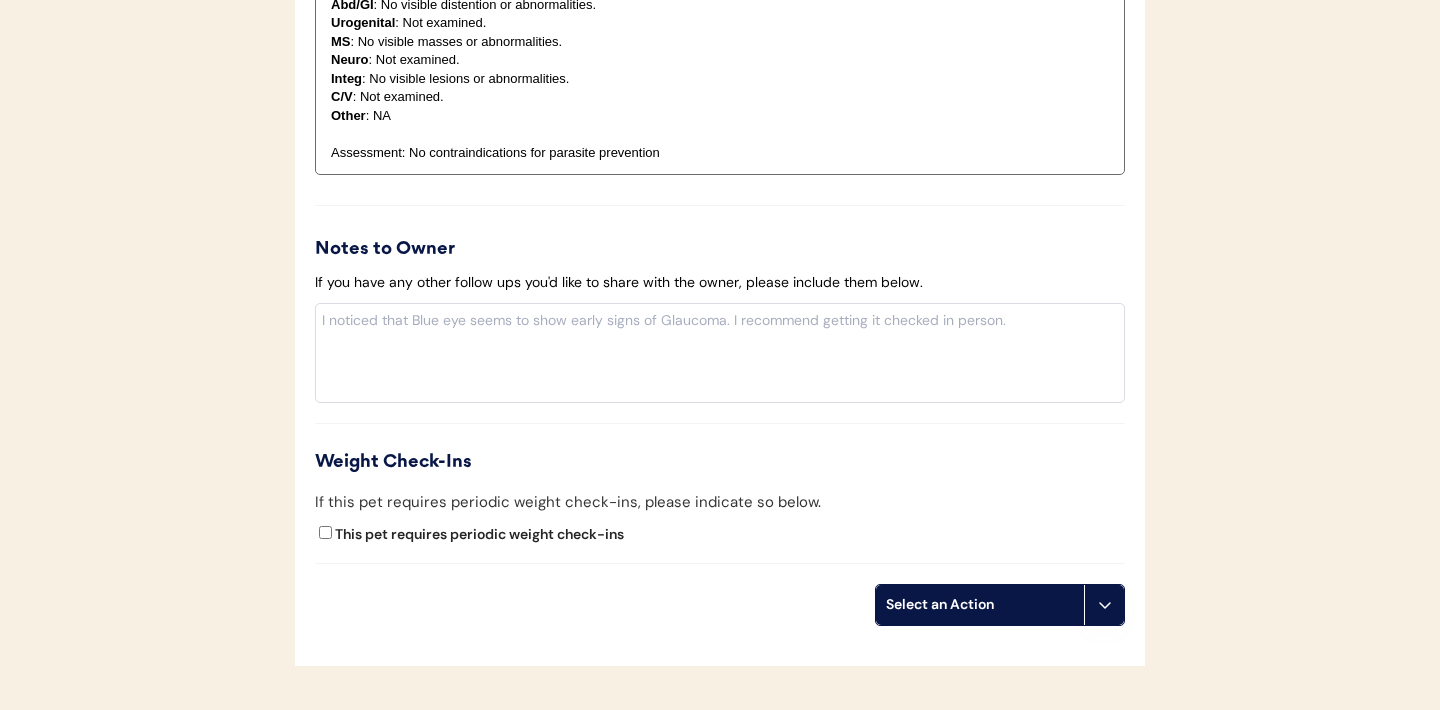 scroll, scrollTop: 2260, scrollLeft: 0, axis: vertical 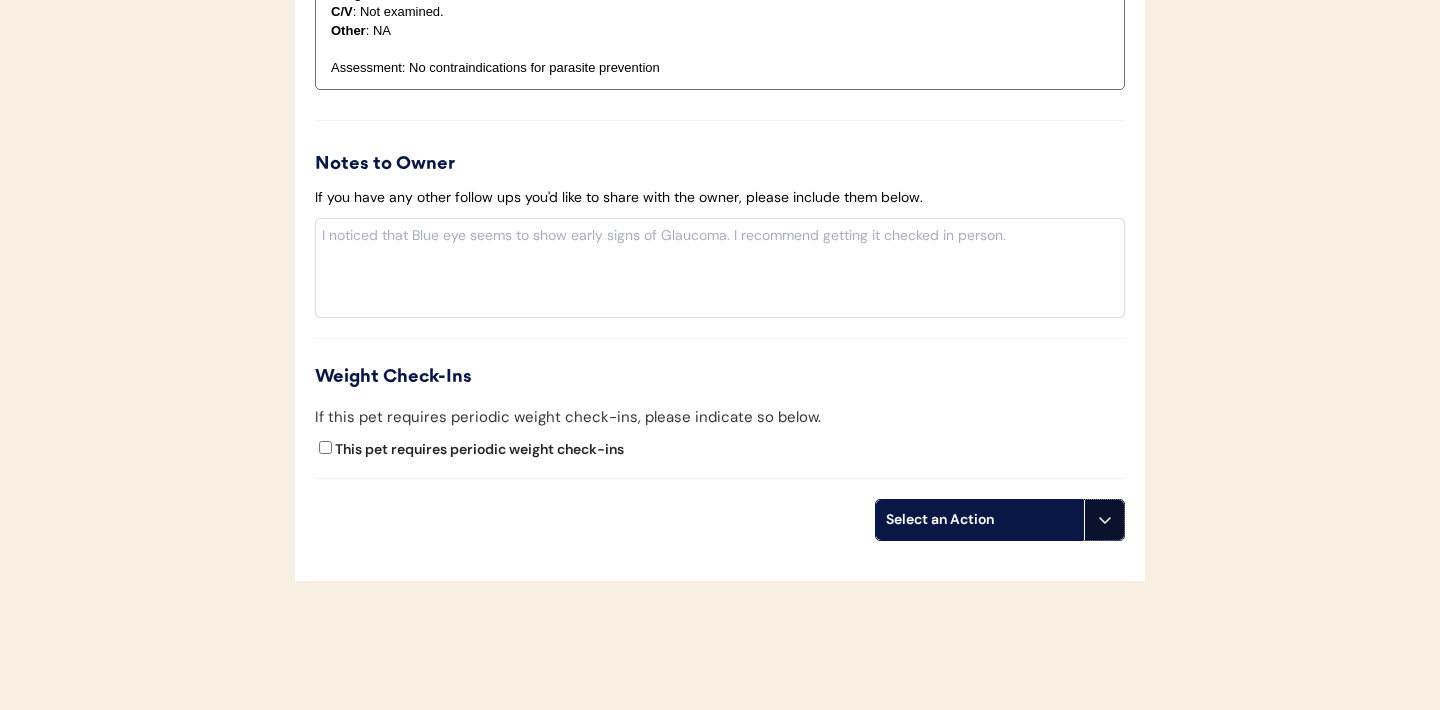 click at bounding box center [1104, 520] 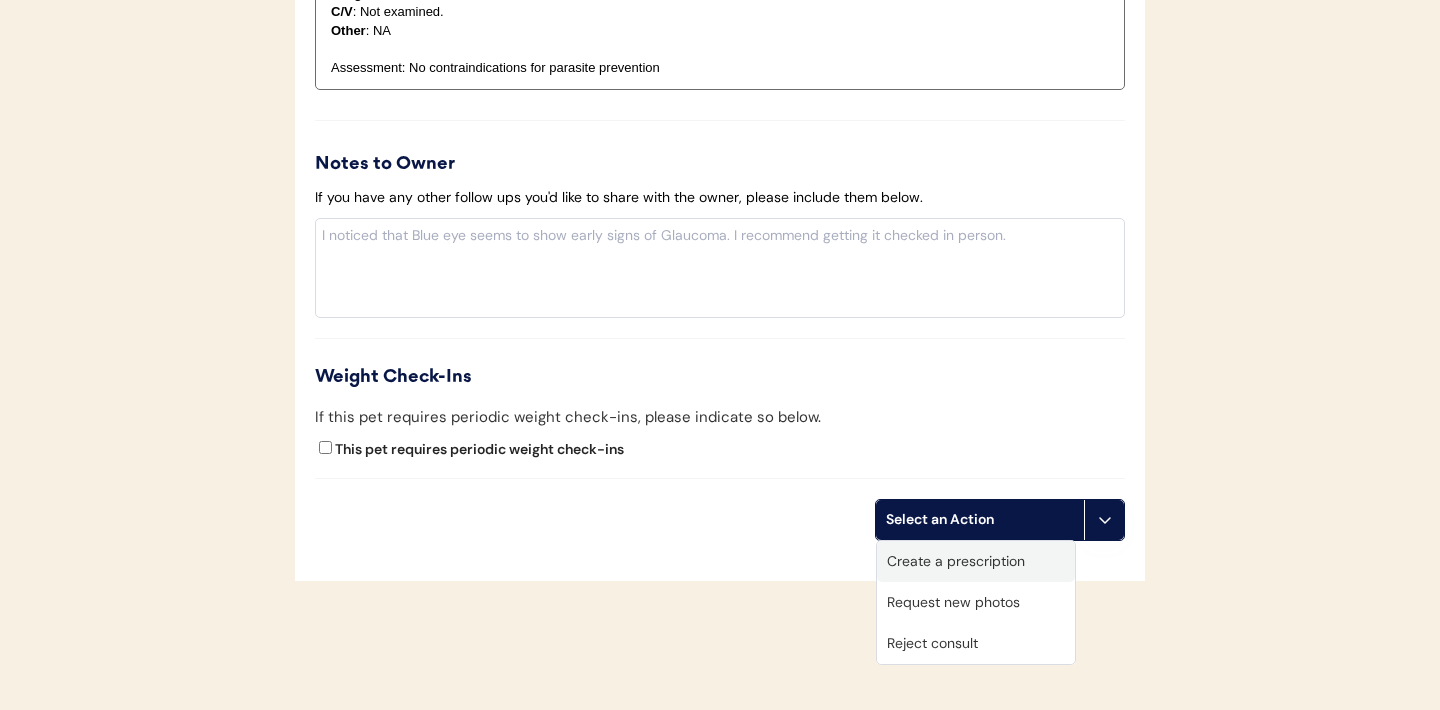 click on "Create a prescription" at bounding box center [976, 561] 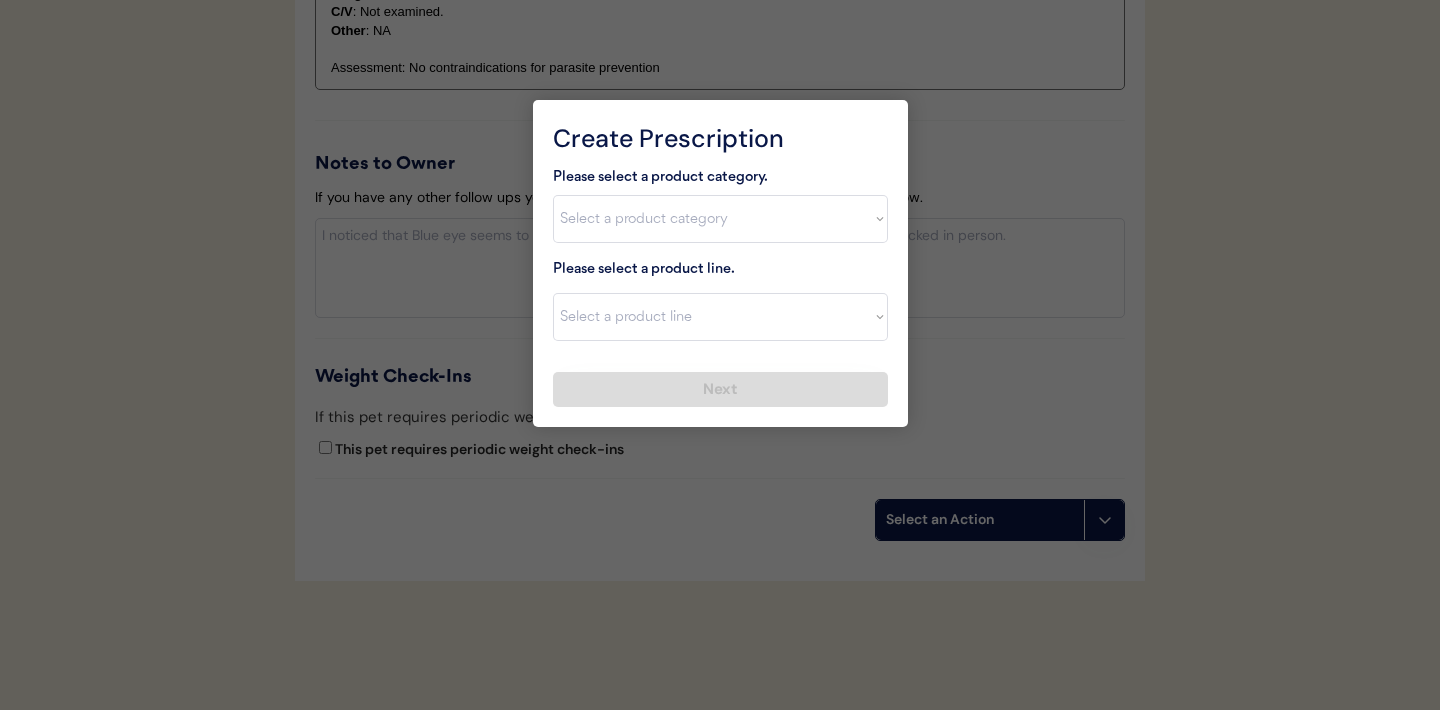 click on "Select a product category Allergies Antibiotics Anxiety Combo Parasite Prevention Flea & Tick Heartworm" at bounding box center [720, 219] 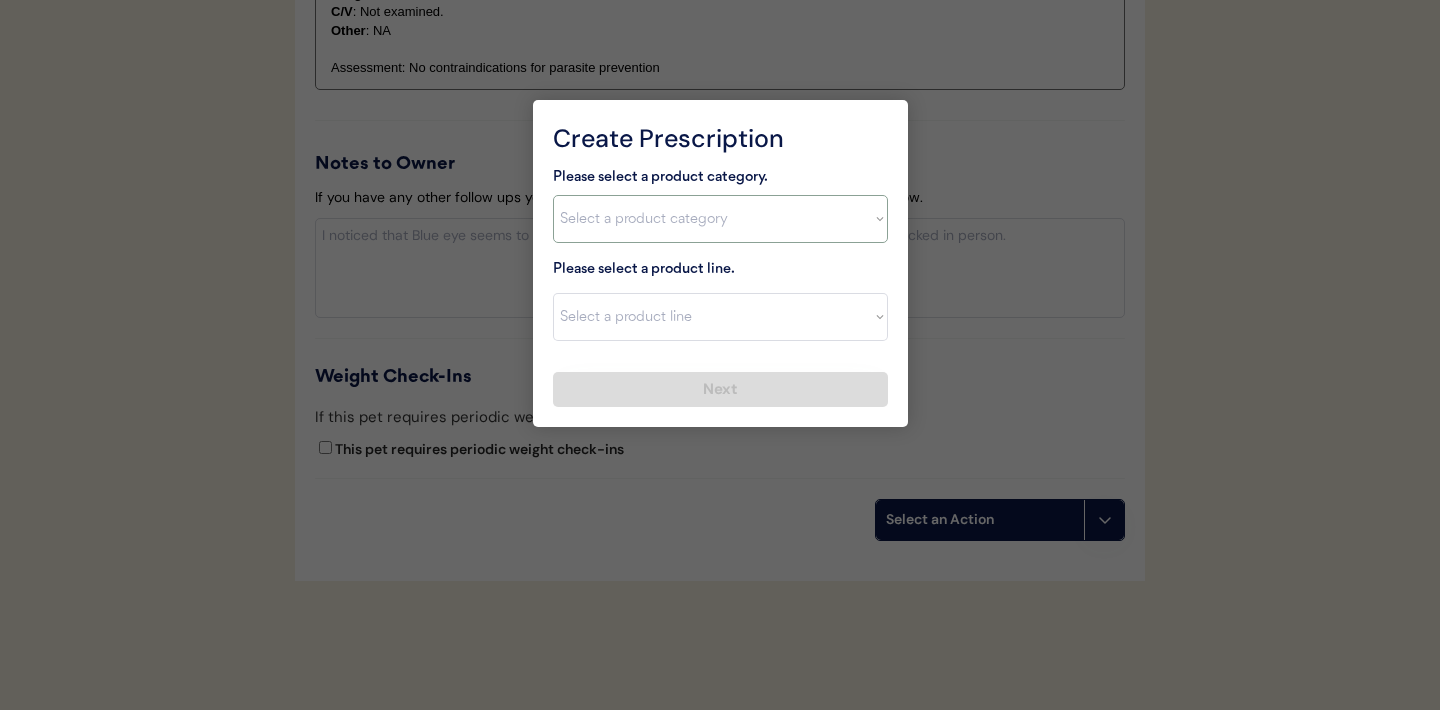 select on ""combo_parasite_prevention"" 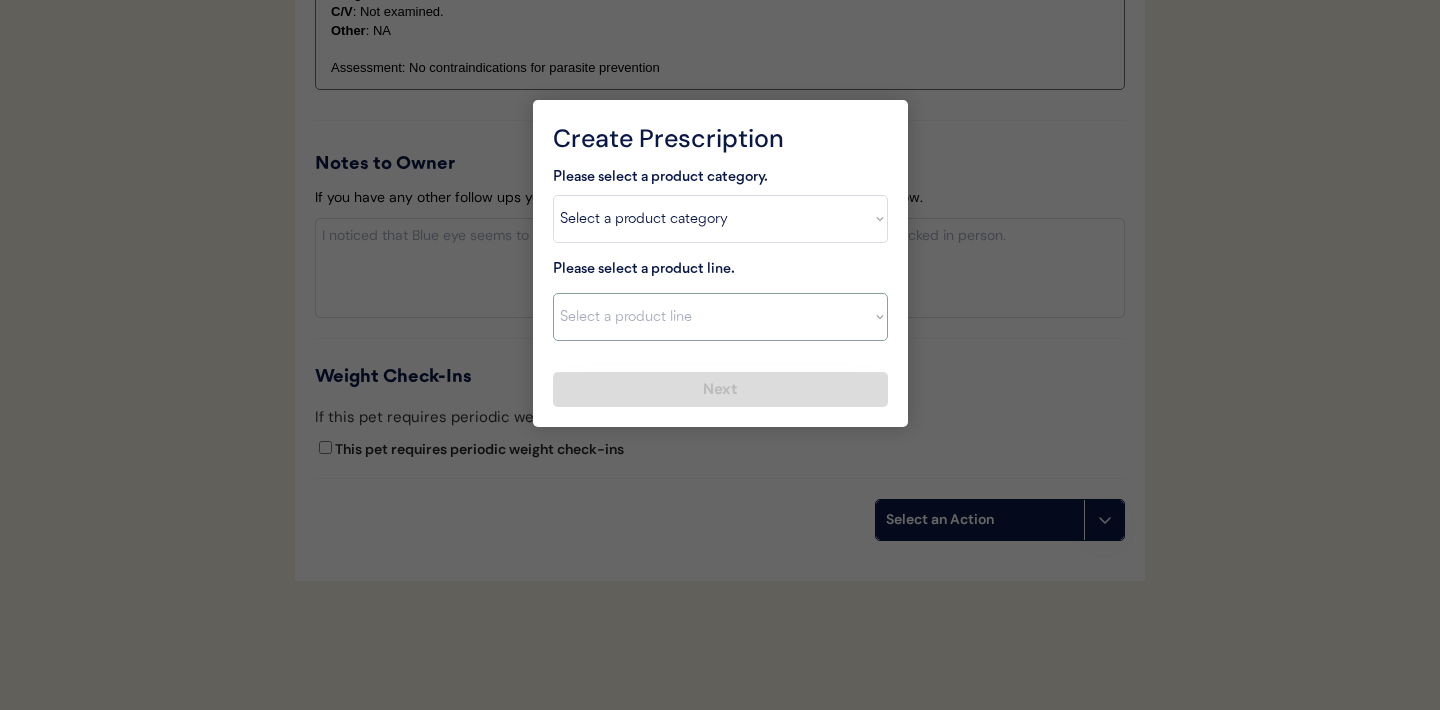 click on "Select a product line" at bounding box center [720, 317] 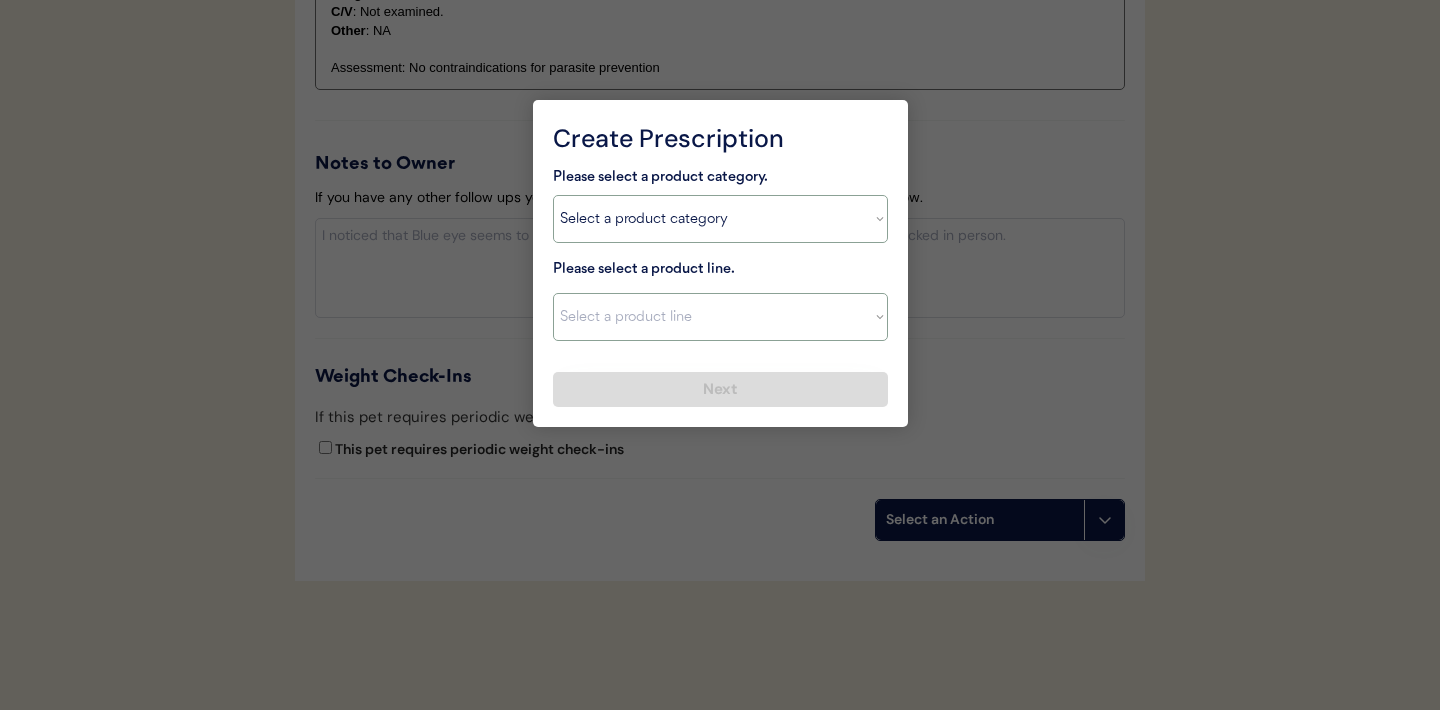 click on "Select a product category Allergies Antibiotics Anxiety Combo Parasite Prevention Flea & Tick Heartworm" at bounding box center [720, 219] 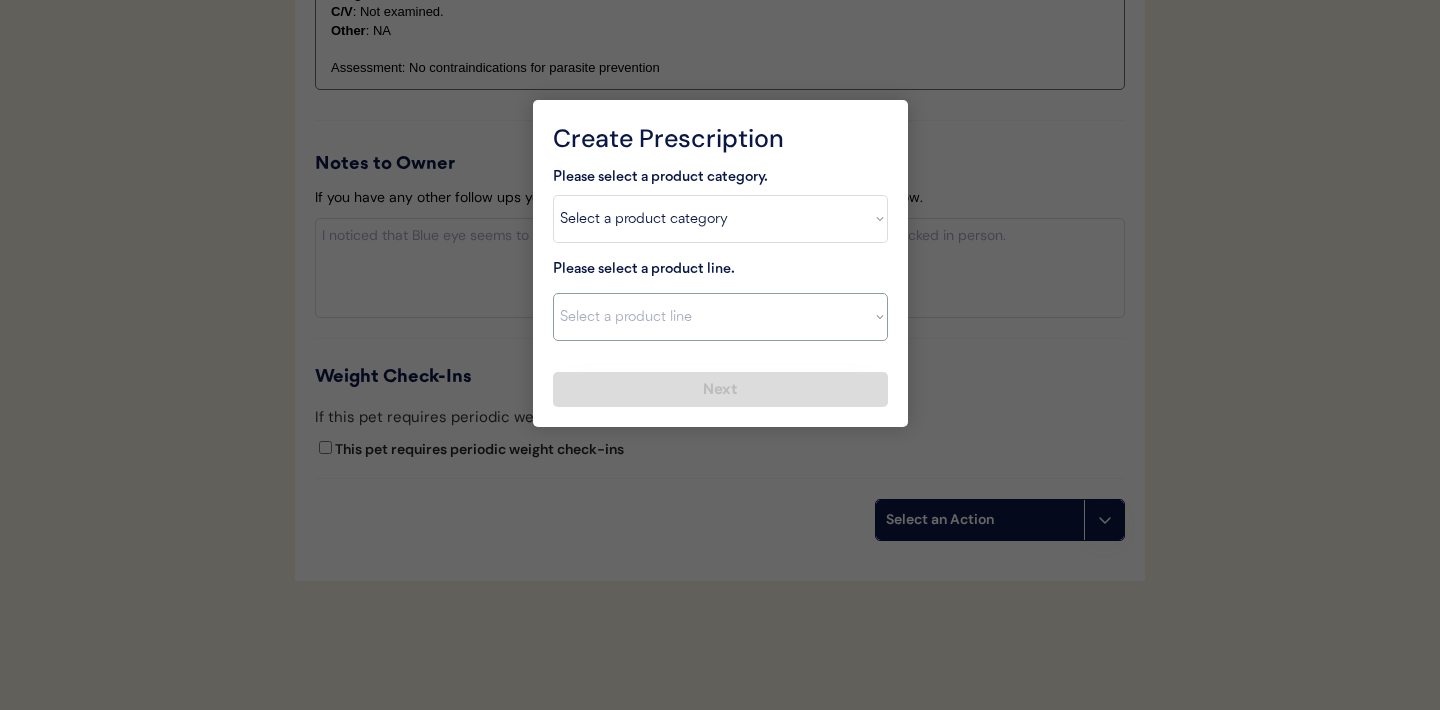 select on ""Simparica Trio"" 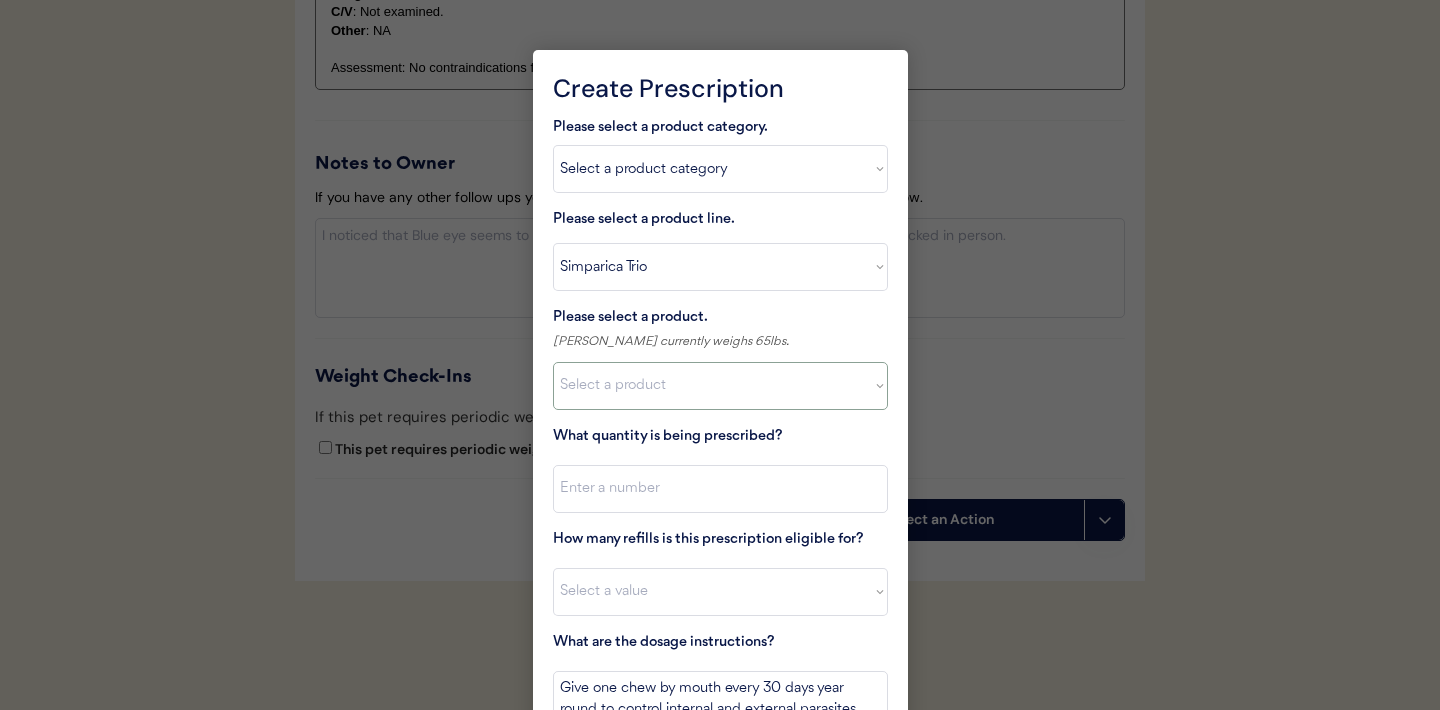 click on "Select a product Simparica Trio, 2.8 - 5.5lbs Simparica Trio, 5.6 - 11lbs Simparica Trio, 11.1 - 22lbs Simparica Trio, 22.1 - 44lbs Simparica Trio, 44.1 - 88lbs Simparica Trio, 88.1 - 132lbs" at bounding box center (720, 386) 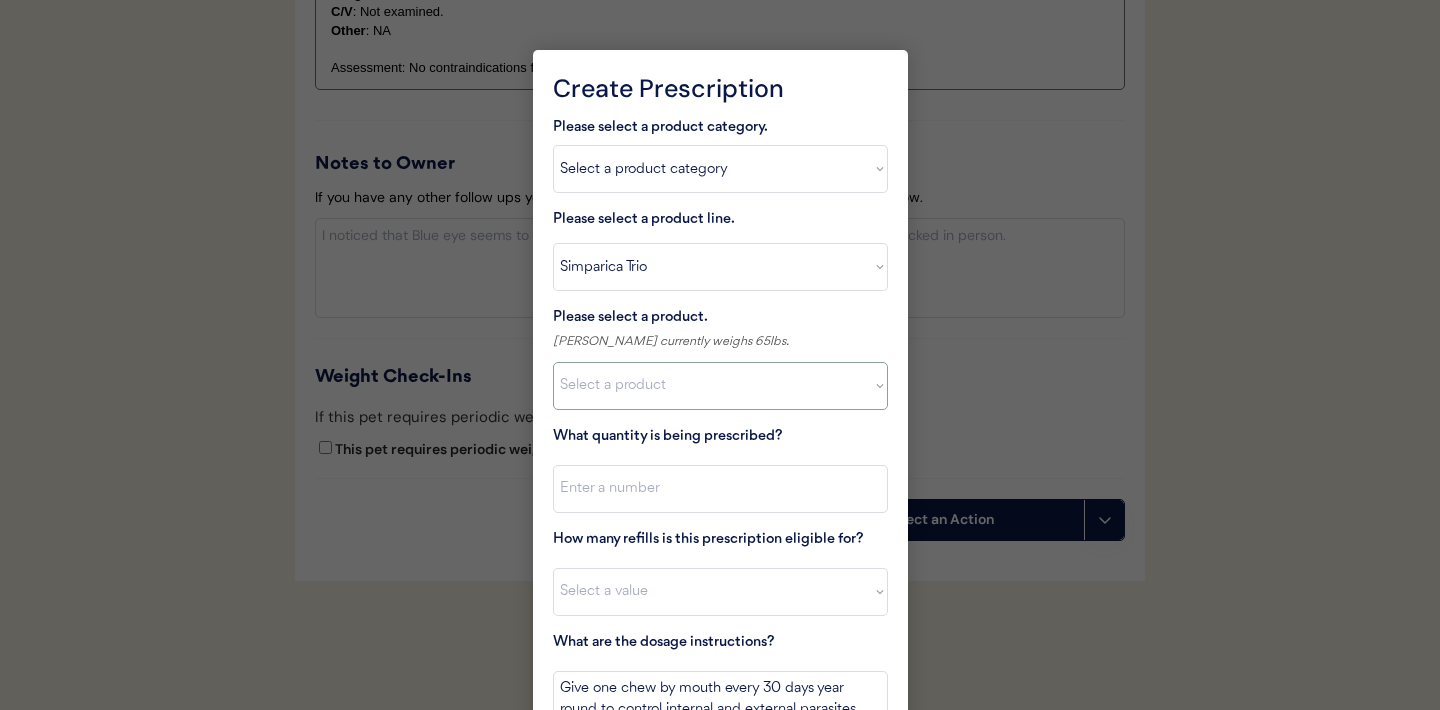 select on ""1348695171700984260__LOOKUP__1704773707524x987977572973748600"" 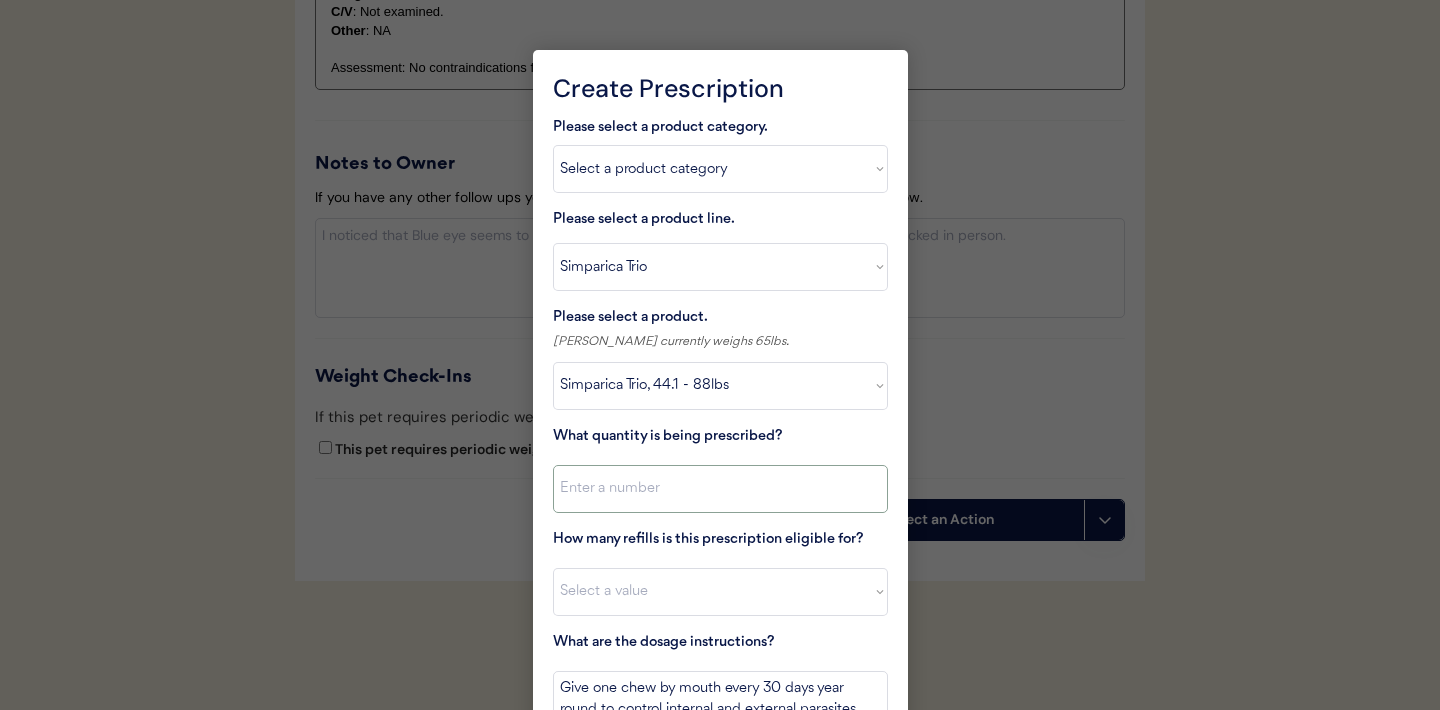 click at bounding box center [720, 489] 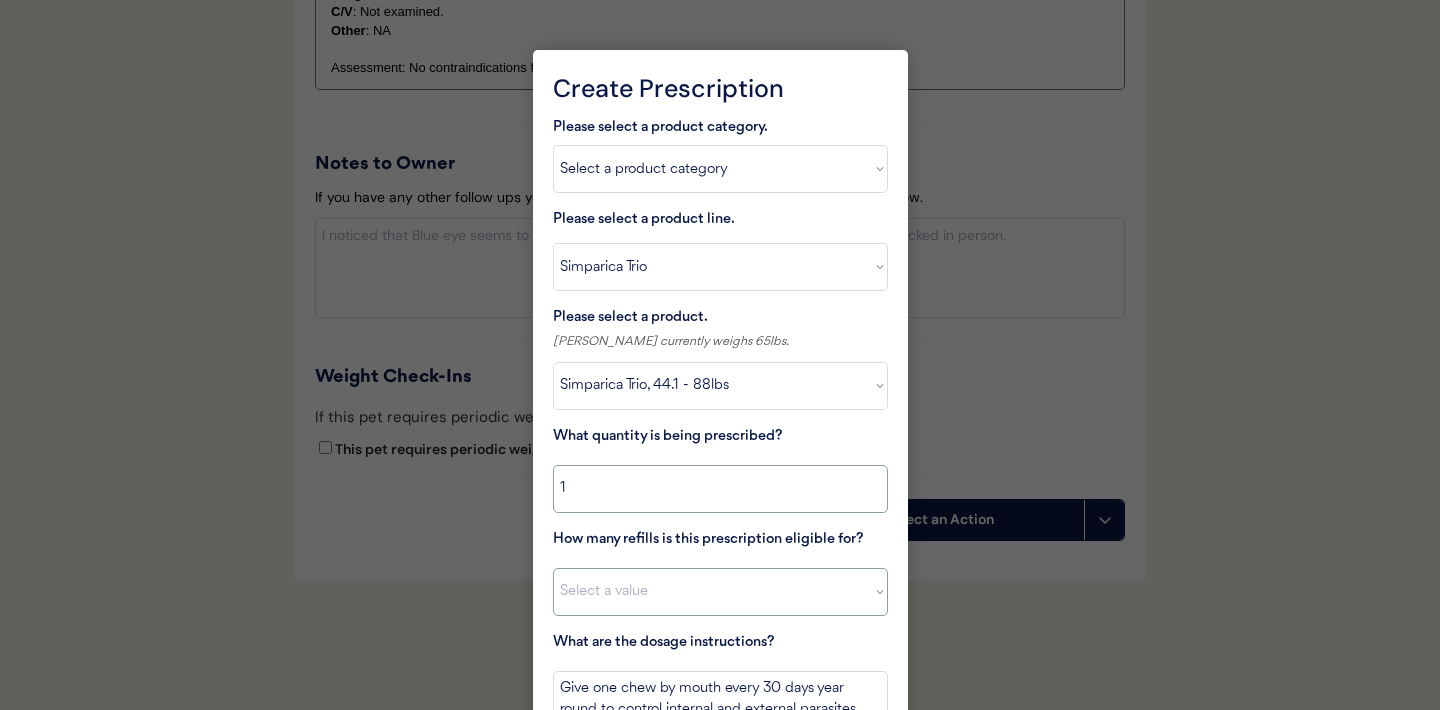 type on "1" 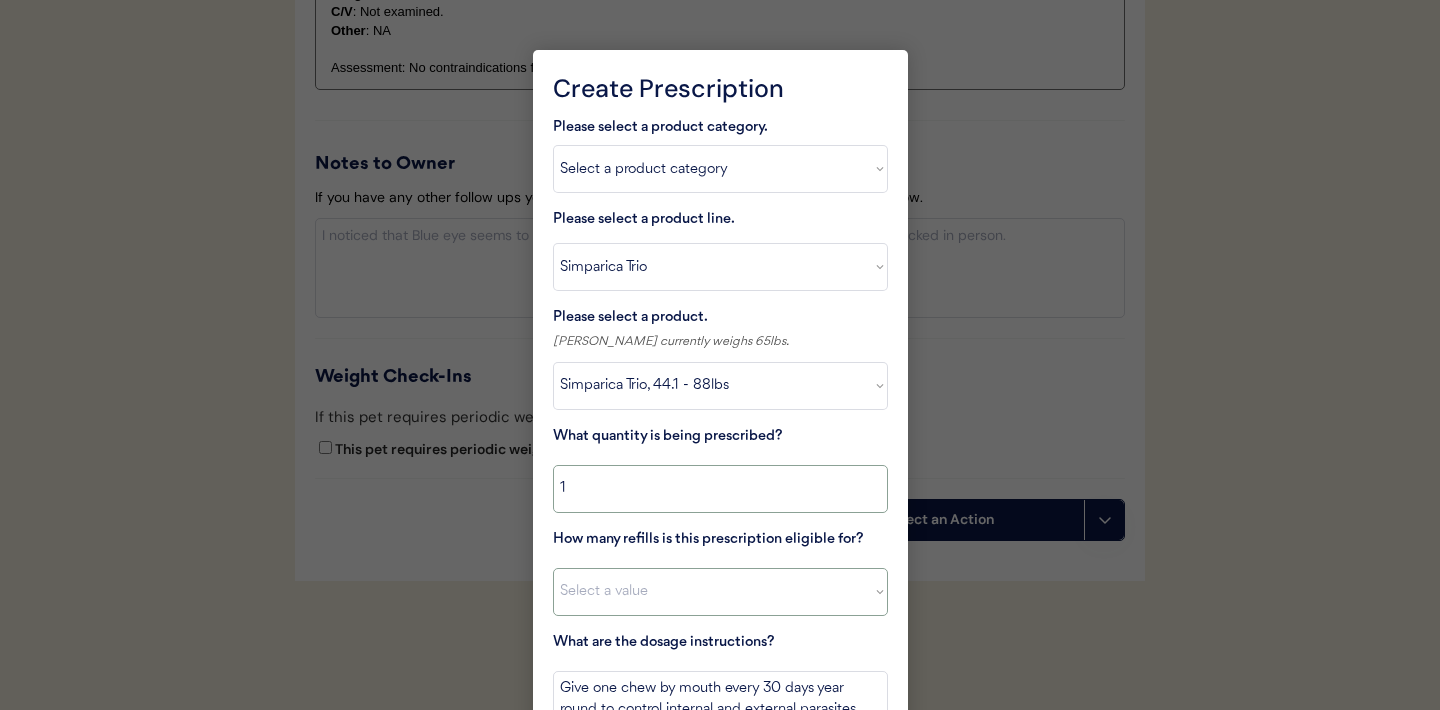 click on "Select a value 0 1 2 3 4 5 6 7 8 10 11" at bounding box center [720, 592] 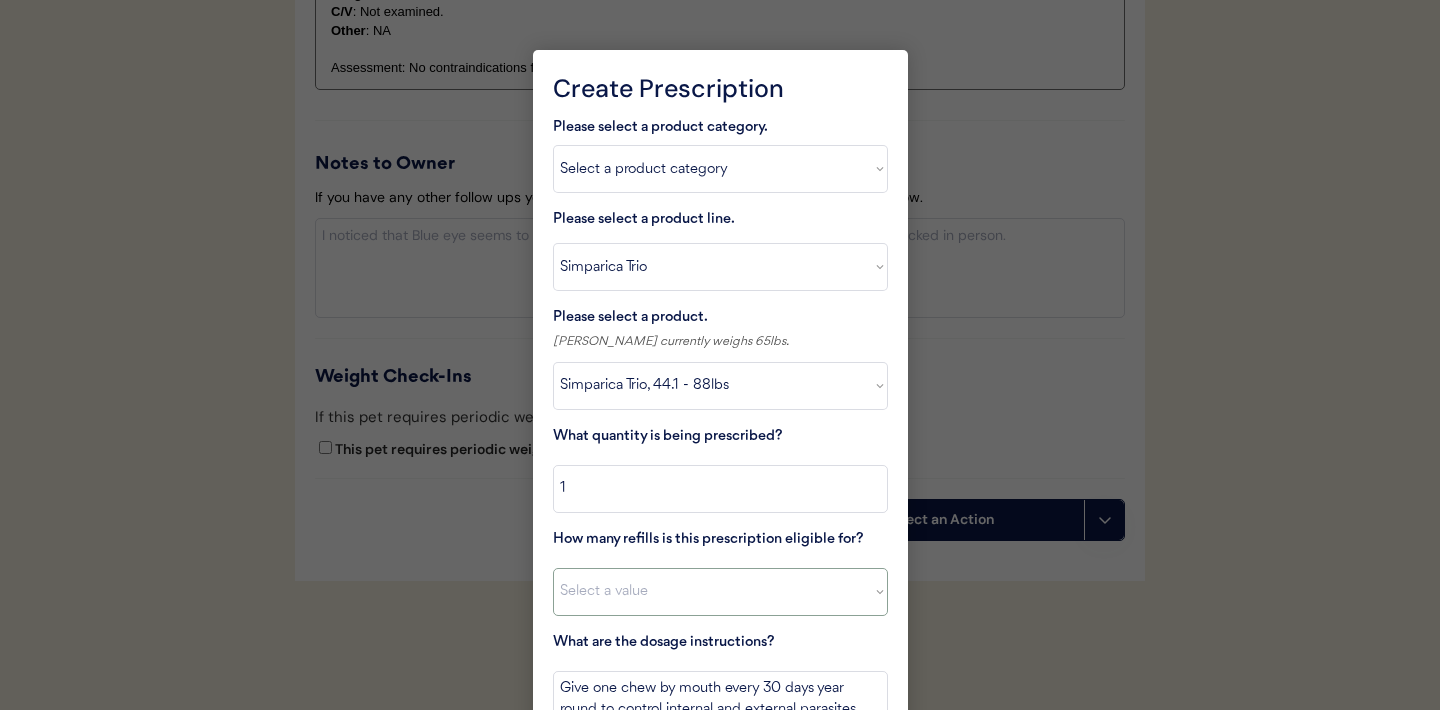 select on "11" 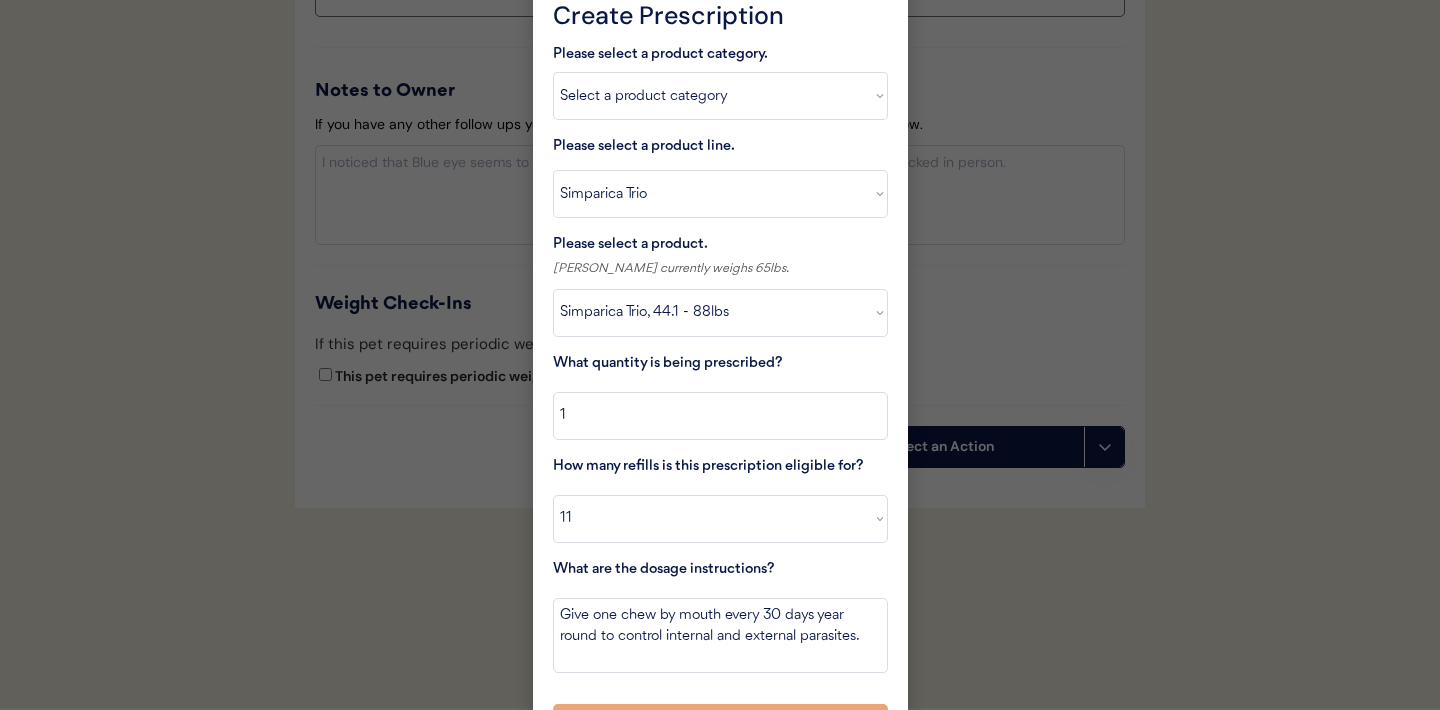 scroll, scrollTop: 2336, scrollLeft: 0, axis: vertical 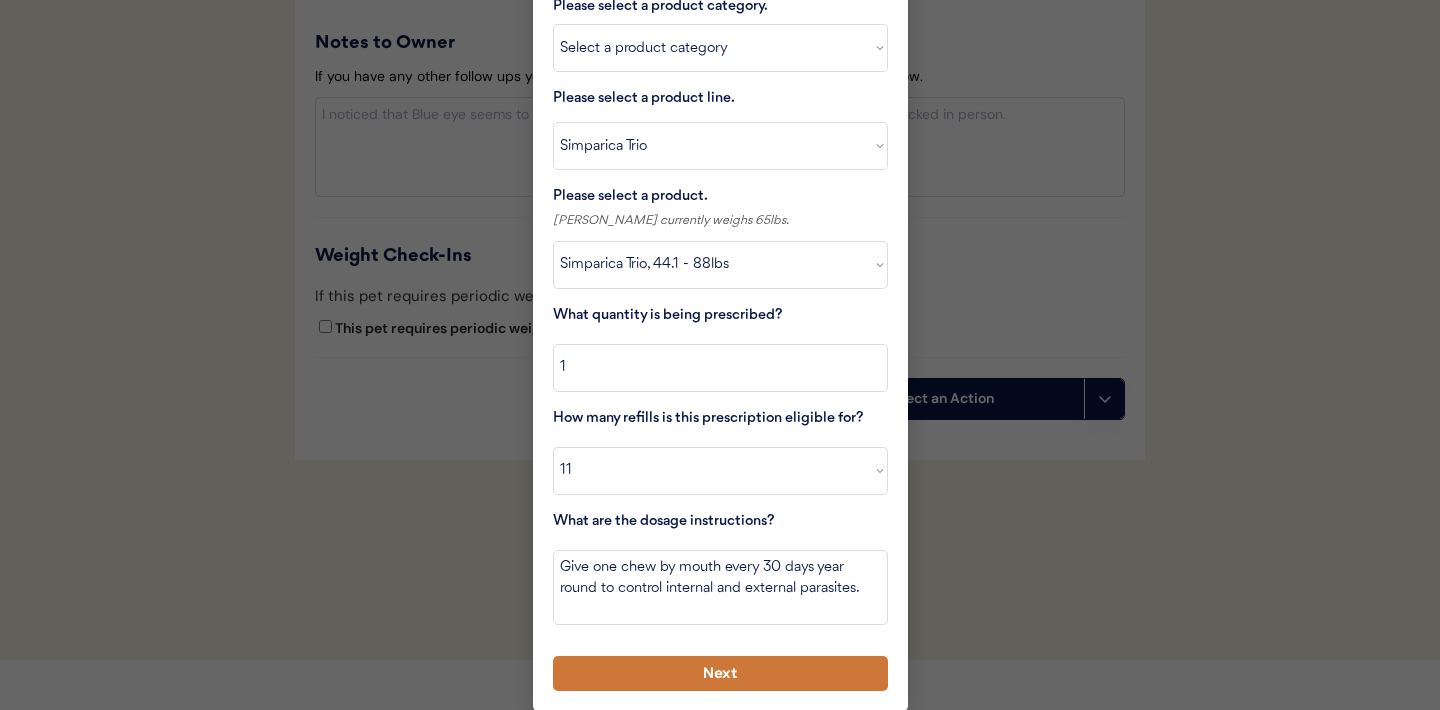 click on "Next" at bounding box center (720, 673) 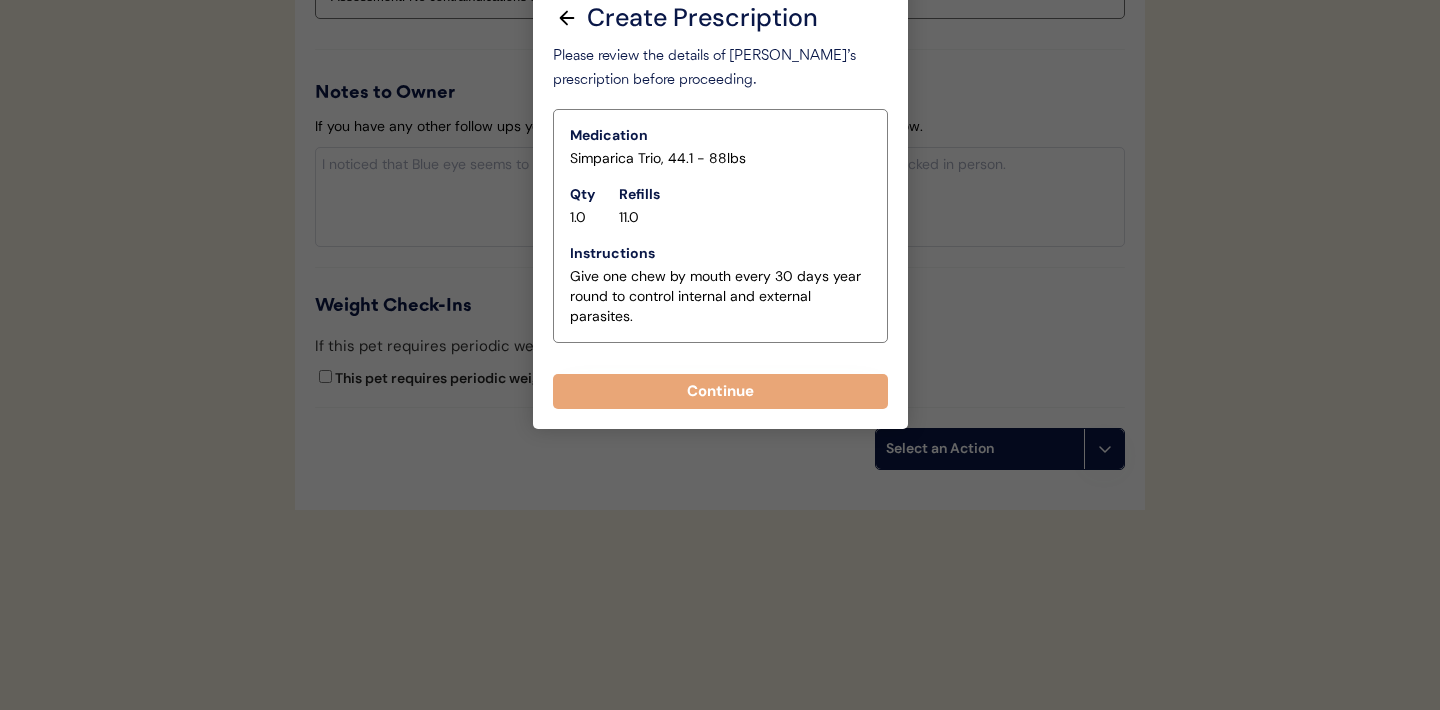 scroll, scrollTop: 2331, scrollLeft: 0, axis: vertical 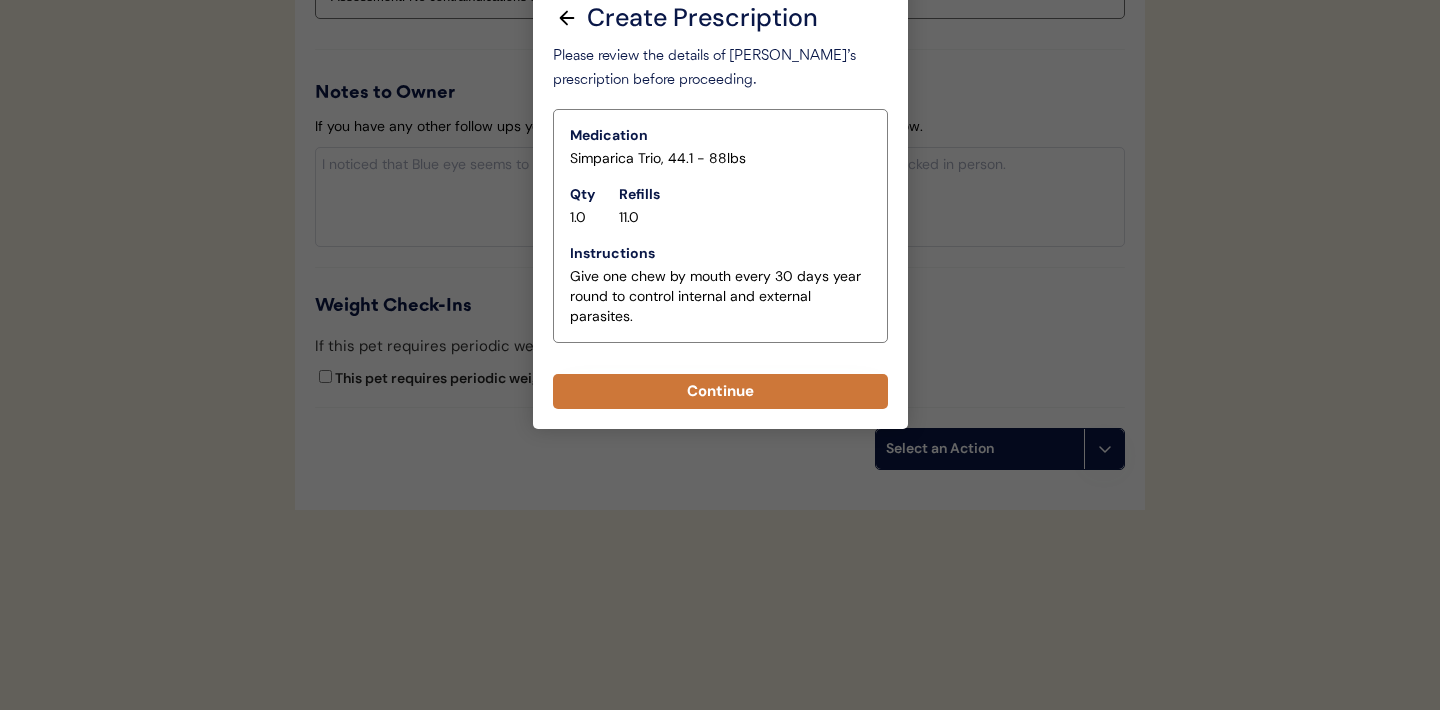 click on "Continue" at bounding box center [720, 391] 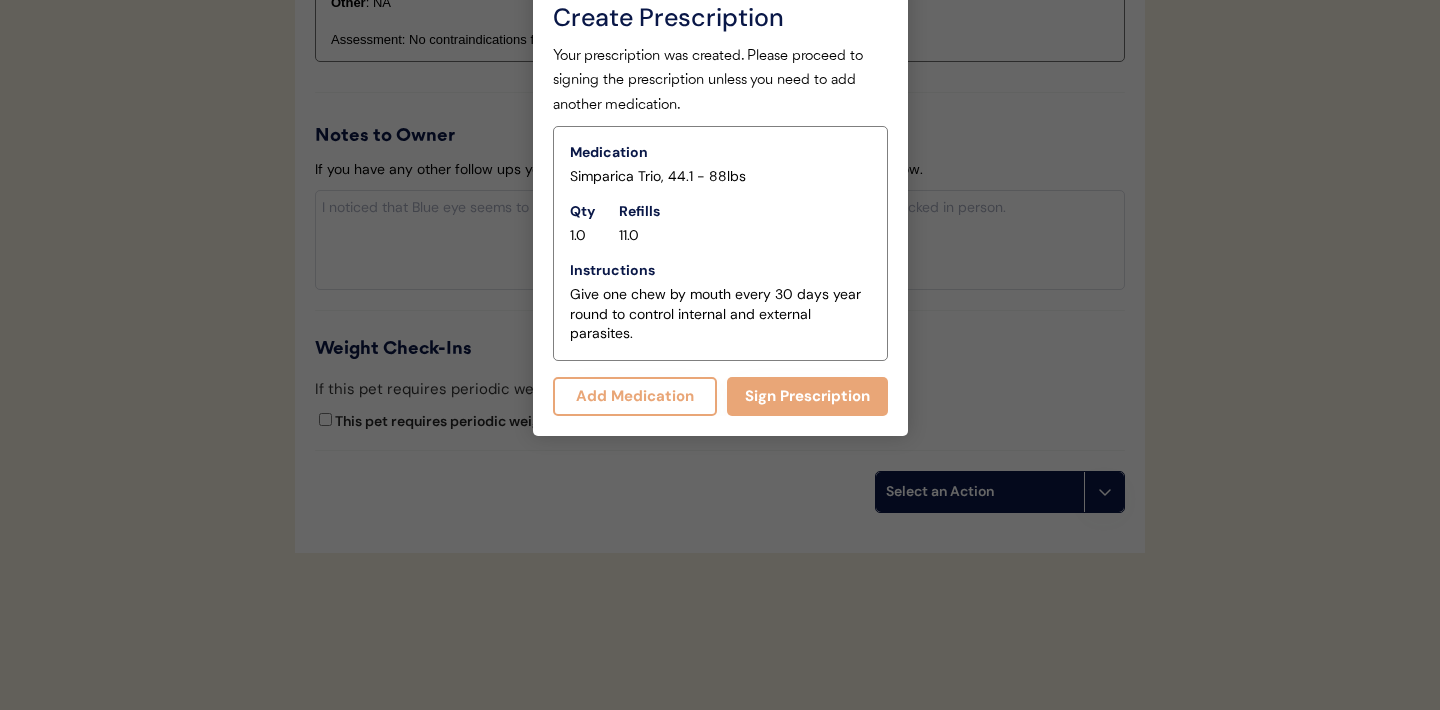 scroll, scrollTop: 2374, scrollLeft: 0, axis: vertical 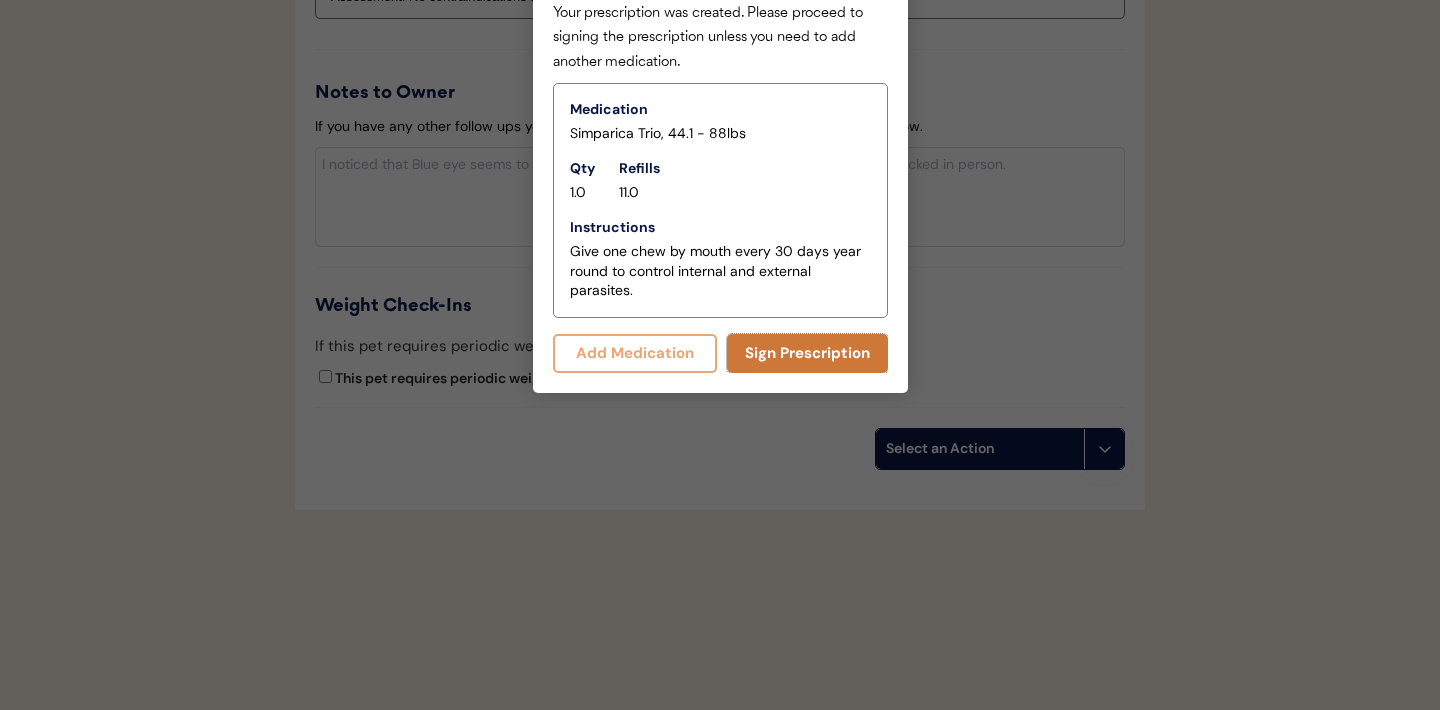 click on "Sign Prescription" at bounding box center [807, 353] 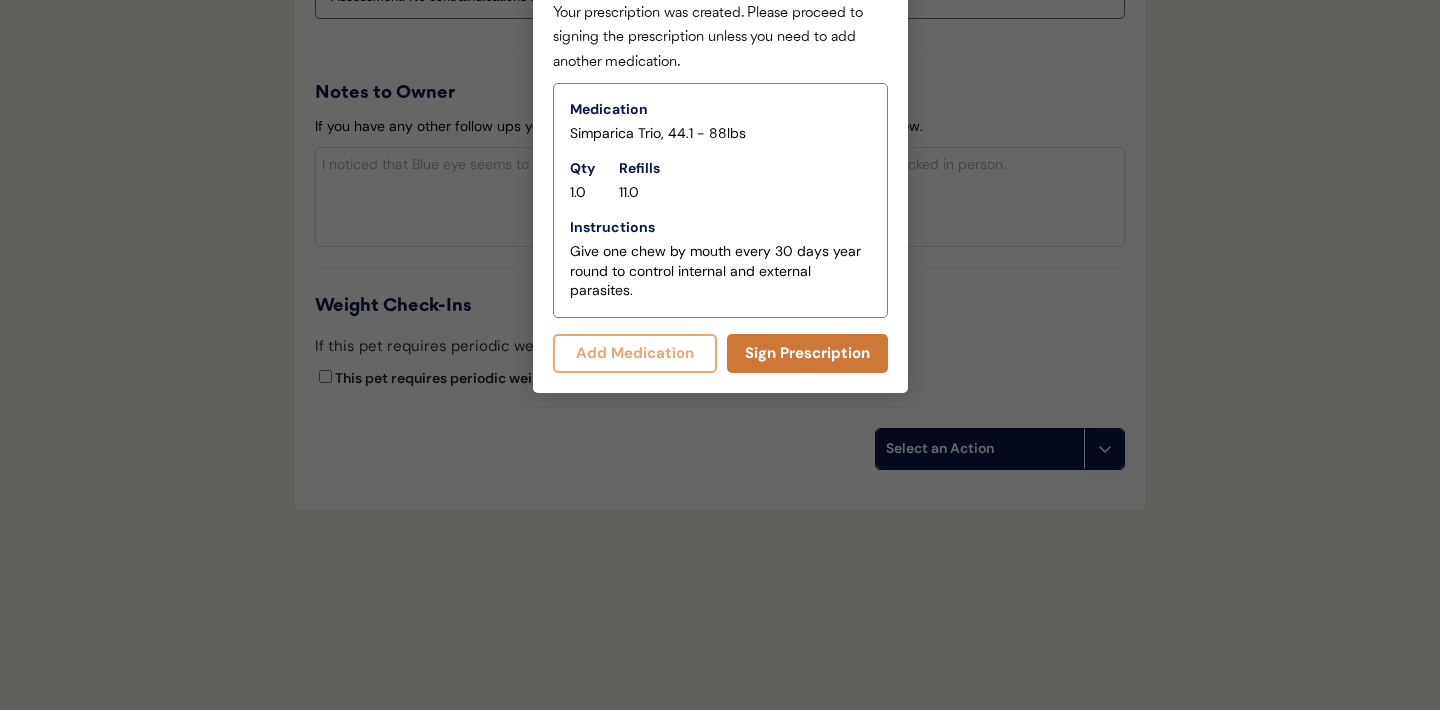 scroll, scrollTop: 2062, scrollLeft: 0, axis: vertical 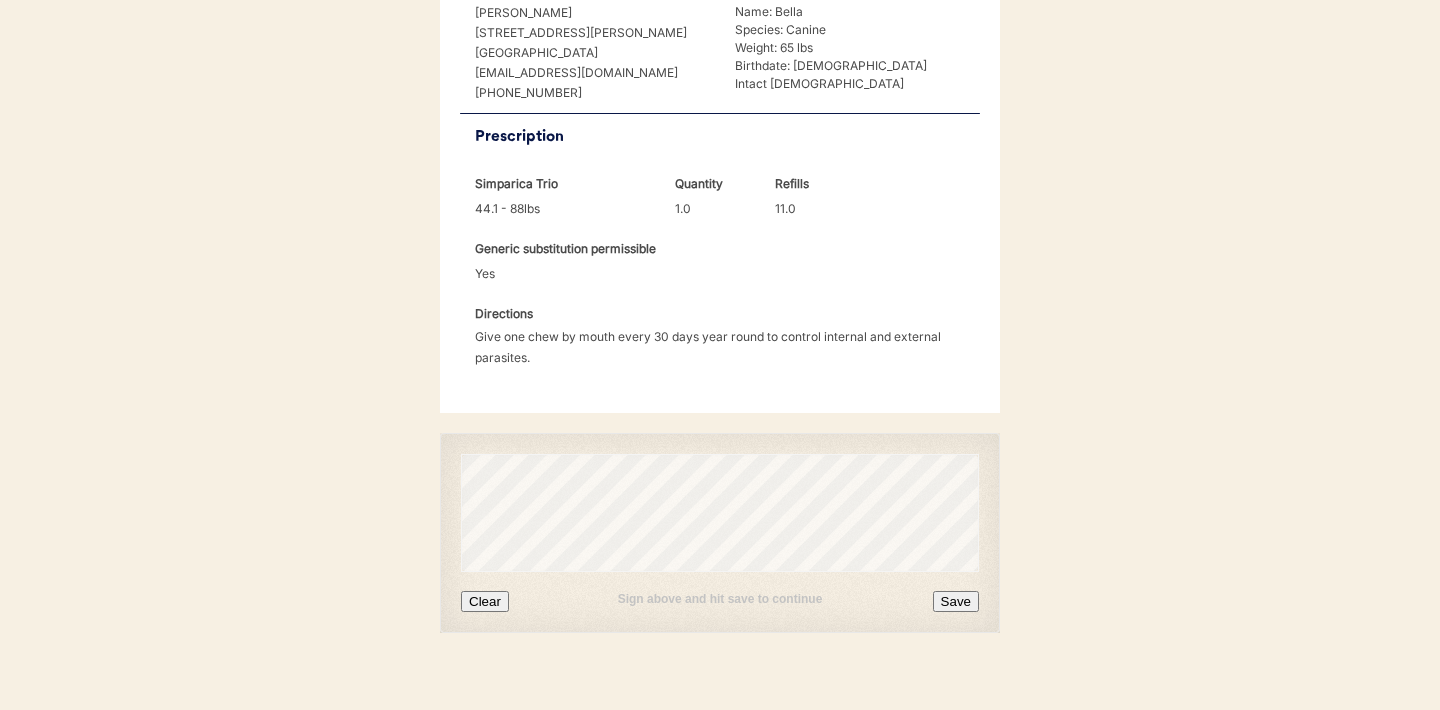 click on "Clear" at bounding box center (485, 601) 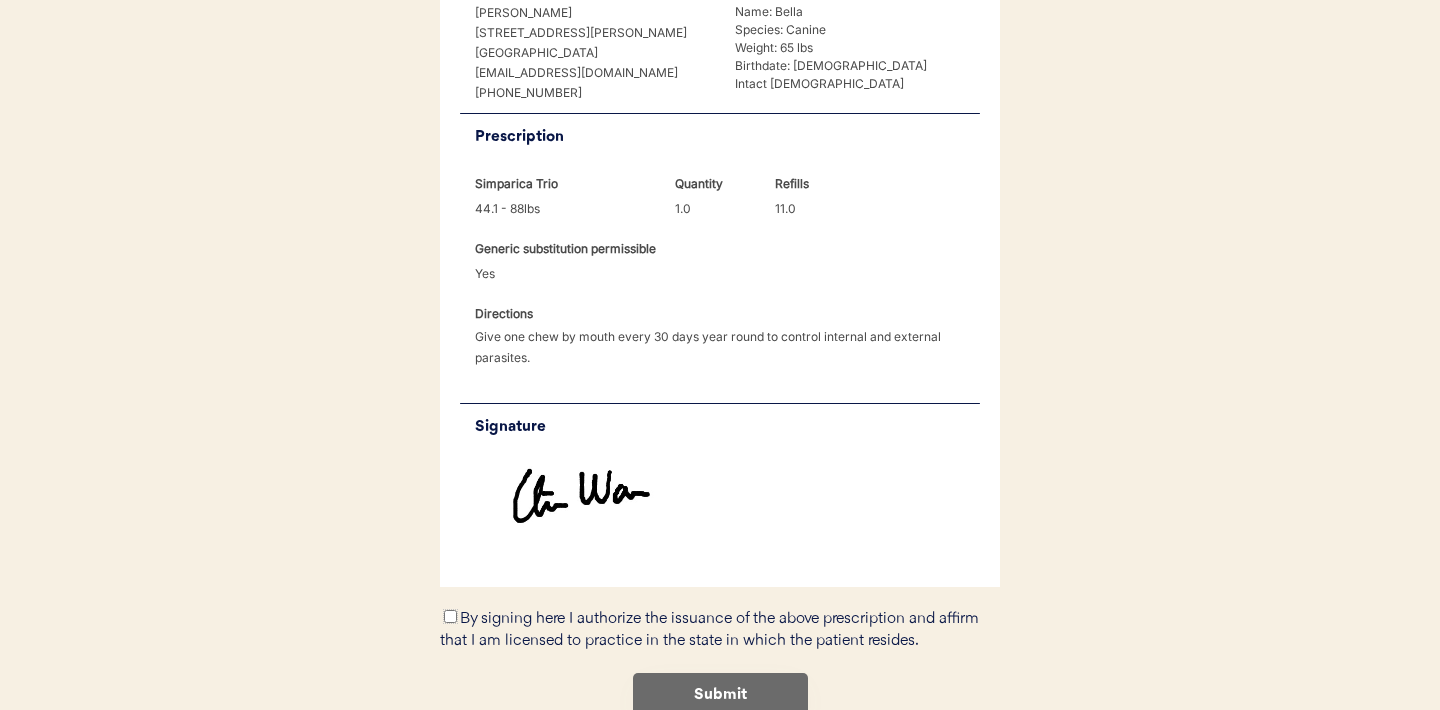 click on "By signing here I authorize the issuance of the above prescription and affirm that I am licensed to practice in the state in which the patient resides." at bounding box center (450, 616) 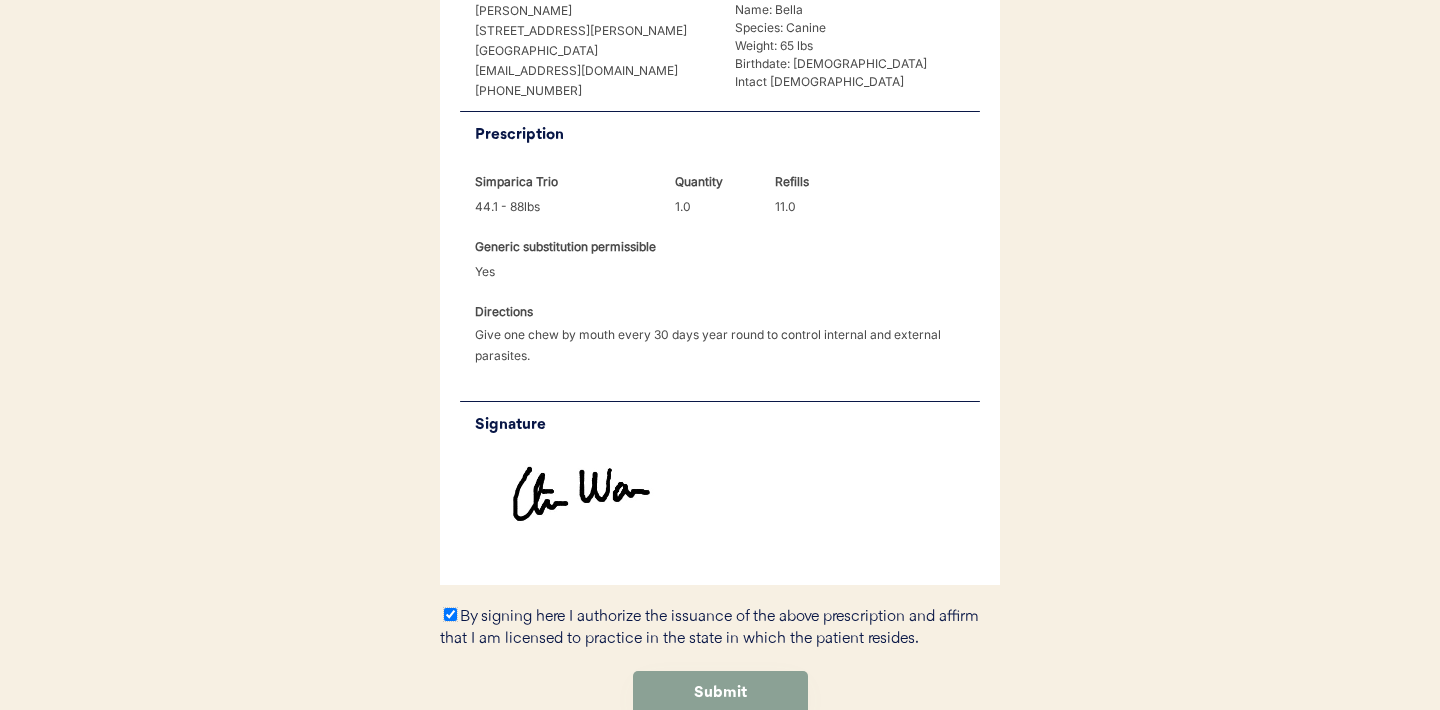 scroll, scrollTop: 599, scrollLeft: 0, axis: vertical 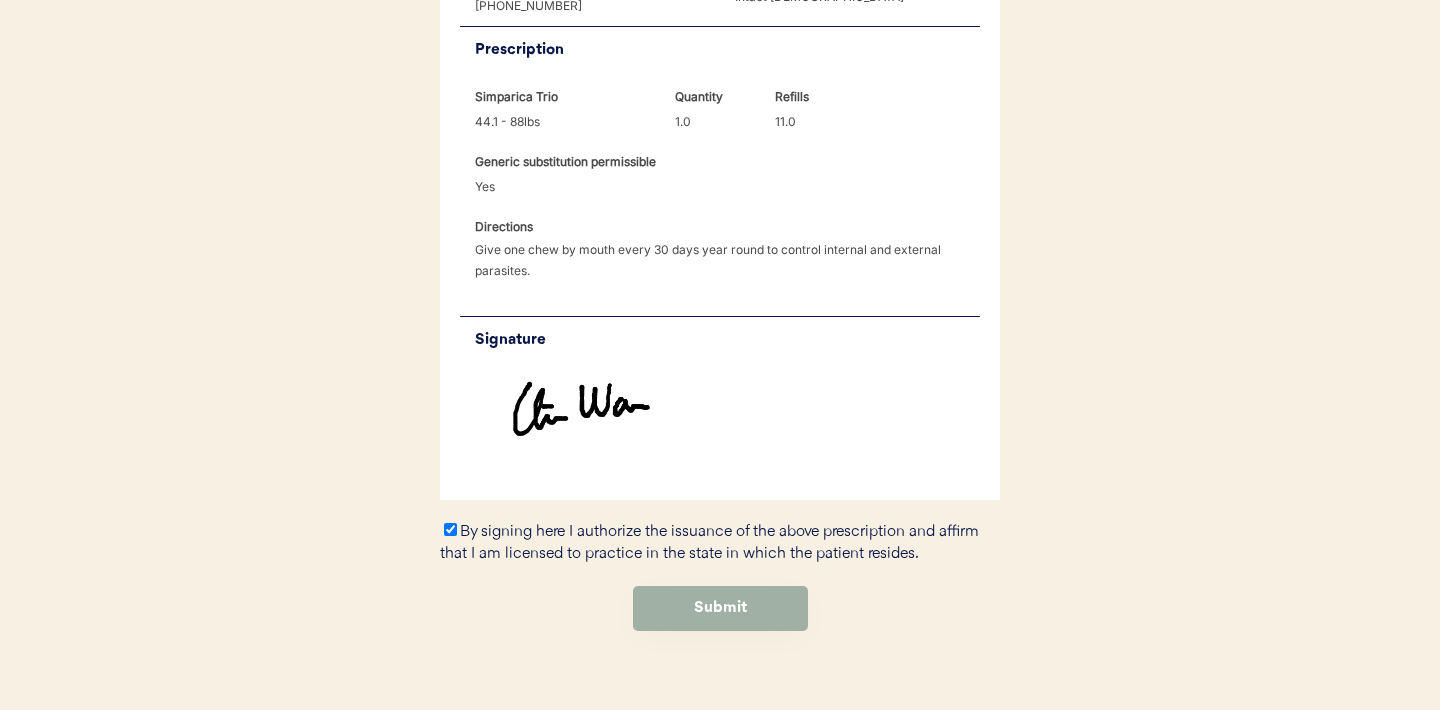 click on "Submit" at bounding box center (720, 608) 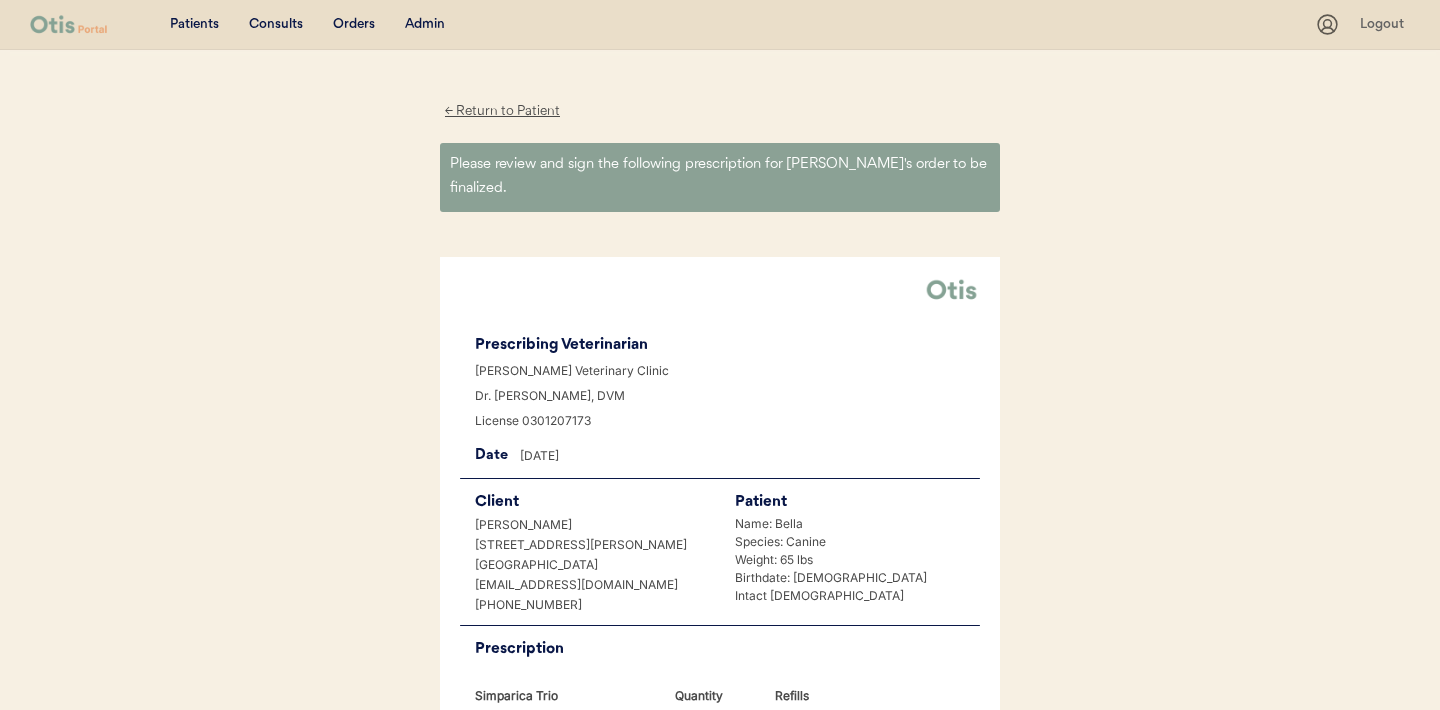 scroll, scrollTop: 0, scrollLeft: 0, axis: both 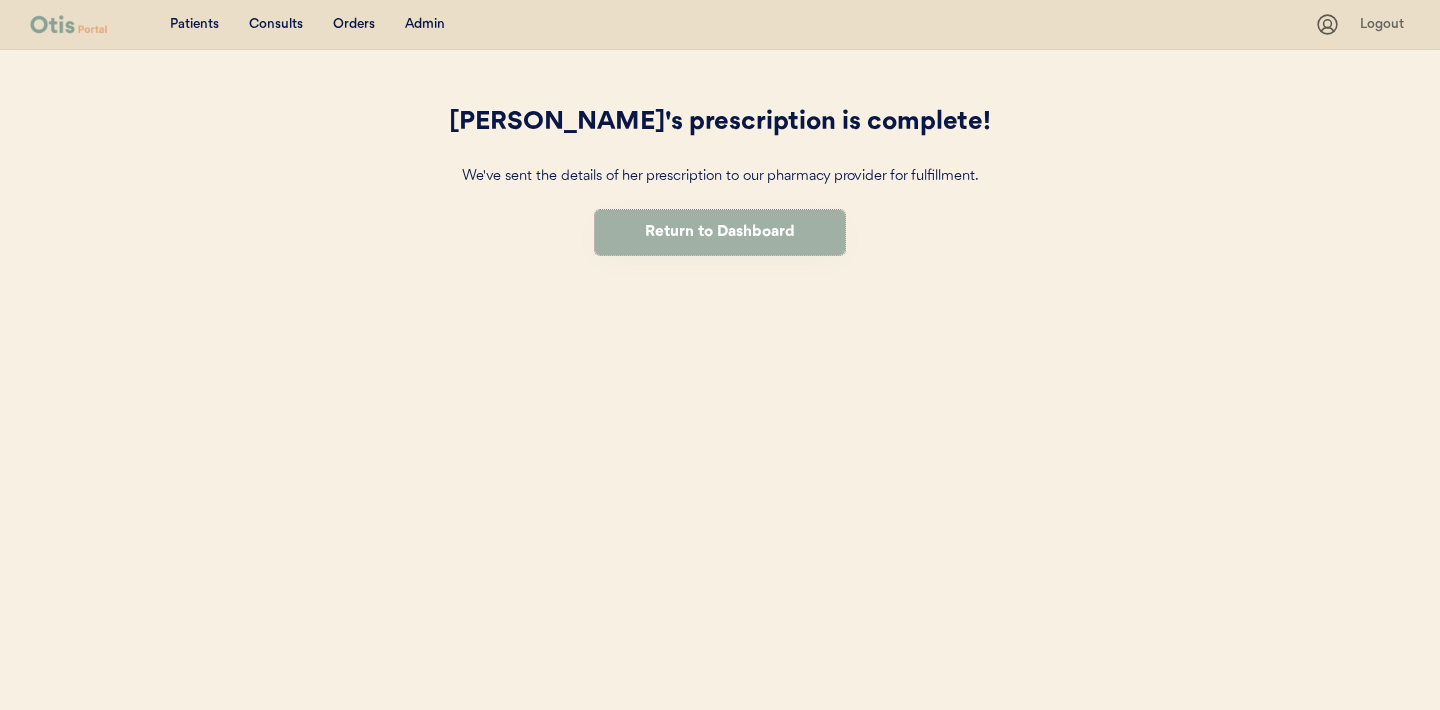 click on "Return to Dashboard" at bounding box center (720, 232) 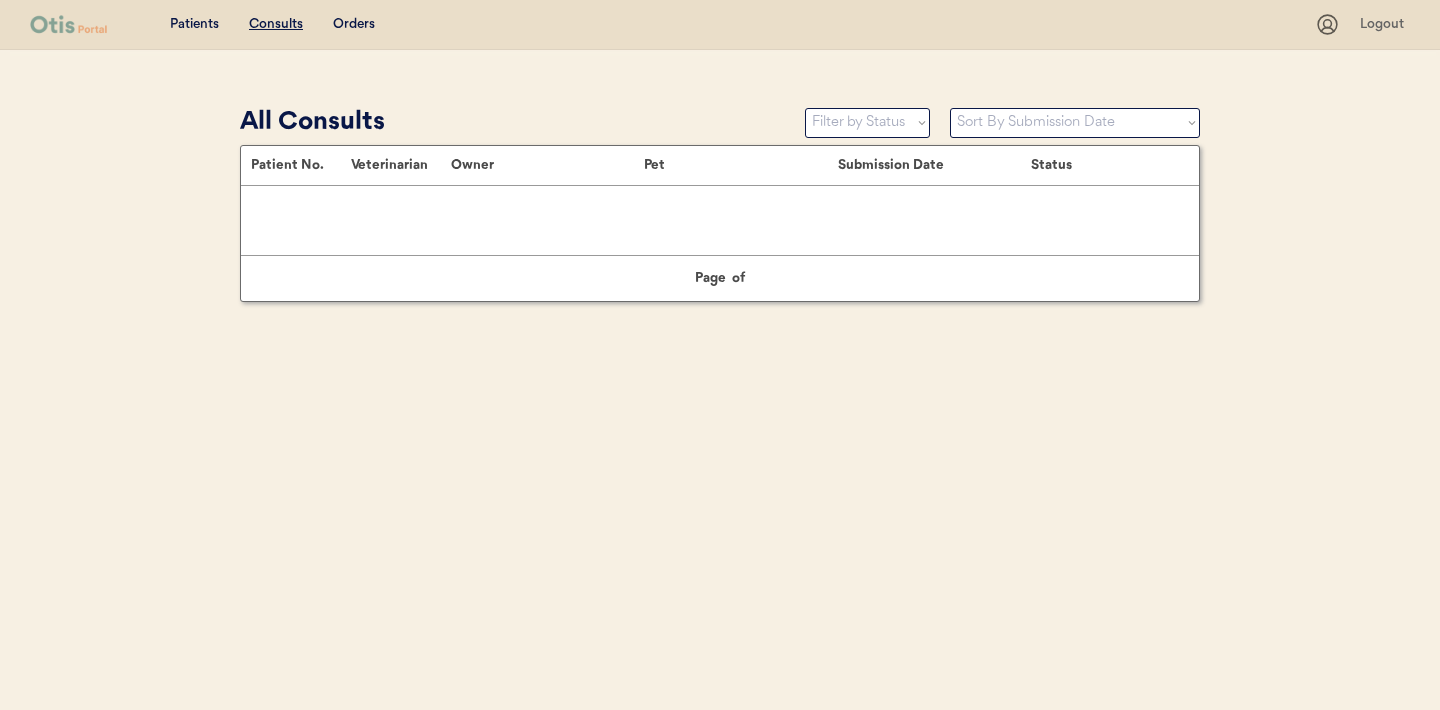 scroll, scrollTop: 0, scrollLeft: 0, axis: both 